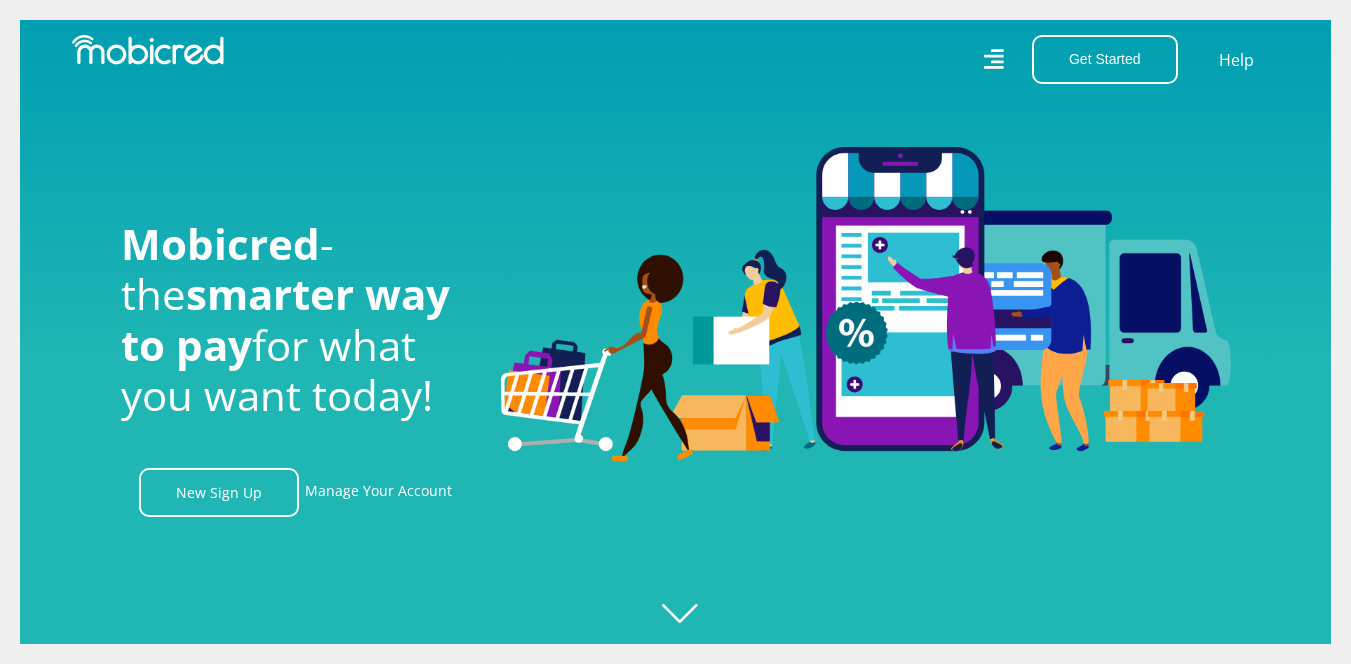 scroll, scrollTop: 0, scrollLeft: 0, axis: both 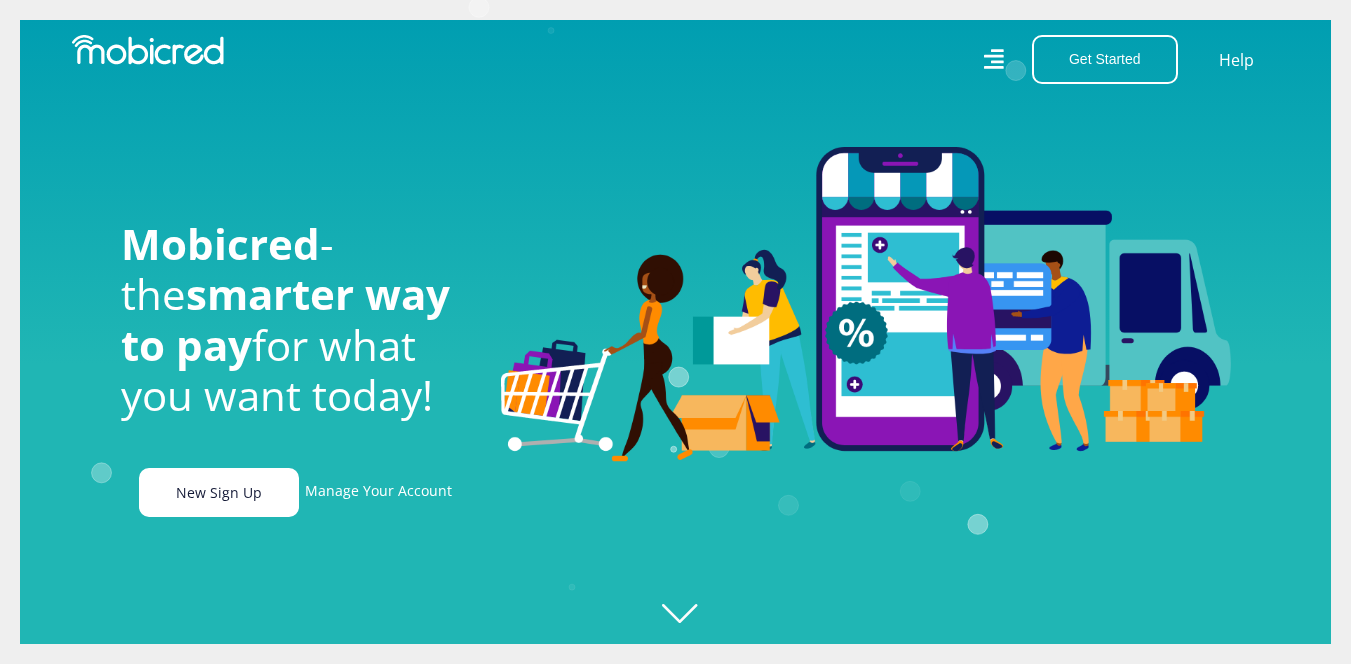 click on "New Sign Up" at bounding box center (219, 492) 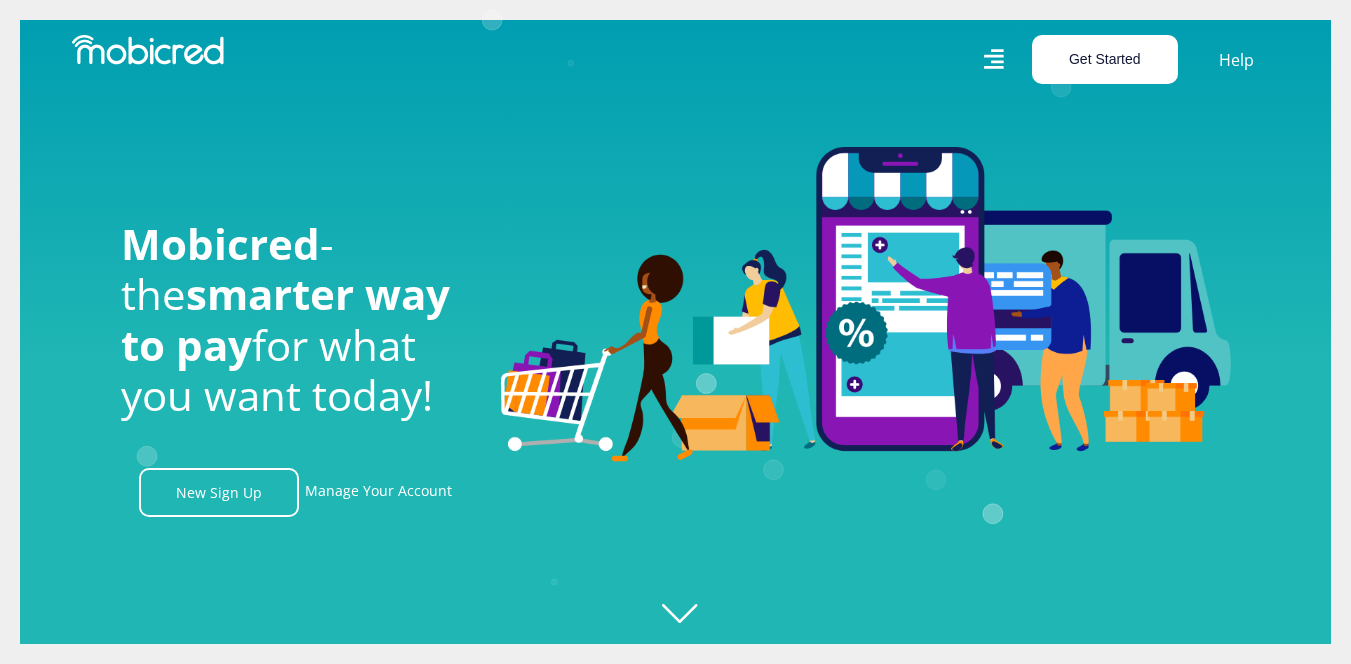scroll, scrollTop: 0, scrollLeft: 2565, axis: horizontal 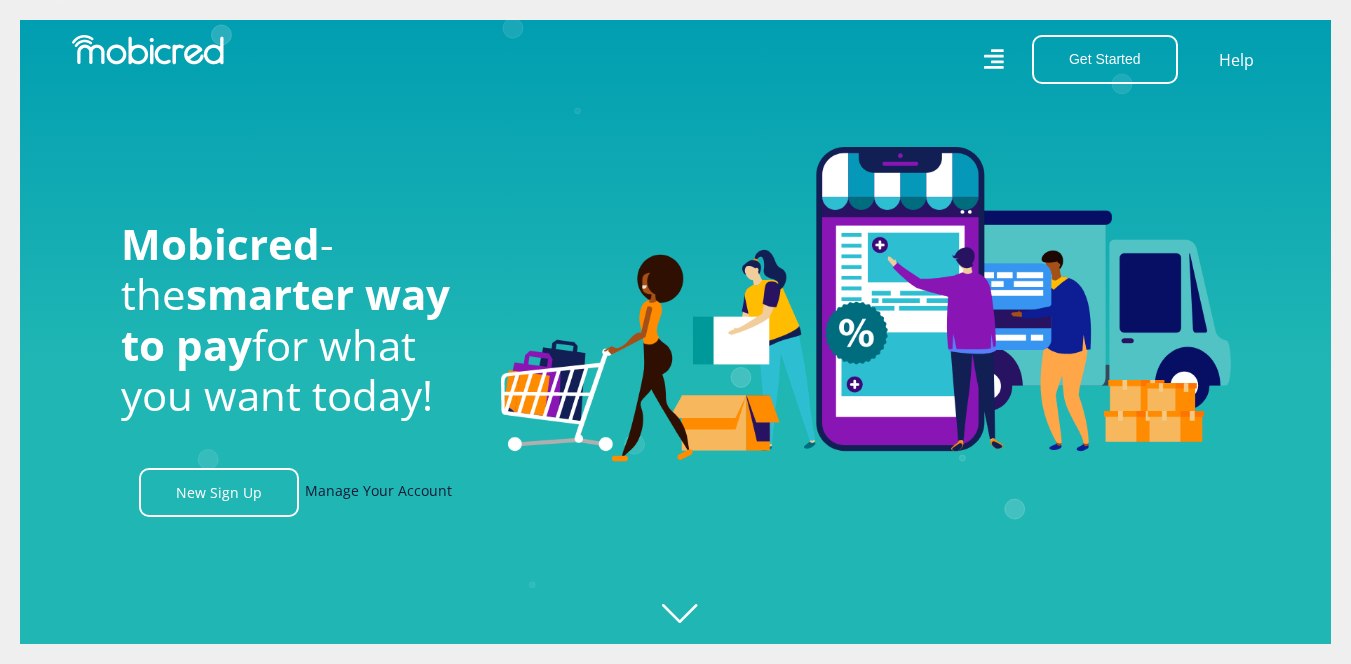 click on "Manage Your Account" at bounding box center (378, 492) 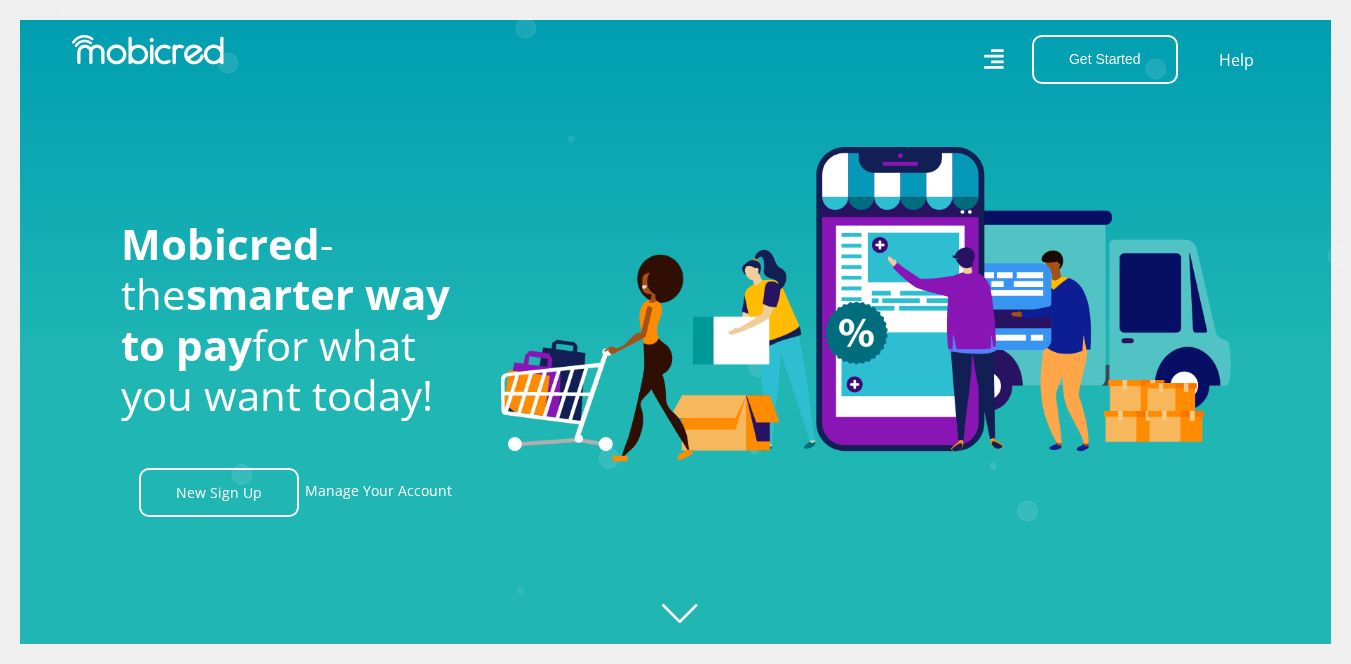 scroll, scrollTop: 0, scrollLeft: 3705, axis: horizontal 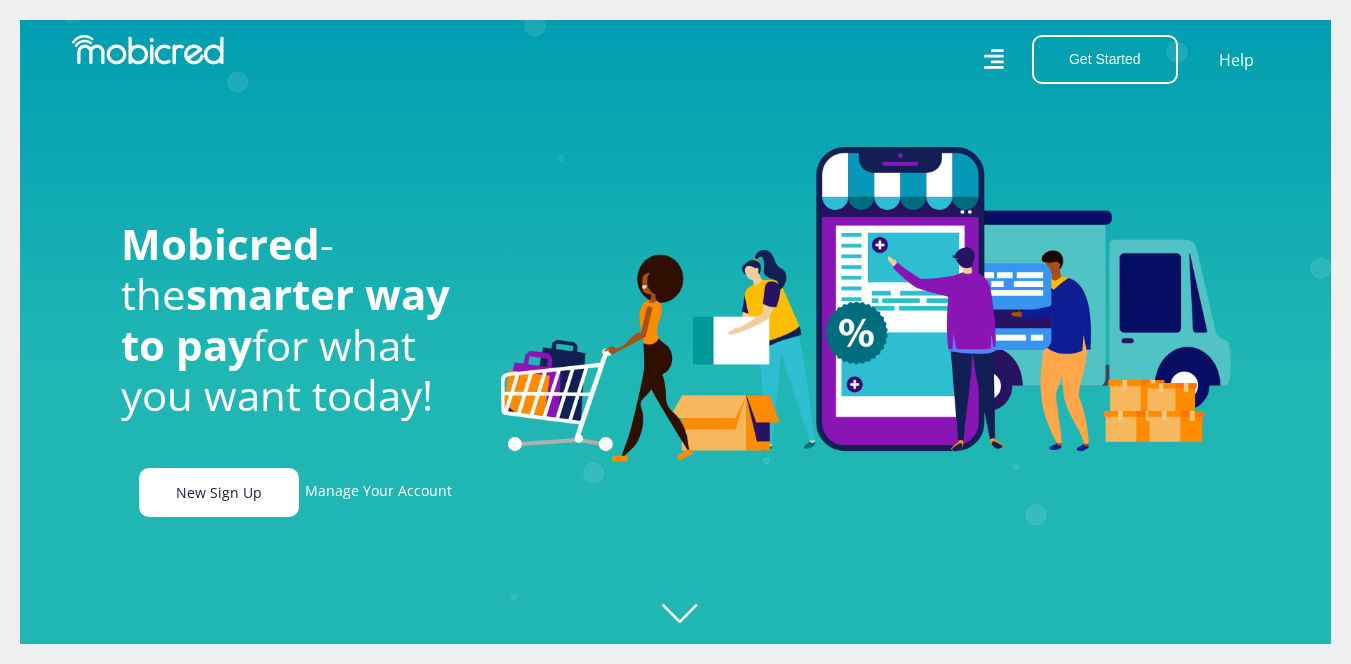 click on "New Sign Up" at bounding box center [219, 492] 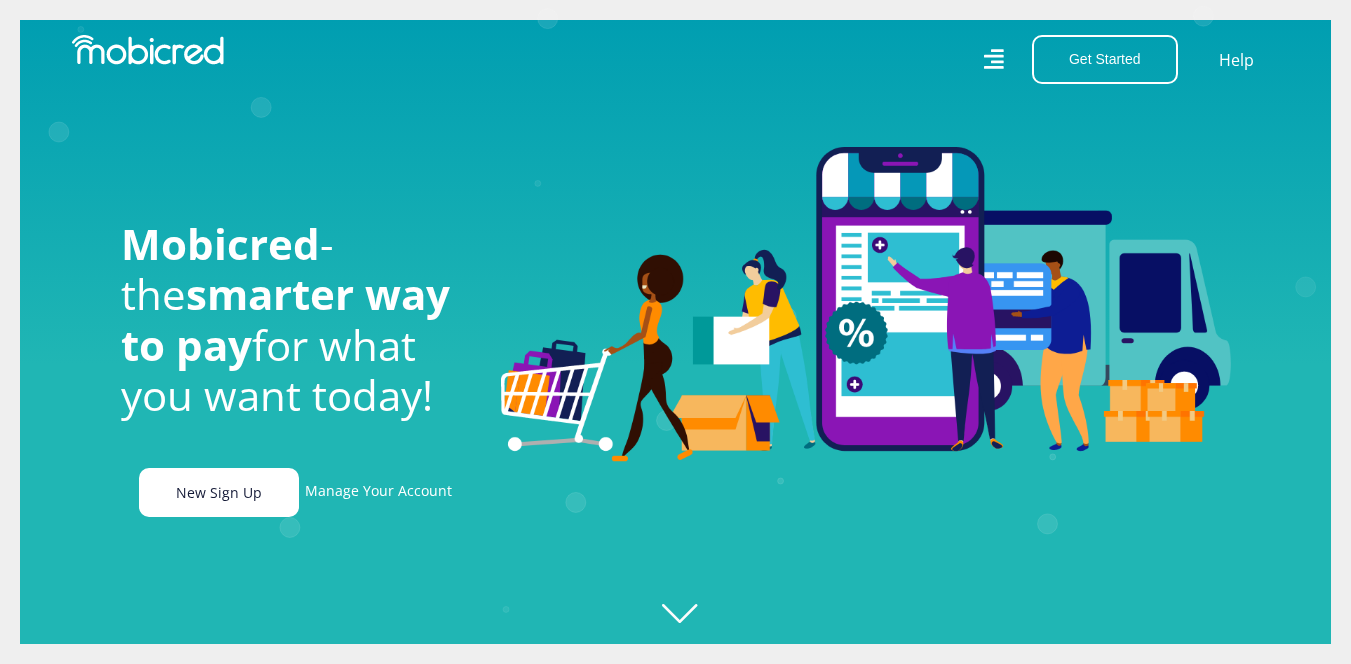 scroll, scrollTop: 0, scrollLeft: 4560, axis: horizontal 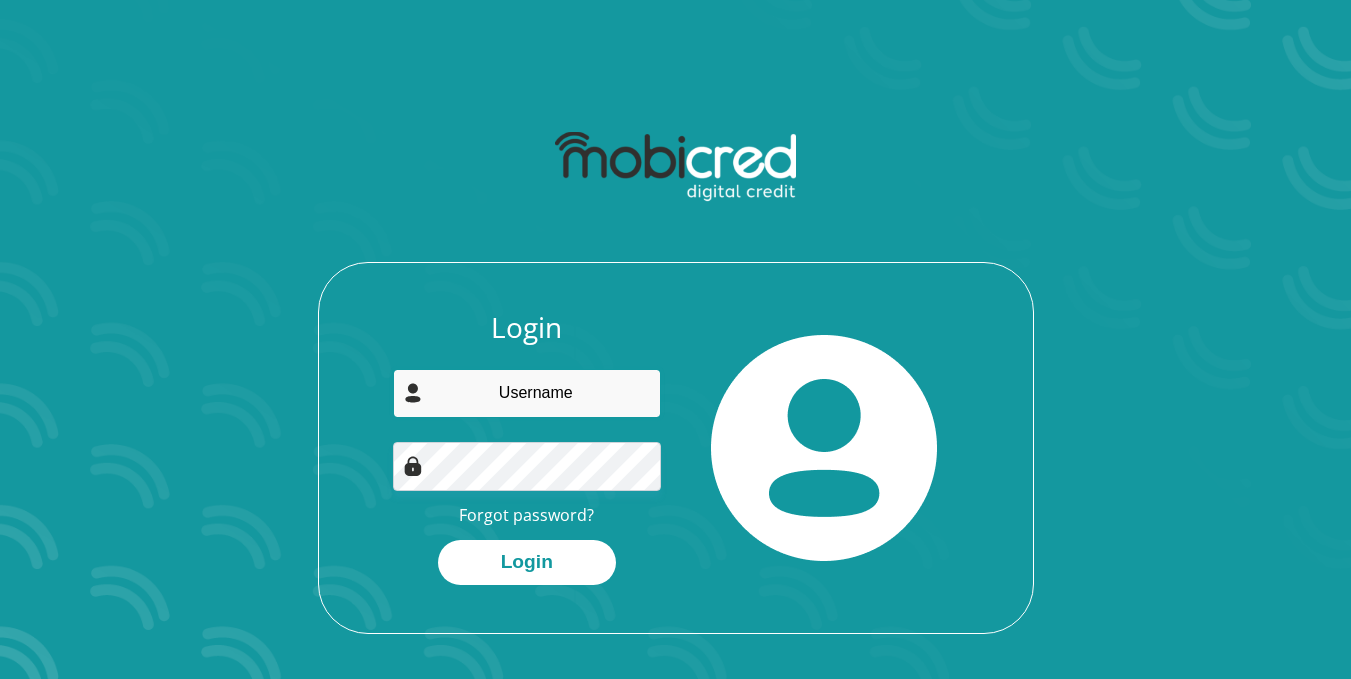 click at bounding box center (527, 393) 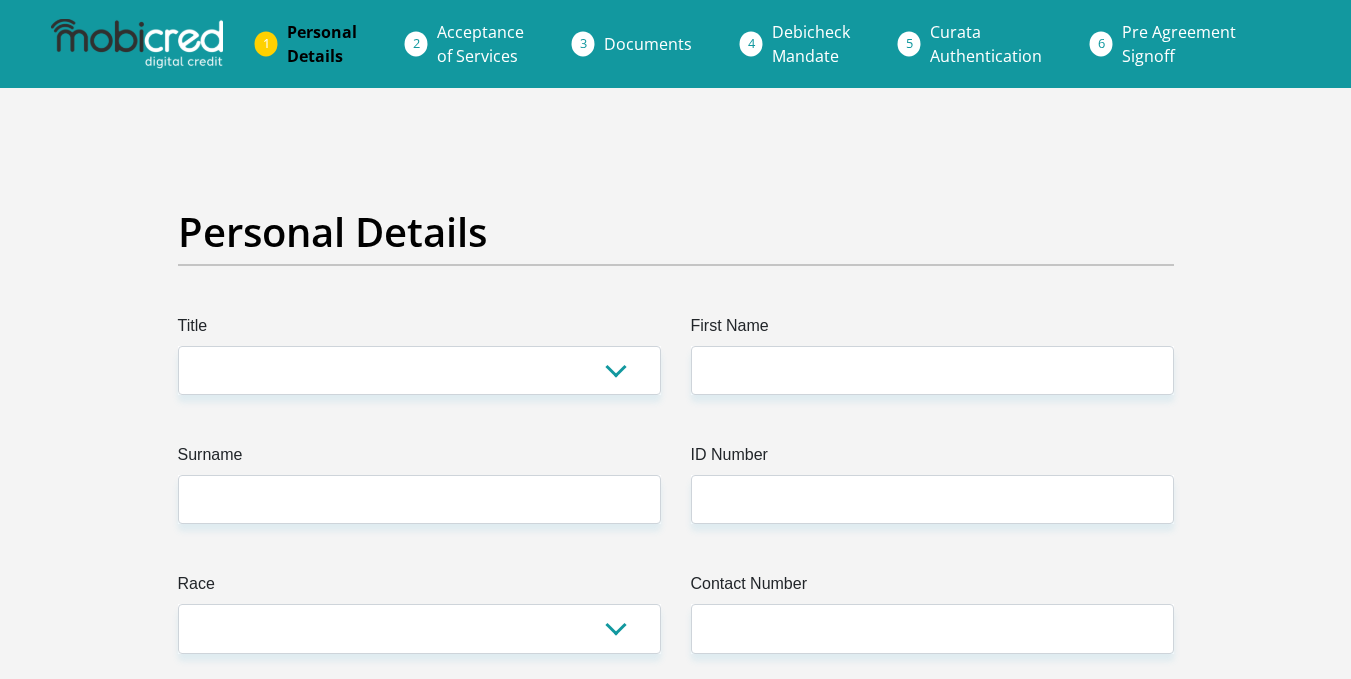 scroll, scrollTop: 0, scrollLeft: 0, axis: both 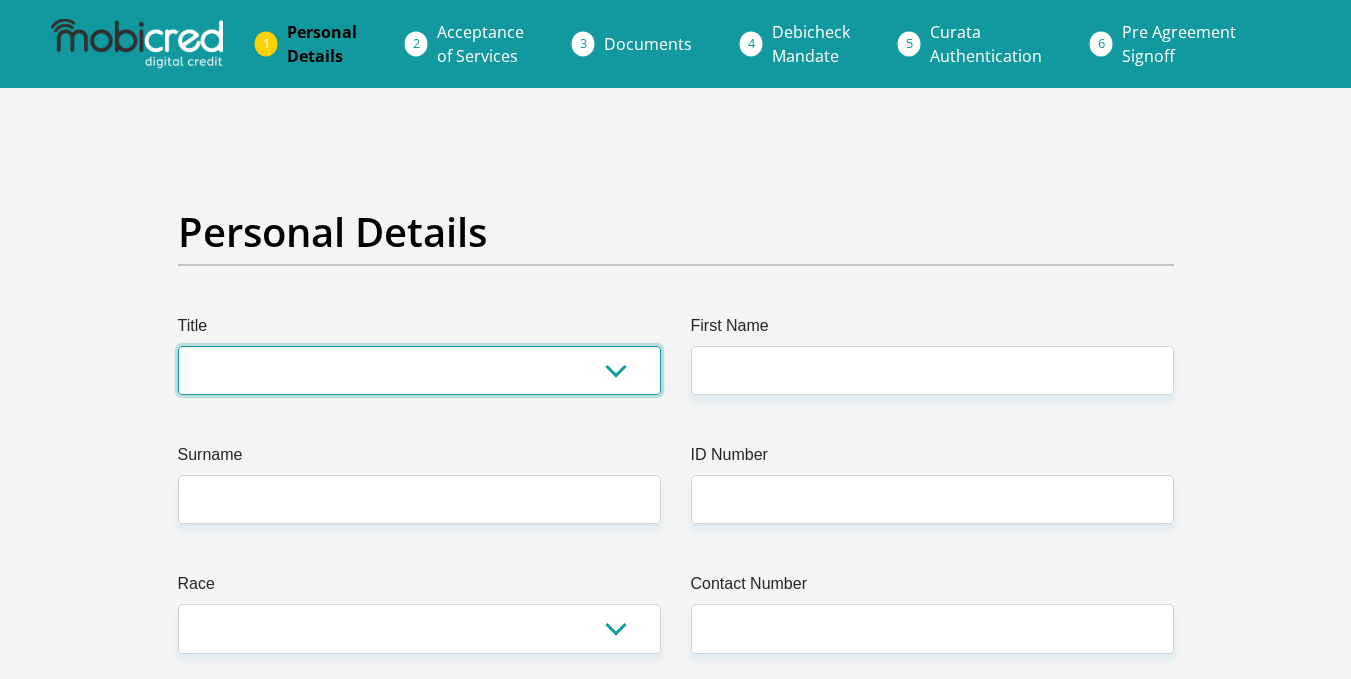 click on "Mr
Ms
Mrs
Dr
Other" at bounding box center (419, 370) 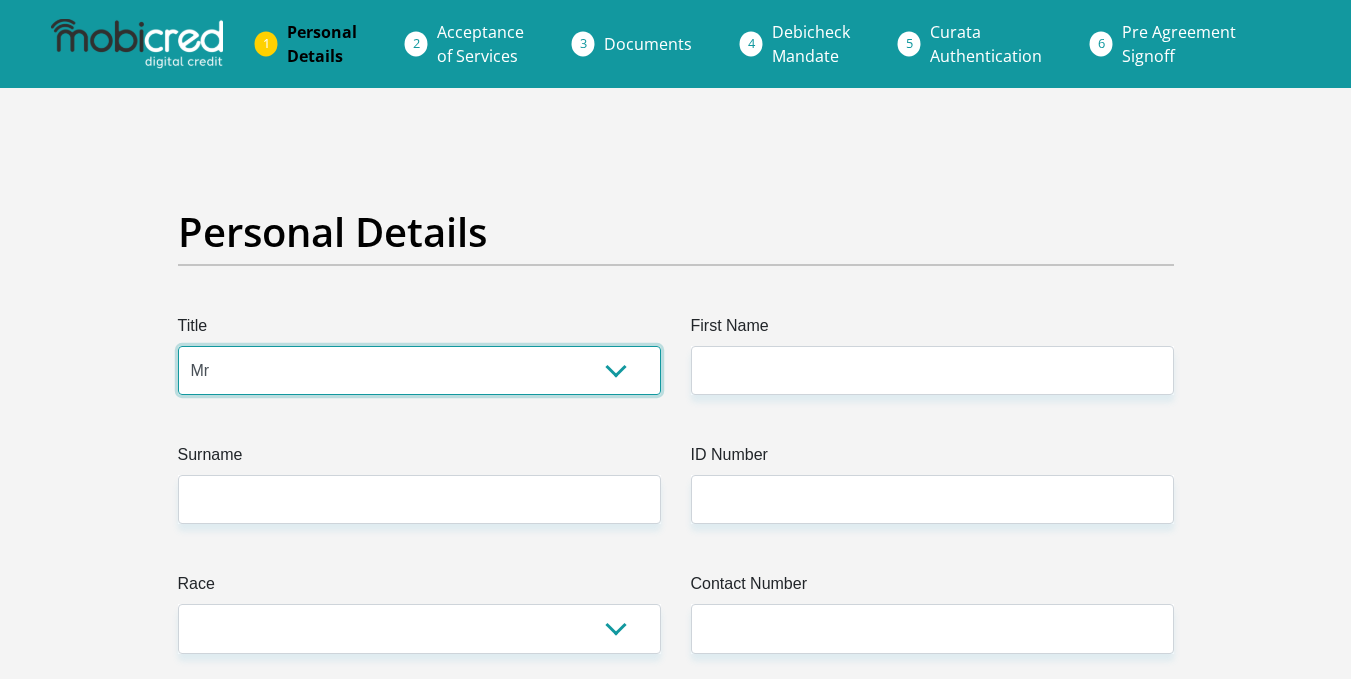 click on "Mr
Ms
Mrs
Dr
Other" at bounding box center [419, 370] 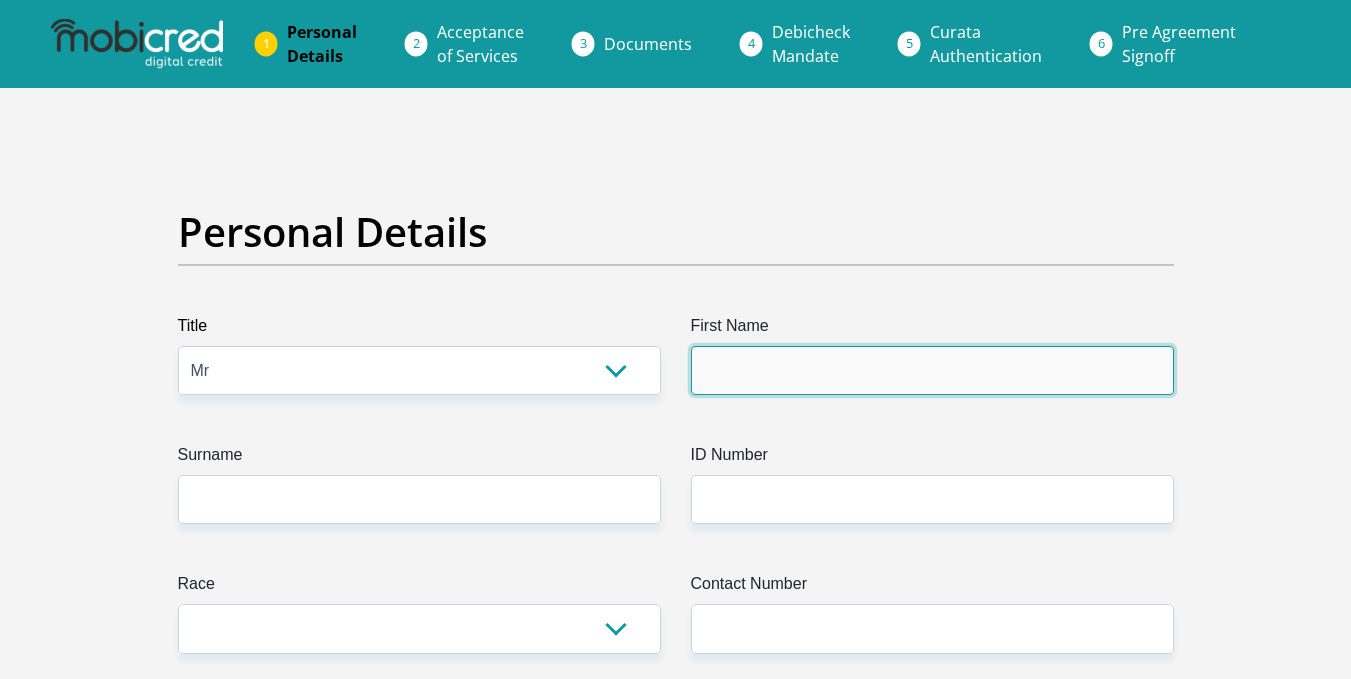 click on "First Name" at bounding box center (932, 370) 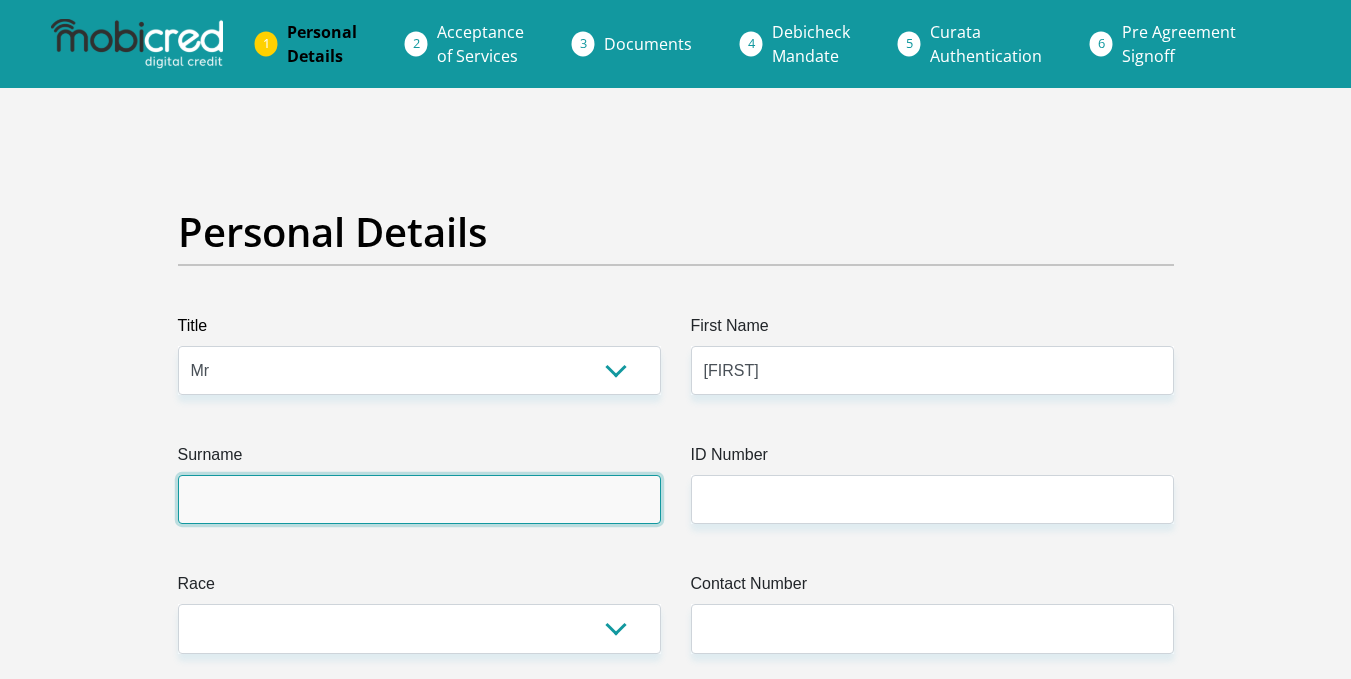 type on "Mthembu" 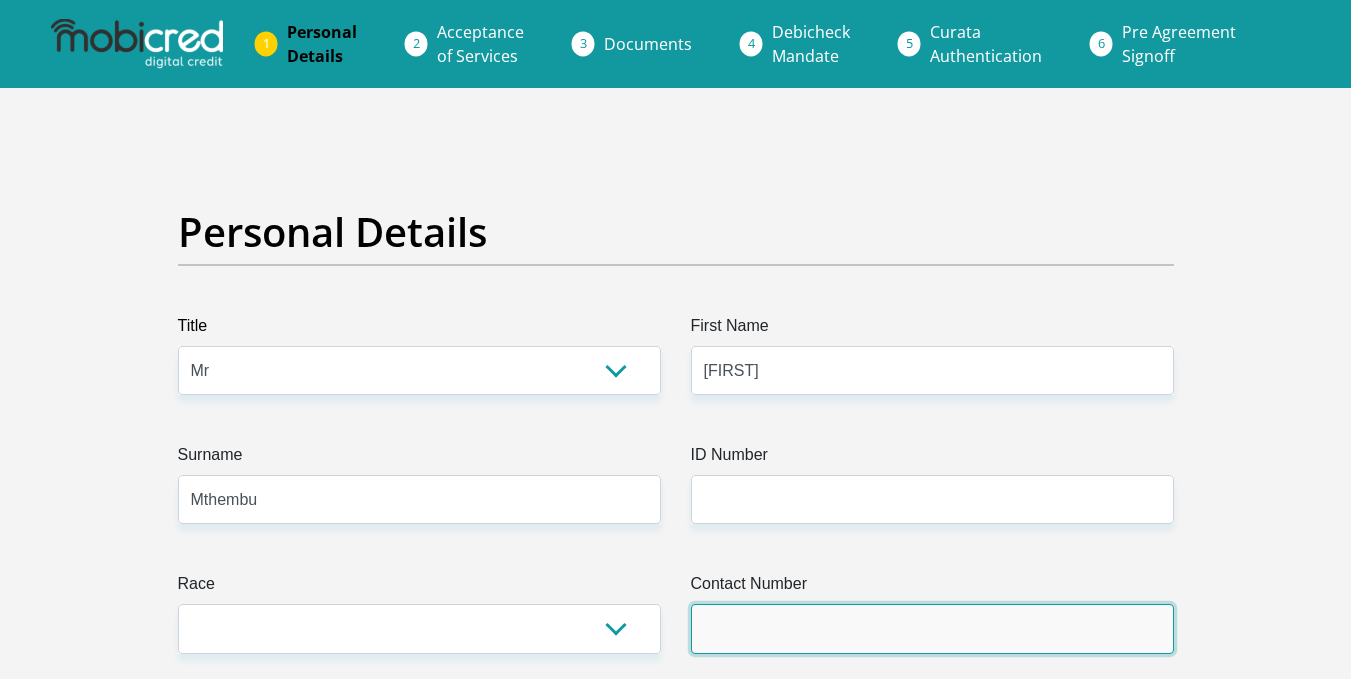 type on "0849687052" 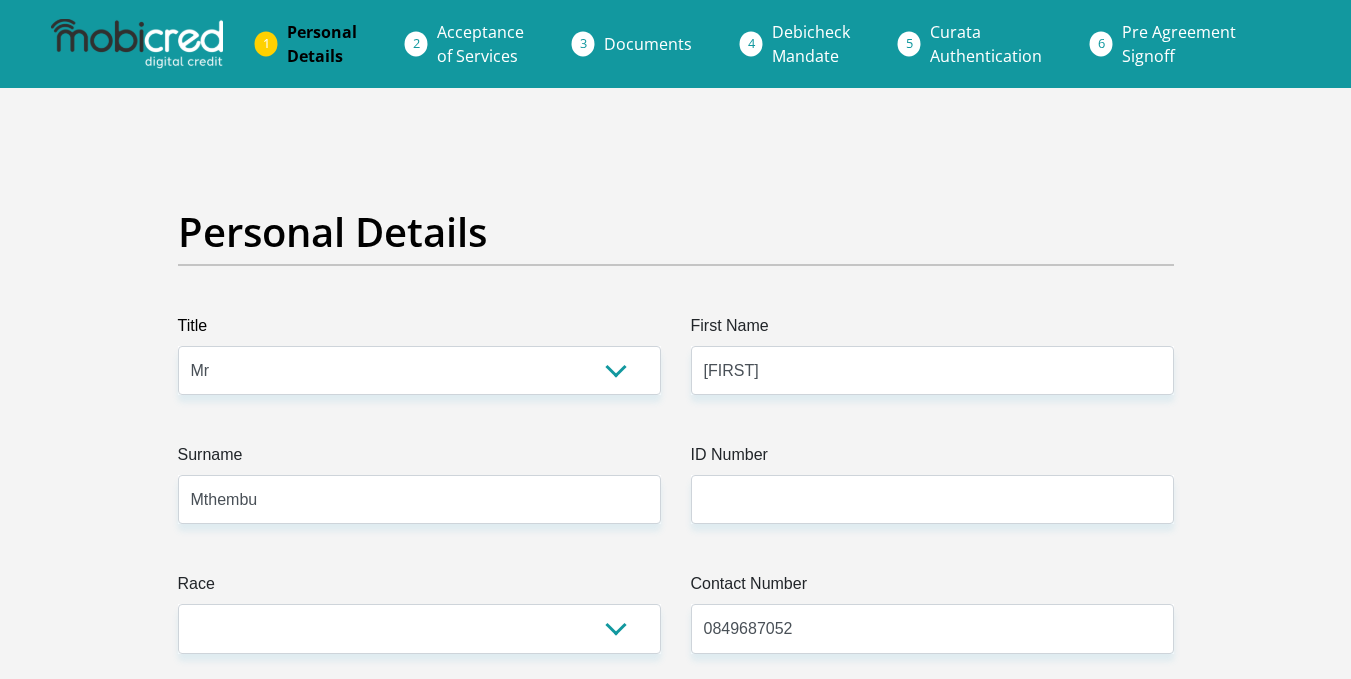 select on "ZAF" 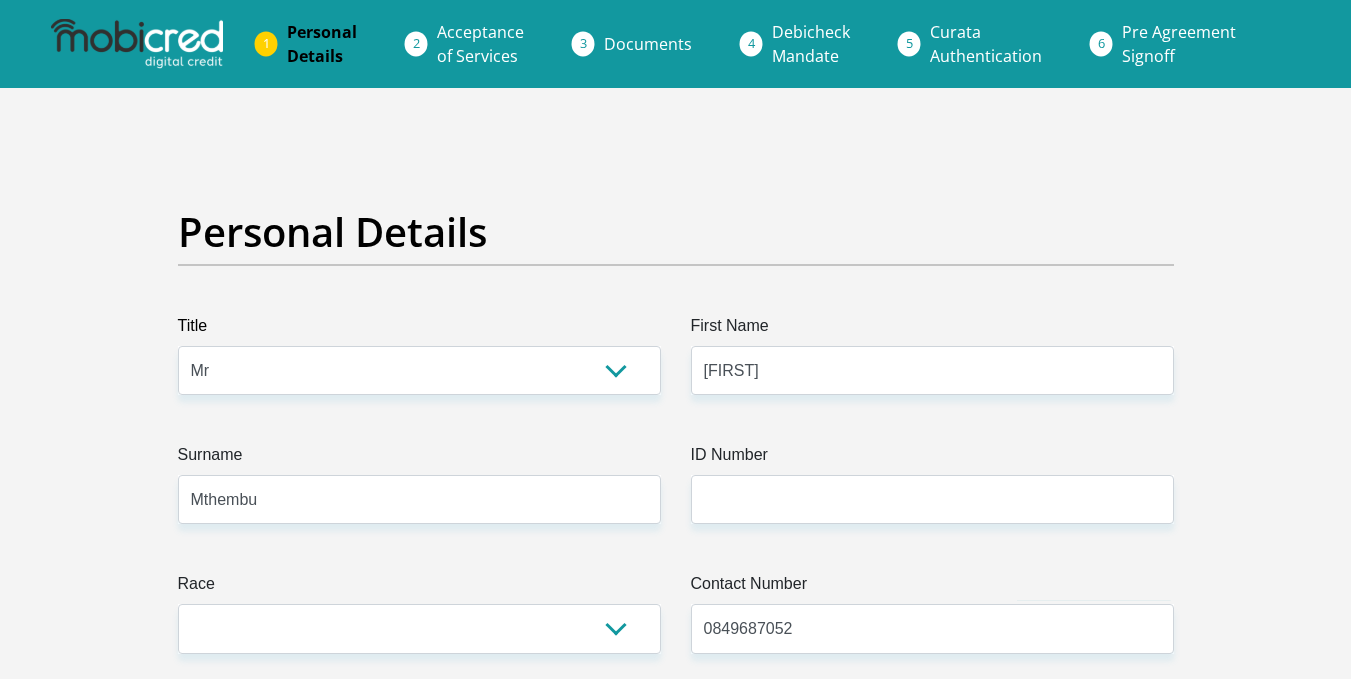 select on "ZAF" 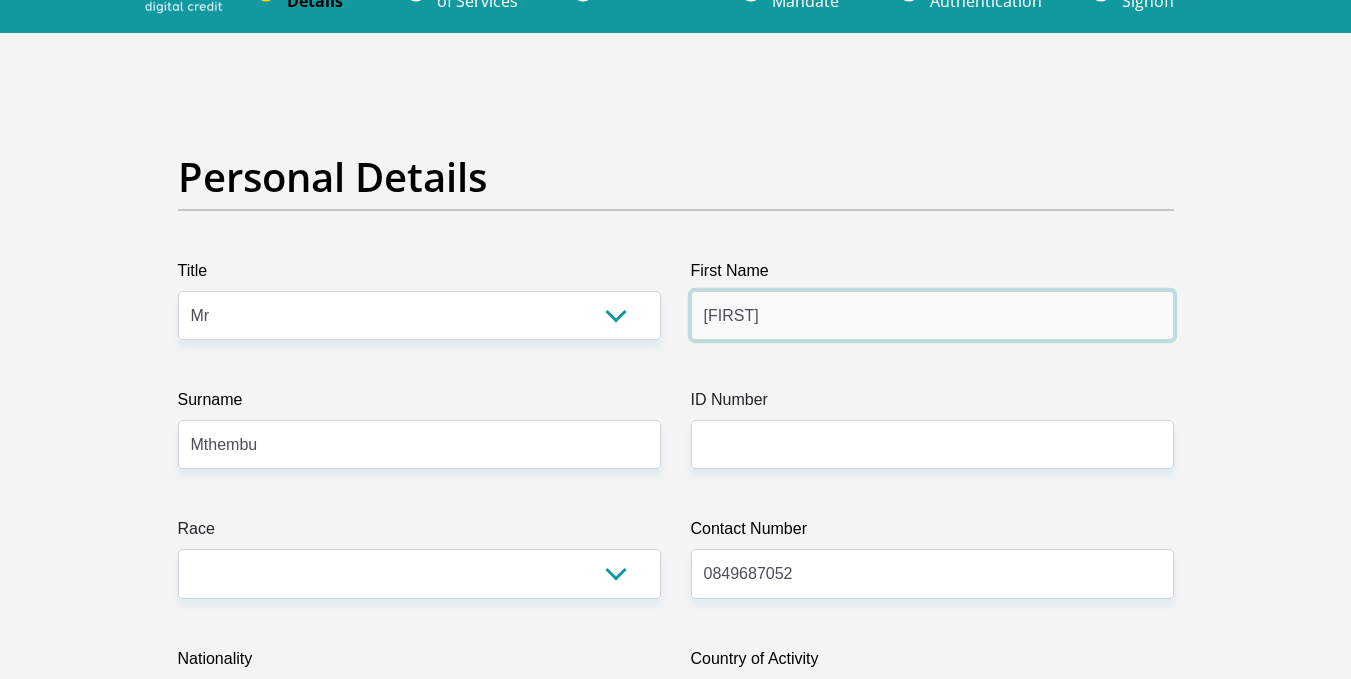 scroll, scrollTop: 100, scrollLeft: 0, axis: vertical 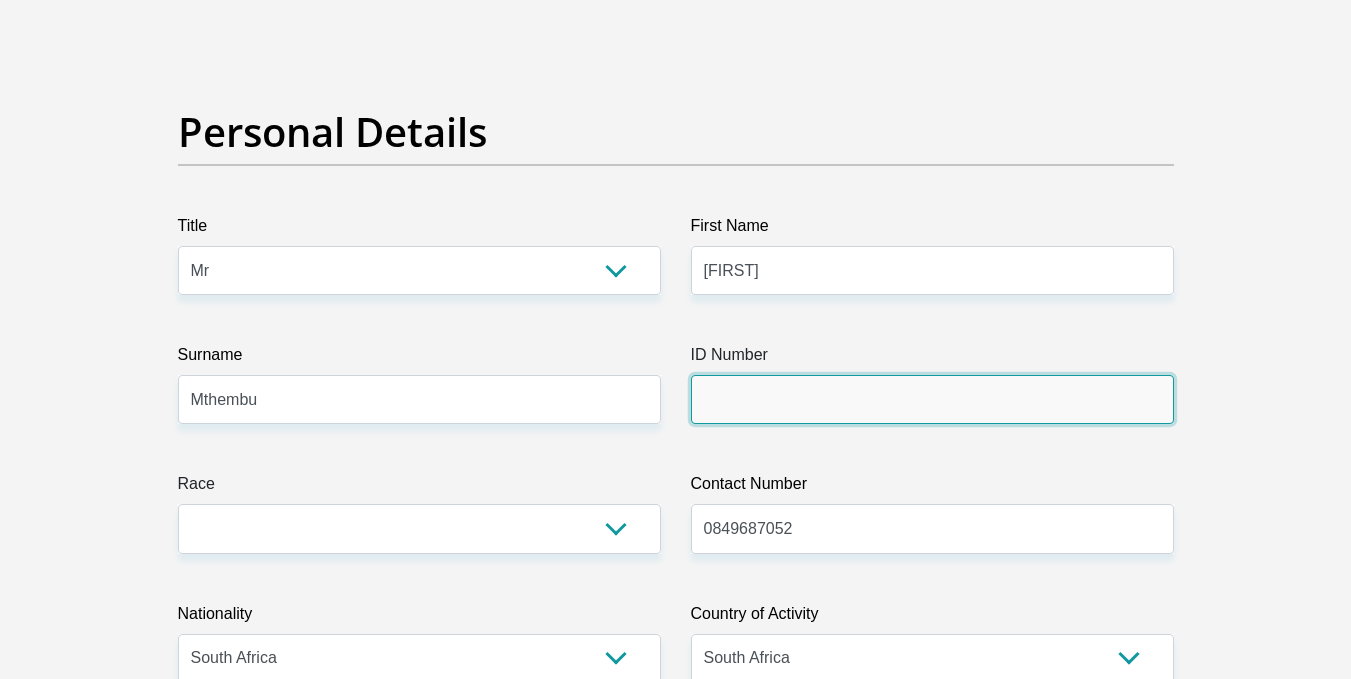 click on "ID Number" at bounding box center [932, 399] 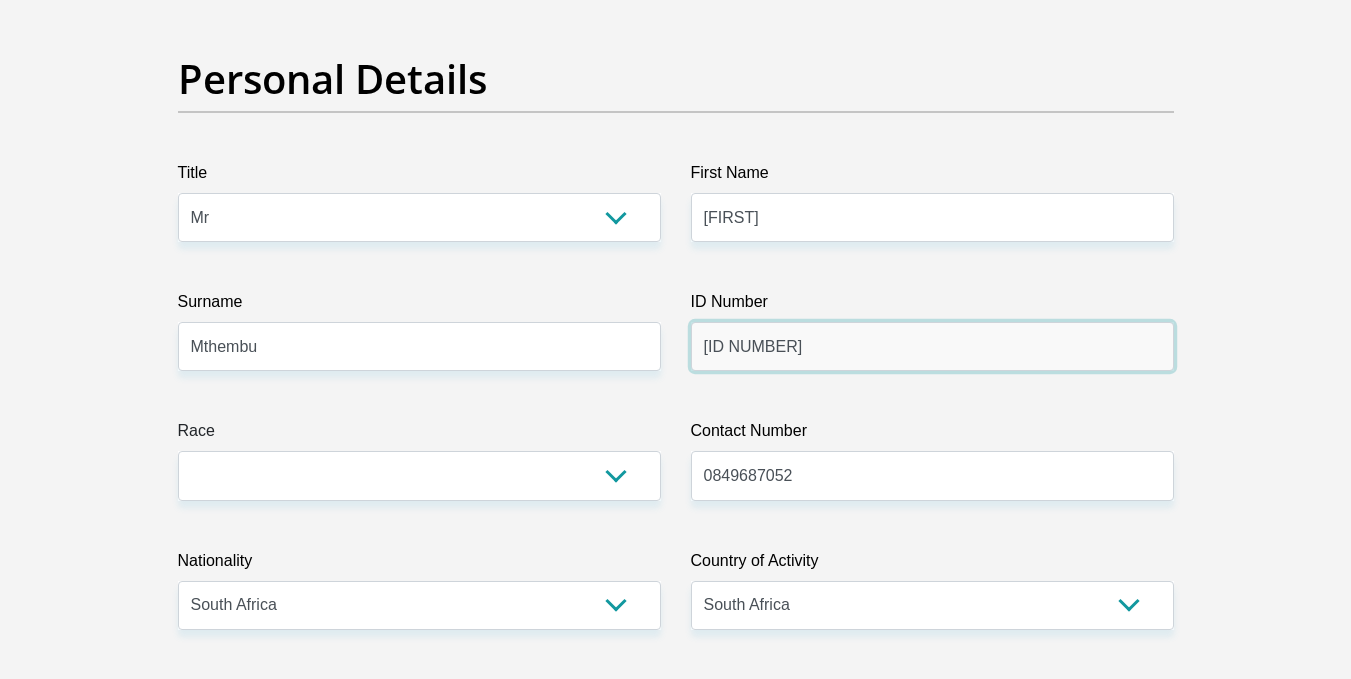 scroll, scrollTop: 200, scrollLeft: 0, axis: vertical 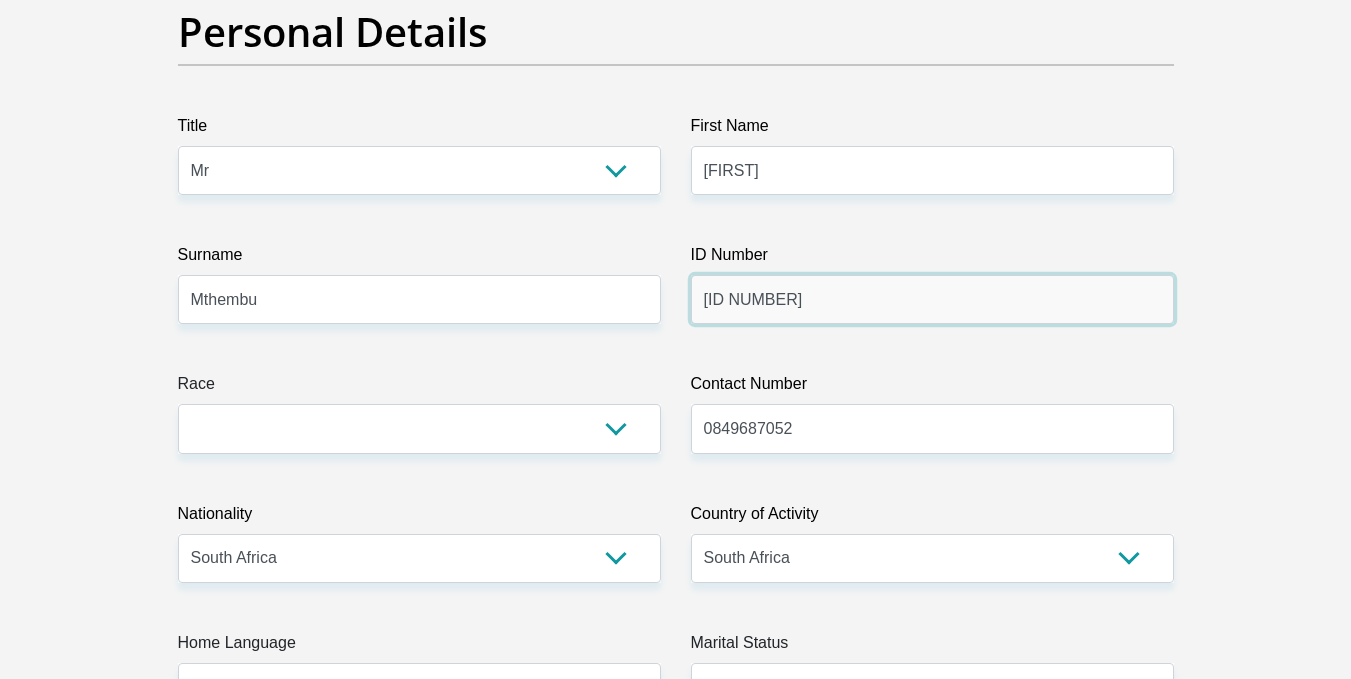 type on "[PHONE]" 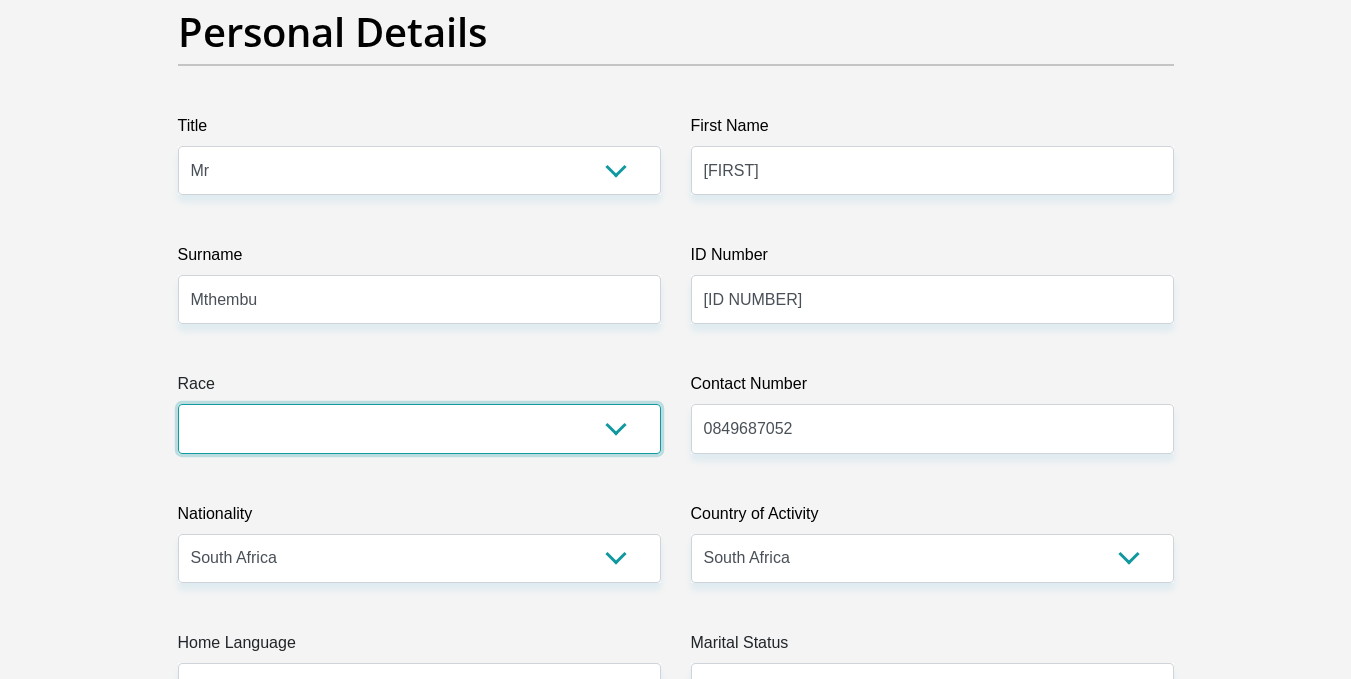 click on "Black
Coloured
Indian
White
Other" at bounding box center (419, 428) 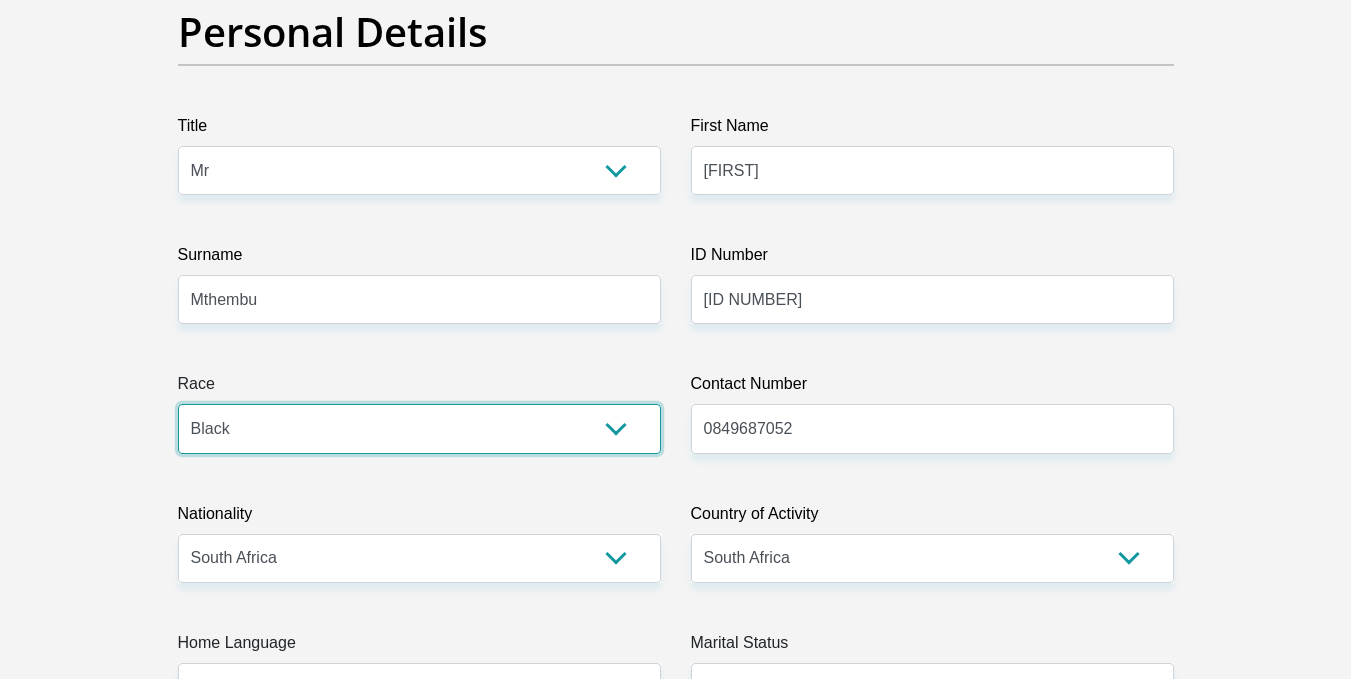 click on "Black
Coloured
Indian
White
Other" at bounding box center [419, 428] 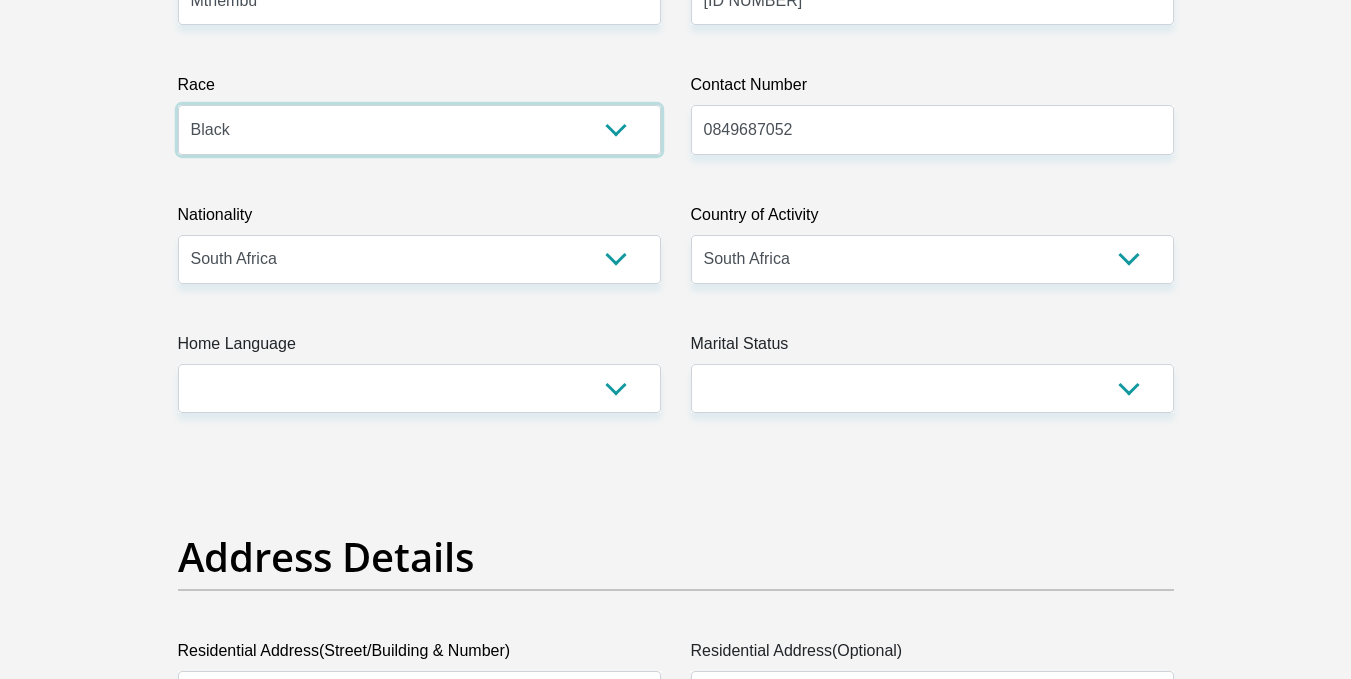 scroll, scrollTop: 500, scrollLeft: 0, axis: vertical 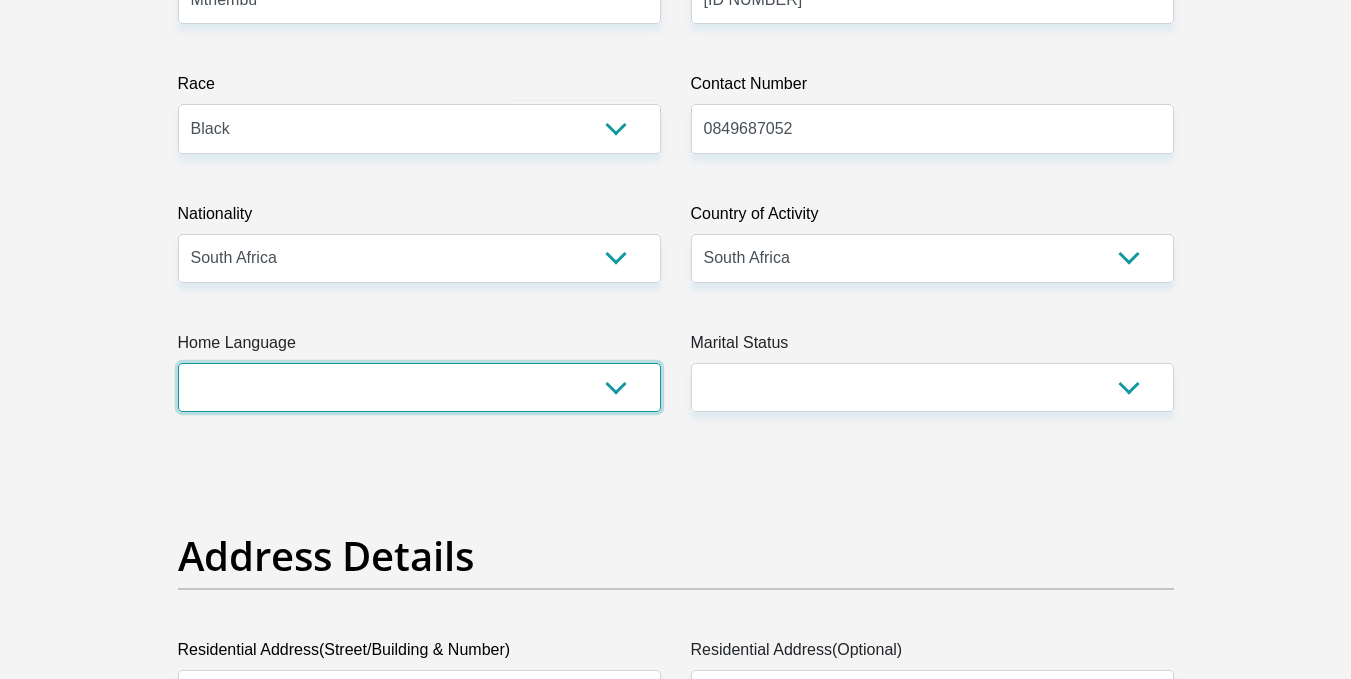 click on "Afrikaans
English
Sepedi
South Ndebele
Southern Sotho
Swati
Tsonga
Tswana
Venda
Xhosa
Zulu
Other" at bounding box center (419, 387) 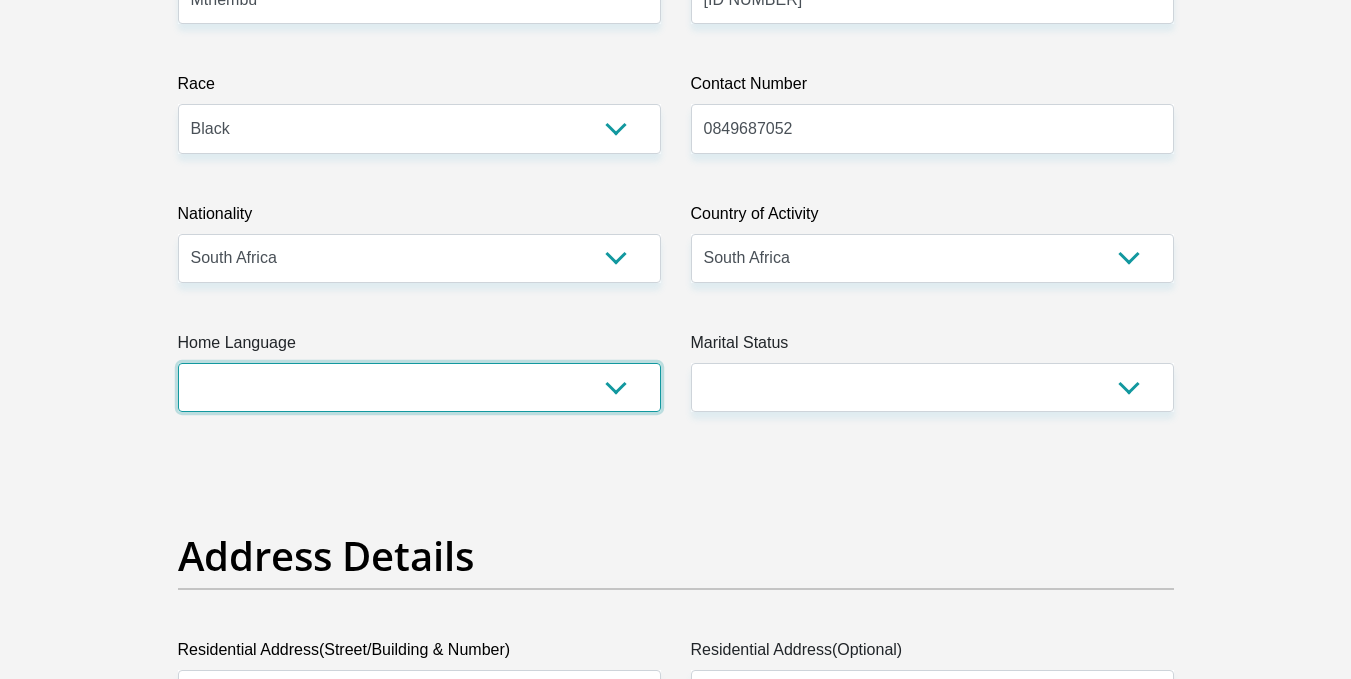 select on "zul" 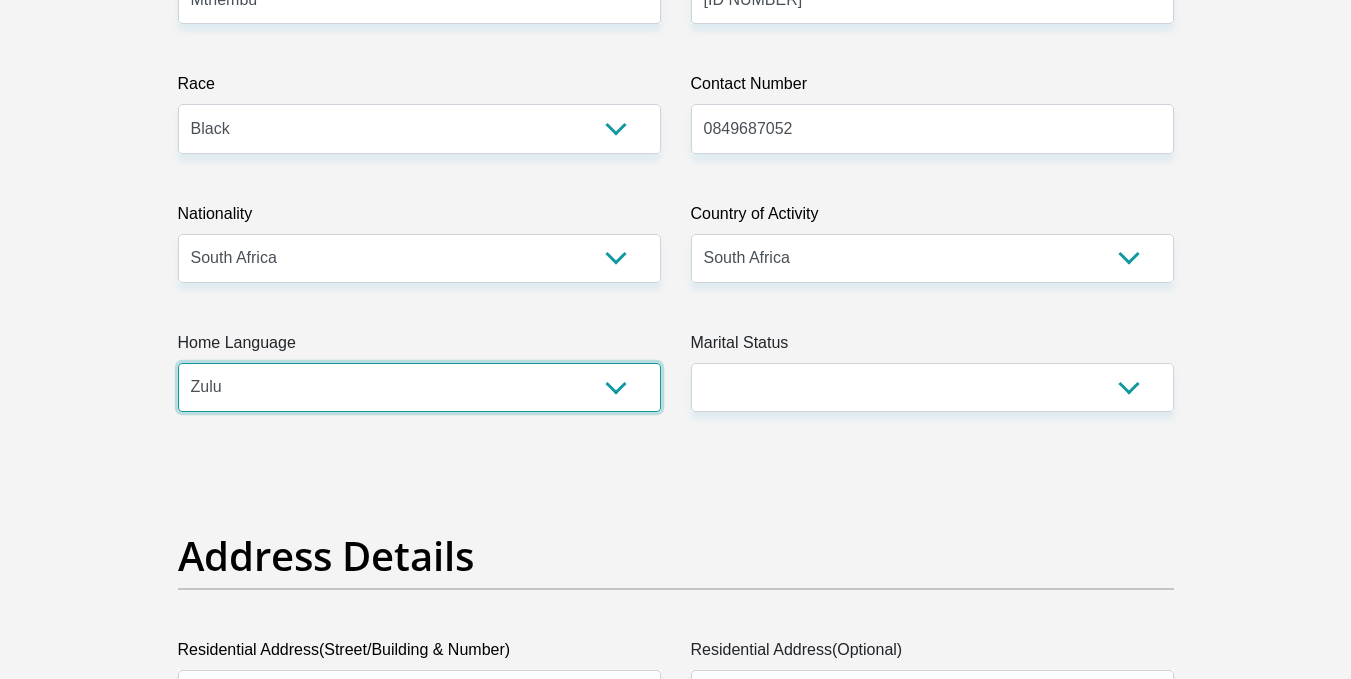 click on "Afrikaans
English
Sepedi
South Ndebele
Southern Sotho
Swati
Tsonga
Tswana
Venda
Xhosa
Zulu
Other" at bounding box center [419, 387] 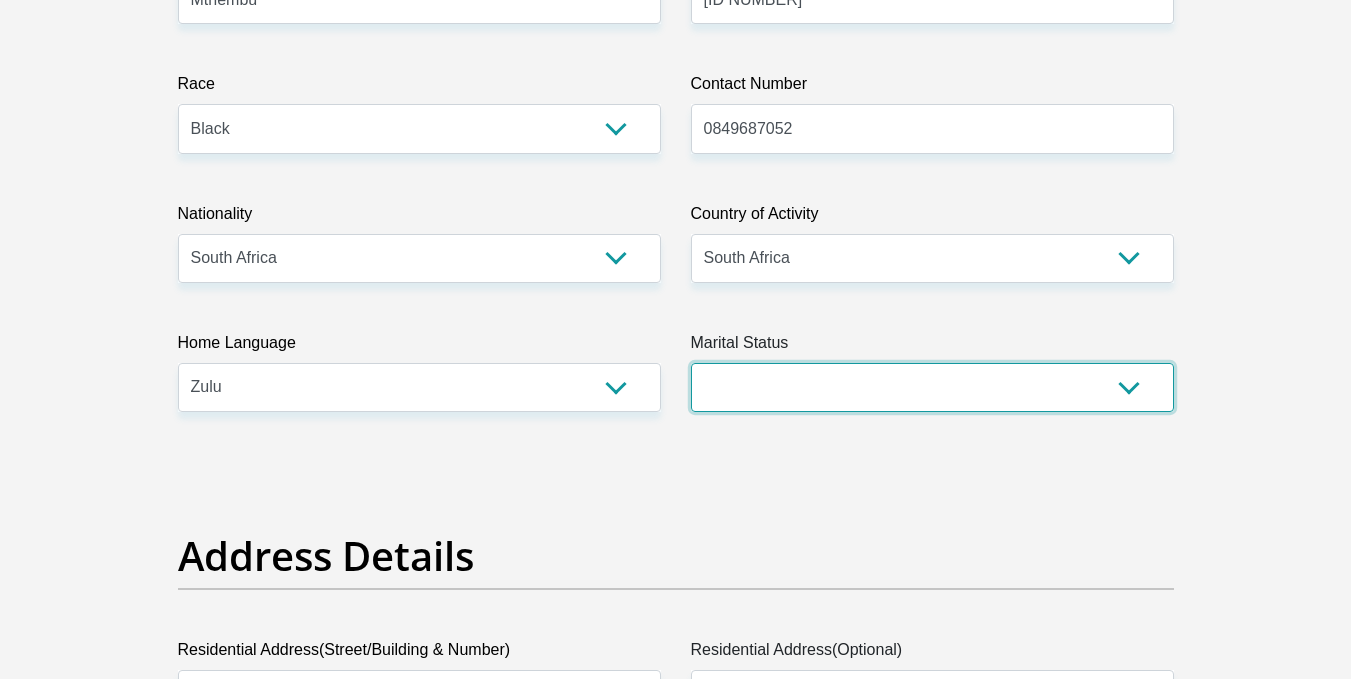 click on "Married ANC
Single
Divorced
Widowed
Married COP or Customary Law" at bounding box center [932, 387] 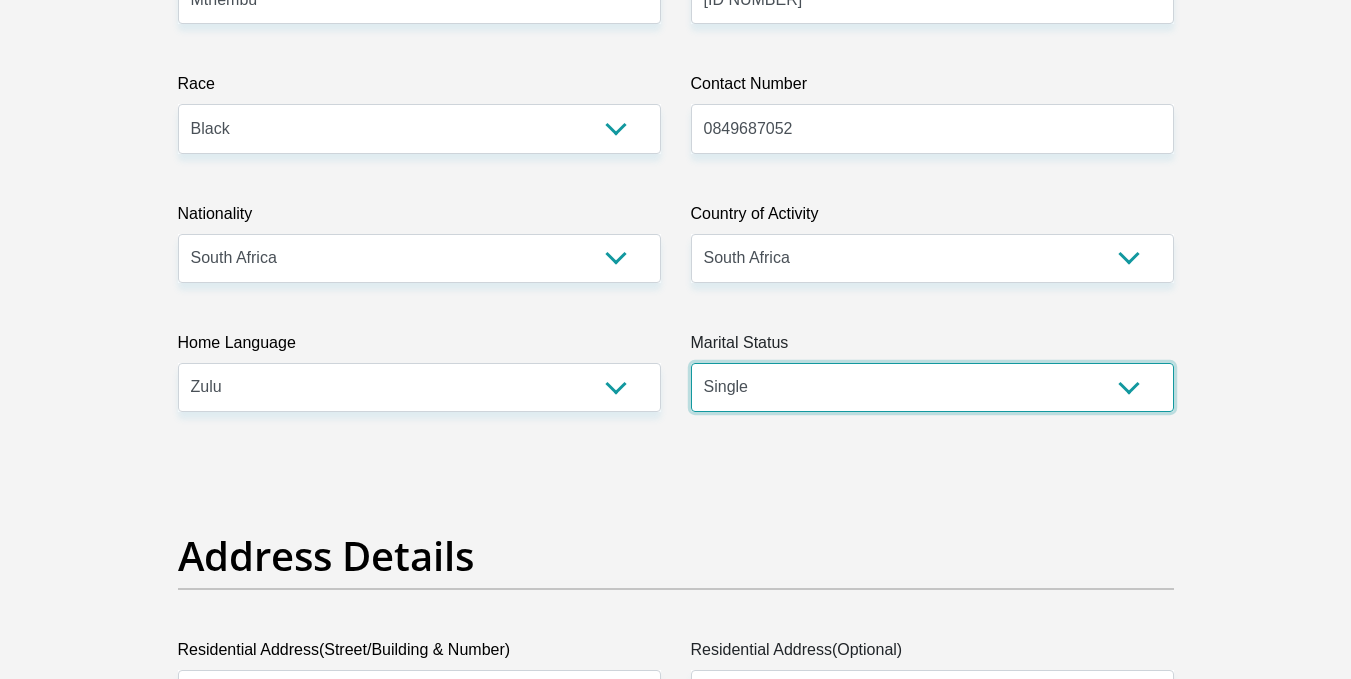 click on "Married ANC
Single
Divorced
Widowed
Married COP or Customary Law" at bounding box center (932, 387) 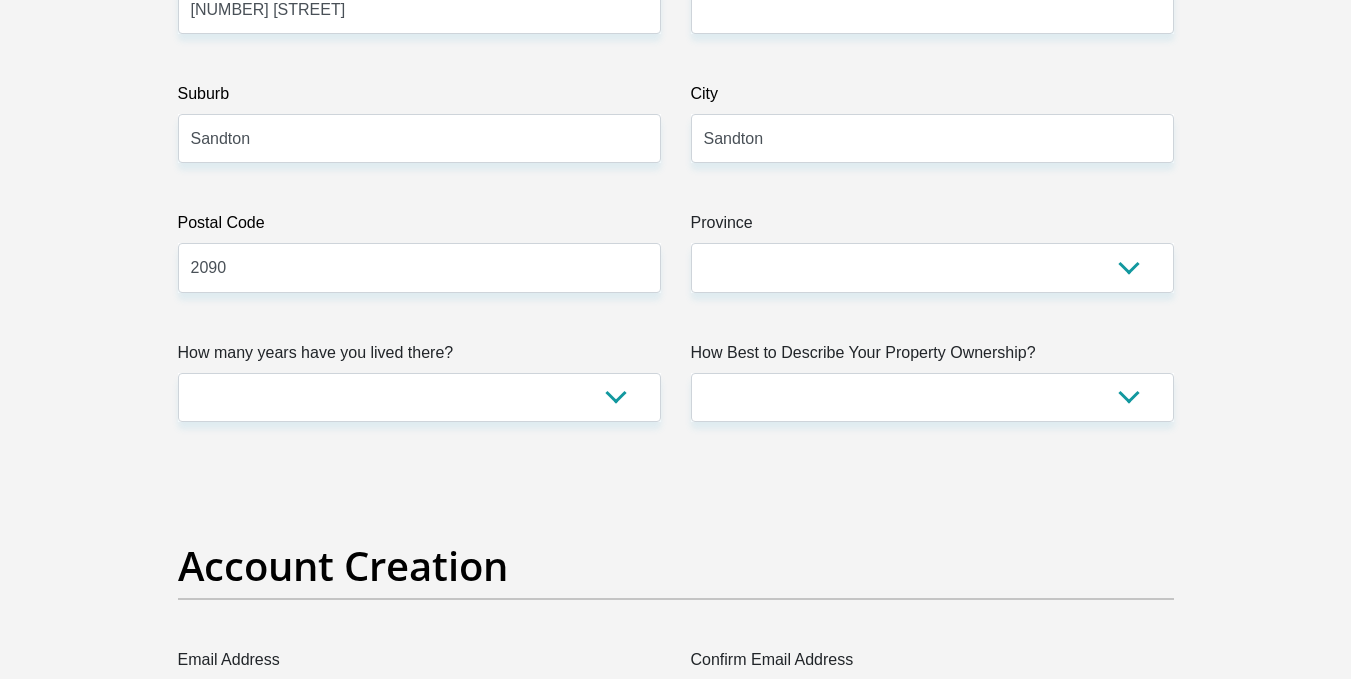 scroll, scrollTop: 1200, scrollLeft: 0, axis: vertical 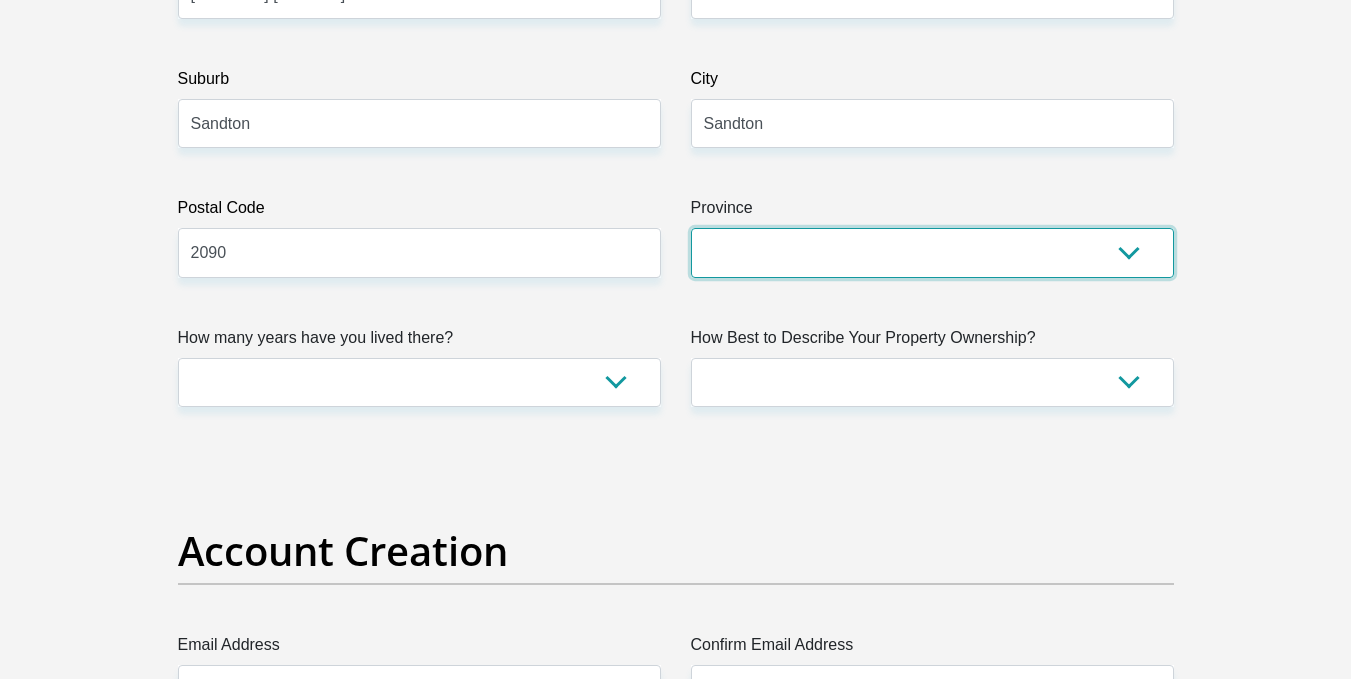 click on "Eastern Cape
Free State
Gauteng
KwaZulu-Natal
Limpopo
Mpumalanga
Northern Cape
North West
Western Cape" at bounding box center [932, 252] 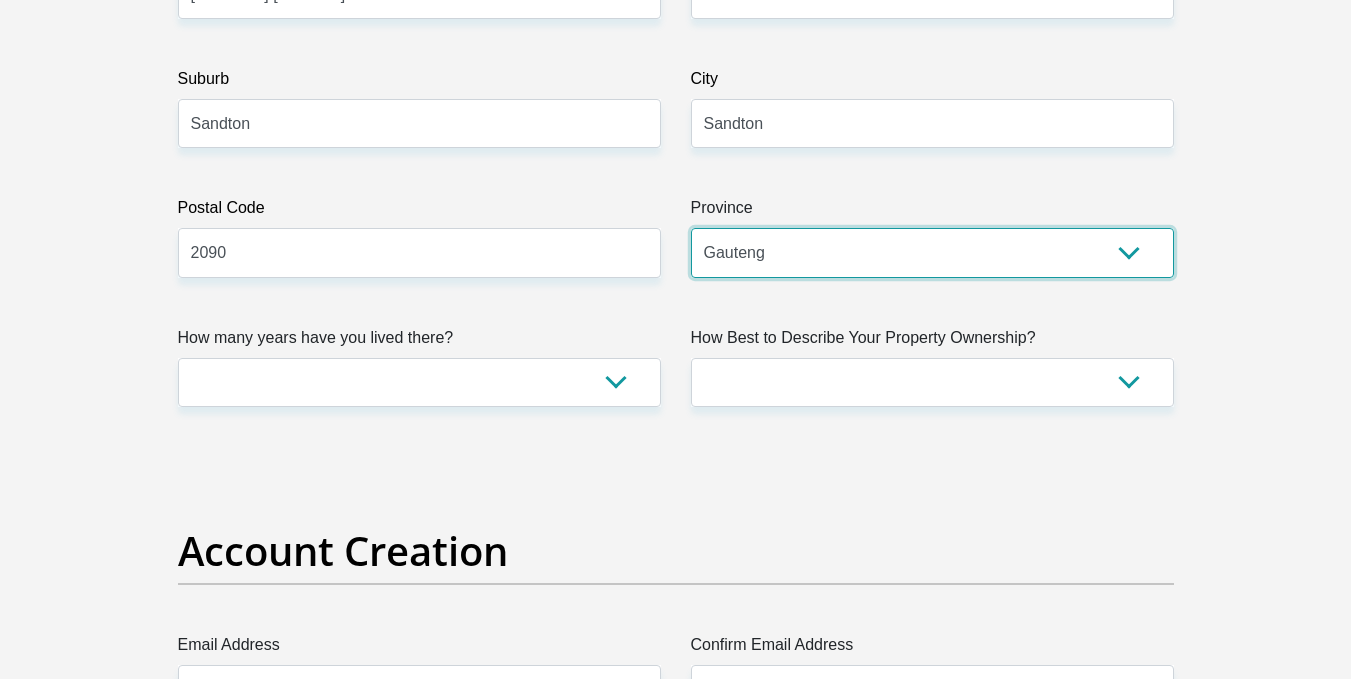 click on "Eastern Cape
Free State
Gauteng
KwaZulu-Natal
Limpopo
Mpumalanga
Northern Cape
North West
Western Cape" at bounding box center (932, 252) 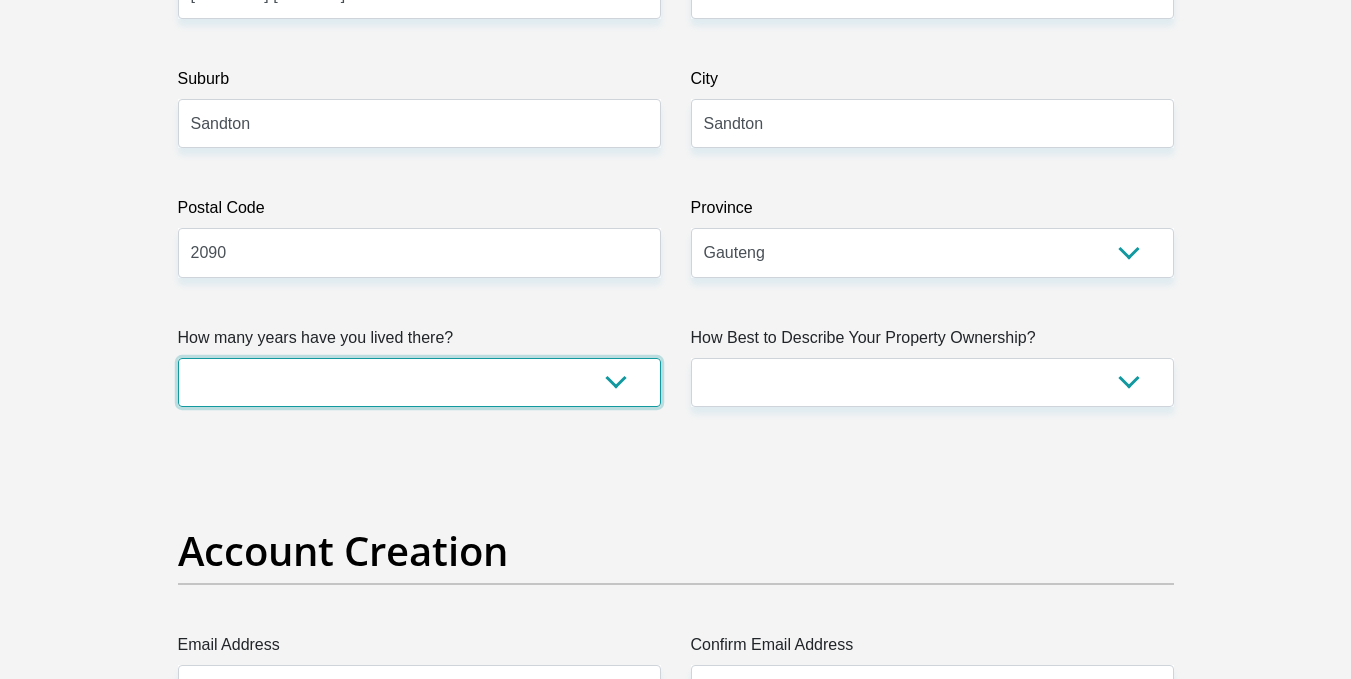 click on "less than 1 year
1-3 years
3-5 years
5+ years" at bounding box center [419, 382] 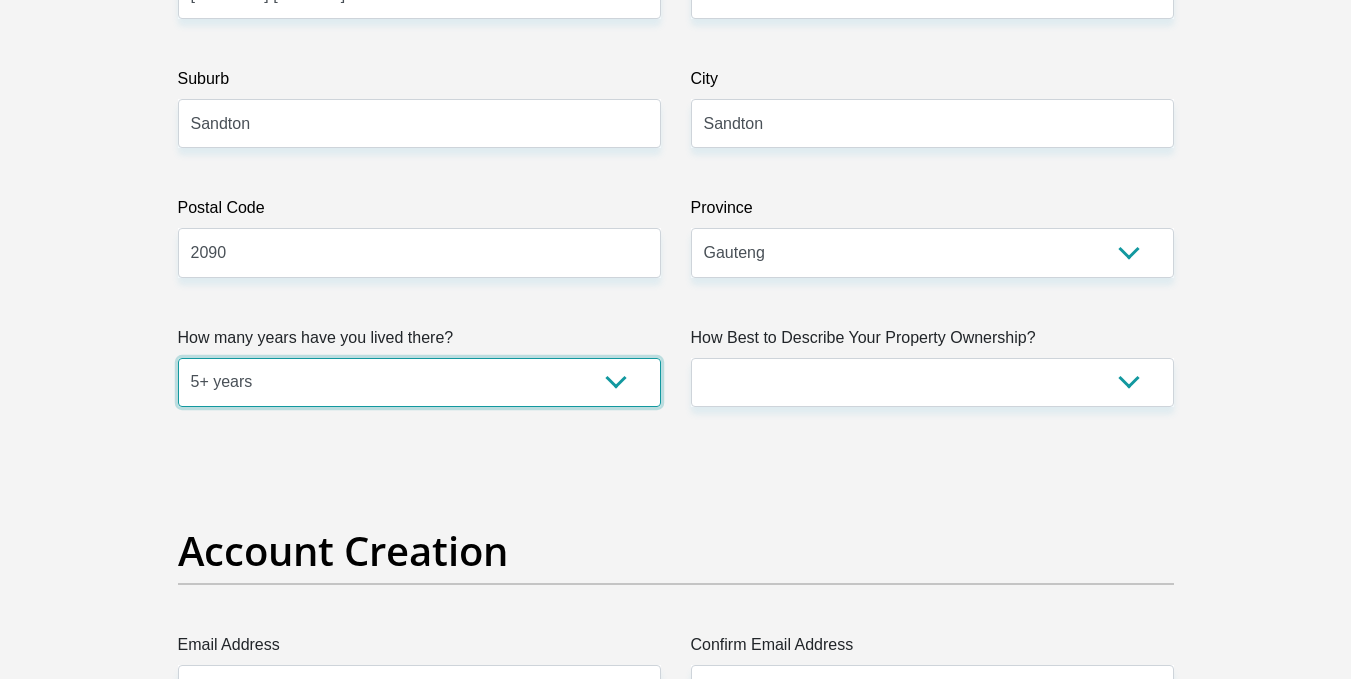 click on "less than 1 year
1-3 years
3-5 years
5+ years" at bounding box center (419, 382) 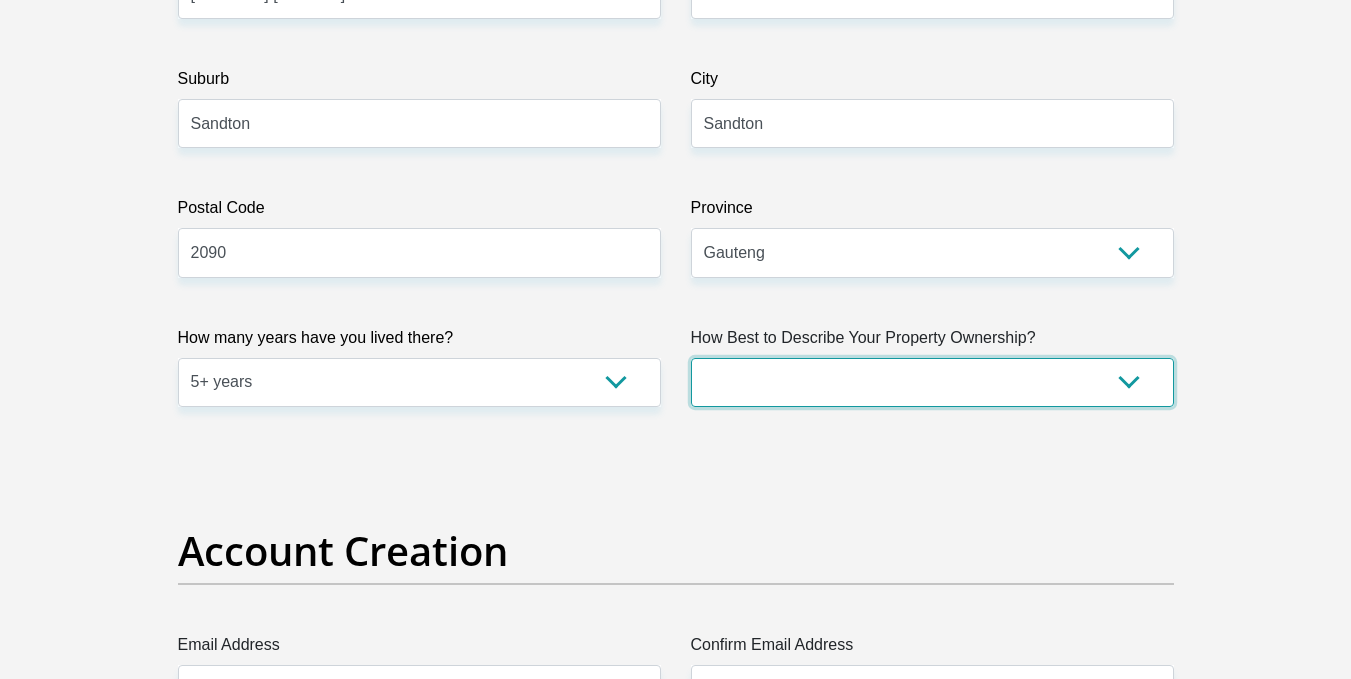 click on "Owned
Rented
Family Owned
Company Dwelling" at bounding box center (932, 382) 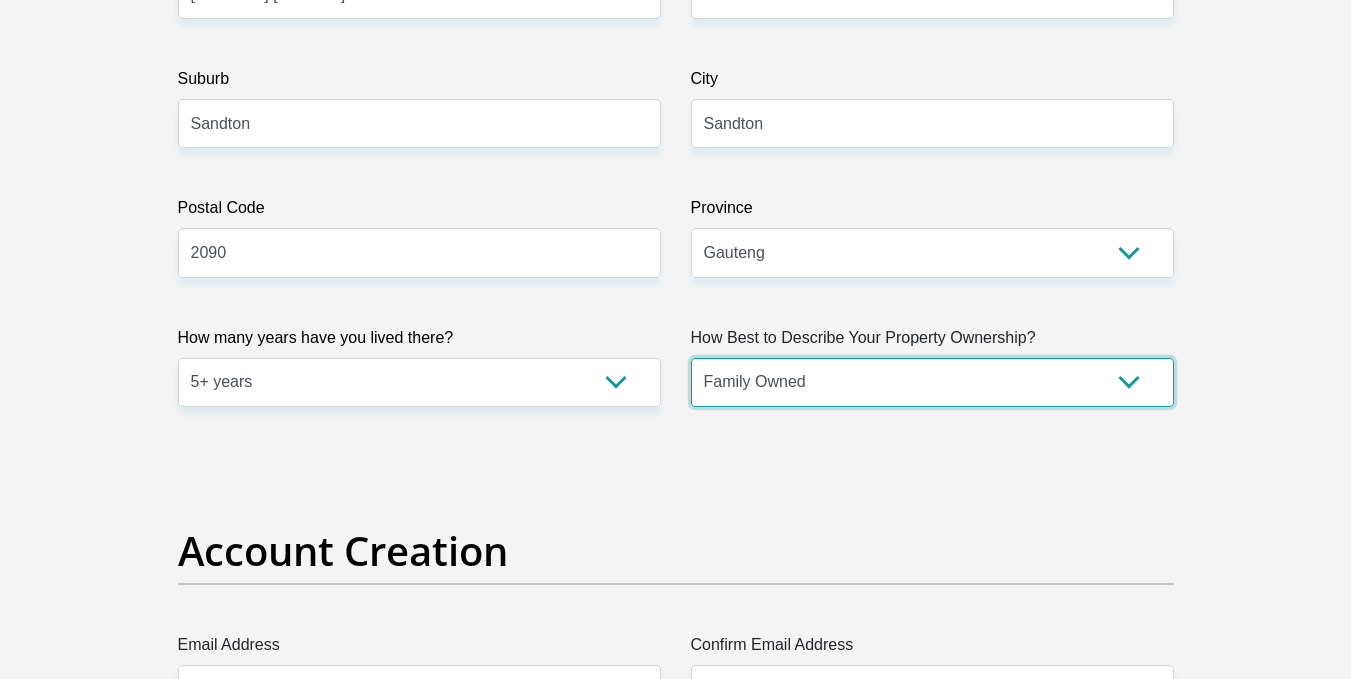 click on "Owned
Rented
Family Owned
Company Dwelling" at bounding box center (932, 382) 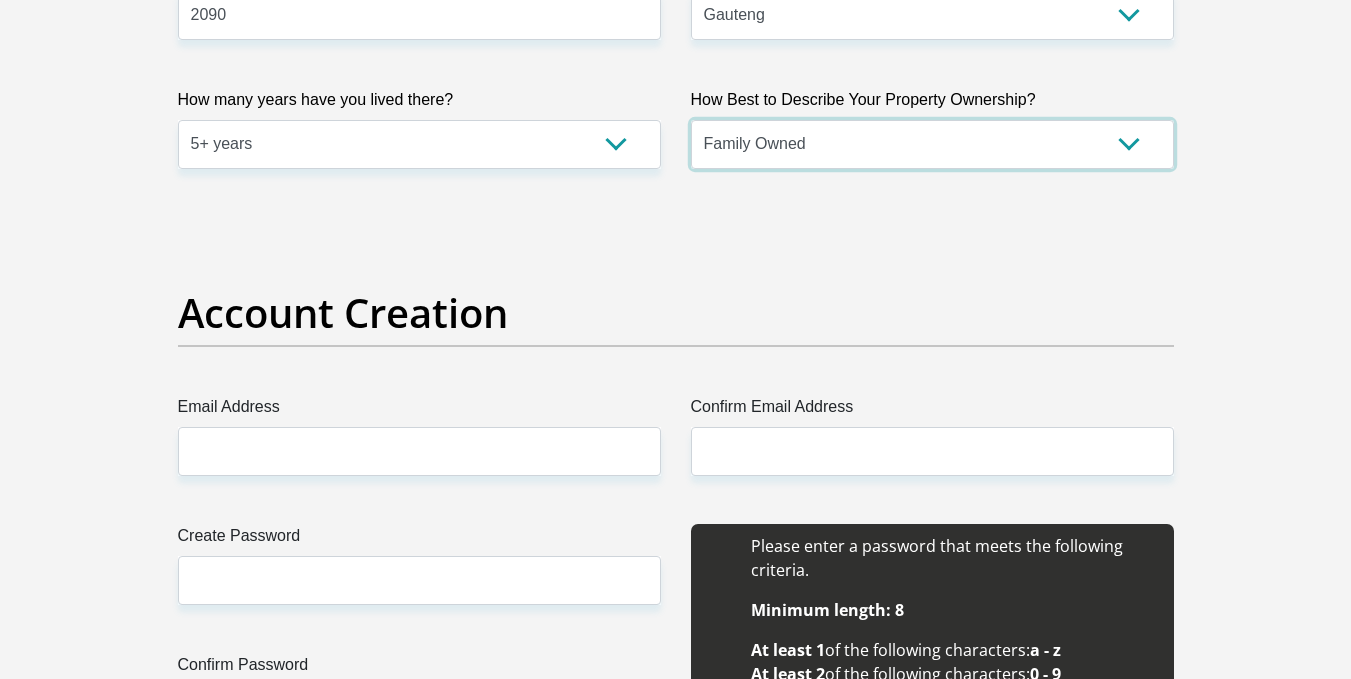 scroll, scrollTop: 1500, scrollLeft: 0, axis: vertical 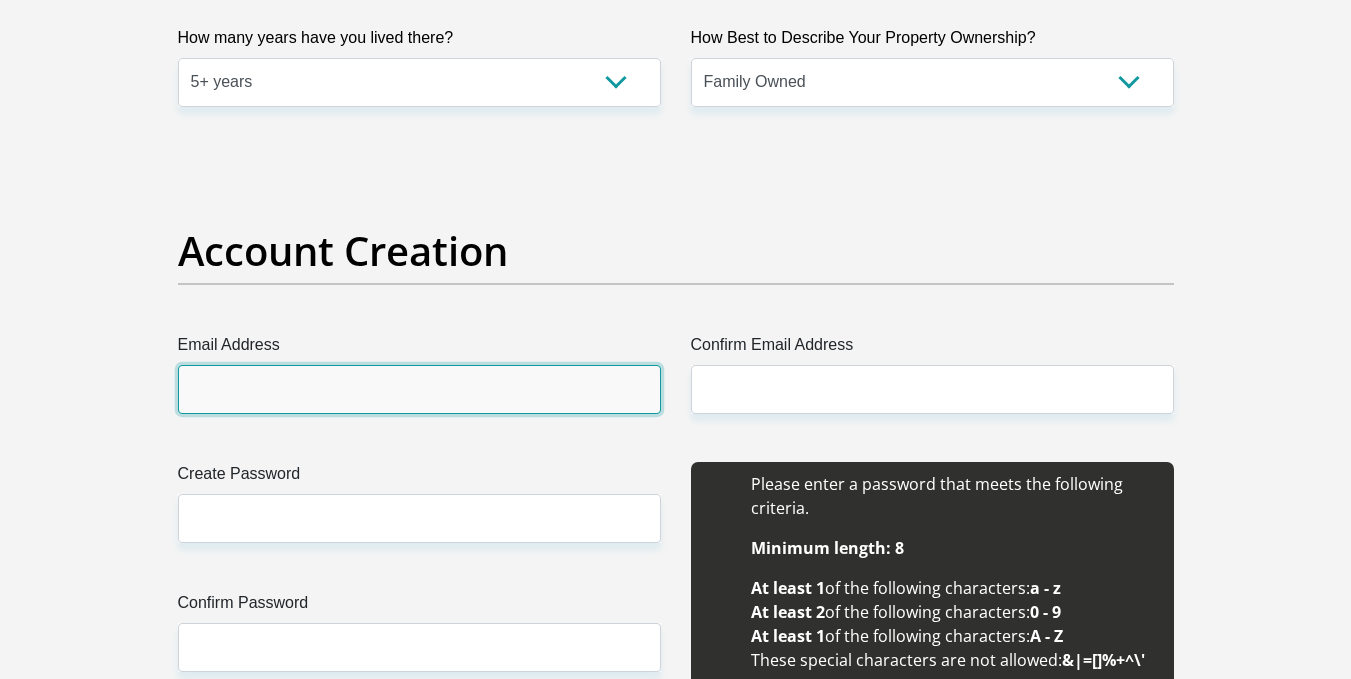 click on "Email Address" at bounding box center [419, 389] 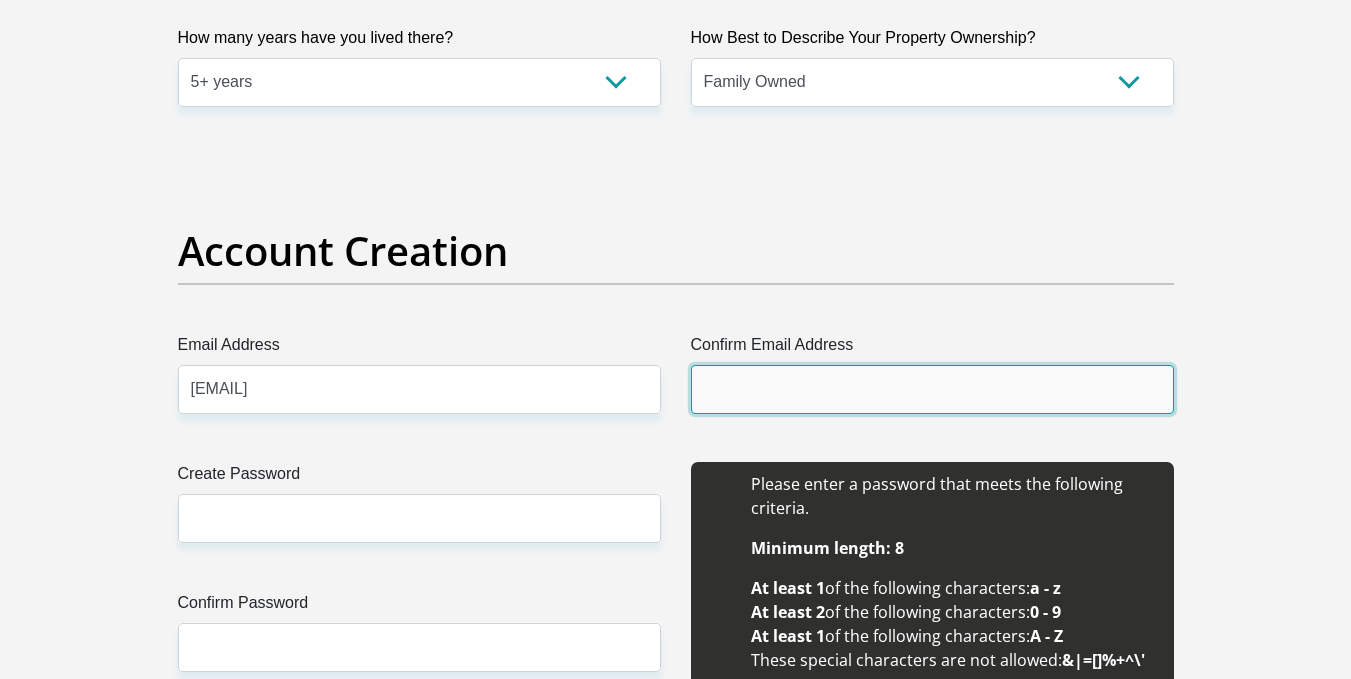 type on "[USERNAME]@[DOMAIN]" 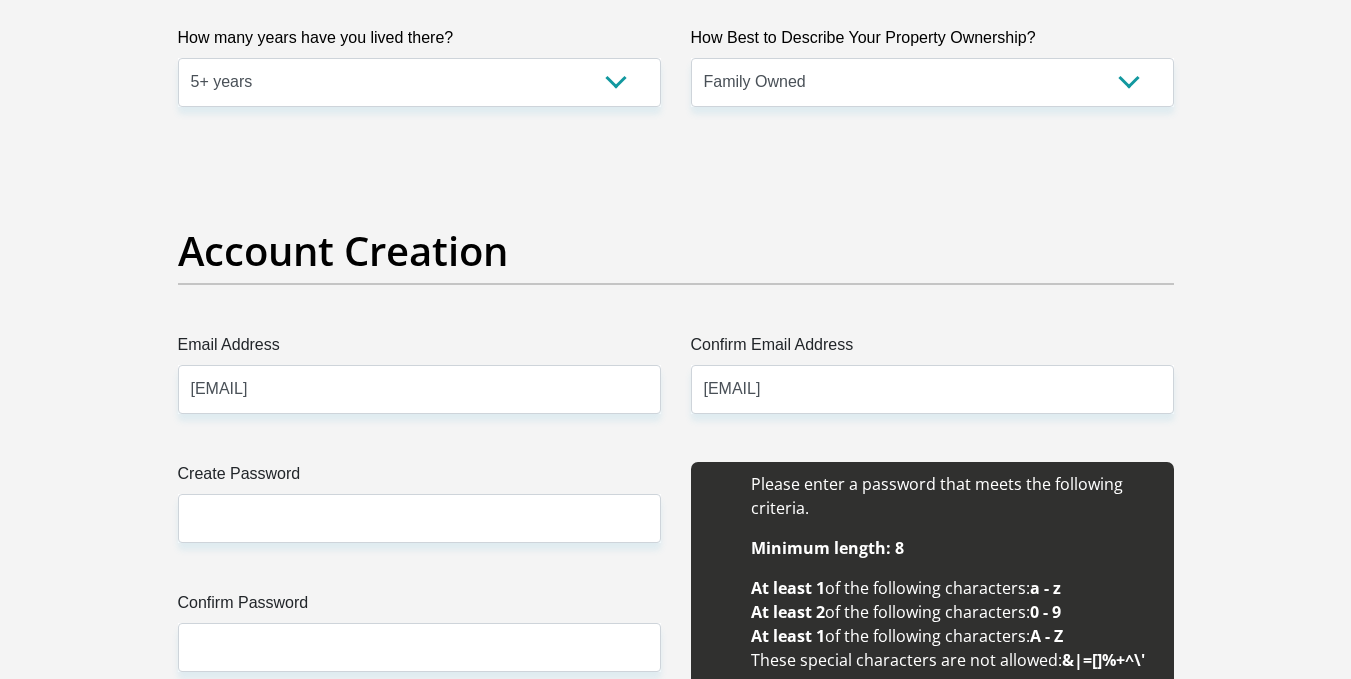type 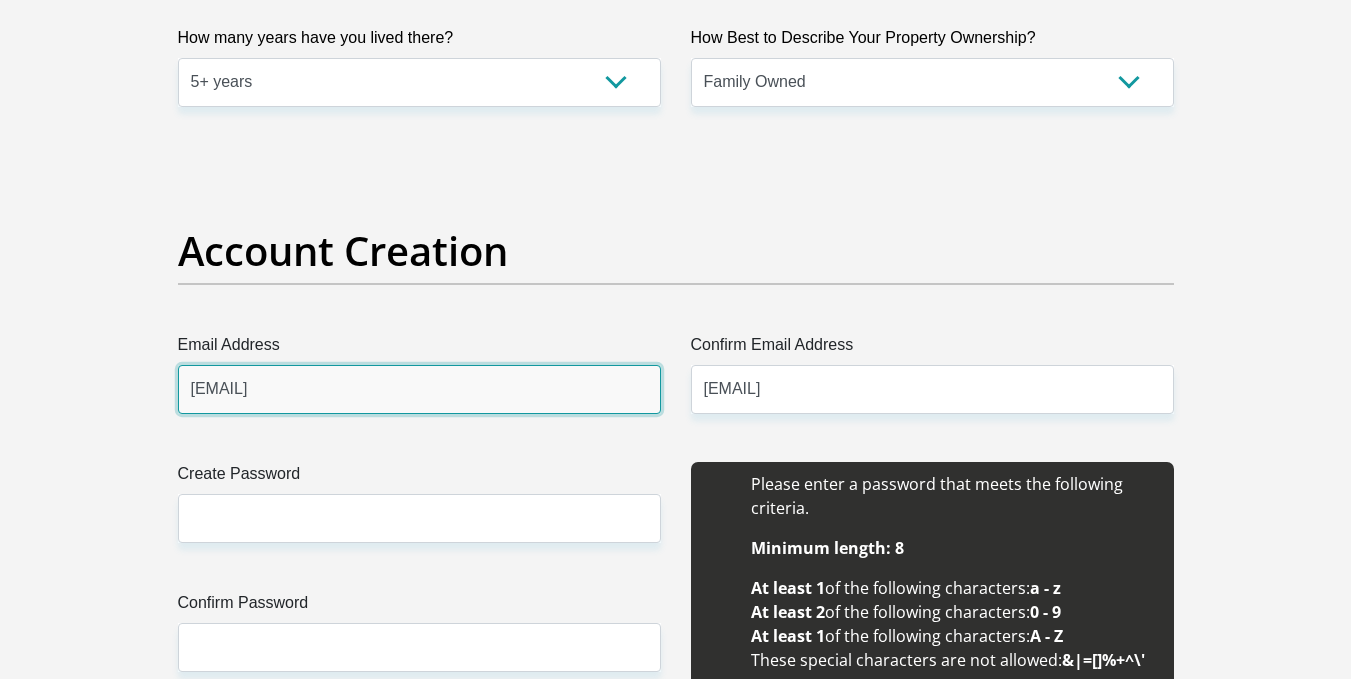 type 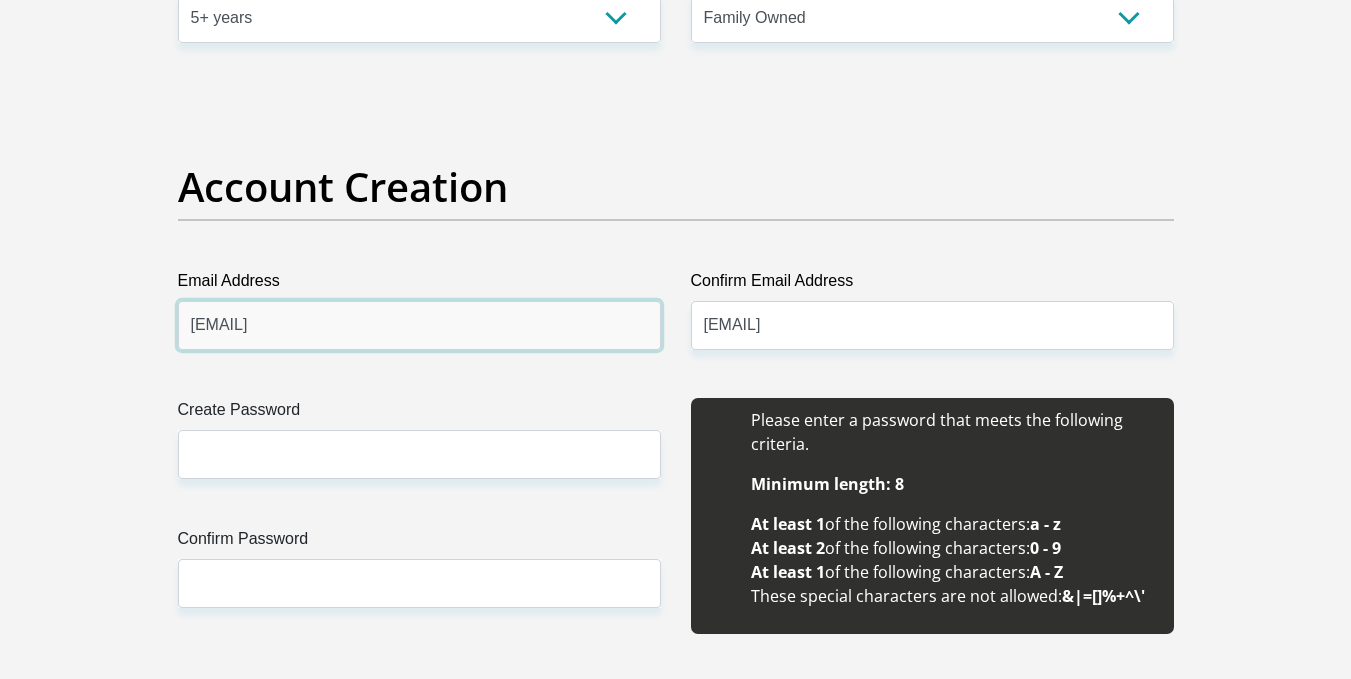 scroll, scrollTop: 1600, scrollLeft: 0, axis: vertical 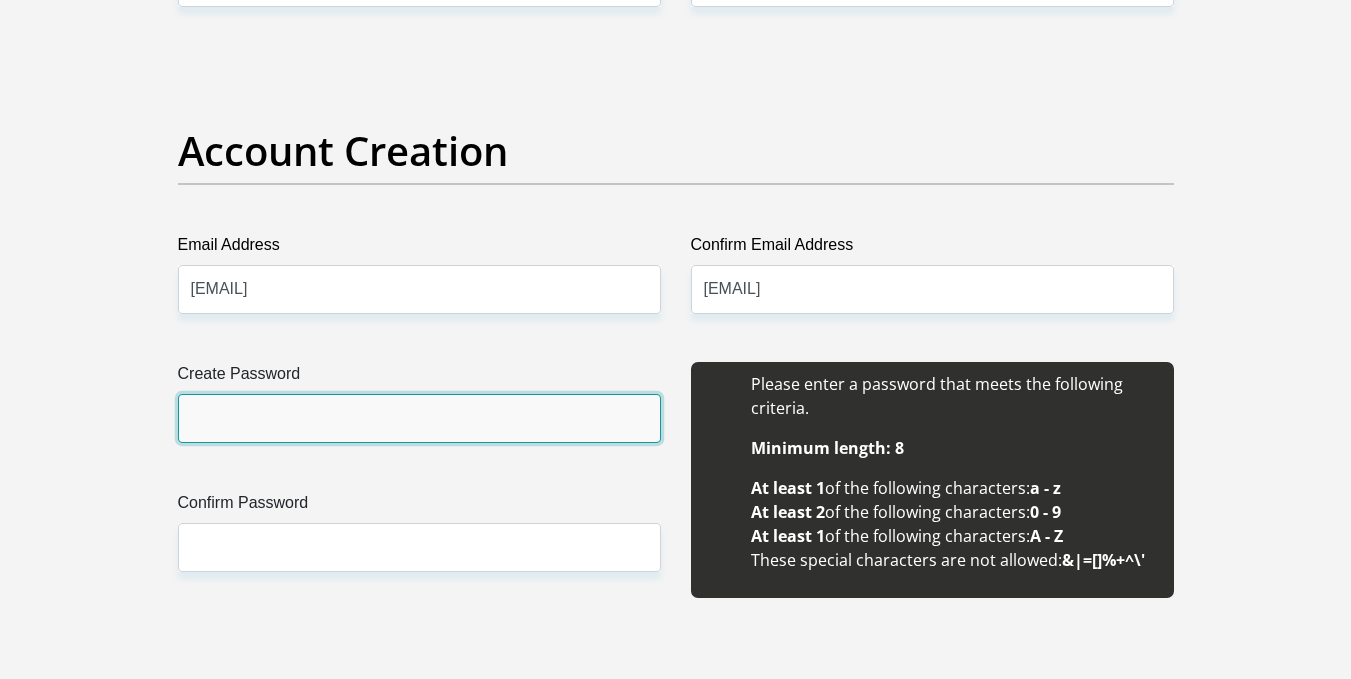 click on "Create Password" at bounding box center (419, 418) 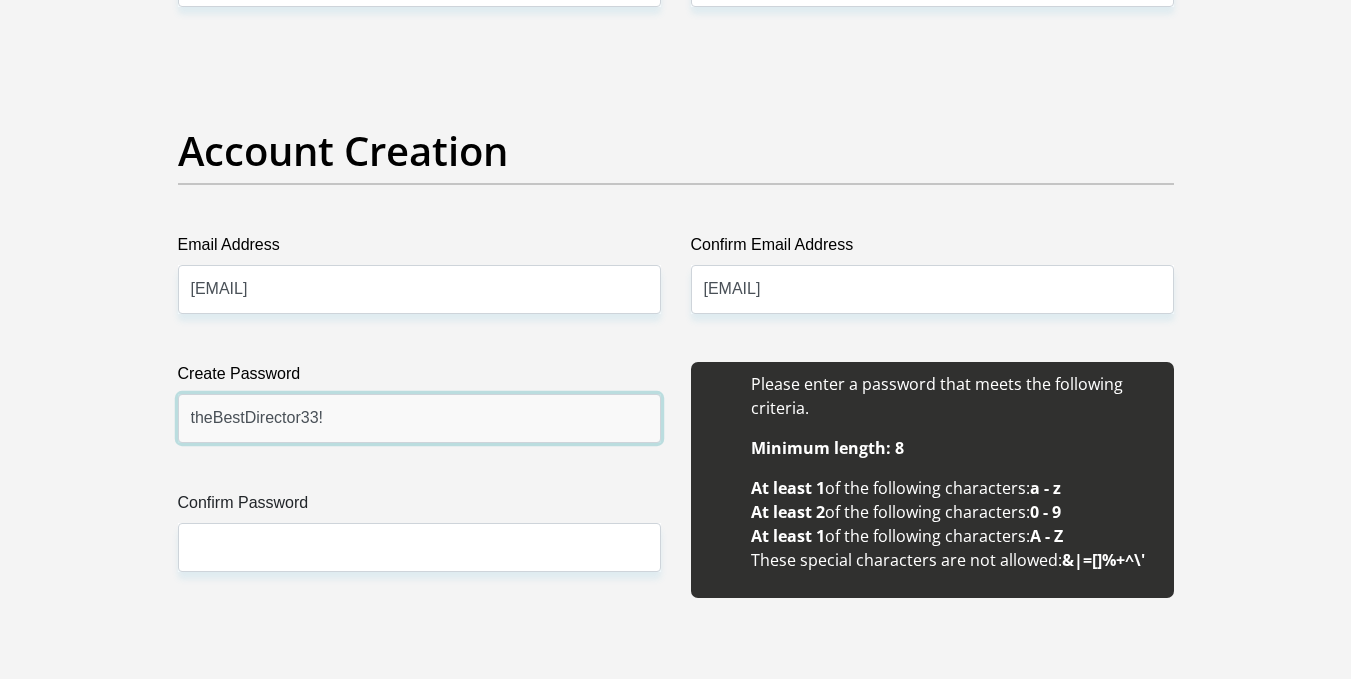 drag, startPoint x: 329, startPoint y: 422, endPoint x: 180, endPoint y: 419, distance: 149.0302 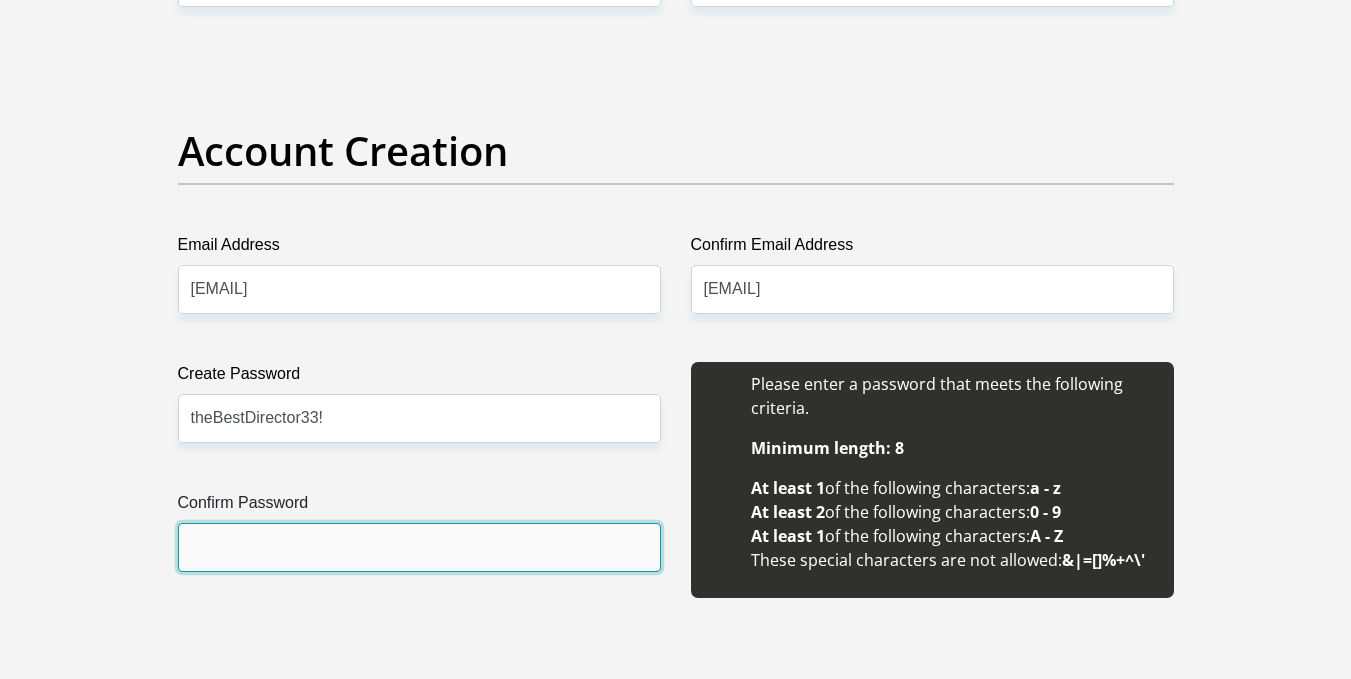 click on "Confirm Password" at bounding box center (419, 547) 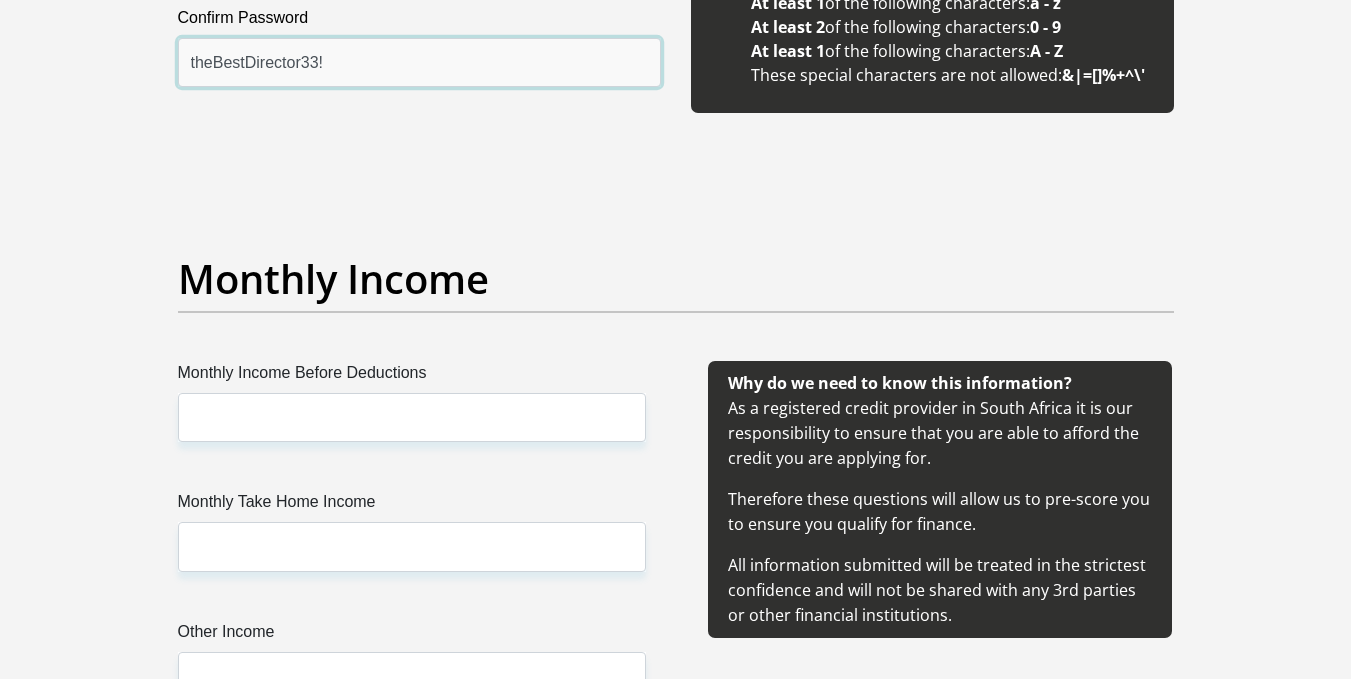 scroll, scrollTop: 2100, scrollLeft: 0, axis: vertical 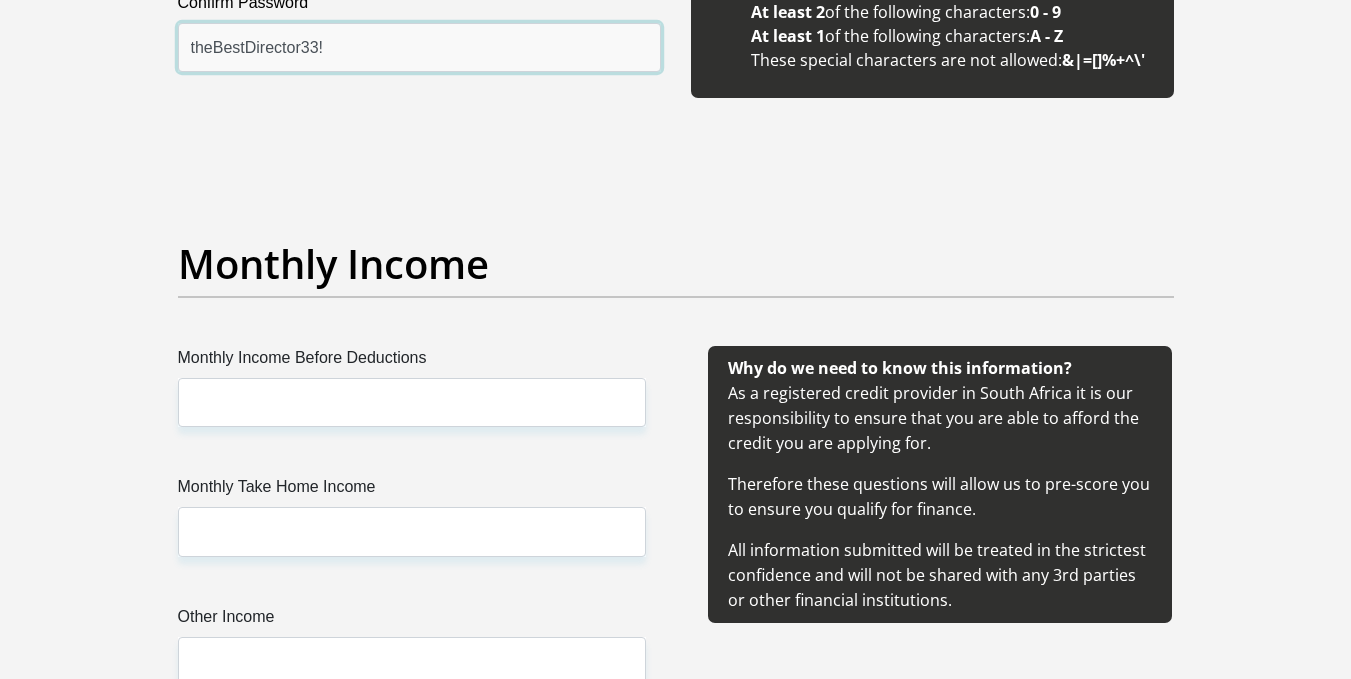 type on "theBestDirector33!" 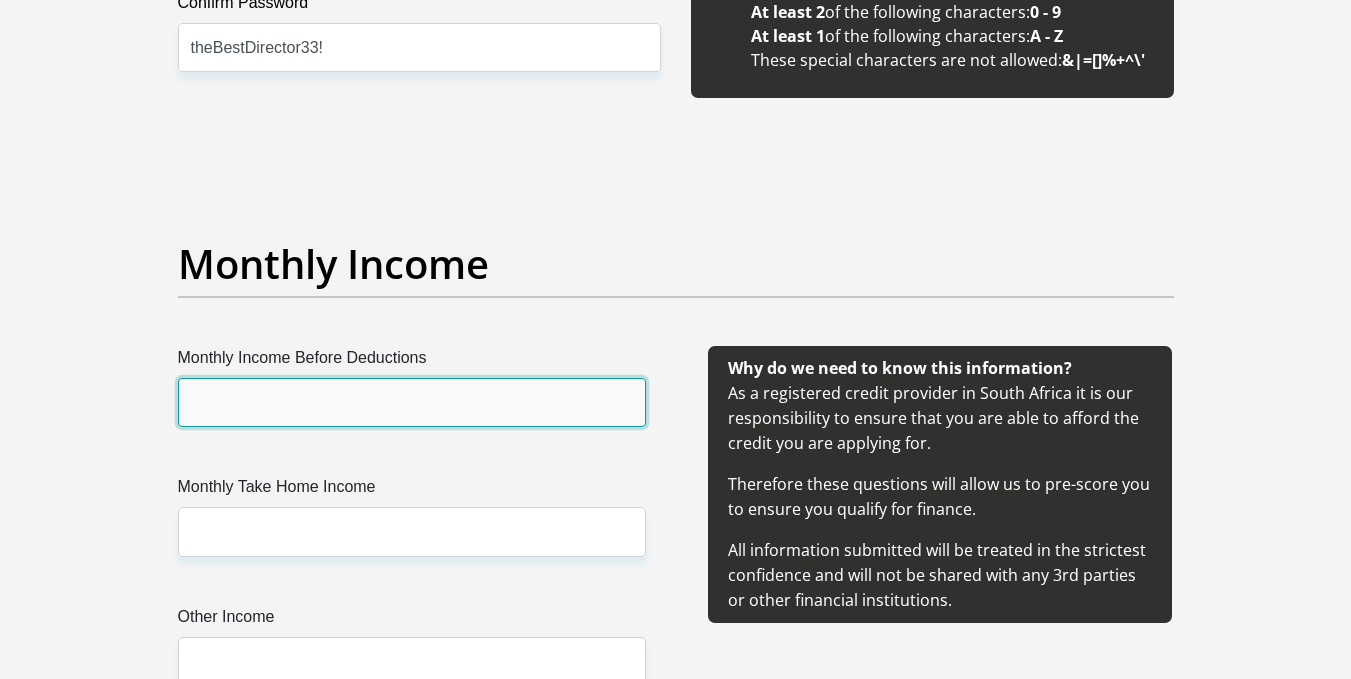 click on "Monthly Income Before Deductions" at bounding box center [412, 402] 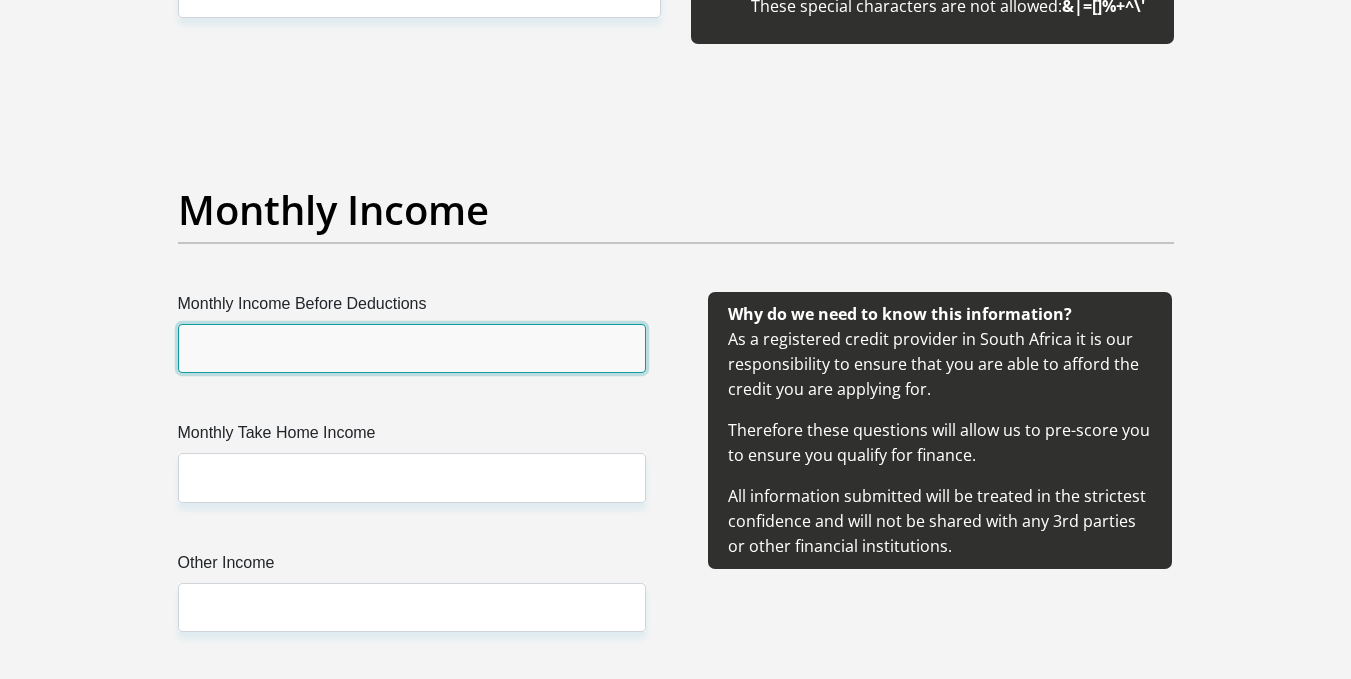 scroll, scrollTop: 2200, scrollLeft: 0, axis: vertical 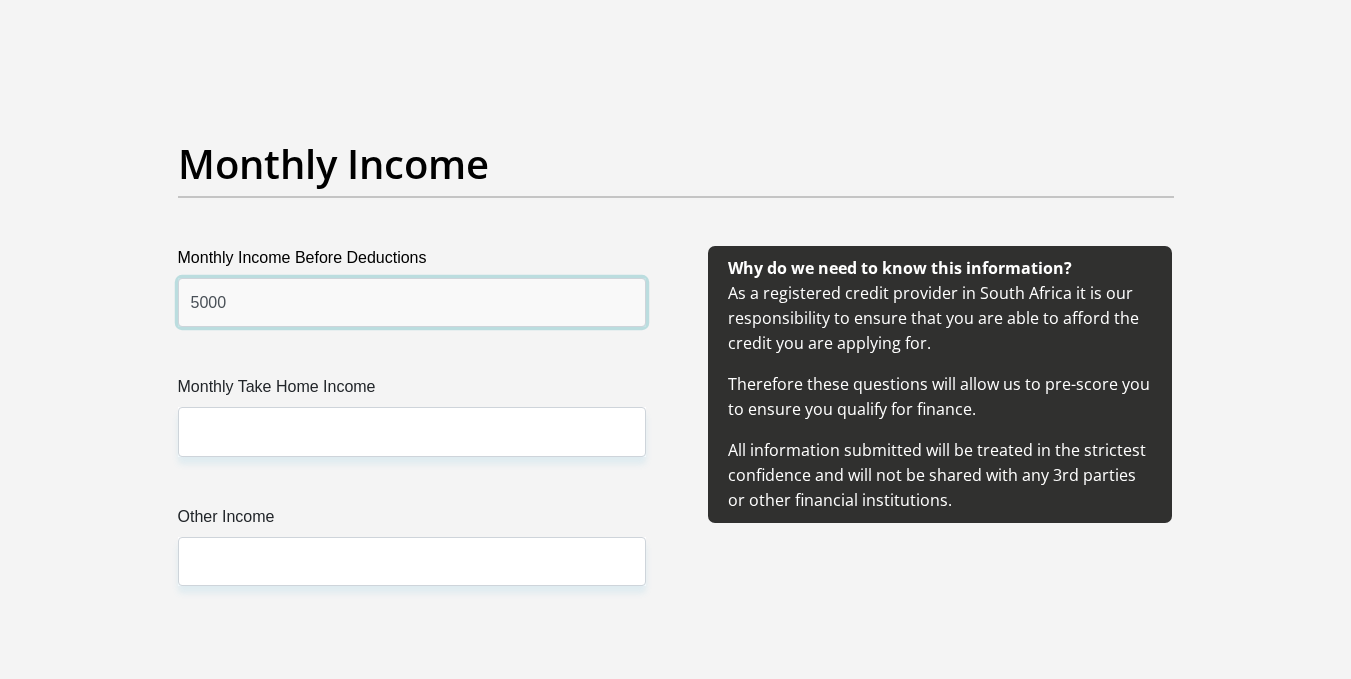 type on "5000" 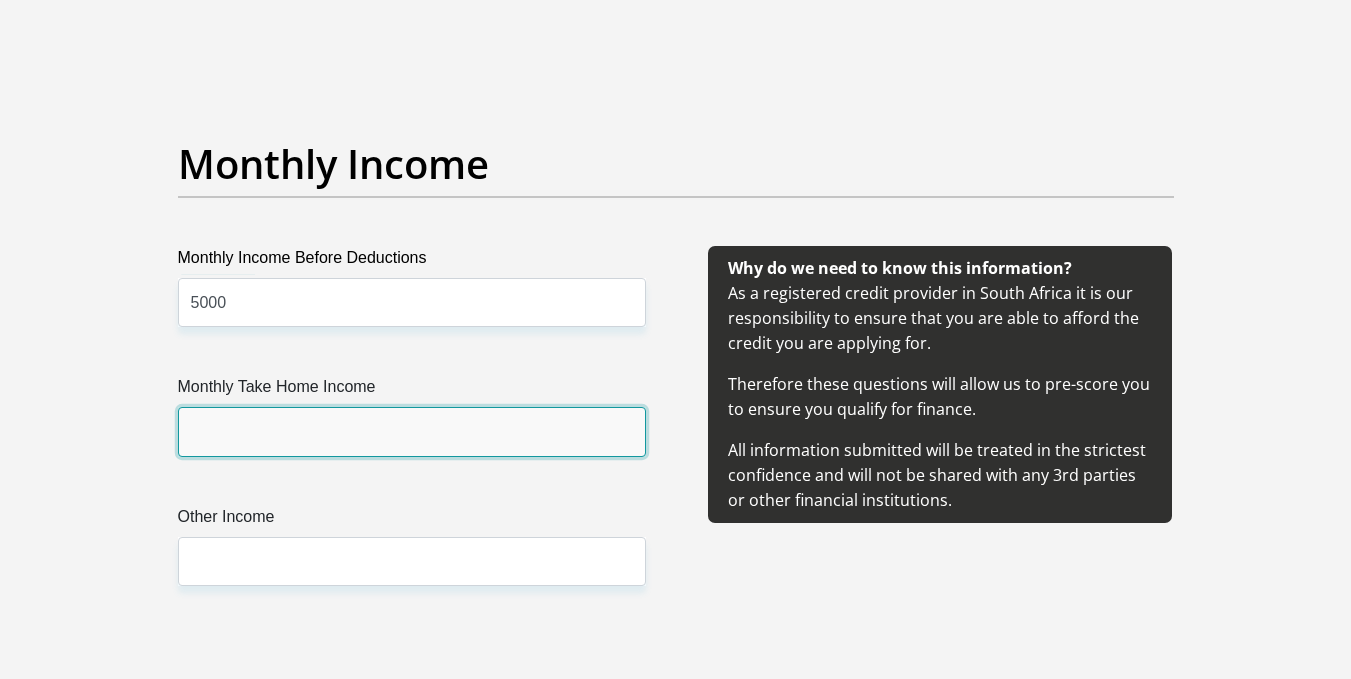click on "Monthly Take Home Income" at bounding box center (412, 431) 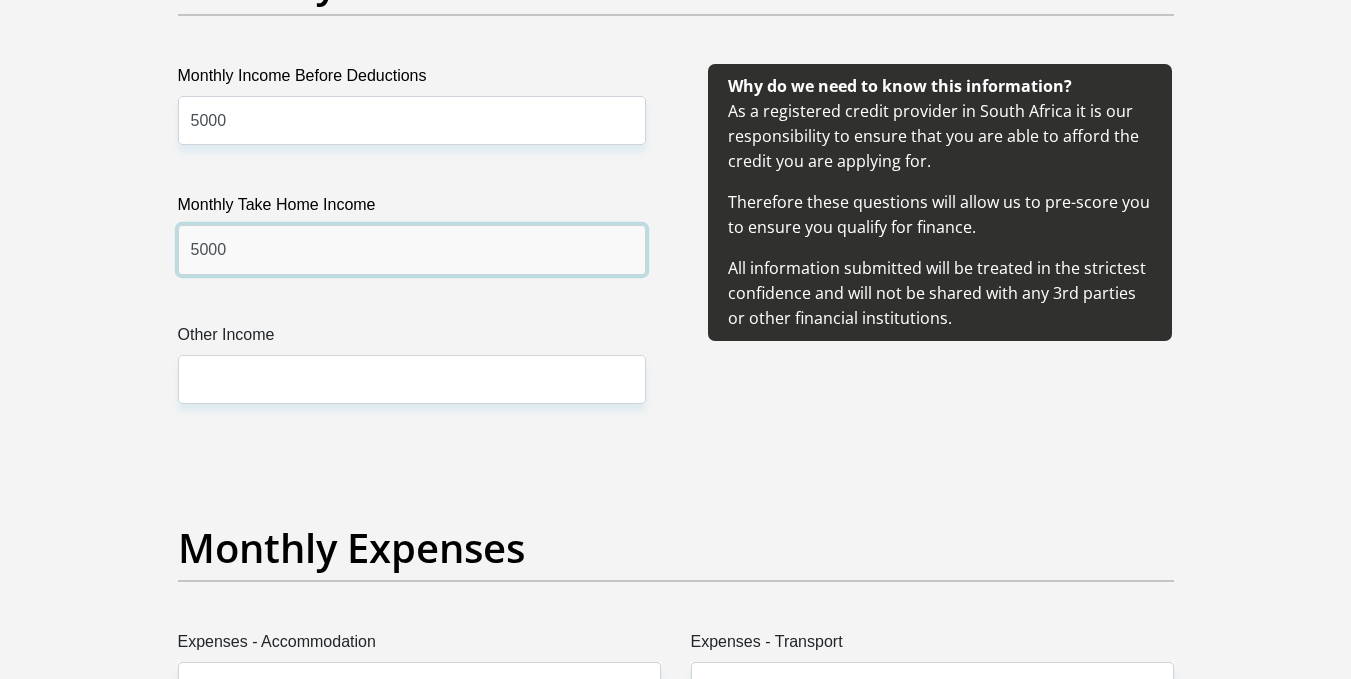 scroll, scrollTop: 2400, scrollLeft: 0, axis: vertical 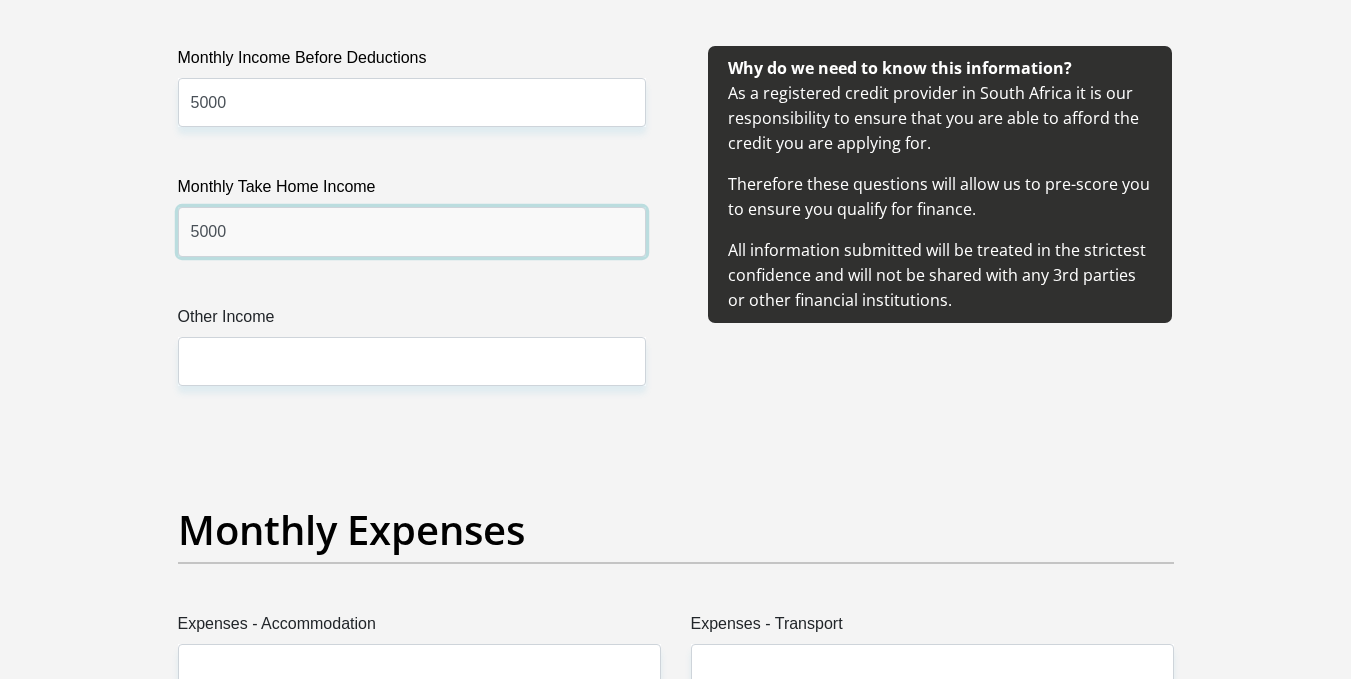 type on "5000" 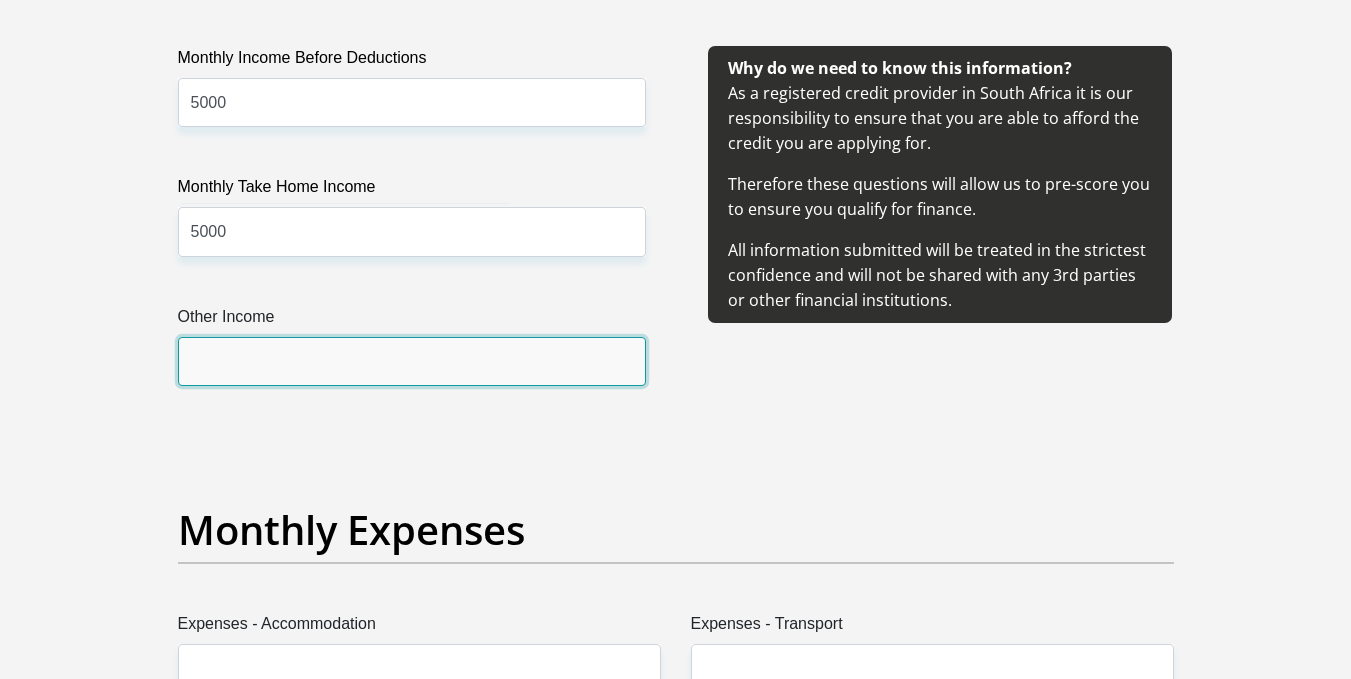 click on "Other Income" at bounding box center [412, 361] 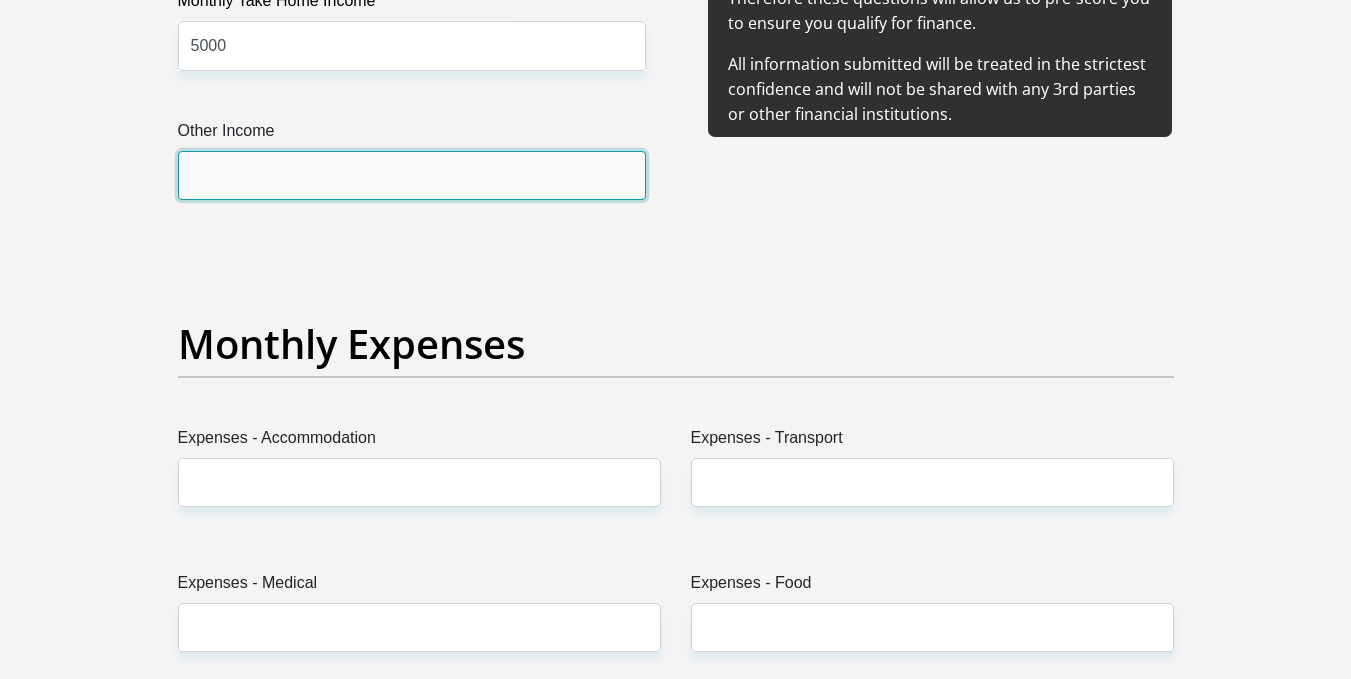 scroll, scrollTop: 2600, scrollLeft: 0, axis: vertical 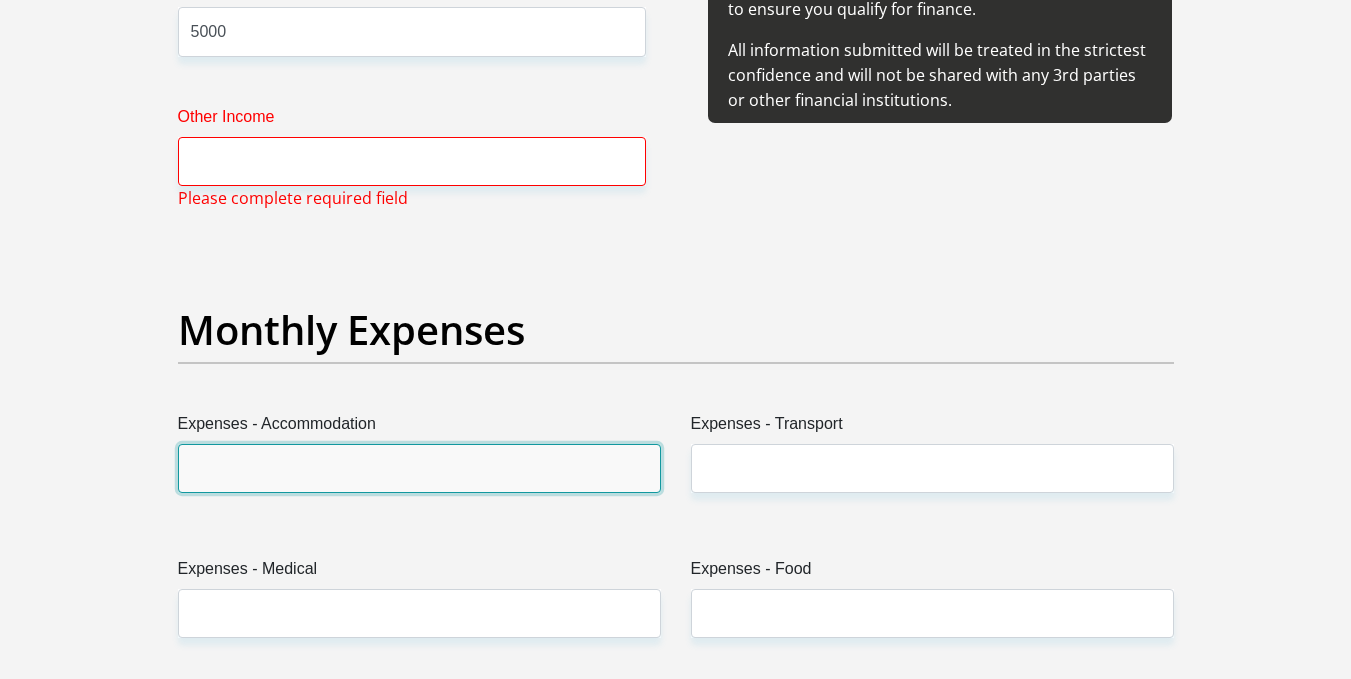 click on "Expenses - Accommodation" at bounding box center [419, 468] 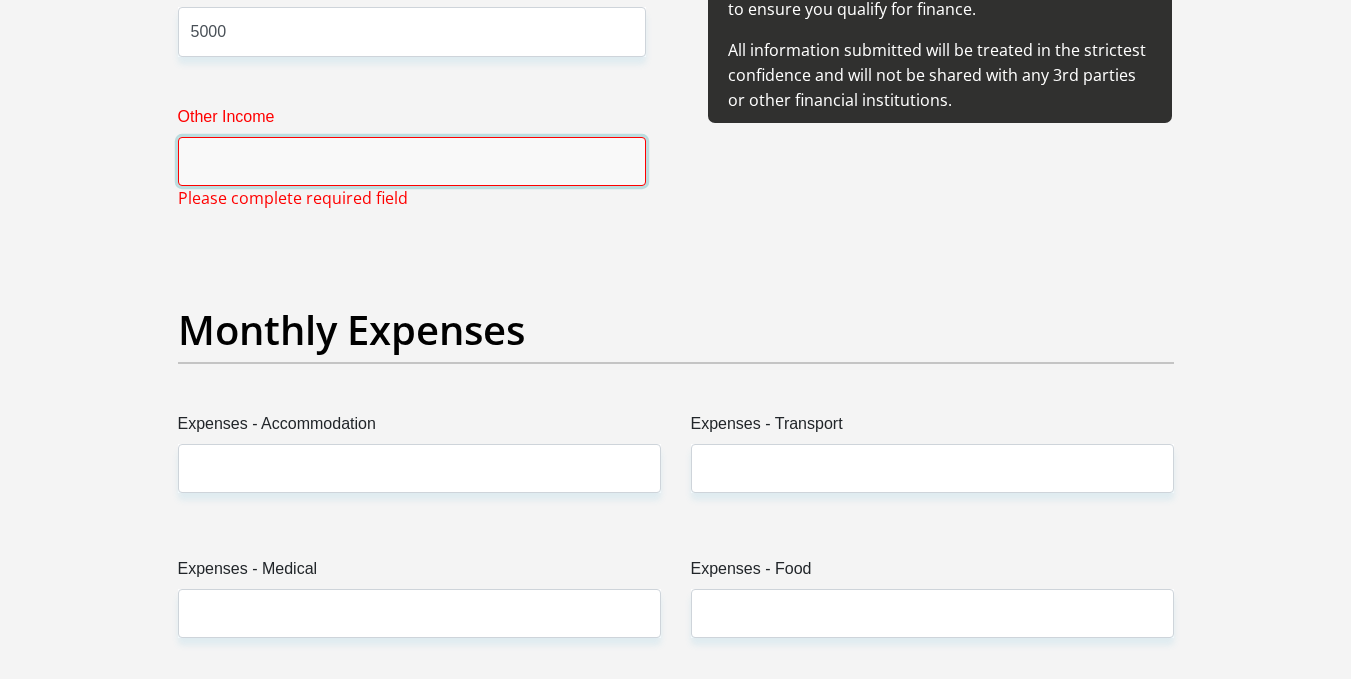 click on "Other Income" at bounding box center [412, 161] 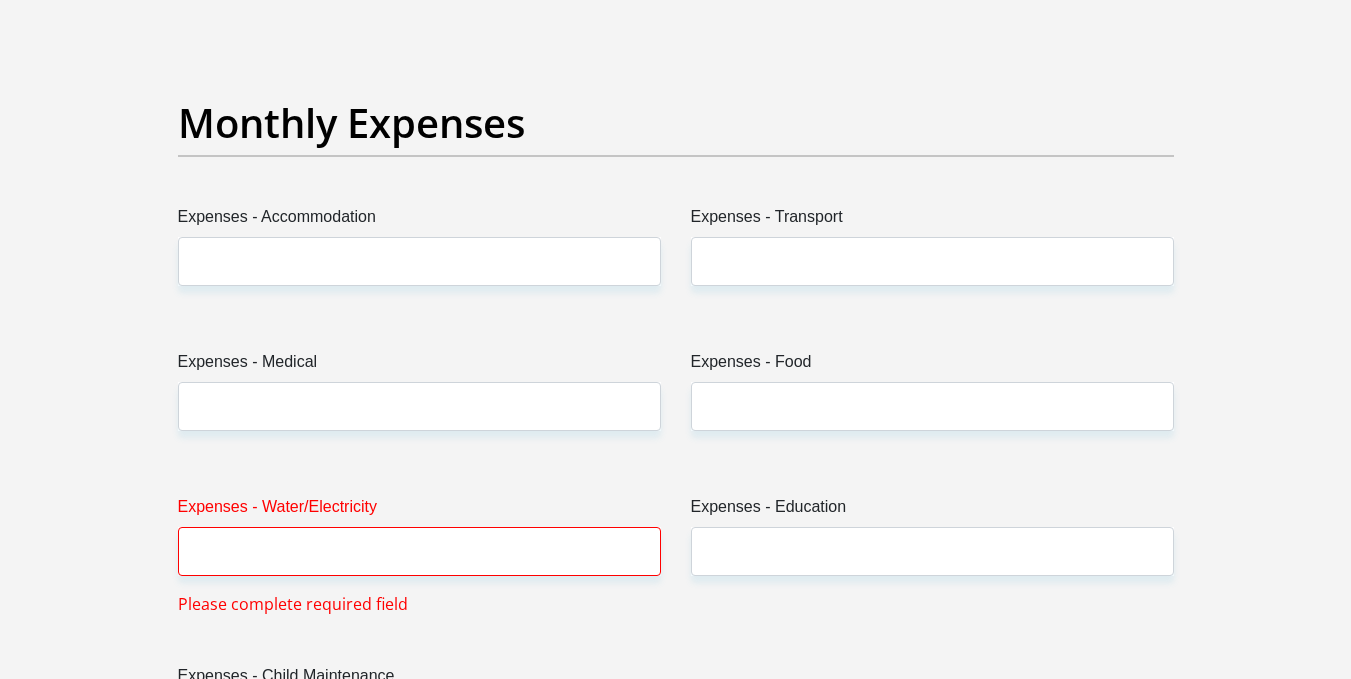 scroll, scrollTop: 2800, scrollLeft: 0, axis: vertical 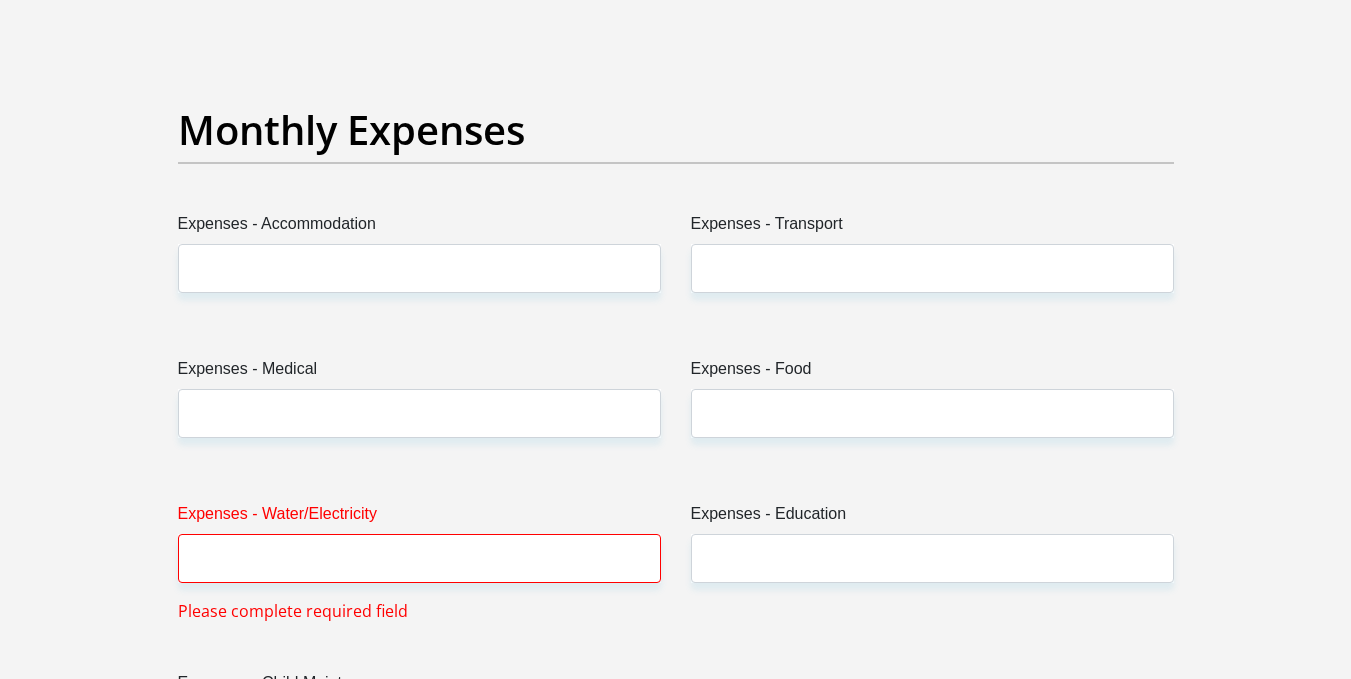type on "0" 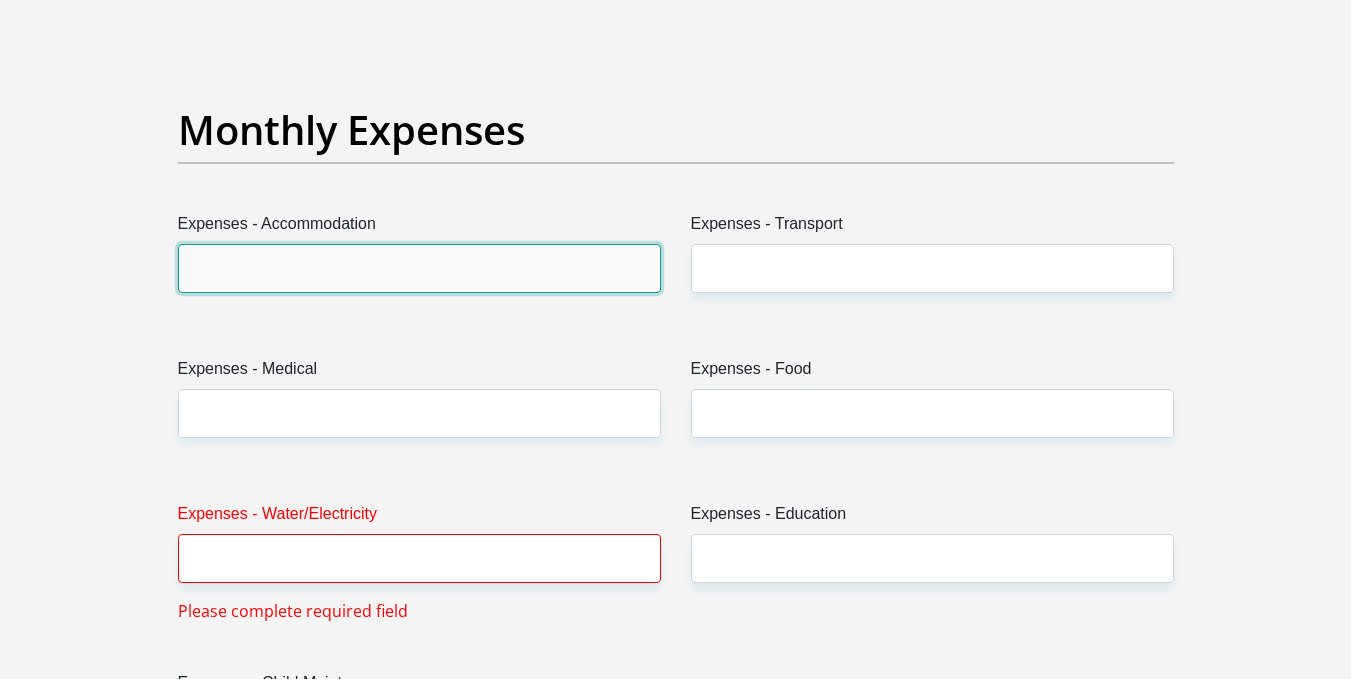 click on "Expenses - Accommodation" at bounding box center (419, 268) 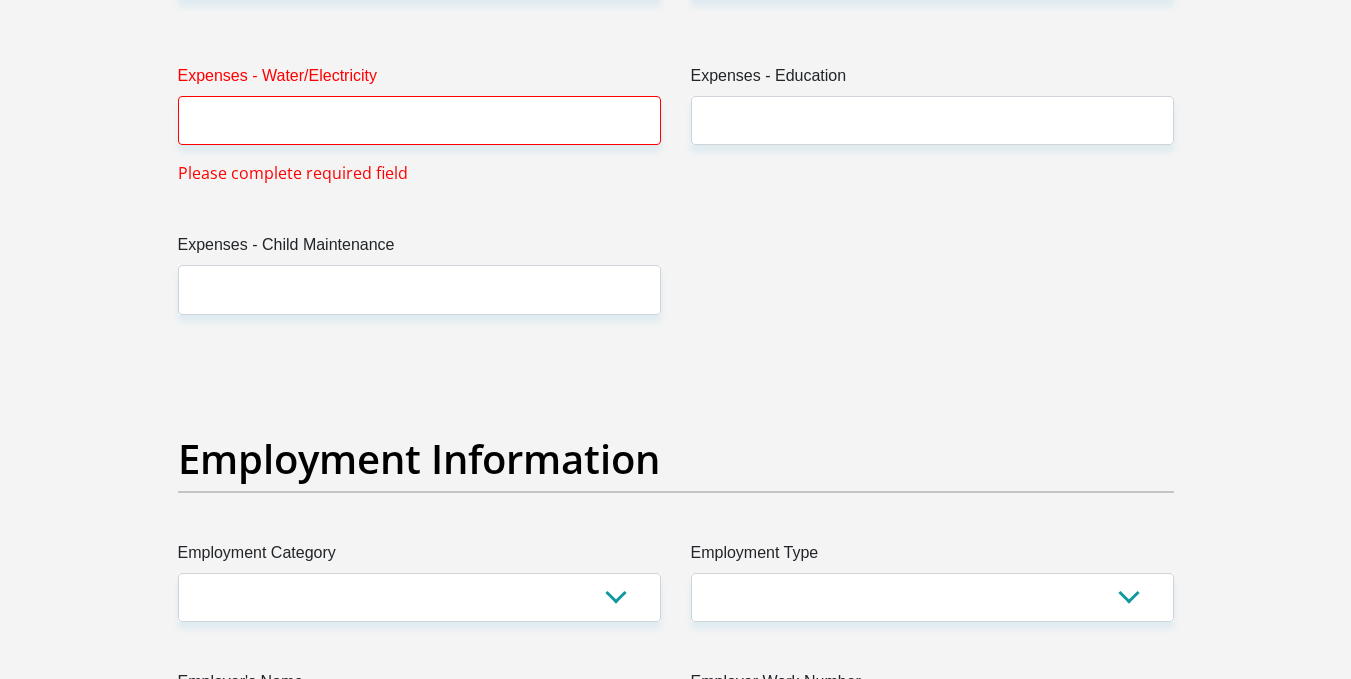 scroll, scrollTop: 3500, scrollLeft: 0, axis: vertical 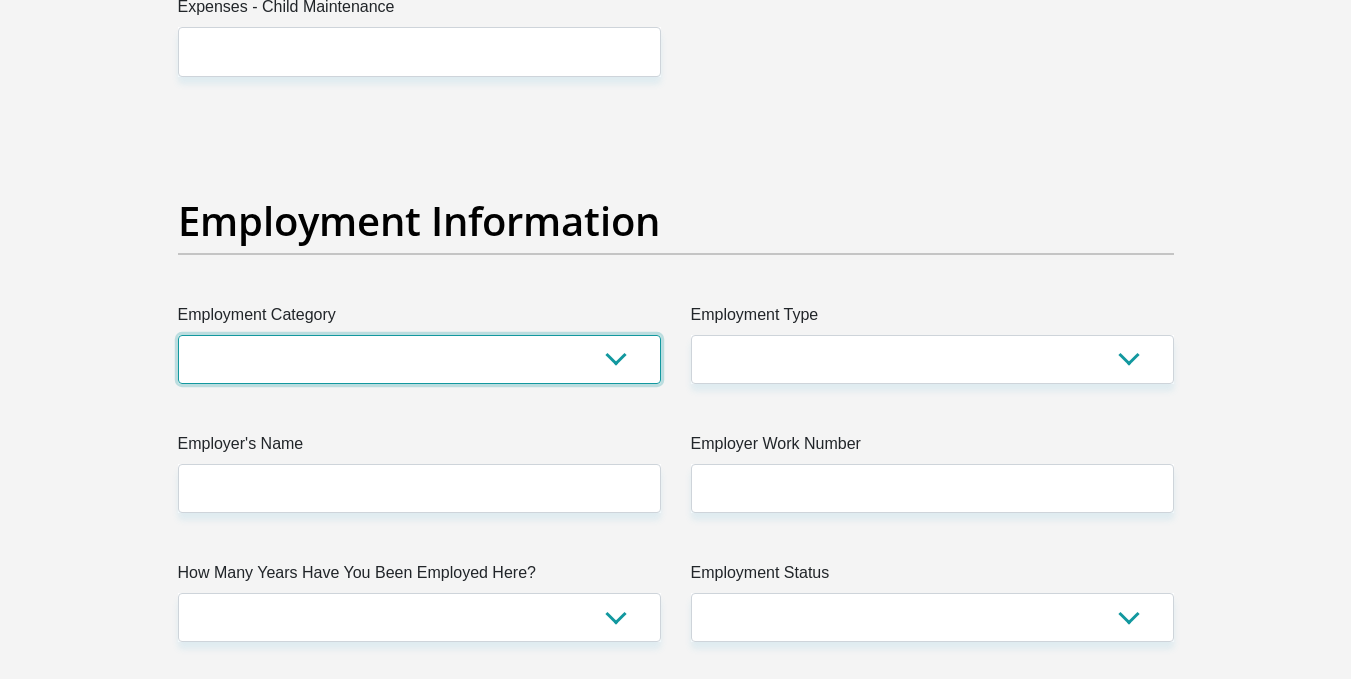 click on "AGRICULTURE
ALCOHOL & TOBACCO
CONSTRUCTION MATERIALS
METALLURGY
EQUIPMENT FOR RENEWABLE ENERGY
SPECIALIZED CONTRACTORS
CAR
GAMING (INCL. INTERNET
OTHER WHOLESALE
UNLICENSED PHARMACEUTICALS
CURRENCY EXCHANGE HOUSES
OTHER FINANCIAL INSTITUTIONS & INSURANCE
REAL ESTATE AGENTS
OIL & GAS
OTHER MATERIALS (E.G. IRON ORE)
PRECIOUS STONES & PRECIOUS METALS
POLITICAL ORGANIZATIONS
RELIGIOUS ORGANIZATIONS(NOT SECTS)
ACTI. HAVING BUSINESS DEAL WITH PUBLIC ADMINISTRATION
LAUNDROMATS" at bounding box center (419, 359) 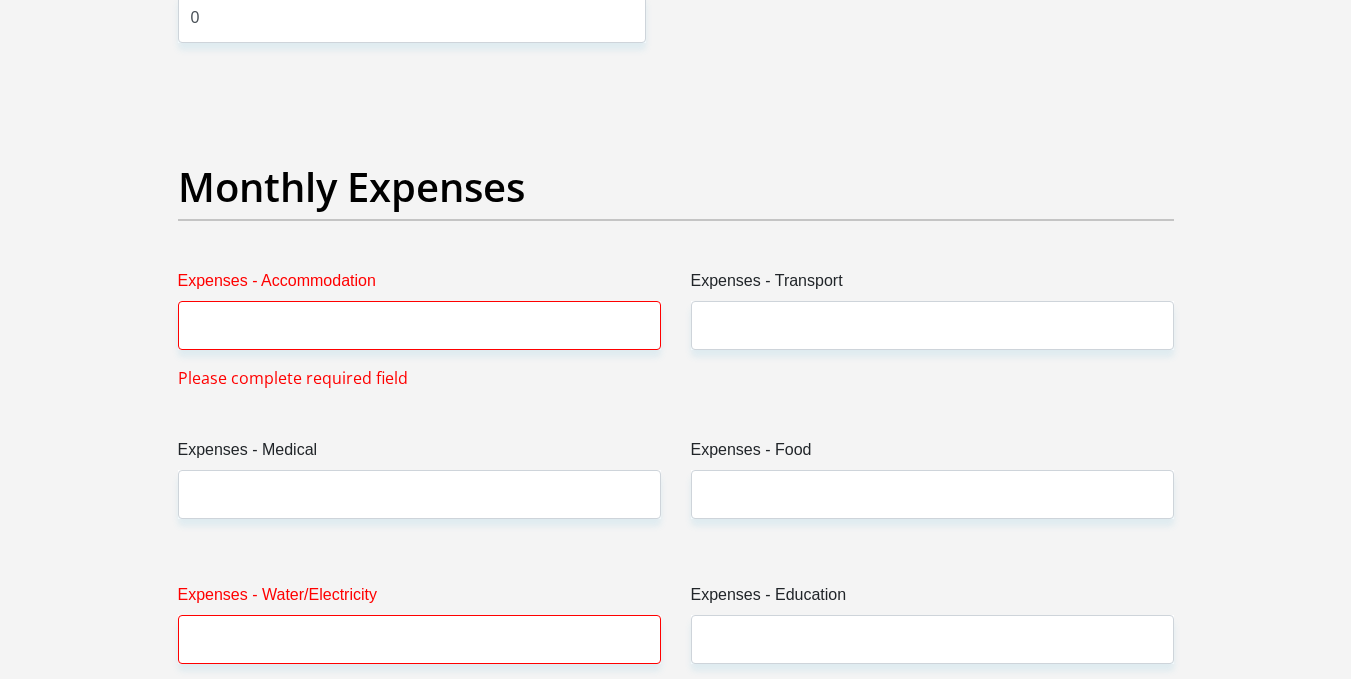 scroll, scrollTop: 2744, scrollLeft: 0, axis: vertical 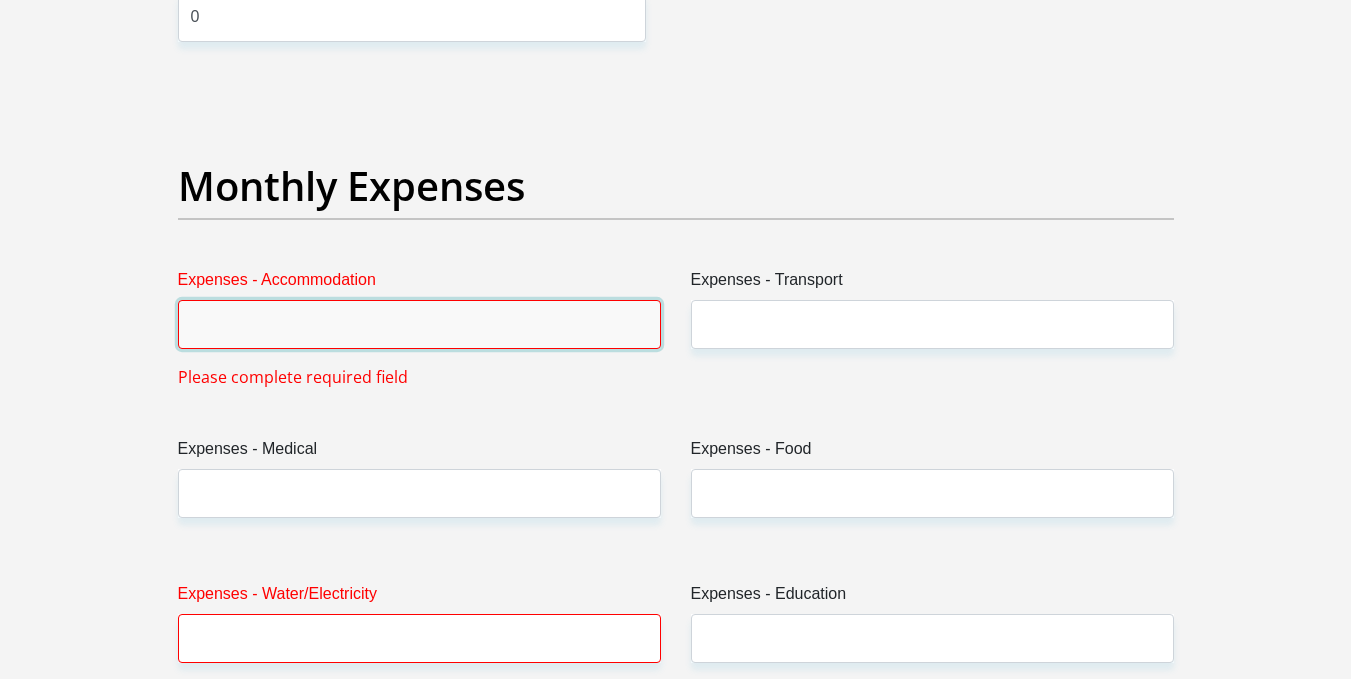 click on "Expenses - Accommodation" at bounding box center (419, 324) 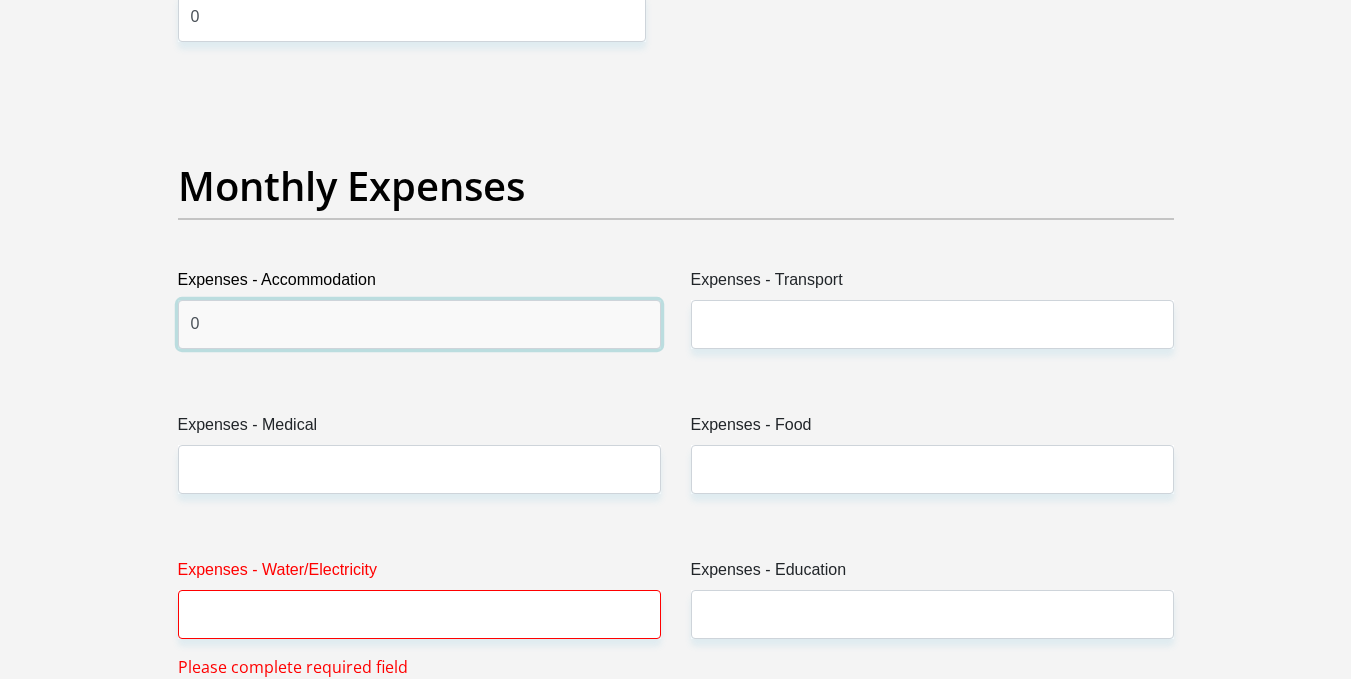 type on "0" 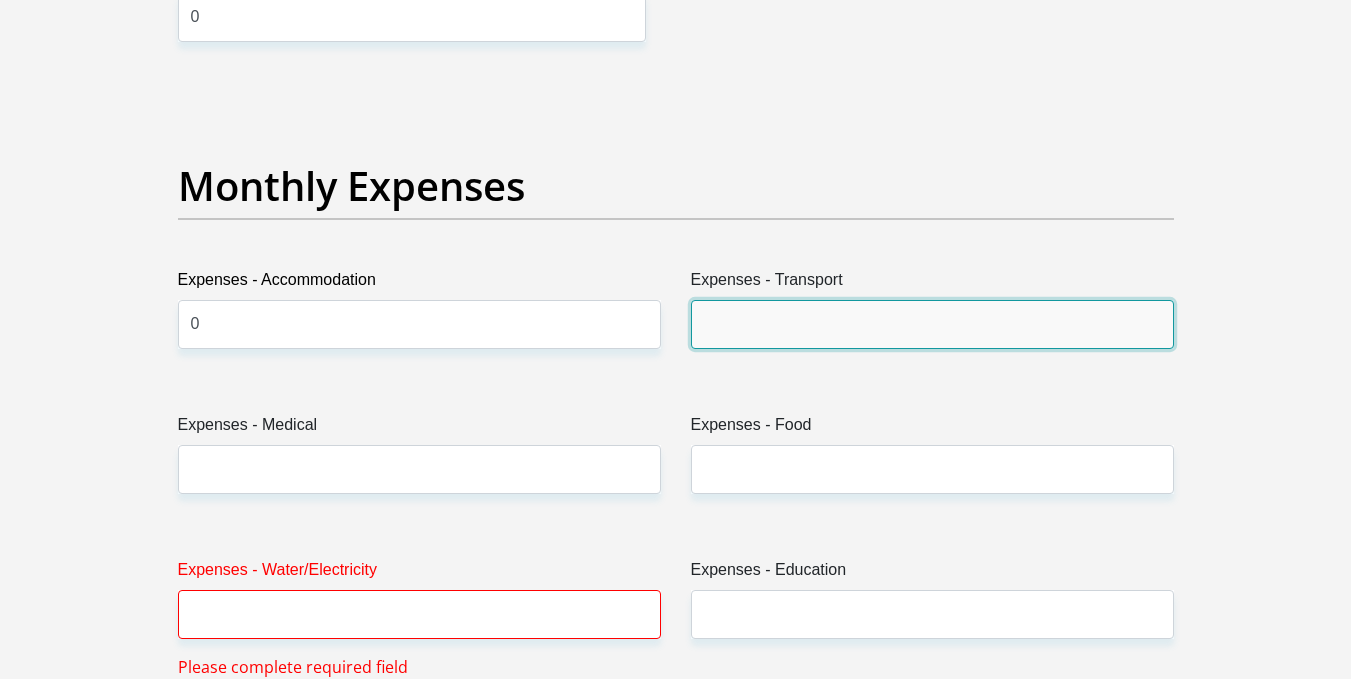click on "Expenses - Transport" at bounding box center (932, 324) 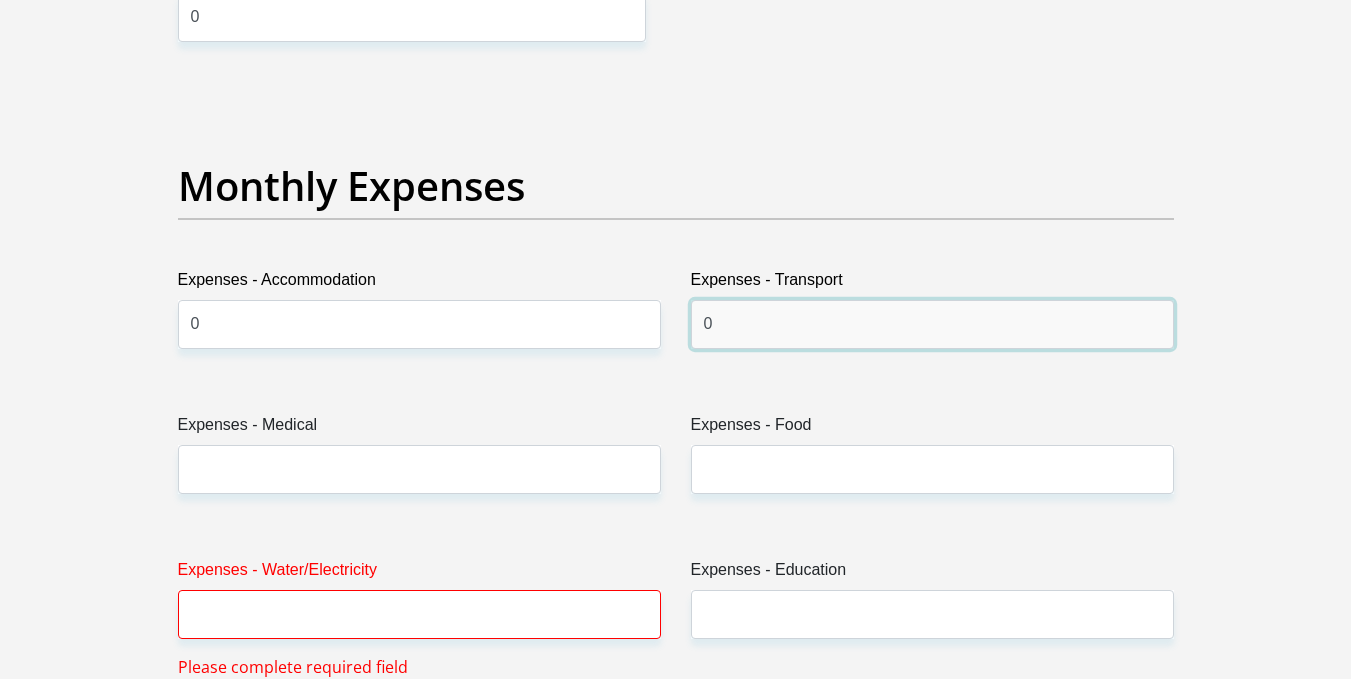 type on "0" 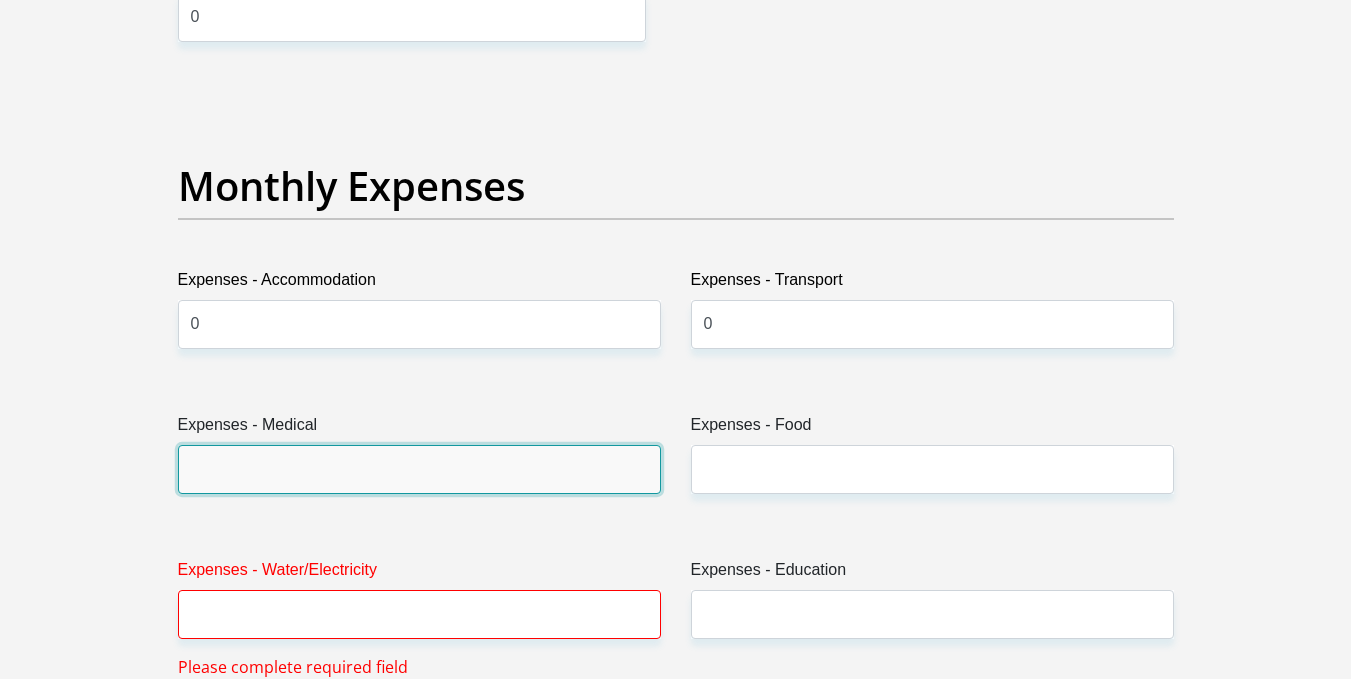 click on "Expenses - Medical" at bounding box center (419, 469) 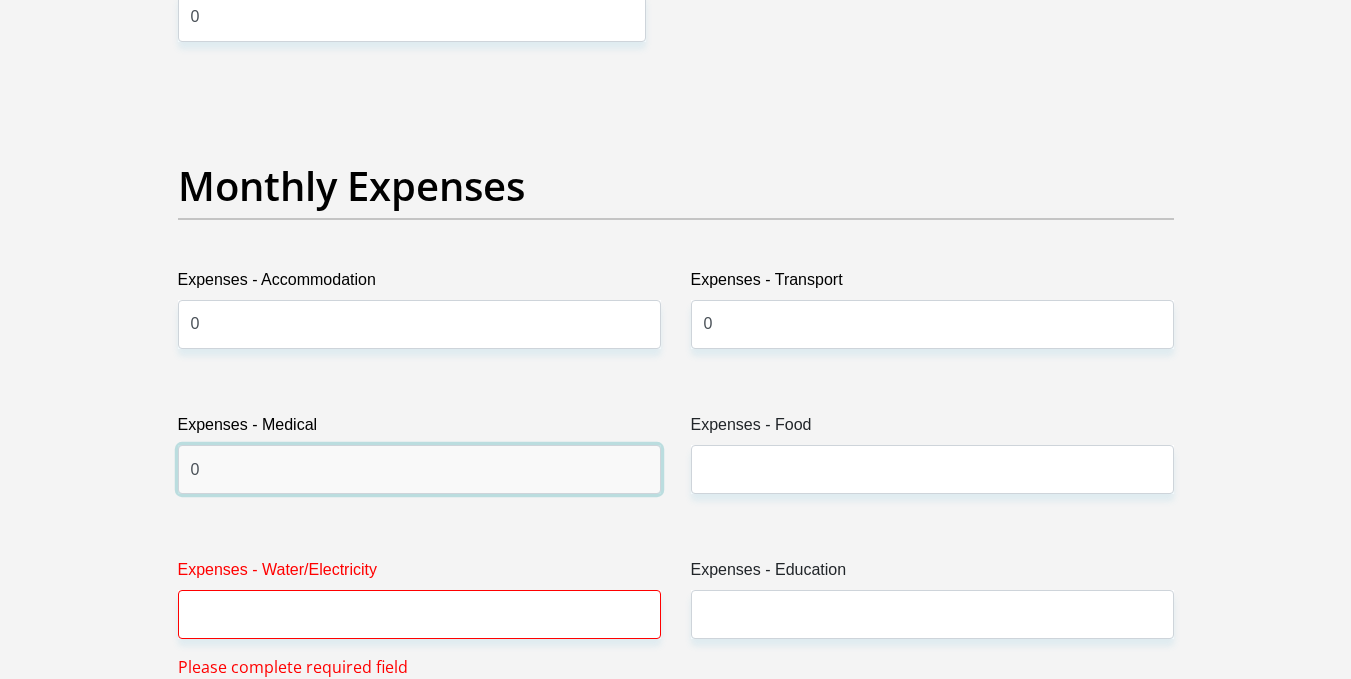 type on "0" 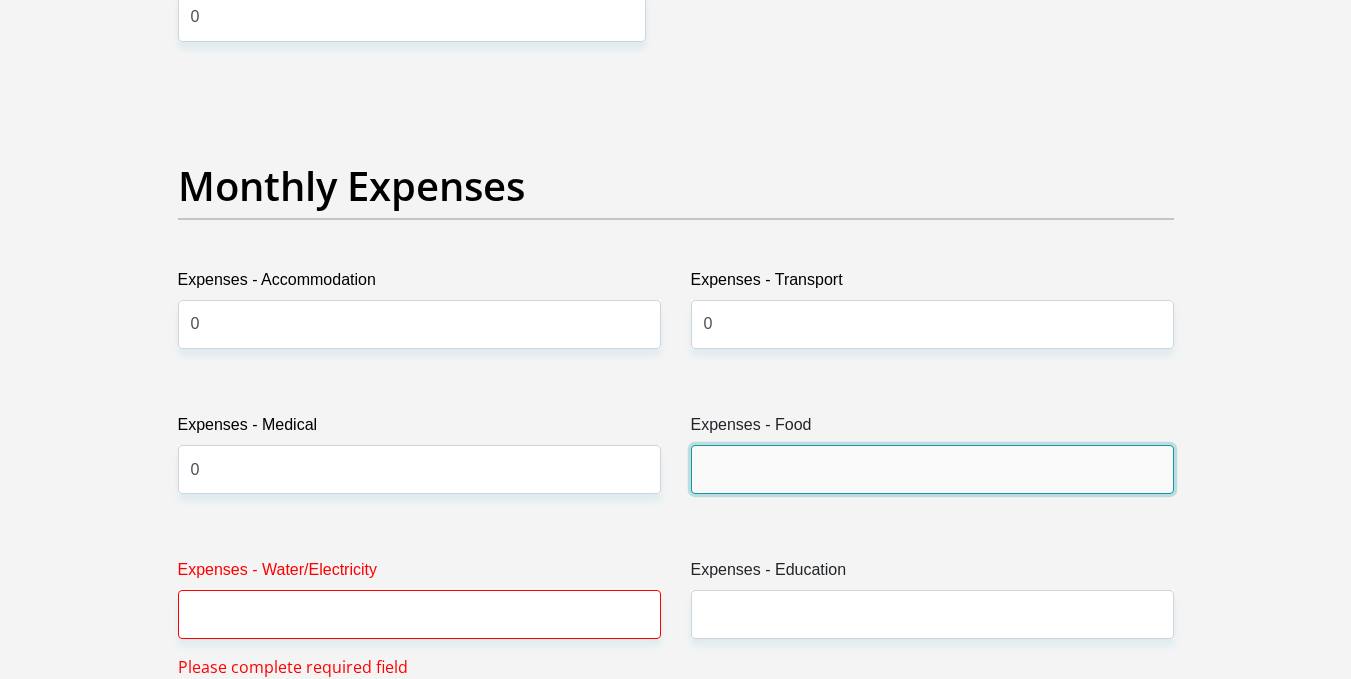 click on "Expenses - Food" at bounding box center [932, 469] 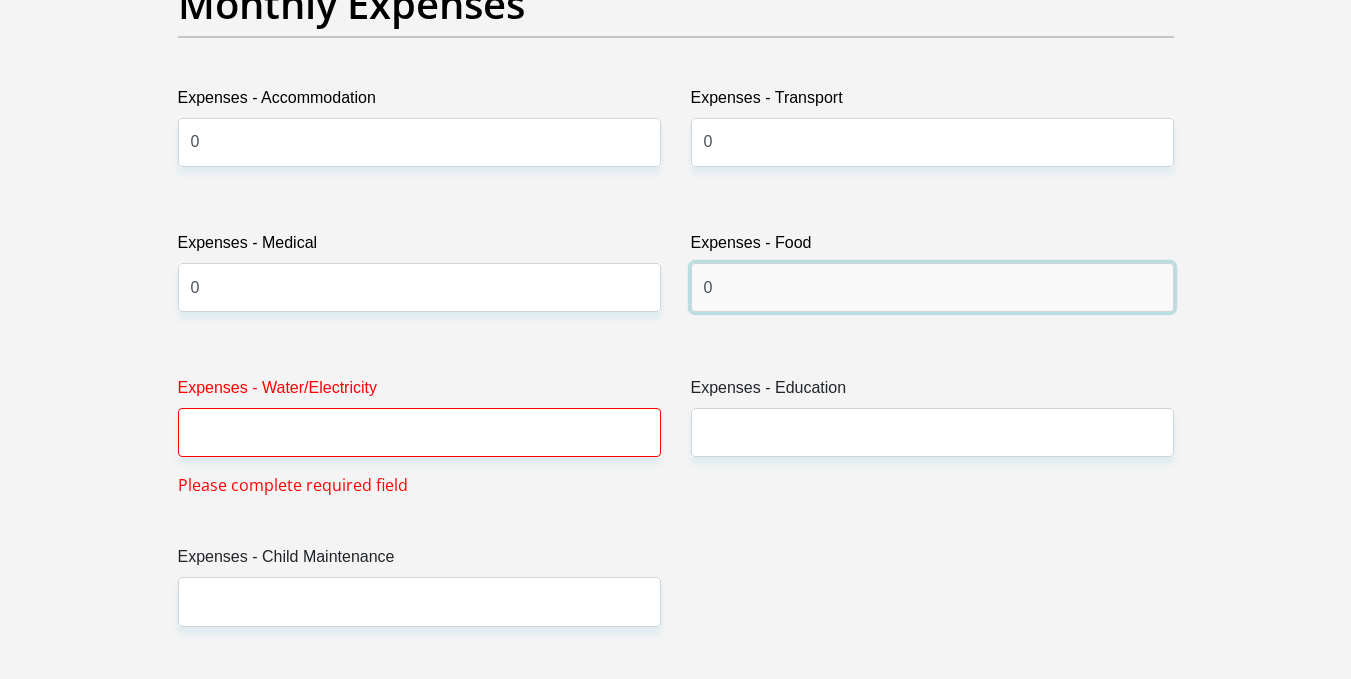 scroll, scrollTop: 2944, scrollLeft: 0, axis: vertical 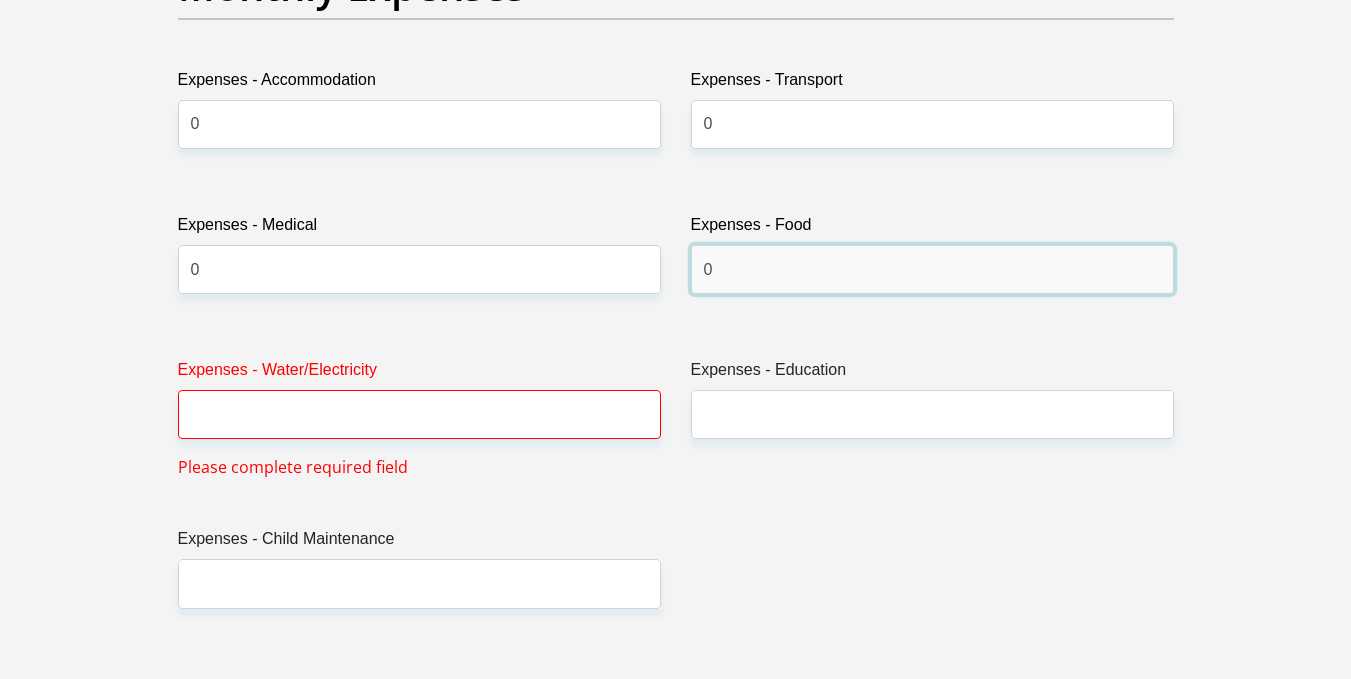 type on "0" 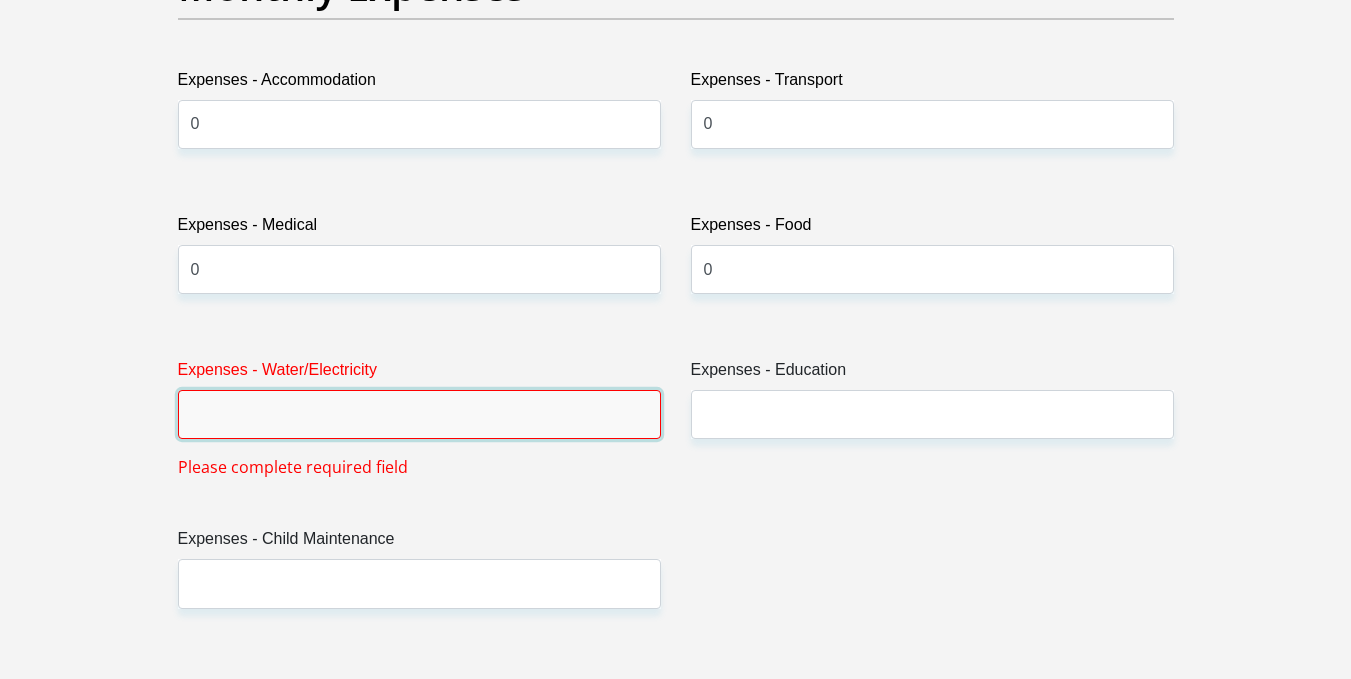 click on "Expenses - Water/Electricity" at bounding box center [419, 414] 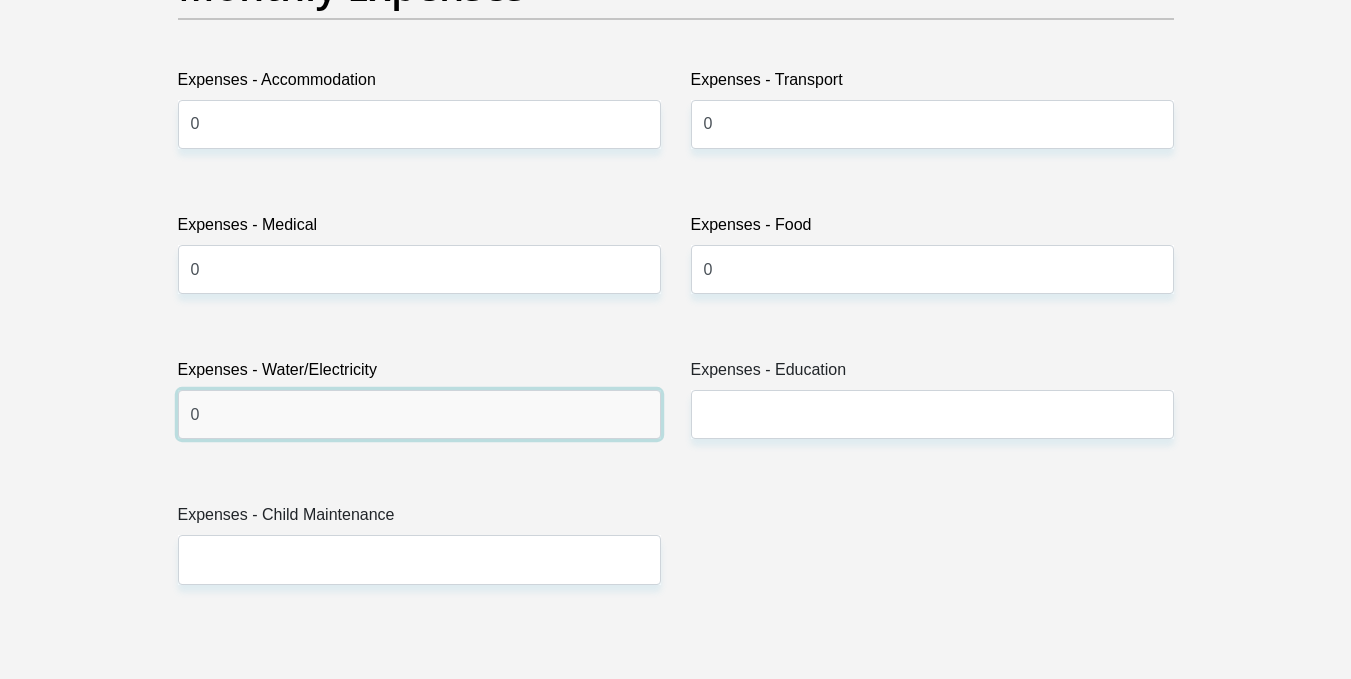 type on "0" 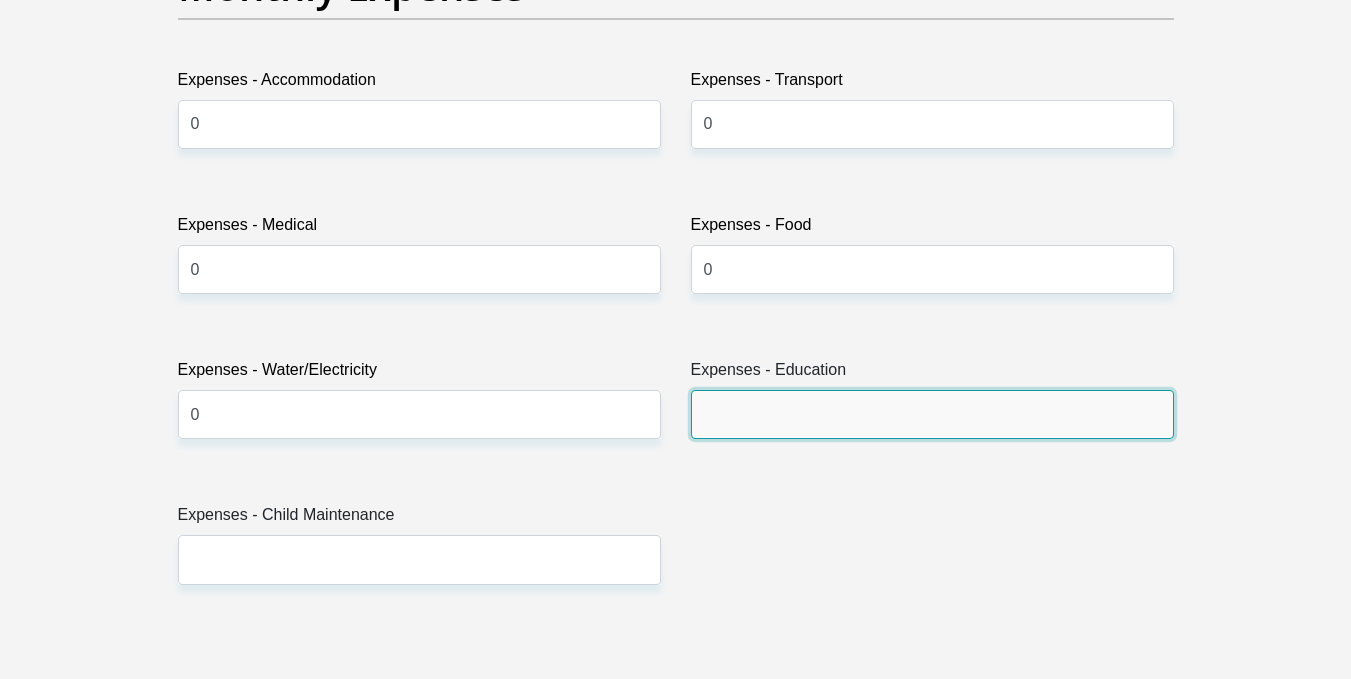 click on "Expenses - Education" at bounding box center (932, 414) 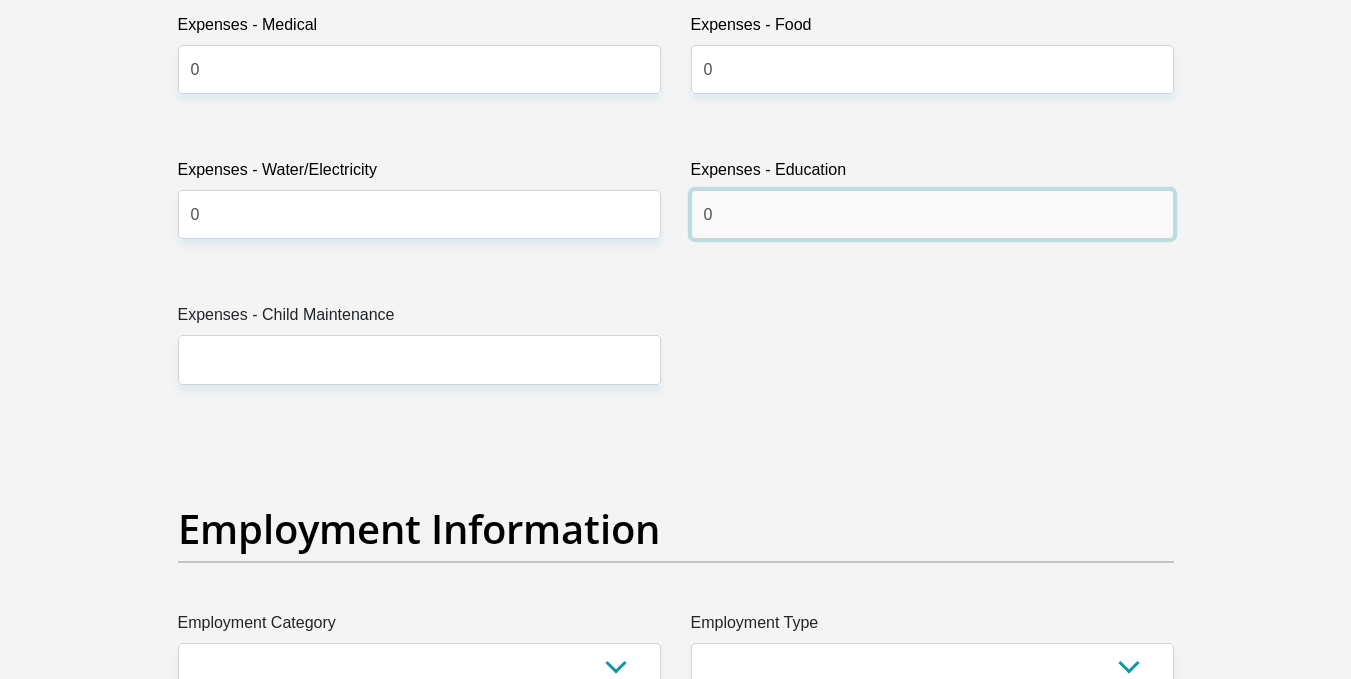 type on "0" 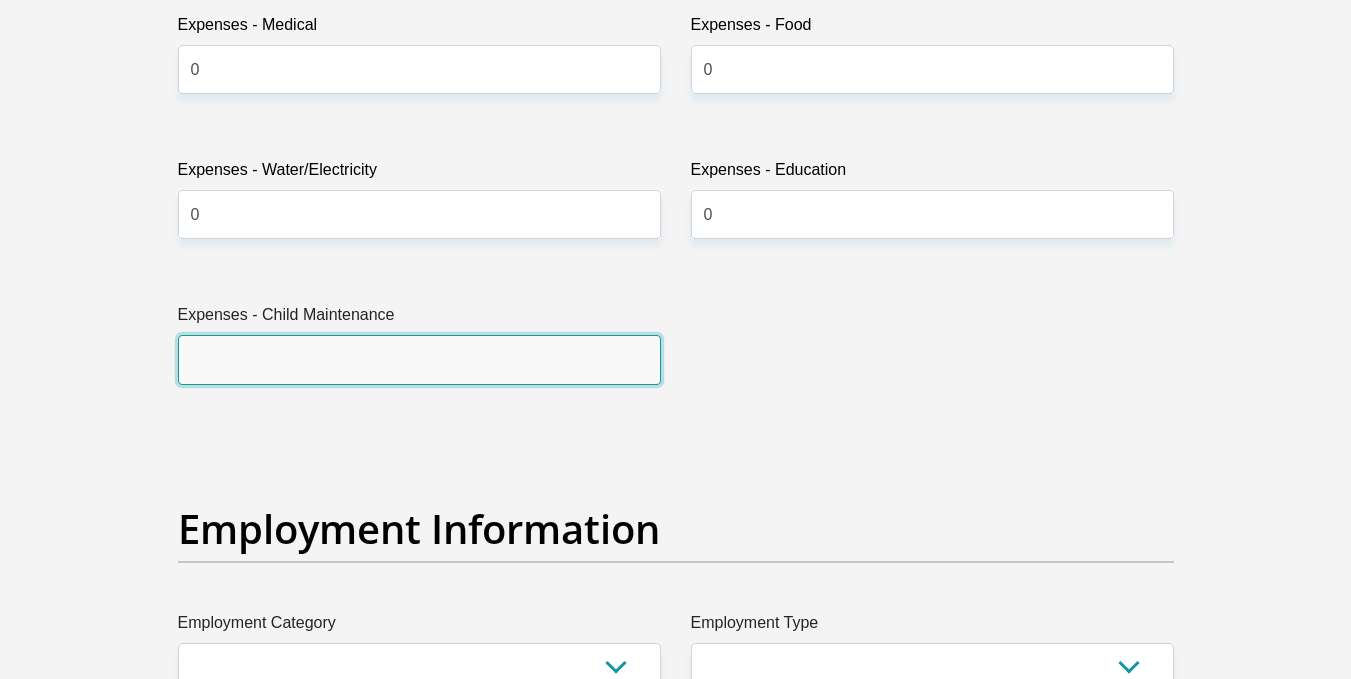 click on "Expenses - Child Maintenance" at bounding box center [419, 359] 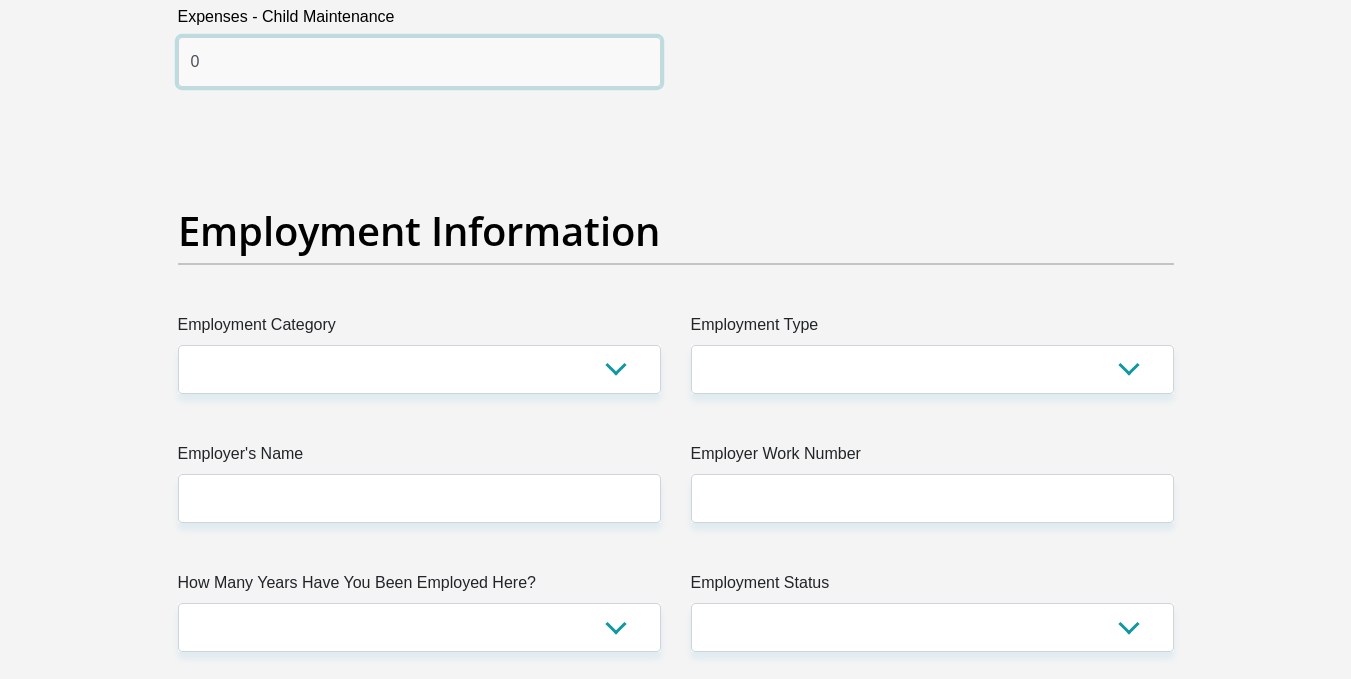 scroll, scrollTop: 3444, scrollLeft: 0, axis: vertical 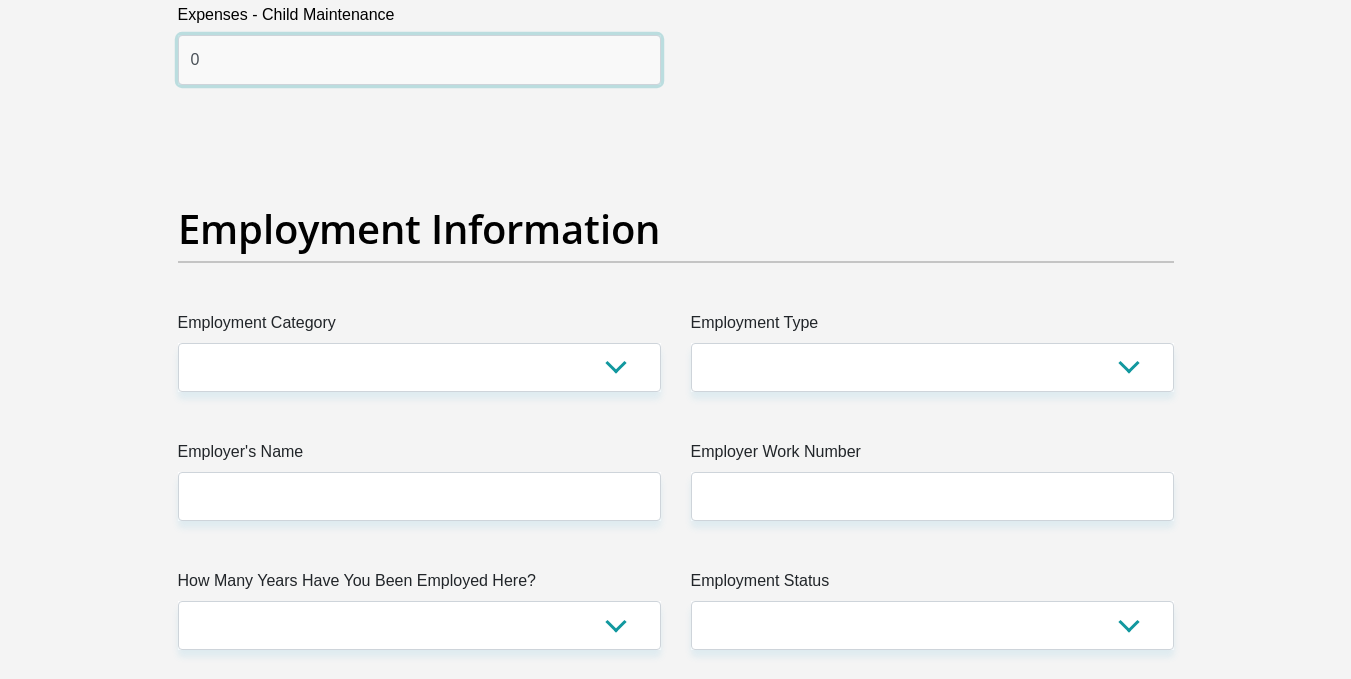 type on "0" 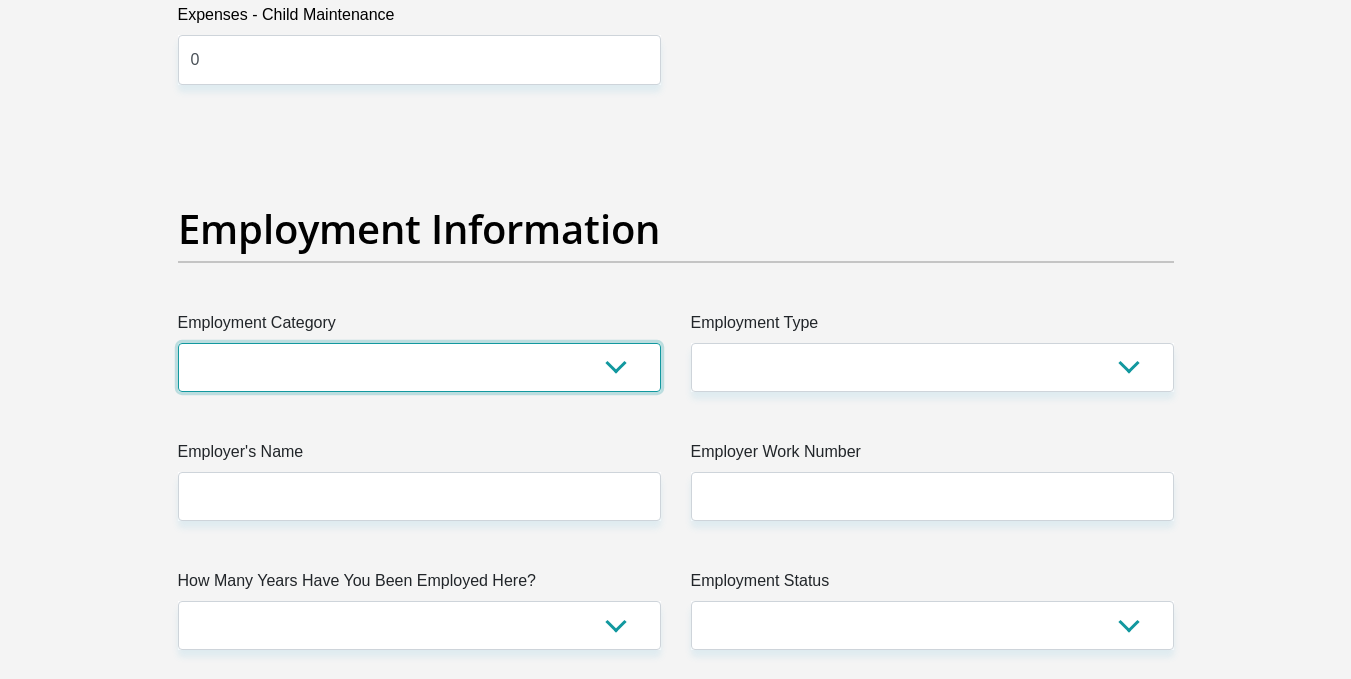 click on "AGRICULTURE
ALCOHOL & TOBACCO
CONSTRUCTION MATERIALS
METALLURGY
EQUIPMENT FOR RENEWABLE ENERGY
SPECIALIZED CONTRACTORS
CAR
GAMING (INCL. INTERNET
OTHER WHOLESALE
UNLICENSED PHARMACEUTICALS
CURRENCY EXCHANGE HOUSES
OTHER FINANCIAL INSTITUTIONS & INSURANCE
REAL ESTATE AGENTS
OIL & GAS
OTHER MATERIALS (E.G. IRON ORE)
PRECIOUS STONES & PRECIOUS METALS
POLITICAL ORGANIZATIONS
RELIGIOUS ORGANIZATIONS(NOT SECTS)
ACTI. HAVING BUSINESS DEAL WITH PUBLIC ADMINISTRATION
LAUNDROMATS" at bounding box center (419, 367) 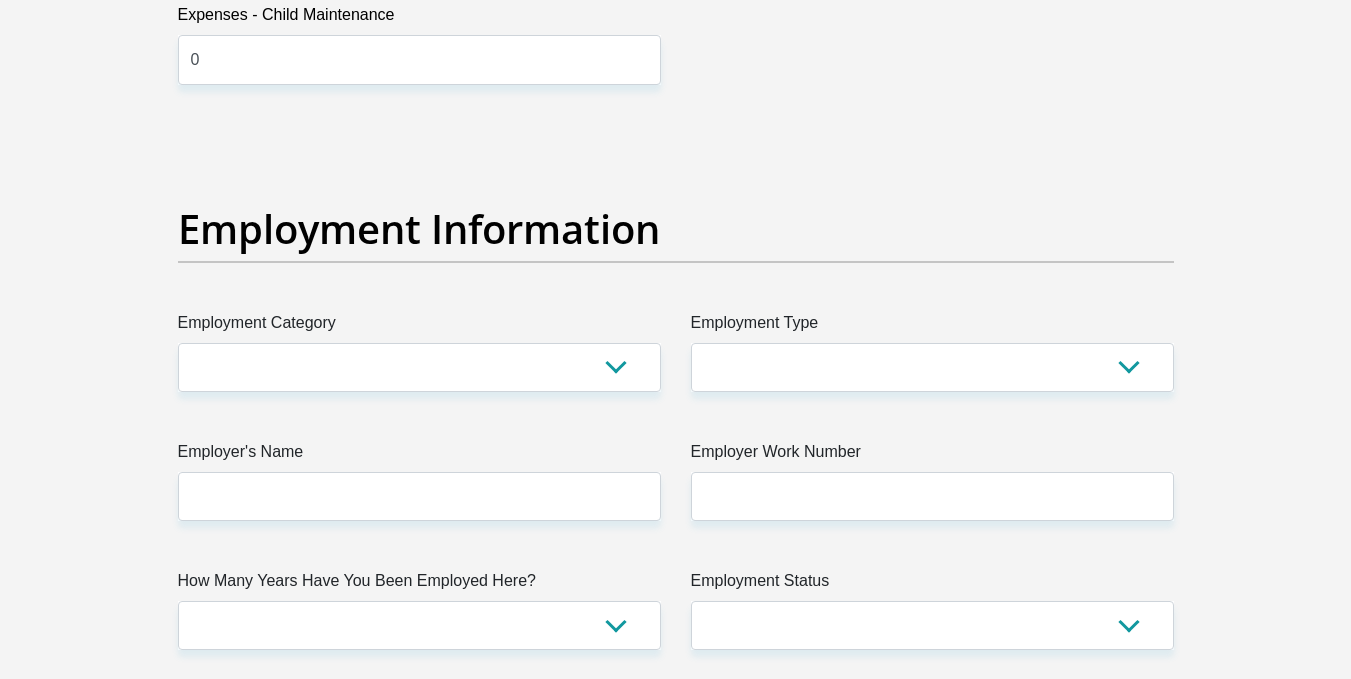 click on "Employer's Name" at bounding box center [419, 456] 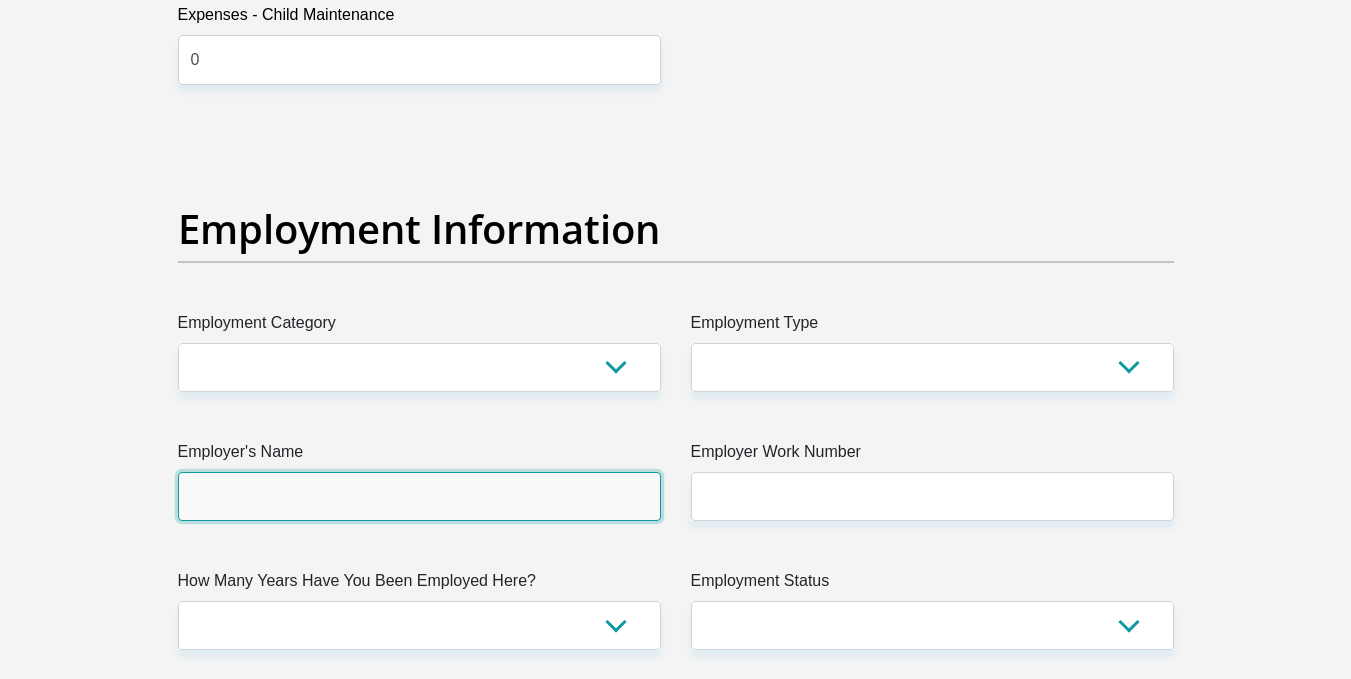 click on "Employer's Name" at bounding box center [419, 496] 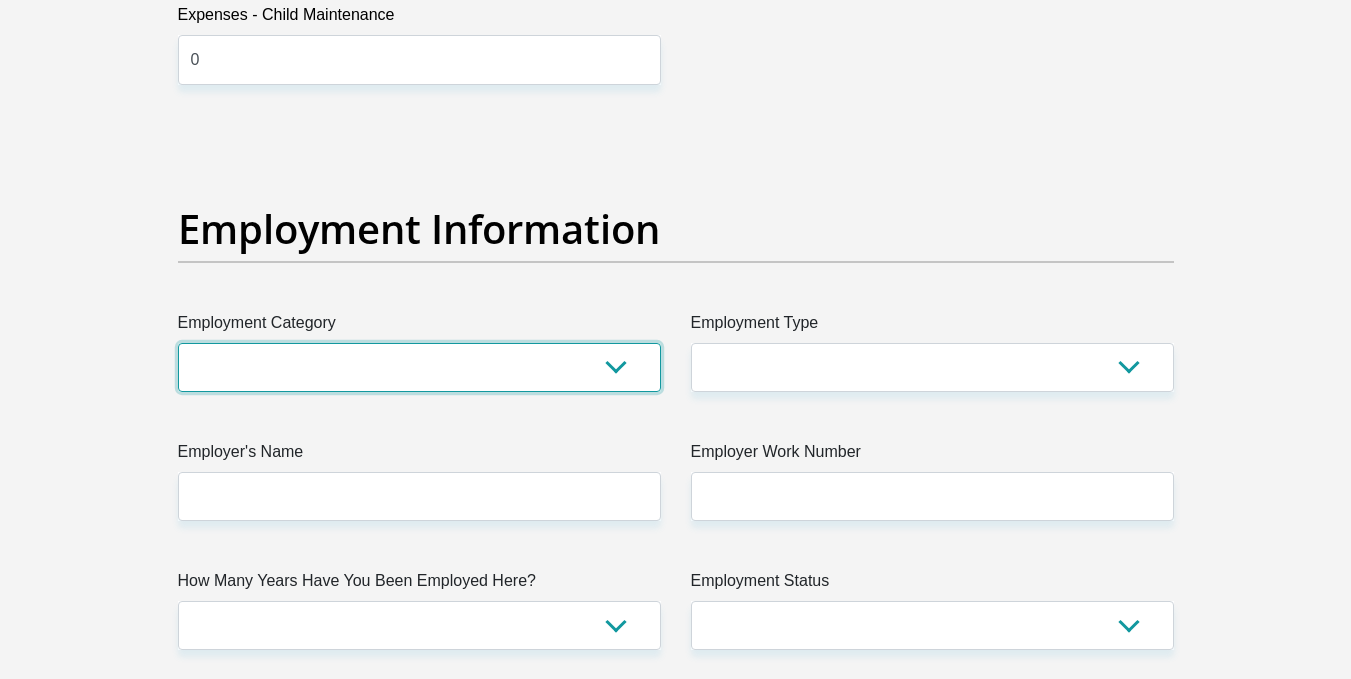 click on "AGRICULTURE
ALCOHOL & TOBACCO
CONSTRUCTION MATERIALS
METALLURGY
EQUIPMENT FOR RENEWABLE ENERGY
SPECIALIZED CONTRACTORS
CAR
GAMING (INCL. INTERNET
OTHER WHOLESALE
UNLICENSED PHARMACEUTICALS
CURRENCY EXCHANGE HOUSES
OTHER FINANCIAL INSTITUTIONS & INSURANCE
REAL ESTATE AGENTS
OIL & GAS
OTHER MATERIALS (E.G. IRON ORE)
PRECIOUS STONES & PRECIOUS METALS
POLITICAL ORGANIZATIONS
RELIGIOUS ORGANIZATIONS(NOT SECTS)
ACTI. HAVING BUSINESS DEAL WITH PUBLIC ADMINISTRATION
LAUNDROMATS" at bounding box center [419, 367] 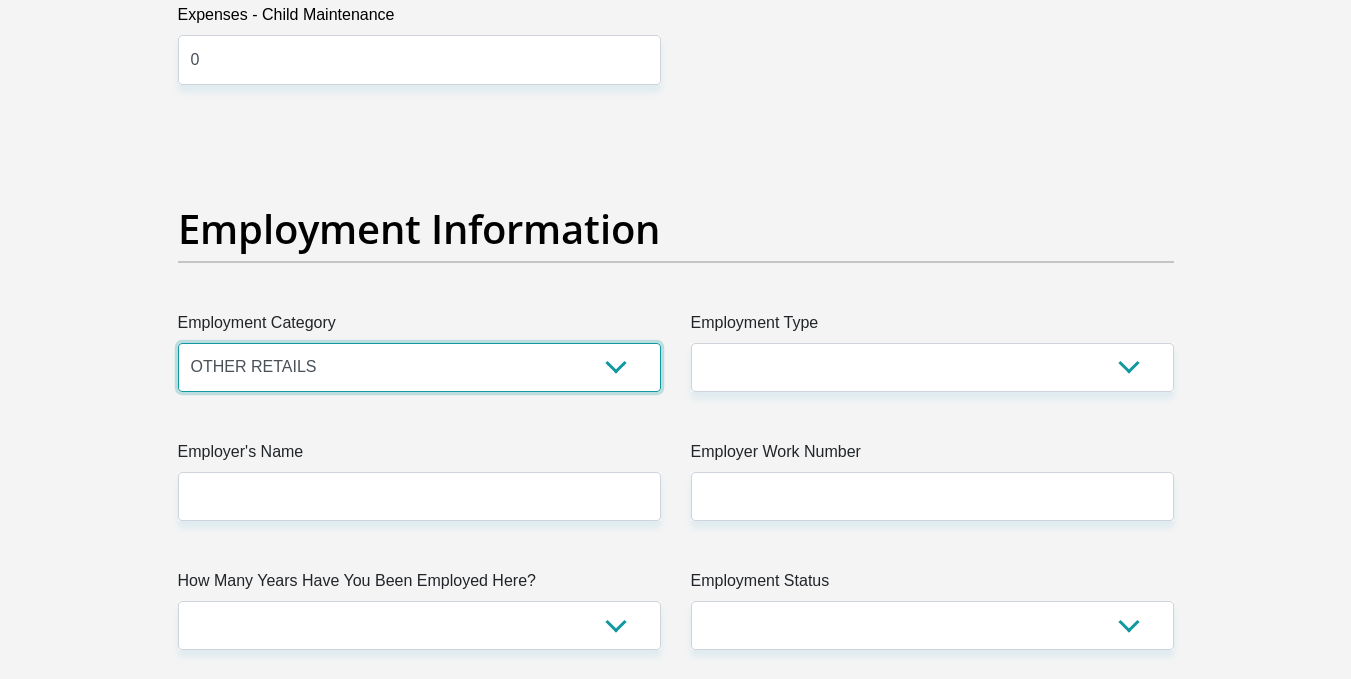 click on "AGRICULTURE
ALCOHOL & TOBACCO
CONSTRUCTION MATERIALS
METALLURGY
EQUIPMENT FOR RENEWABLE ENERGY
SPECIALIZED CONTRACTORS
CAR
GAMING (INCL. INTERNET
OTHER WHOLESALE
UNLICENSED PHARMACEUTICALS
CURRENCY EXCHANGE HOUSES
OTHER FINANCIAL INSTITUTIONS & INSURANCE
REAL ESTATE AGENTS
OIL & GAS
OTHER MATERIALS (E.G. IRON ORE)
PRECIOUS STONES & PRECIOUS METALS
POLITICAL ORGANIZATIONS
RELIGIOUS ORGANIZATIONS(NOT SECTS)
ACTI. HAVING BUSINESS DEAL WITH PUBLIC ADMINISTRATION
LAUNDROMATS" at bounding box center [419, 367] 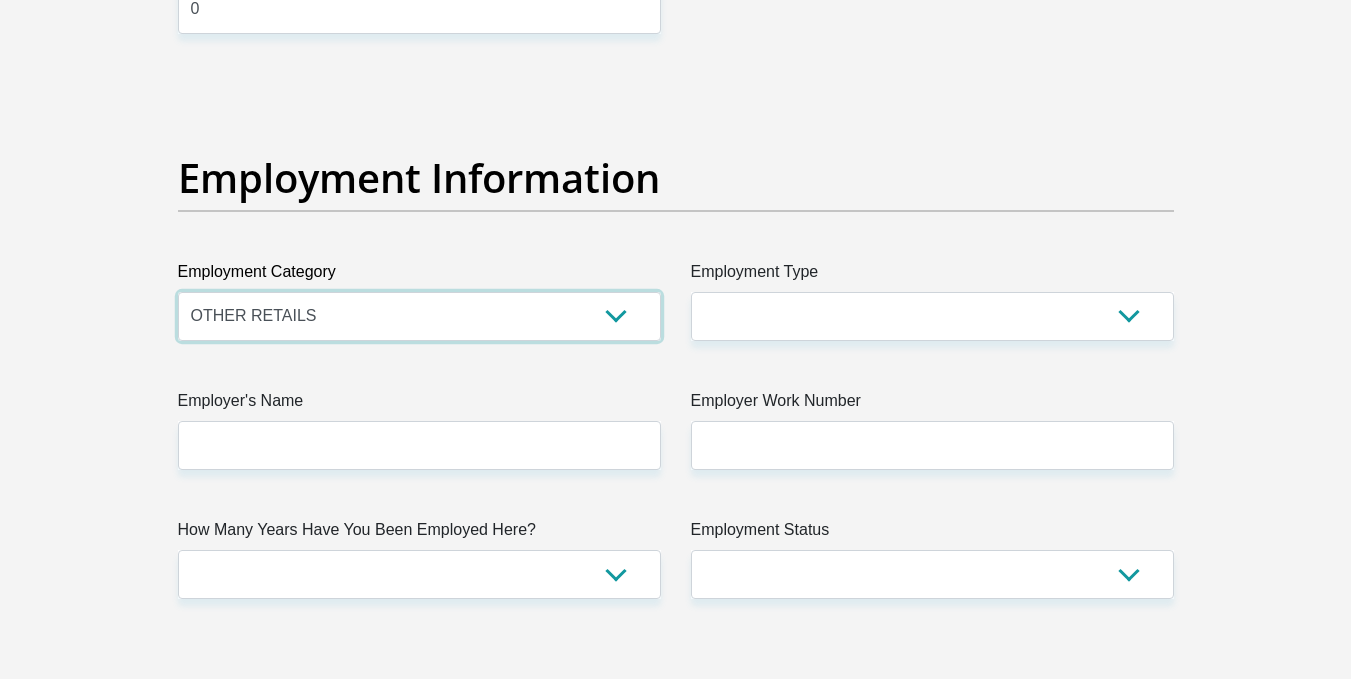 scroll, scrollTop: 3544, scrollLeft: 0, axis: vertical 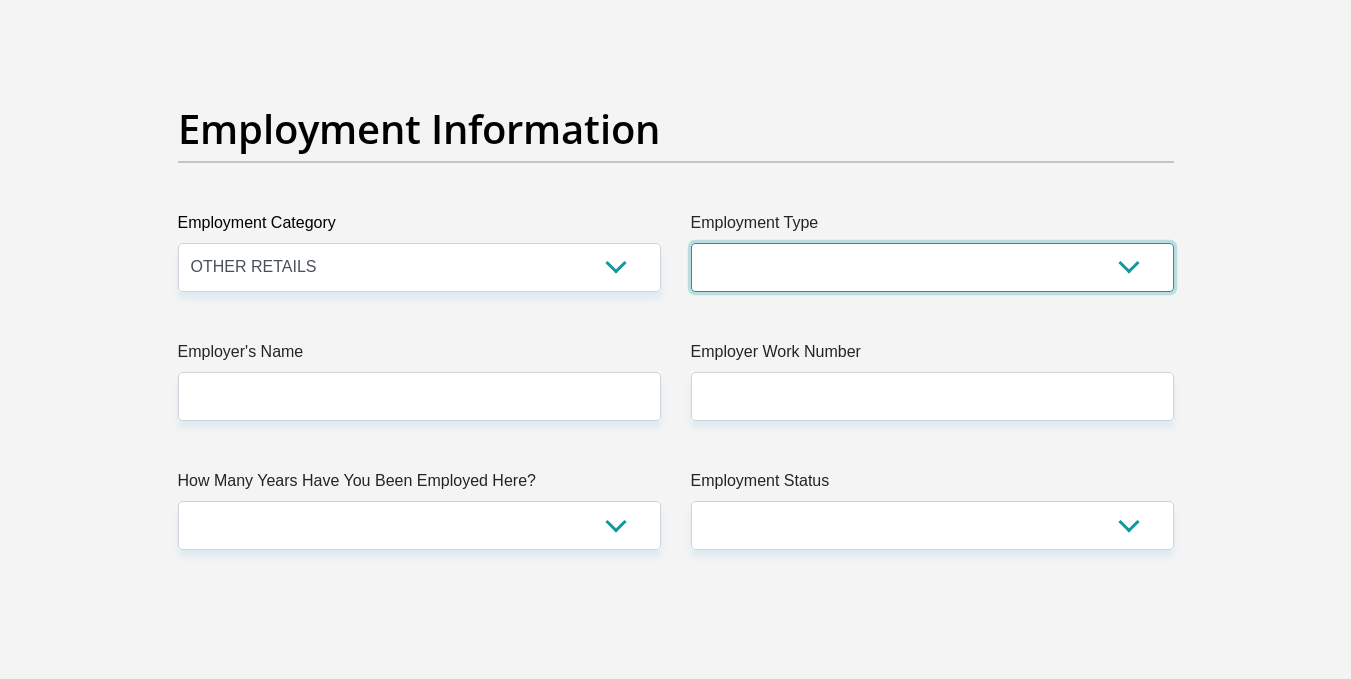 click on "College/Lecturer
Craft Seller
Creative
Driver
Executive
Farmer
Forces - Non Commissioned
Forces - Officer
Hawker
Housewife
Labourer
Licenced Professional
Manager
Miner
Non Licenced Professional
Office Staff/Clerk
Outside Worker
Pensioner
Permanent Teacher
Production/Manufacturing
Sales
Self-Employed
Semi-Professional Worker
Service Industry  Social Worker  Student" at bounding box center [932, 267] 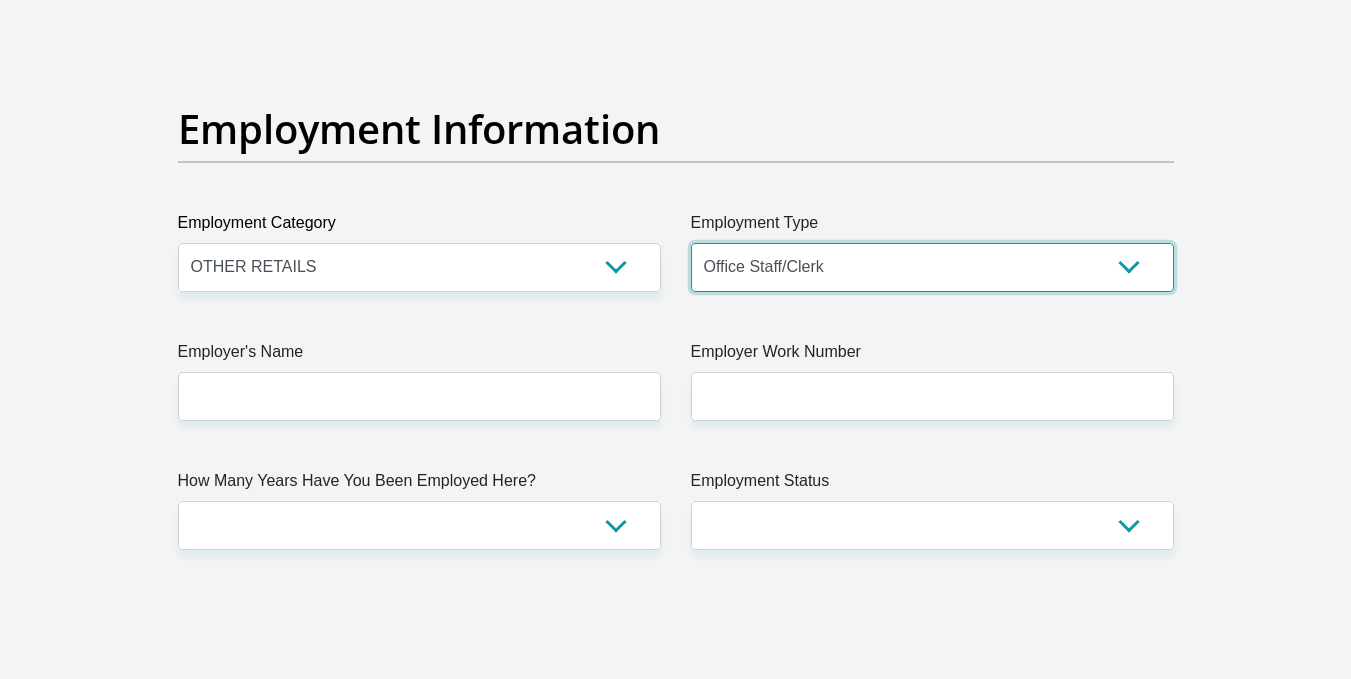 click on "College/Lecturer
Craft Seller
Creative
Driver
Executive
Farmer
Forces - Non Commissioned
Forces - Officer
Hawker
Housewife
Labourer
Licenced Professional
Manager
Miner
Non Licenced Professional
Office Staff/Clerk
Outside Worker
Pensioner
Permanent Teacher
Production/Manufacturing
Sales
Self-Employed
Semi-Professional Worker
Service Industry  Social Worker  Student" at bounding box center [932, 267] 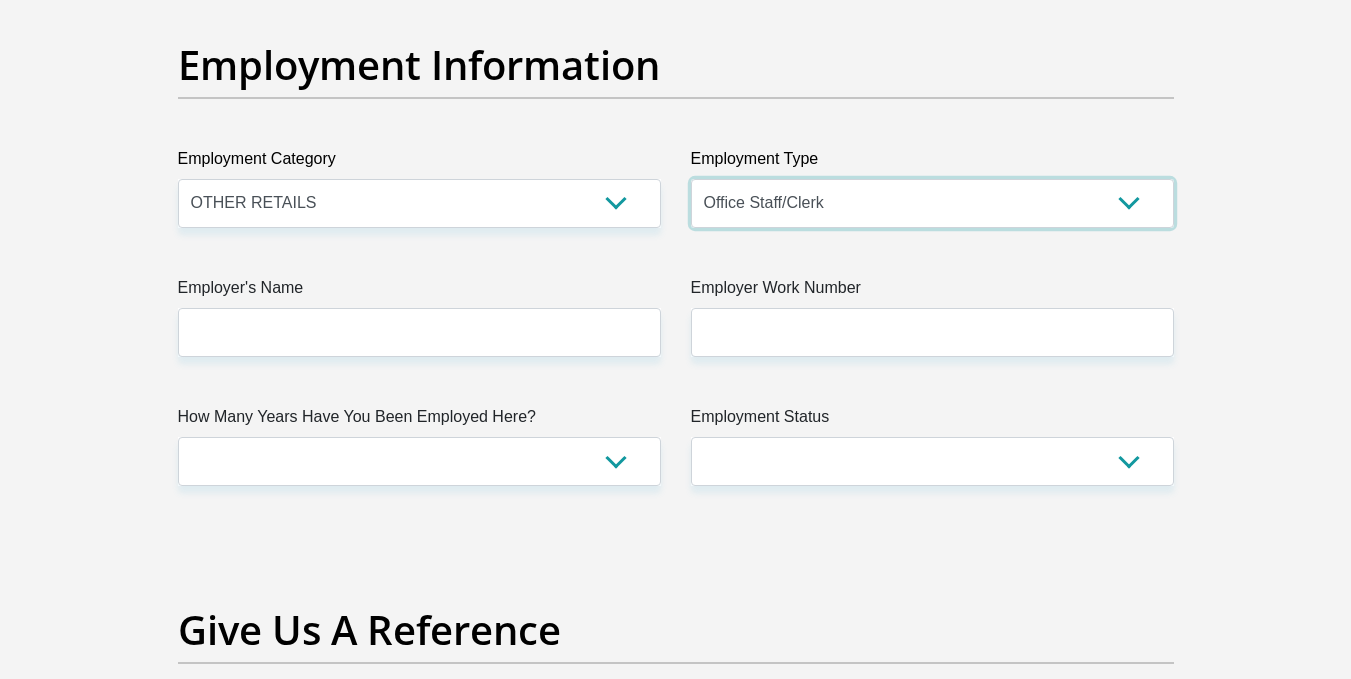 scroll, scrollTop: 3644, scrollLeft: 0, axis: vertical 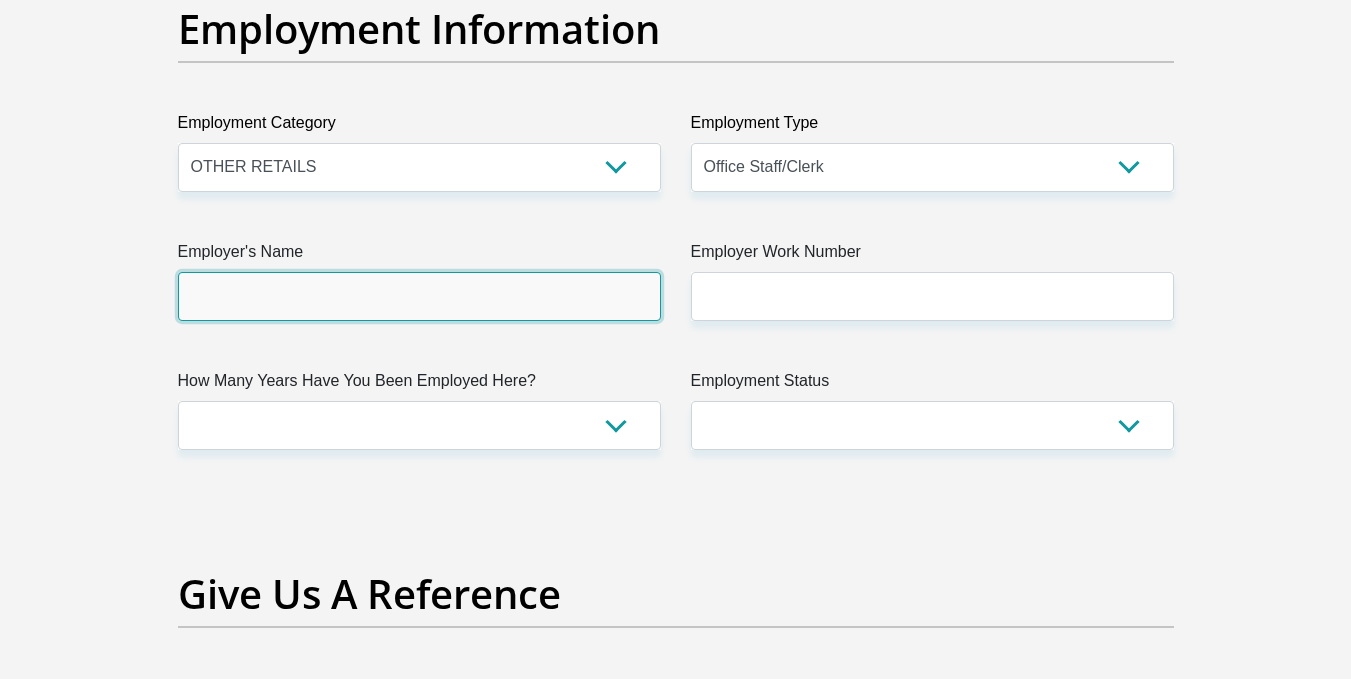 click on "Employer's Name" at bounding box center [419, 296] 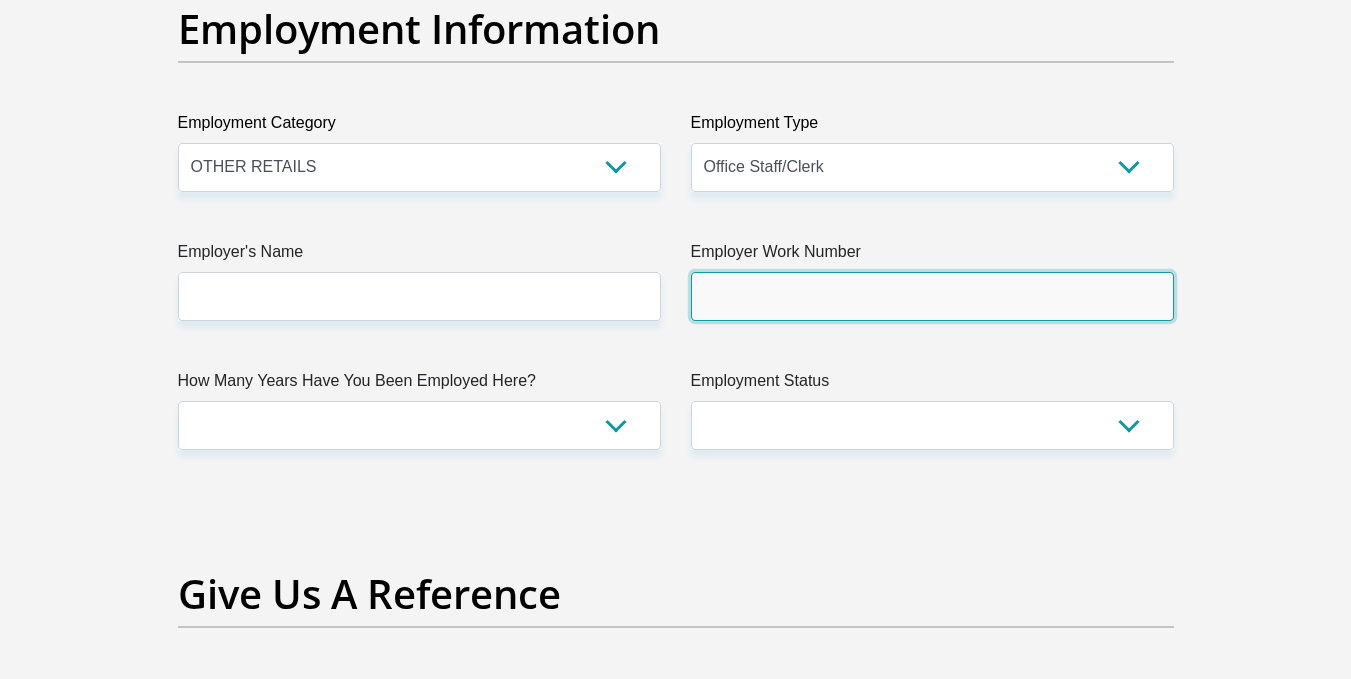 click on "Employer Work Number" at bounding box center [932, 296] 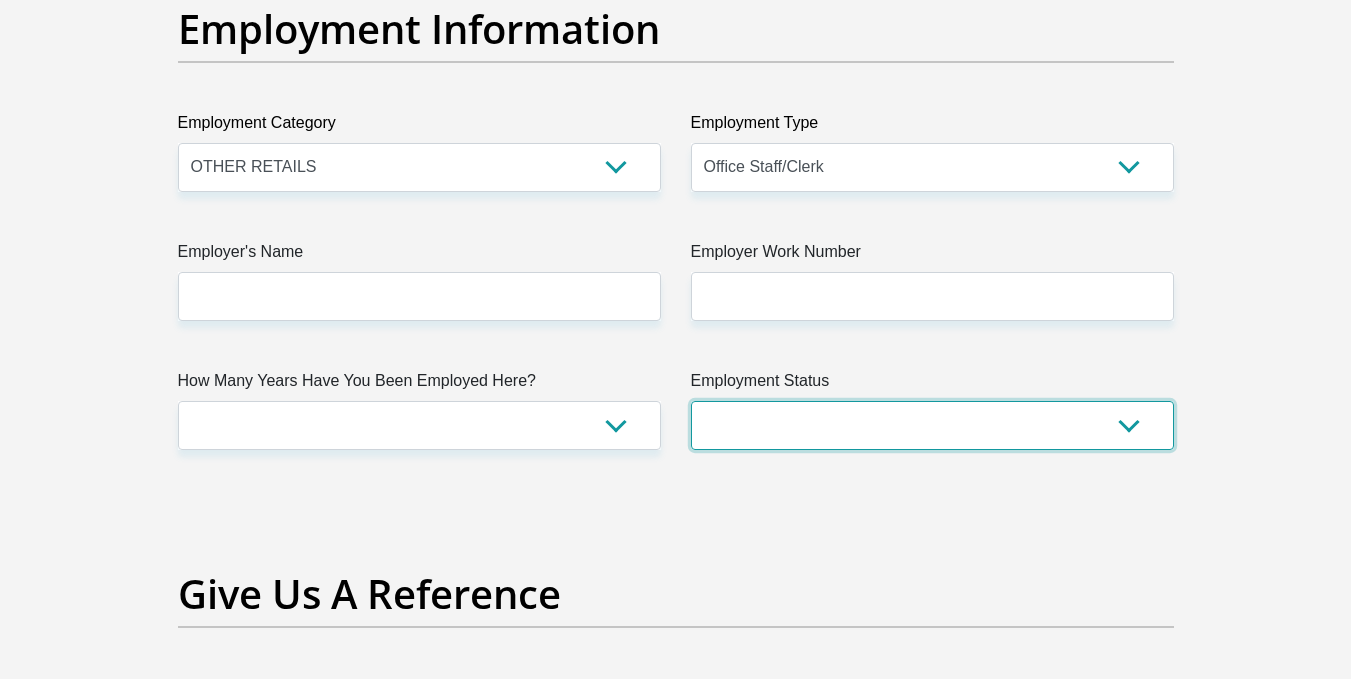 click on "Permanent/Full-time
Part-time/Casual
Contract Worker
Self-Employed
Housewife
Retired
Student
Medically Boarded
Disability
Unemployed" at bounding box center (932, 425) 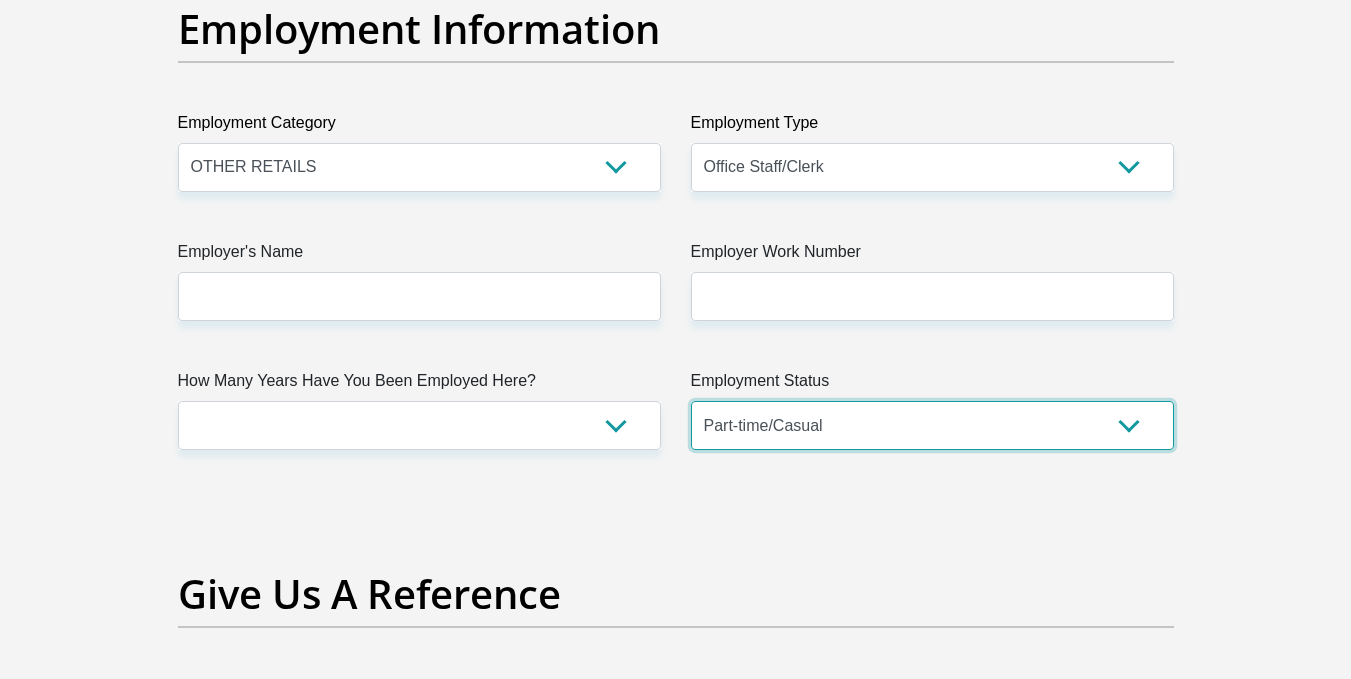 click on "Permanent/Full-time
Part-time/Casual
Contract Worker
Self-Employed
Housewife
Retired
Student
Medically Boarded
Disability
Unemployed" at bounding box center [932, 425] 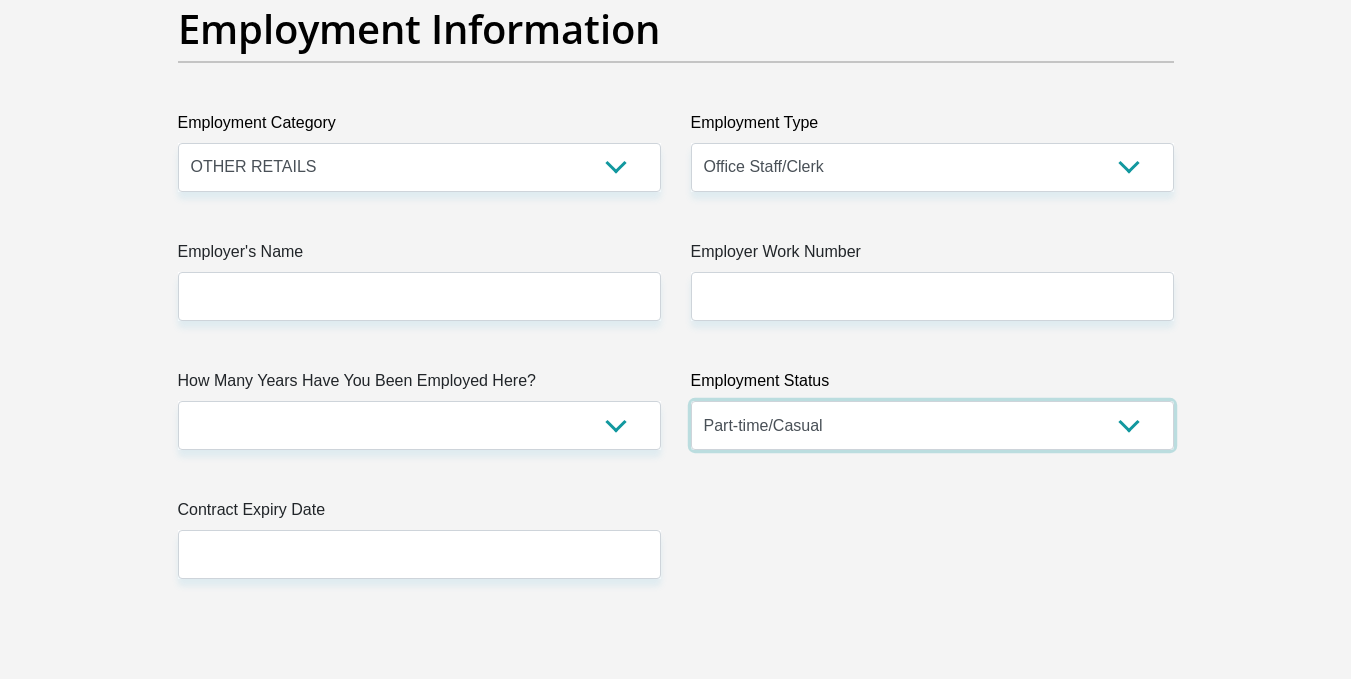 click on "Permanent/Full-time
Part-time/Casual
Contract Worker
Self-Employed
Housewife
Retired
Student
Medically Boarded
Disability
Unemployed" at bounding box center (932, 425) 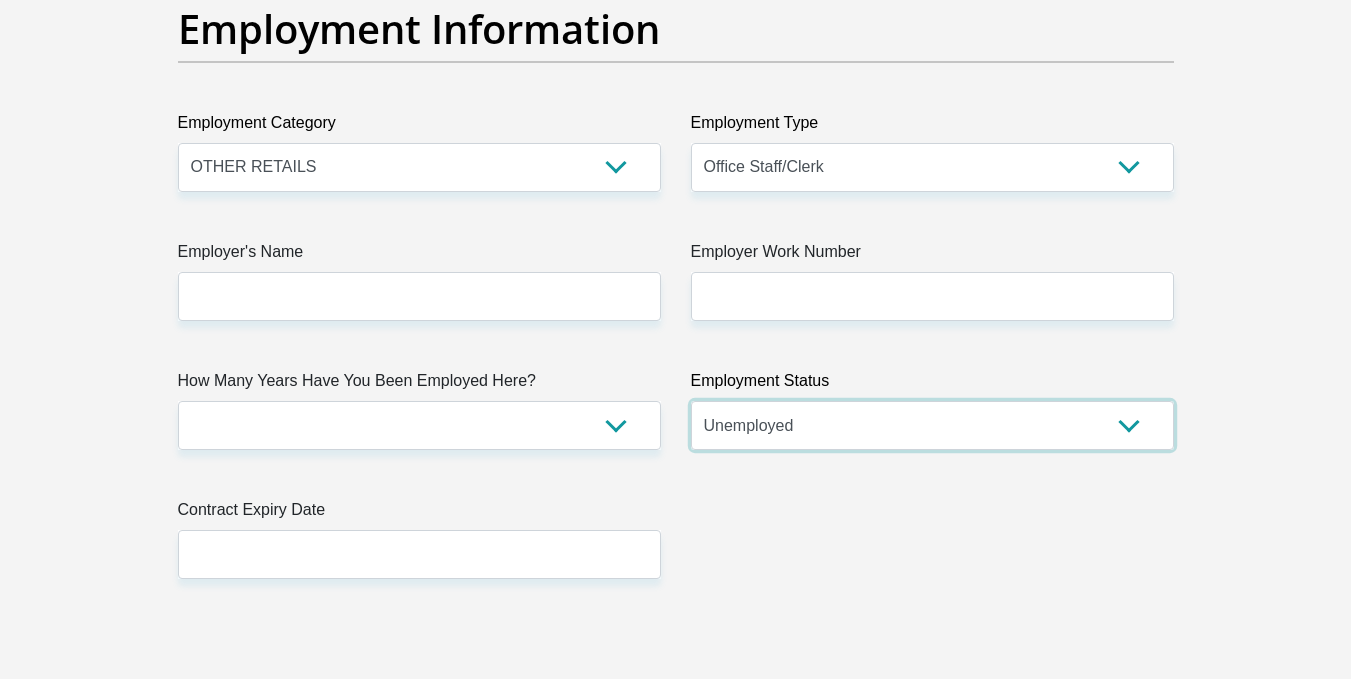 click on "Permanent/Full-time
Part-time/Casual
Contract Worker
Self-Employed
Housewife
Retired
Student
Medically Boarded
Disability
Unemployed" at bounding box center [932, 425] 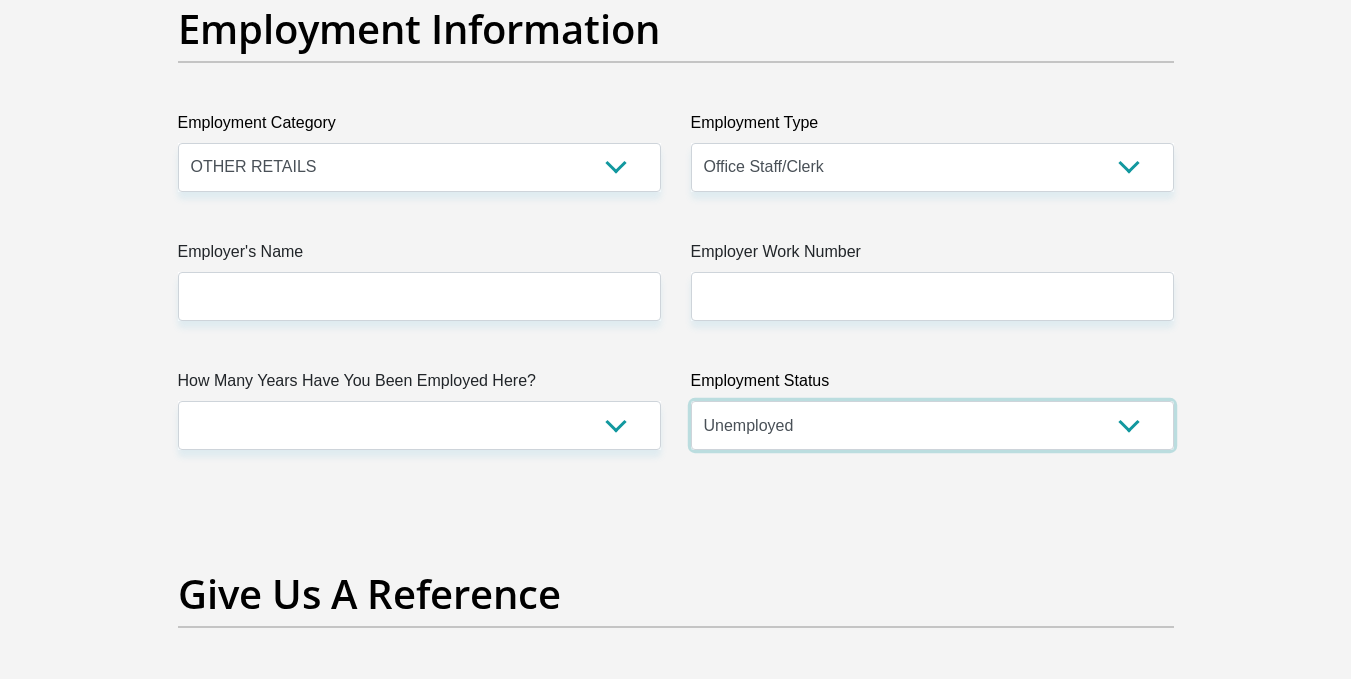 click on "Permanent/Full-time
Part-time/Casual
Contract Worker
Self-Employed
Housewife
Retired
Student
Medically Boarded
Disability
Unemployed" at bounding box center [932, 425] 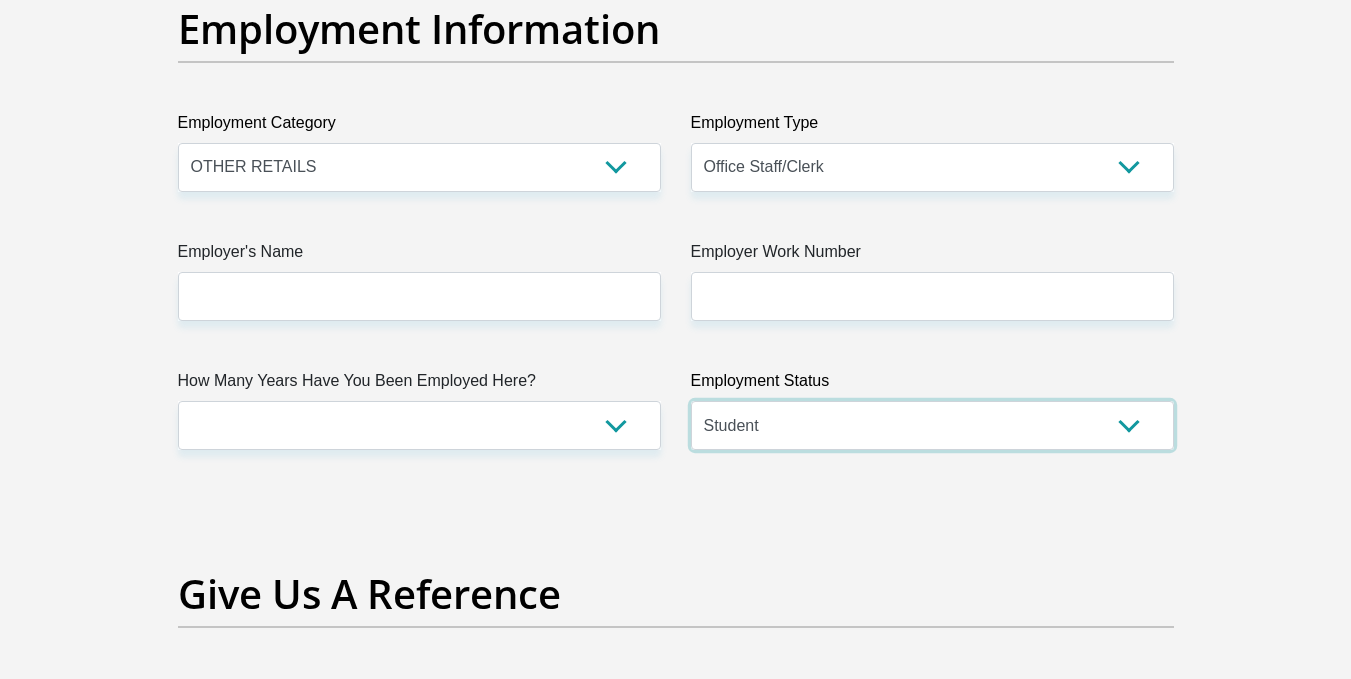 click on "Permanent/Full-time
Part-time/Casual
Contract Worker
Self-Employed
Housewife
Retired
Student
Medically Boarded
Disability
Unemployed" at bounding box center (932, 425) 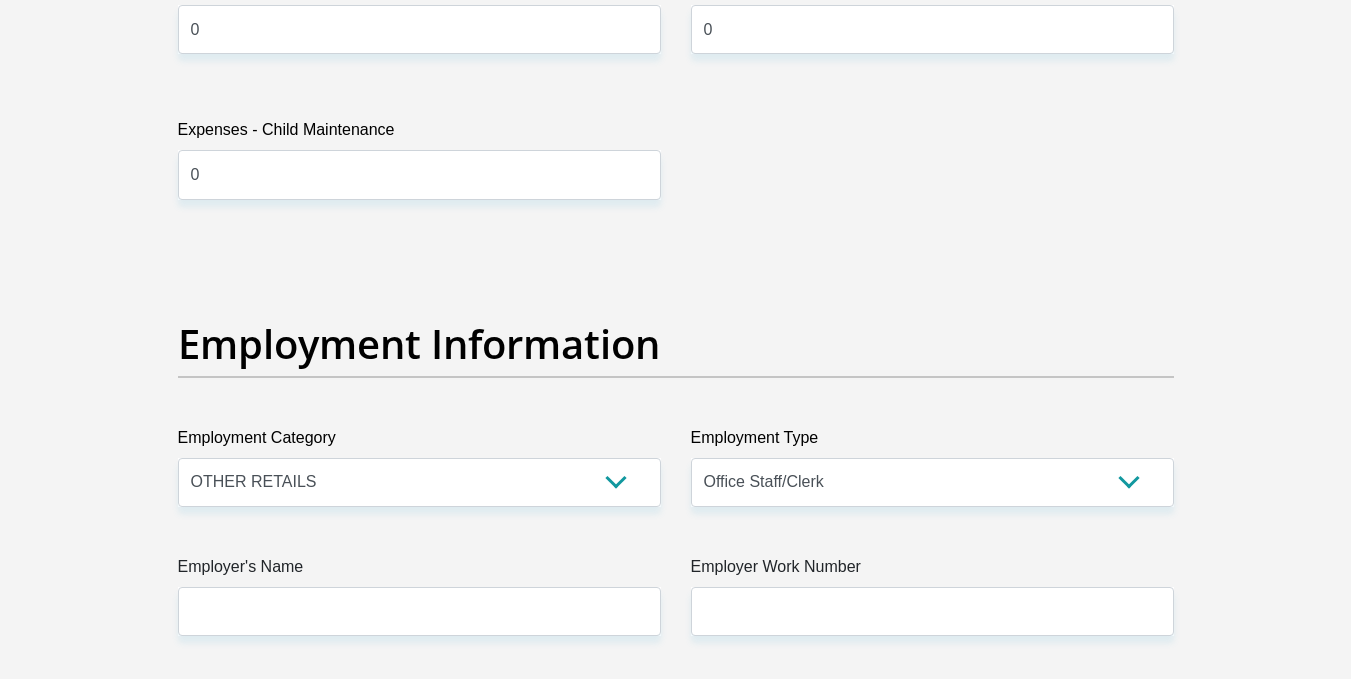 scroll, scrollTop: 3544, scrollLeft: 0, axis: vertical 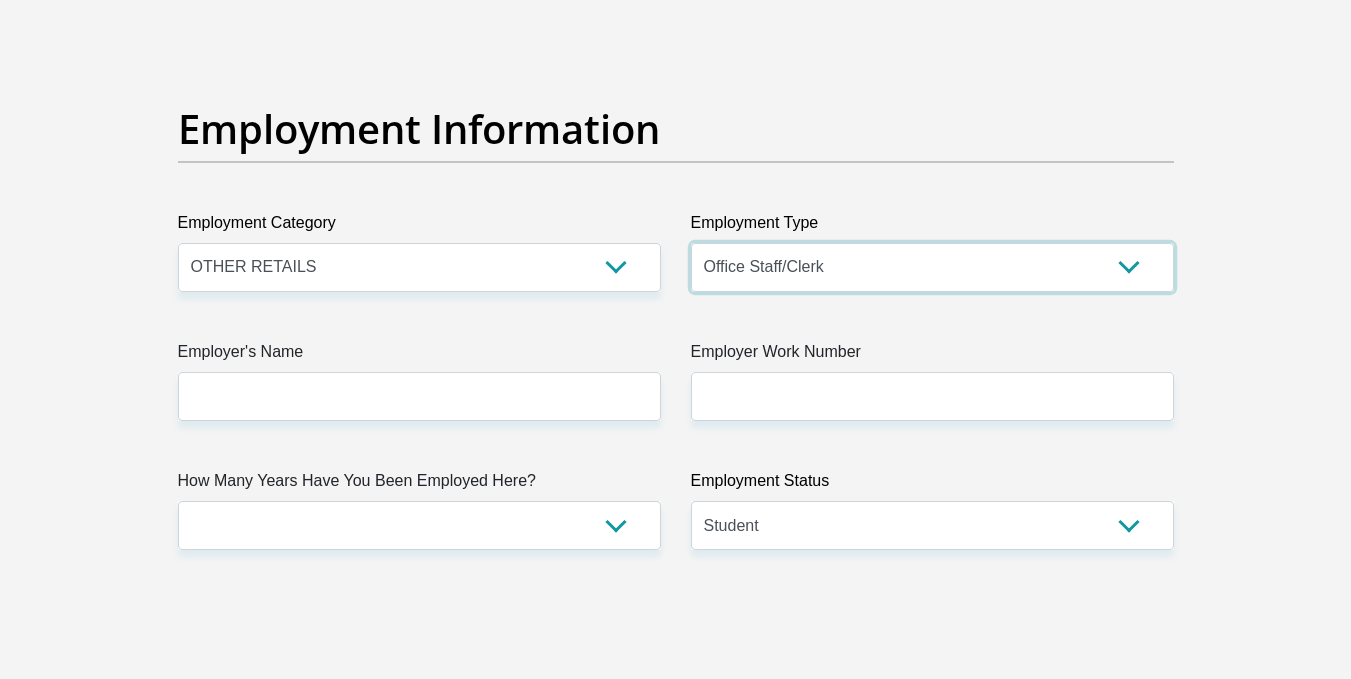 click on "College/Lecturer
Craft Seller
Creative
Driver
Executive
Farmer
Forces - Non Commissioned
Forces - Officer
Hawker
Housewife
Labourer
Licenced Professional
Manager
Miner
Non Licenced Professional
Office Staff/Clerk
Outside Worker
Pensioner
Permanent Teacher
Production/Manufacturing
Sales
Self-Employed
Semi-Professional Worker
Service Industry  Social Worker  Student" at bounding box center [932, 267] 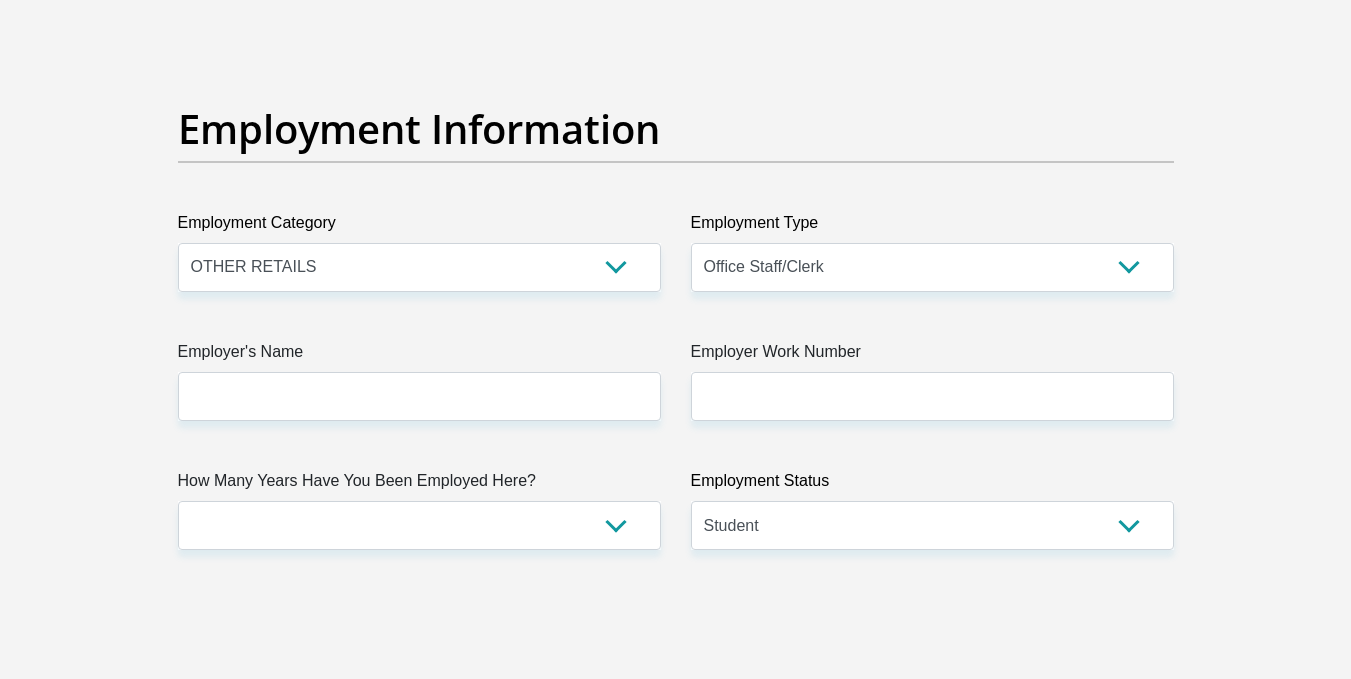 click on "Personal Details
Title
Mr
Ms
Mrs
Dr
Other
First Name
Nhlanhla
Surname
Mthembu
ID Number
0511206422087
Please input valid ID number
Race
Black
Coloured
Indian
White
Other
Contact Number
0849687052
Please input valid contact number" at bounding box center (675, 29) 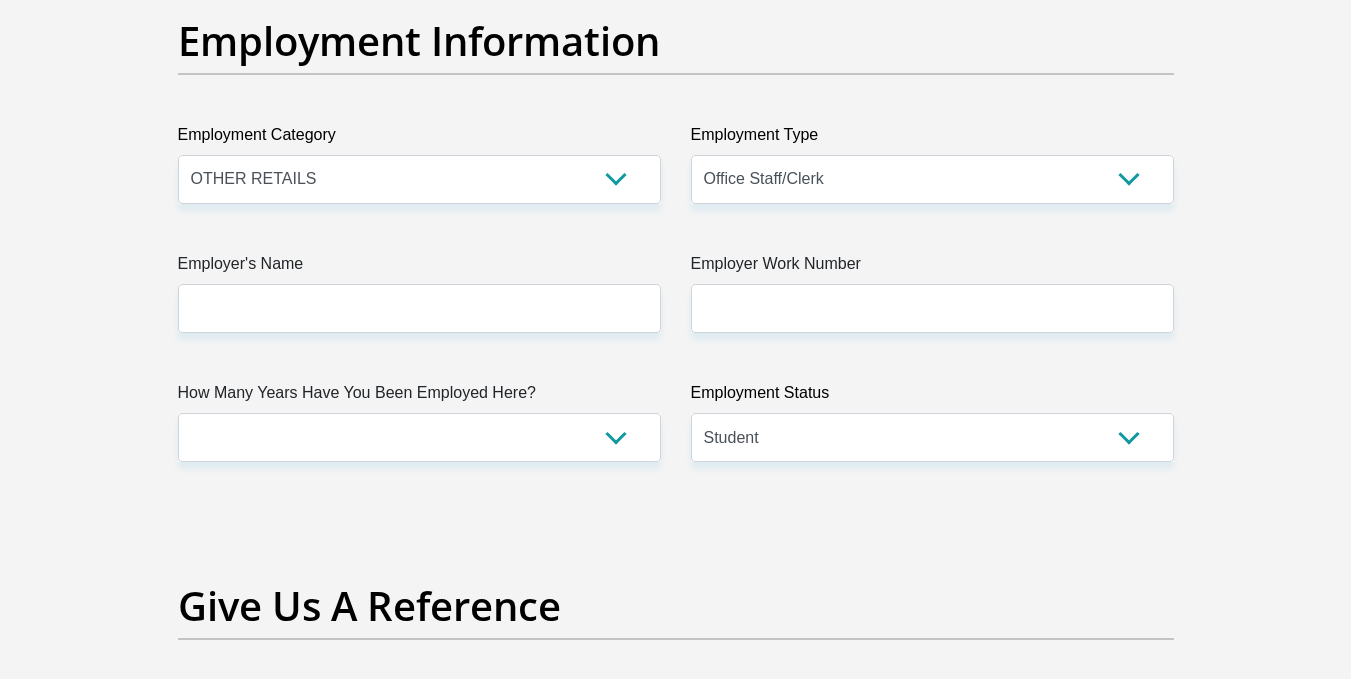 scroll, scrollTop: 3744, scrollLeft: 0, axis: vertical 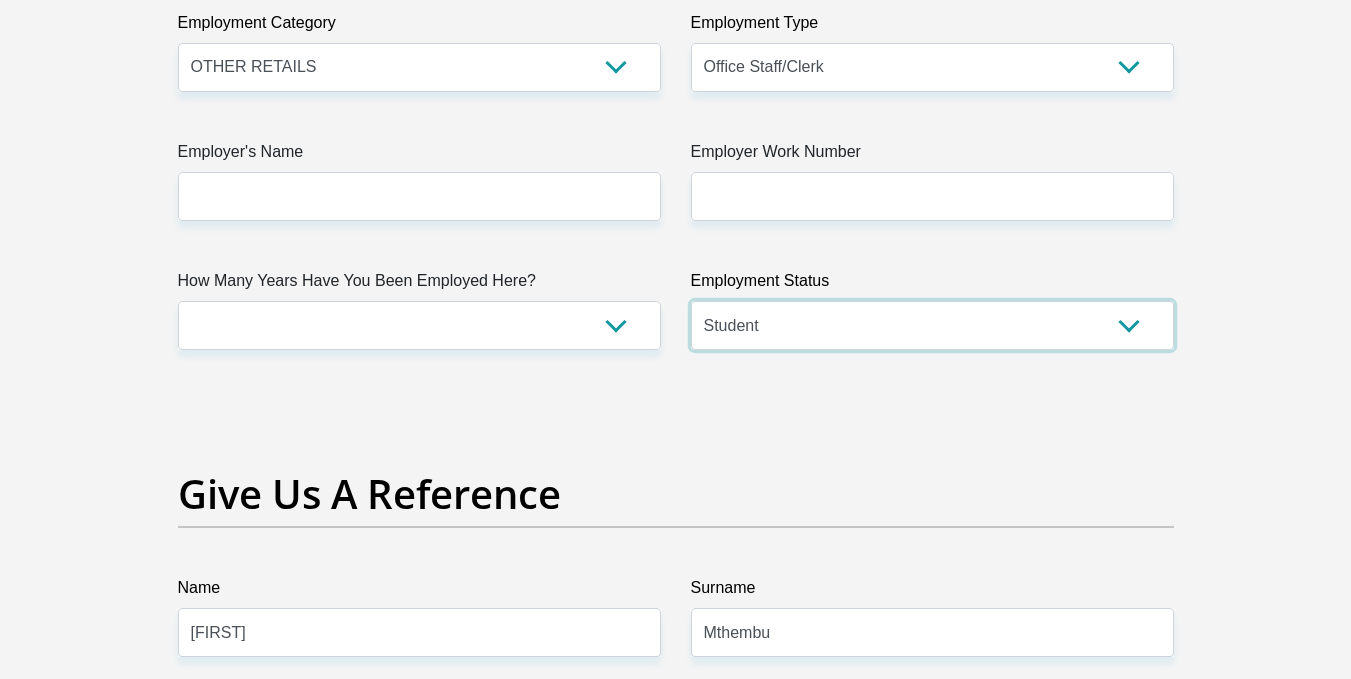 click on "Permanent/Full-time
Part-time/Casual
Contract Worker
Self-Employed
Housewife
Retired
Student
Medically Boarded
Disability
Unemployed" at bounding box center [932, 325] 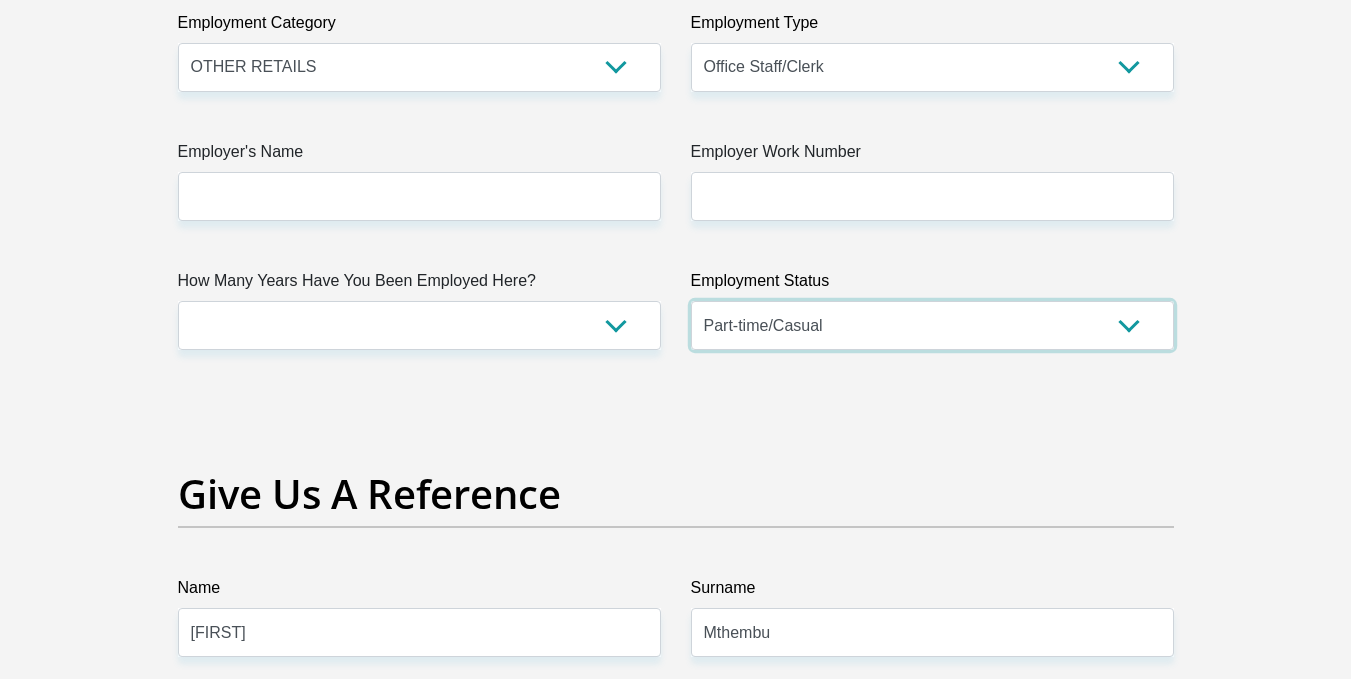 click on "Permanent/Full-time
Part-time/Casual
Contract Worker
Self-Employed
Housewife
Retired
Student
Medically Boarded
Disability
Unemployed" at bounding box center [932, 325] 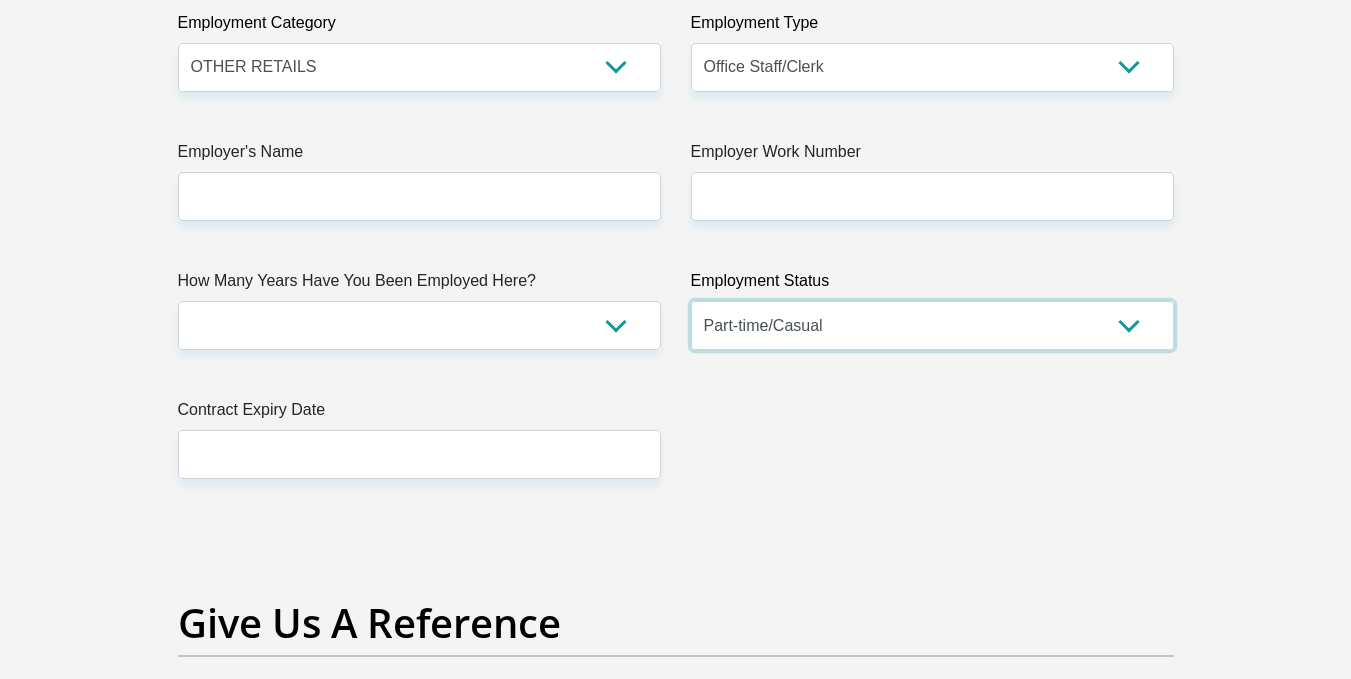 click on "Permanent/Full-time
Part-time/Casual
Contract Worker
Self-Employed
Housewife
Retired
Student
Medically Boarded
Disability
Unemployed" at bounding box center [932, 325] 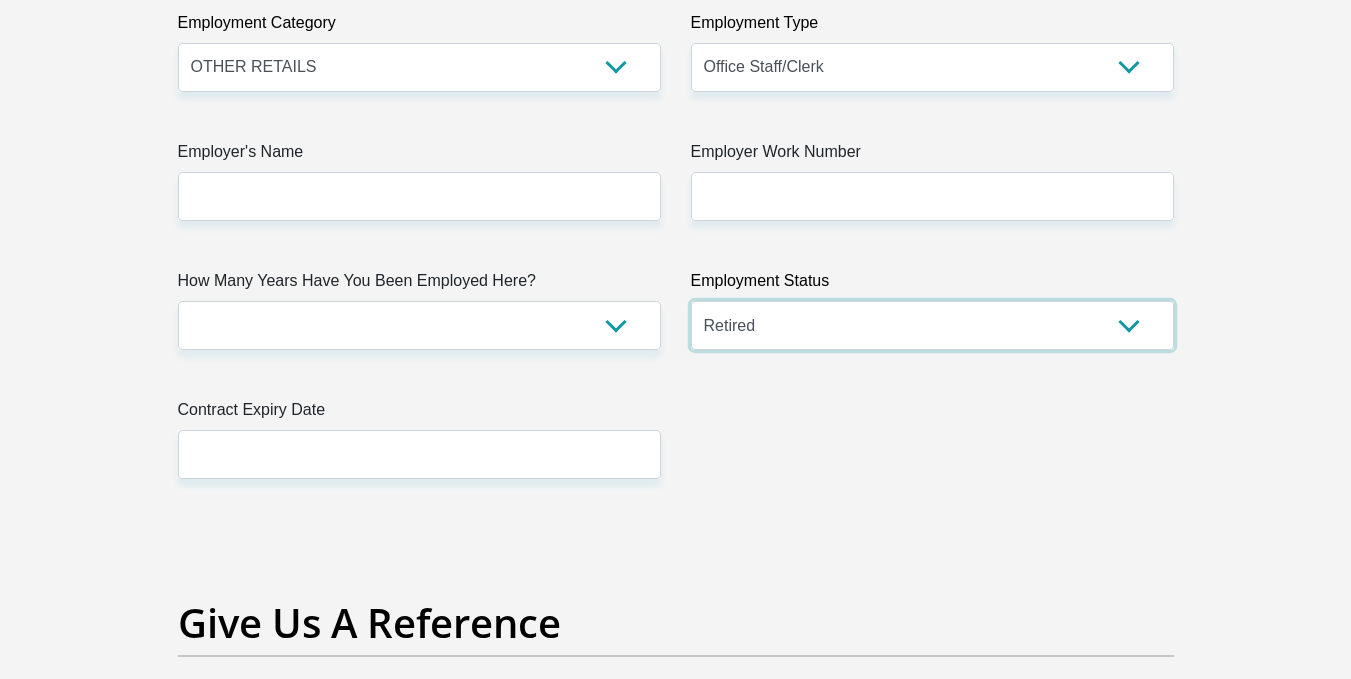 click on "Permanent/Full-time
Part-time/Casual
Contract Worker
Self-Employed
Housewife
Retired
Student
Medically Boarded
Disability
Unemployed" at bounding box center [932, 325] 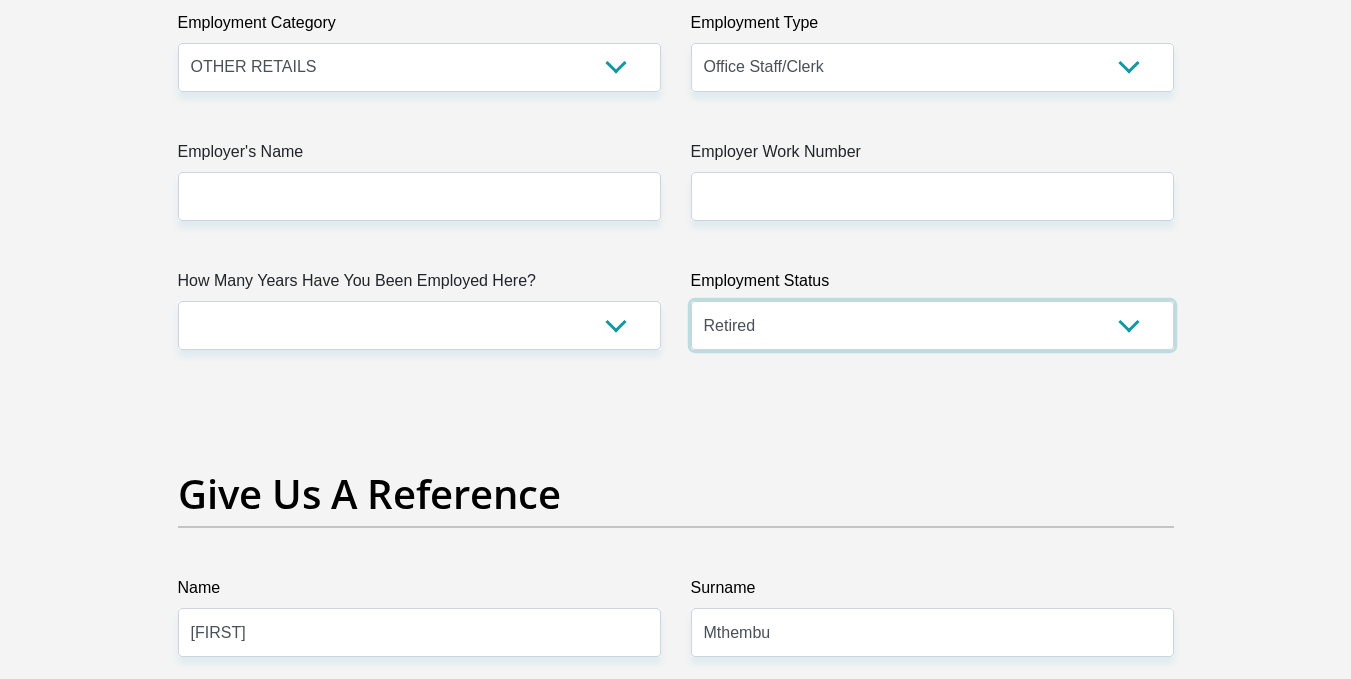 click on "Permanent/Full-time
Part-time/Casual
Contract Worker
Self-Employed
Housewife
Retired
Student
Medically Boarded
Disability
Unemployed" at bounding box center (932, 325) 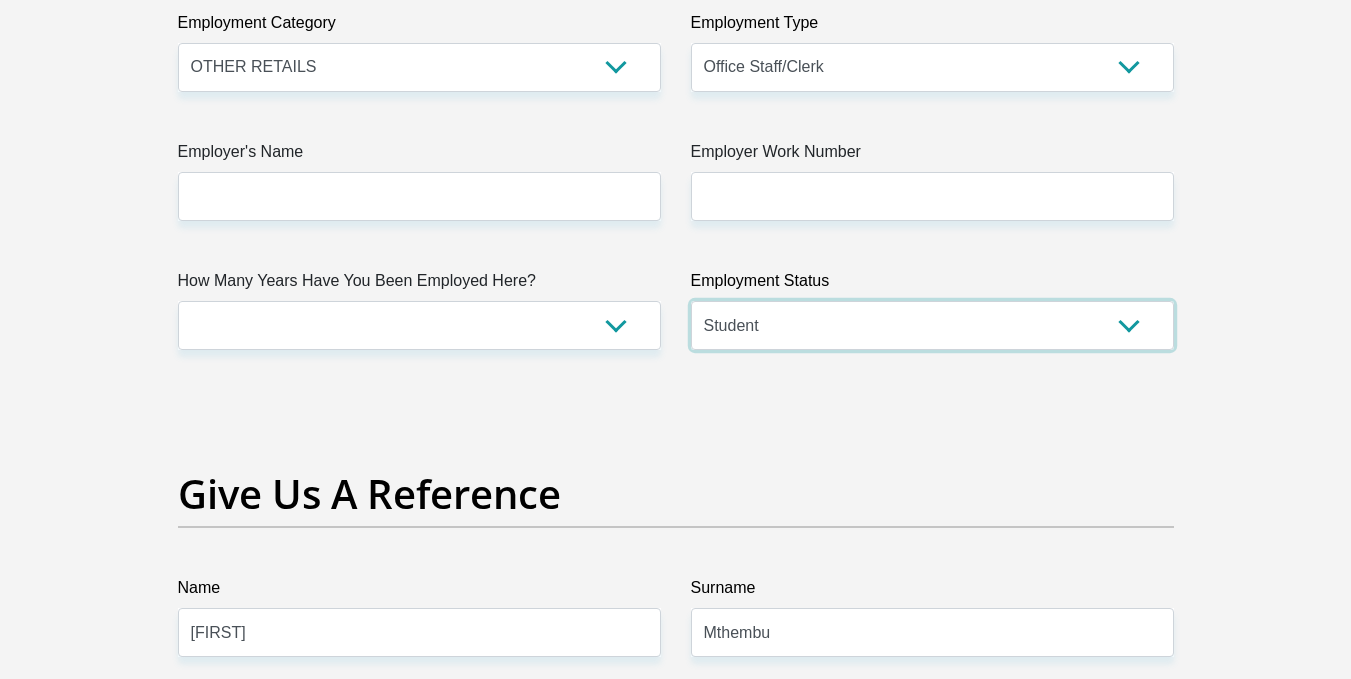 click on "Permanent/Full-time
Part-time/Casual
Contract Worker
Self-Employed
Housewife
Retired
Student
Medically Boarded
Disability
Unemployed" at bounding box center [932, 325] 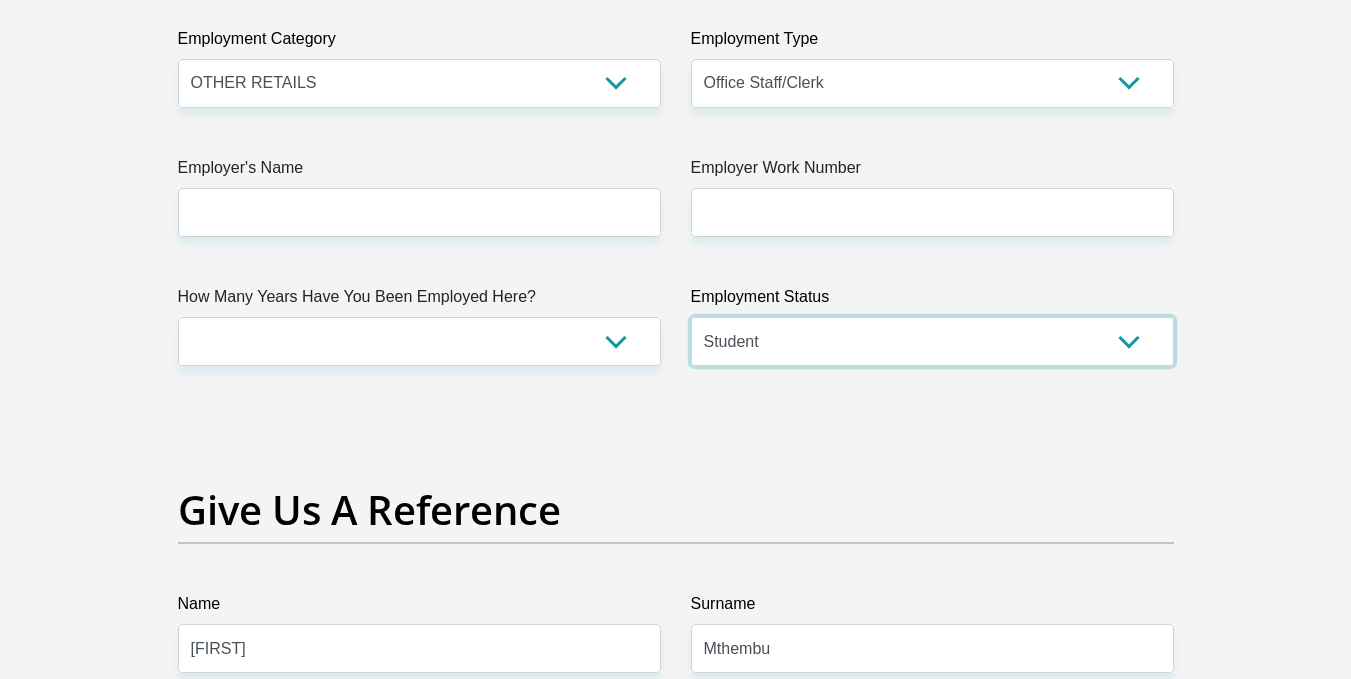 scroll, scrollTop: 3744, scrollLeft: 0, axis: vertical 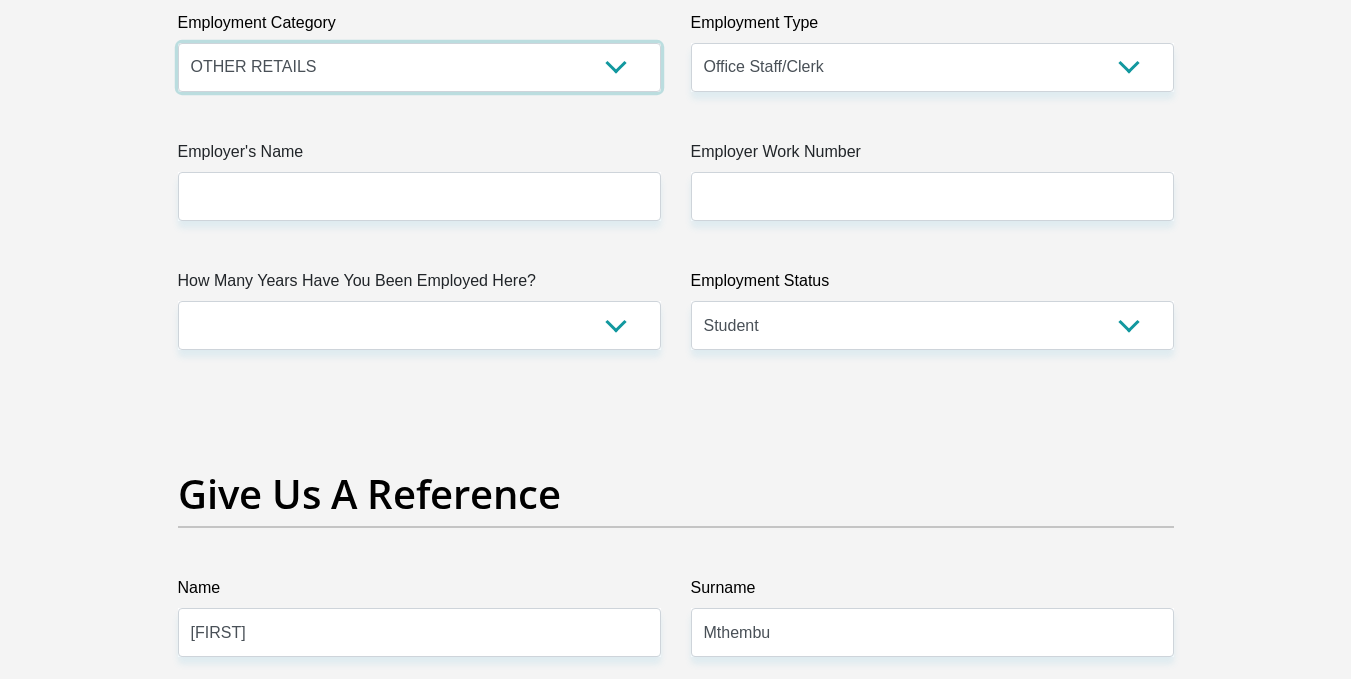 click on "AGRICULTURE
ALCOHOL & TOBACCO
CONSTRUCTION MATERIALS
METALLURGY
EQUIPMENT FOR RENEWABLE ENERGY
SPECIALIZED CONTRACTORS
CAR
GAMING (INCL. INTERNET
OTHER WHOLESALE
UNLICENSED PHARMACEUTICALS
CURRENCY EXCHANGE HOUSES
OTHER FINANCIAL INSTITUTIONS & INSURANCE
REAL ESTATE AGENTS
OIL & GAS
OTHER MATERIALS (E.G. IRON ORE)
PRECIOUS STONES & PRECIOUS METALS
POLITICAL ORGANIZATIONS
RELIGIOUS ORGANIZATIONS(NOT SECTS)
ACTI. HAVING BUSINESS DEAL WITH PUBLIC ADMINISTRATION
LAUNDROMATS" at bounding box center (419, 67) 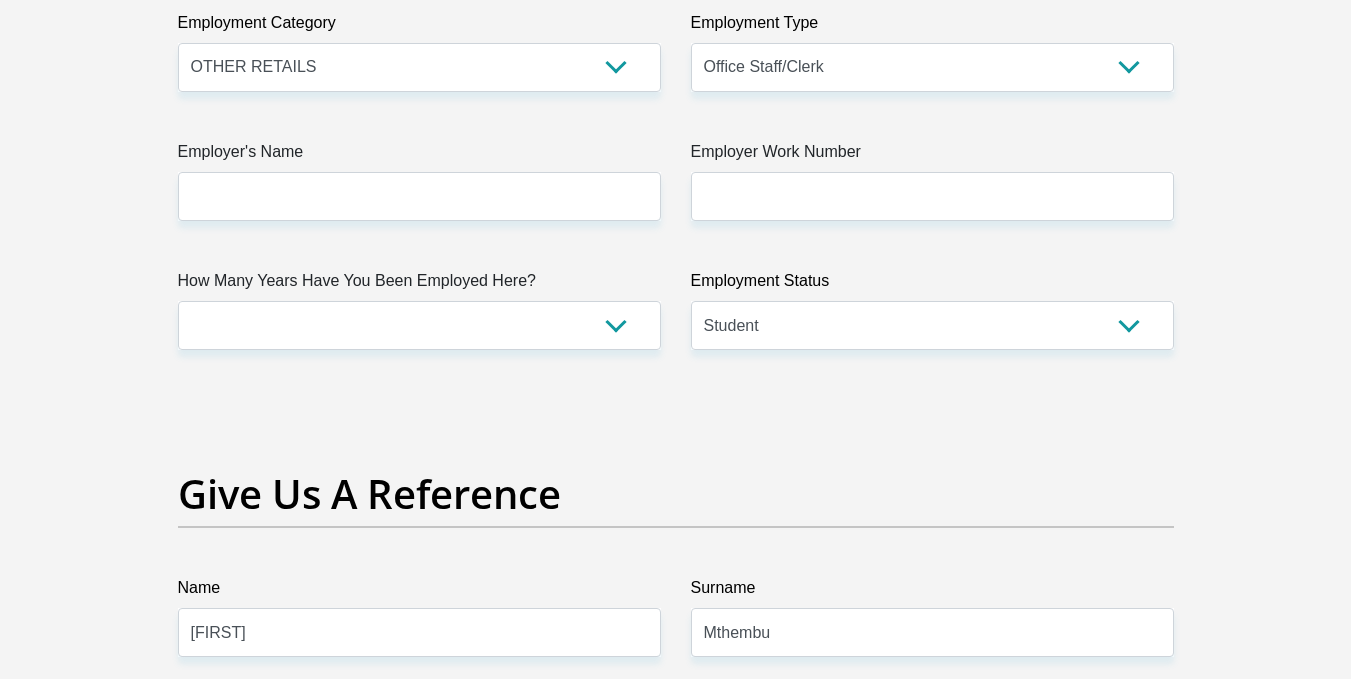 click on "Title
Mr
Ms
Mrs
Dr
Other
First Name
Nhlanhla
Surname
Mthembu
ID Number
0511206422087
Please input valid ID number
Race
Black
Coloured
Indian
White
Other
Contact Number
0849687052
Please input valid contact number
Nationality
South Africa
Afghanistan
Aland Islands  Albania  Algeria" at bounding box center [676, -177] 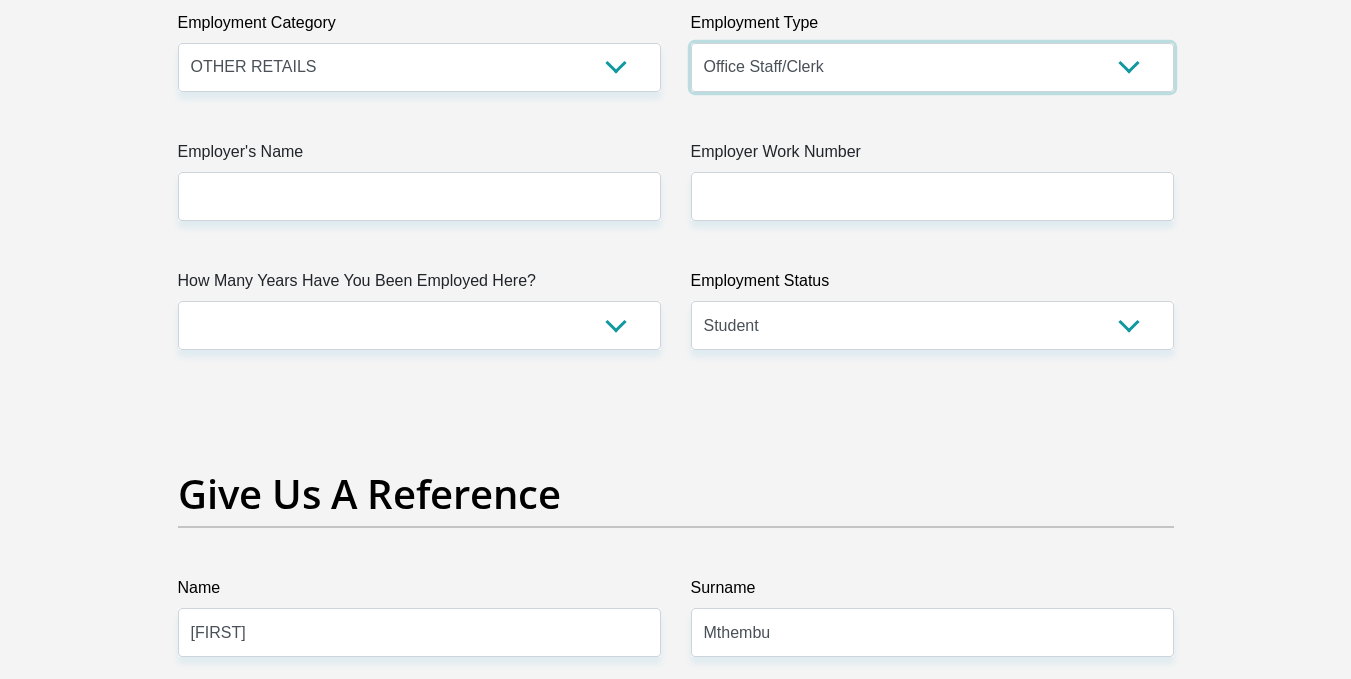 click on "College/Lecturer
Craft Seller
Creative
Driver
Executive
Farmer
Forces - Non Commissioned
Forces - Officer
Hawker
Housewife
Labourer
Licenced Professional
Manager
Miner
Non Licenced Professional
Office Staff/Clerk
Outside Worker
Pensioner
Permanent Teacher
Production/Manufacturing
Sales
Self-Employed
Semi-Professional Worker
Service Industry  Social Worker  Student" at bounding box center (932, 67) 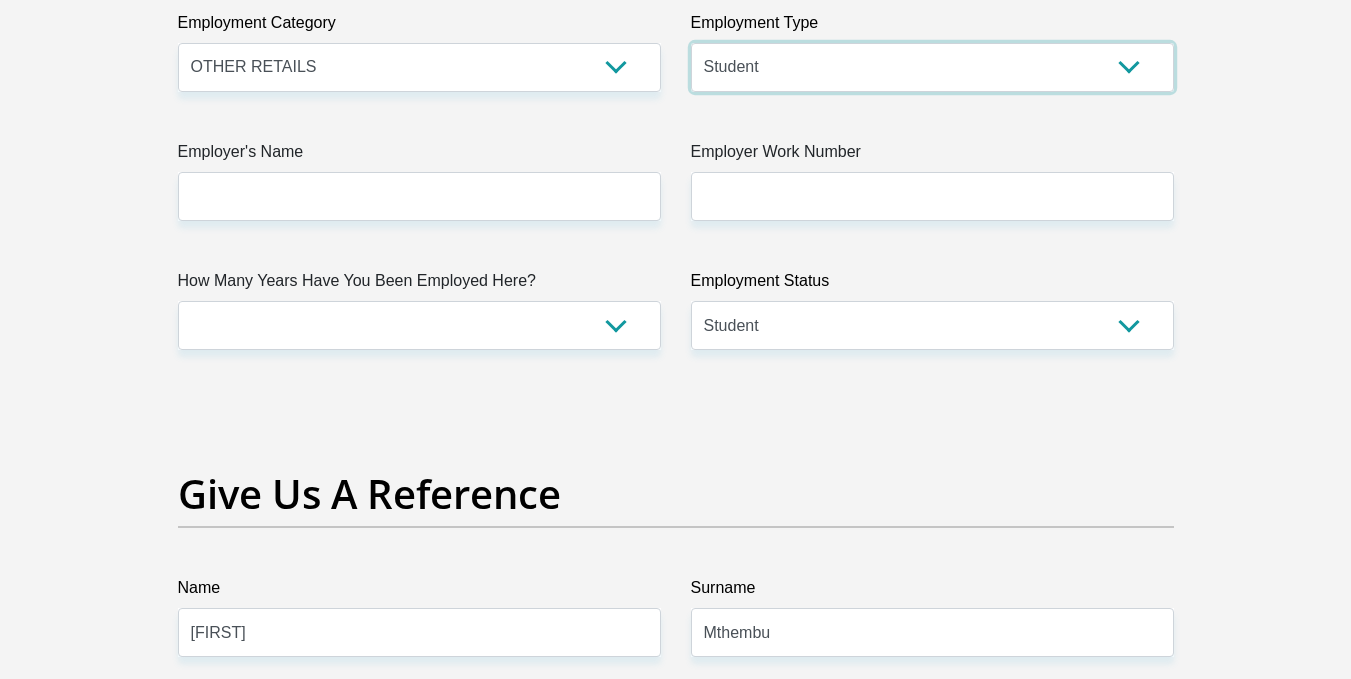 click on "College/Lecturer
Craft Seller
Creative
Driver
Executive
Farmer
Forces - Non Commissioned
Forces - Officer
Hawker
Housewife
Labourer
Licenced Professional
Manager
Miner
Non Licenced Professional
Office Staff/Clerk
Outside Worker
Pensioner
Permanent Teacher
Production/Manufacturing
Sales
Self-Employed
Semi-Professional Worker
Service Industry  Social Worker  Student" at bounding box center [932, 67] 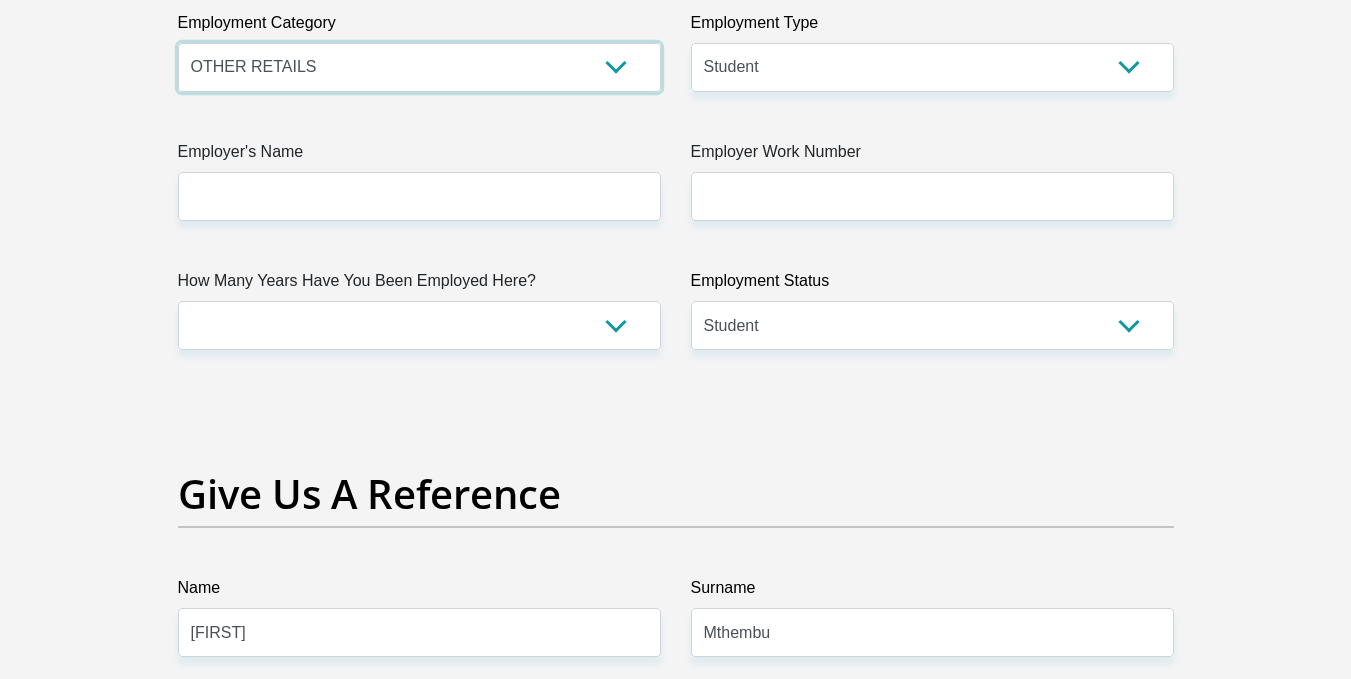 click on "AGRICULTURE
ALCOHOL & TOBACCO
CONSTRUCTION MATERIALS
METALLURGY
EQUIPMENT FOR RENEWABLE ENERGY
SPECIALIZED CONTRACTORS
CAR
GAMING (INCL. INTERNET
OTHER WHOLESALE
UNLICENSED PHARMACEUTICALS
CURRENCY EXCHANGE HOUSES
OTHER FINANCIAL INSTITUTIONS & INSURANCE
REAL ESTATE AGENTS
OIL & GAS
OTHER MATERIALS (E.G. IRON ORE)
PRECIOUS STONES & PRECIOUS METALS
POLITICAL ORGANIZATIONS
RELIGIOUS ORGANIZATIONS(NOT SECTS)
ACTI. HAVING BUSINESS DEAL WITH PUBLIC ADMINISTRATION
LAUNDROMATS" at bounding box center (419, 67) 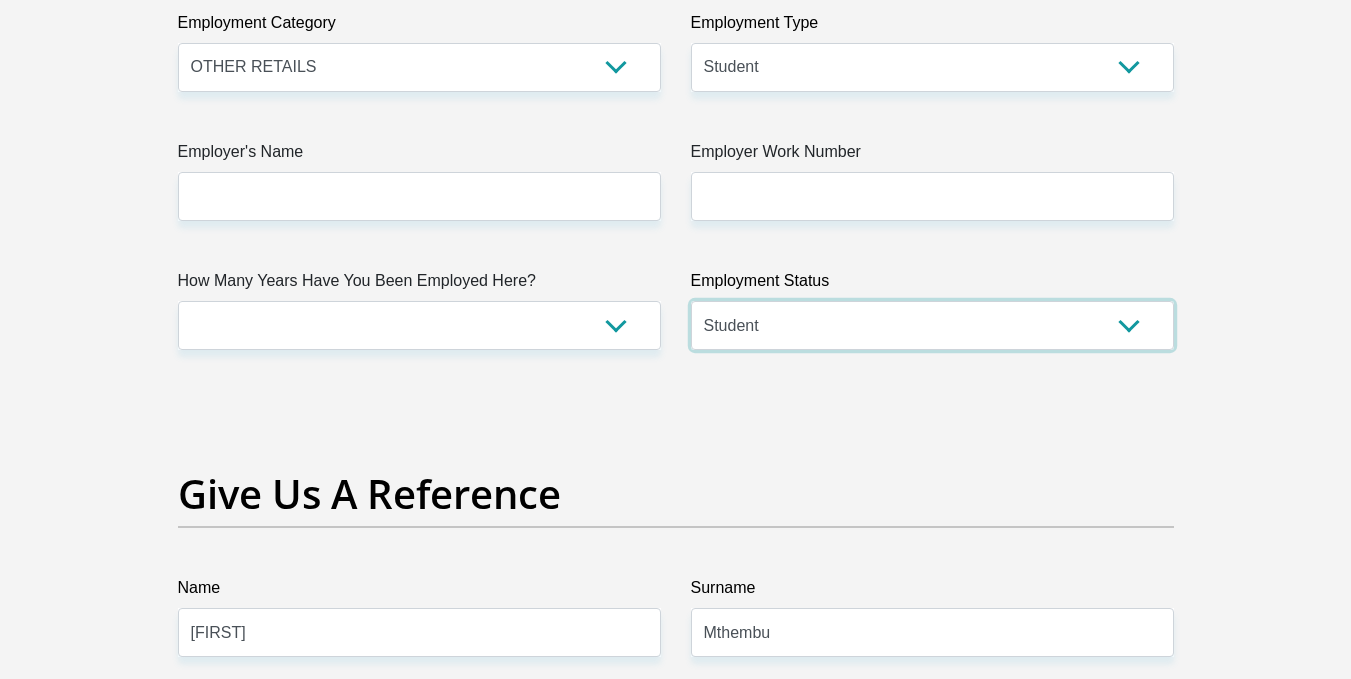 click on "Permanent/Full-time
Part-time/Casual
Contract Worker
Self-Employed
Housewife
Retired
Student
Medically Boarded
Disability
Unemployed" at bounding box center [932, 325] 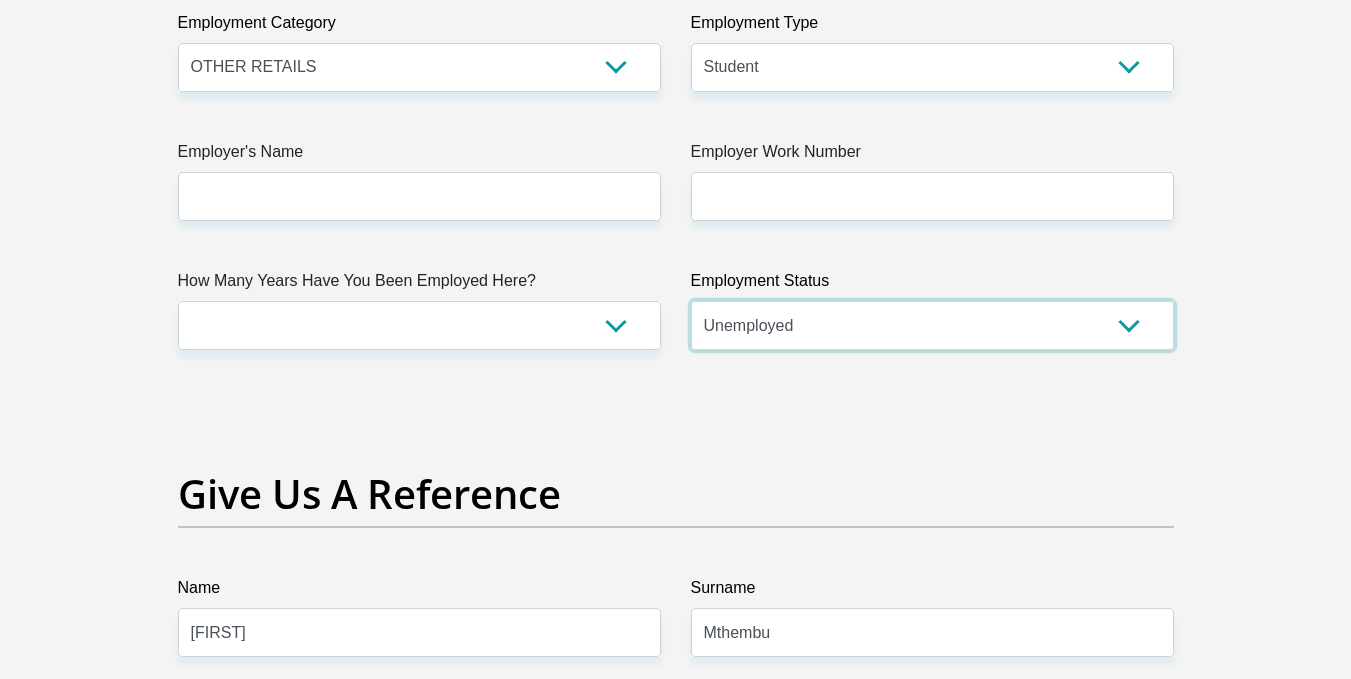 click on "Permanent/Full-time
Part-time/Casual
Contract Worker
Self-Employed
Housewife
Retired
Student
Medically Boarded
Disability
Unemployed" at bounding box center [932, 325] 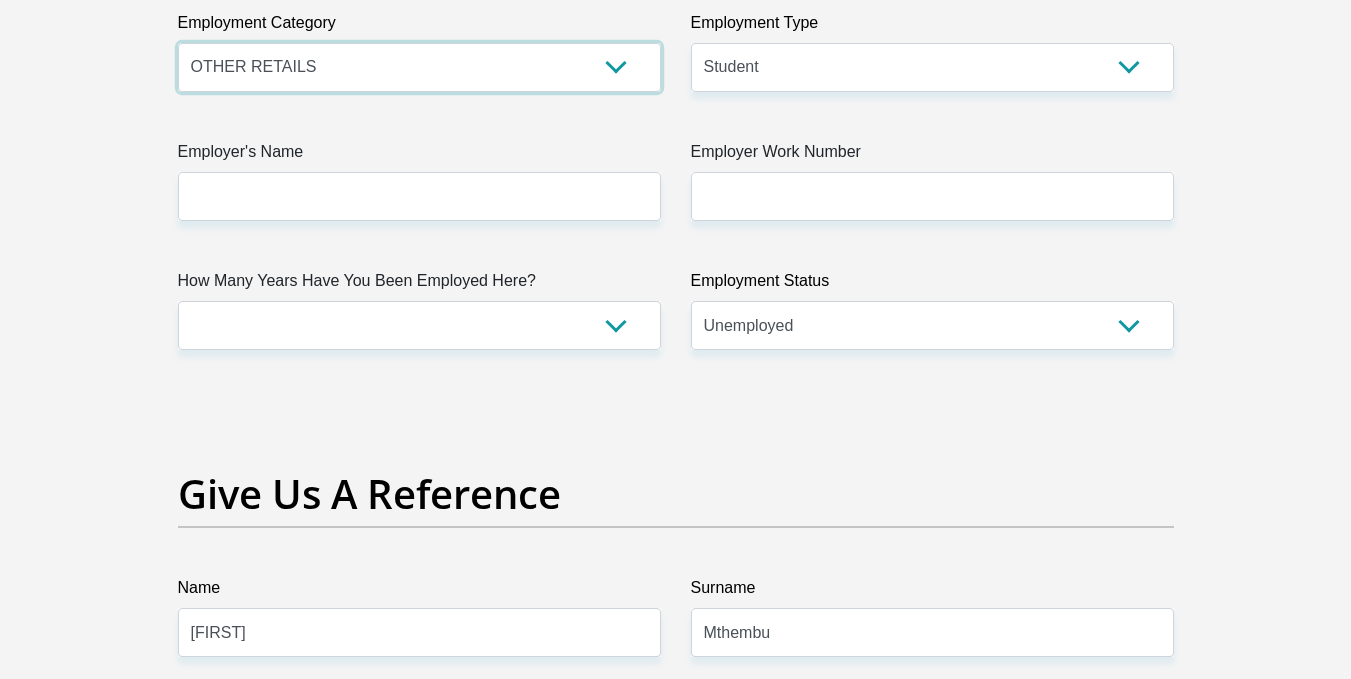 click on "AGRICULTURE
ALCOHOL & TOBACCO
CONSTRUCTION MATERIALS
METALLURGY
EQUIPMENT FOR RENEWABLE ENERGY
SPECIALIZED CONTRACTORS
CAR
GAMING (INCL. INTERNET
OTHER WHOLESALE
UNLICENSED PHARMACEUTICALS
CURRENCY EXCHANGE HOUSES
OTHER FINANCIAL INSTITUTIONS & INSURANCE
REAL ESTATE AGENTS
OIL & GAS
OTHER MATERIALS (E.G. IRON ORE)
PRECIOUS STONES & PRECIOUS METALS
POLITICAL ORGANIZATIONS
RELIGIOUS ORGANIZATIONS(NOT SECTS)
ACTI. HAVING BUSINESS DEAL WITH PUBLIC ADMINISTRATION
LAUNDROMATS" at bounding box center [419, 67] 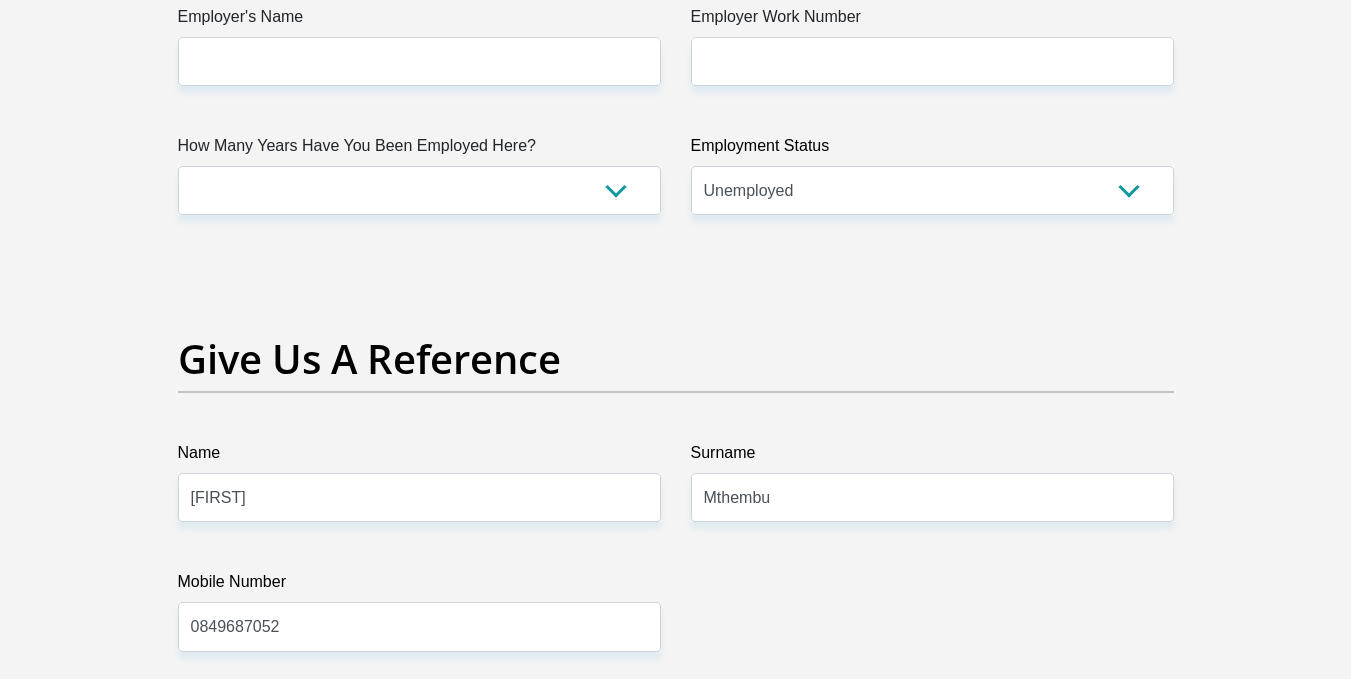 scroll, scrollTop: 4144, scrollLeft: 0, axis: vertical 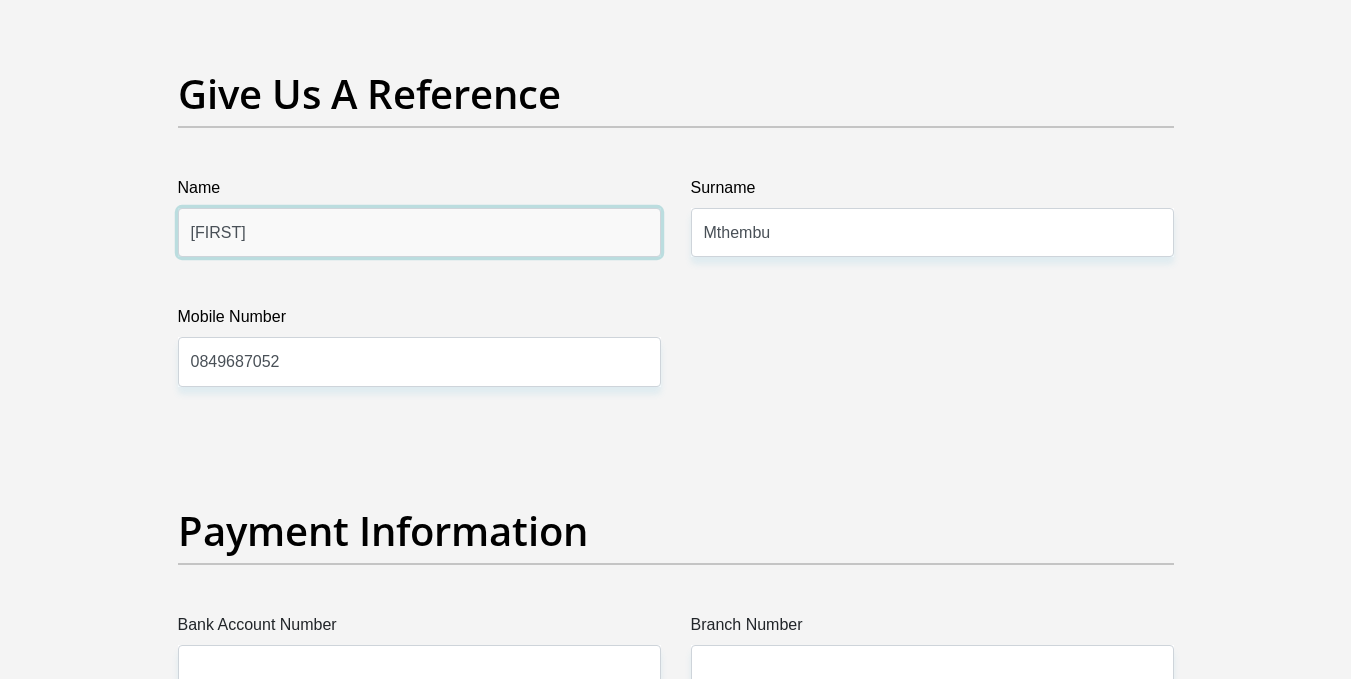 click on "[FIRST]" at bounding box center [419, 232] 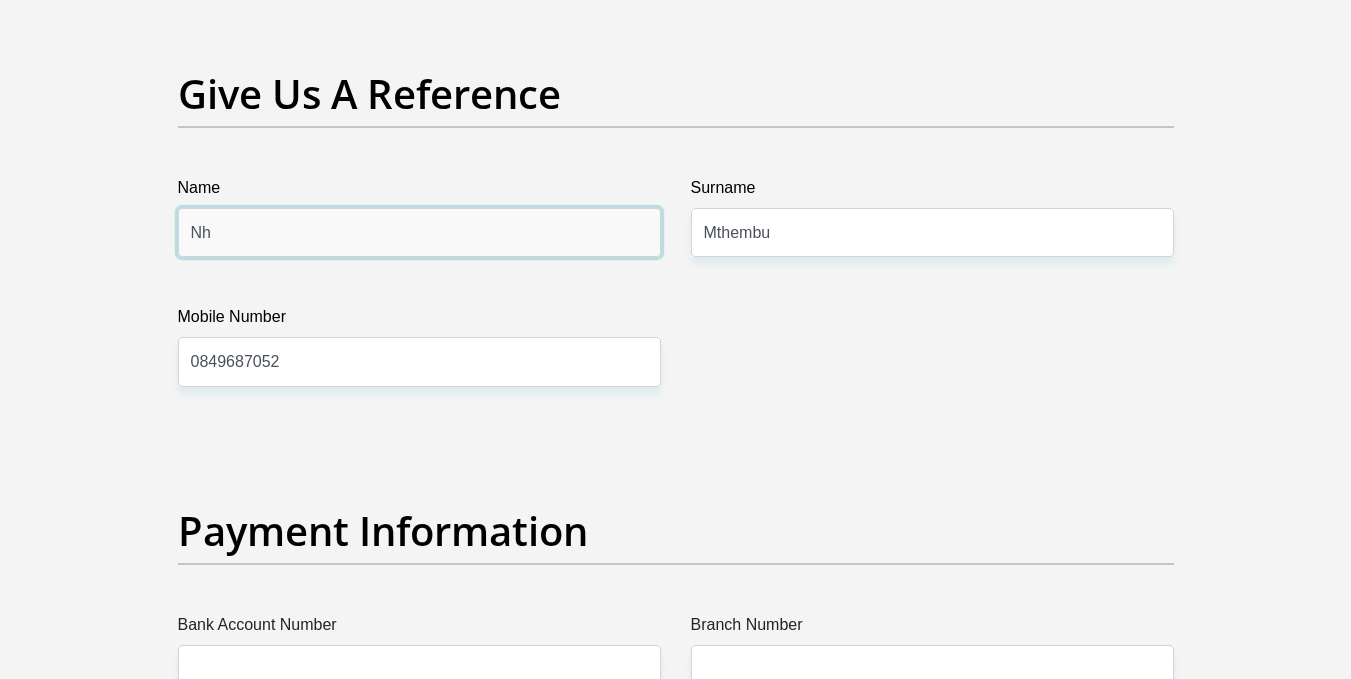 type on "N" 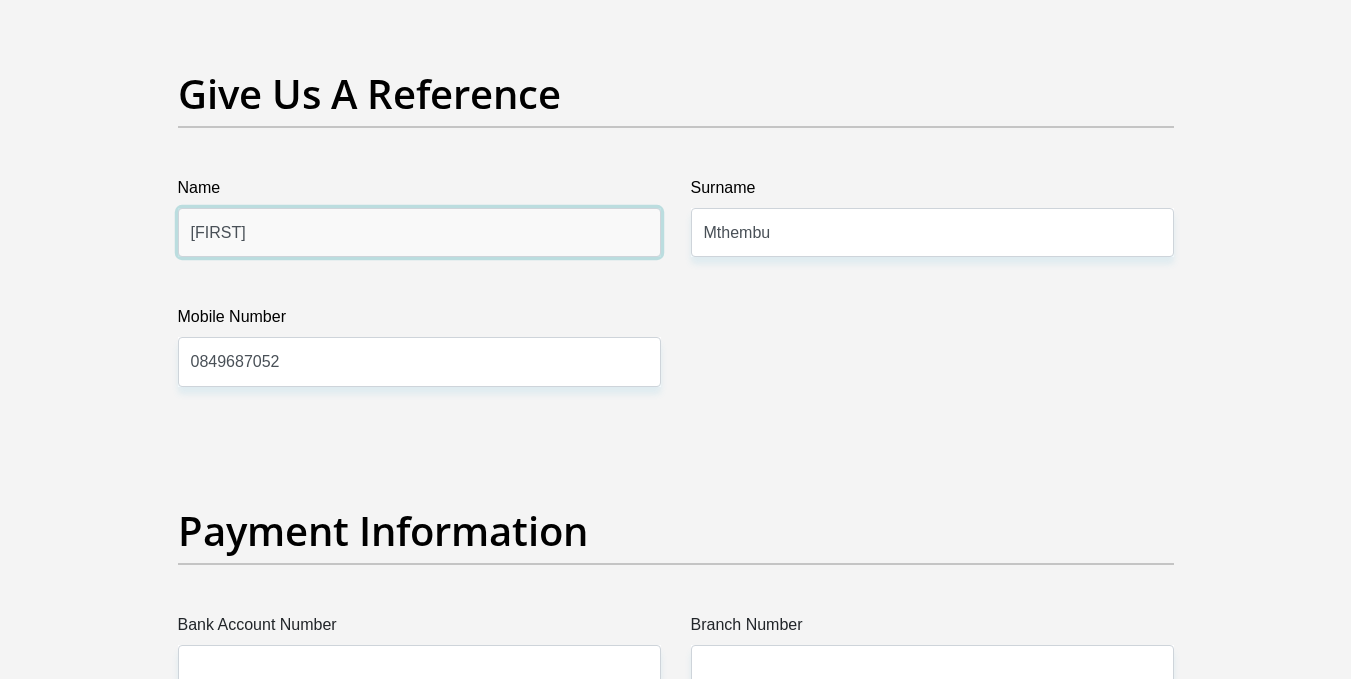 type on "Ntombi" 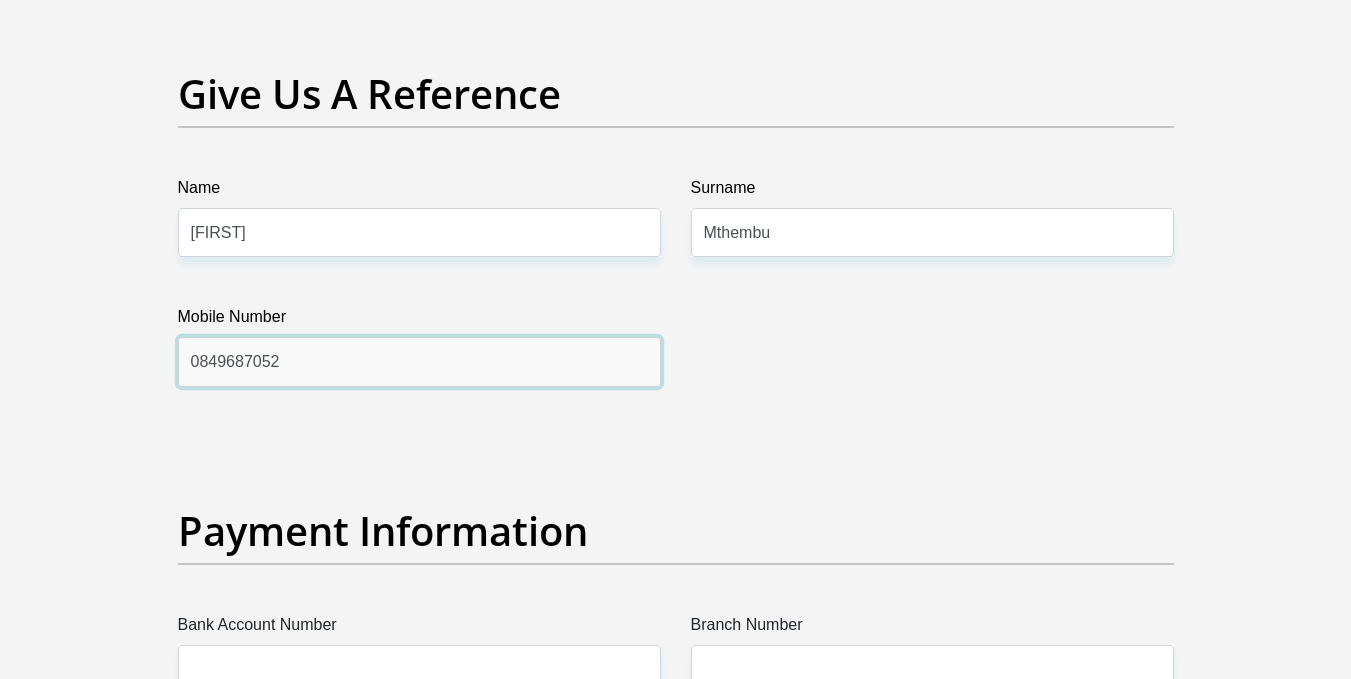 click on "0849687052" at bounding box center [419, 361] 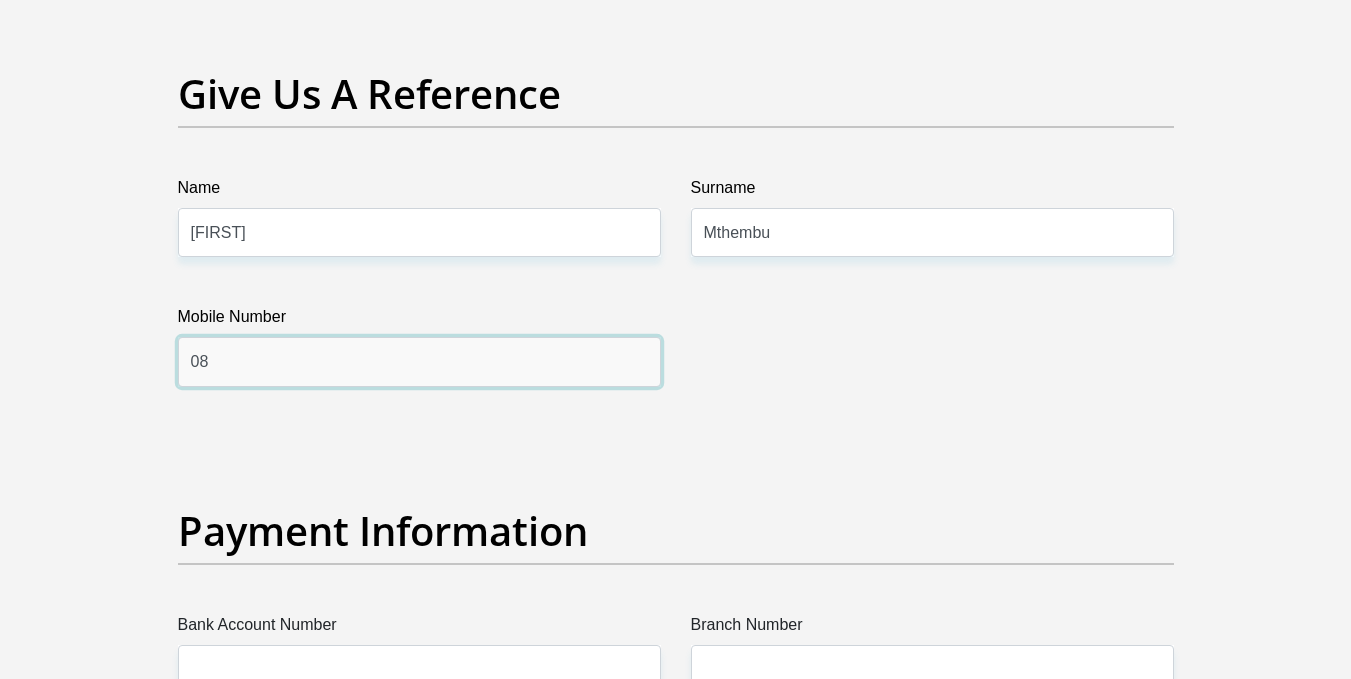 type on "0" 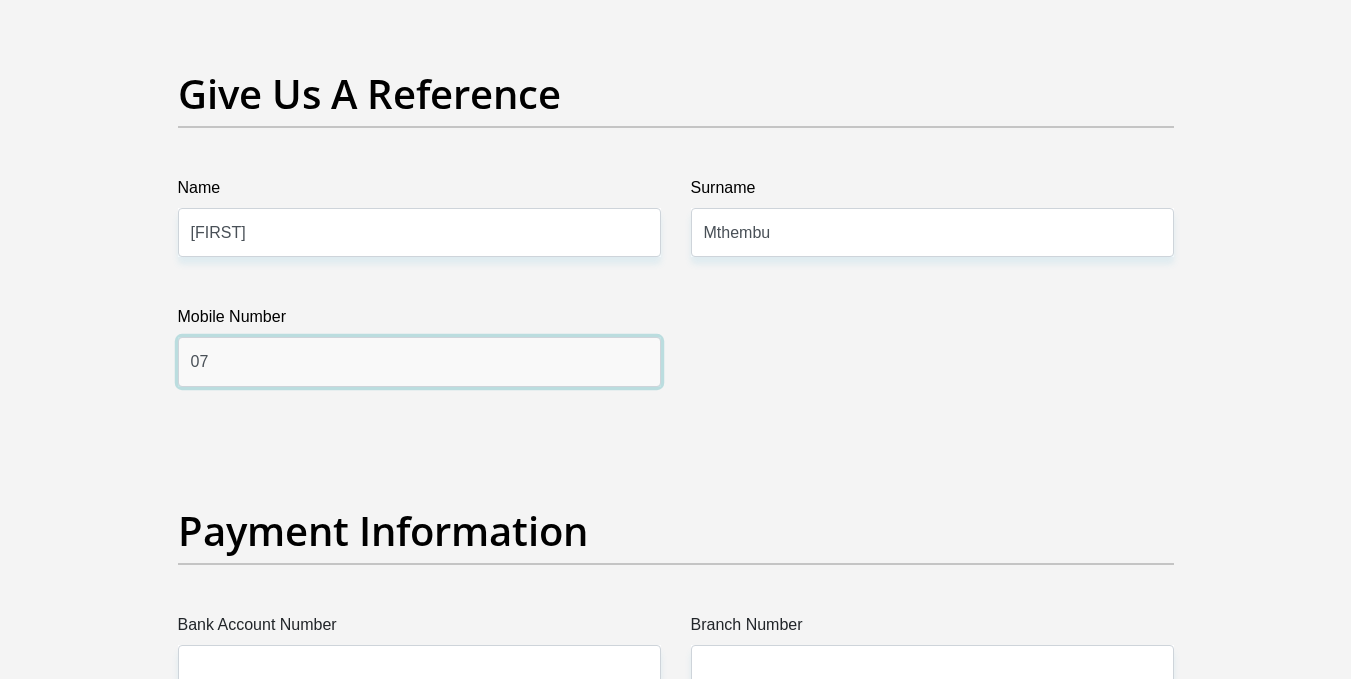 type on "0" 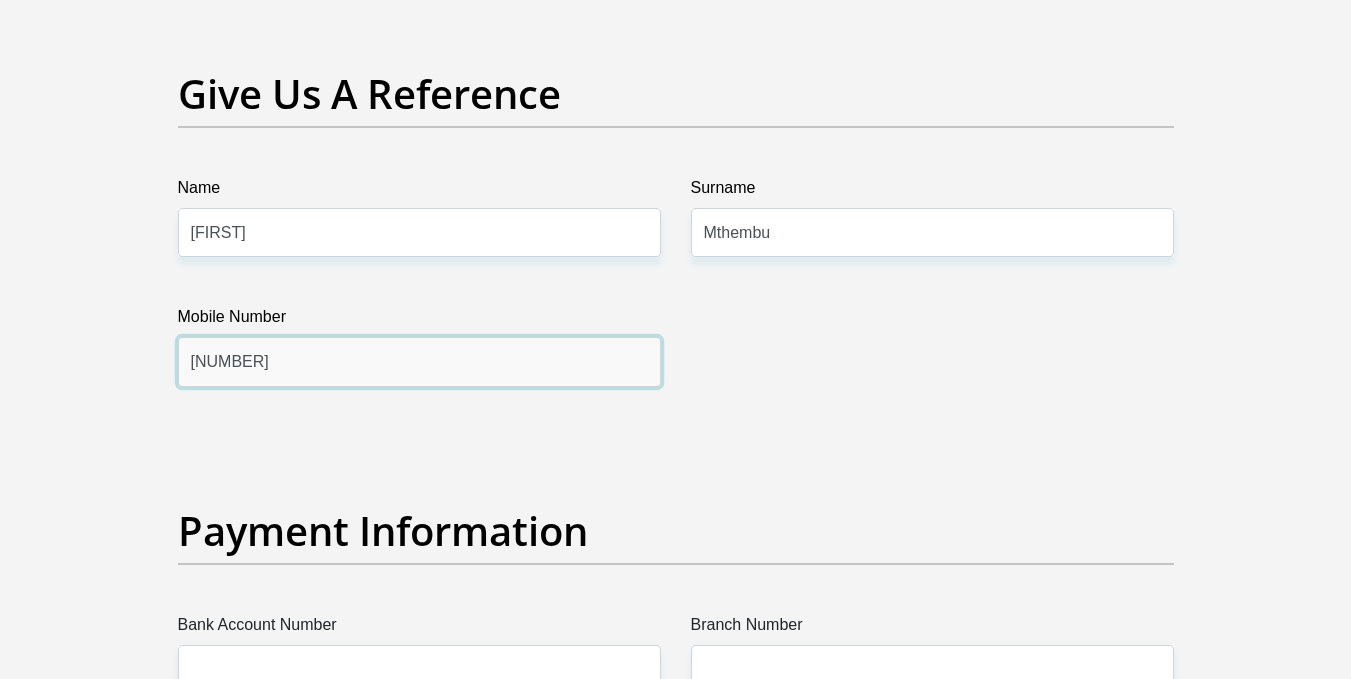 type on "0720534196" 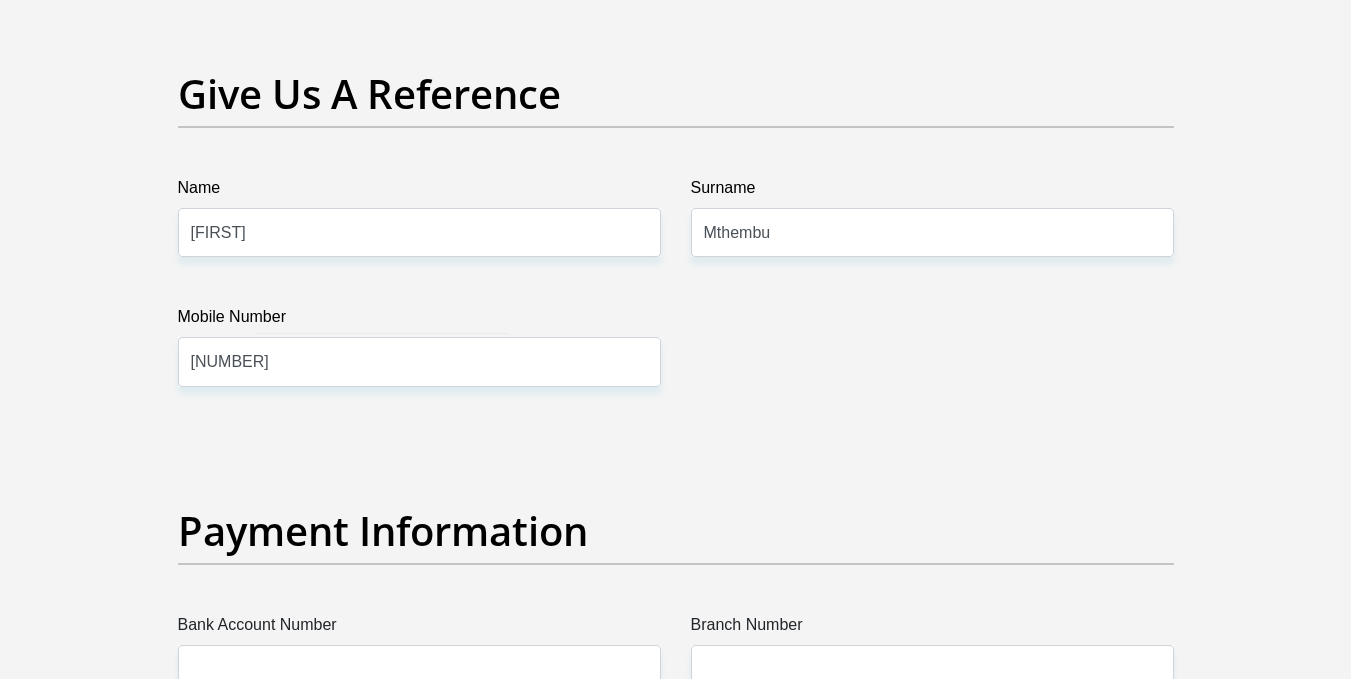 click on "Title
Mr
Ms
Mrs
Dr
Other
First Name
Nhlanhla
Surname
Mthembu
ID Number
0511206422087
Please input valid ID number
Race
Black
Coloured
Indian
White
Other
Contact Number
0849687052
Please input valid contact number
Nationality
South Africa
Afghanistan
Aland Islands  Albania  Algeria" at bounding box center (676, -577) 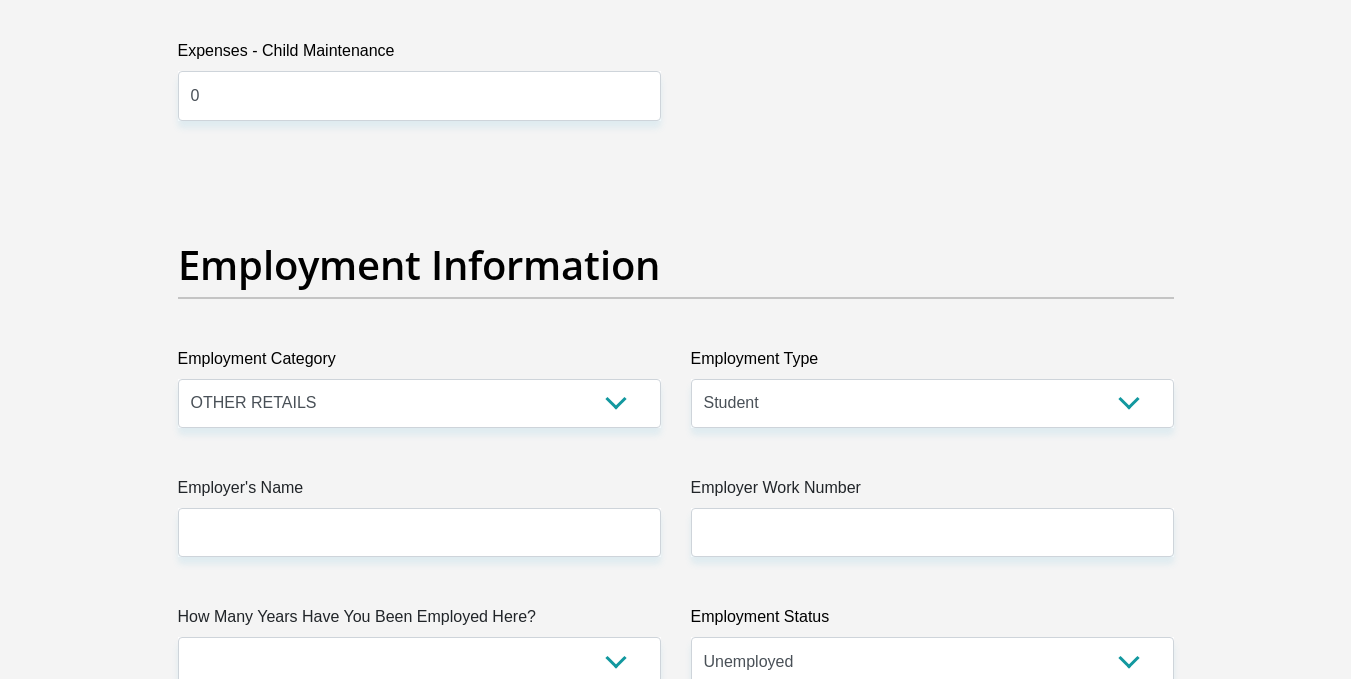 scroll, scrollTop: 3444, scrollLeft: 0, axis: vertical 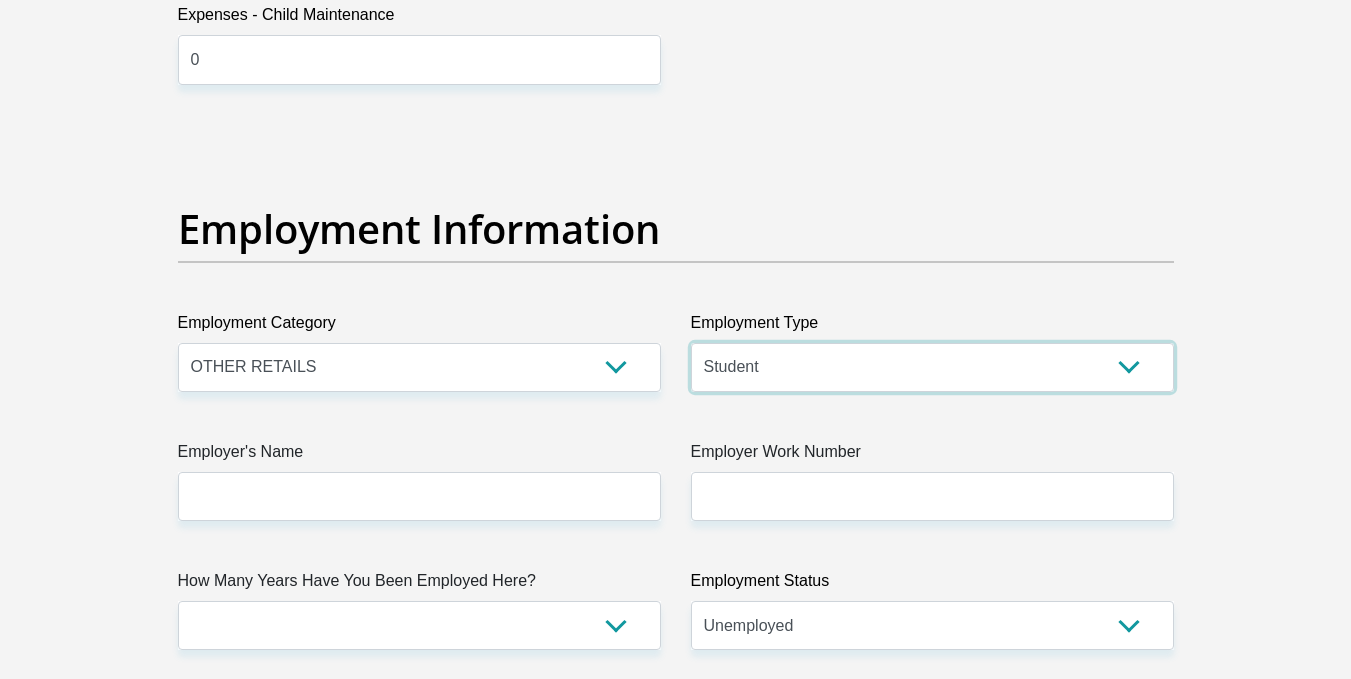 click on "College/Lecturer
Craft Seller
Creative
Driver
Executive
Farmer
Forces - Non Commissioned
Forces - Officer
Hawker
Housewife
Labourer
Licenced Professional
Manager
Miner
Non Licenced Professional
Office Staff/Clerk
Outside Worker
Pensioner
Permanent Teacher
Production/Manufacturing
Sales
Self-Employed
Semi-Professional Worker
Service Industry  Social Worker  Student" at bounding box center [932, 367] 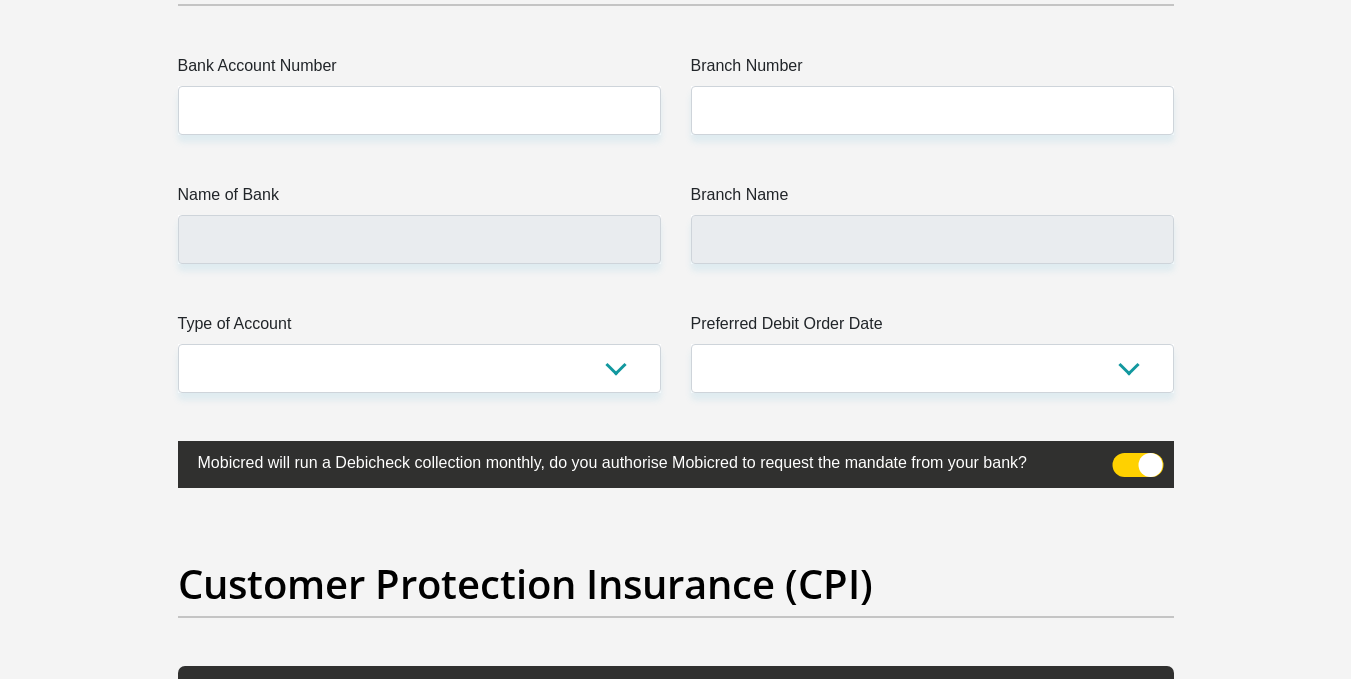 scroll, scrollTop: 4644, scrollLeft: 0, axis: vertical 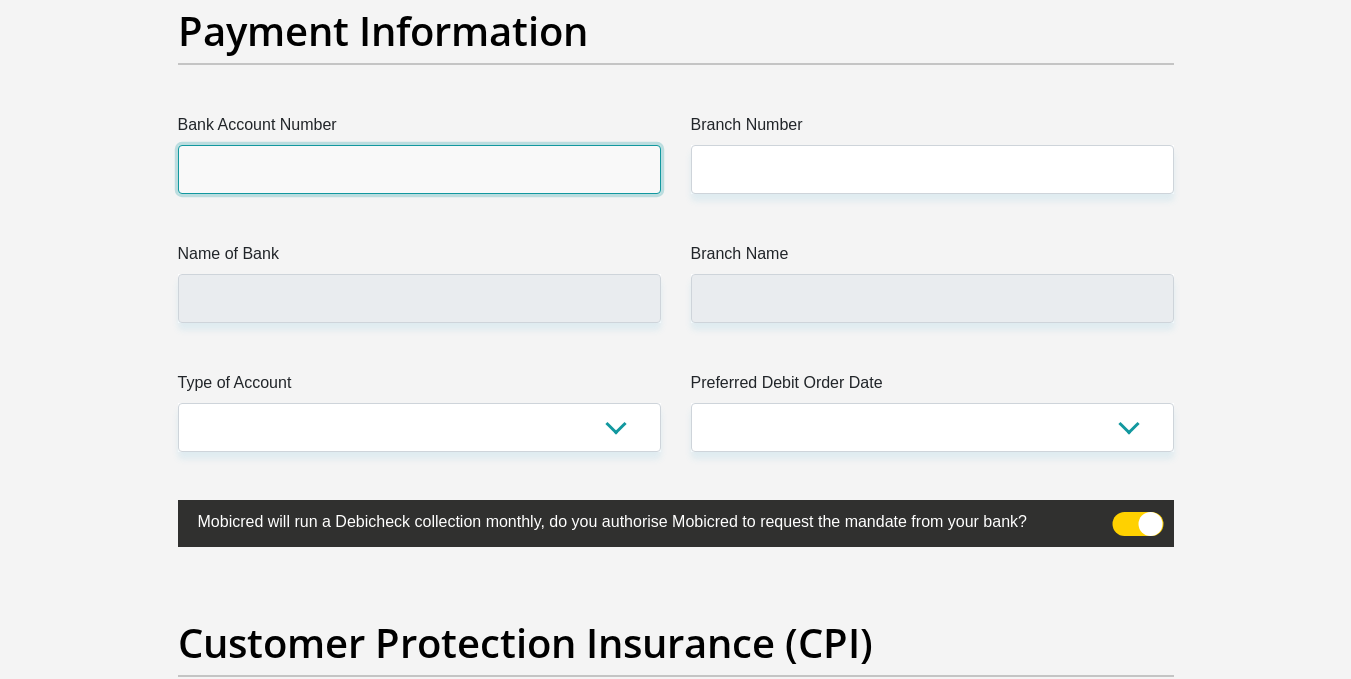 click on "Bank Account Number" at bounding box center (419, 169) 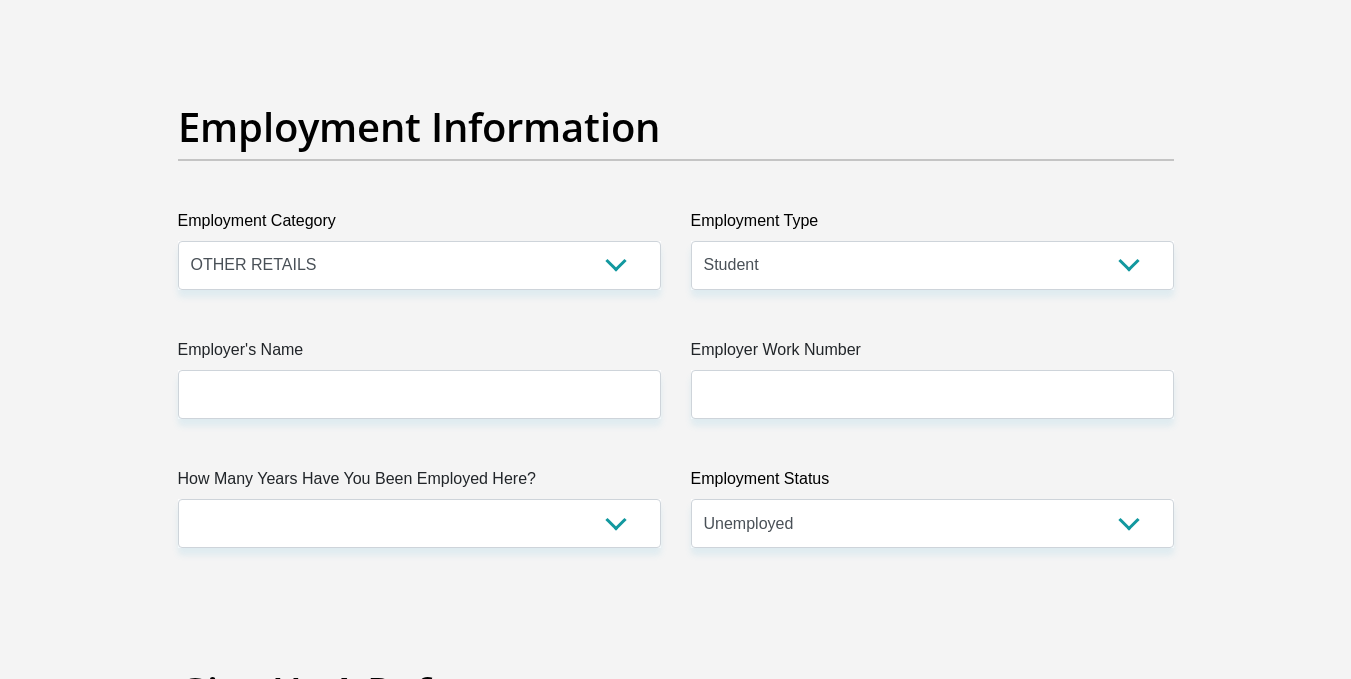 scroll, scrollTop: 3544, scrollLeft: 0, axis: vertical 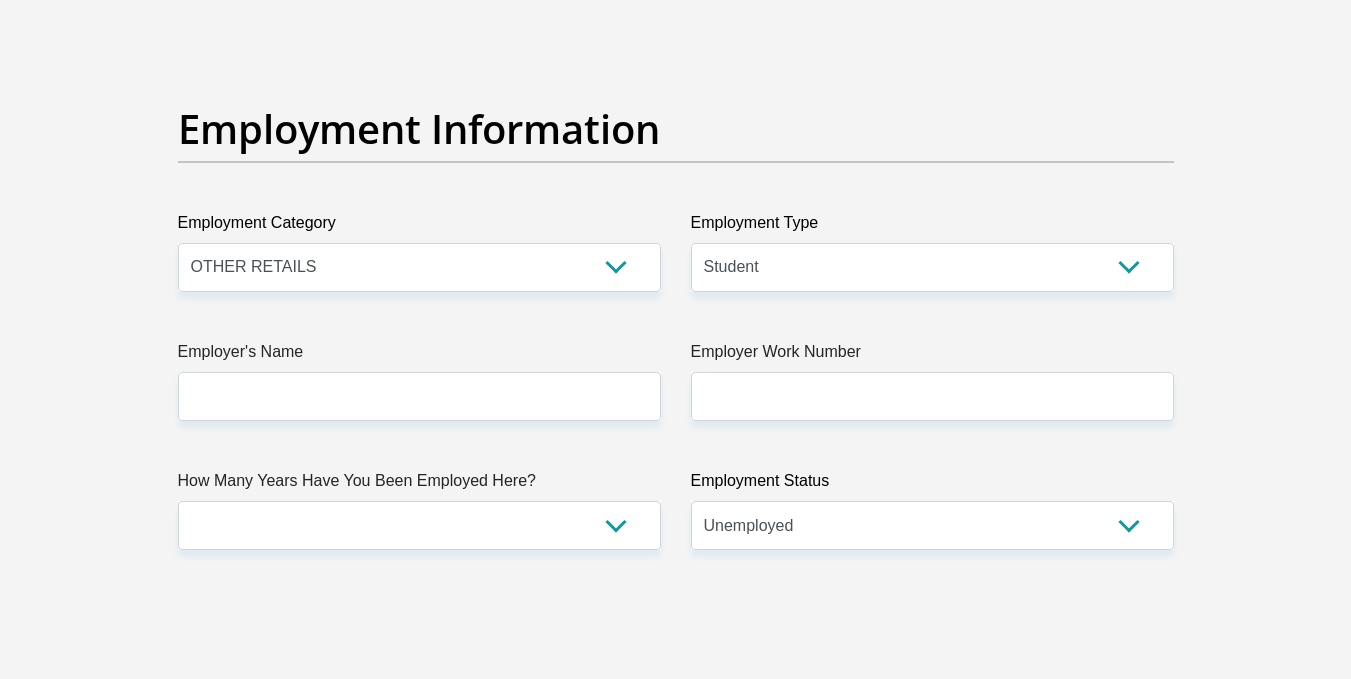 type on "2051668104" 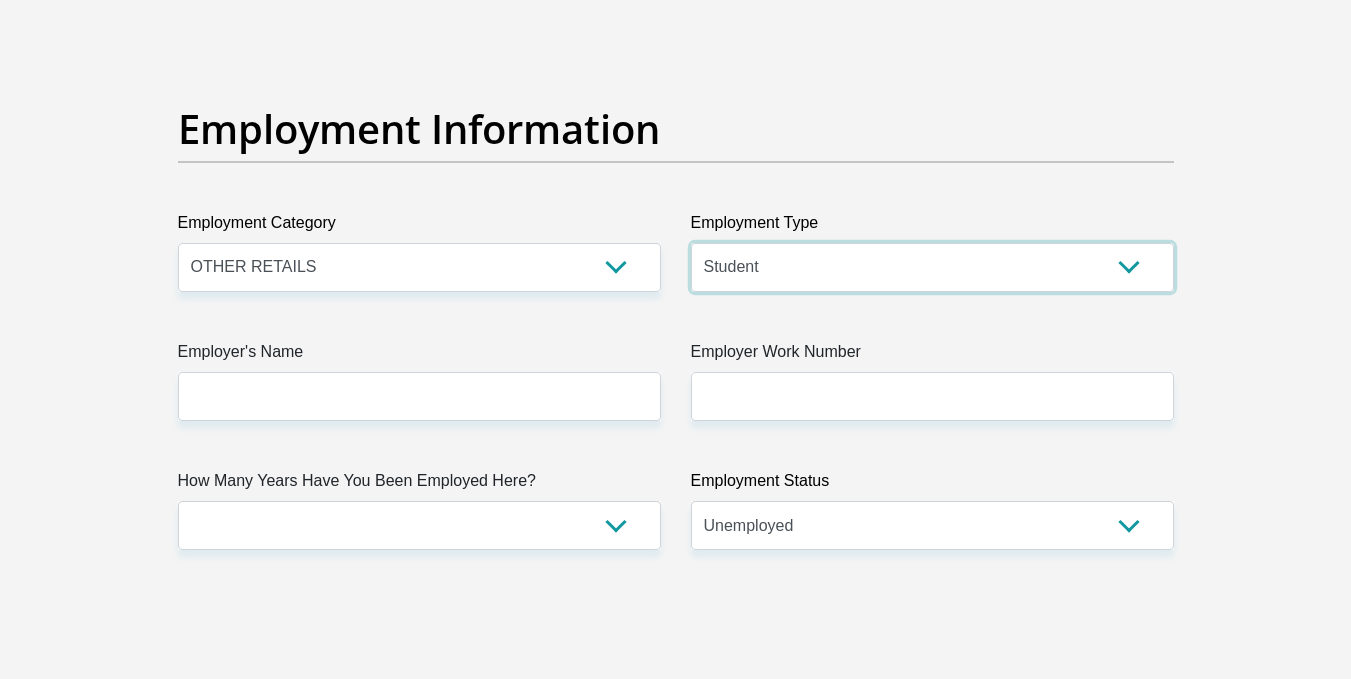 click on "College/Lecturer
Craft Seller
Creative
Driver
Executive
Farmer
Forces - Non Commissioned
Forces - Officer
Hawker
Housewife
Labourer
Licenced Professional
Manager
Miner
Non Licenced Professional
Office Staff/Clerk
Outside Worker
Pensioner
Permanent Teacher
Production/Manufacturing
Sales
Self-Employed
Semi-Professional Worker
Service Industry  Social Worker  Student" at bounding box center [932, 267] 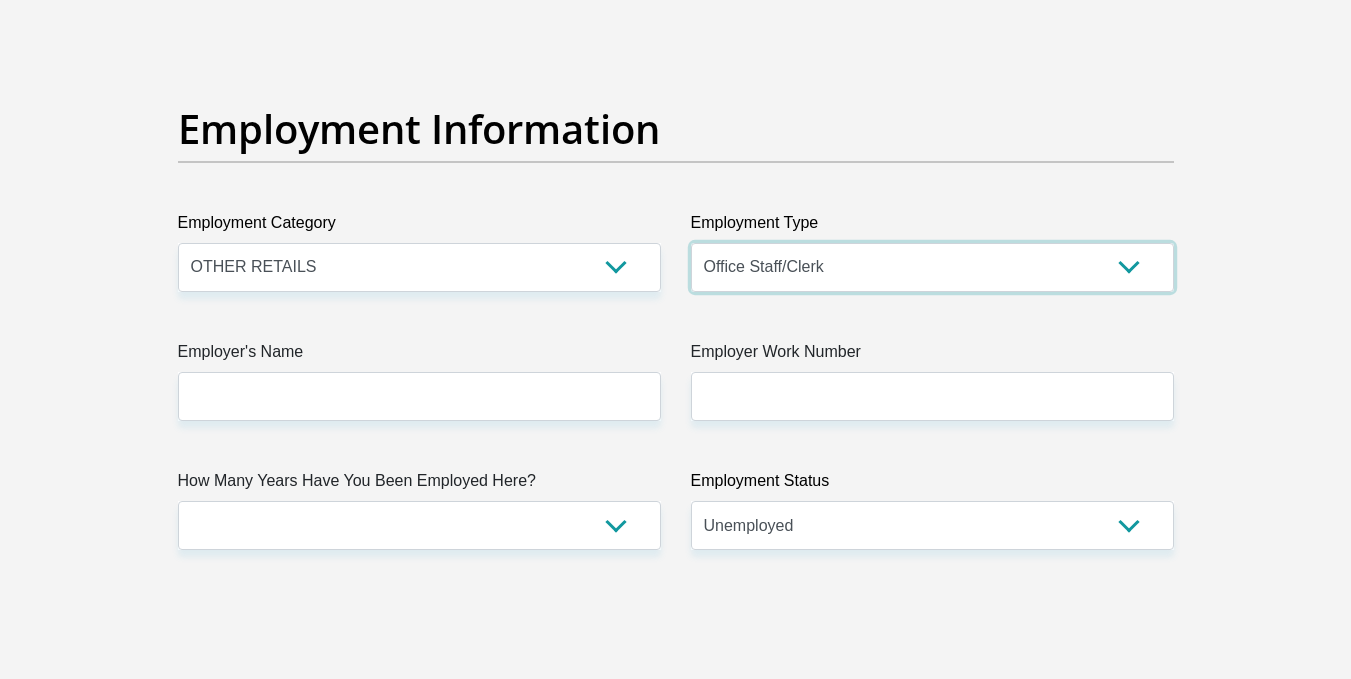 click on "College/Lecturer
Craft Seller
Creative
Driver
Executive
Farmer
Forces - Non Commissioned
Forces - Officer
Hawker
Housewife
Labourer
Licenced Professional
Manager
Miner
Non Licenced Professional
Office Staff/Clerk
Outside Worker
Pensioner
Permanent Teacher
Production/Manufacturing
Sales
Self-Employed
Semi-Professional Worker
Service Industry  Social Worker  Student" at bounding box center (932, 267) 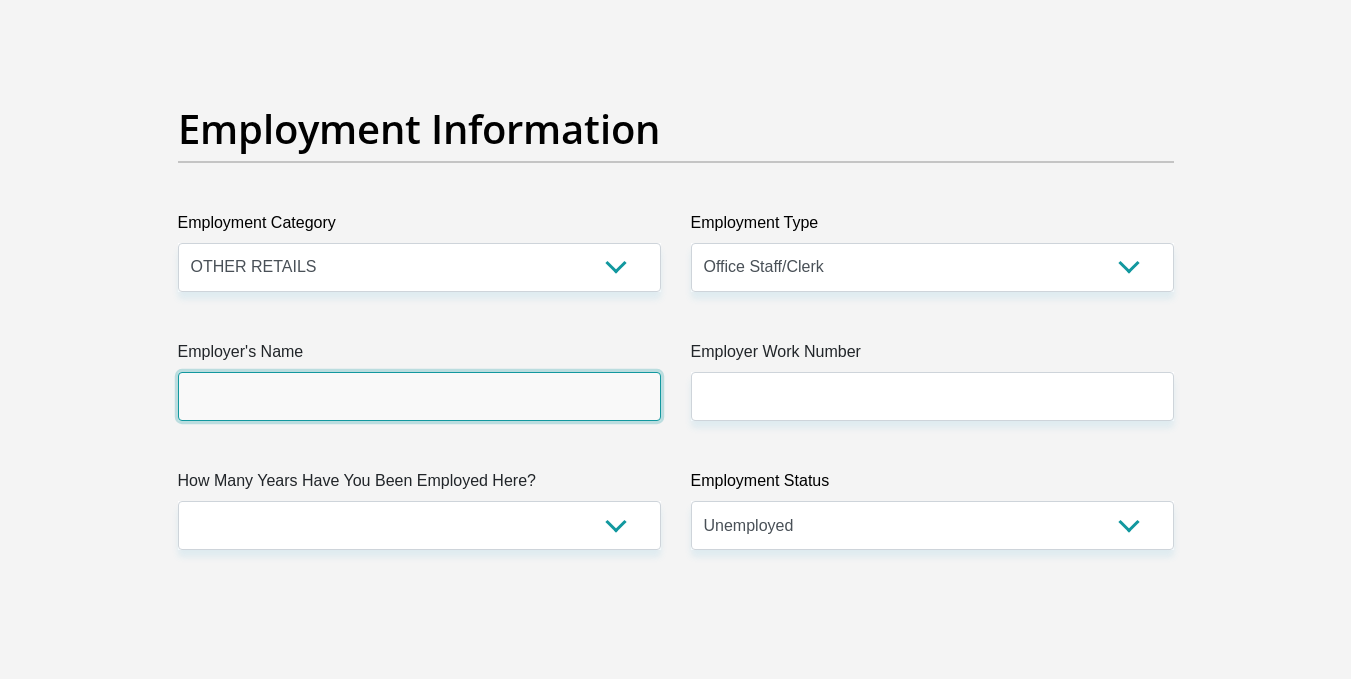click on "Employer's Name" at bounding box center (419, 396) 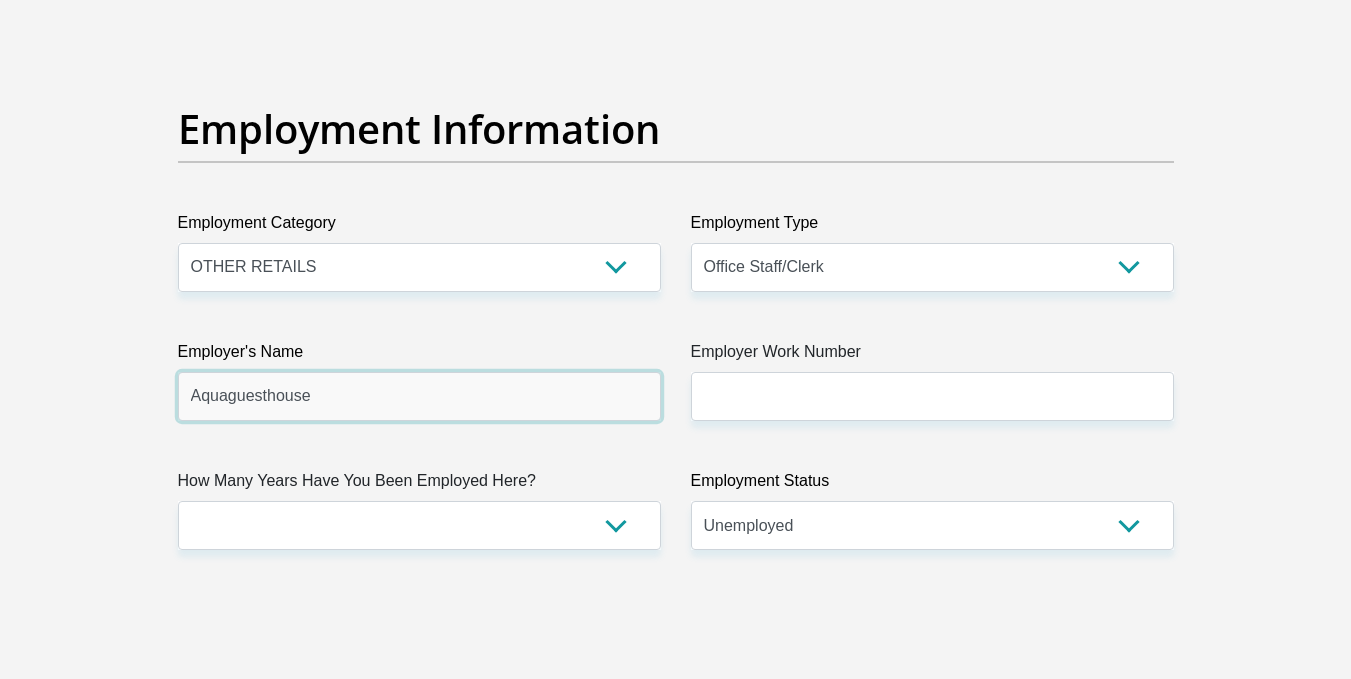 type on "Aquaguesthouse" 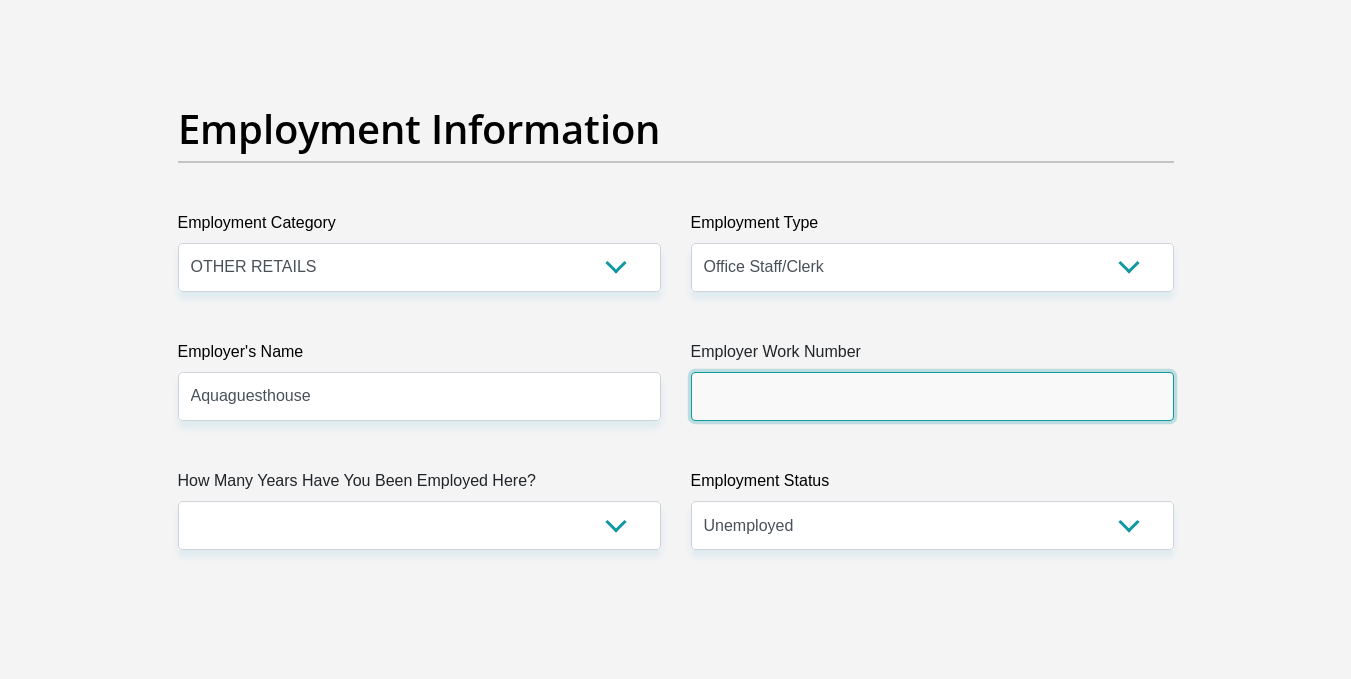 click on "Employer Work Number" at bounding box center (932, 396) 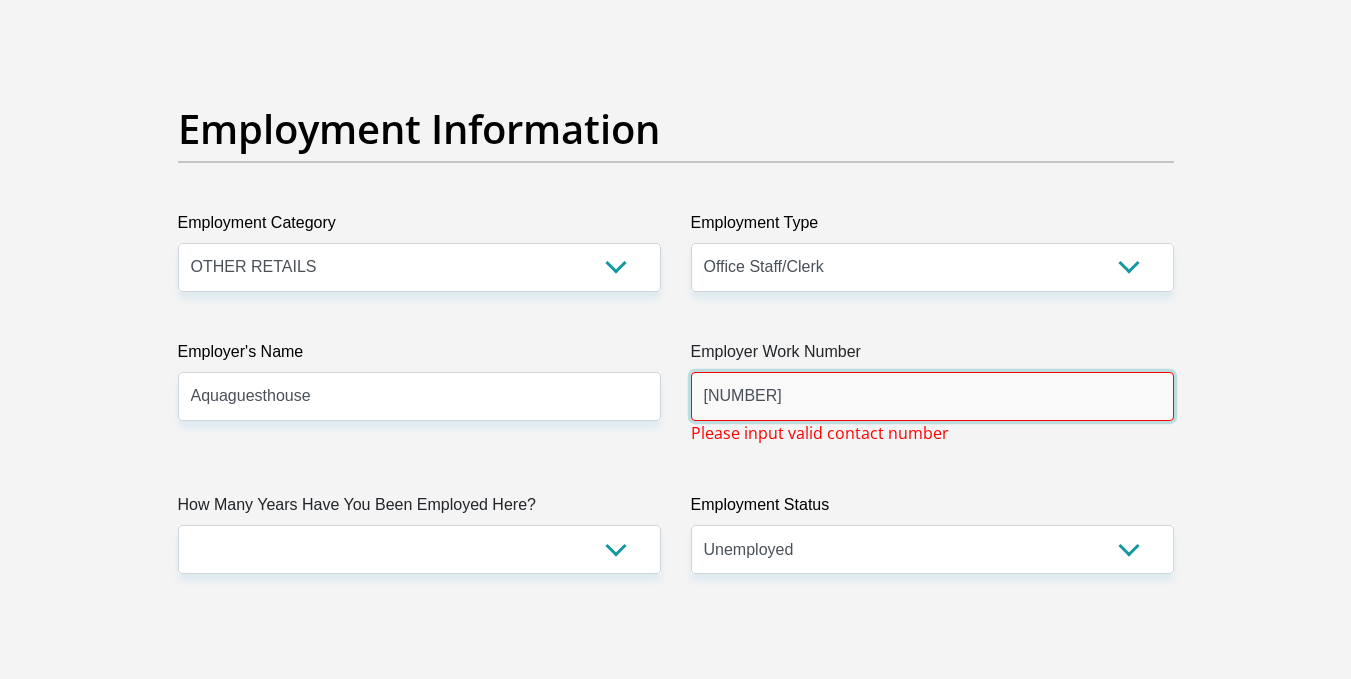 type on "071686937" 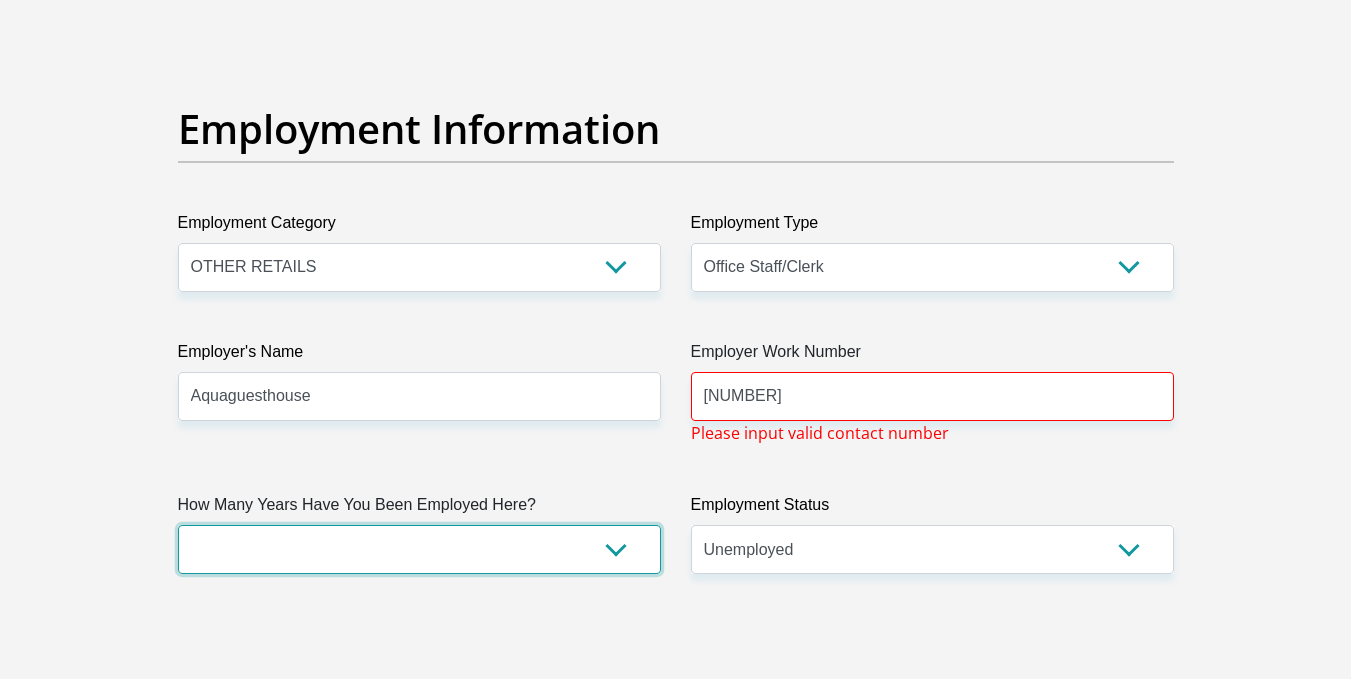 click on "less than 1 year
1-3 years
3-5 years
5+ years" at bounding box center (419, 549) 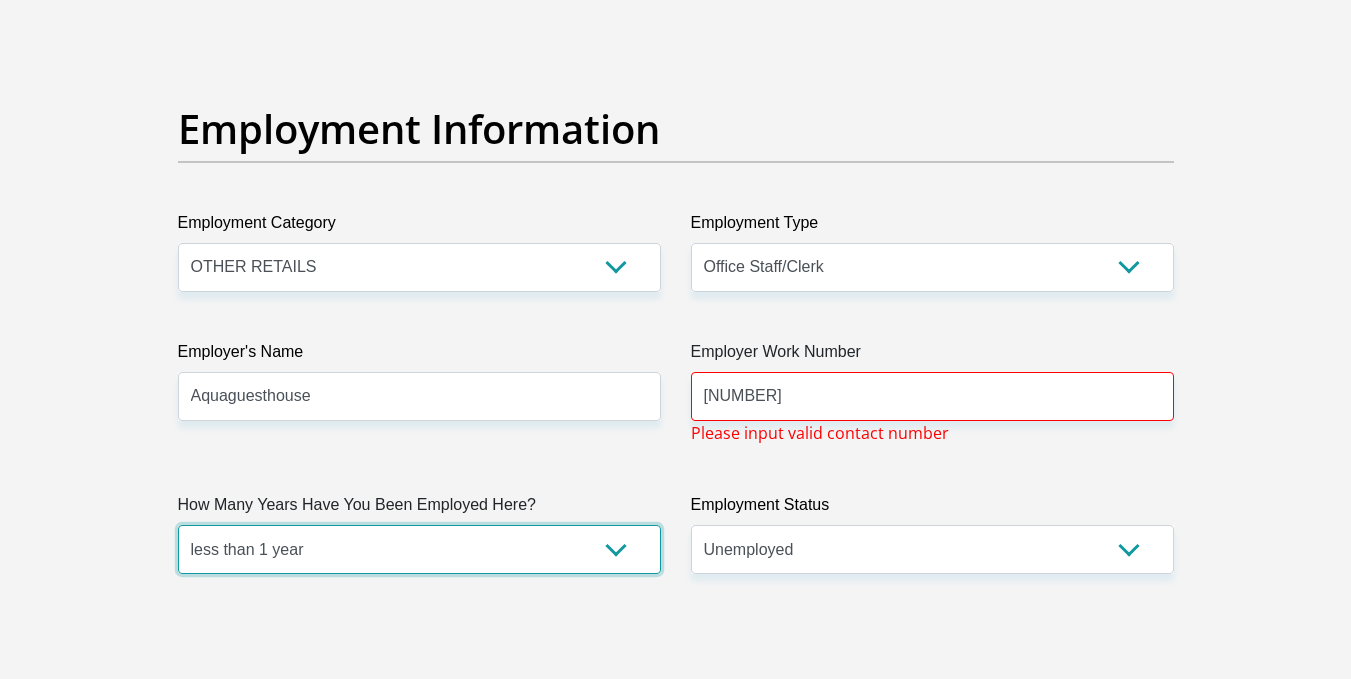 click on "less than 1 year
1-3 years
3-5 years
5+ years" at bounding box center [419, 549] 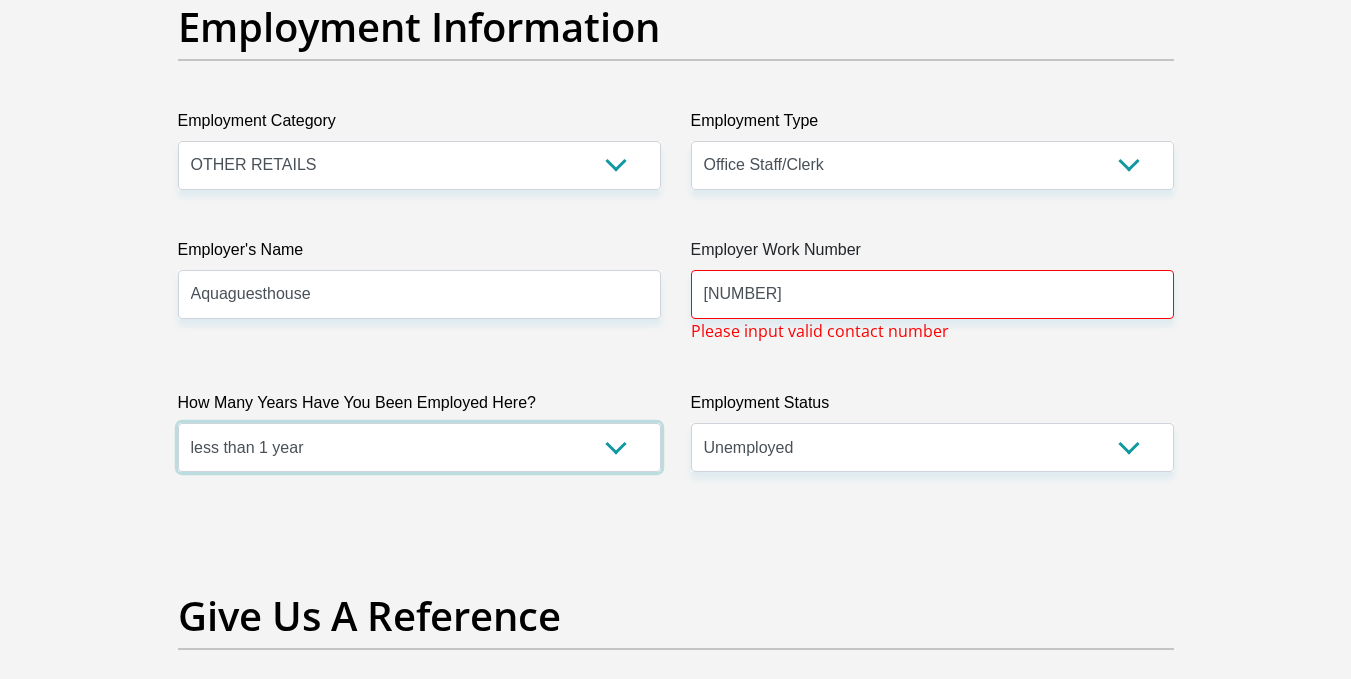 scroll, scrollTop: 3744, scrollLeft: 0, axis: vertical 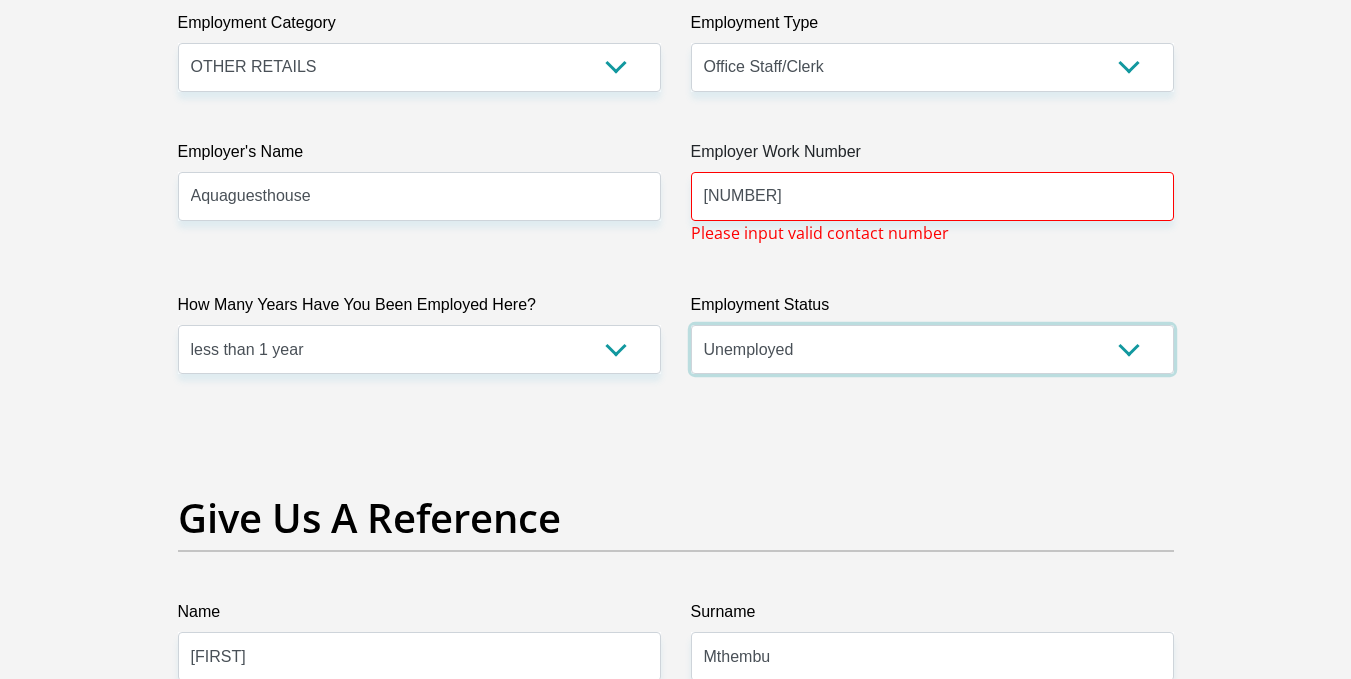 click on "Permanent/Full-time
Part-time/Casual
Contract Worker
Self-Employed
Housewife
Retired
Student
Medically Boarded
Disability
Unemployed" at bounding box center [932, 349] 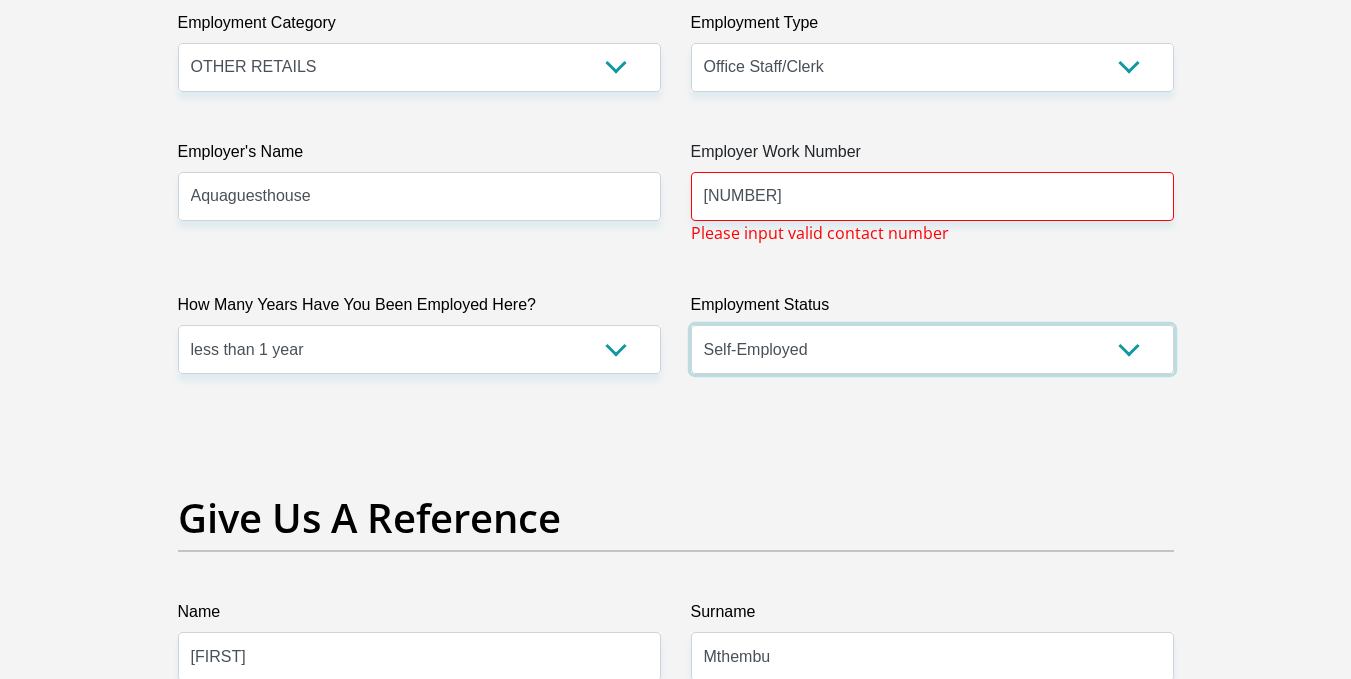 click on "Permanent/Full-time
Part-time/Casual
Contract Worker
Self-Employed
Housewife
Retired
Student
Medically Boarded
Disability
Unemployed" at bounding box center [932, 349] 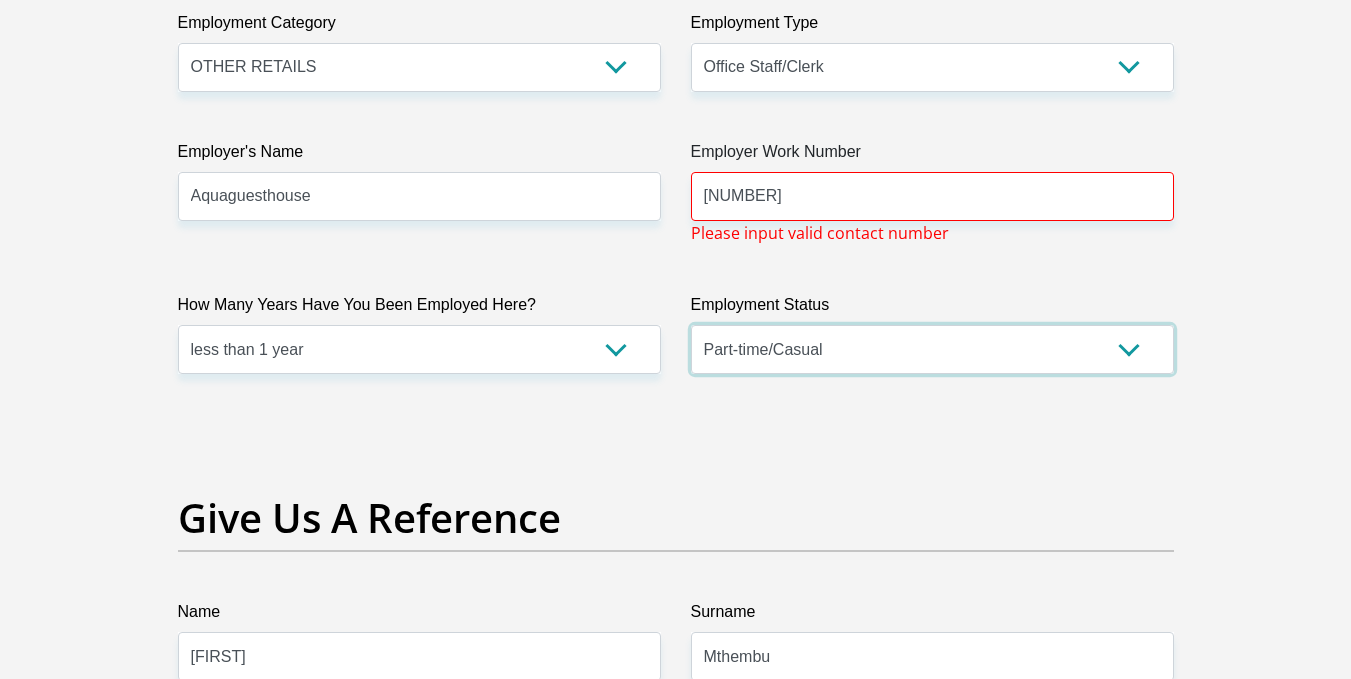 click on "Permanent/Full-time
Part-time/Casual
Contract Worker
Self-Employed
Housewife
Retired
Student
Medically Boarded
Disability
Unemployed" at bounding box center (932, 349) 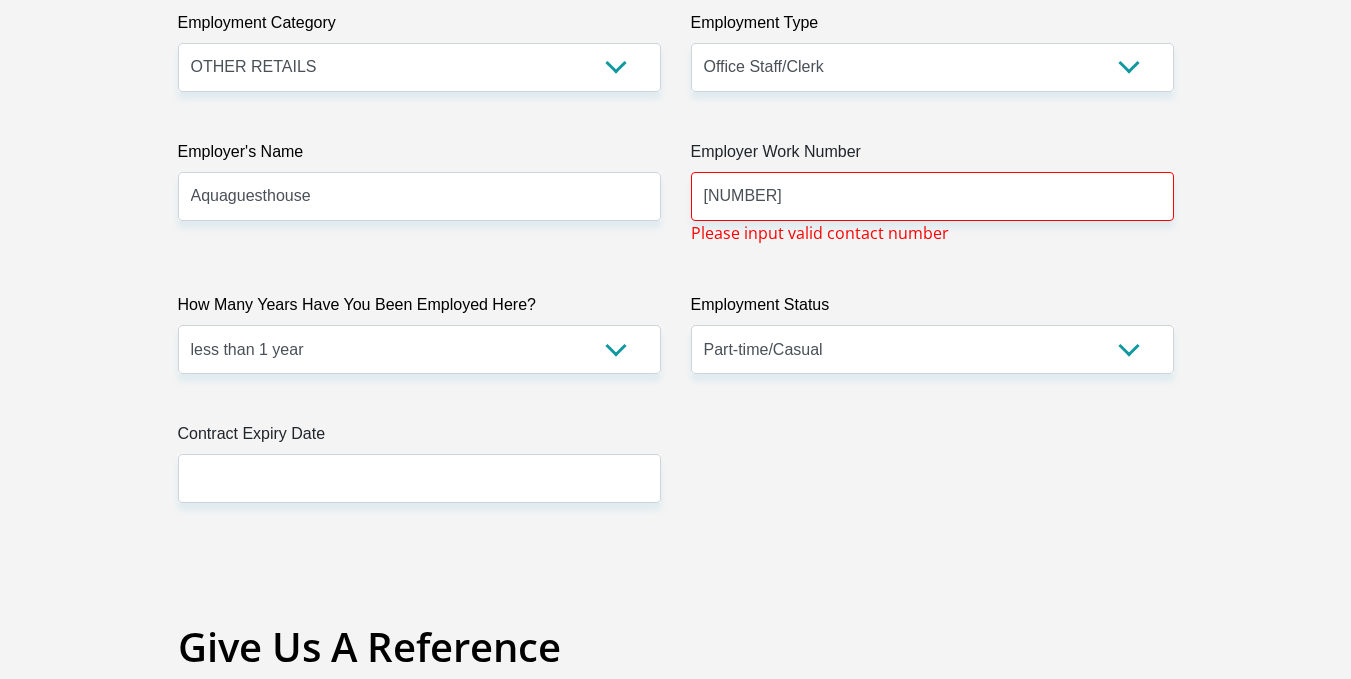 click on "Employment Type" at bounding box center (932, 27) 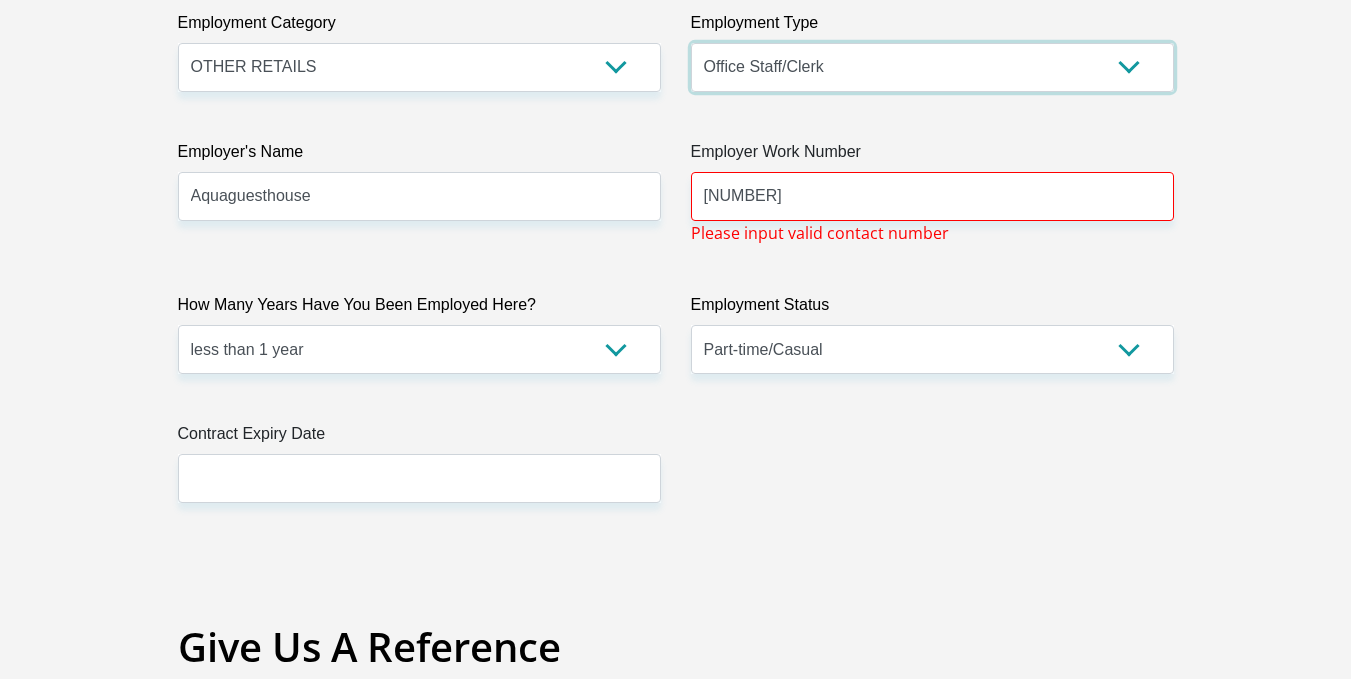 click on "College/Lecturer
Craft Seller
Creative
Driver
Executive
Farmer
Forces - Non Commissioned
Forces - Officer
Hawker
Housewife
Labourer
Licenced Professional
Manager
Miner
Non Licenced Professional
Office Staff/Clerk
Outside Worker
Pensioner
Permanent Teacher
Production/Manufacturing
Sales
Self-Employed
Semi-Professional Worker
Service Industry  Social Worker  Student" at bounding box center [932, 67] 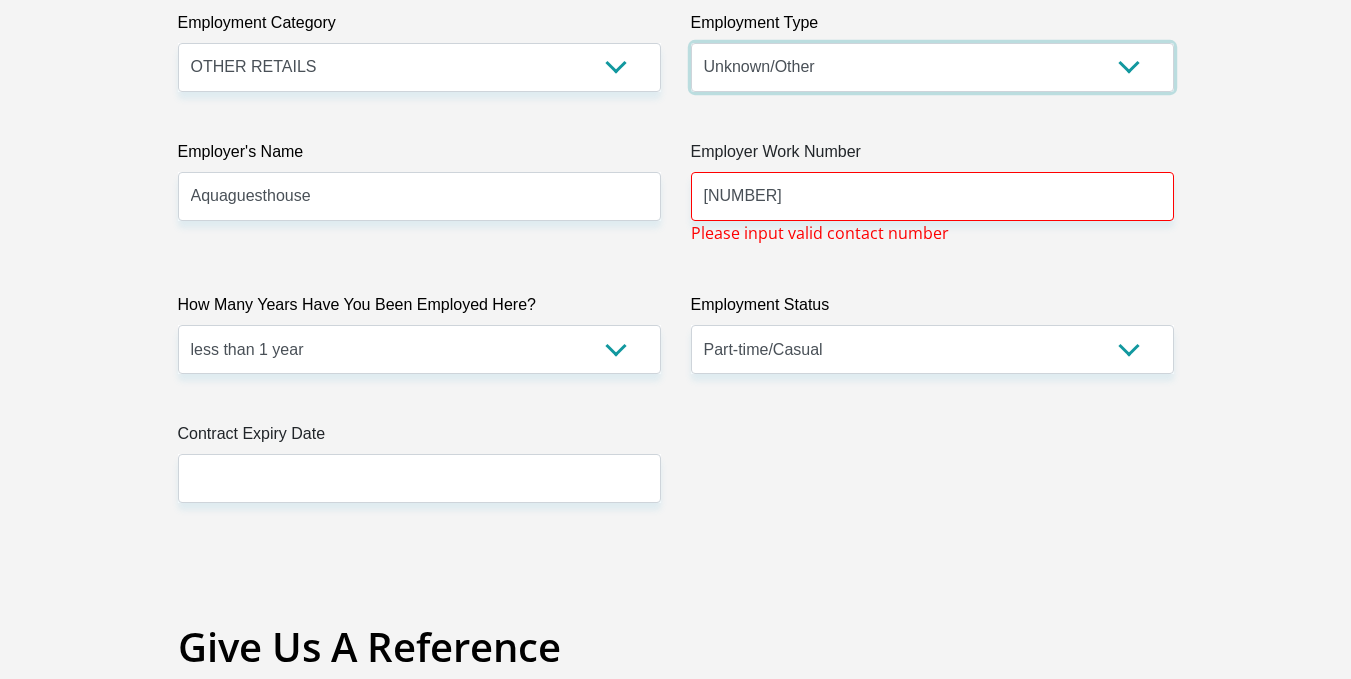 click on "College/Lecturer
Craft Seller
Creative
Driver
Executive
Farmer
Forces - Non Commissioned
Forces - Officer
Hawker
Housewife
Labourer
Licenced Professional
Manager
Miner
Non Licenced Professional
Office Staff/Clerk
Outside Worker
Pensioner
Permanent Teacher
Production/Manufacturing
Sales
Self-Employed
Semi-Professional Worker
Service Industry  Social Worker  Student" at bounding box center [932, 67] 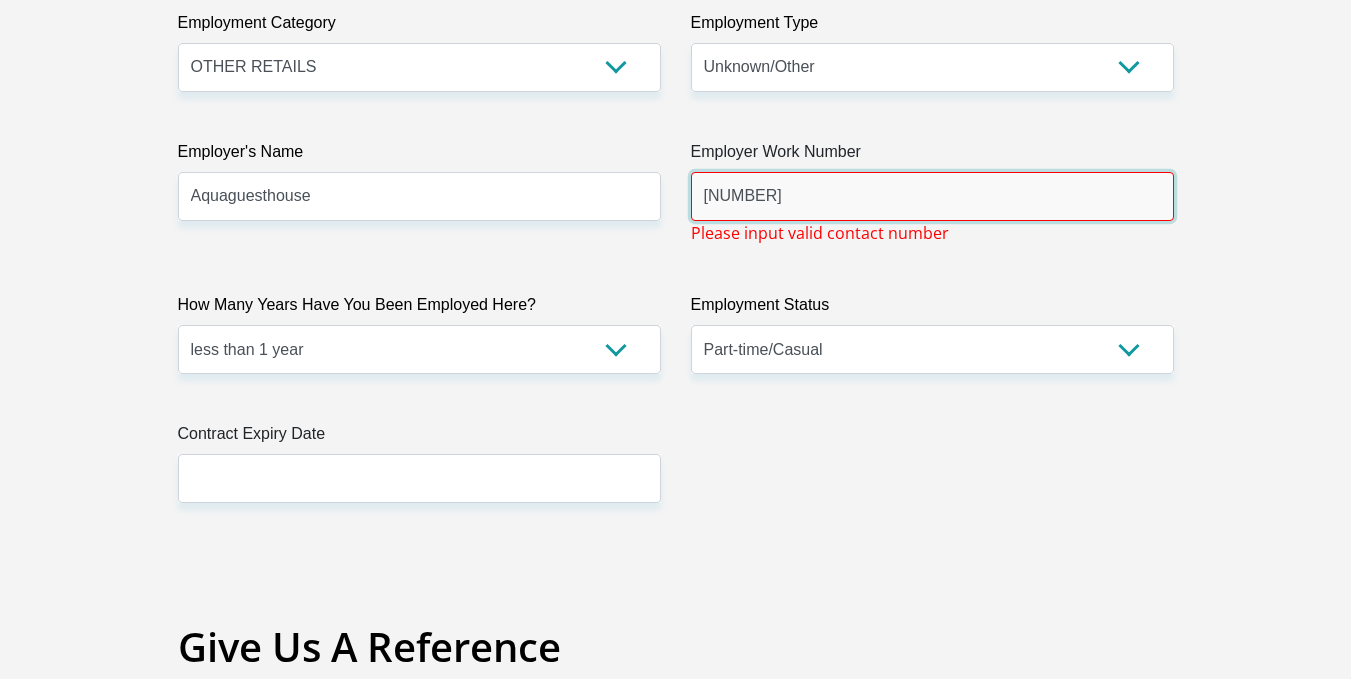 click on "071686937" at bounding box center [932, 196] 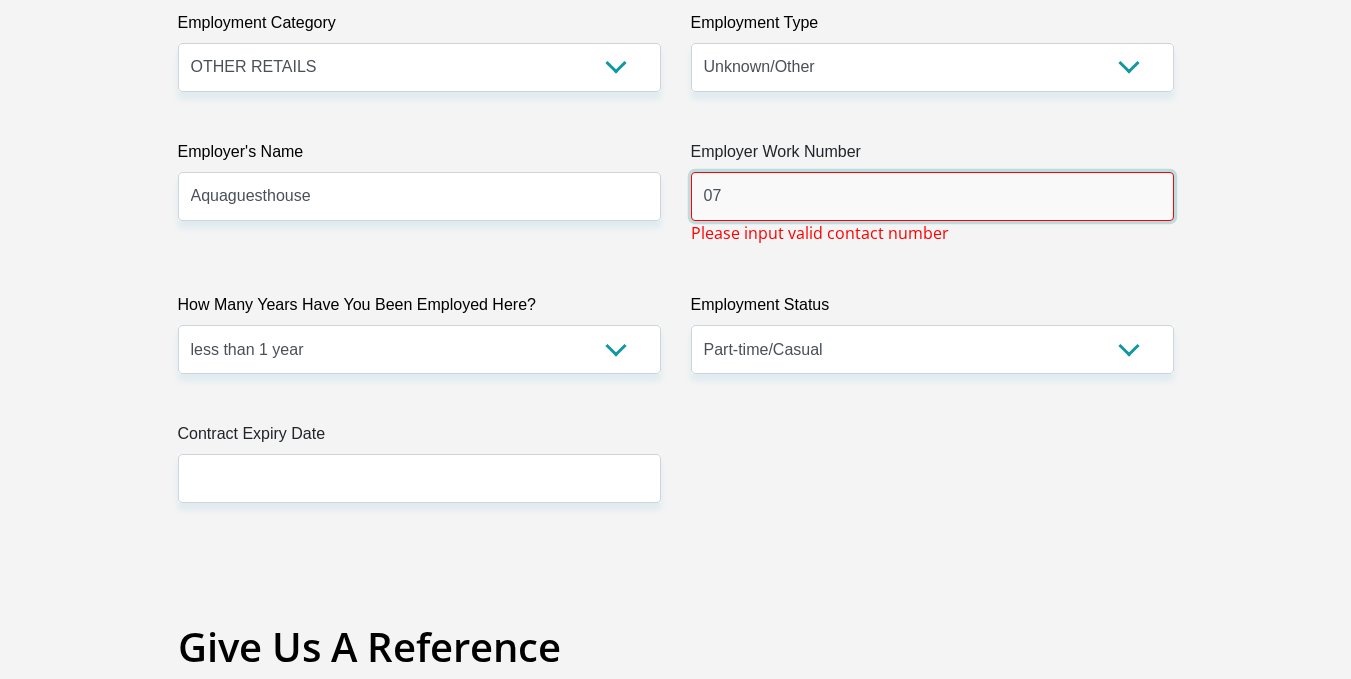 type on "0" 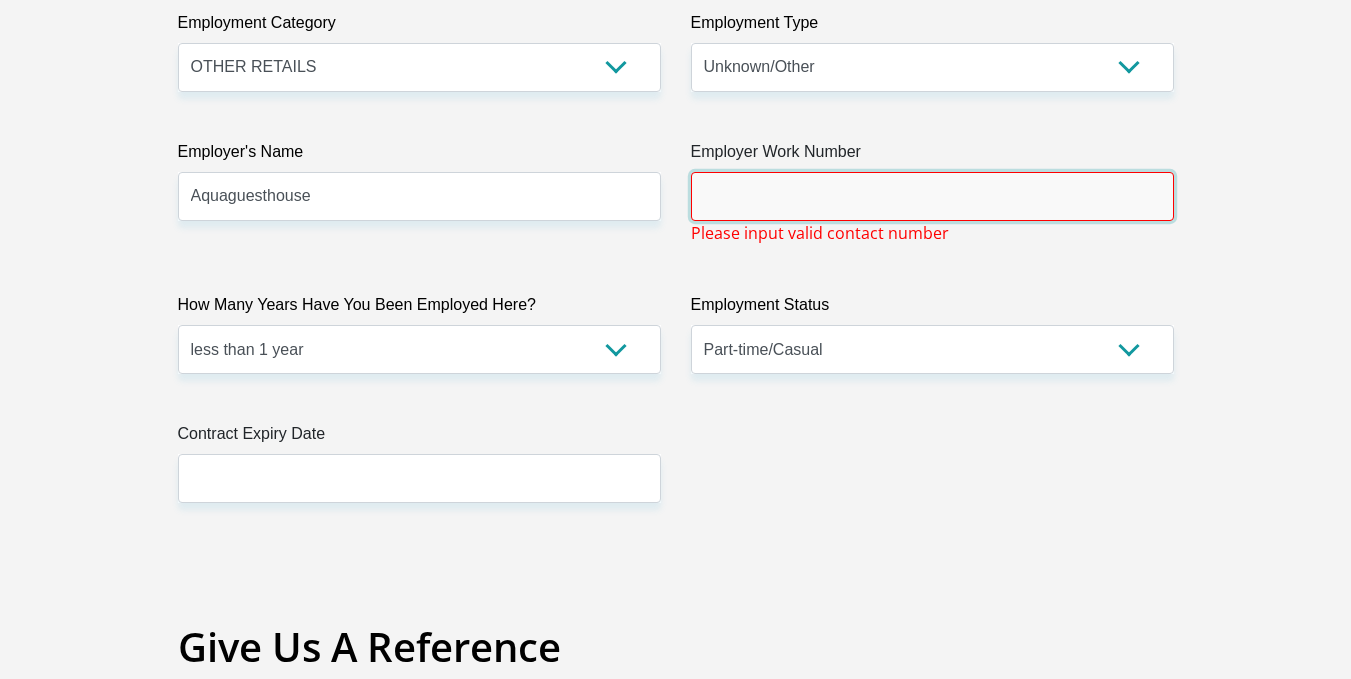 type 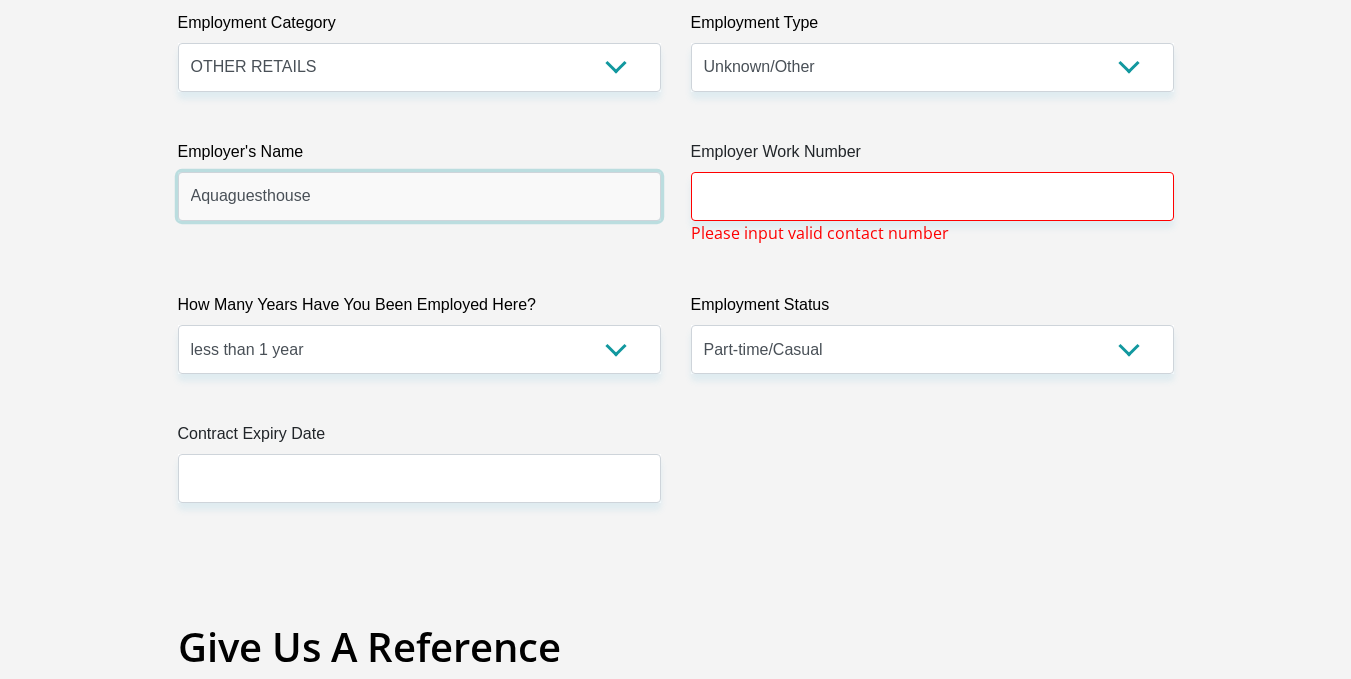 click on "Aquaguesthouse" at bounding box center [419, 196] 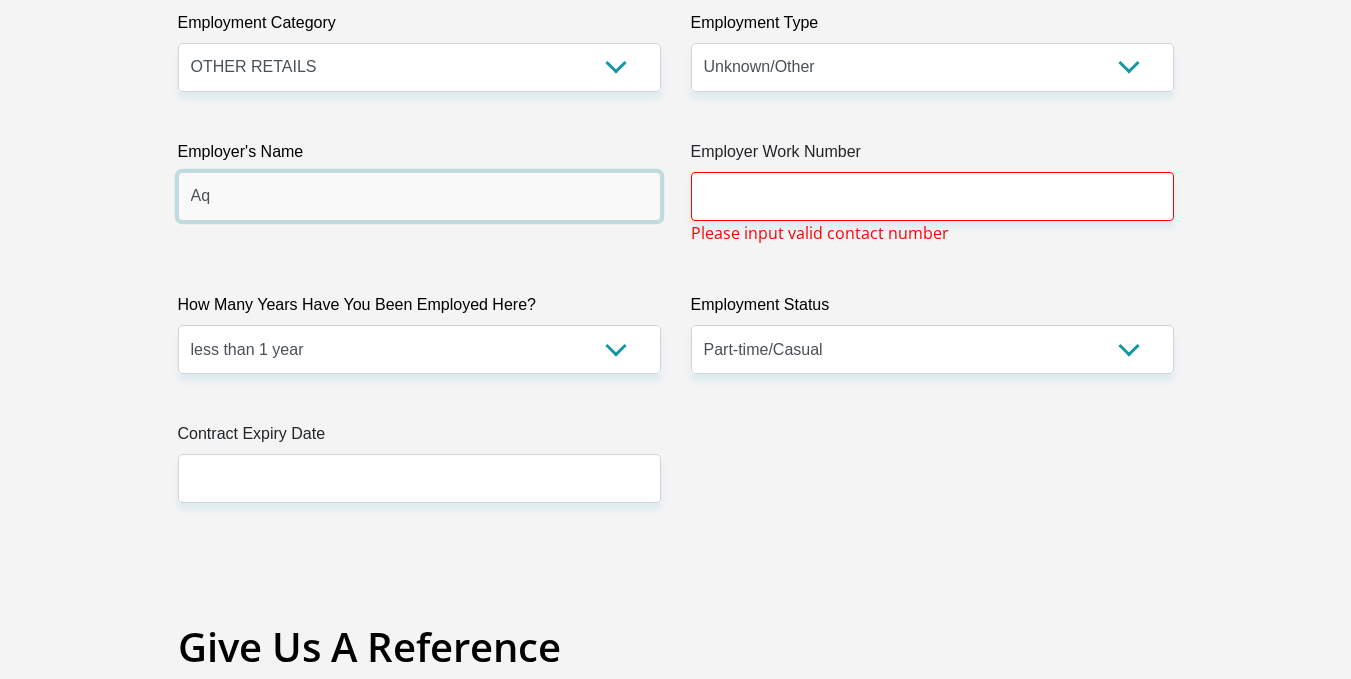 type on "A" 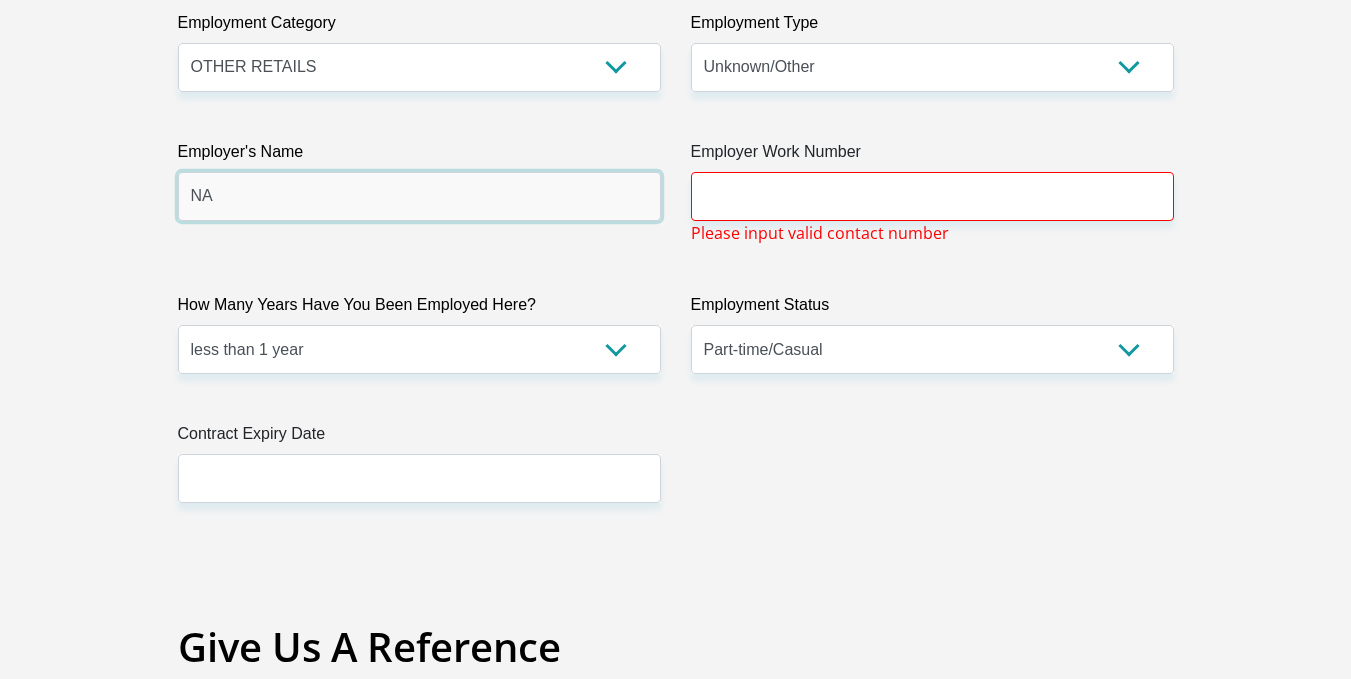 type on "NA" 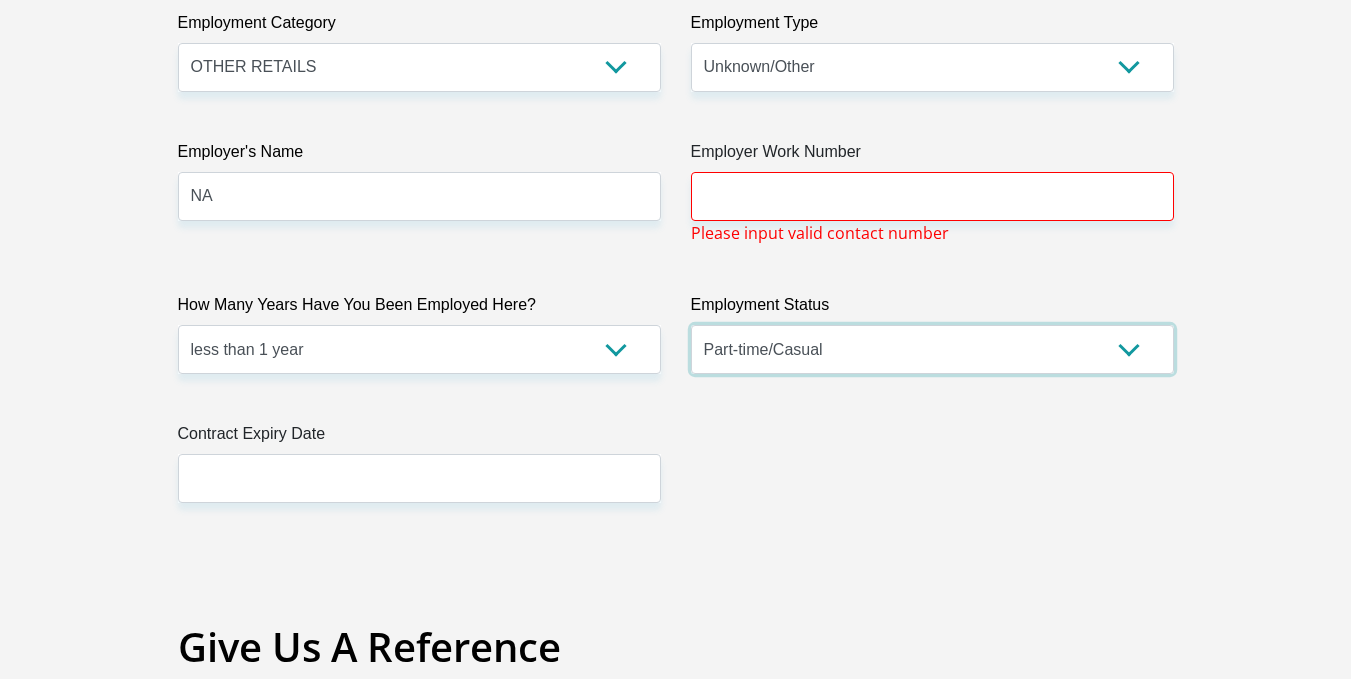 click on "Permanent/Full-time
Part-time/Casual
Contract Worker
Self-Employed
Housewife
Retired
Student
Medically Boarded
Disability
Unemployed" at bounding box center (932, 349) 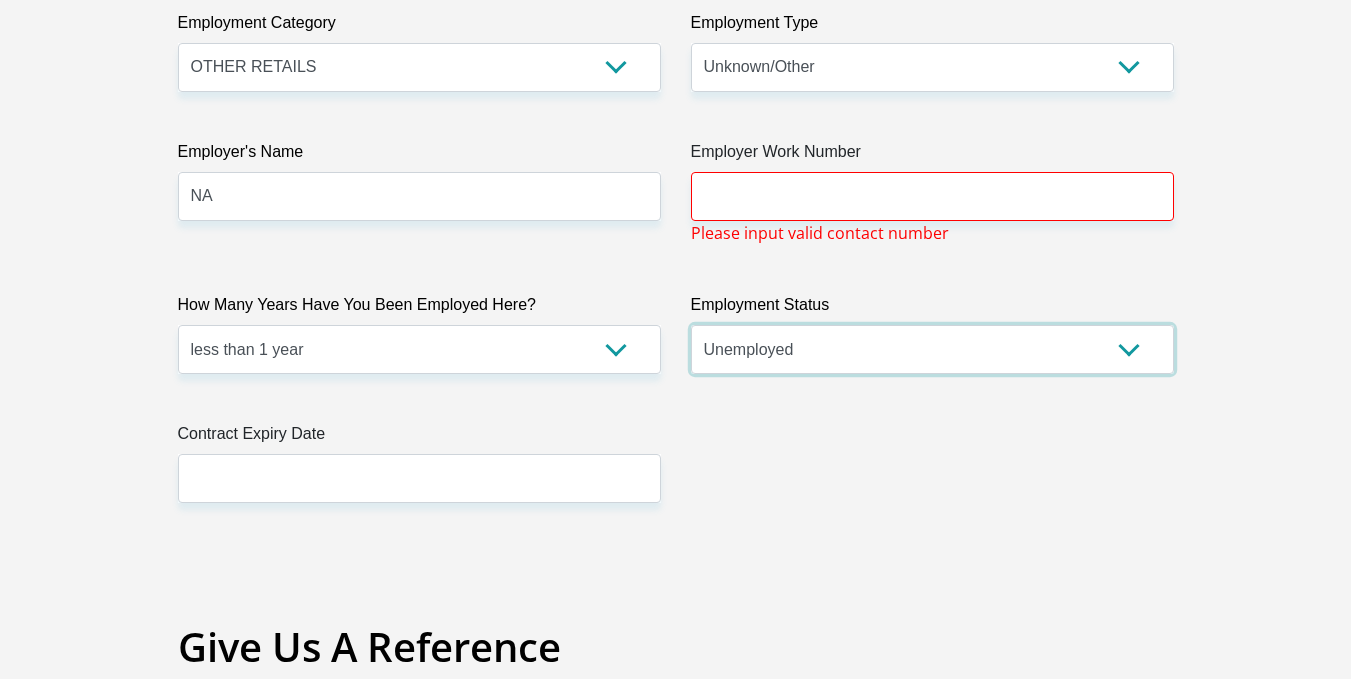 click on "Permanent/Full-time
Part-time/Casual
Contract Worker
Self-Employed
Housewife
Retired
Student
Medically Boarded
Disability
Unemployed" at bounding box center [932, 349] 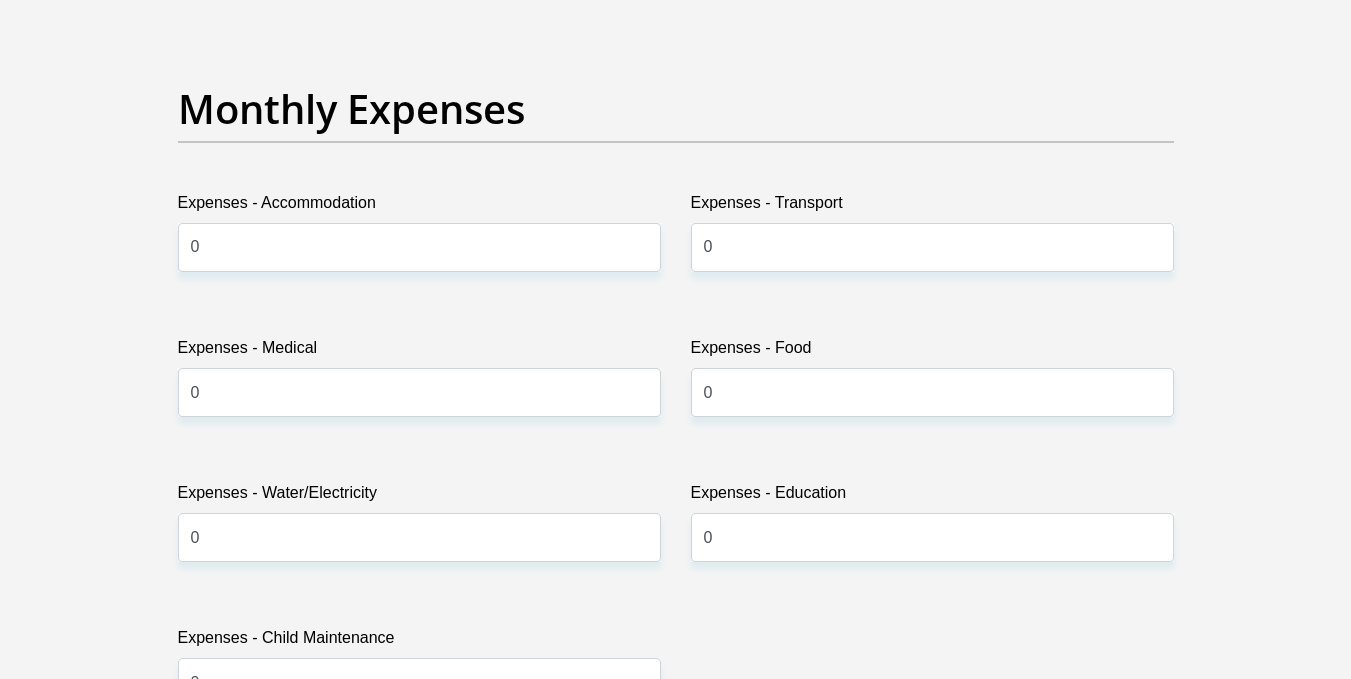 scroll, scrollTop: 2744, scrollLeft: 0, axis: vertical 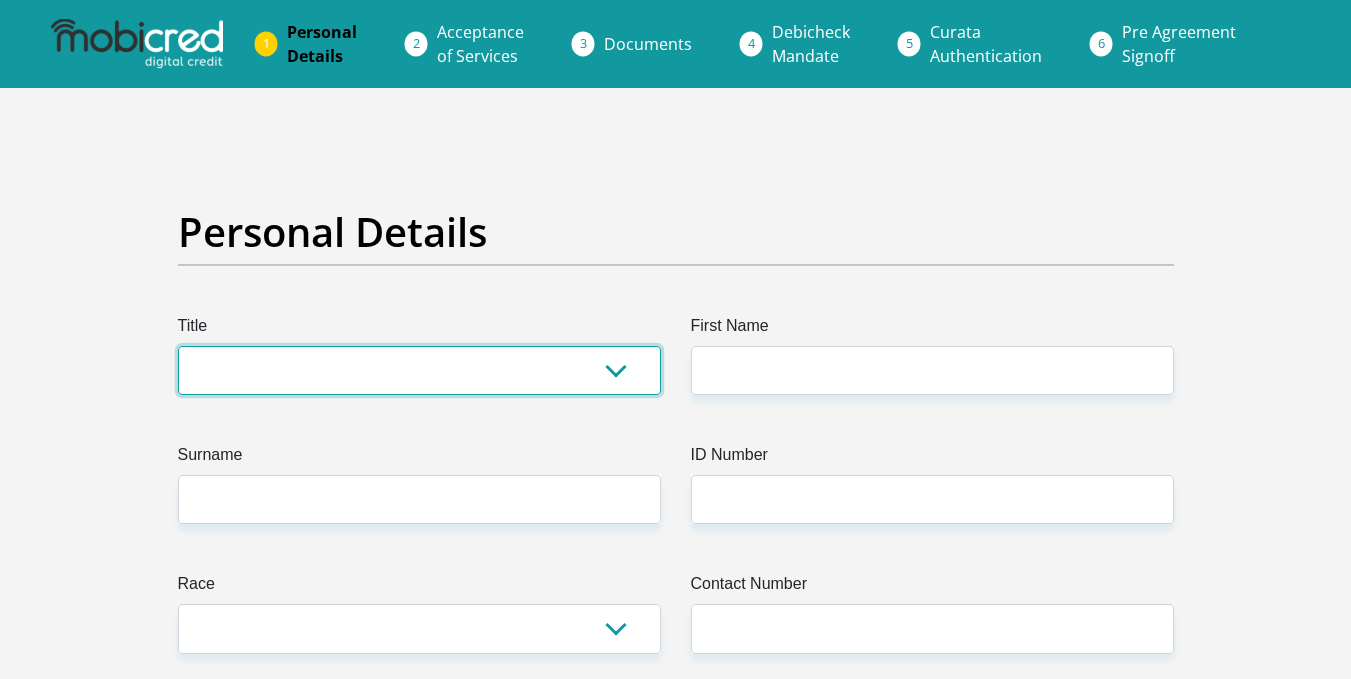 click on "Mr
Ms
Mrs
Dr
Other" at bounding box center (419, 370) 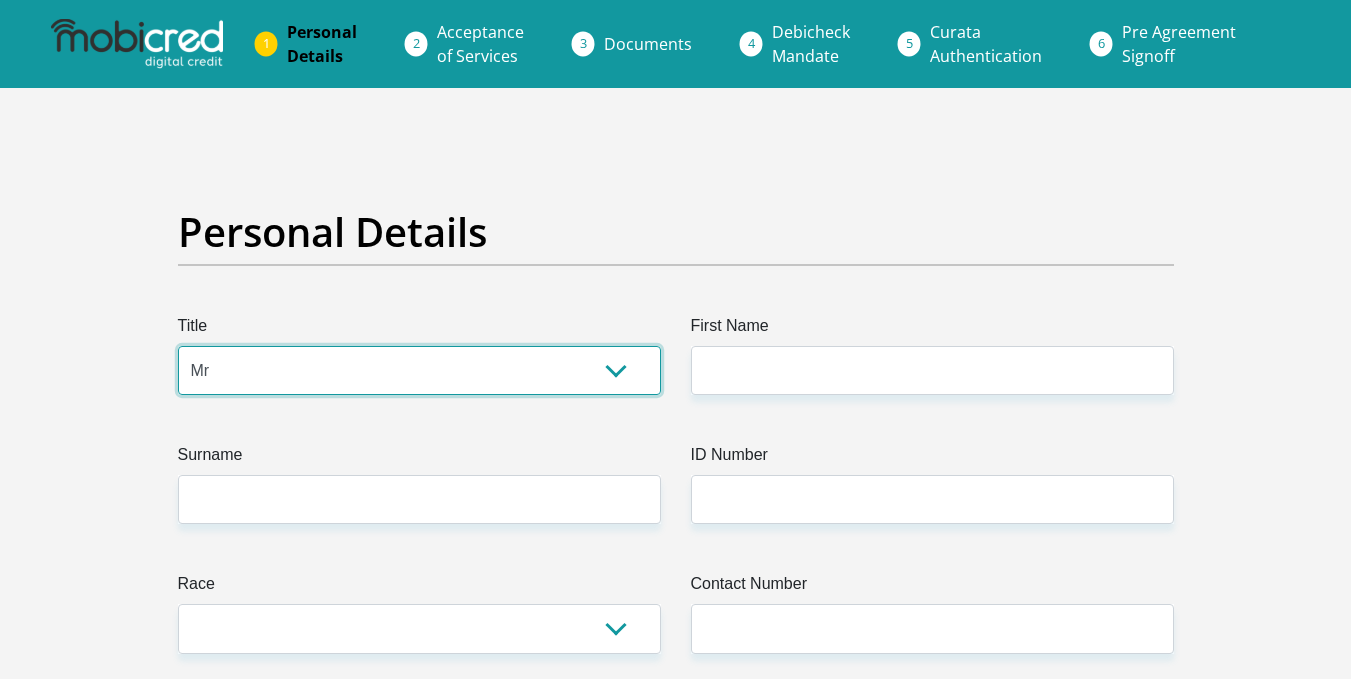 click on "Mr
Ms
Mrs
Dr
Other" at bounding box center (419, 370) 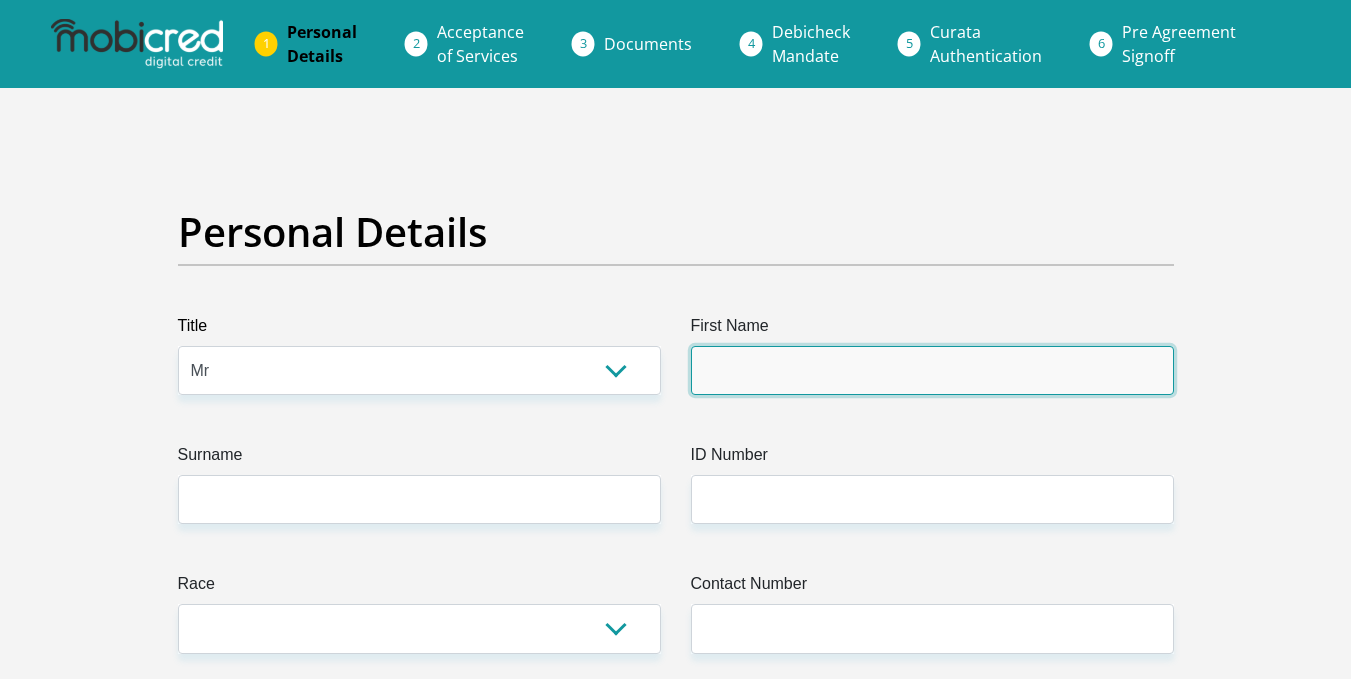 click on "First Name" at bounding box center (932, 370) 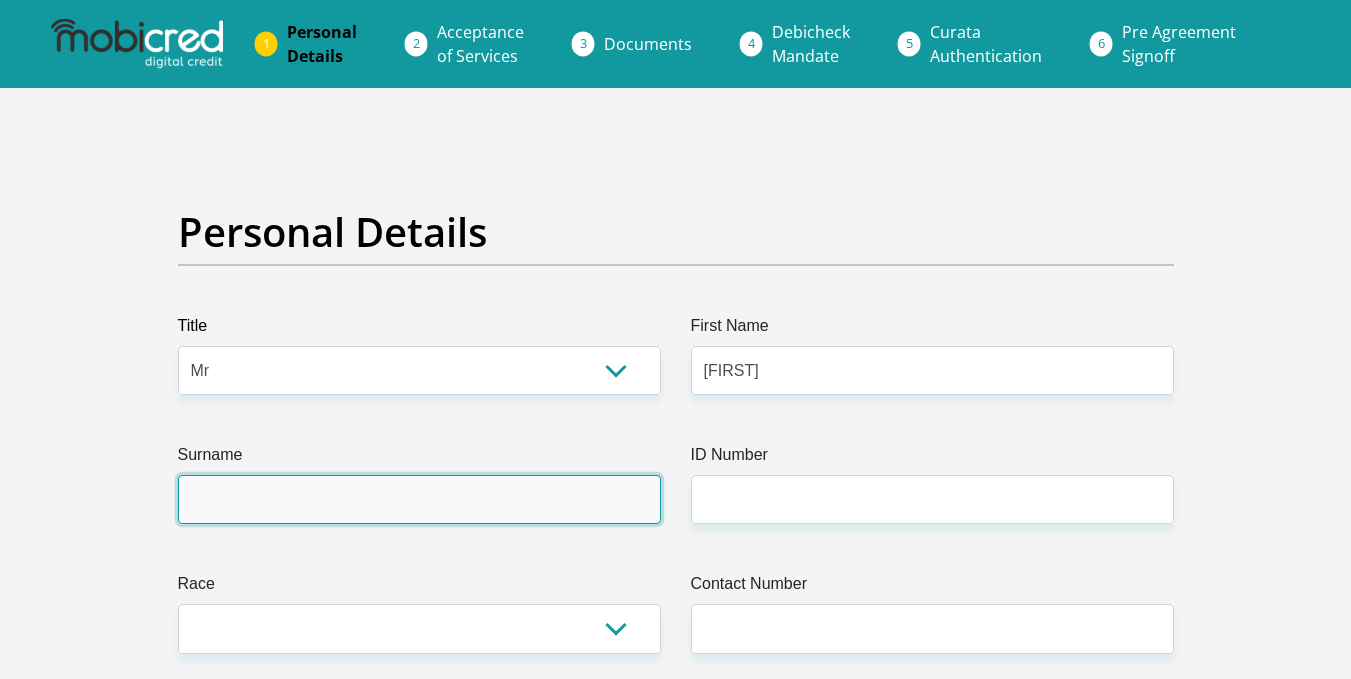 type on "Mthembu" 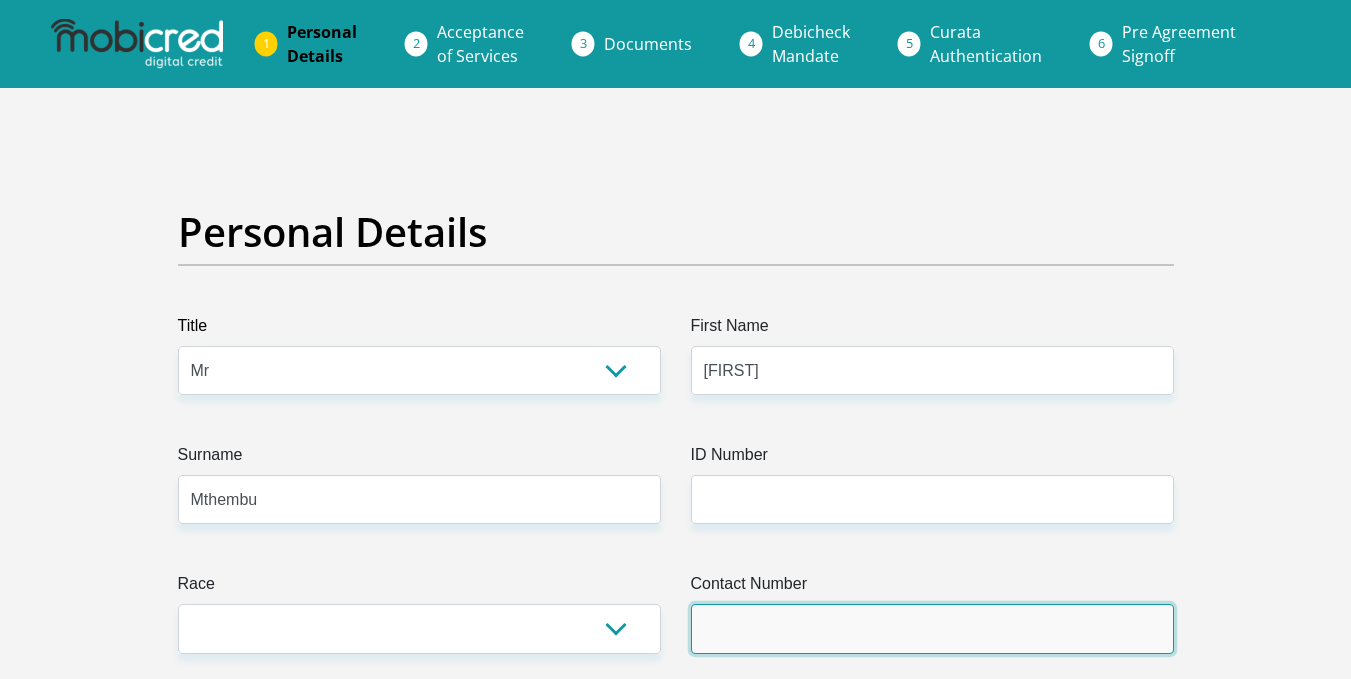 type on "0849687052" 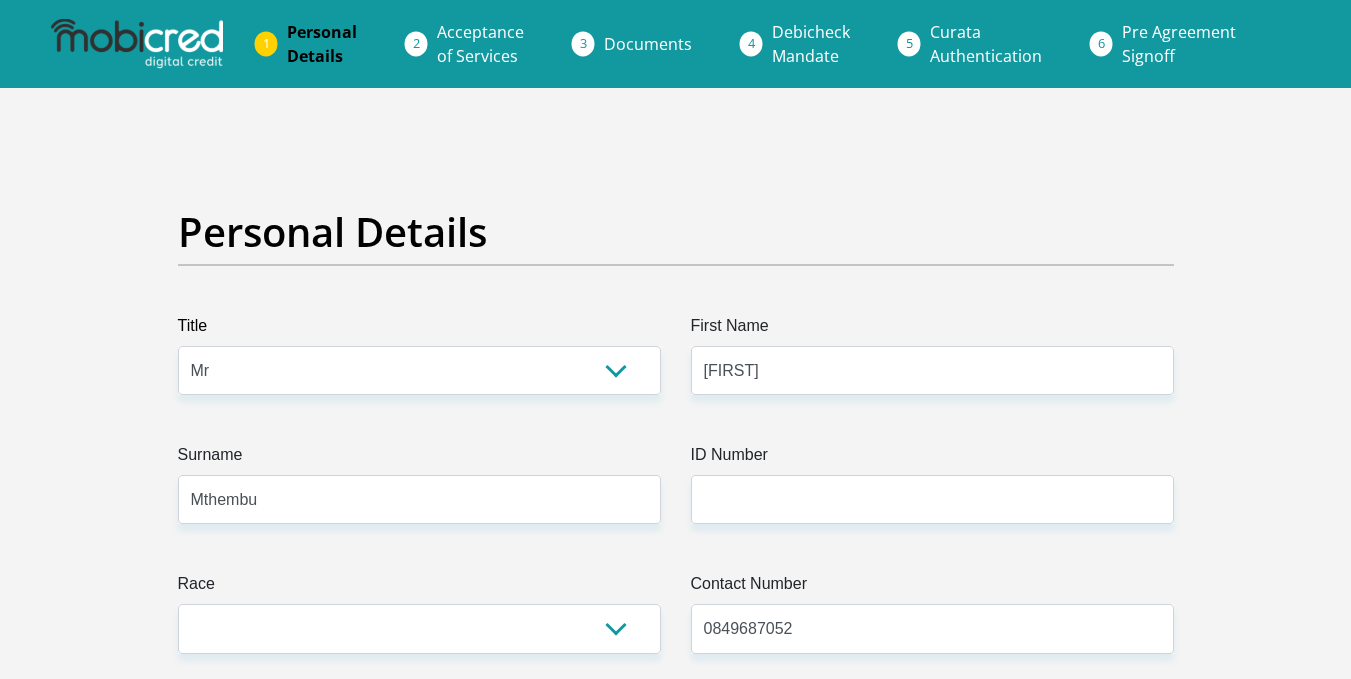 select on "ZAF" 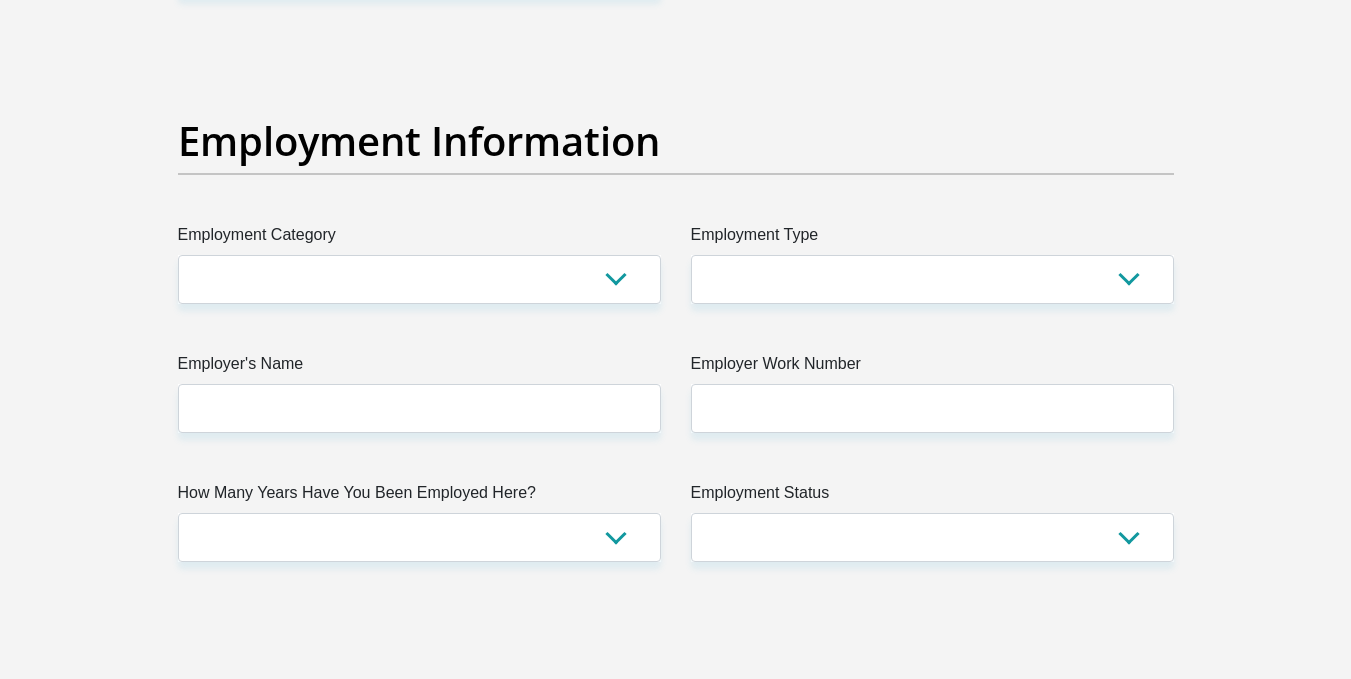 scroll, scrollTop: 3600, scrollLeft: 0, axis: vertical 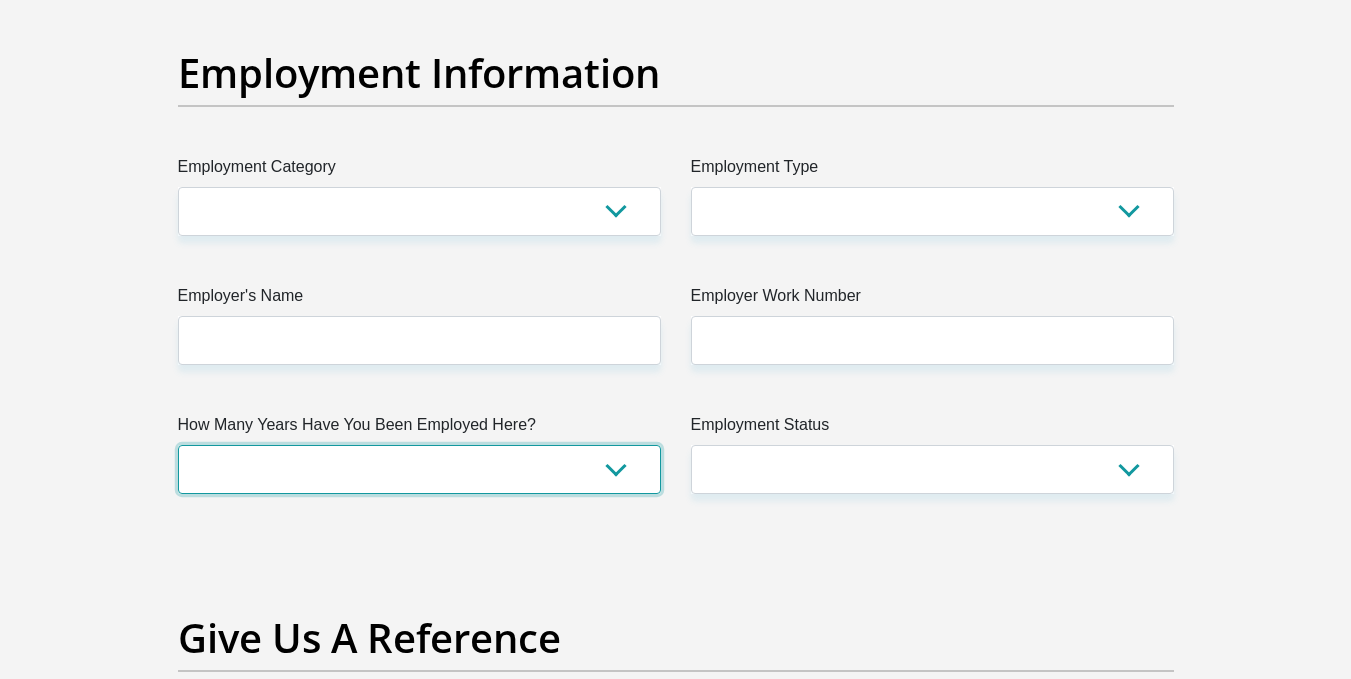 click on "less than 1 year
1-3 years
3-5 years
5+ years" at bounding box center (419, 469) 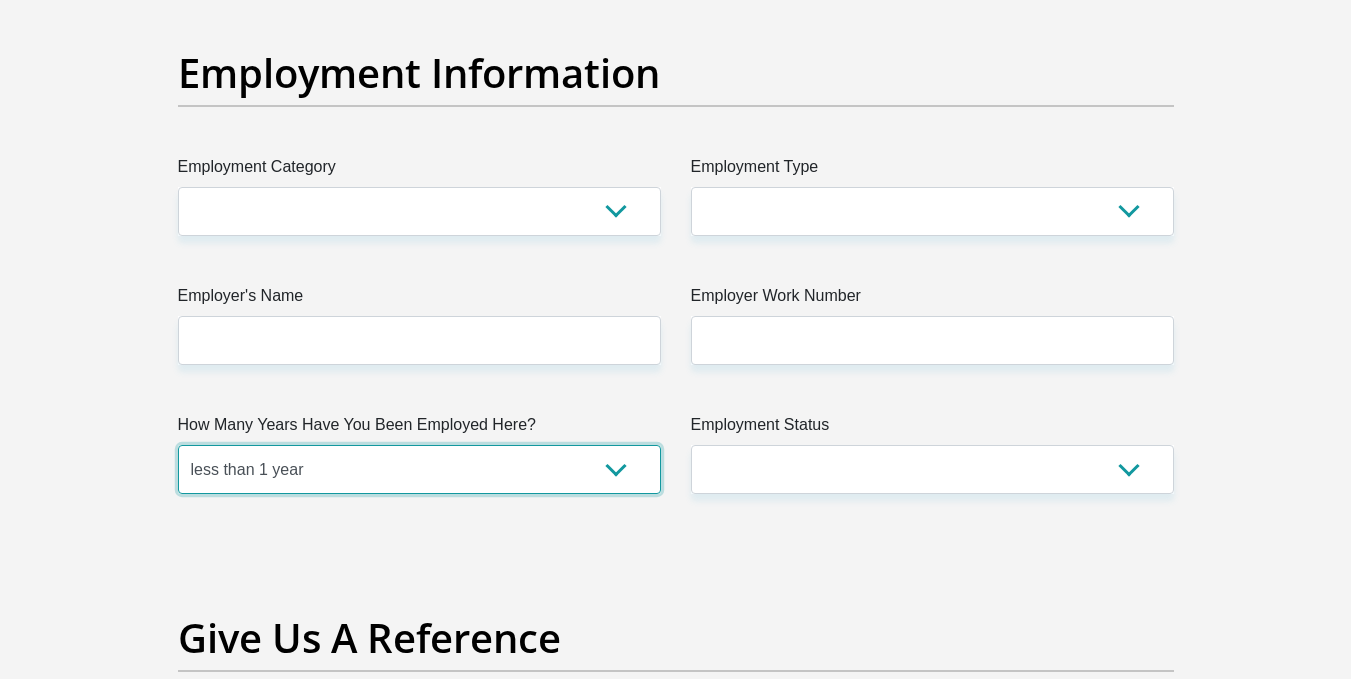 click on "less than 1 year
1-3 years
3-5 years
5+ years" at bounding box center (419, 469) 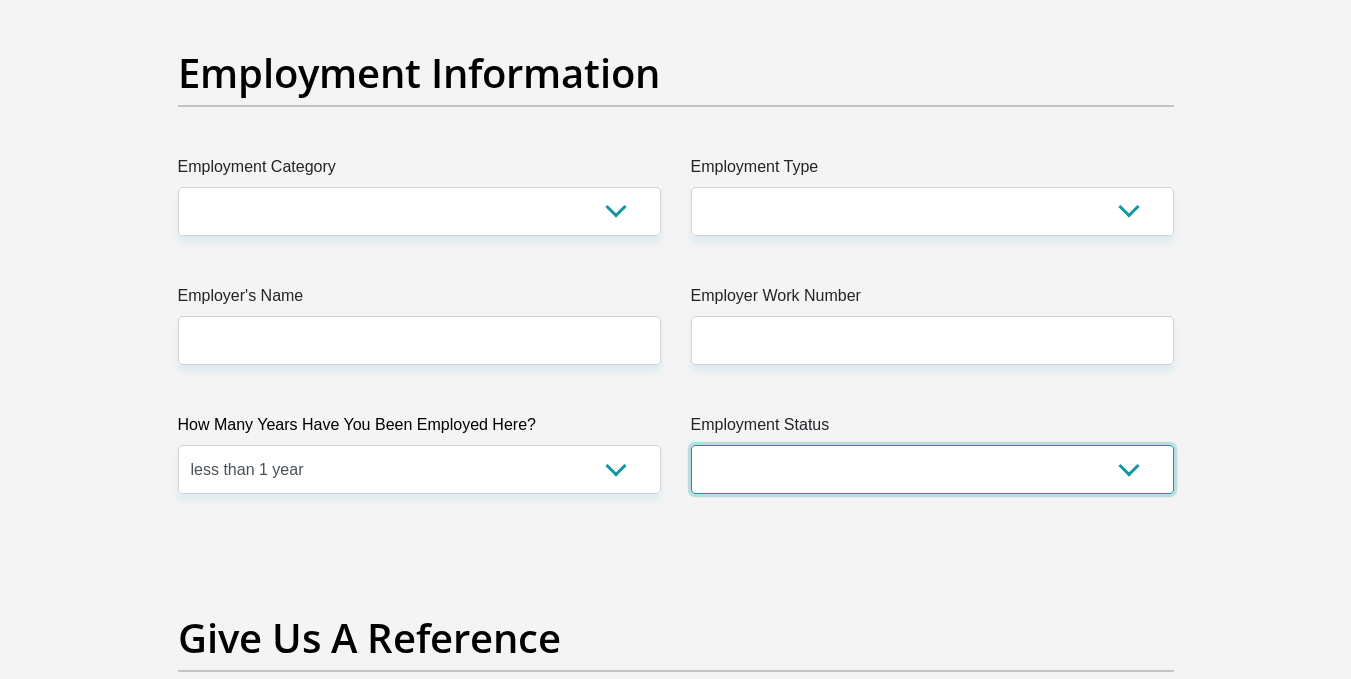 click on "Permanent/Full-time
Part-time/Casual
Contract Worker
Self-Employed
Housewife
Retired
Student
Medically Boarded
Disability
Unemployed" at bounding box center (932, 469) 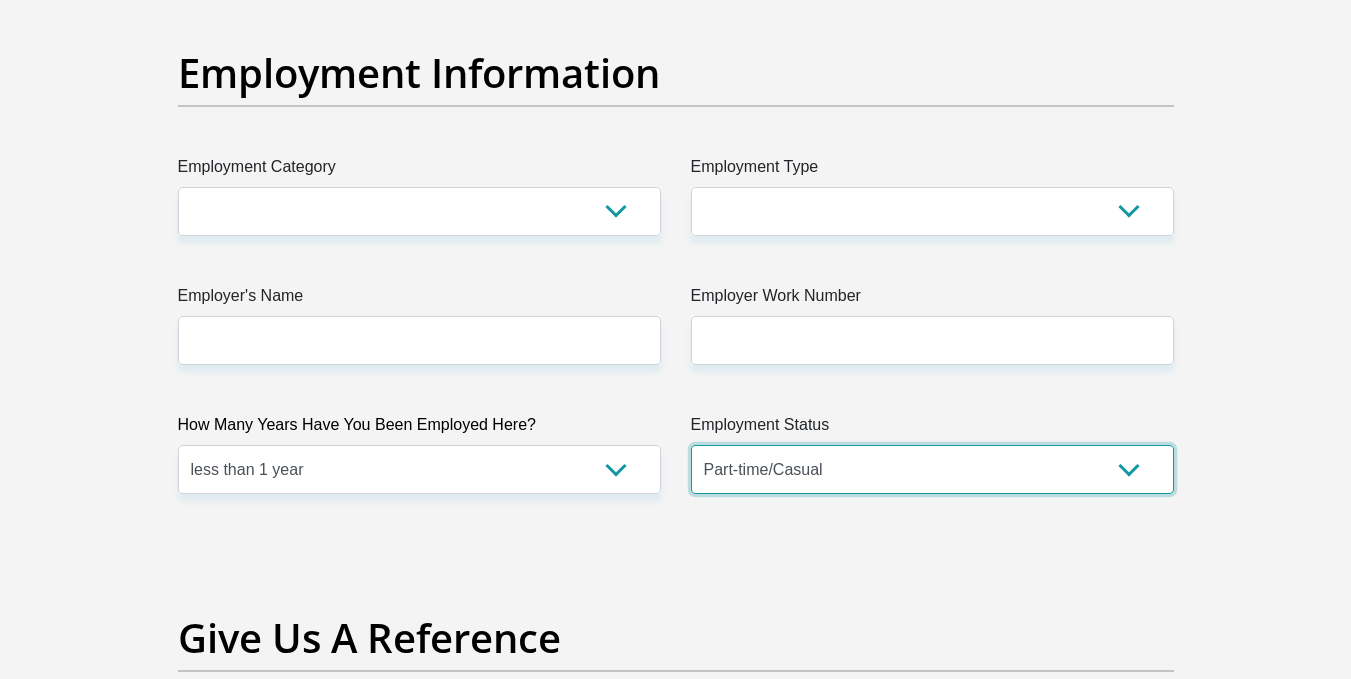 click on "Permanent/Full-time
Part-time/Casual
Contract Worker
Self-Employed
Housewife
Retired
Student
Medically Boarded
Disability
Unemployed" at bounding box center (932, 469) 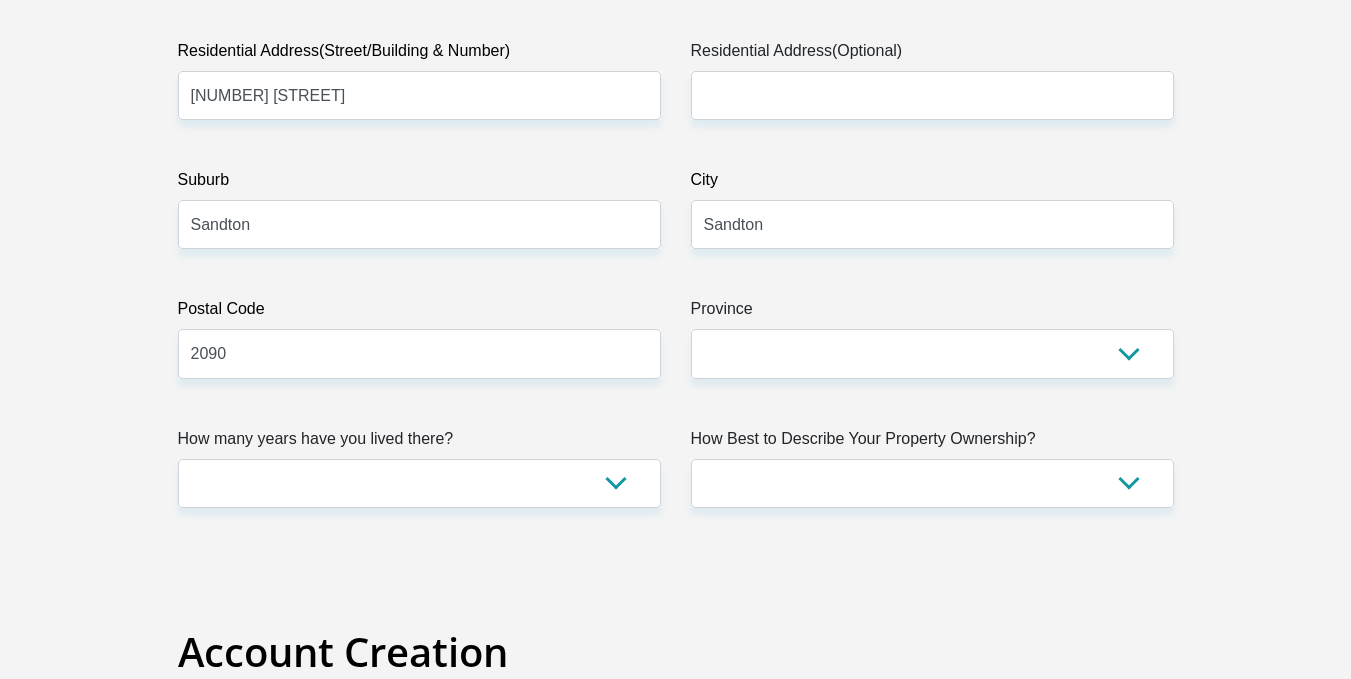 scroll, scrollTop: 1100, scrollLeft: 0, axis: vertical 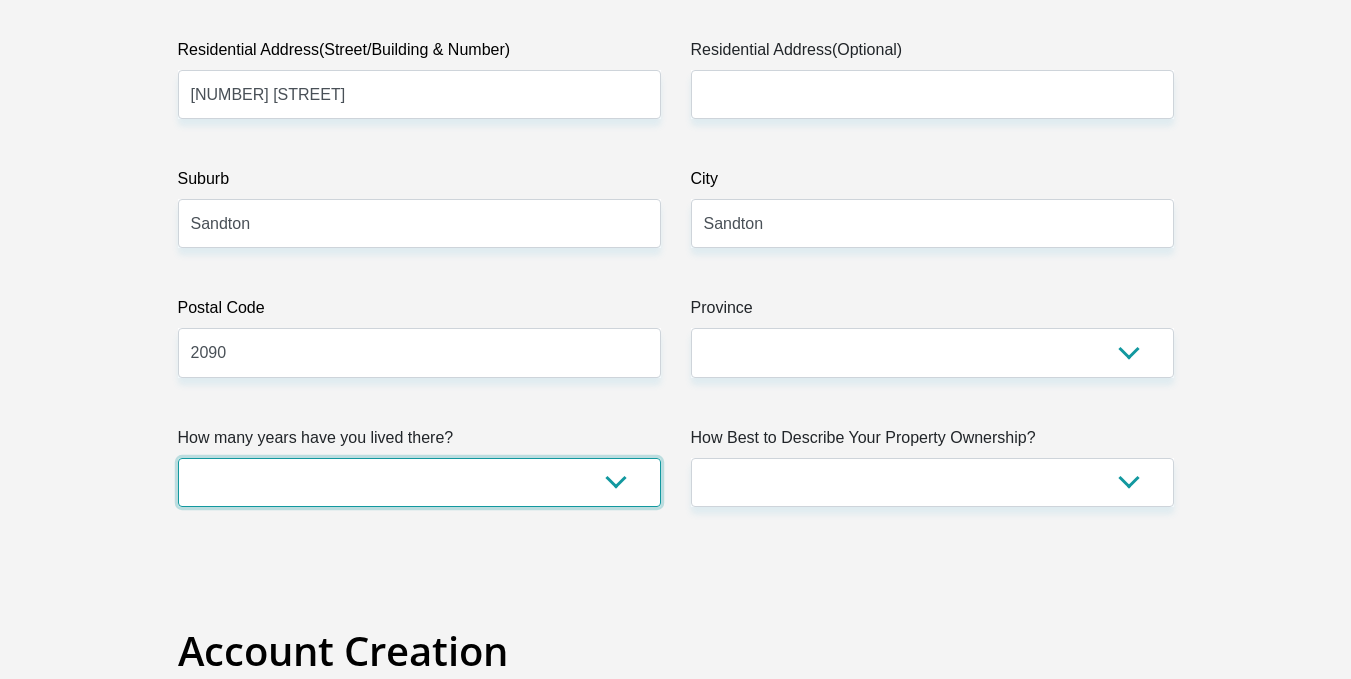 click on "less than 1 year
1-3 years
3-5 years
5+ years" at bounding box center [419, 482] 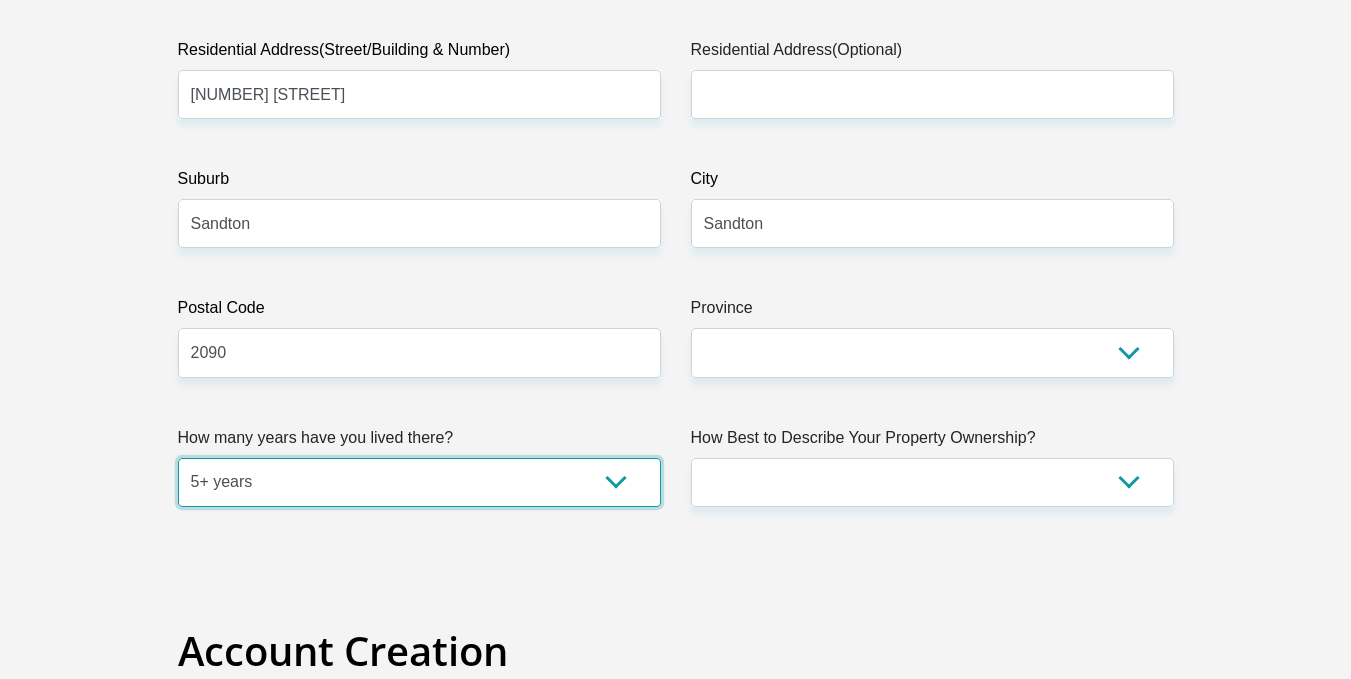 click on "less than 1 year
1-3 years
3-5 years
5+ years" at bounding box center [419, 482] 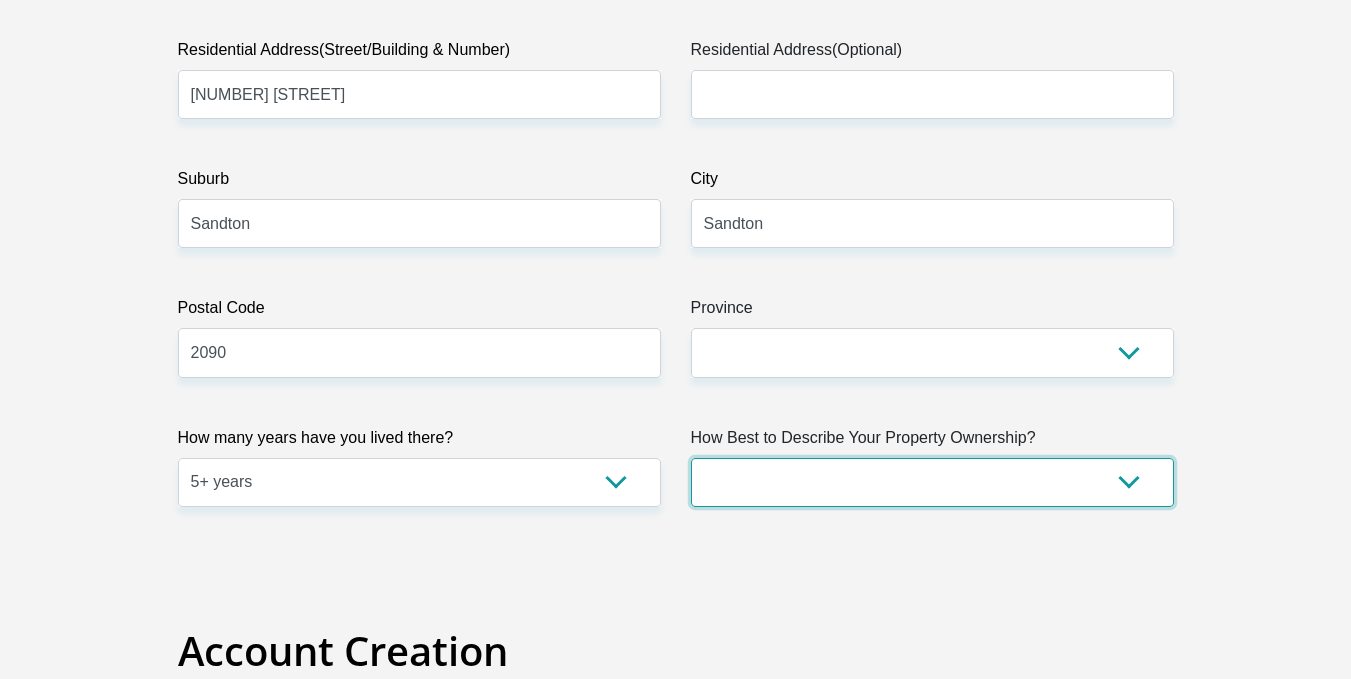 click on "Owned
Rented
Family Owned
Company Dwelling" at bounding box center (932, 482) 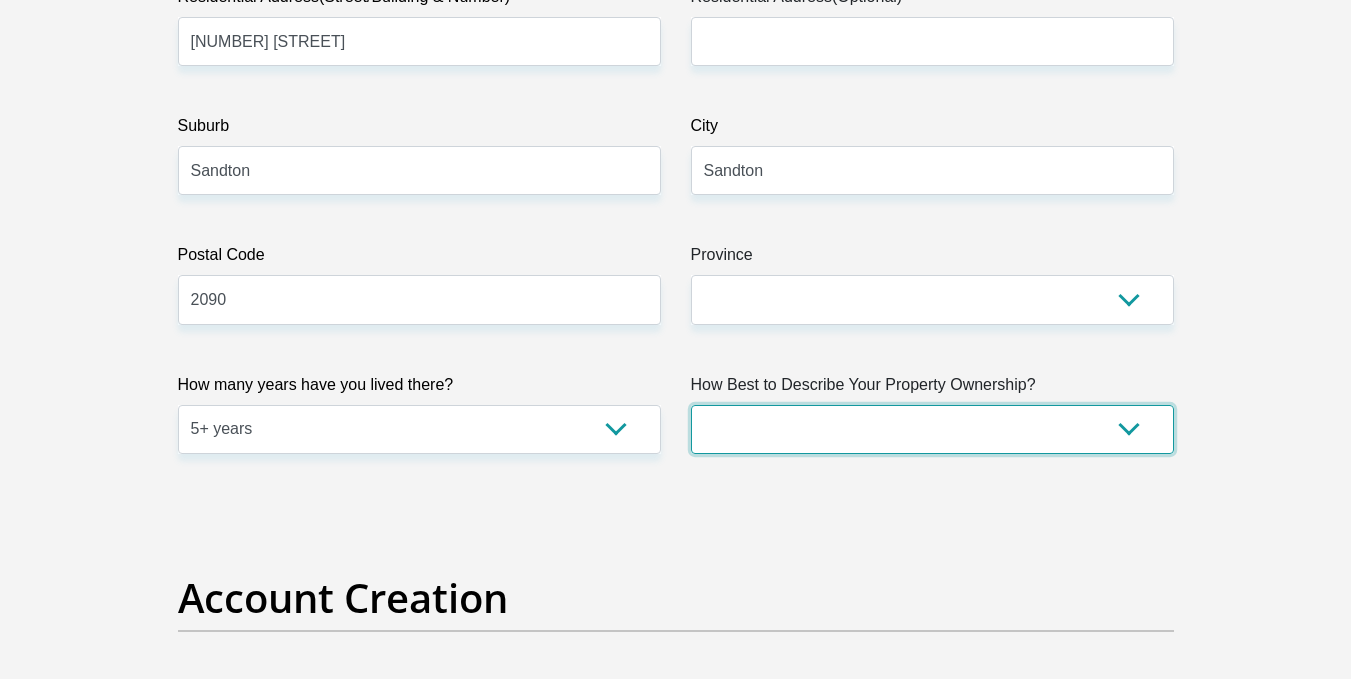 scroll, scrollTop: 1200, scrollLeft: 0, axis: vertical 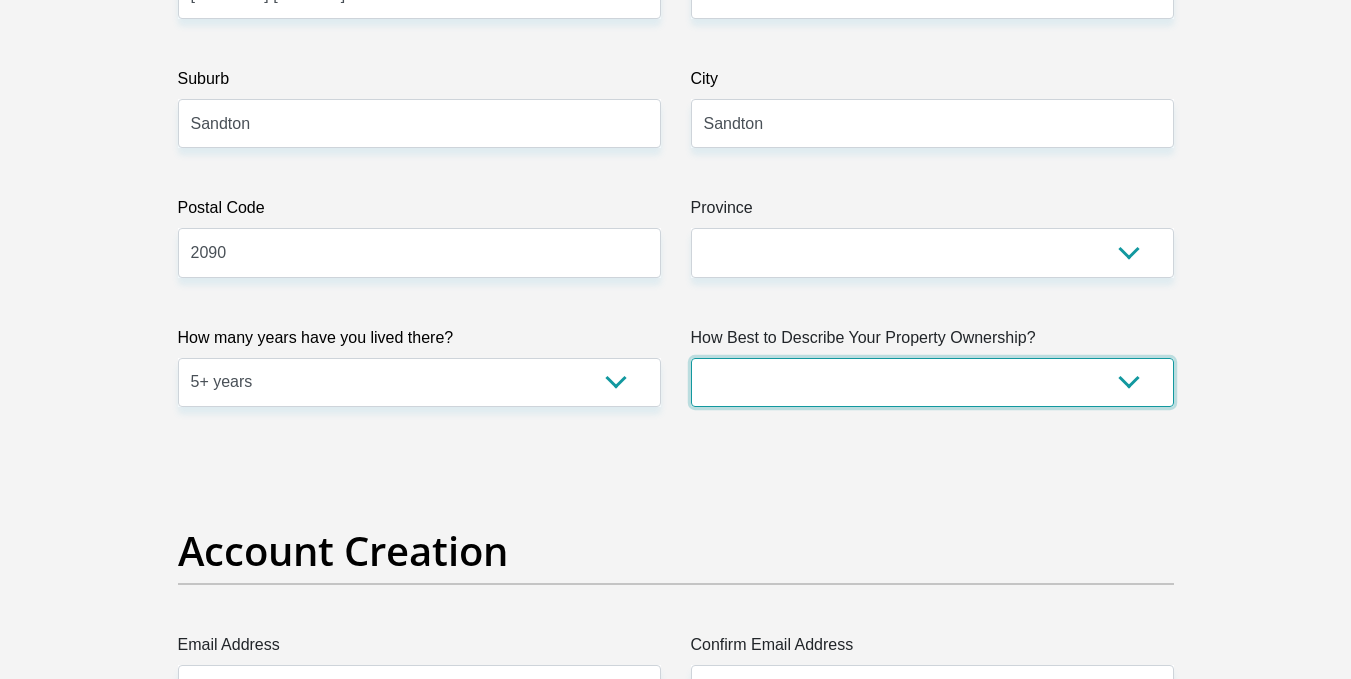 click on "Owned
Rented
Family Owned
Company Dwelling" at bounding box center [932, 382] 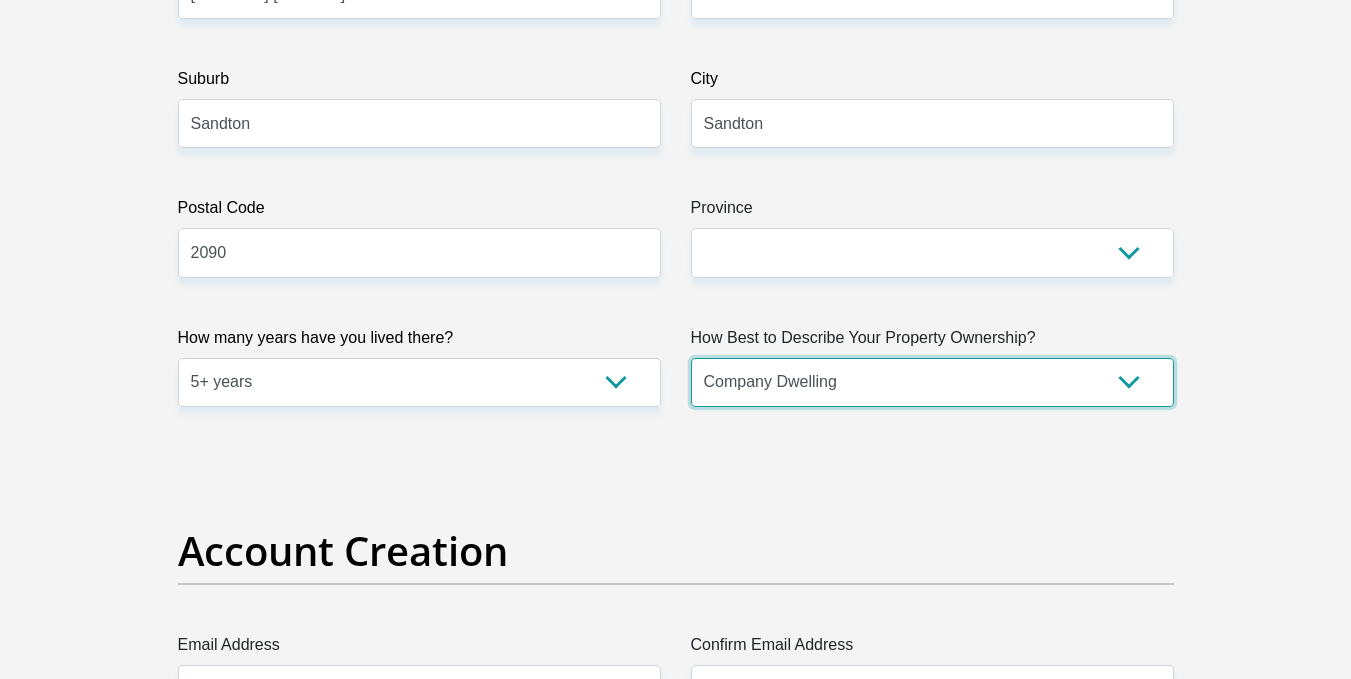 click on "Owned
Rented
Family Owned
Company Dwelling" at bounding box center [932, 382] 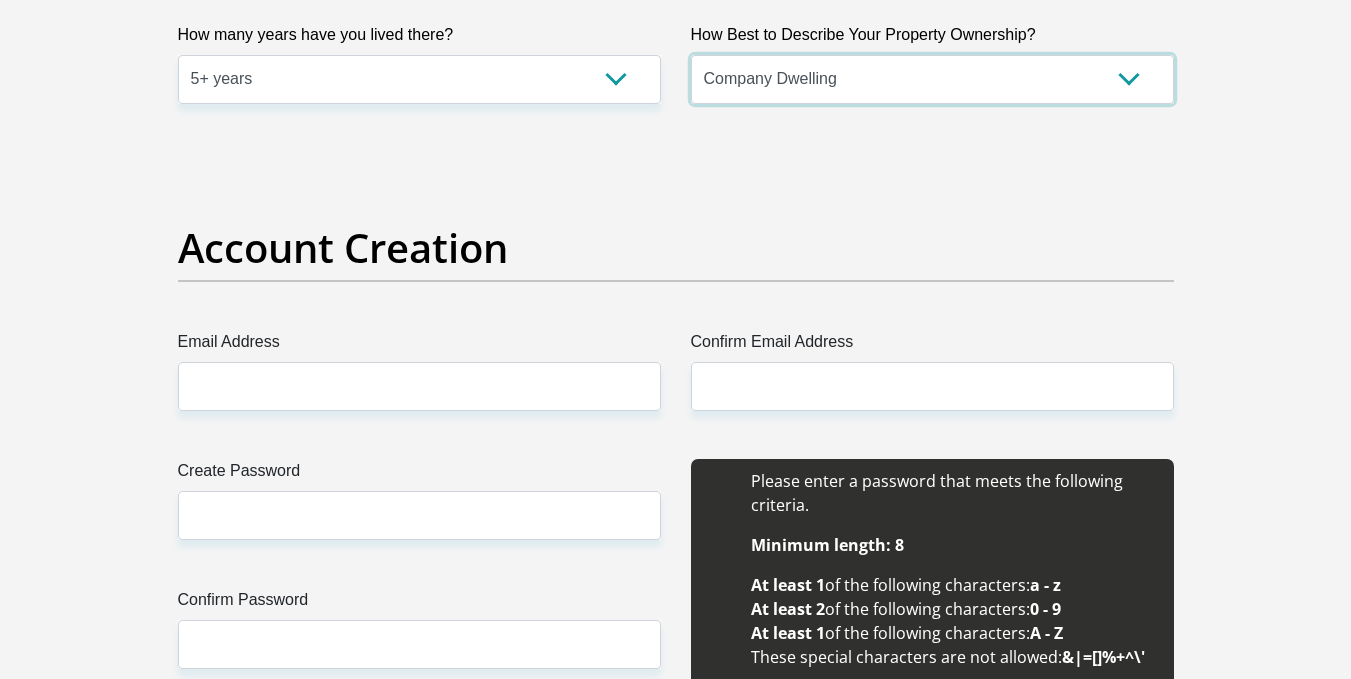scroll, scrollTop: 1600, scrollLeft: 0, axis: vertical 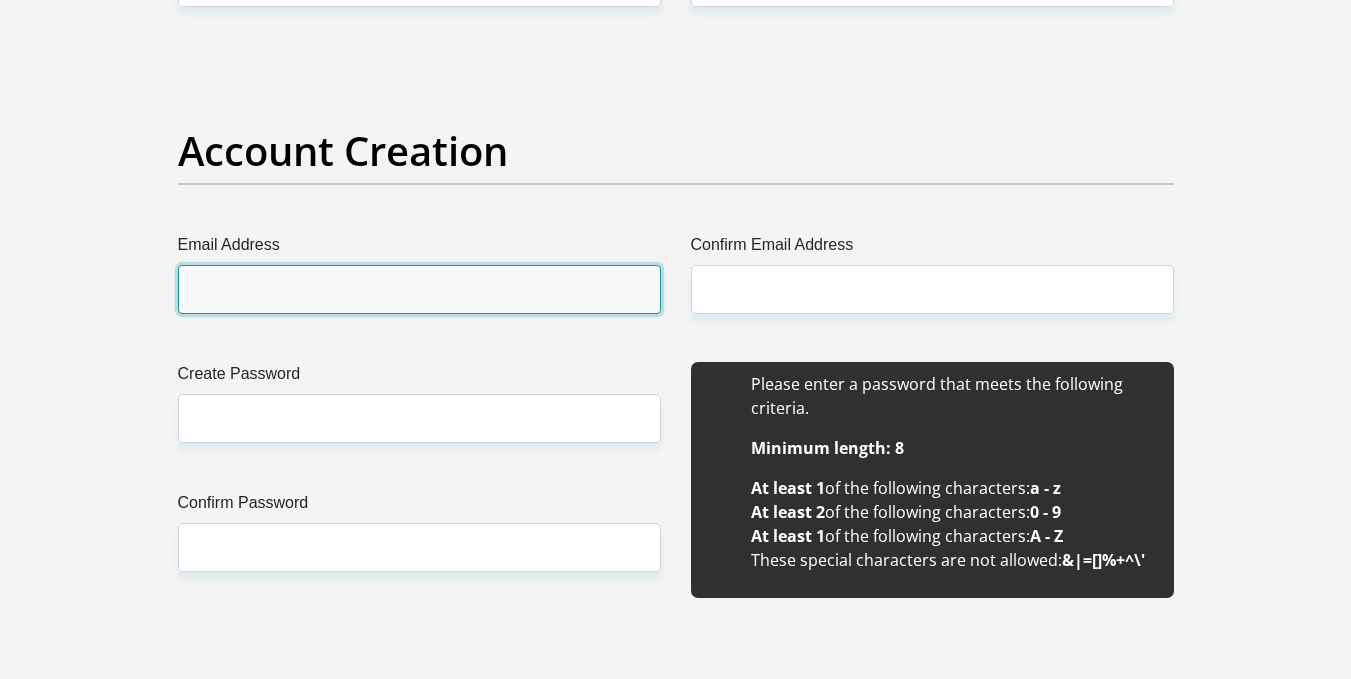 click on "Email Address" at bounding box center (419, 289) 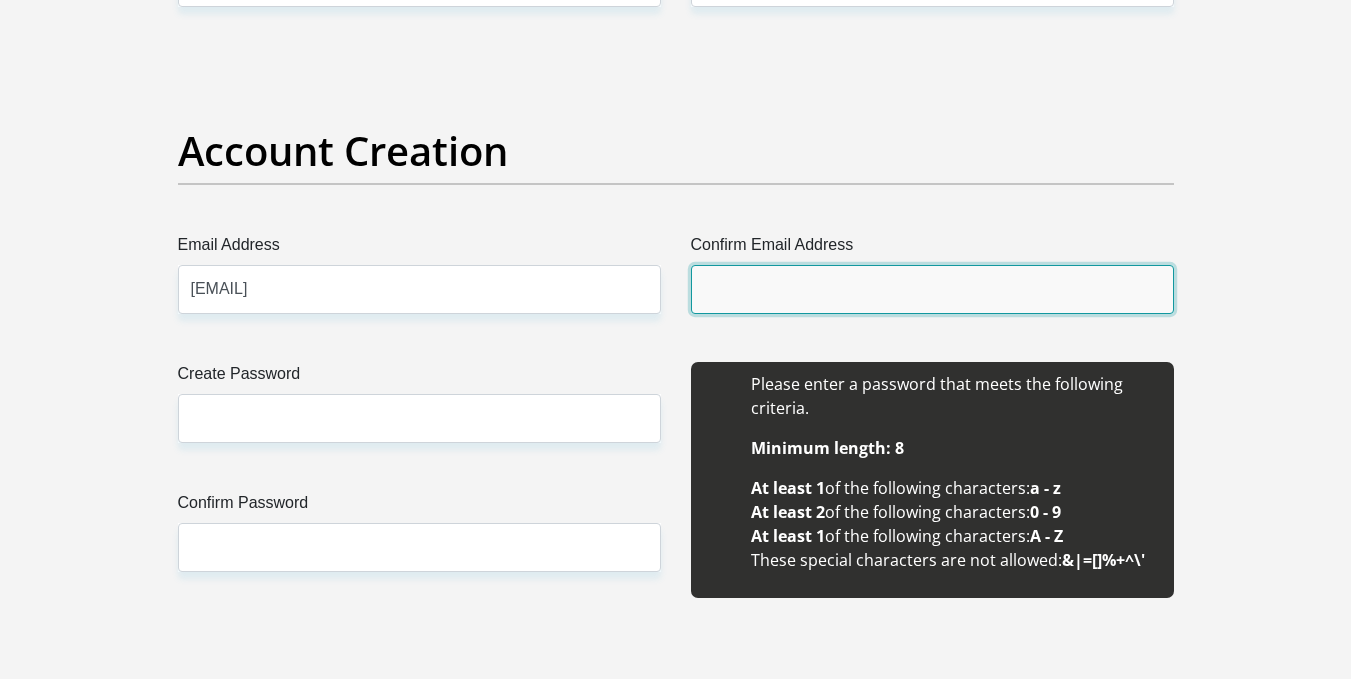 type on "[FIRST]@[EXAMPLE.COM]" 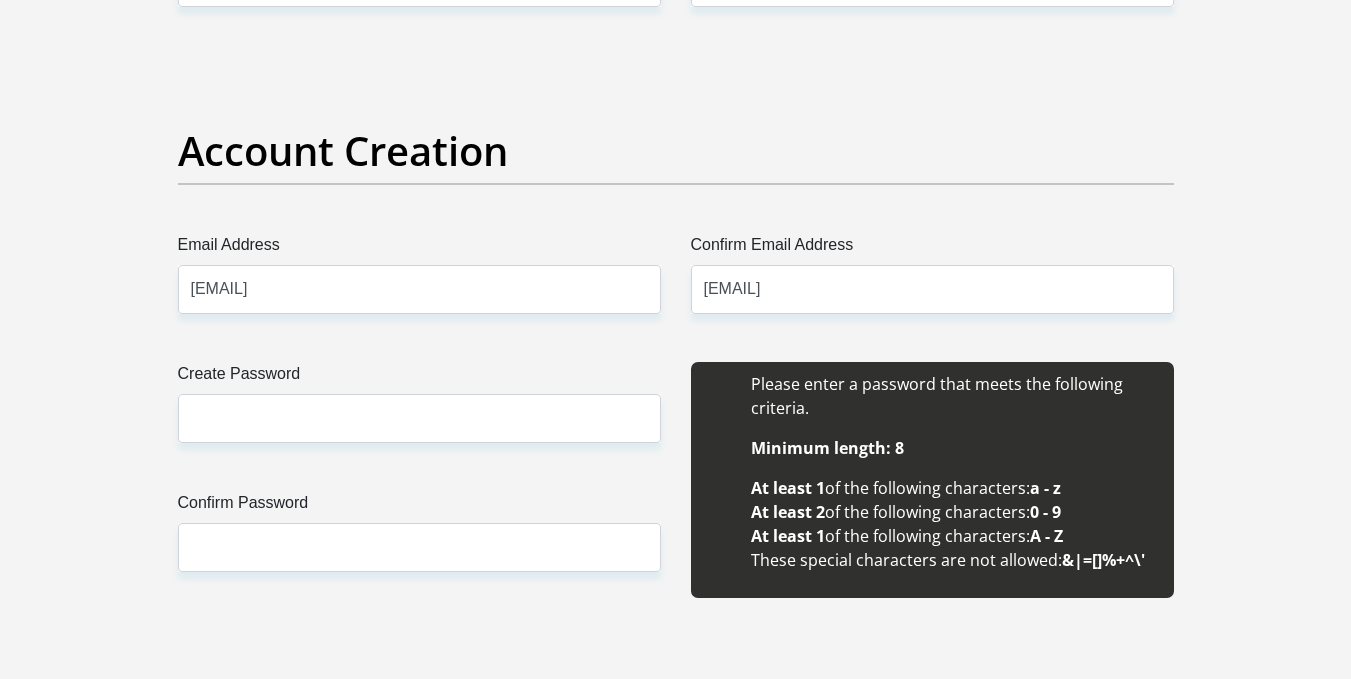 type 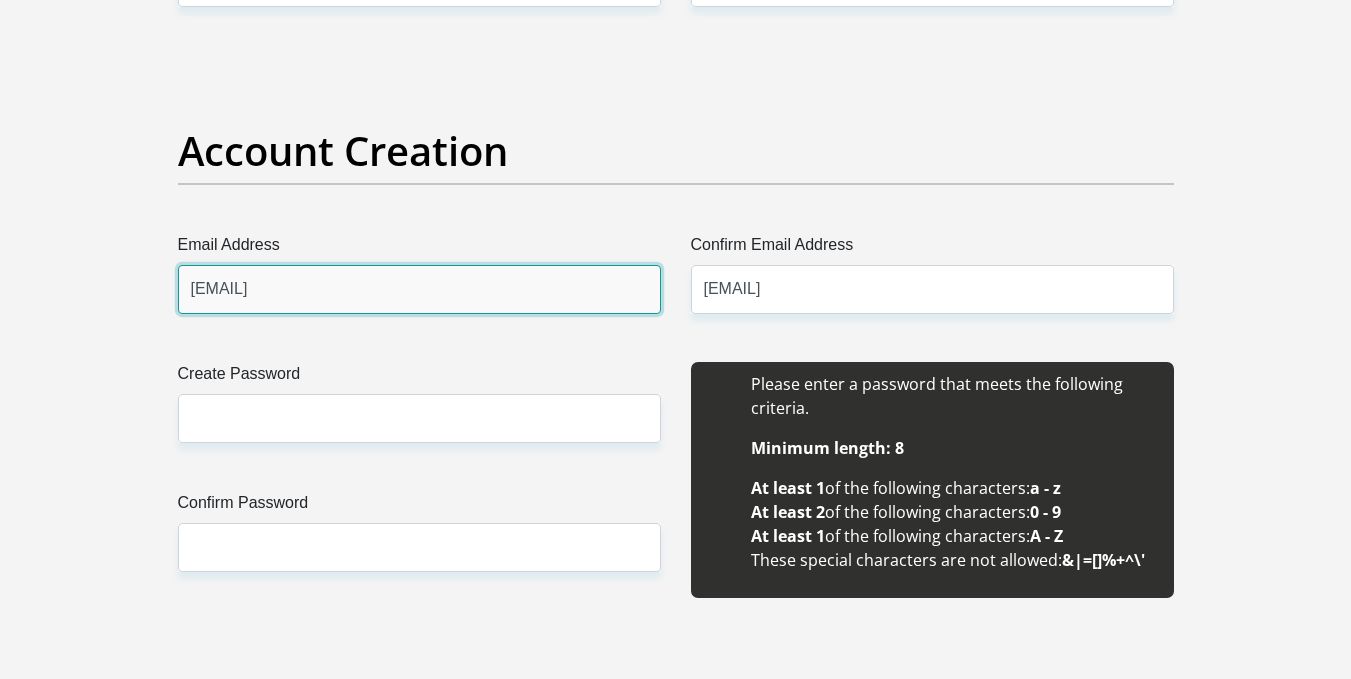 type 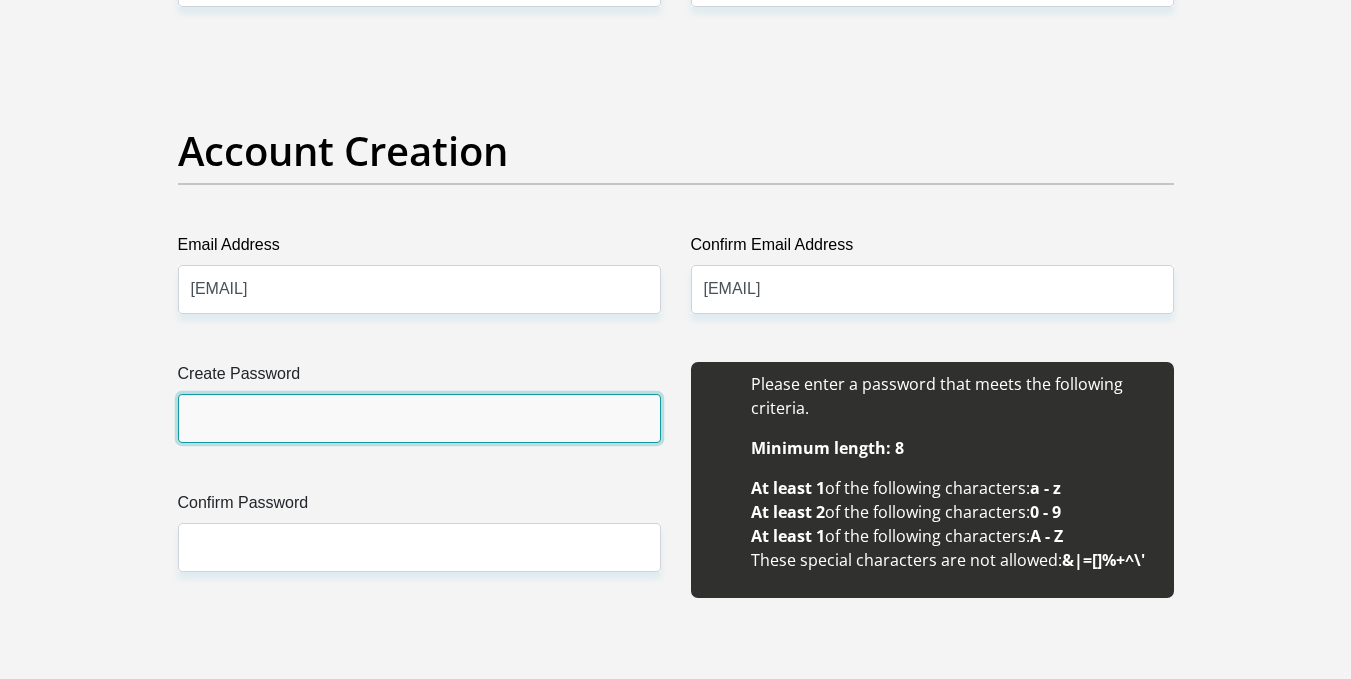 click on "Create Password" at bounding box center (419, 418) 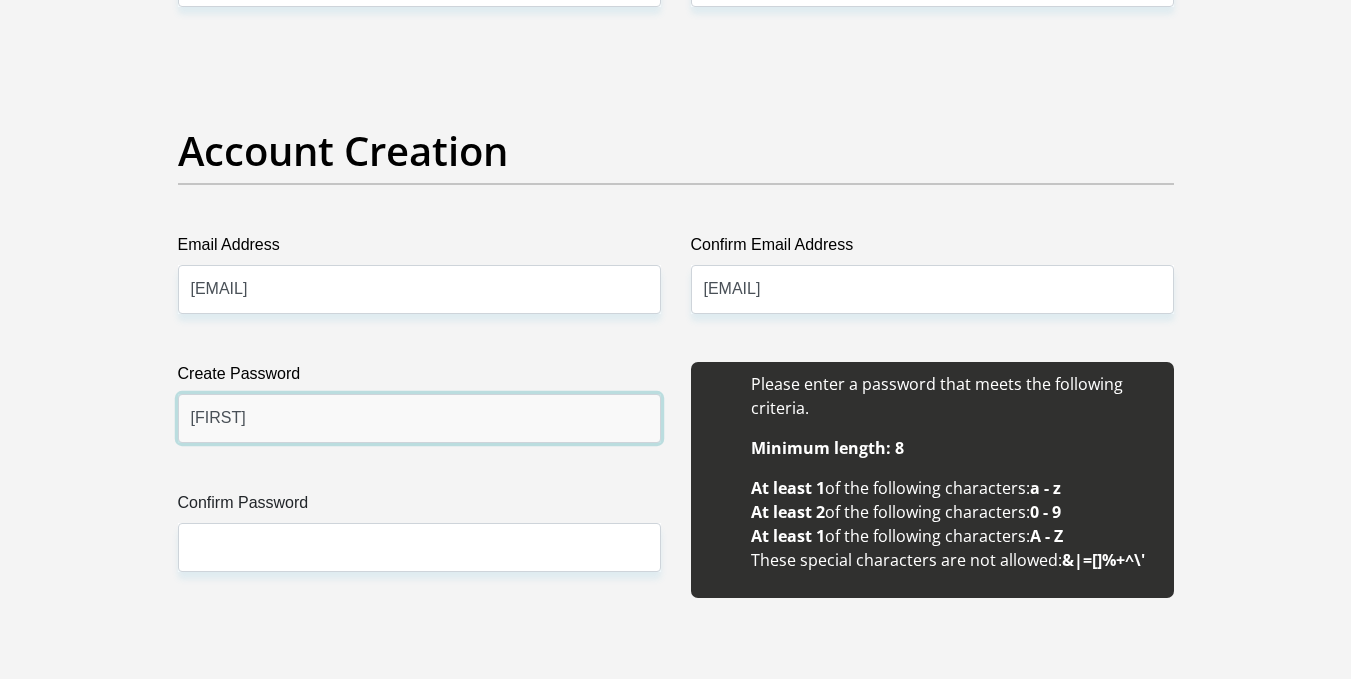 type on "theBestDirector33!" 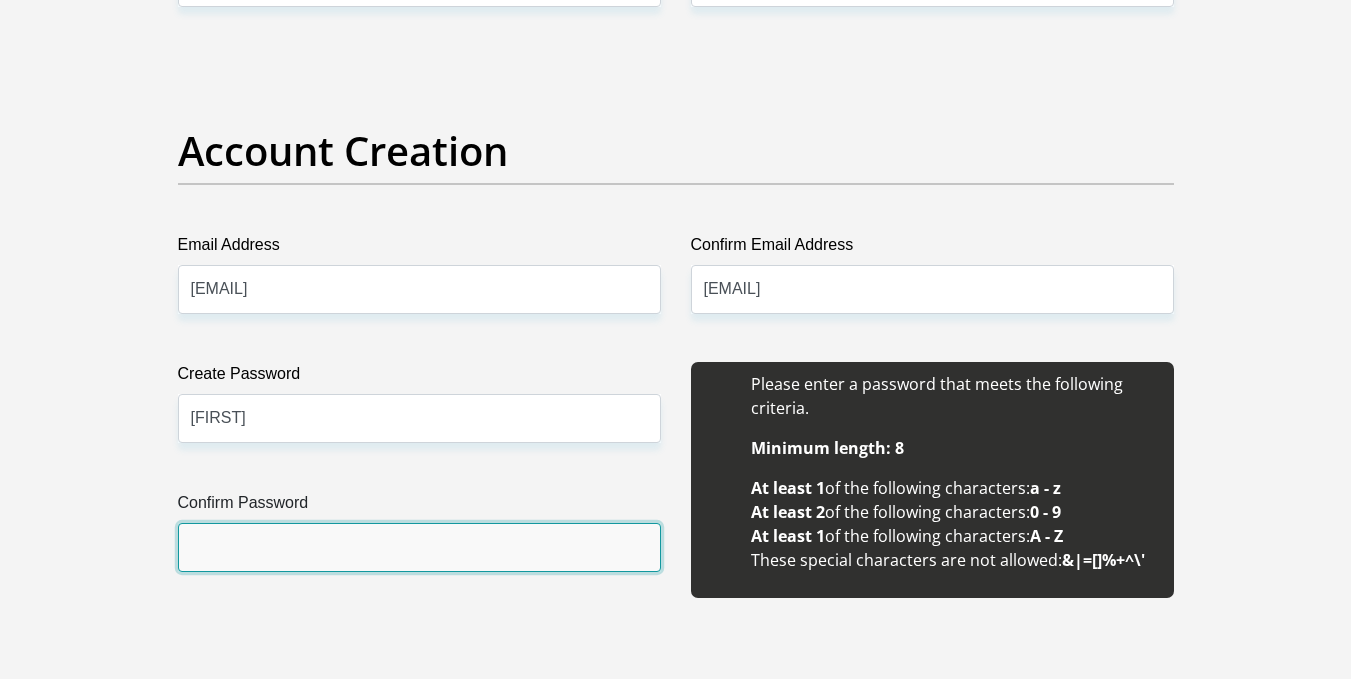 paste on "theBestDirector33!" 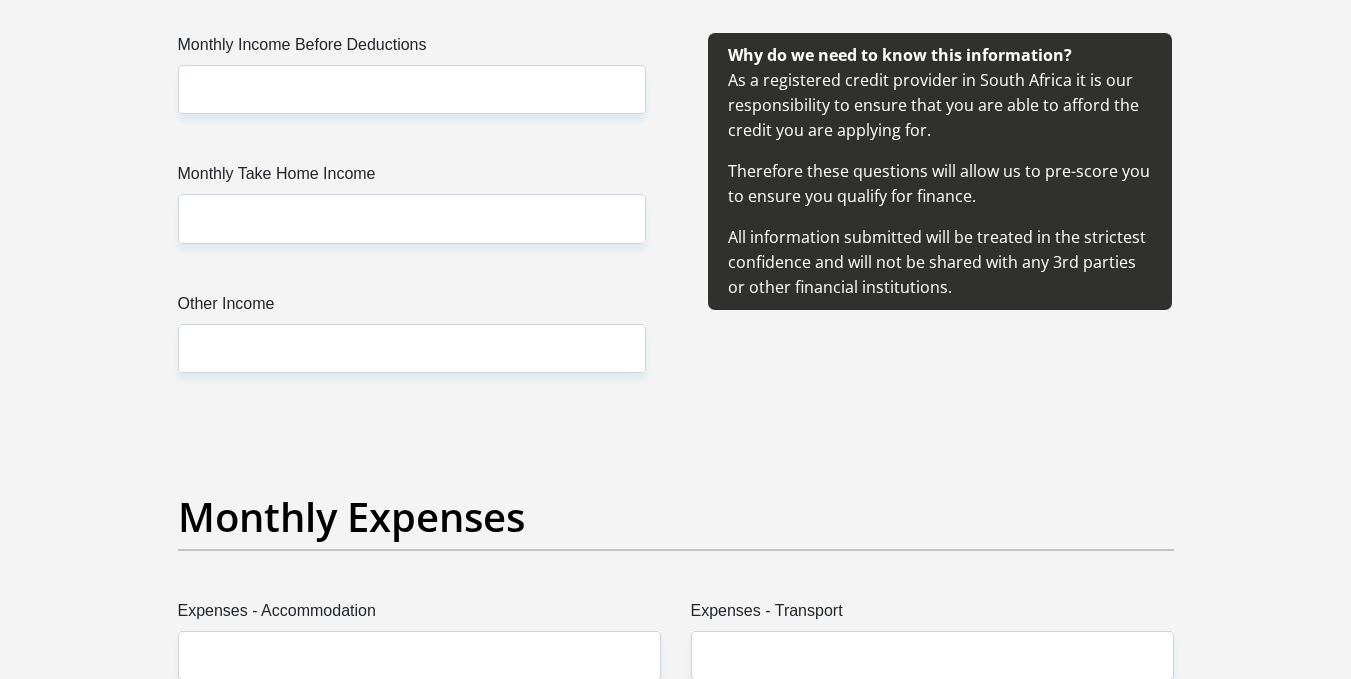 scroll, scrollTop: 2200, scrollLeft: 0, axis: vertical 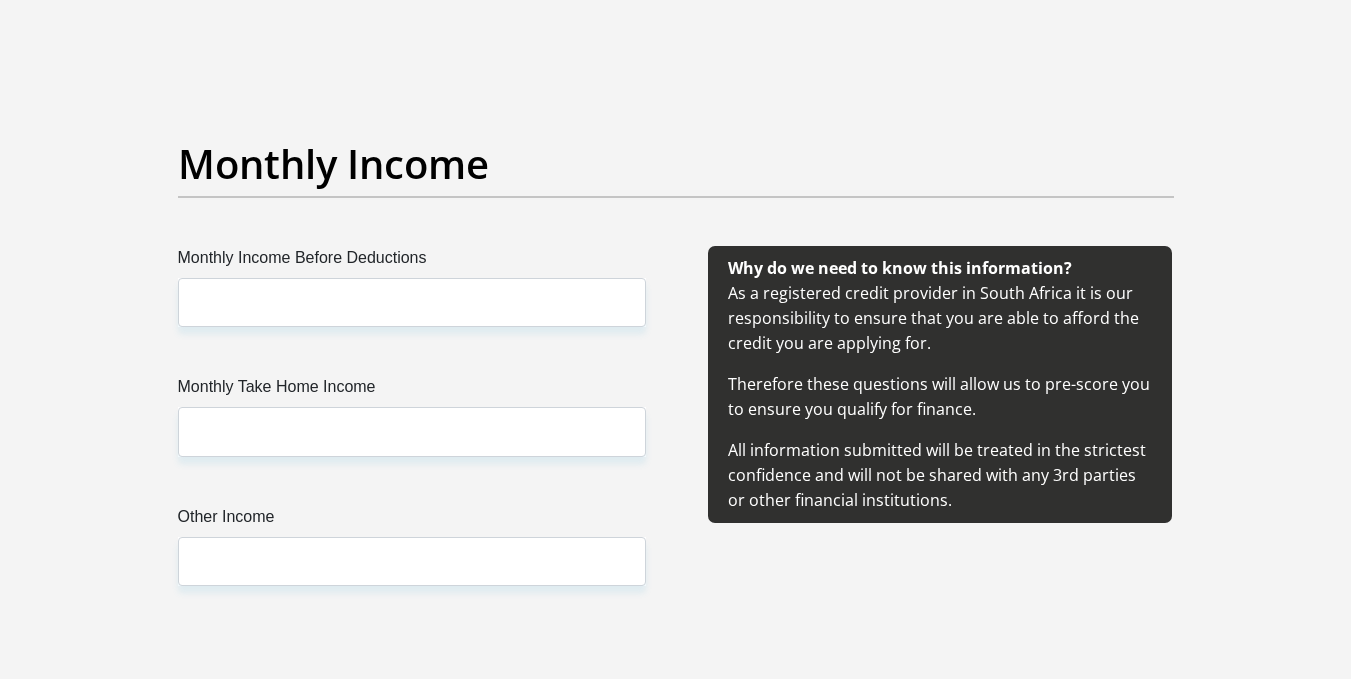 type on "theBestDirector33!" 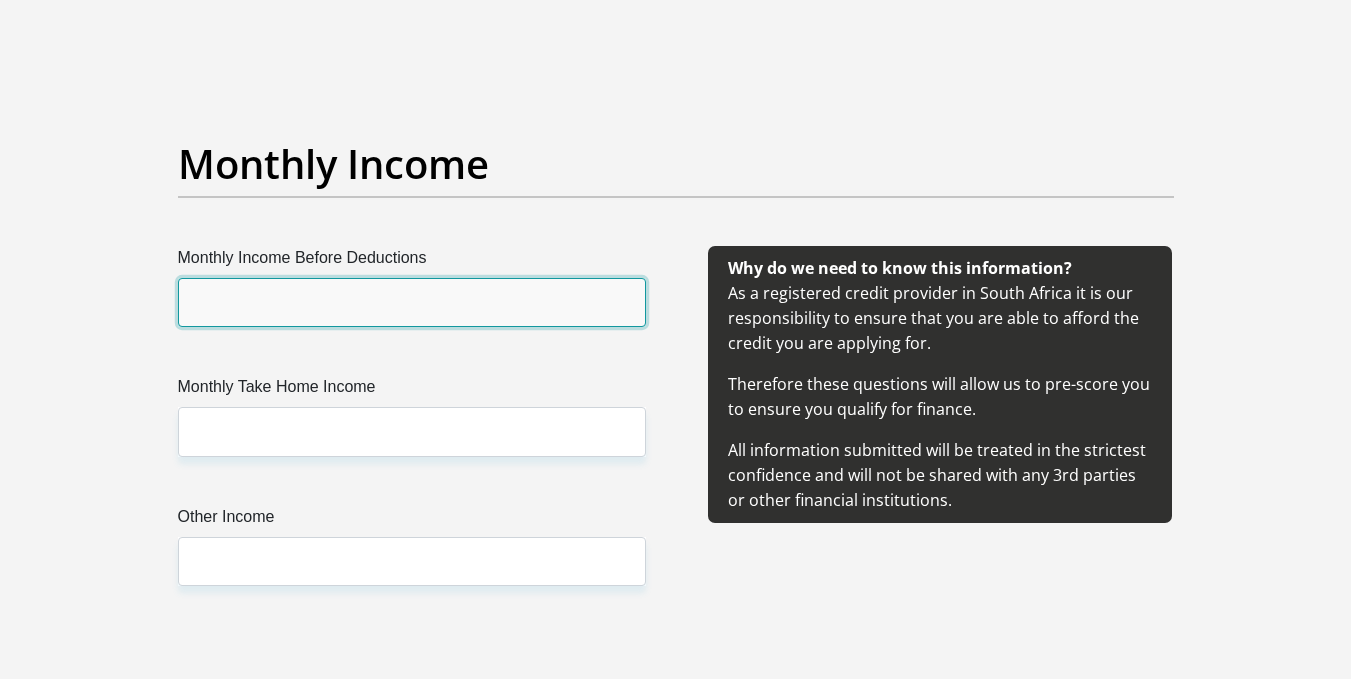 click on "Monthly Income Before Deductions" at bounding box center [412, 302] 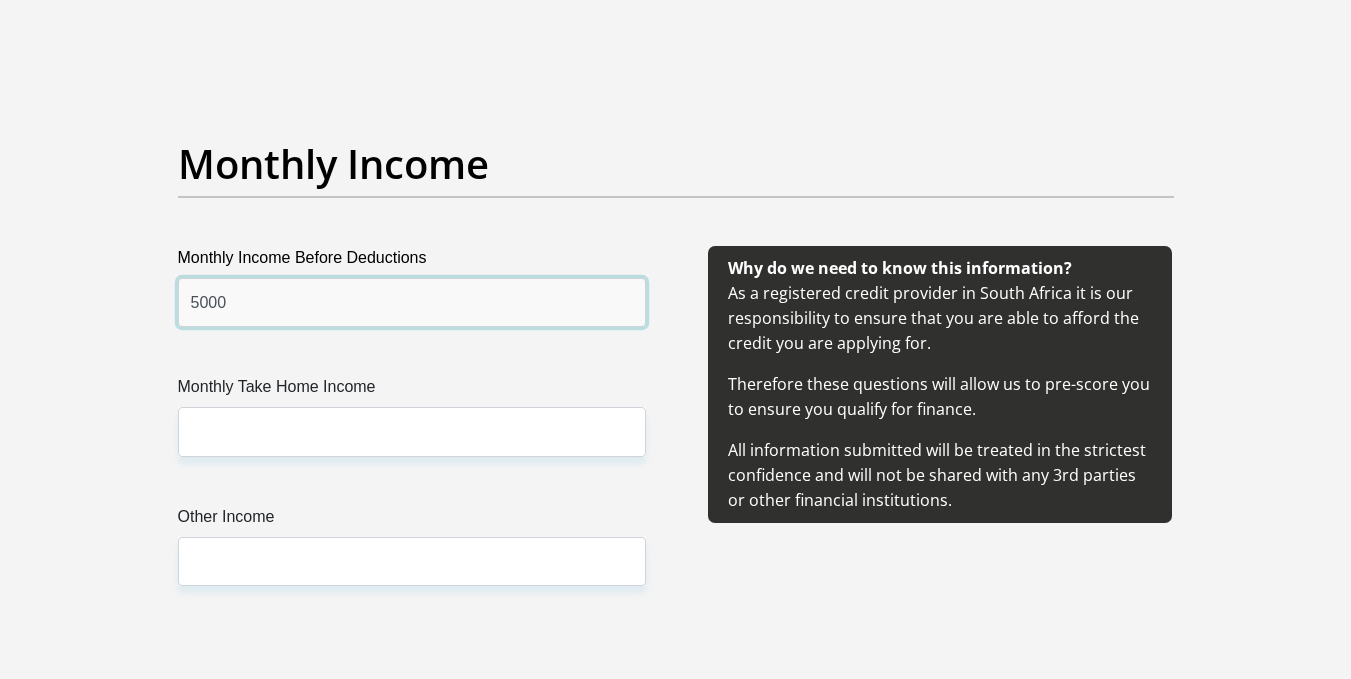 type on "5000" 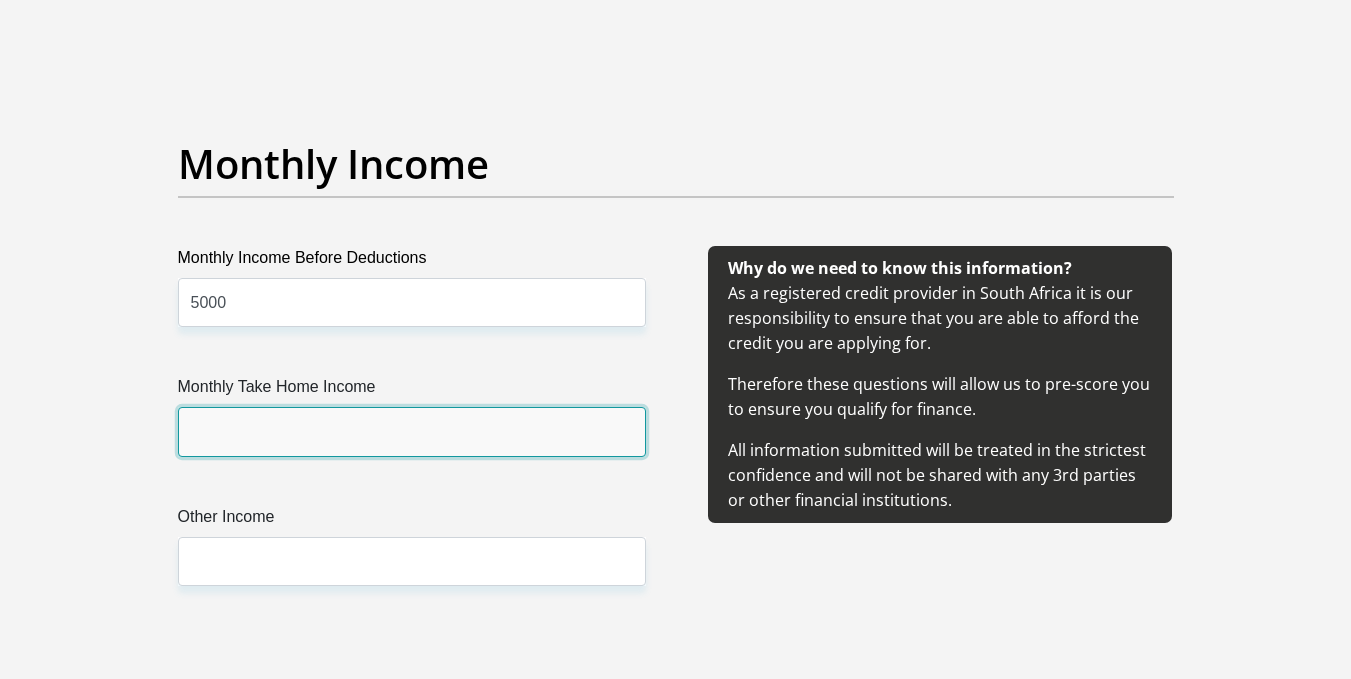 click on "Monthly Take Home Income" at bounding box center (412, 431) 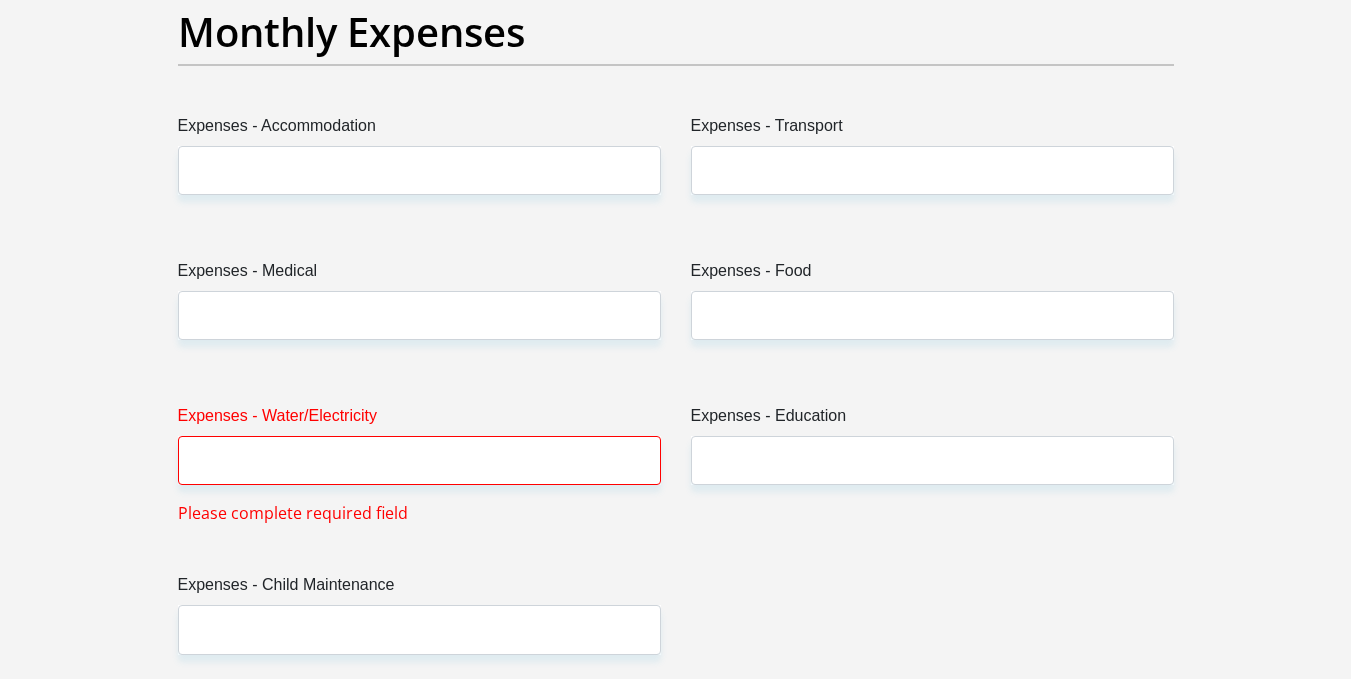 scroll, scrollTop: 2900, scrollLeft: 0, axis: vertical 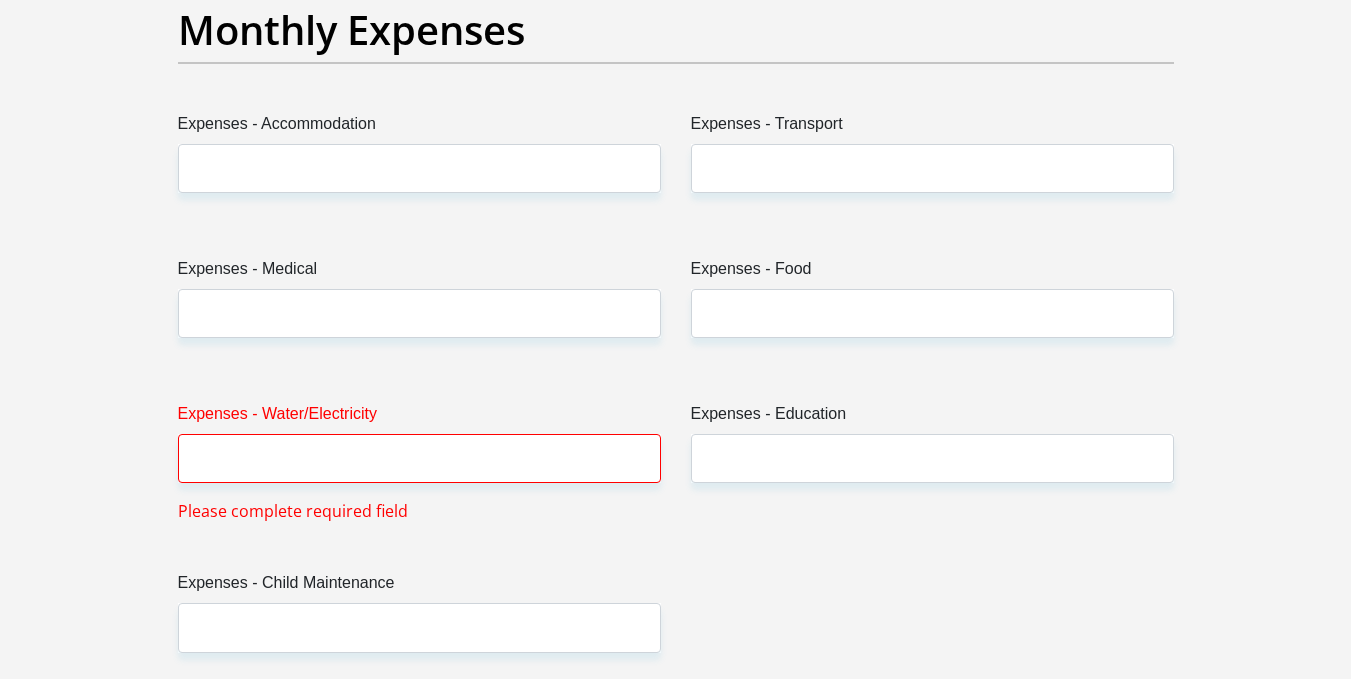 type on "5000" 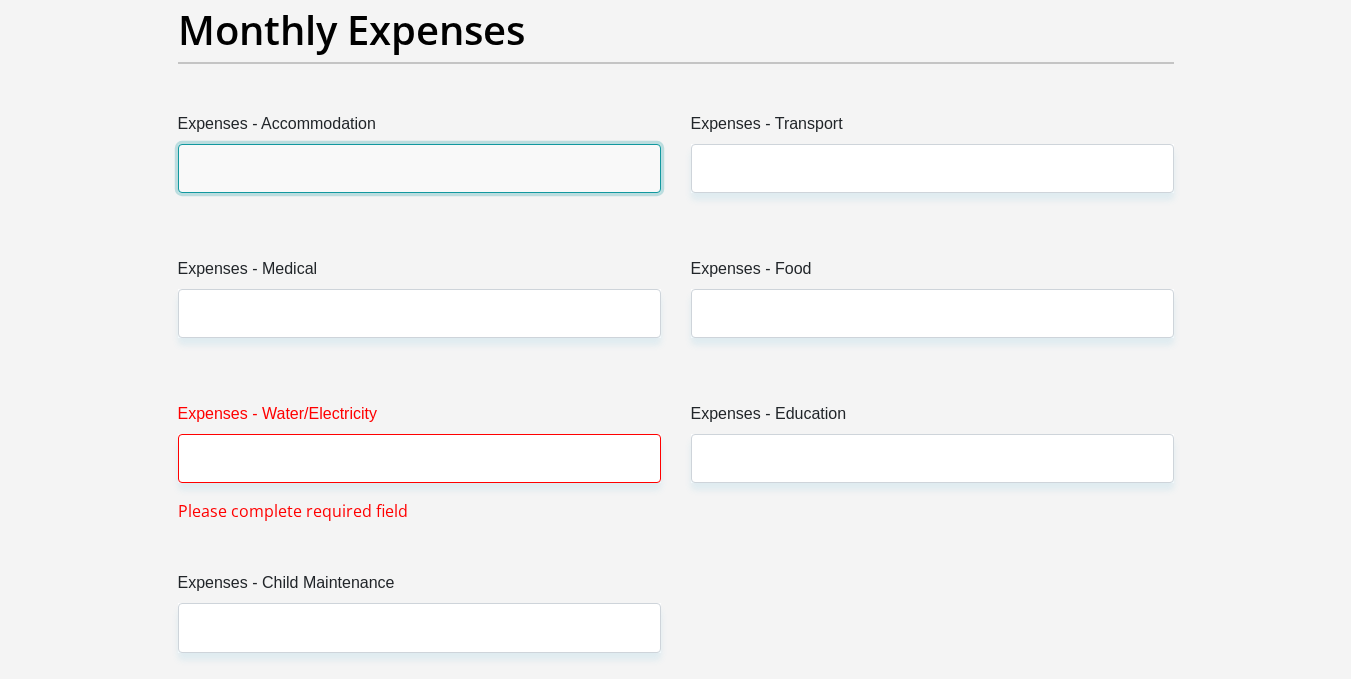 click on "Expenses - Accommodation" at bounding box center [419, 168] 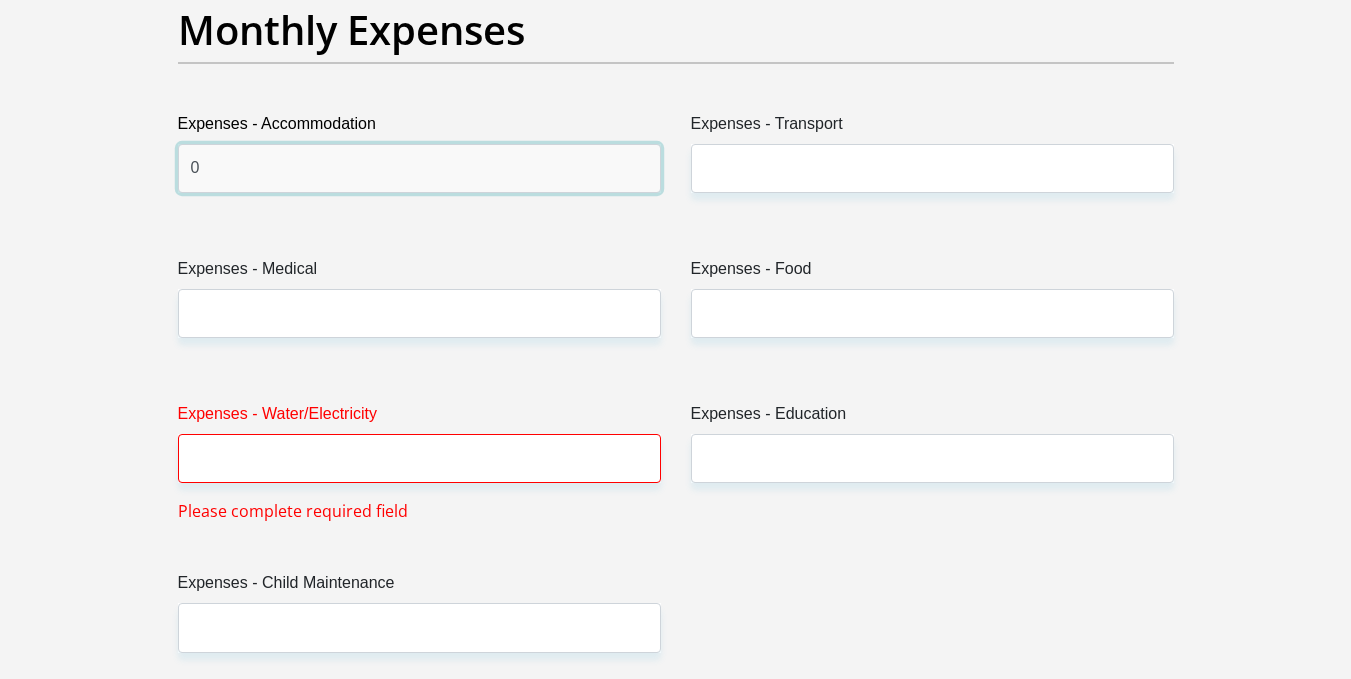 type on "0" 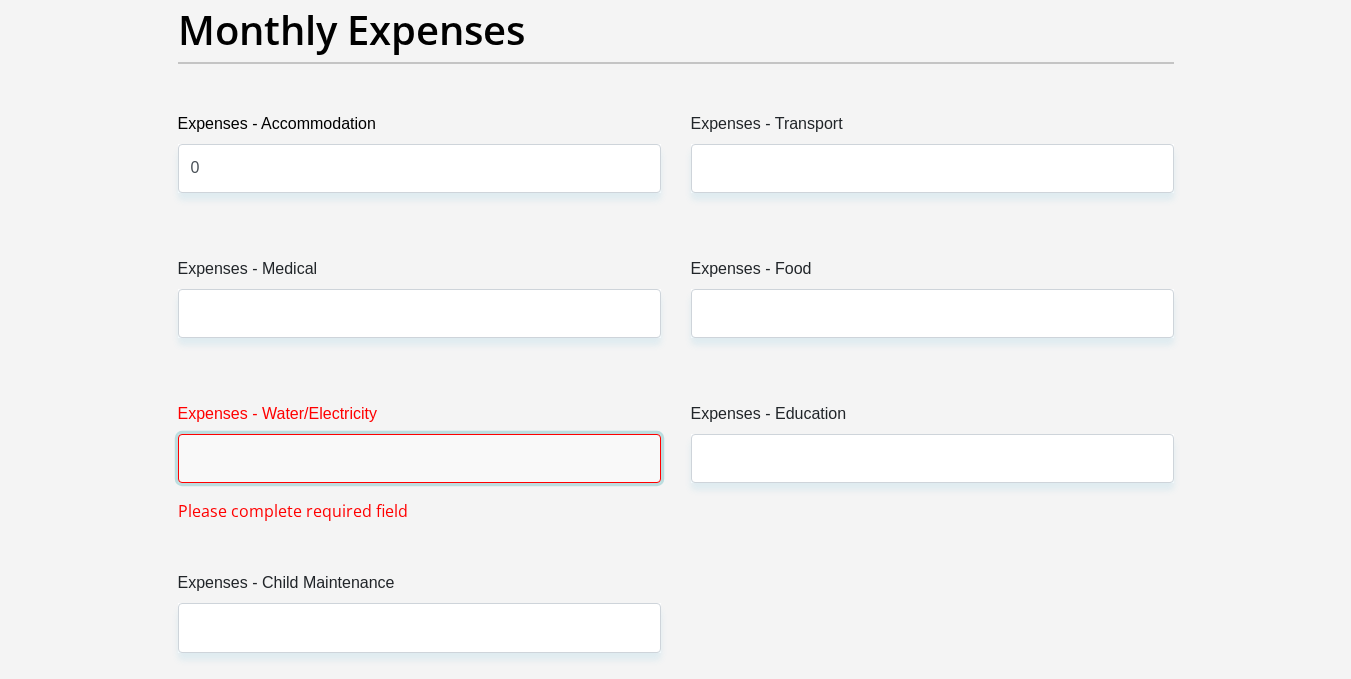 click on "Expenses - Water/Electricity" at bounding box center (419, 458) 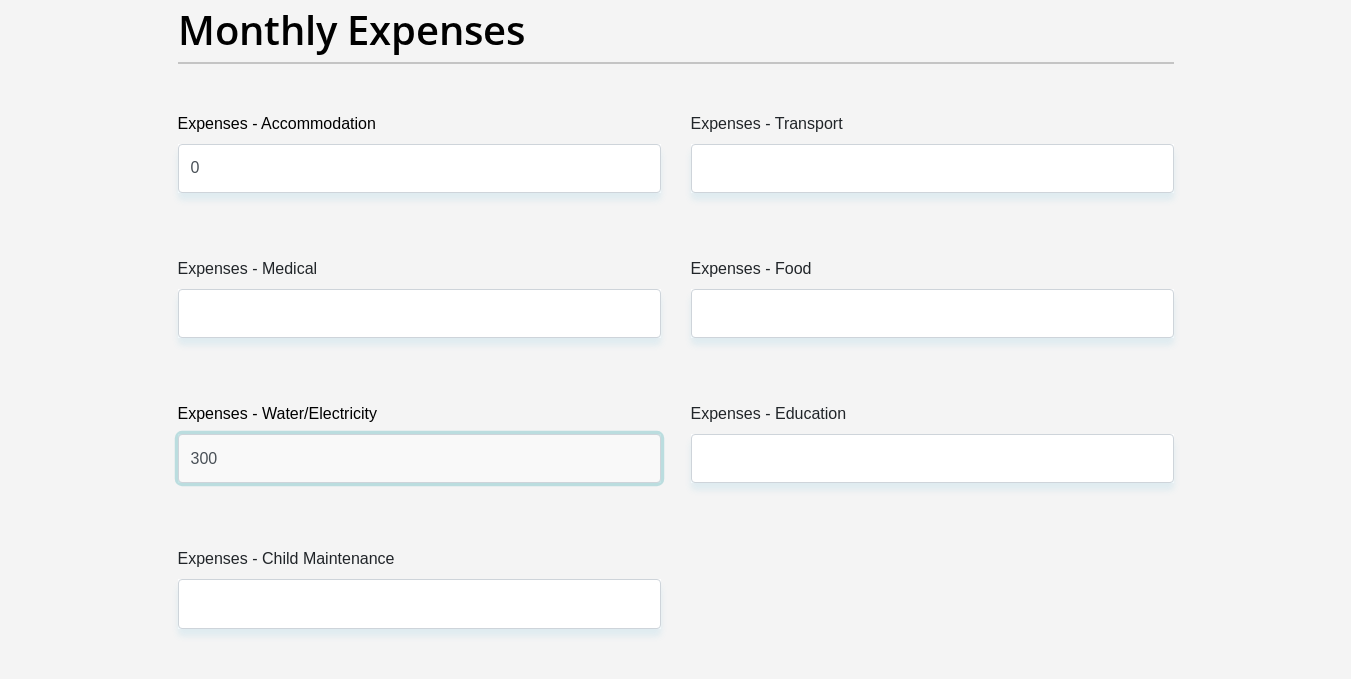 type on "300" 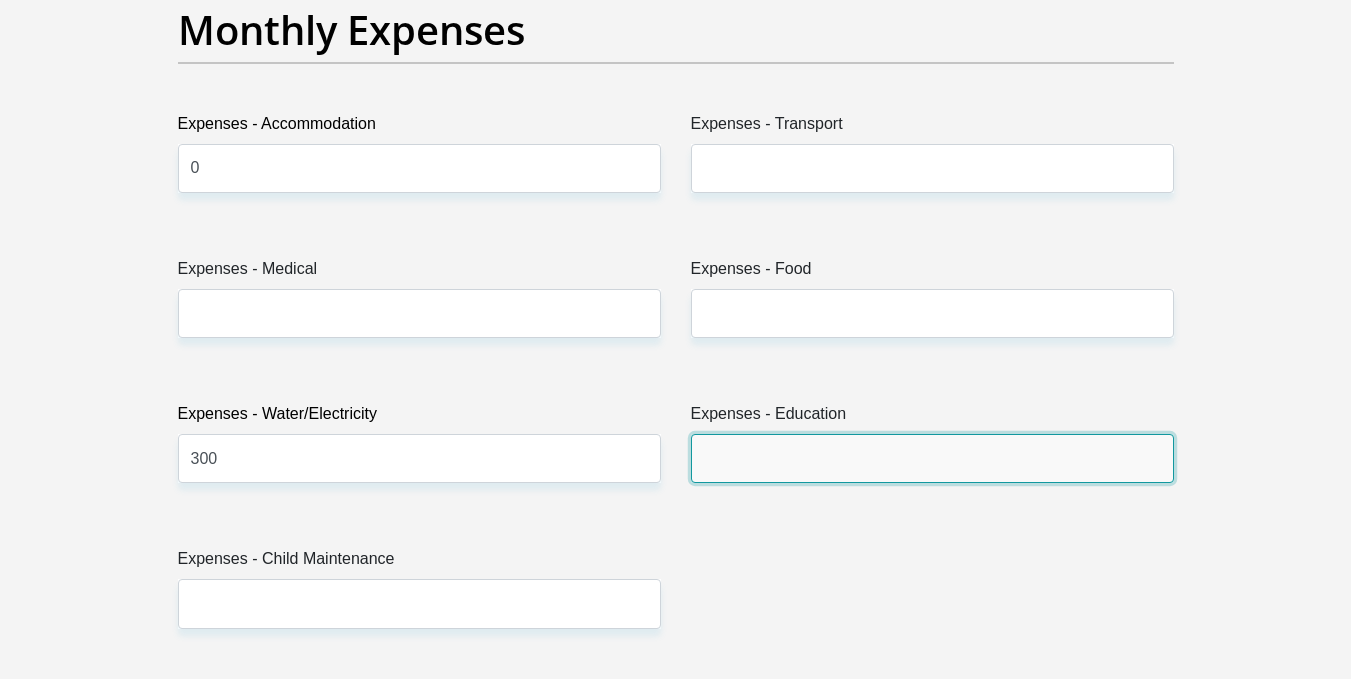 click on "Expenses - Education" at bounding box center [932, 458] 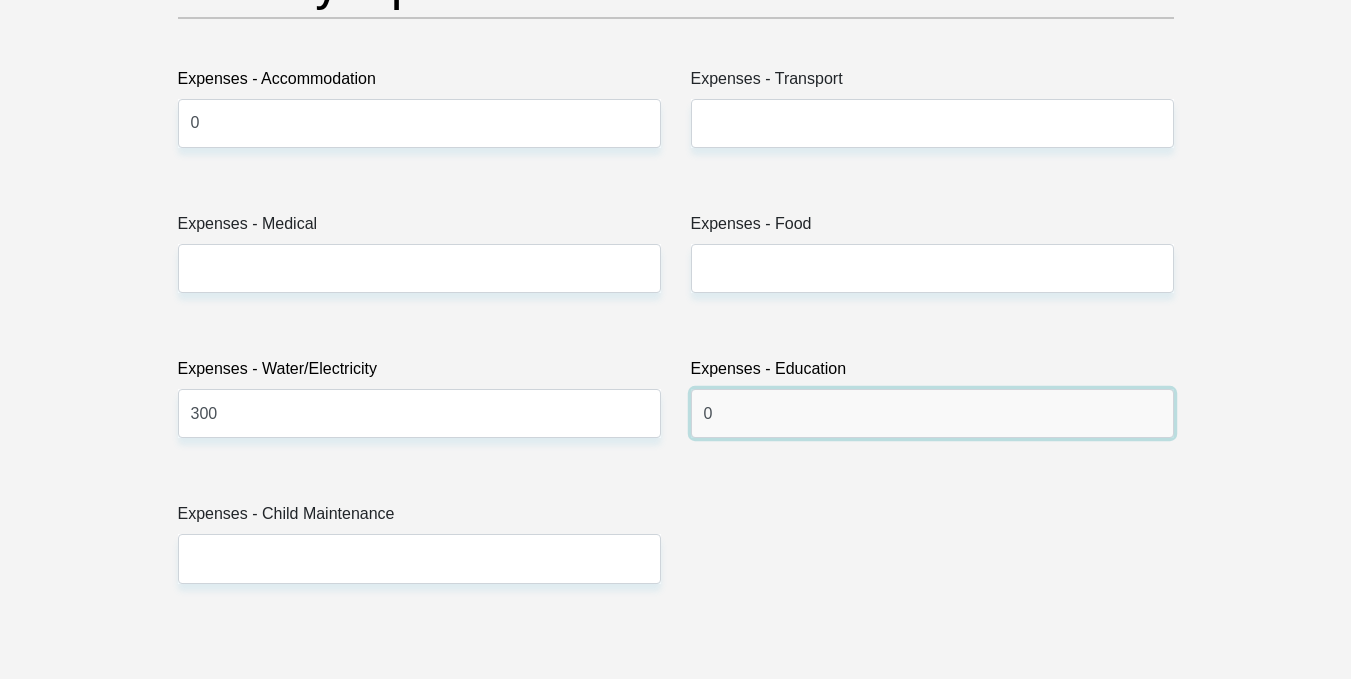 scroll, scrollTop: 2900, scrollLeft: 0, axis: vertical 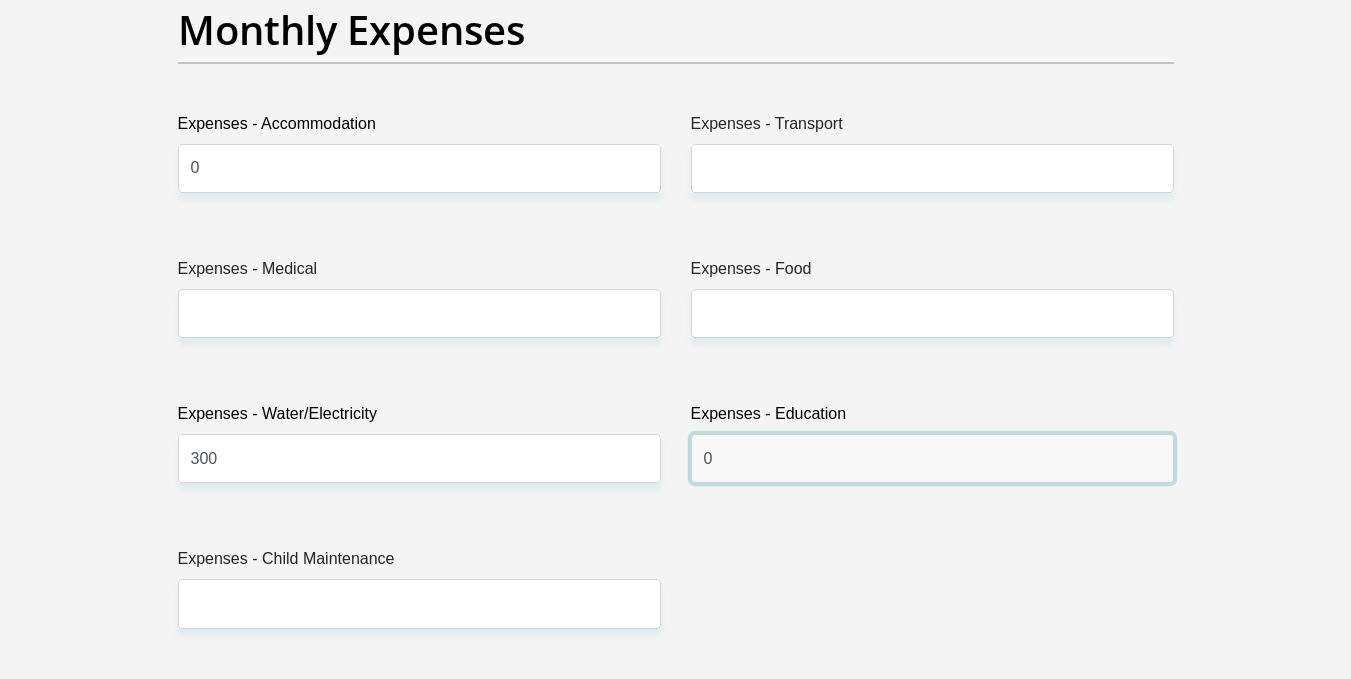 type on "0" 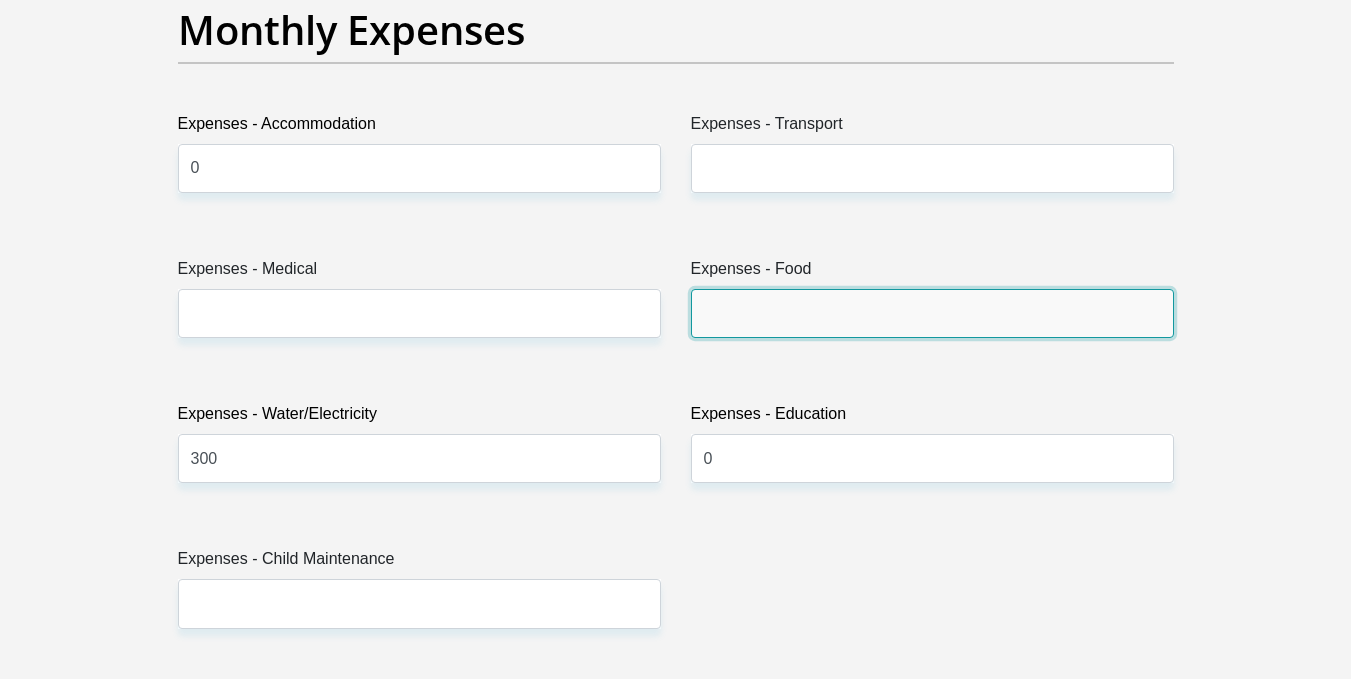 click on "Expenses - Food" at bounding box center [932, 313] 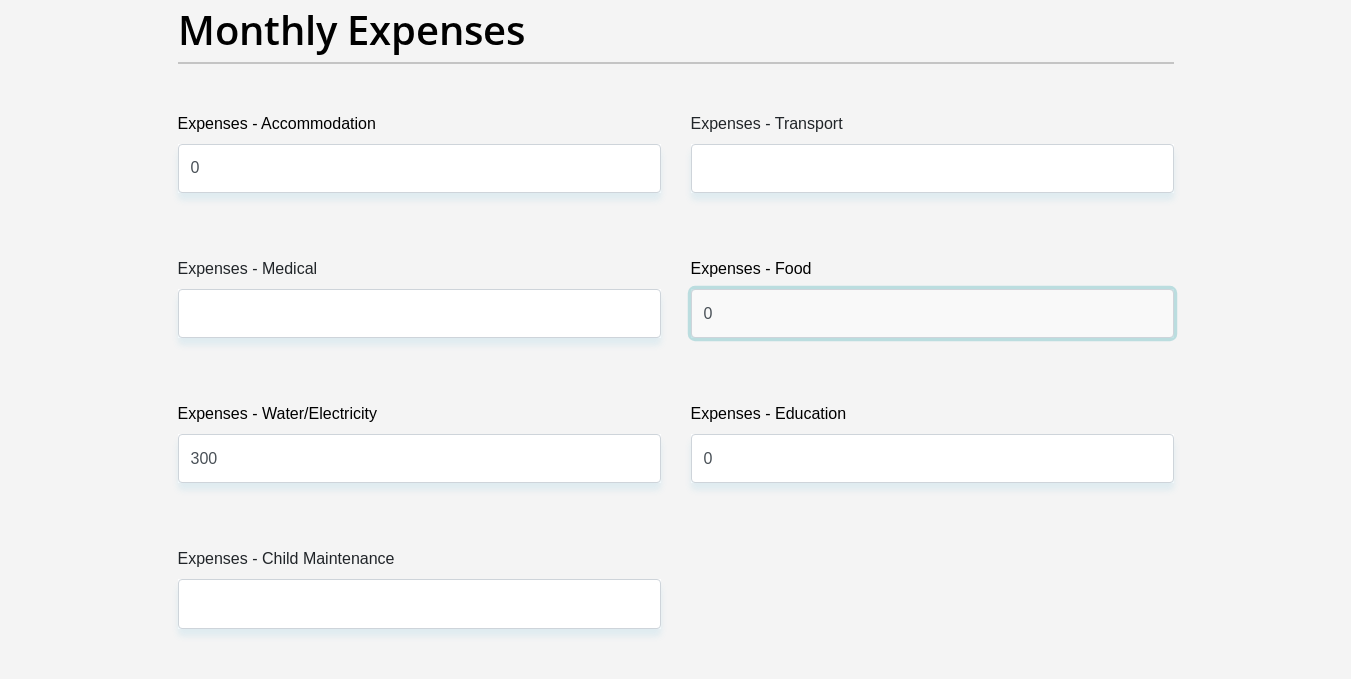 type on "0" 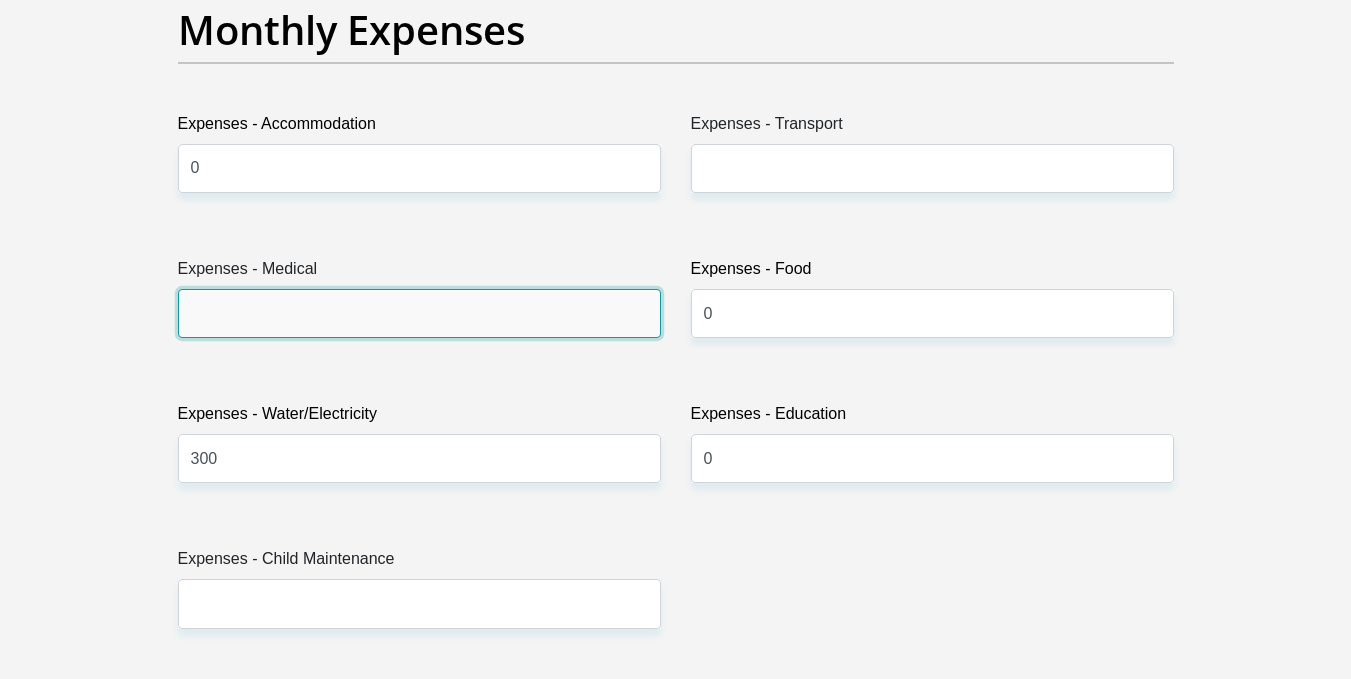 click on "Expenses - Medical" at bounding box center [419, 313] 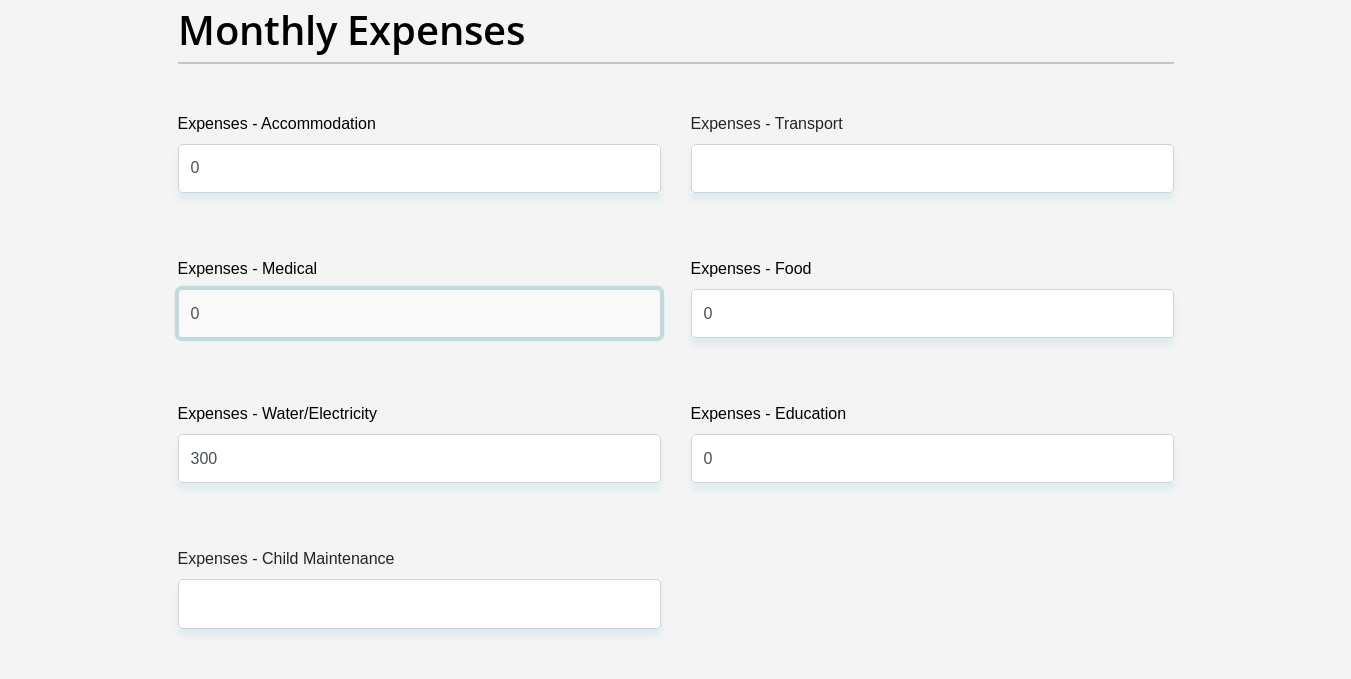 type on "0" 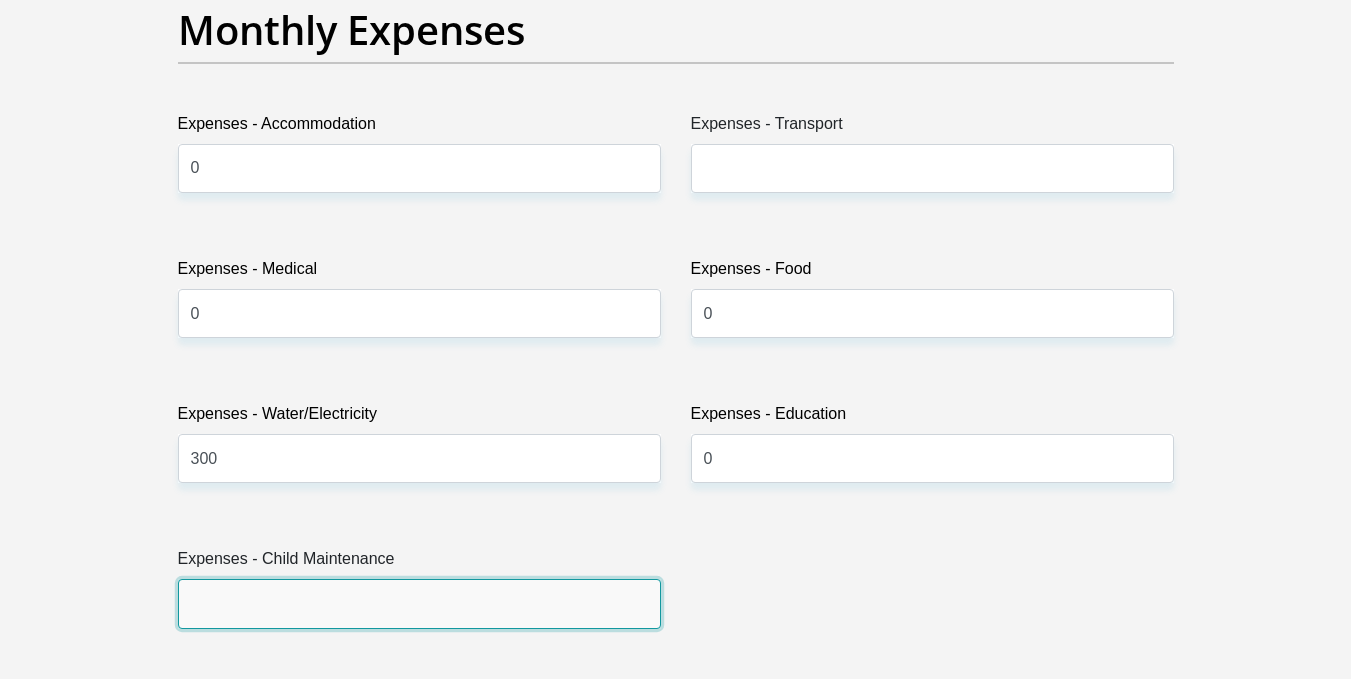 click on "Expenses - Child Maintenance" at bounding box center [419, 603] 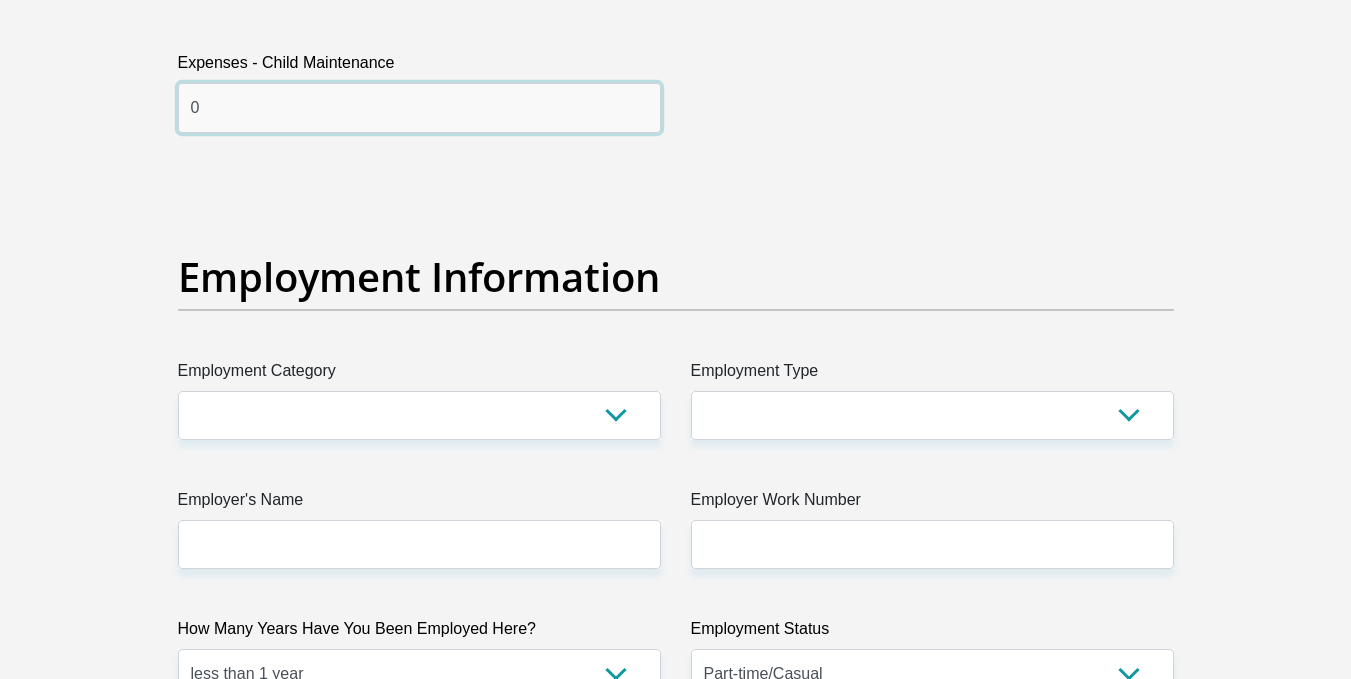 scroll, scrollTop: 3500, scrollLeft: 0, axis: vertical 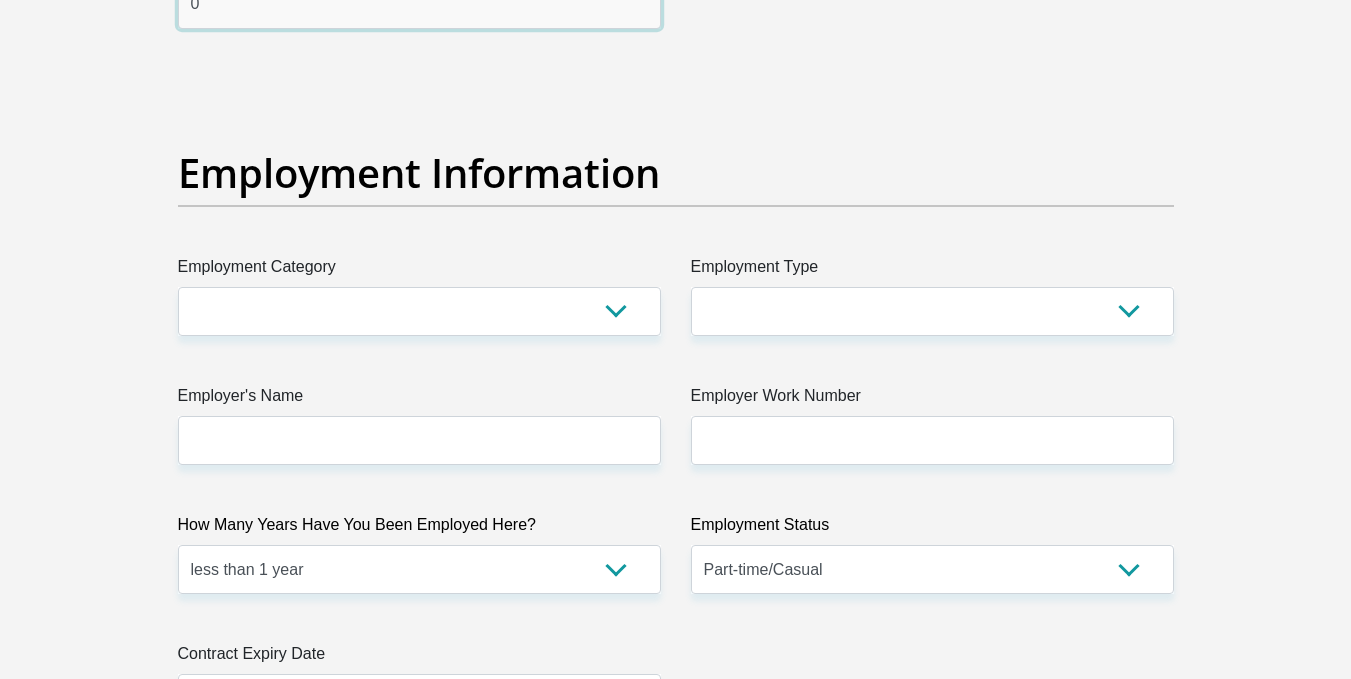 type on "0" 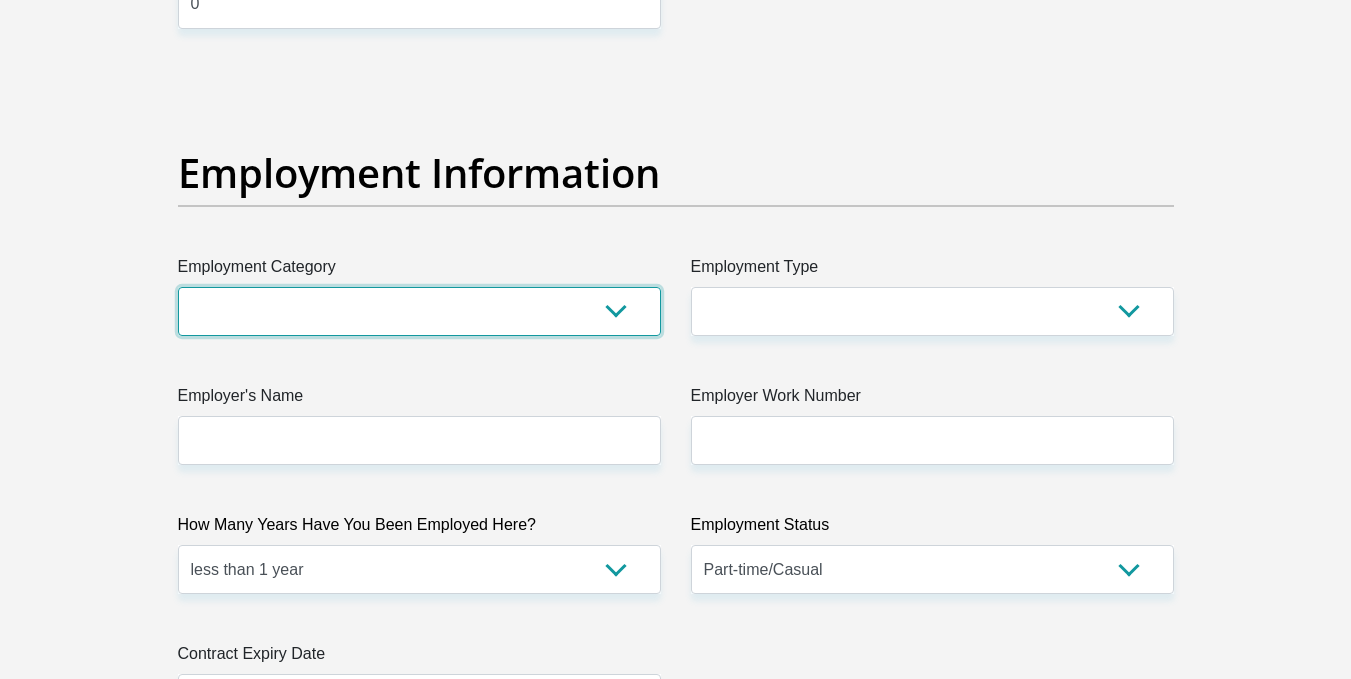 click on "AGRICULTURE
ALCOHOL & TOBACCO
CONSTRUCTION MATERIALS
METALLURGY
EQUIPMENT FOR RENEWABLE ENERGY
SPECIALIZED CONTRACTORS
CAR
GAMING (INCL. INTERNET
OTHER WHOLESALE
UNLICENSED PHARMACEUTICALS
CURRENCY EXCHANGE HOUSES
OTHER FINANCIAL INSTITUTIONS & INSURANCE
REAL ESTATE AGENTS
OIL & GAS
OTHER MATERIALS (E.G. IRON ORE)
PRECIOUS STONES & PRECIOUS METALS
POLITICAL ORGANIZATIONS
RELIGIOUS ORGANIZATIONS(NOT SECTS)
ACTI. HAVING BUSINESS DEAL WITH PUBLIC ADMINISTRATION
LAUNDROMATS" at bounding box center [419, 311] 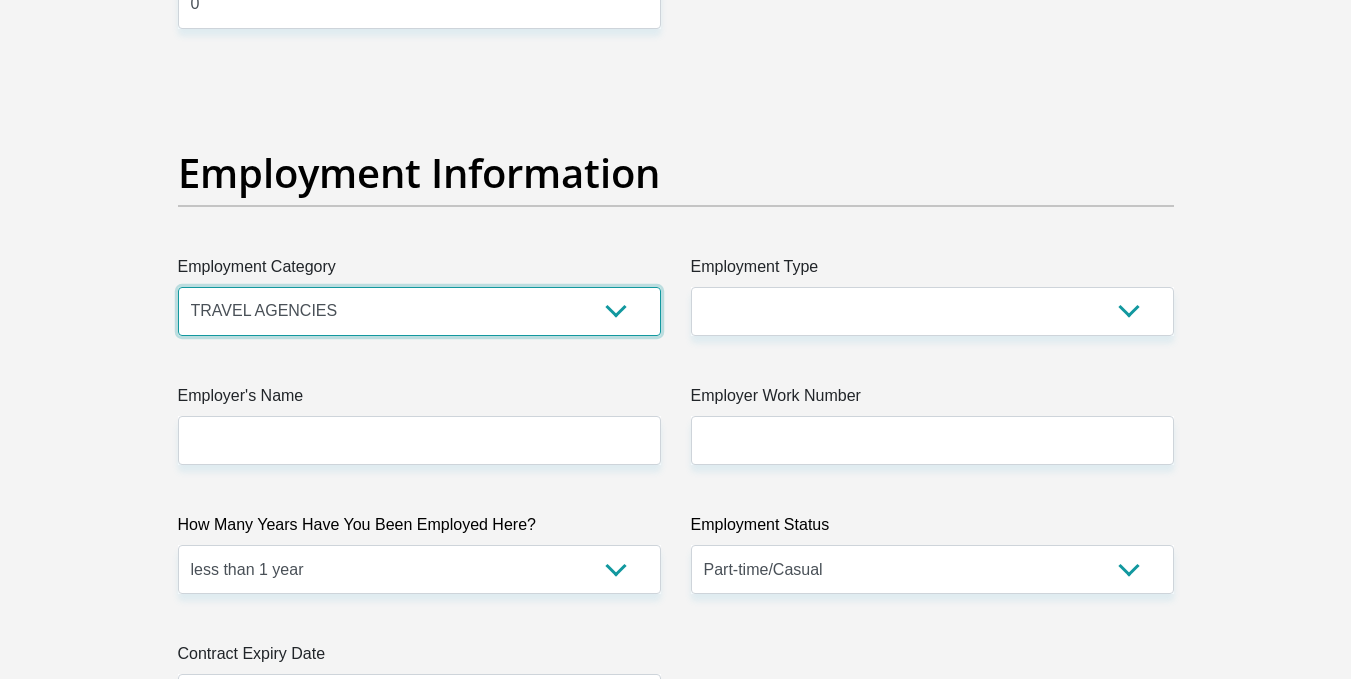 click on "AGRICULTURE
ALCOHOL & TOBACCO
CONSTRUCTION MATERIALS
METALLURGY
EQUIPMENT FOR RENEWABLE ENERGY
SPECIALIZED CONTRACTORS
CAR
GAMING (INCL. INTERNET
OTHER WHOLESALE
UNLICENSED PHARMACEUTICALS
CURRENCY EXCHANGE HOUSES
OTHER FINANCIAL INSTITUTIONS & INSURANCE
REAL ESTATE AGENTS
OIL & GAS
OTHER MATERIALS (E.G. IRON ORE)
PRECIOUS STONES & PRECIOUS METALS
POLITICAL ORGANIZATIONS
RELIGIOUS ORGANIZATIONS(NOT SECTS)
ACTI. HAVING BUSINESS DEAL WITH PUBLIC ADMINISTRATION
LAUNDROMATS" at bounding box center [419, 311] 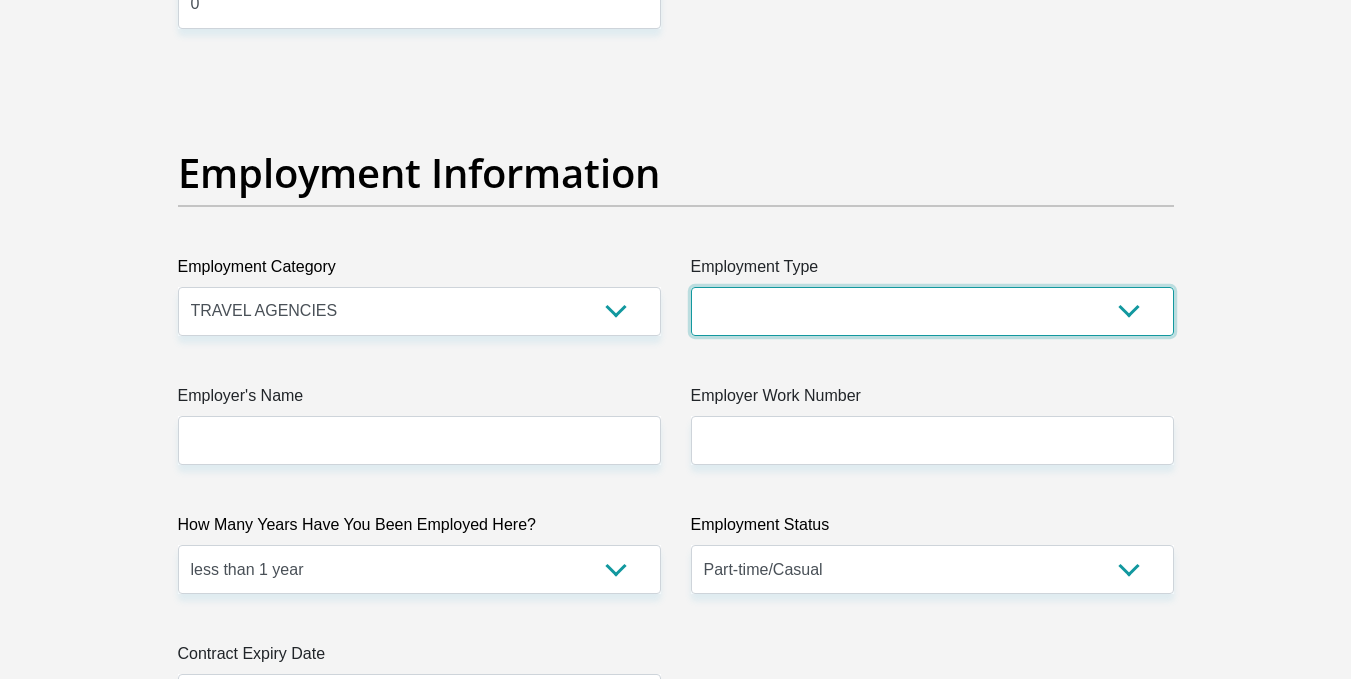click on "College/Lecturer
Craft Seller
Creative
Driver
Executive
Farmer
Forces - Non Commissioned
Forces - Officer
Hawker
Housewife
Labourer
Licenced Professional
Manager
Miner
Non Licenced Professional
Office Staff/Clerk
Outside Worker
Pensioner
Permanent Teacher
Production/Manufacturing
Sales
Self-Employed
Semi-Professional Worker
Service Industry  Social Worker  Student" at bounding box center [932, 311] 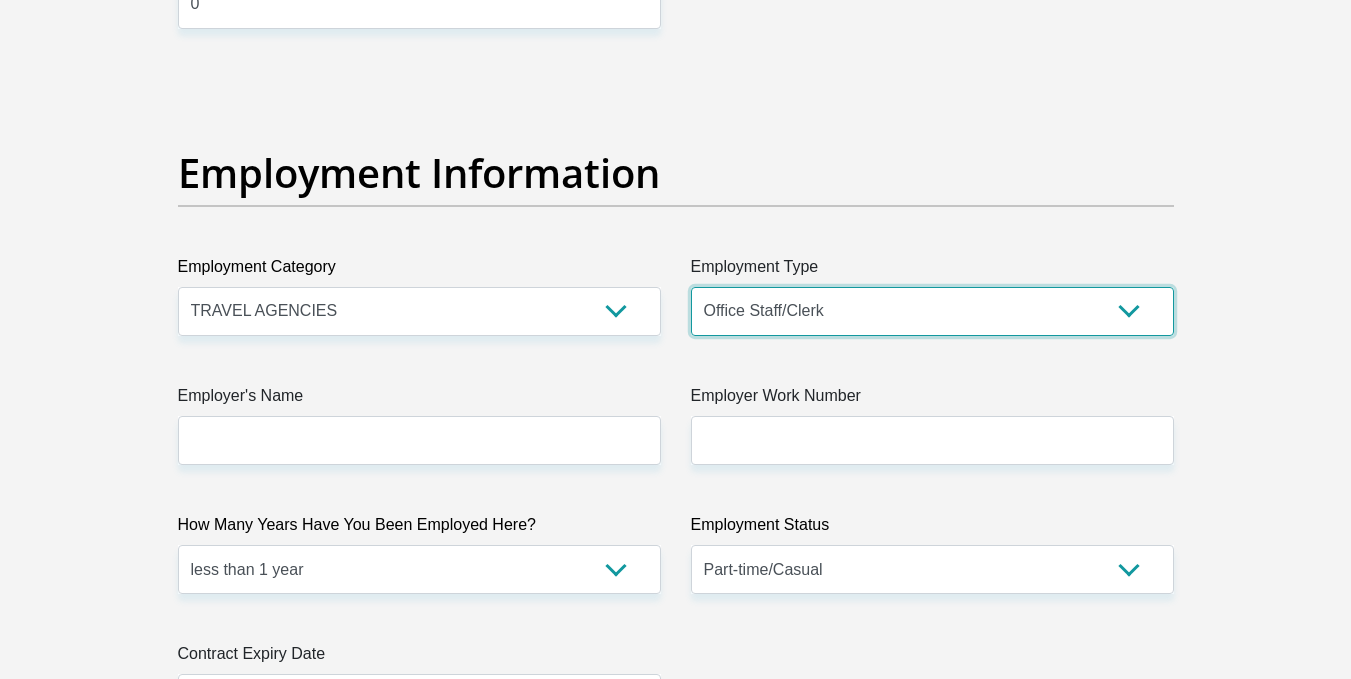 click on "College/Lecturer
Craft Seller
Creative
Driver
Executive
Farmer
Forces - Non Commissioned
Forces - Officer
Hawker
Housewife
Labourer
Licenced Professional
Manager
Miner
Non Licenced Professional
Office Staff/Clerk
Outside Worker
Pensioner
Permanent Teacher
Production/Manufacturing
Sales
Self-Employed
Semi-Professional Worker
Service Industry  Social Worker  Student" at bounding box center (932, 311) 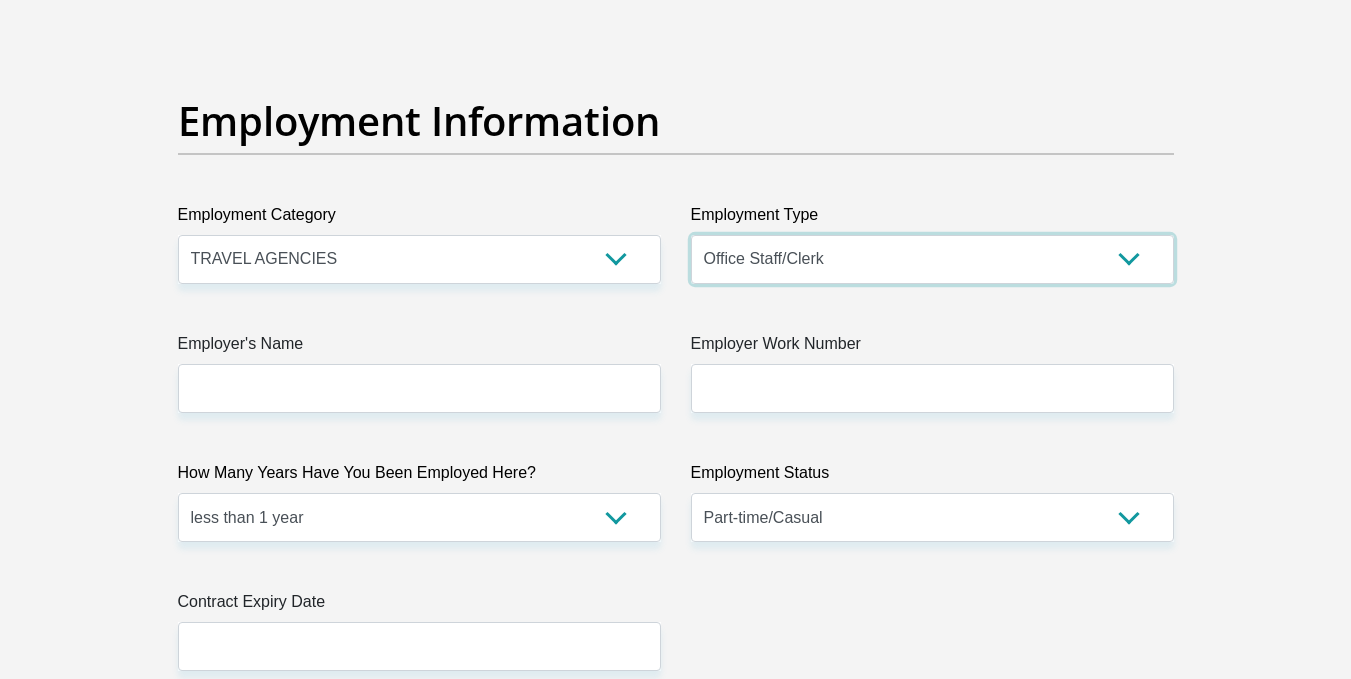 scroll, scrollTop: 3600, scrollLeft: 0, axis: vertical 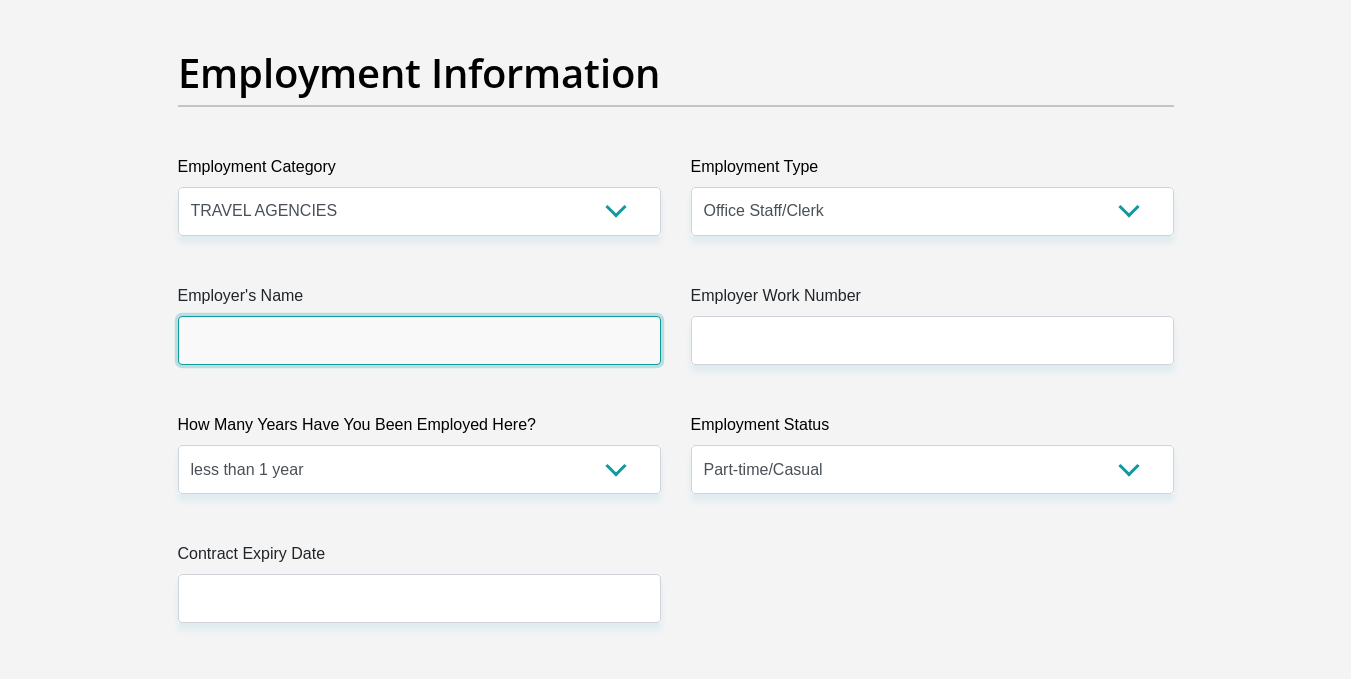 click on "Employer's Name" at bounding box center (419, 340) 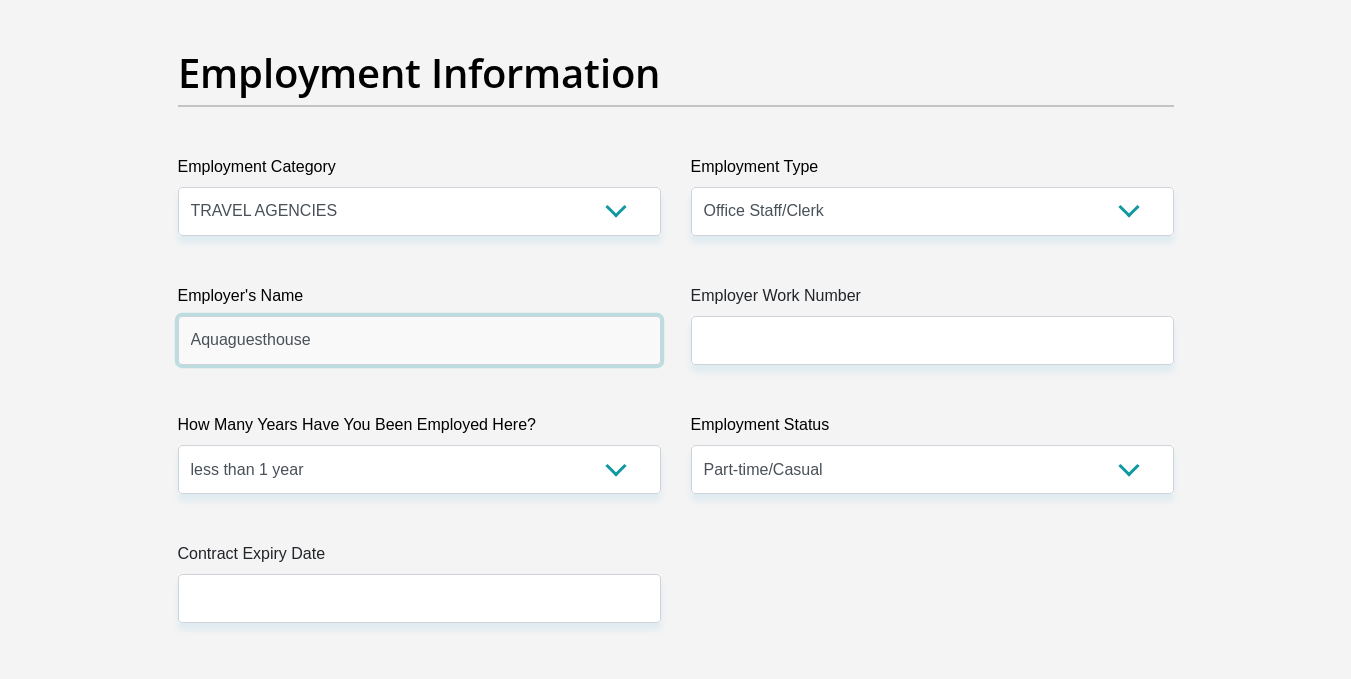 type on "Aquaguesthouse" 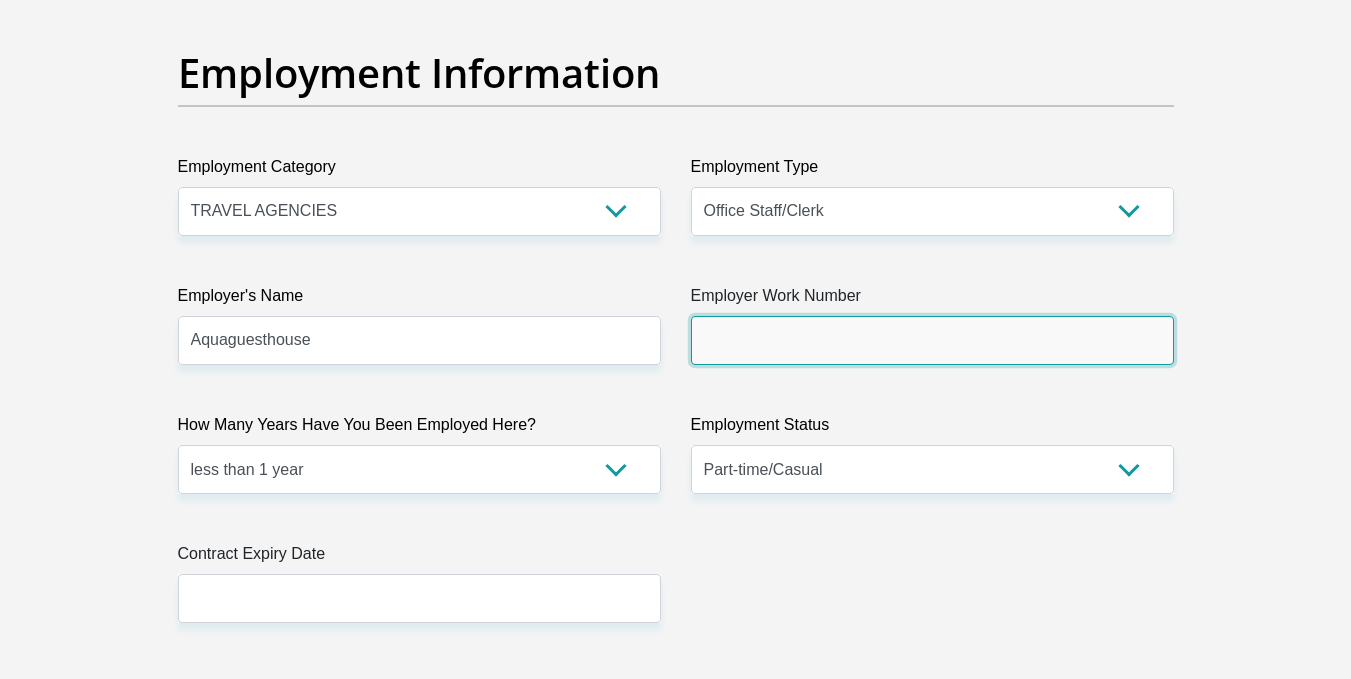 click on "Employer Work Number" at bounding box center (932, 340) 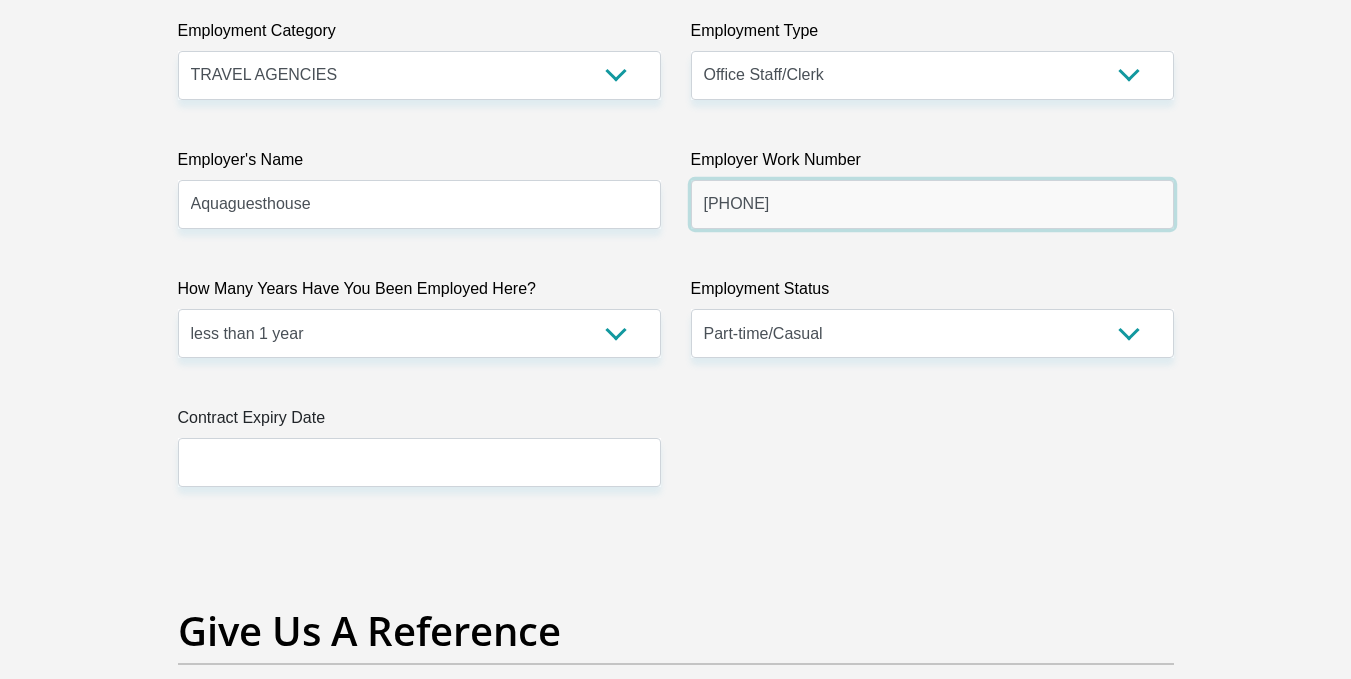 scroll, scrollTop: 3800, scrollLeft: 0, axis: vertical 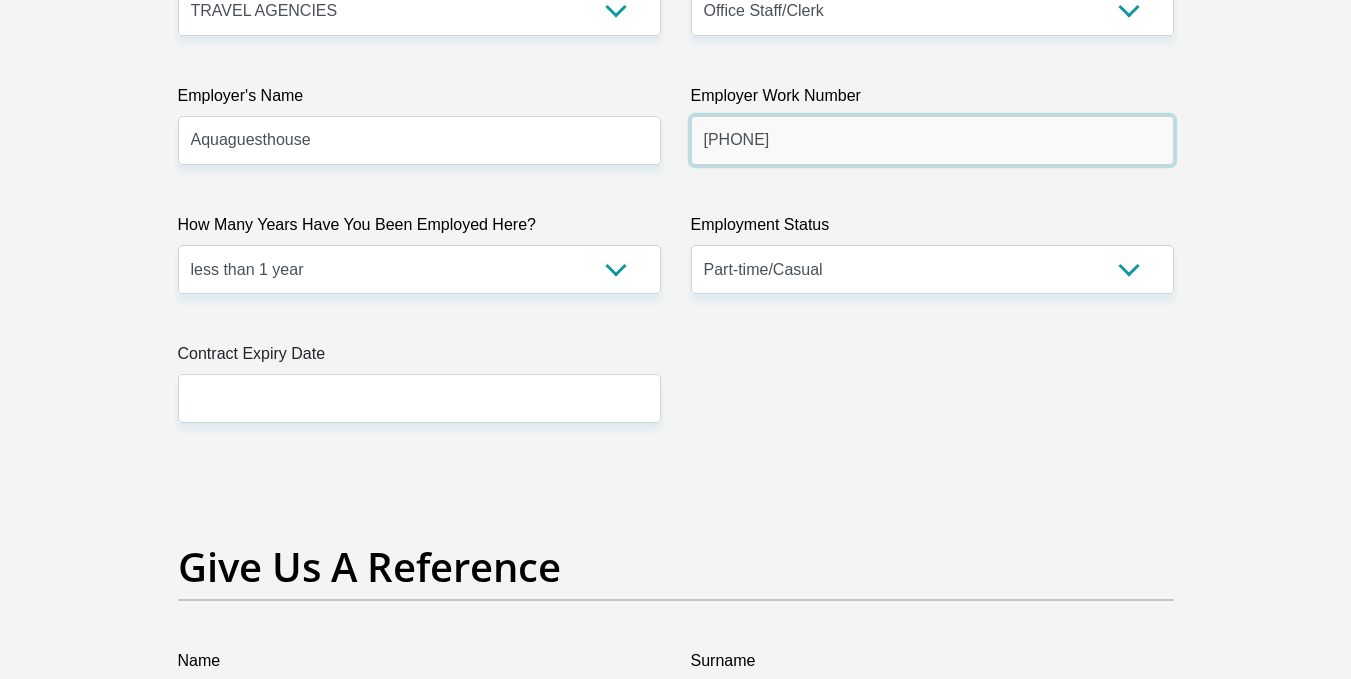 type on "0716869367" 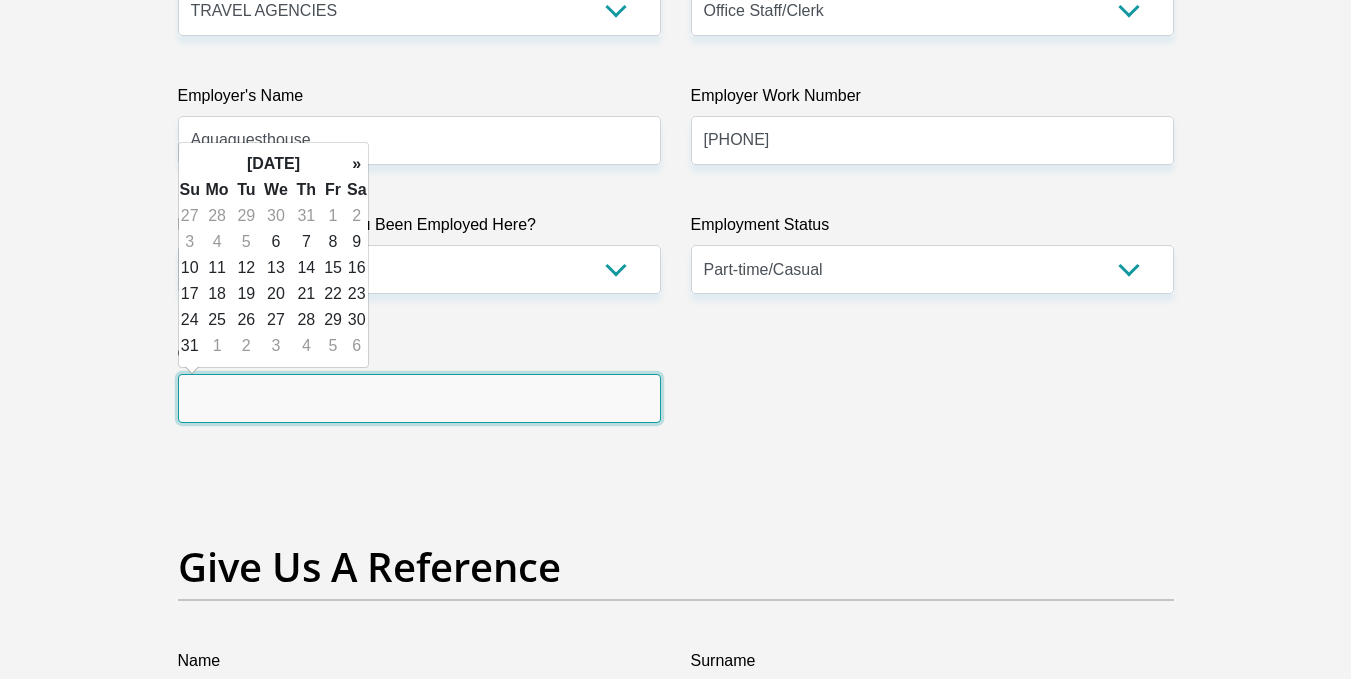 click at bounding box center (419, 398) 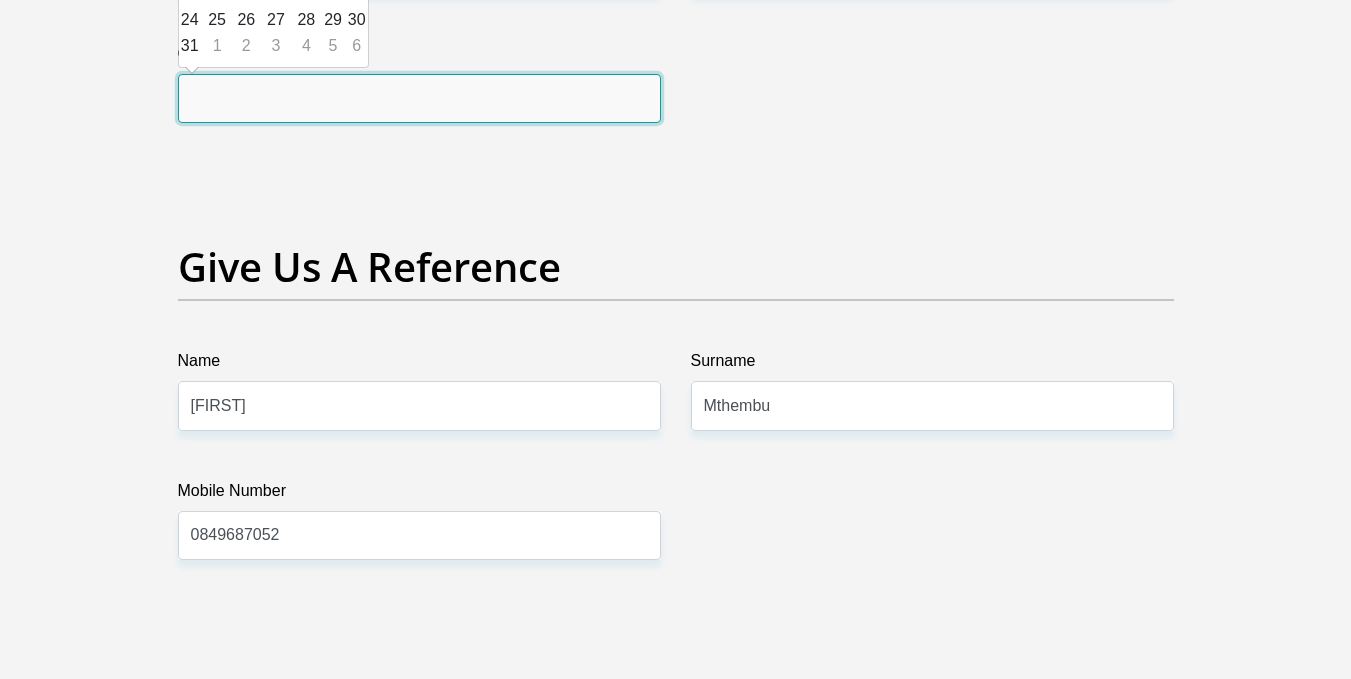 scroll, scrollTop: 3800, scrollLeft: 0, axis: vertical 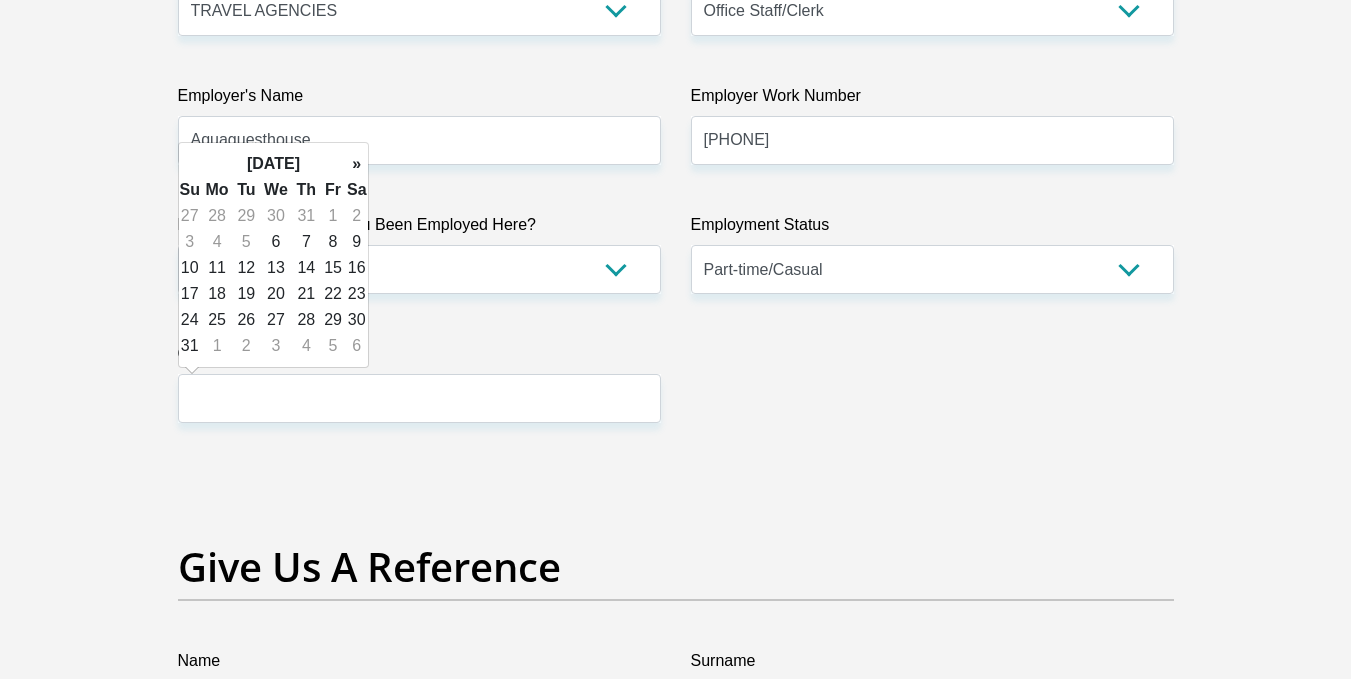 click on "Title
Mr
Ms
Mrs
Dr
Other
First Name
Nhlanhla
Surname
Mthembu
ID Number
Please input valid ID number
Race
Black
Coloured
Indian
White
Other
Contact Number
0849687052
Please input valid contact number
Nationality
South Africa
Afghanistan
Aland Islands" at bounding box center (676, -168) 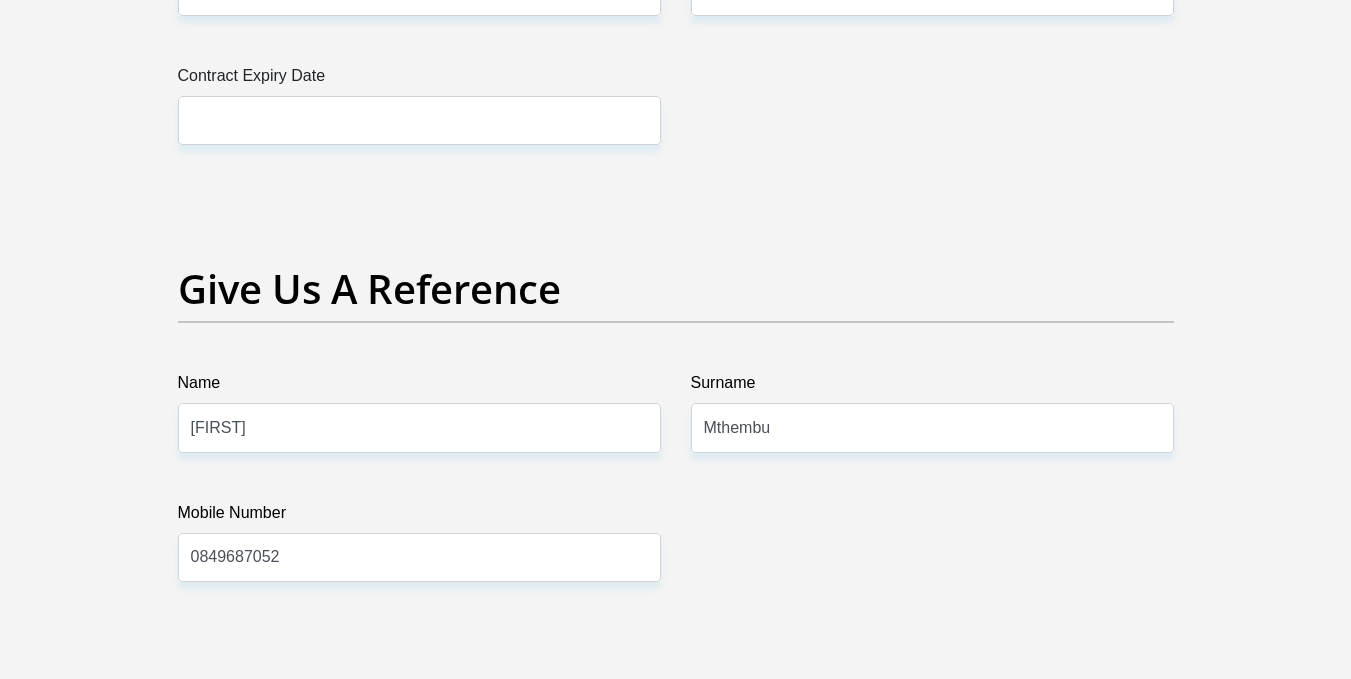 scroll, scrollTop: 4100, scrollLeft: 0, axis: vertical 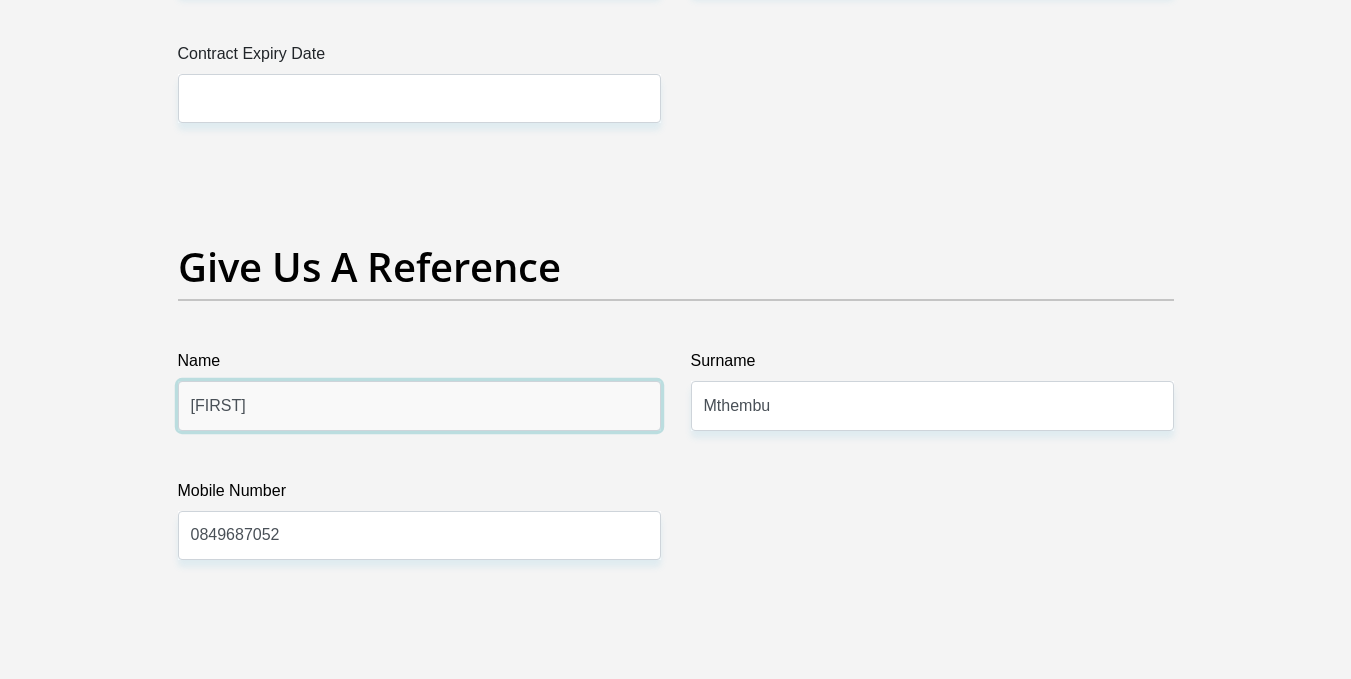 click on "[FIRST]" at bounding box center (419, 405) 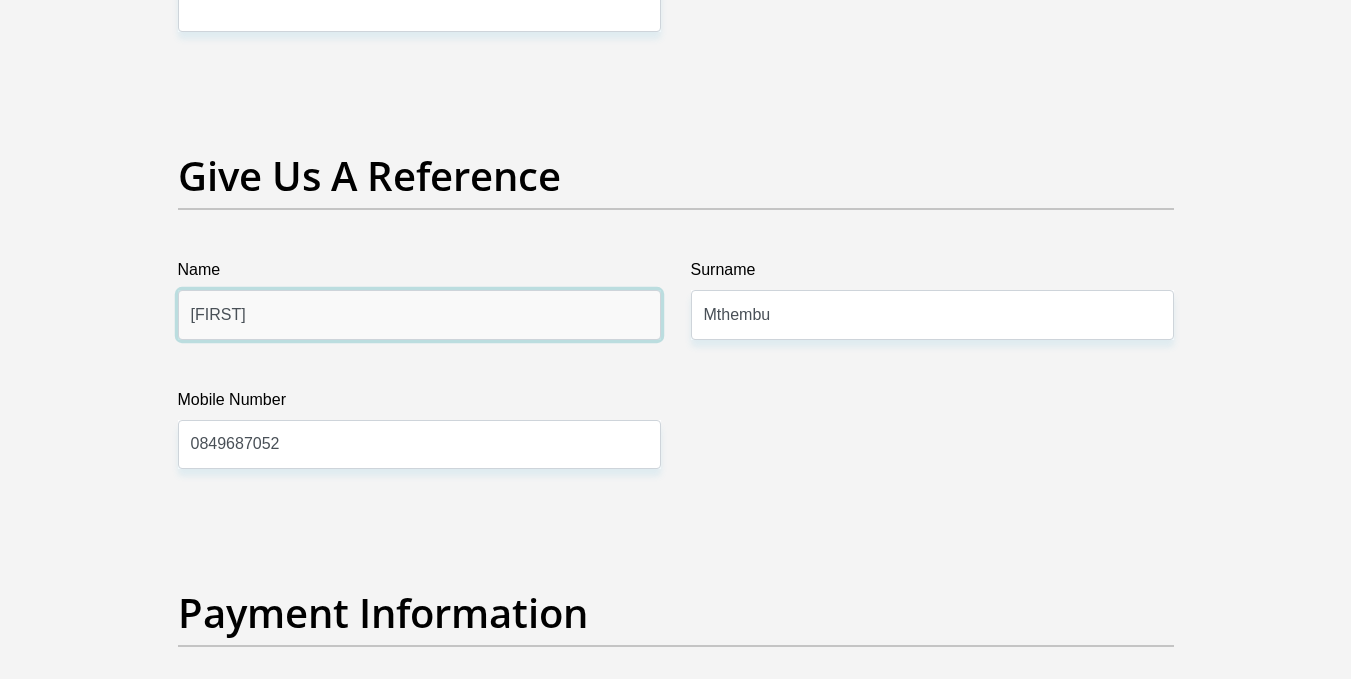 scroll, scrollTop: 4300, scrollLeft: 0, axis: vertical 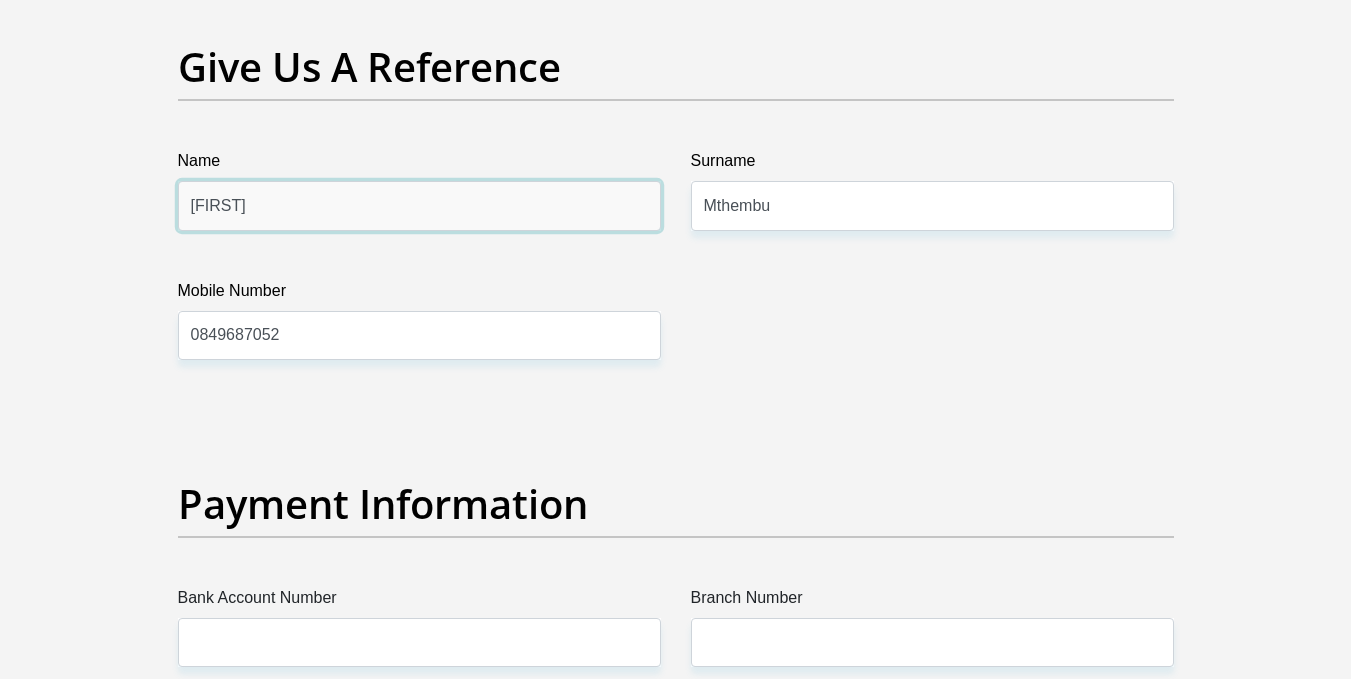 type on "Ntombi" 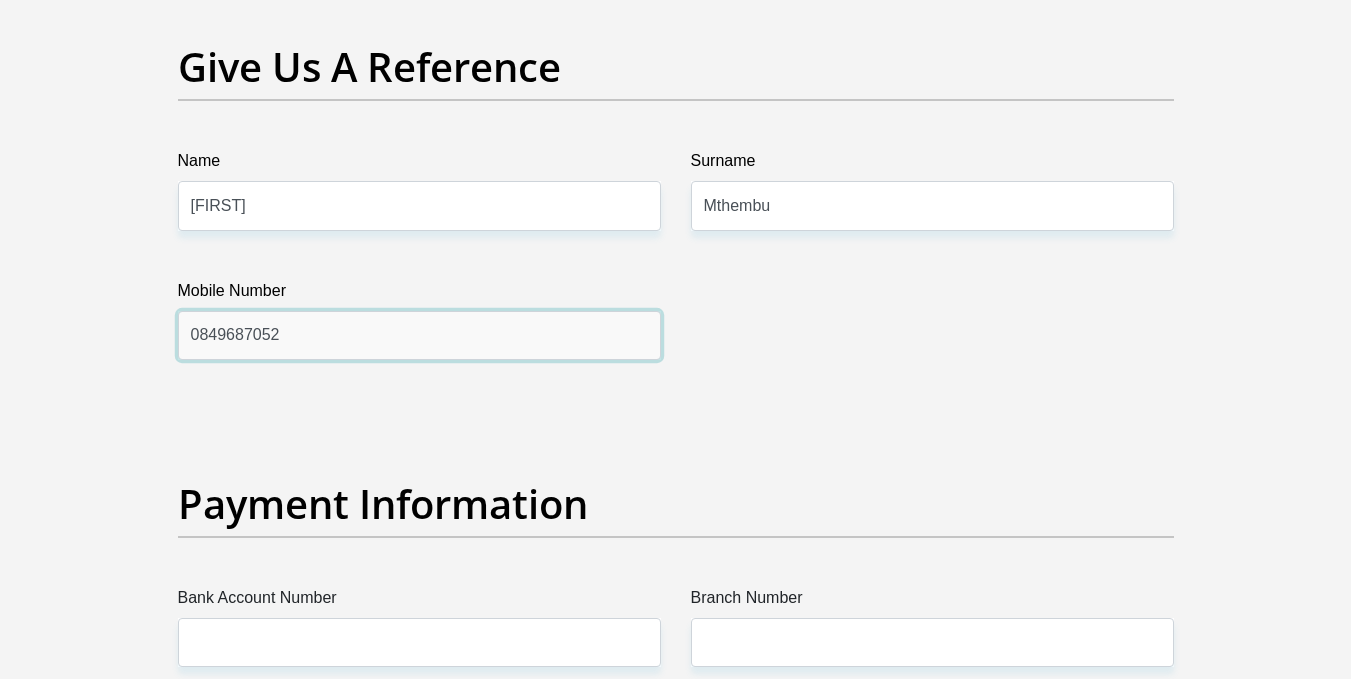 click on "0849687052" at bounding box center [419, 335] 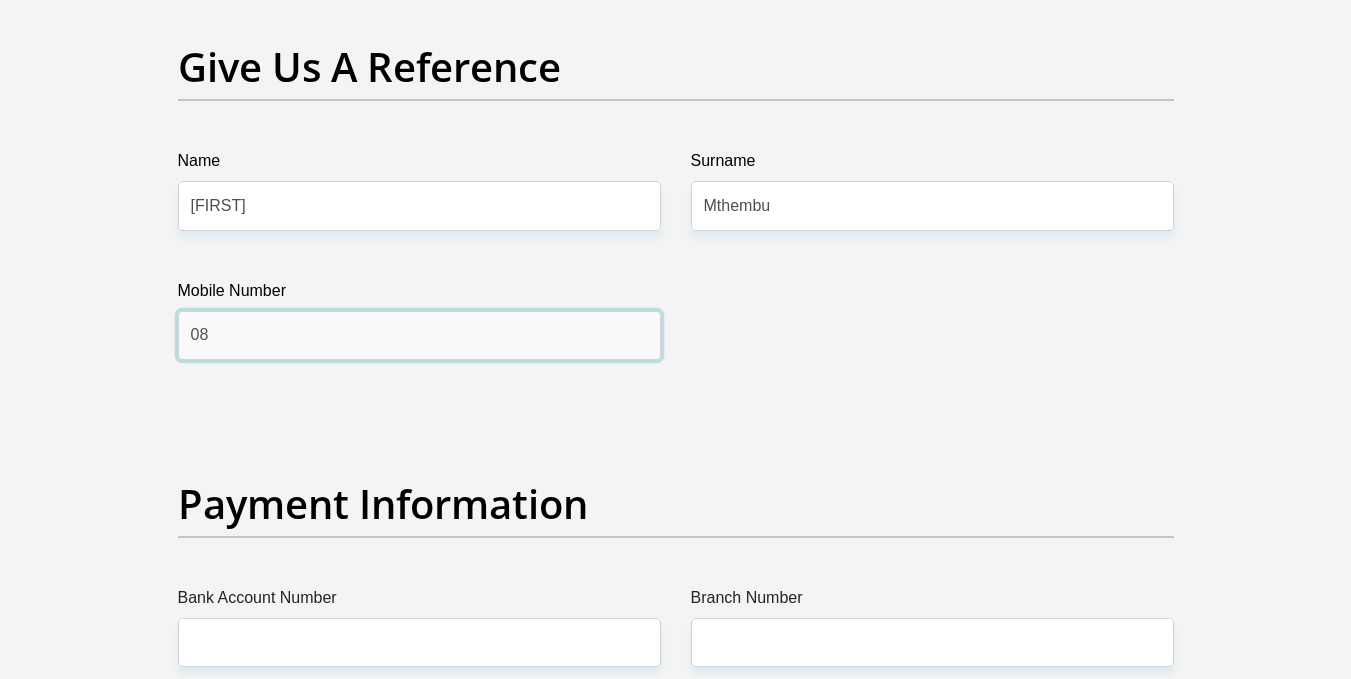 type on "0" 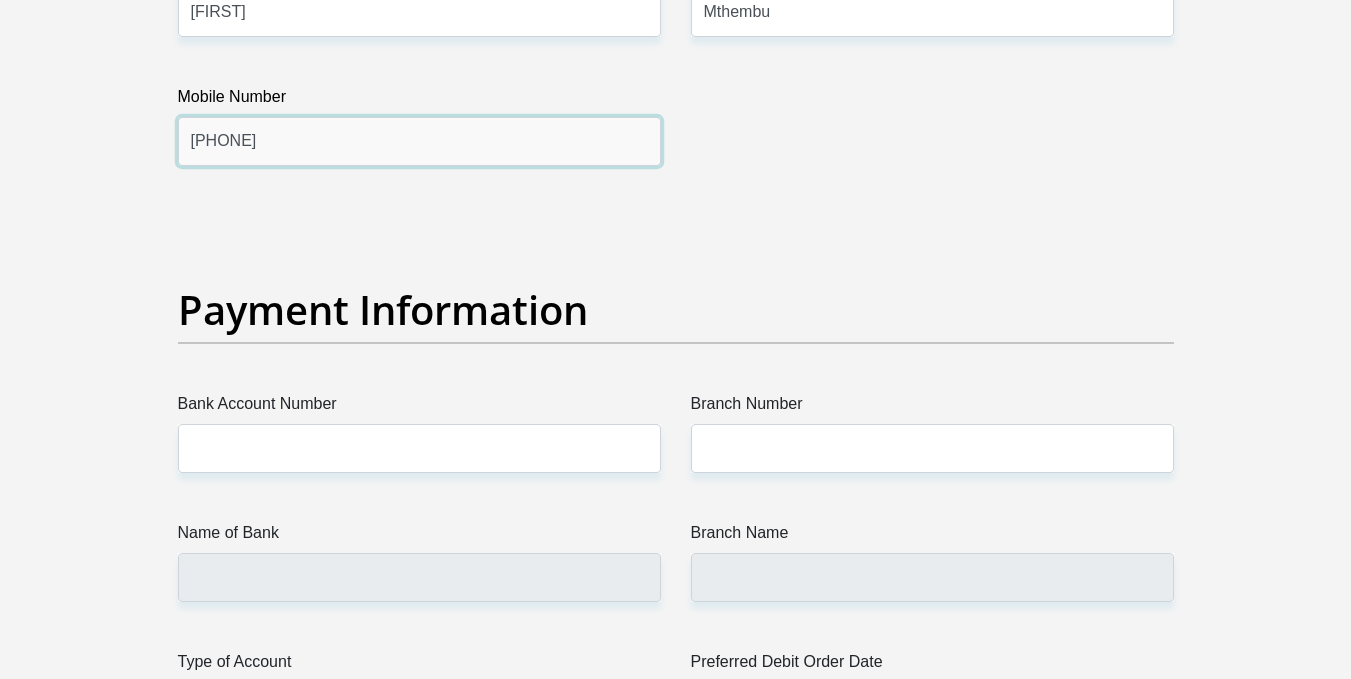 scroll, scrollTop: 4500, scrollLeft: 0, axis: vertical 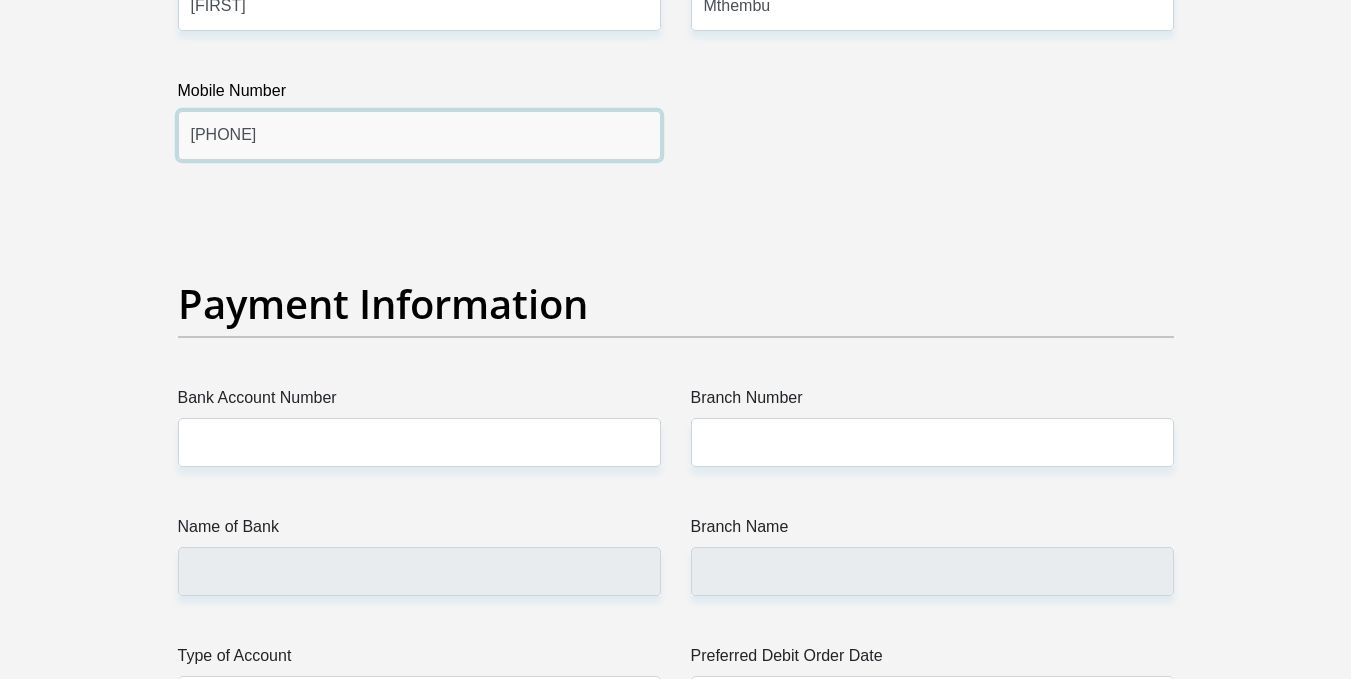 type on "0720534196" 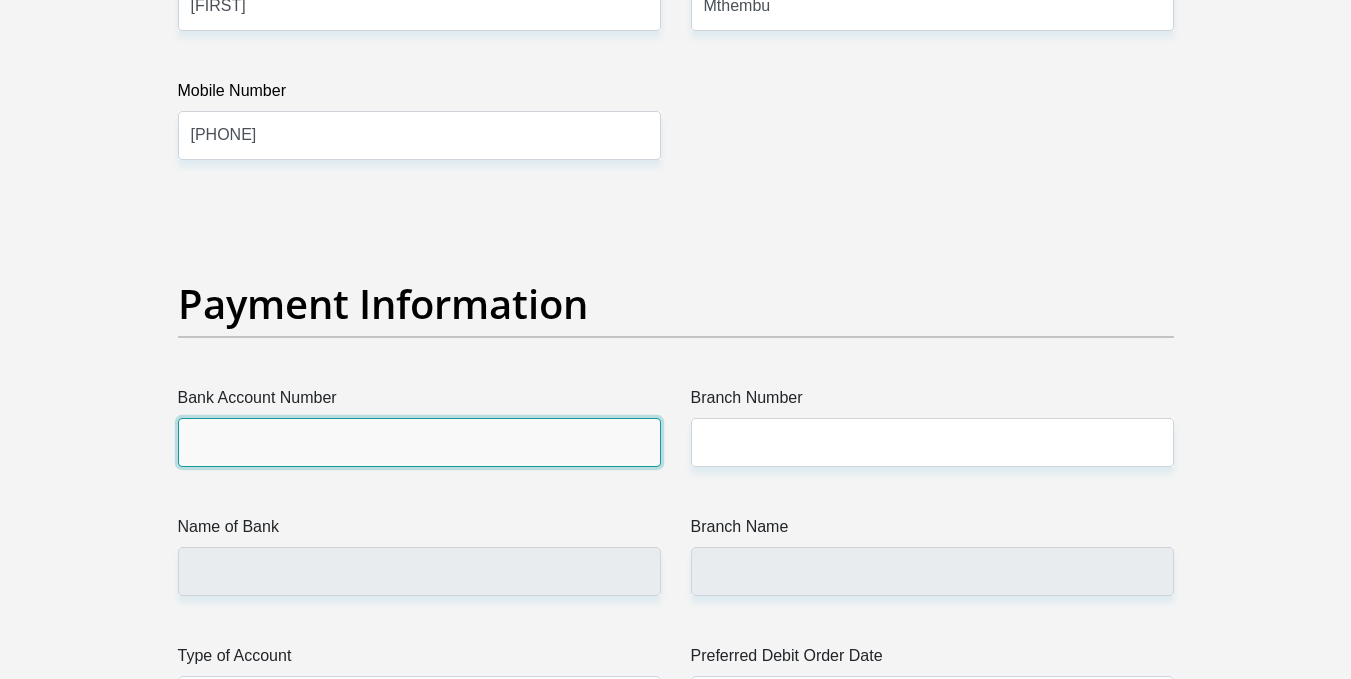 click on "Bank Account Number" at bounding box center (419, 442) 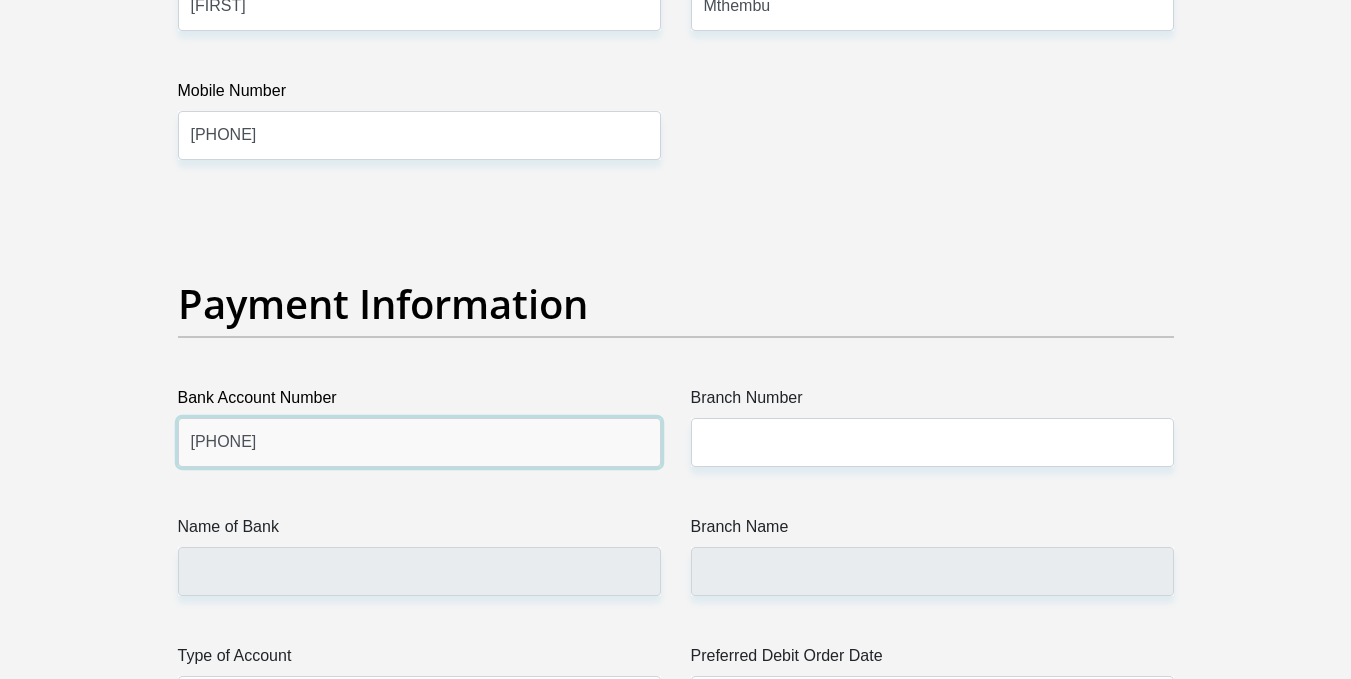 type on "2051668104" 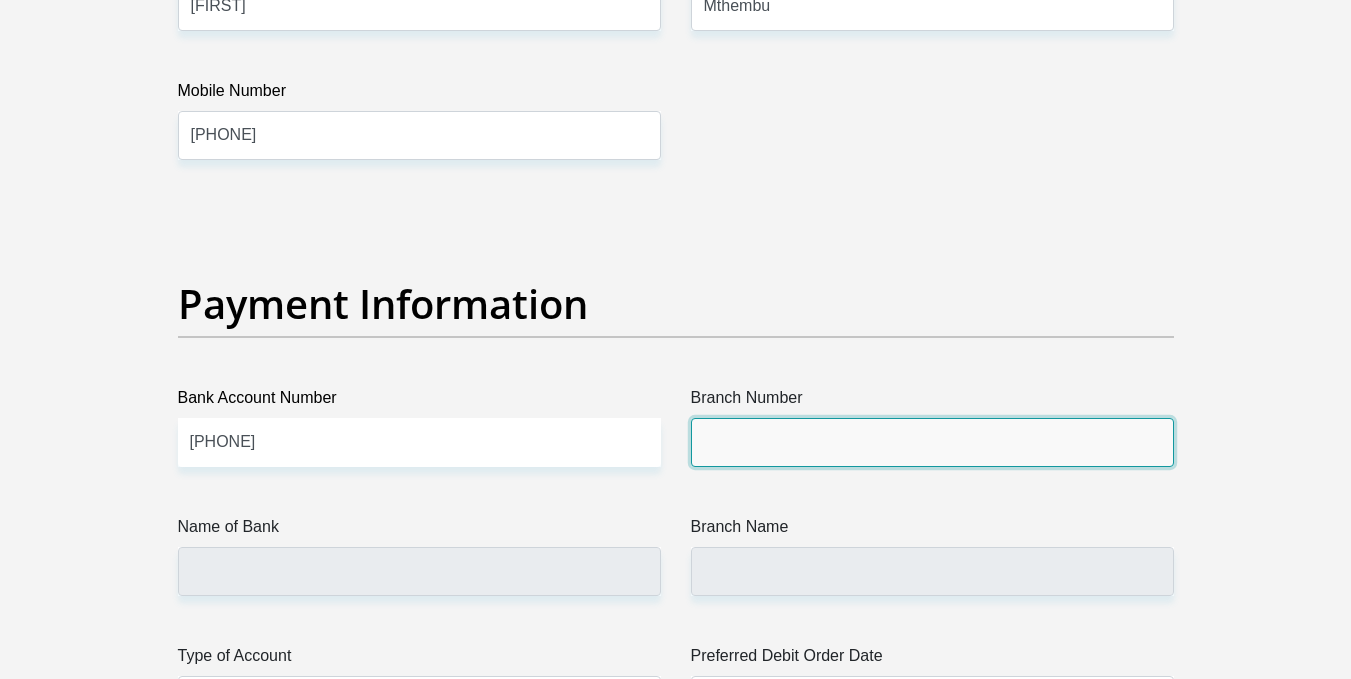 paste on "470010" 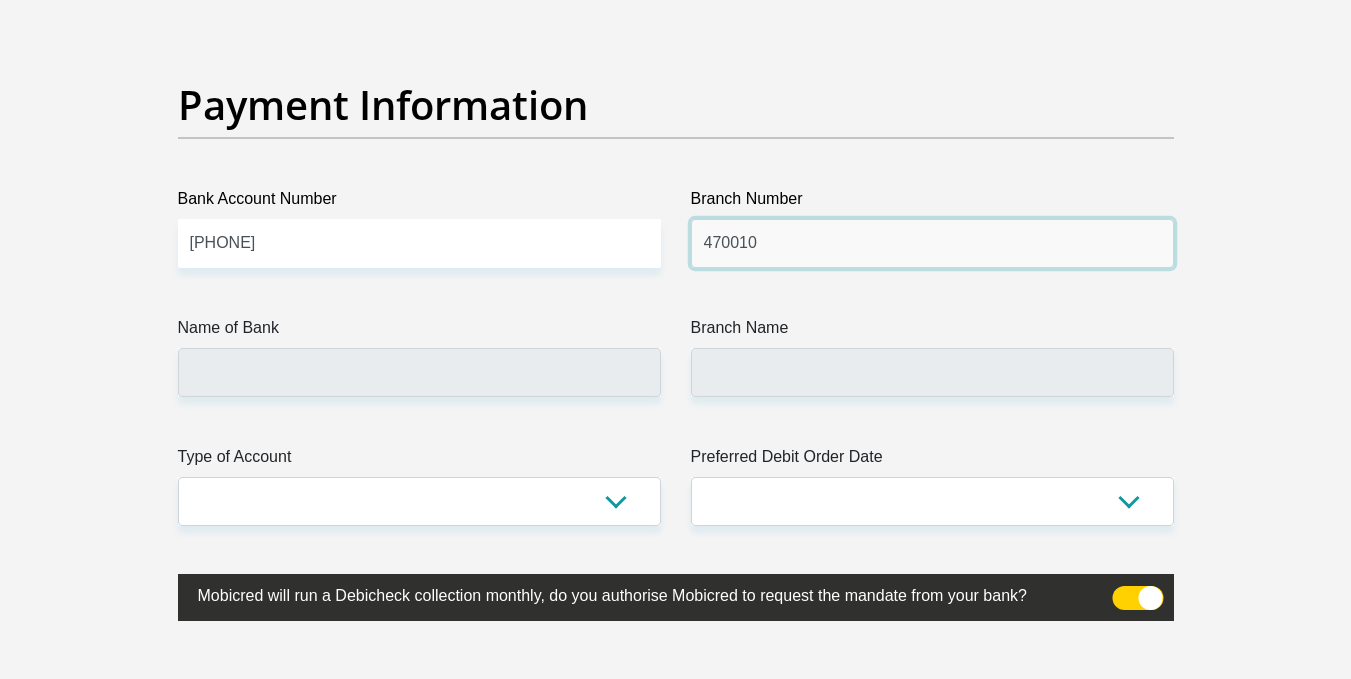 scroll, scrollTop: 4700, scrollLeft: 0, axis: vertical 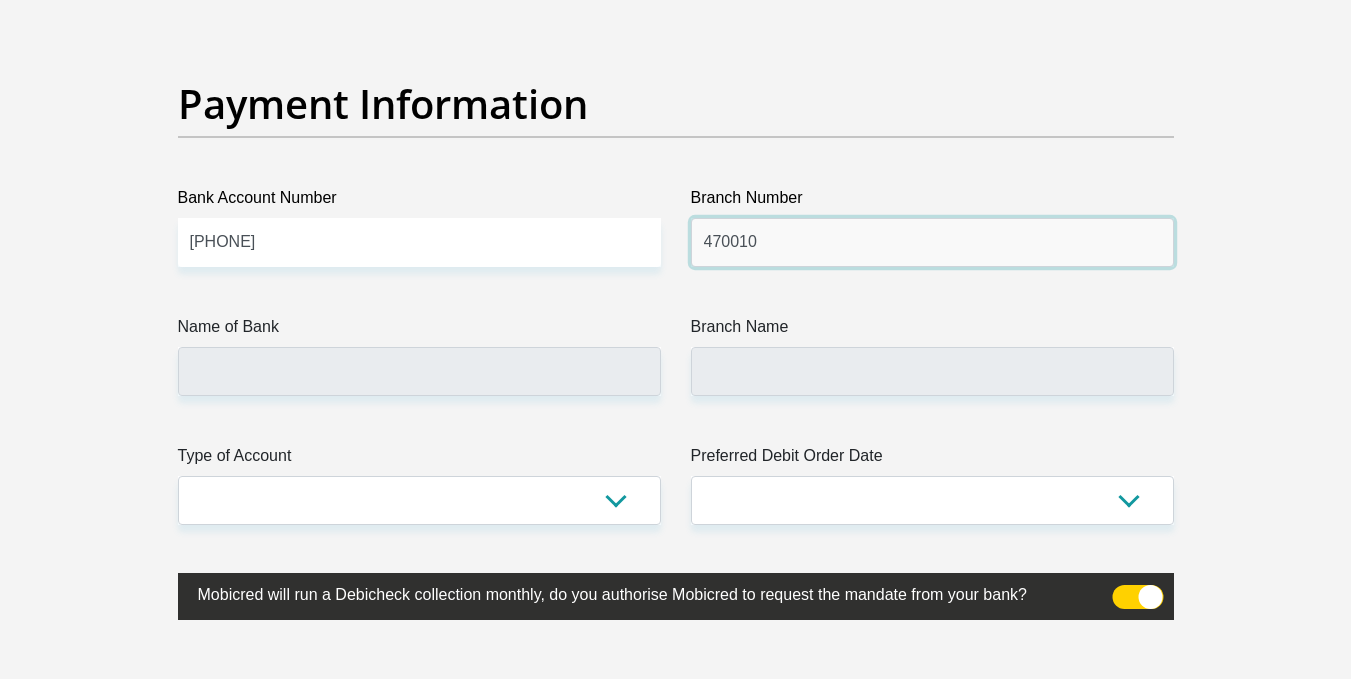 type on "470010" 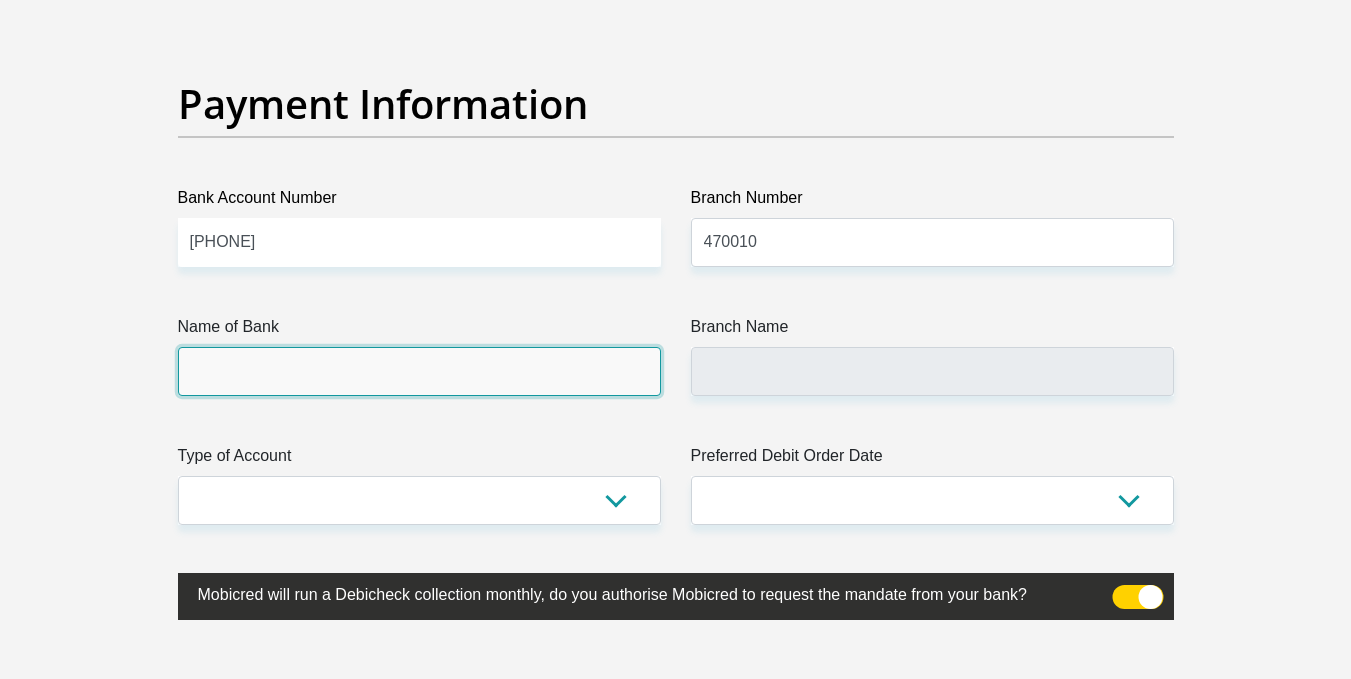 click on "Name of Bank" at bounding box center [419, 371] 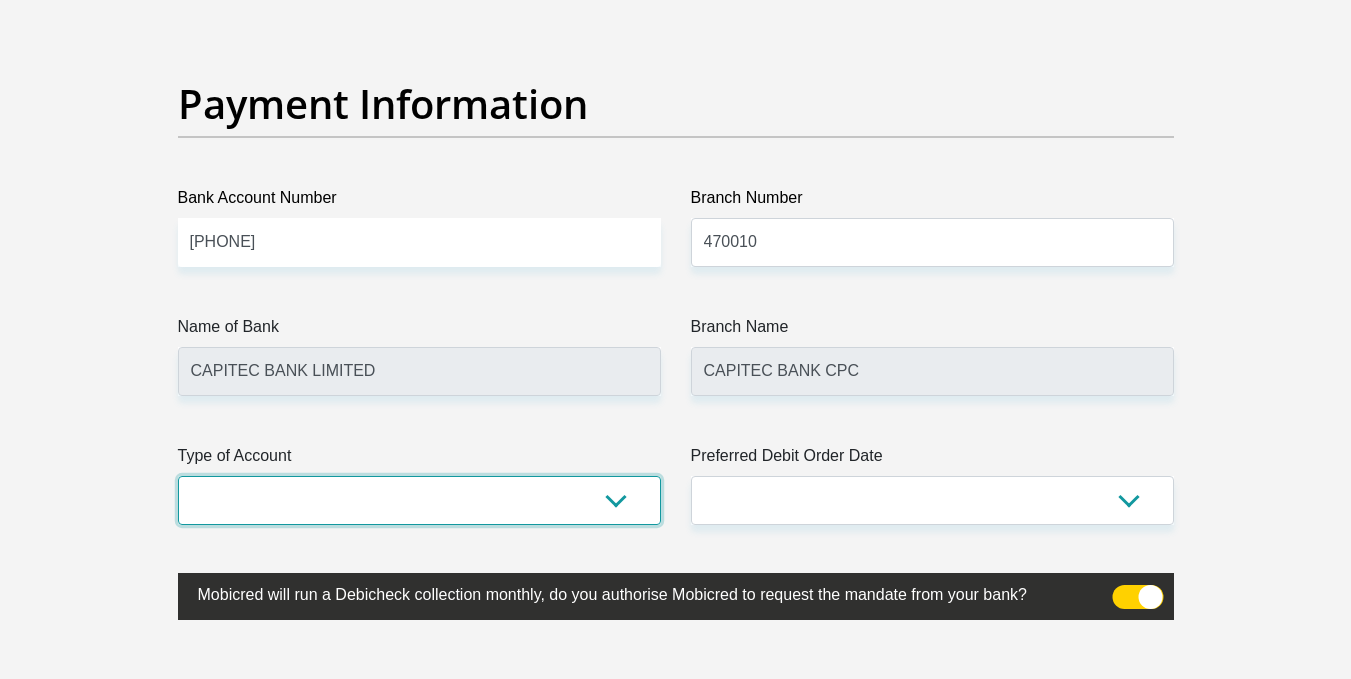 click on "Cheque
Savings" at bounding box center (419, 500) 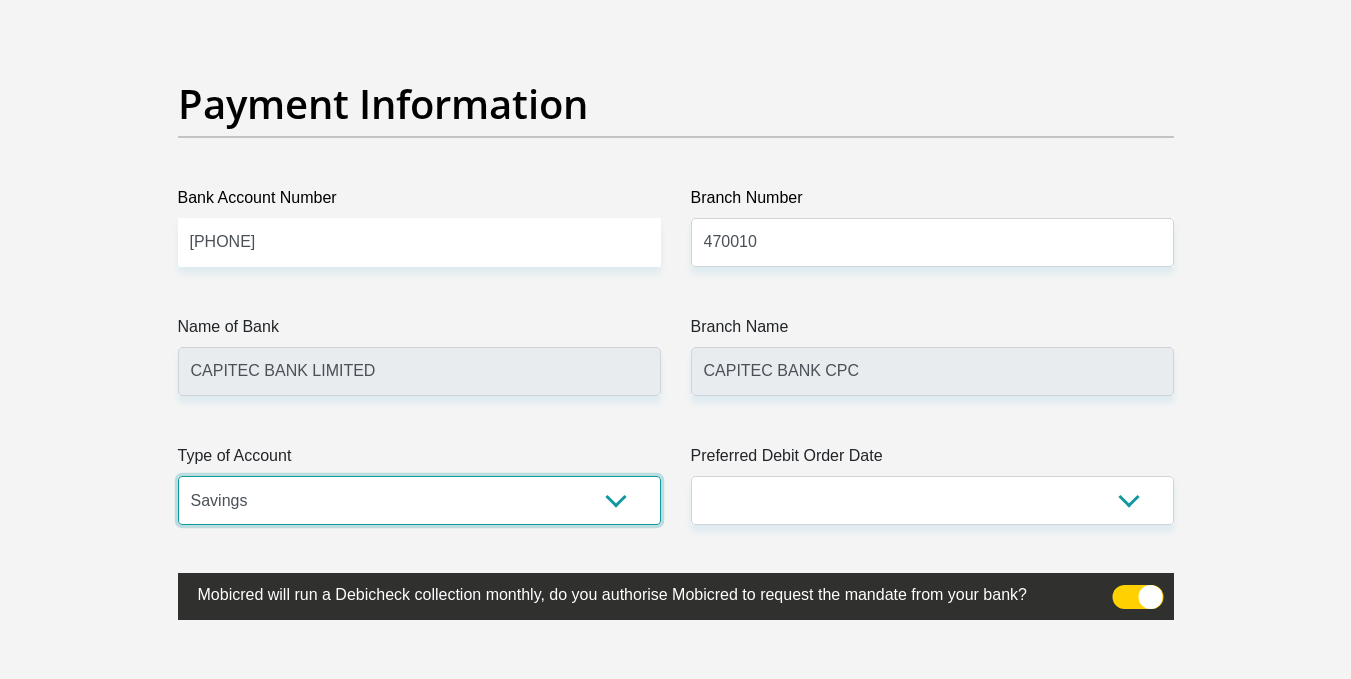 click on "Cheque
Savings" at bounding box center (419, 500) 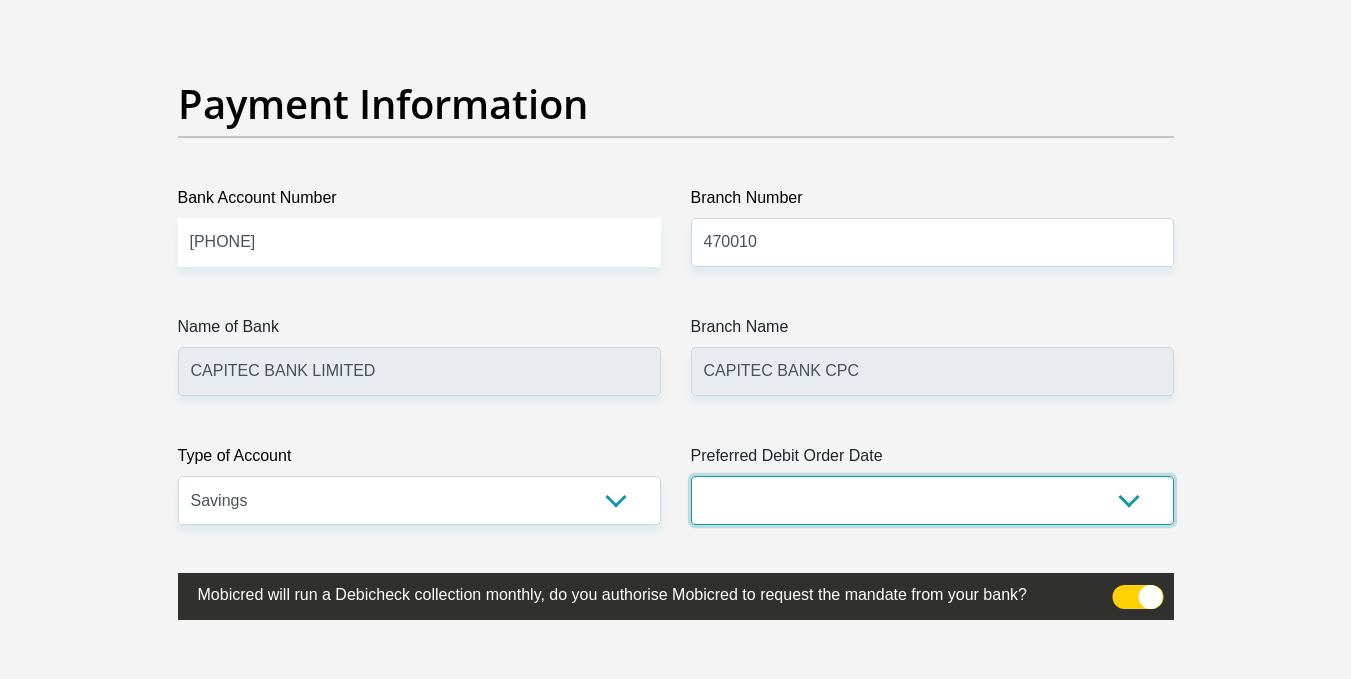 click on "1st
2nd
3rd
4th
5th
7th
18th
19th
20th
21st
22nd
23rd
24th
25th
26th
27th
28th
29th
30th" at bounding box center (932, 500) 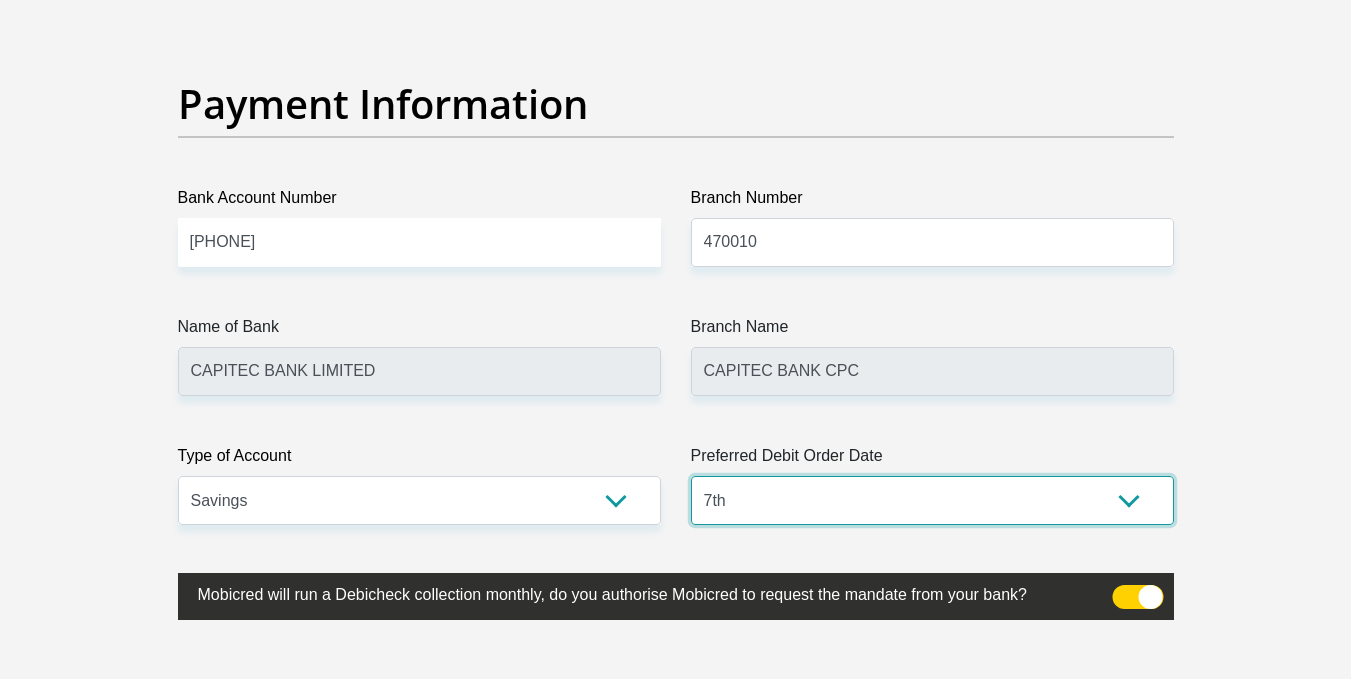 click on "1st
2nd
3rd
4th
5th
7th
18th
19th
20th
21st
22nd
23rd
24th
25th
26th
27th
28th
29th
30th" at bounding box center (932, 500) 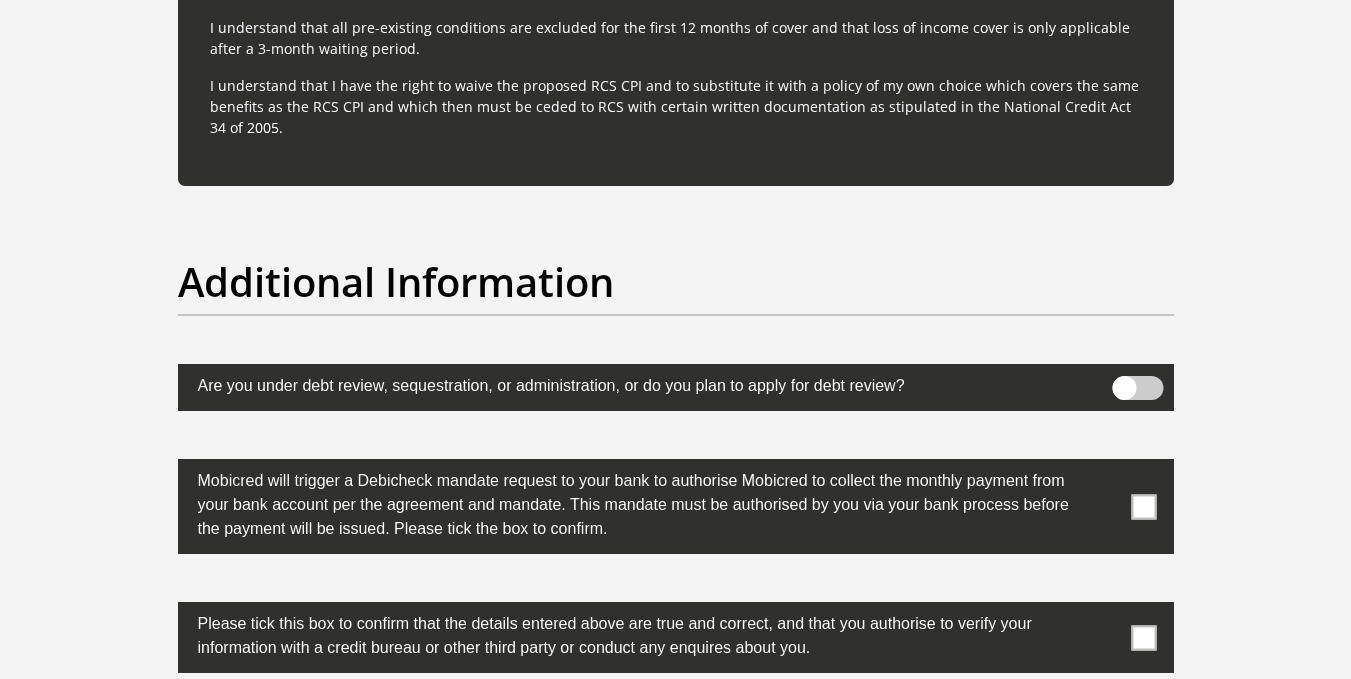 scroll, scrollTop: 6200, scrollLeft: 0, axis: vertical 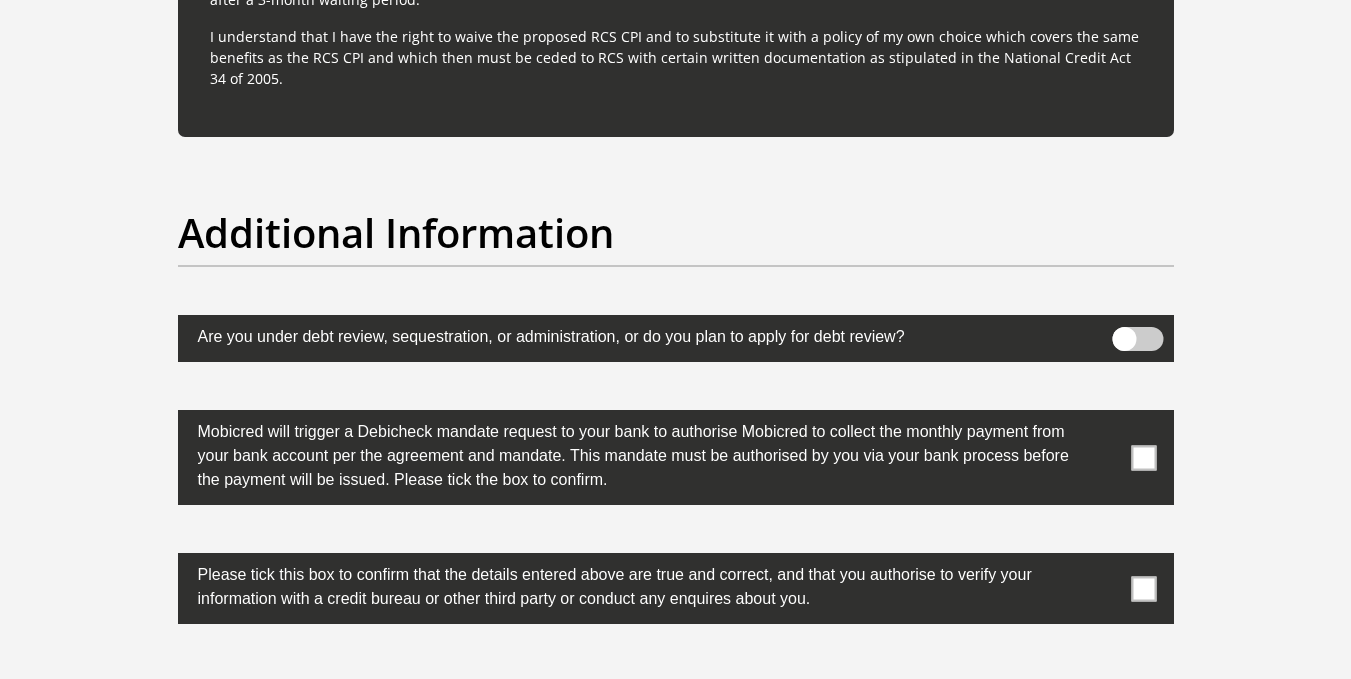 click at bounding box center (1143, 457) 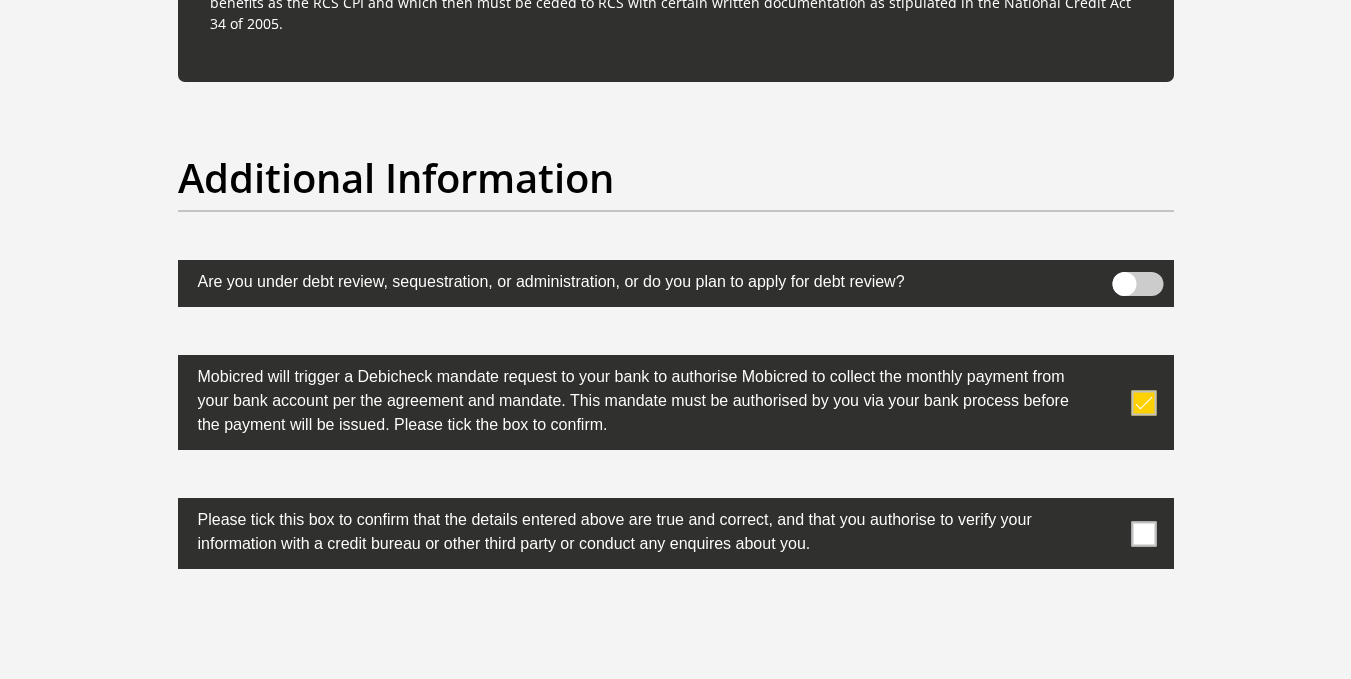 scroll, scrollTop: 6300, scrollLeft: 0, axis: vertical 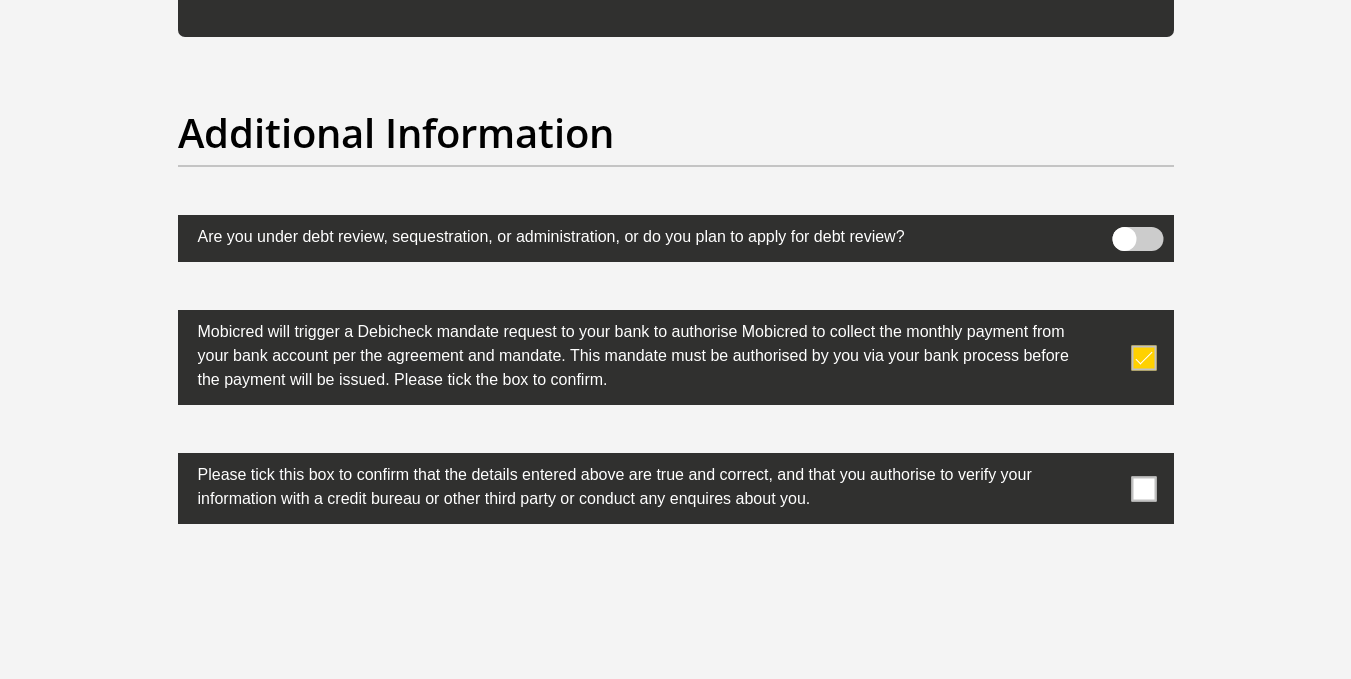 click at bounding box center [1143, 488] 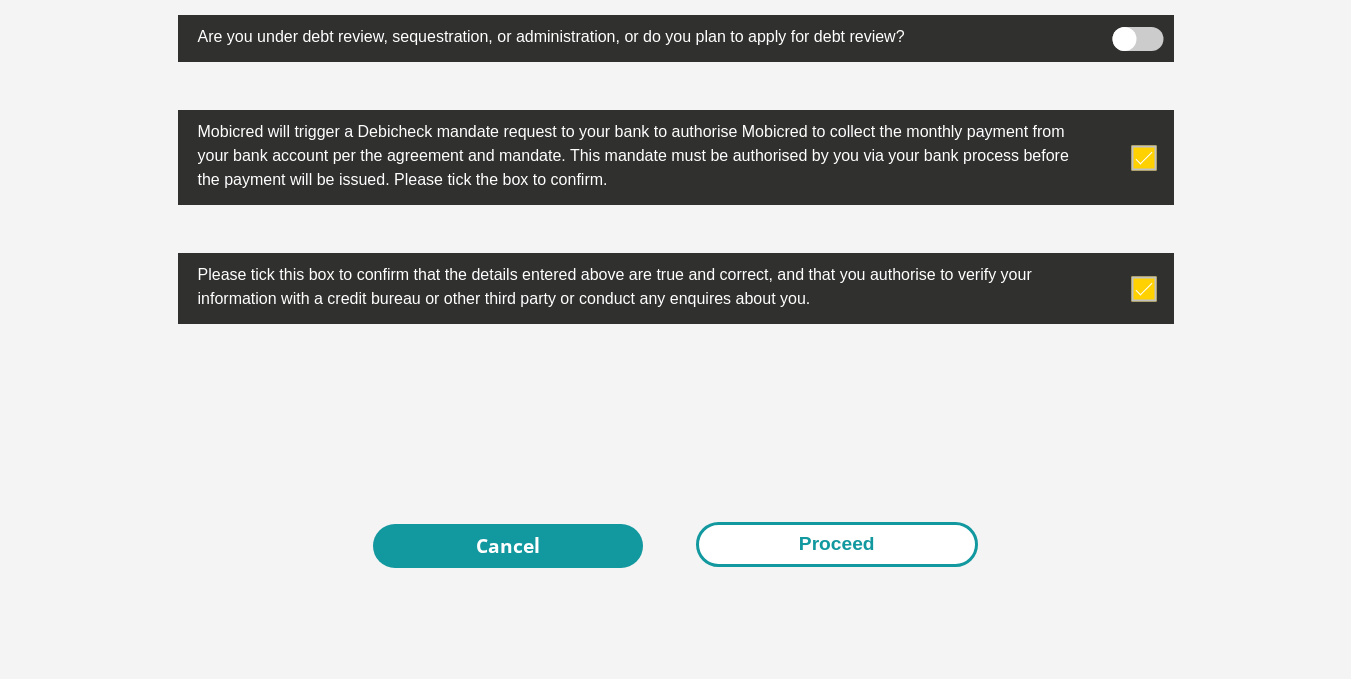 click on "Proceed" at bounding box center (837, 544) 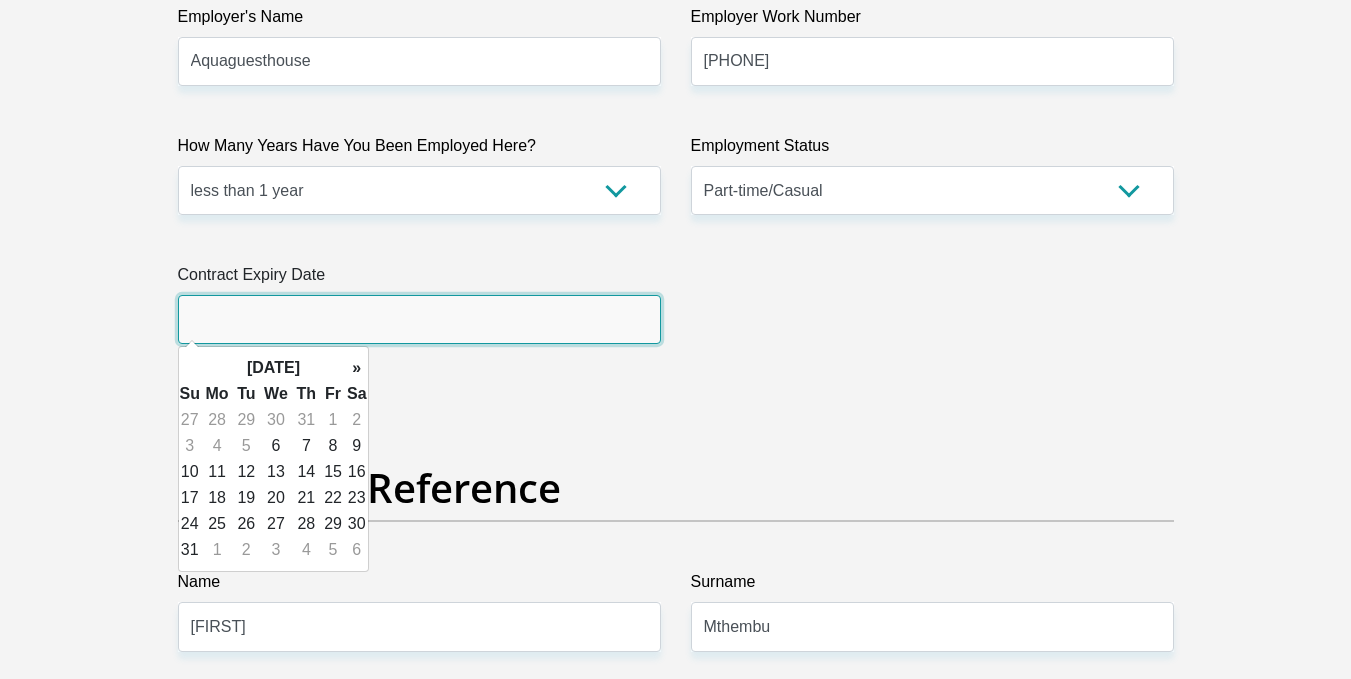 scroll, scrollTop: 3874, scrollLeft: 0, axis: vertical 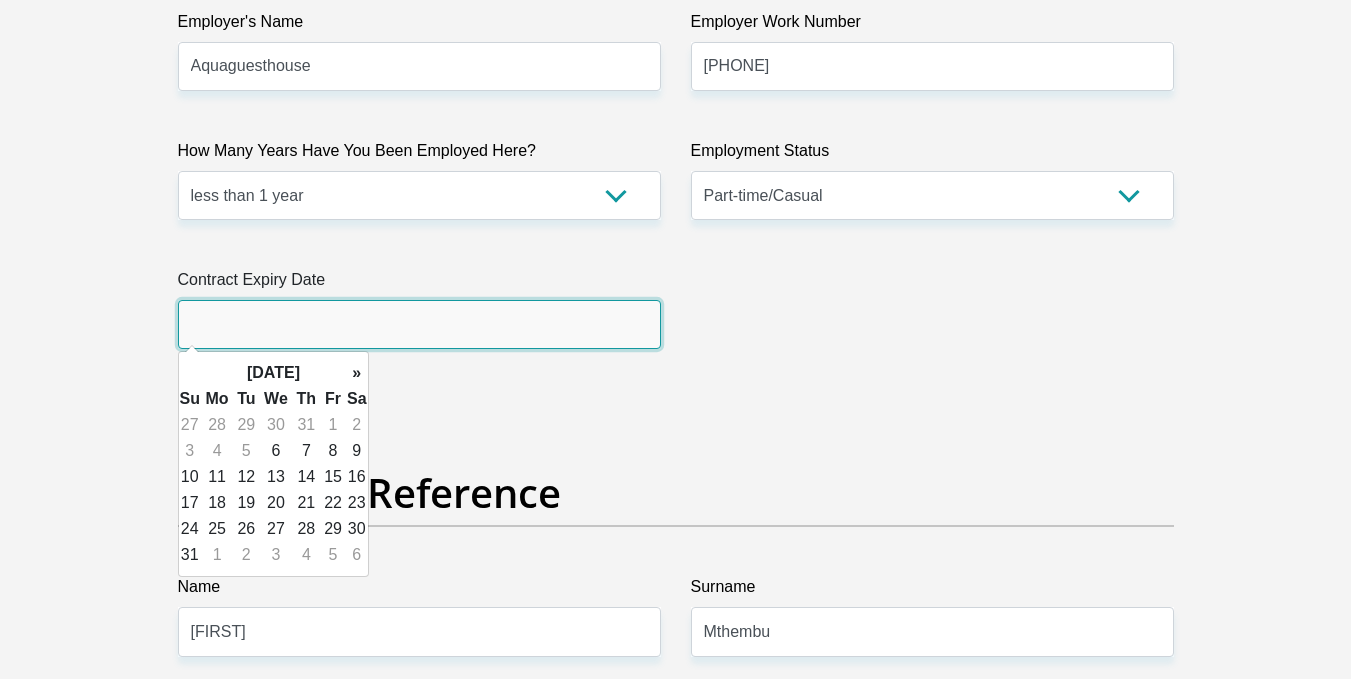 click at bounding box center (419, 324) 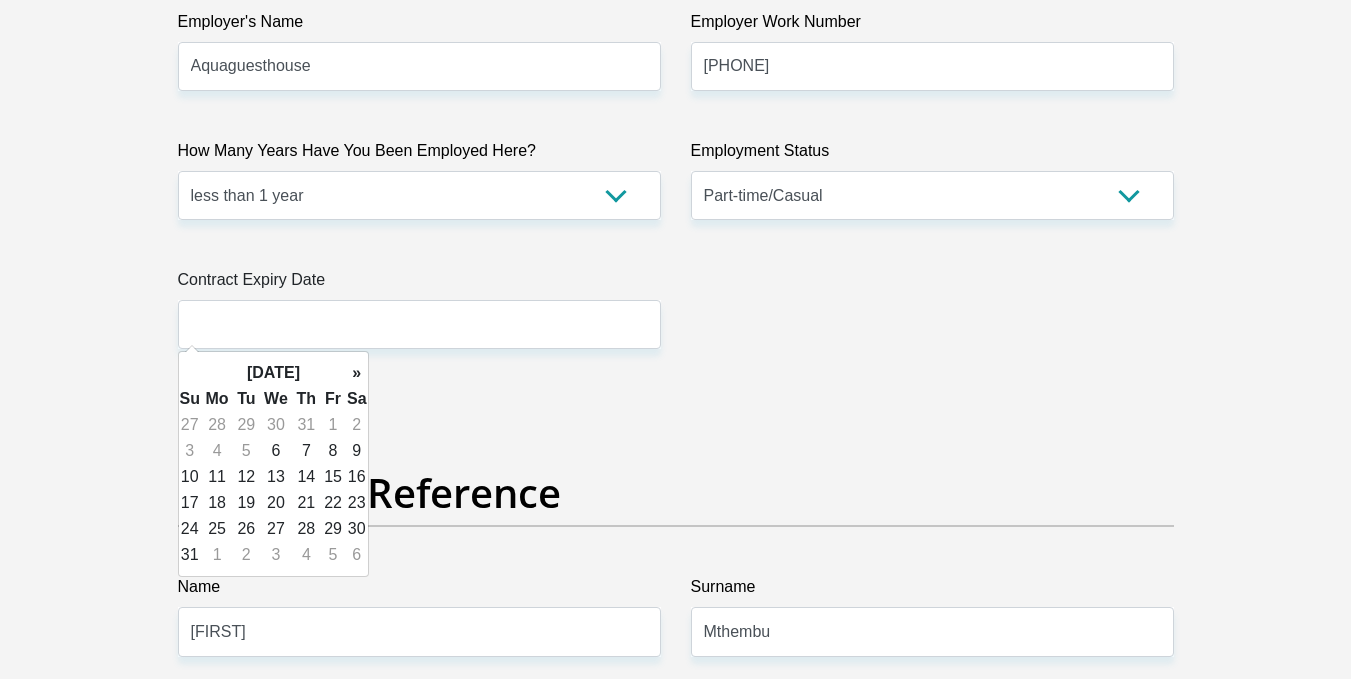 click on "Title
Mr
Ms
Mrs
Dr
Other
First Name
Nhlanhla
Surname
Mthembu
ID Number
Please input valid ID number
Race
Black
Coloured
Indian
White
Other
Contact Number
0849687052
Please input valid contact number
Nationality
South Africa
Afghanistan
Aland Islands" at bounding box center (676, -242) 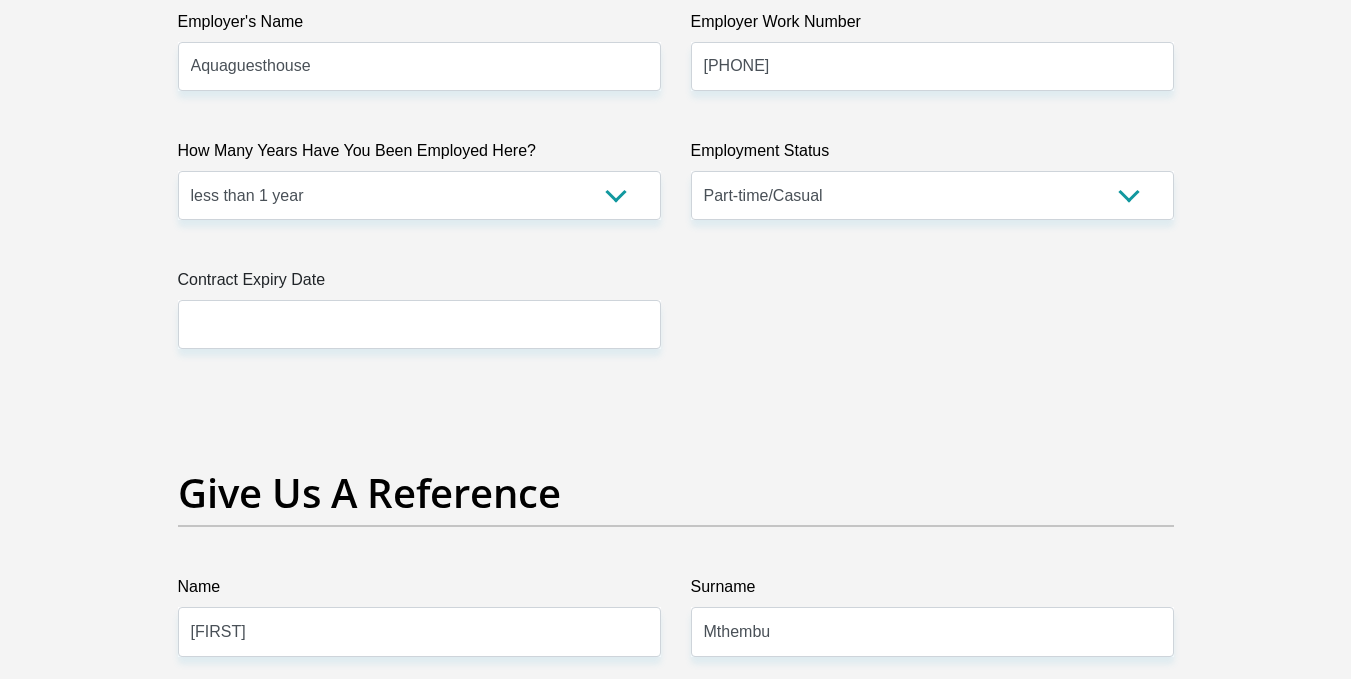 click on "Title
Mr
Ms
Mrs
Dr
Other
First Name
Nhlanhla
Surname
Mthembu
ID Number
Please input valid ID number
Race
Black
Coloured
Indian
White
Other
Contact Number
0849687052
Please input valid contact number
Nationality
South Africa
Afghanistan
Aland Islands" at bounding box center [676, -242] 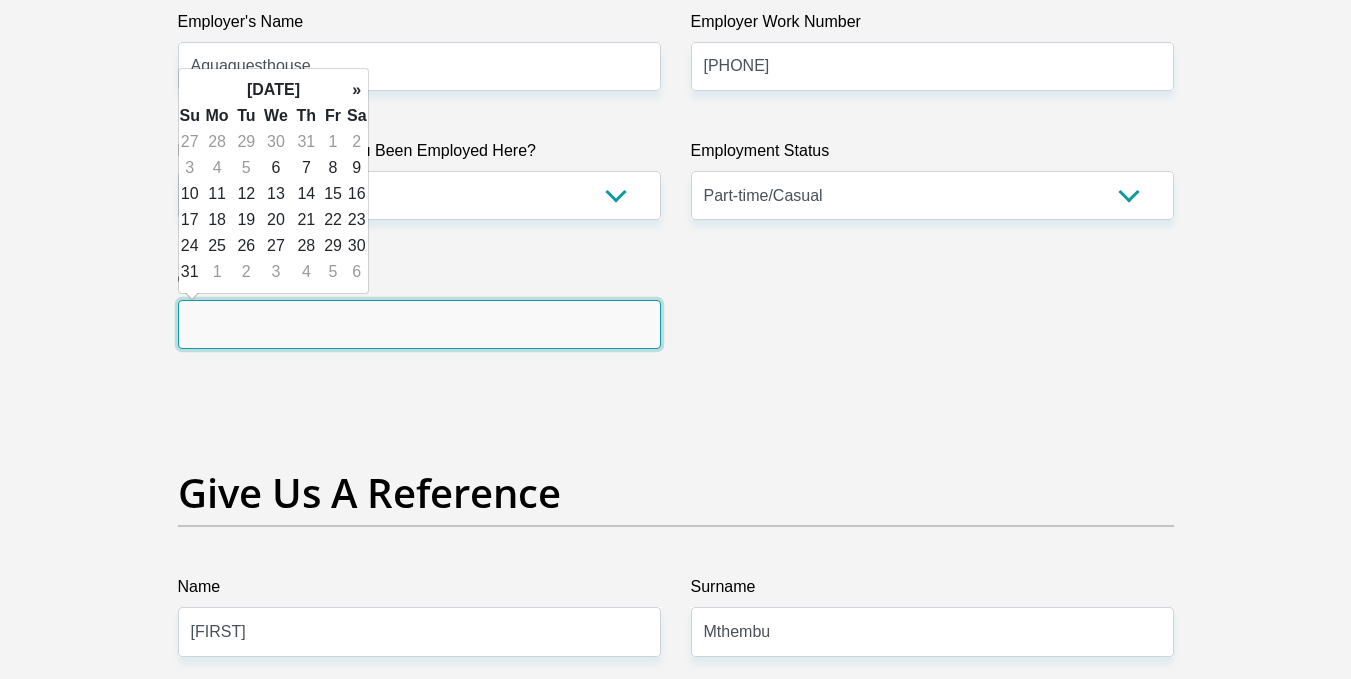 click at bounding box center [419, 324] 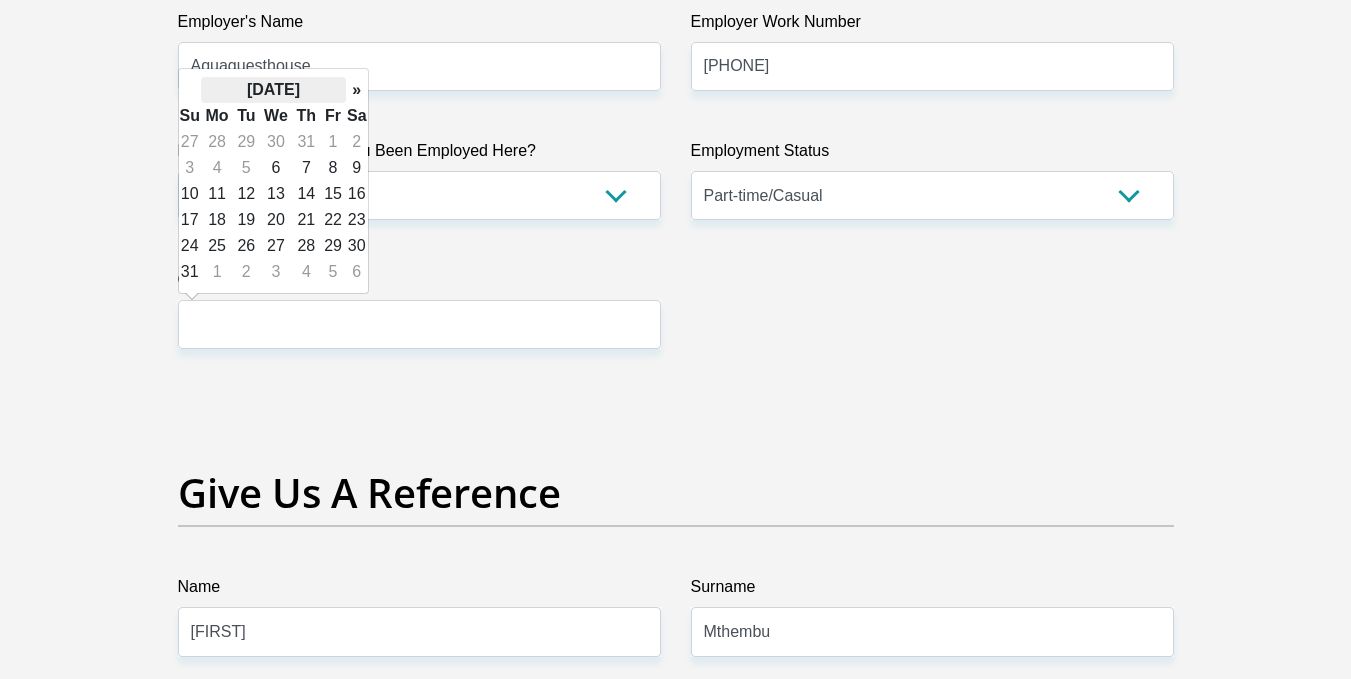 click on "August 2025" at bounding box center [273, 90] 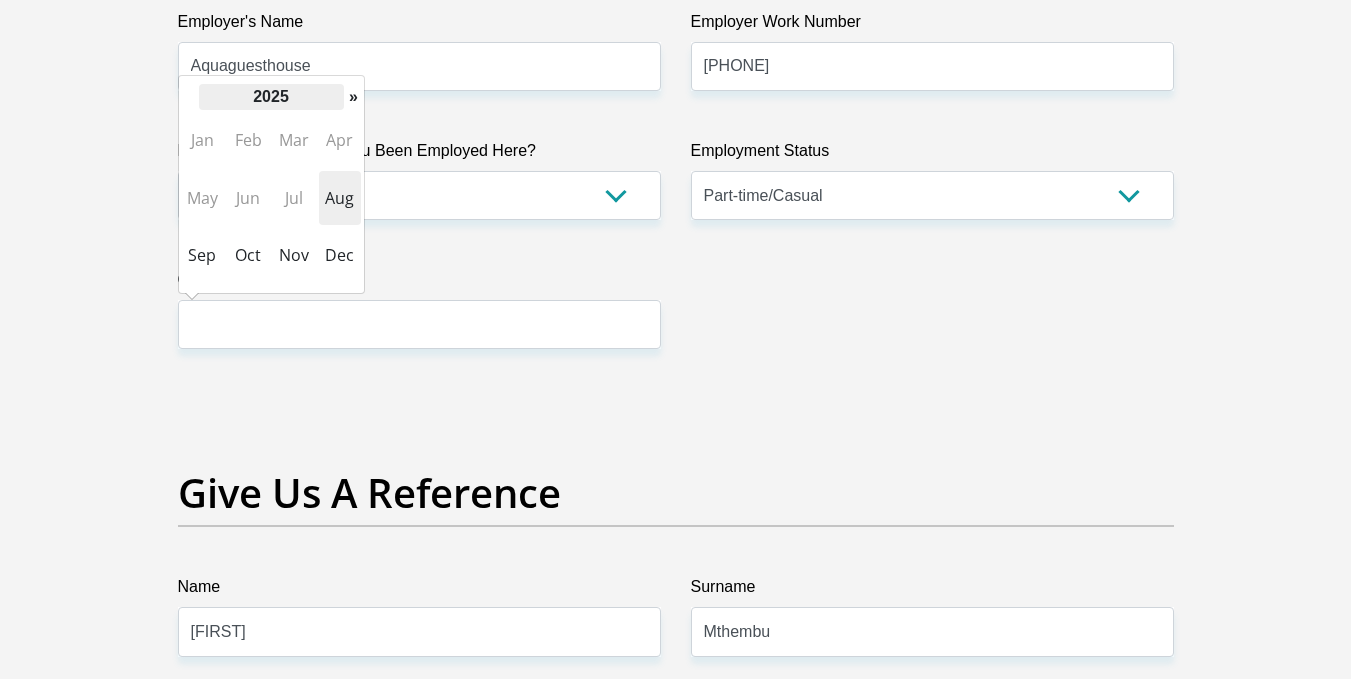 click on "2025" at bounding box center (271, 97) 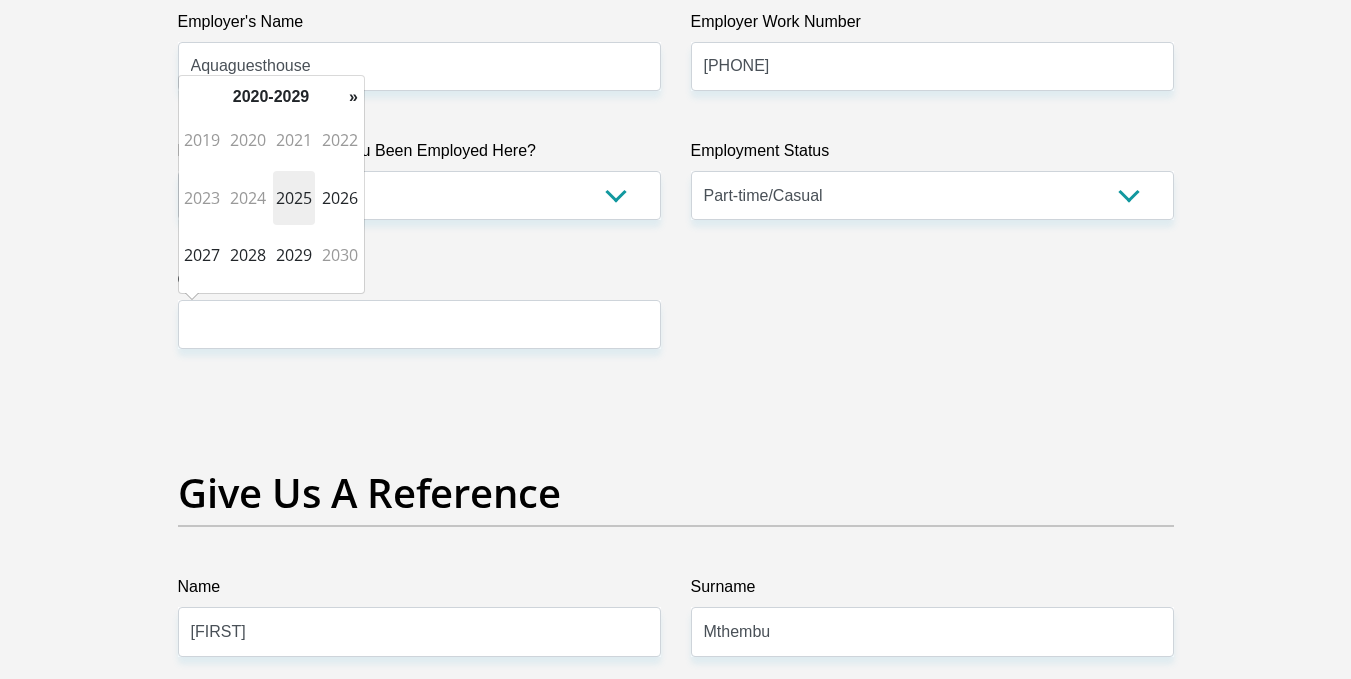 click on "2020-2029" at bounding box center [271, 97] 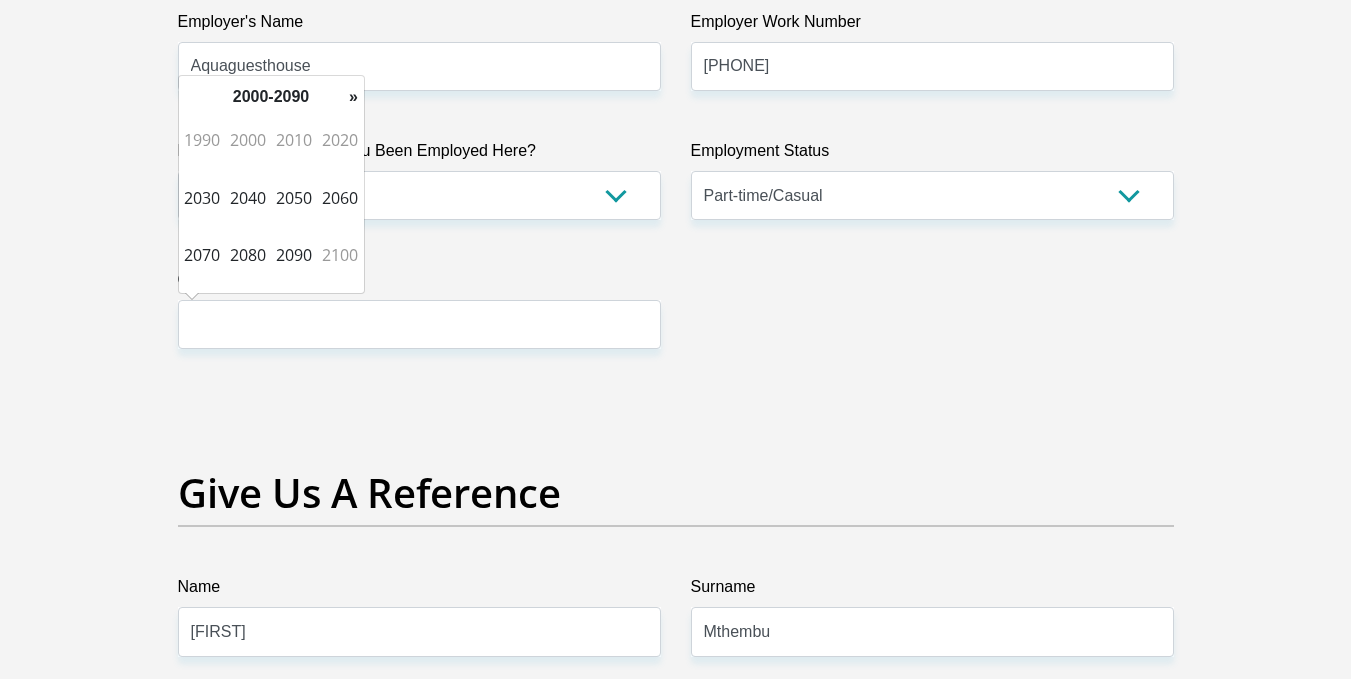 click on "Title
Mr
Ms
Mrs
Dr
Other
First Name
Nhlanhla
Surname
Mthembu
ID Number
Please input valid ID number
Race
Black
Coloured
Indian
White
Other
Contact Number
0849687052
Please input valid contact number
Nationality
South Africa
Afghanistan
Aland Islands" at bounding box center [676, -242] 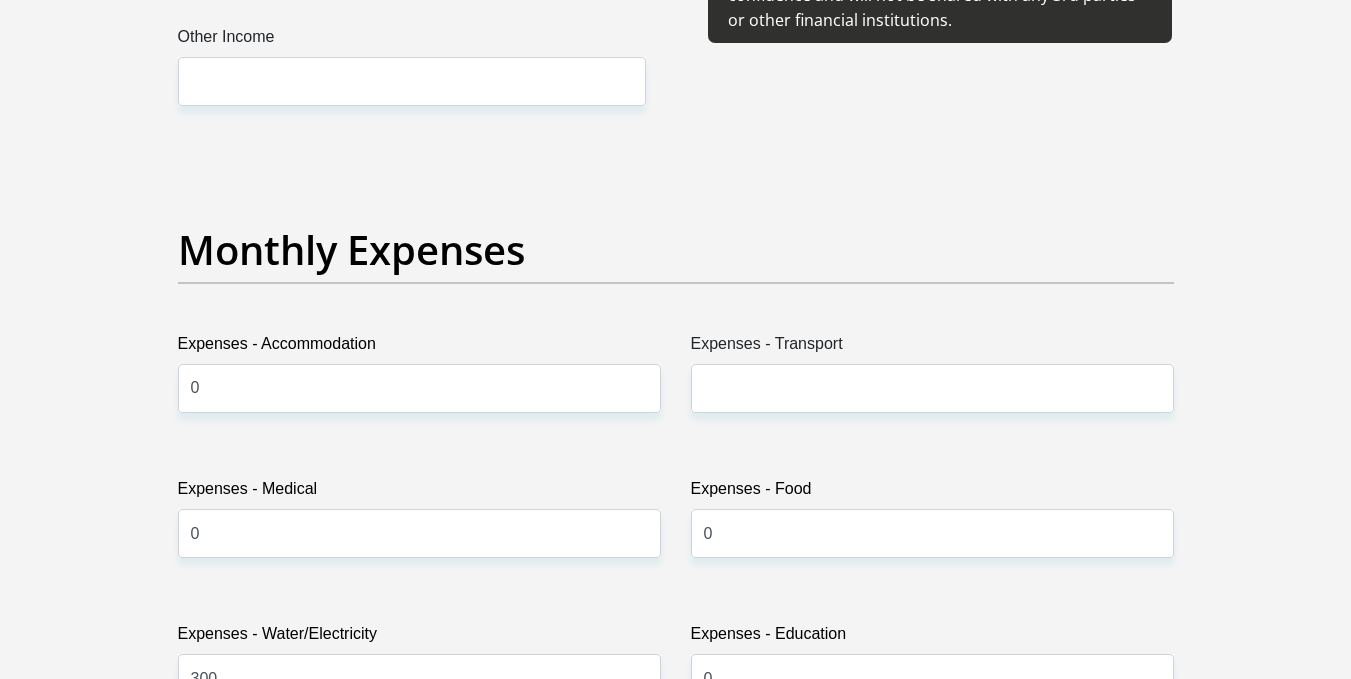 scroll, scrollTop: 2726, scrollLeft: 0, axis: vertical 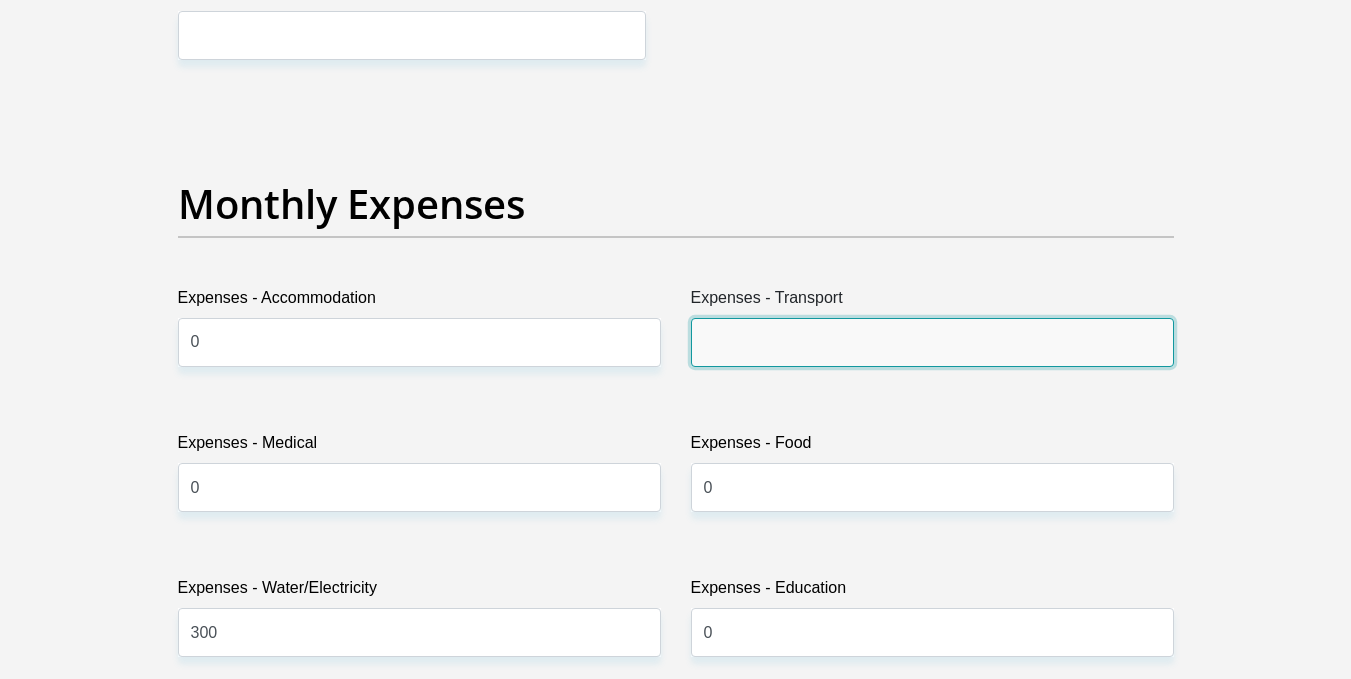 click on "Expenses - Transport" at bounding box center [932, 342] 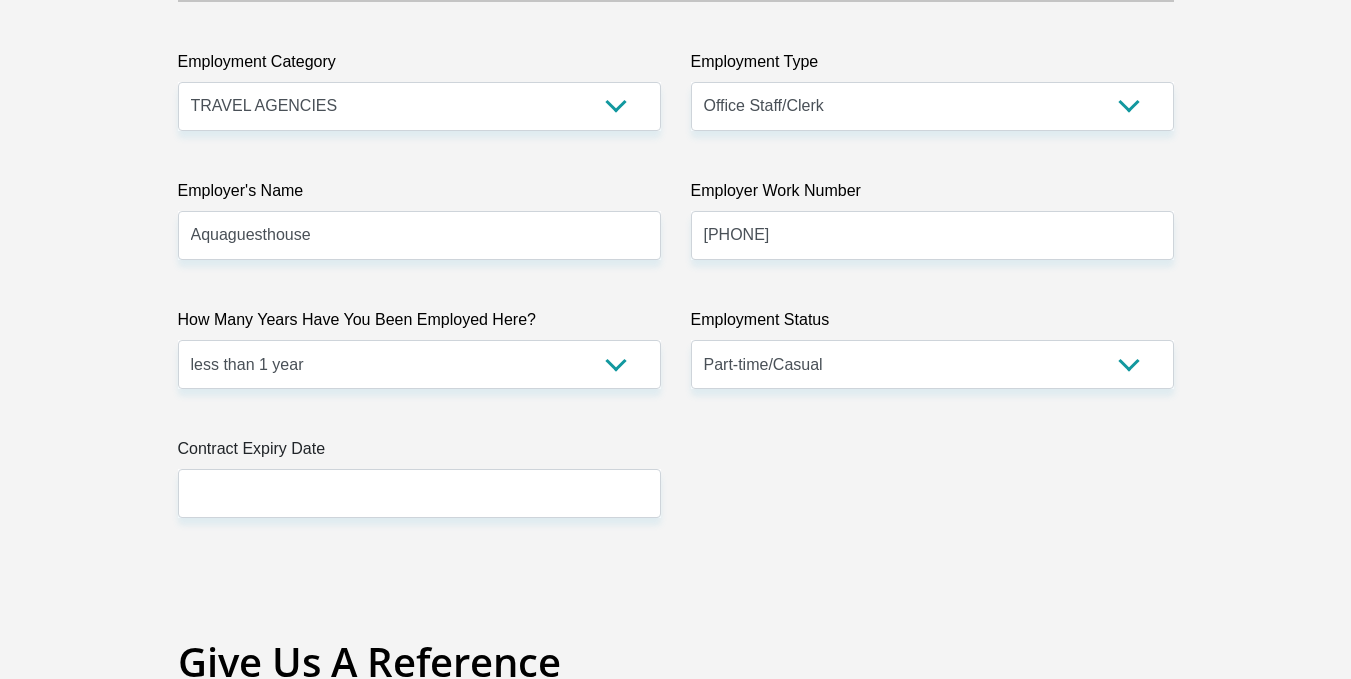 scroll, scrollTop: 3826, scrollLeft: 0, axis: vertical 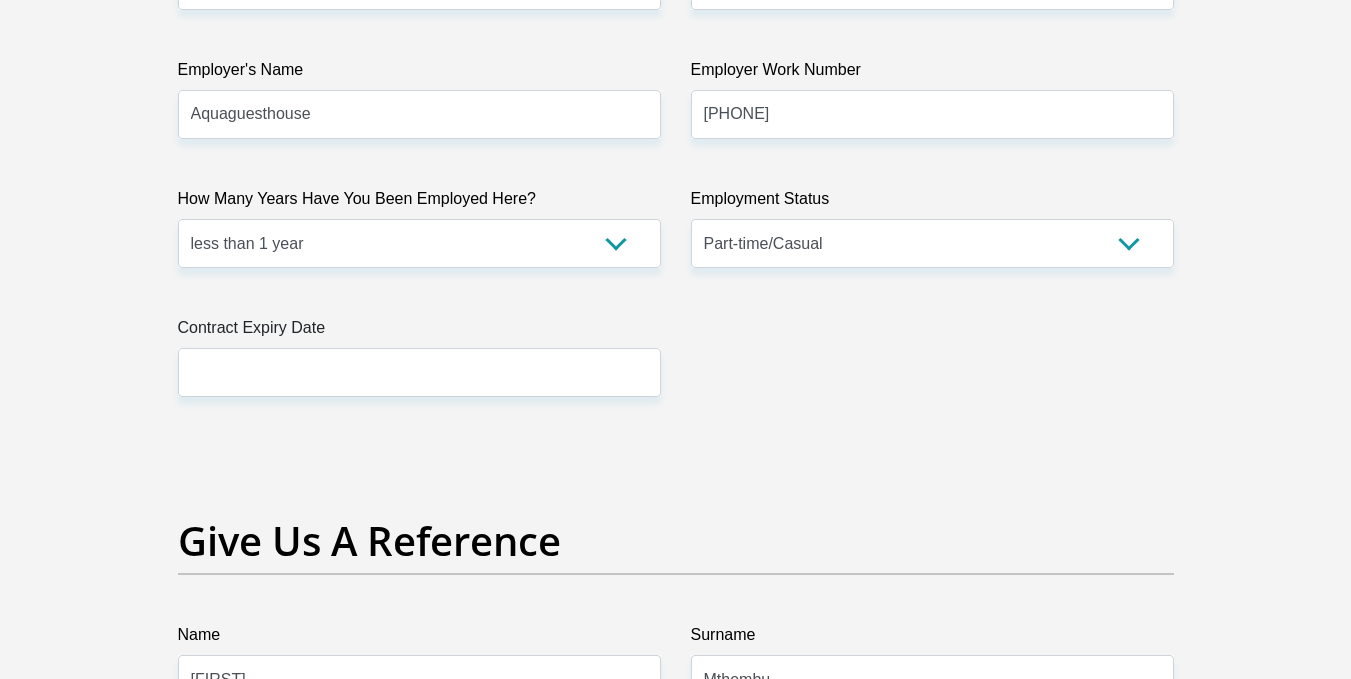 type on "0" 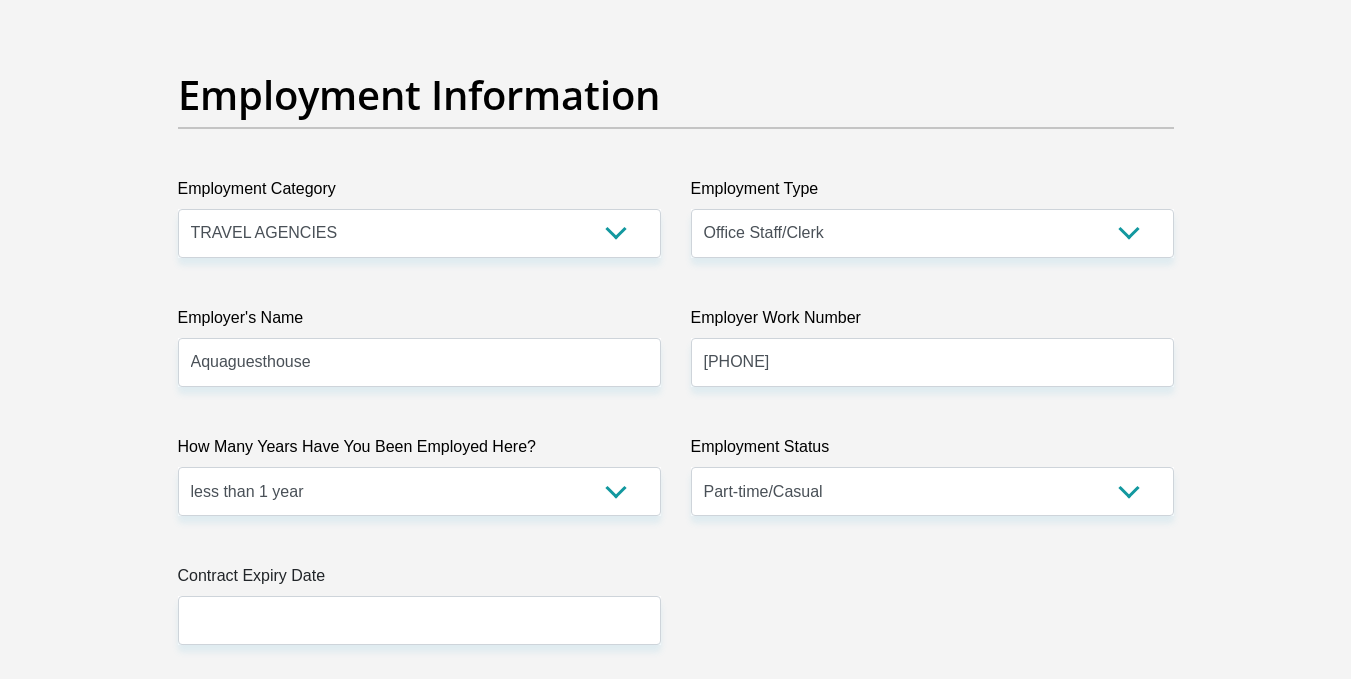 scroll, scrollTop: 3626, scrollLeft: 0, axis: vertical 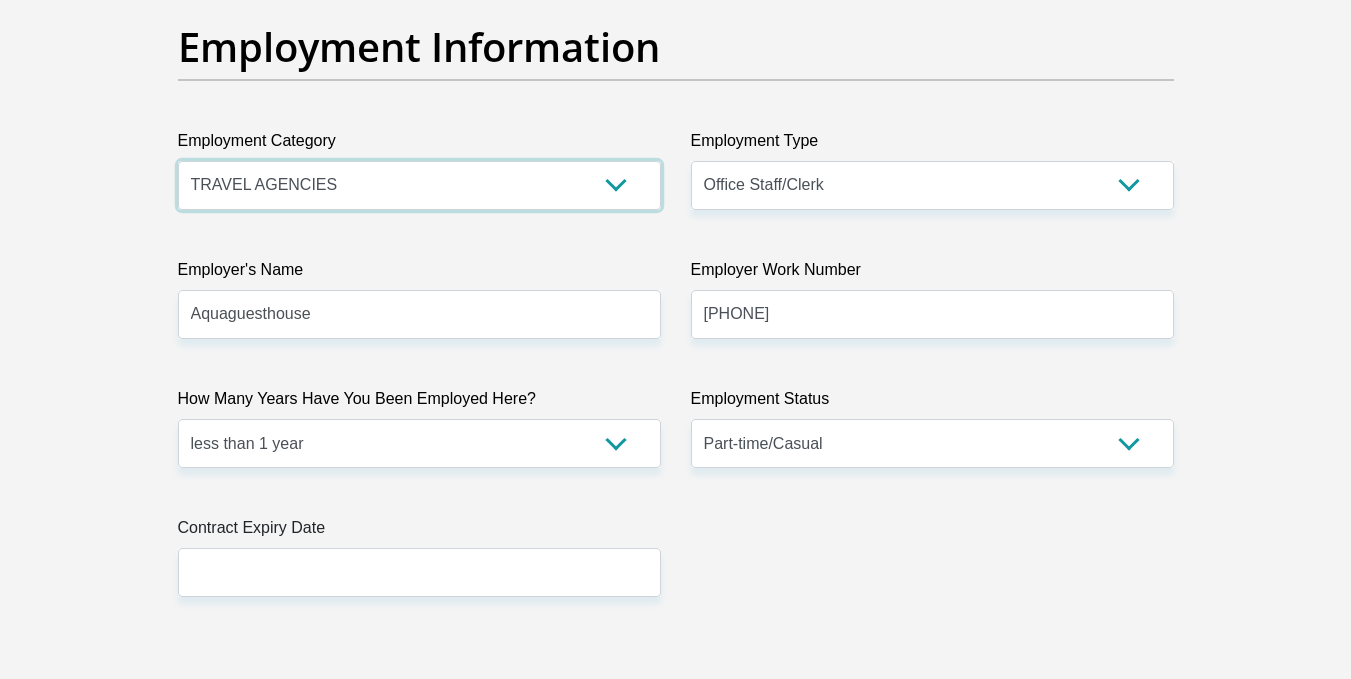 click on "AGRICULTURE
ALCOHOL & TOBACCO
CONSTRUCTION MATERIALS
METALLURGY
EQUIPMENT FOR RENEWABLE ENERGY
SPECIALIZED CONTRACTORS
CAR
GAMING (INCL. INTERNET
OTHER WHOLESALE
UNLICENSED PHARMACEUTICALS
CURRENCY EXCHANGE HOUSES
OTHER FINANCIAL INSTITUTIONS & INSURANCE
REAL ESTATE AGENTS
OIL & GAS
OTHER MATERIALS (E.G. IRON ORE)
PRECIOUS STONES & PRECIOUS METALS
POLITICAL ORGANIZATIONS
RELIGIOUS ORGANIZATIONS(NOT SECTS)
ACTI. HAVING BUSINESS DEAL WITH PUBLIC ADMINISTRATION
LAUNDROMATS" at bounding box center (419, 185) 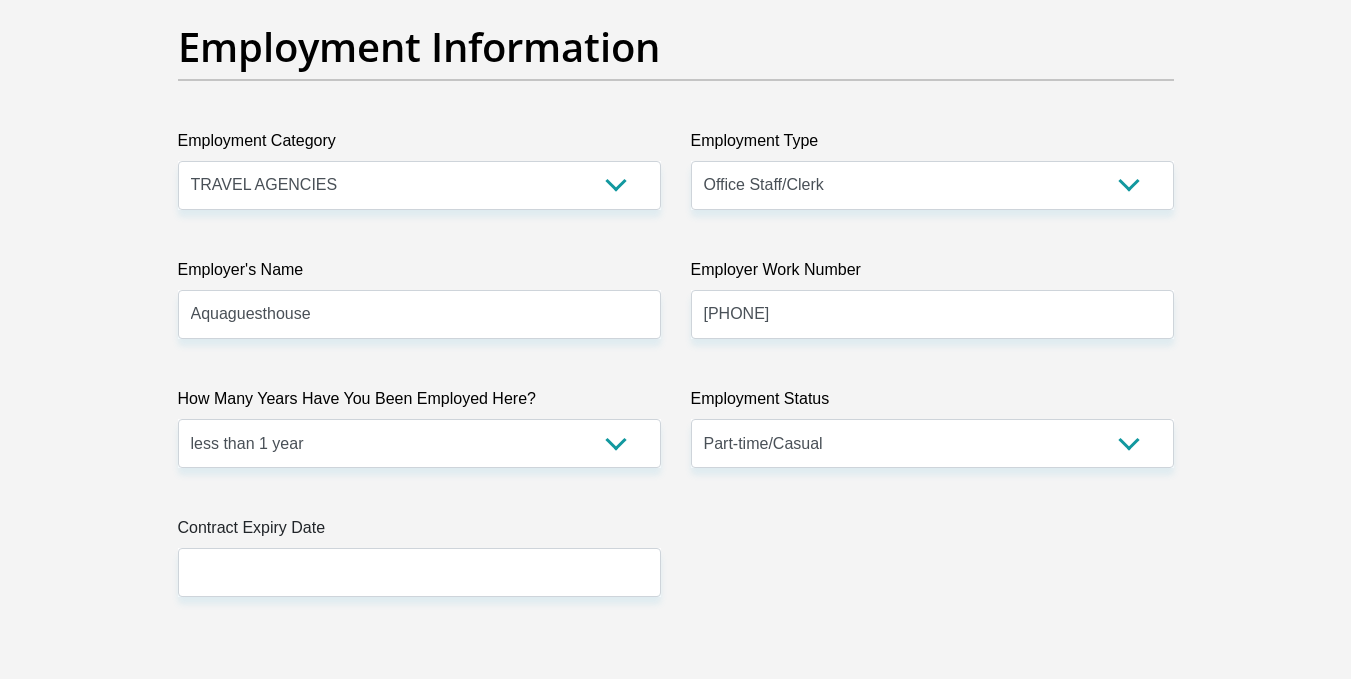 click on "Title
Mr
Ms
Mrs
Dr
Other
First Name
Nhlanhla
Surname
Mthembu
ID Number
Please input valid ID number
Race
Black
Coloured
Indian
White
Other
Contact Number
0849687052
Please input valid contact number
Nationality
South Africa
Afghanistan
Aland Islands" at bounding box center (676, 6) 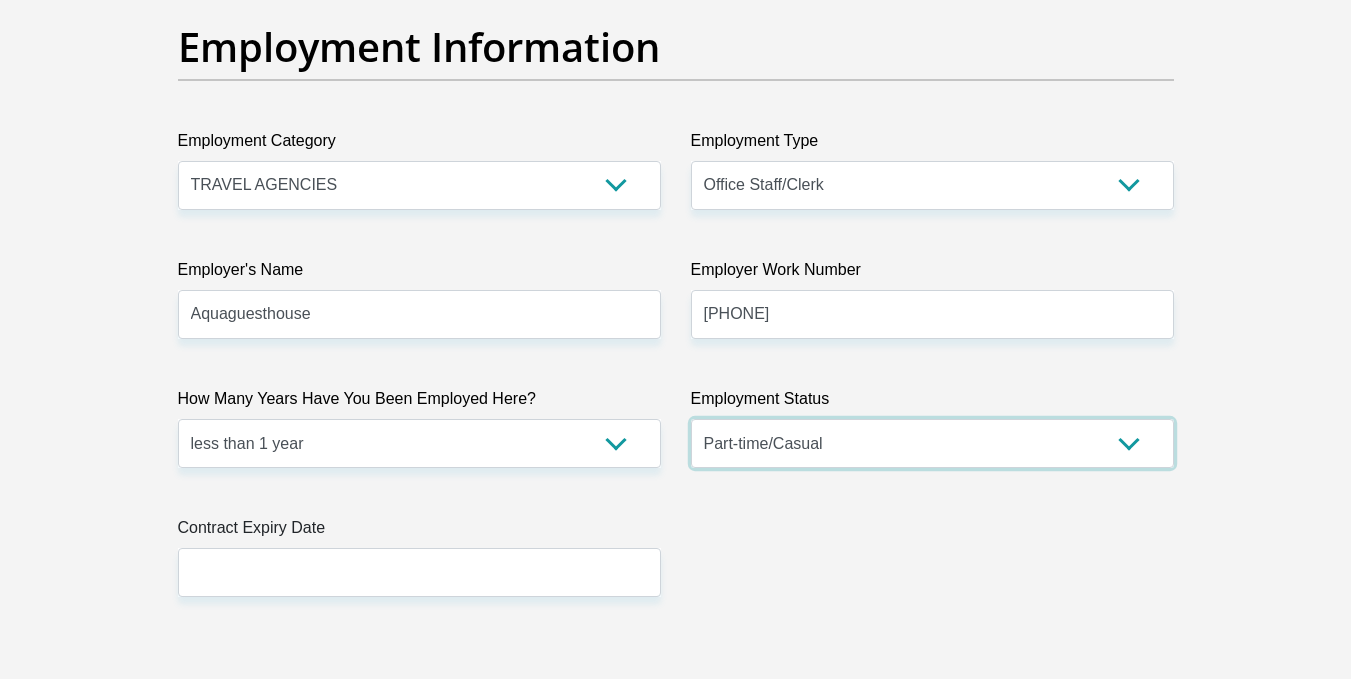 click on "Permanent/Full-time
Part-time/Casual
Contract Worker
Self-Employed
Housewife
Retired
Student
Medically Boarded
Disability
Unemployed" at bounding box center (932, 443) 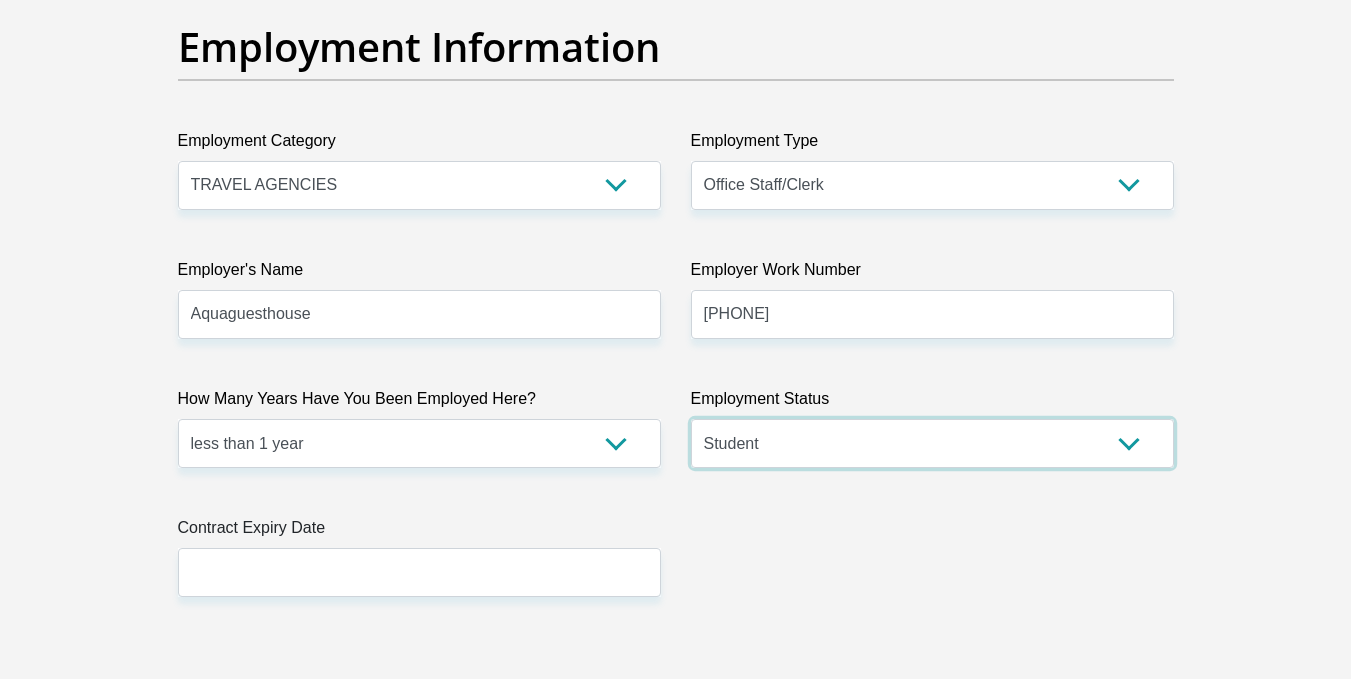 click on "Permanent/Full-time
Part-time/Casual
Contract Worker
Self-Employed
Housewife
Retired
Student
Medically Boarded
Disability
Unemployed" at bounding box center (932, 443) 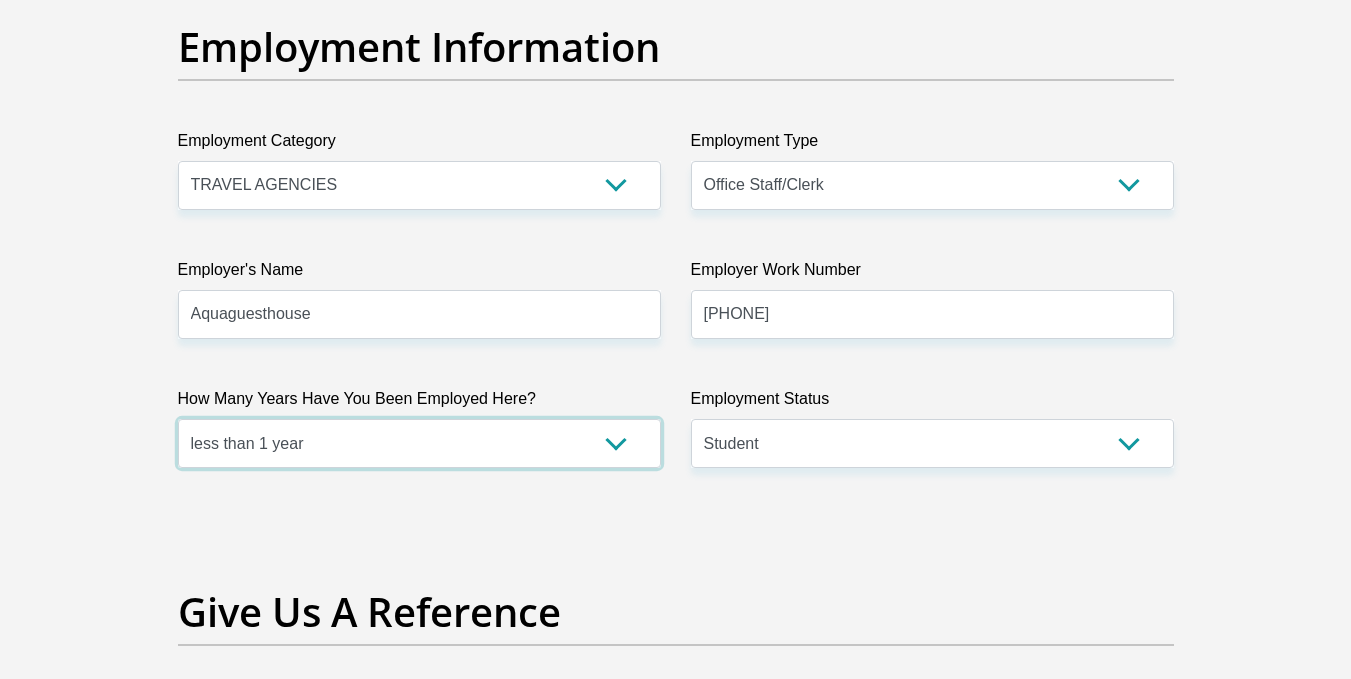 click on "less than 1 year
1-3 years
3-5 years
5+ years" at bounding box center [419, 443] 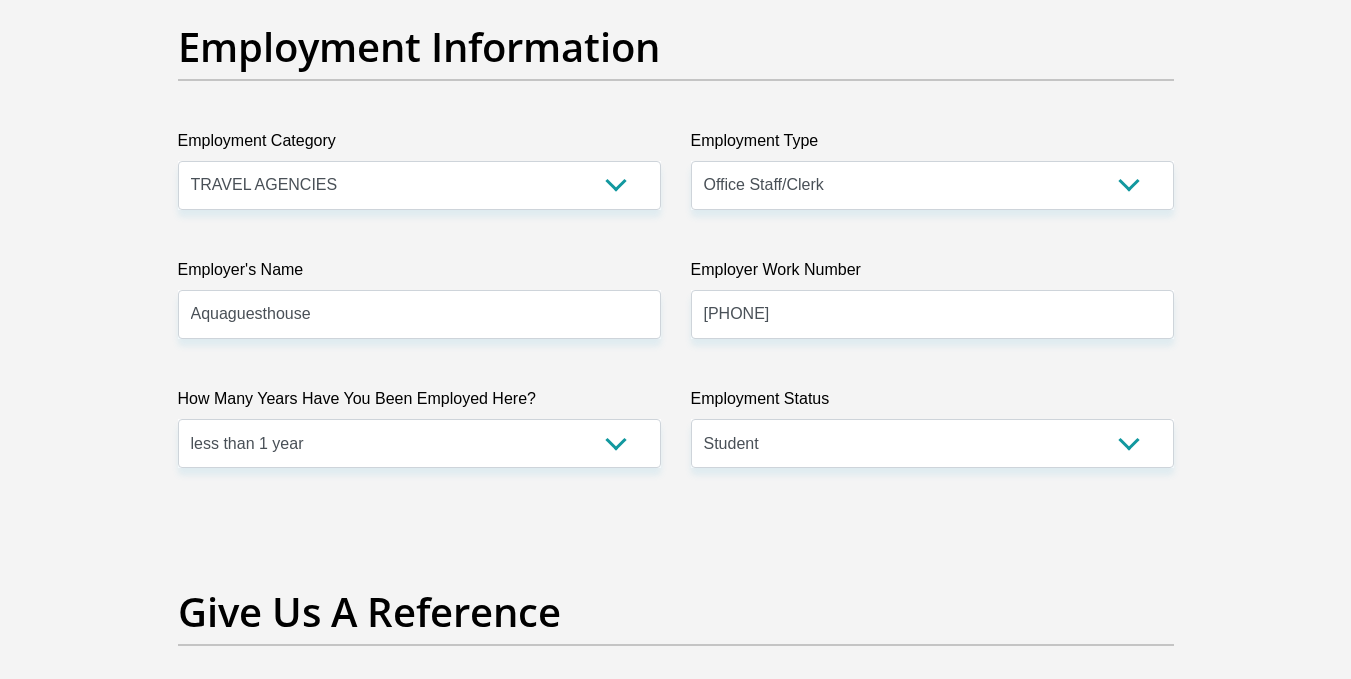 click on "Title
Mr
Ms
Mrs
Dr
Other
First Name
Nhlanhla
Surname
Mthembu
ID Number
Please input valid ID number
Race
Black
Coloured
Indian
White
Other
Contact Number
0849687052
Please input valid contact number
Nationality
South Africa
Afghanistan
Aland Islands" at bounding box center [676, -59] 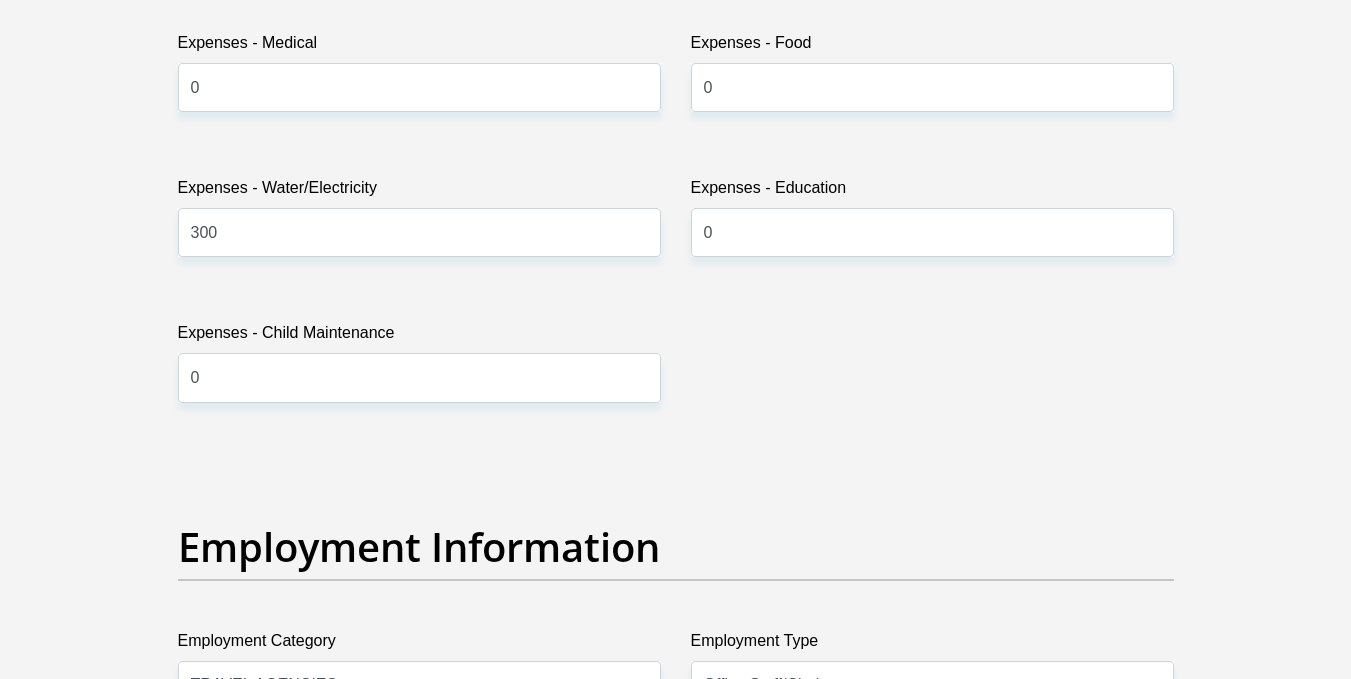 scroll, scrollTop: 3112, scrollLeft: 0, axis: vertical 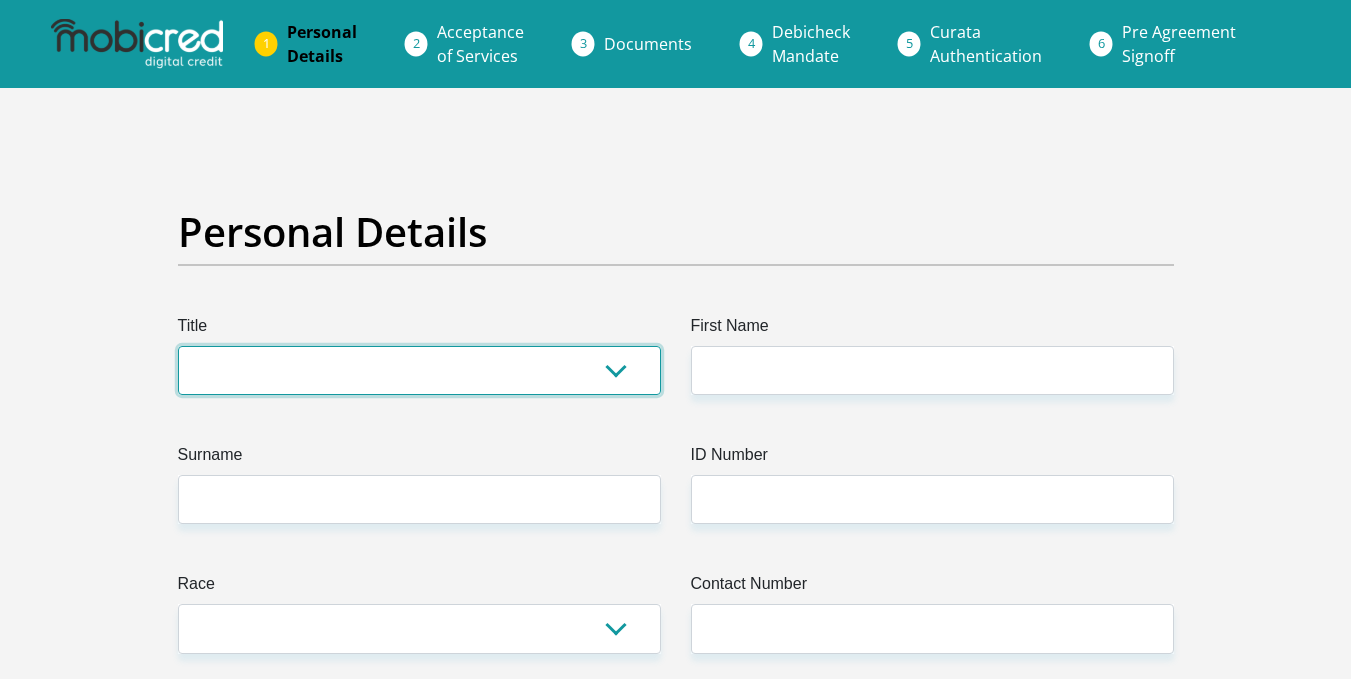 click on "Mr
Ms
Mrs
Dr
Other" at bounding box center (419, 370) 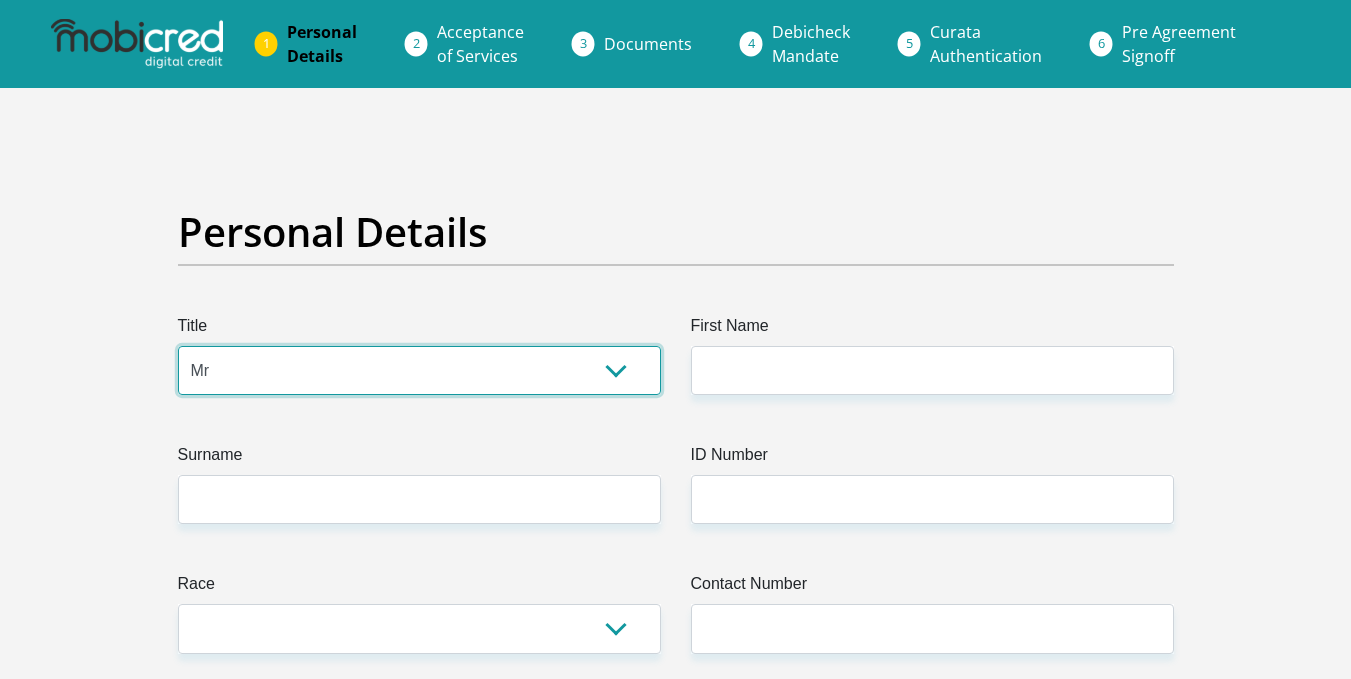 click on "Mr
Ms
Mrs
Dr
Other" at bounding box center [419, 370] 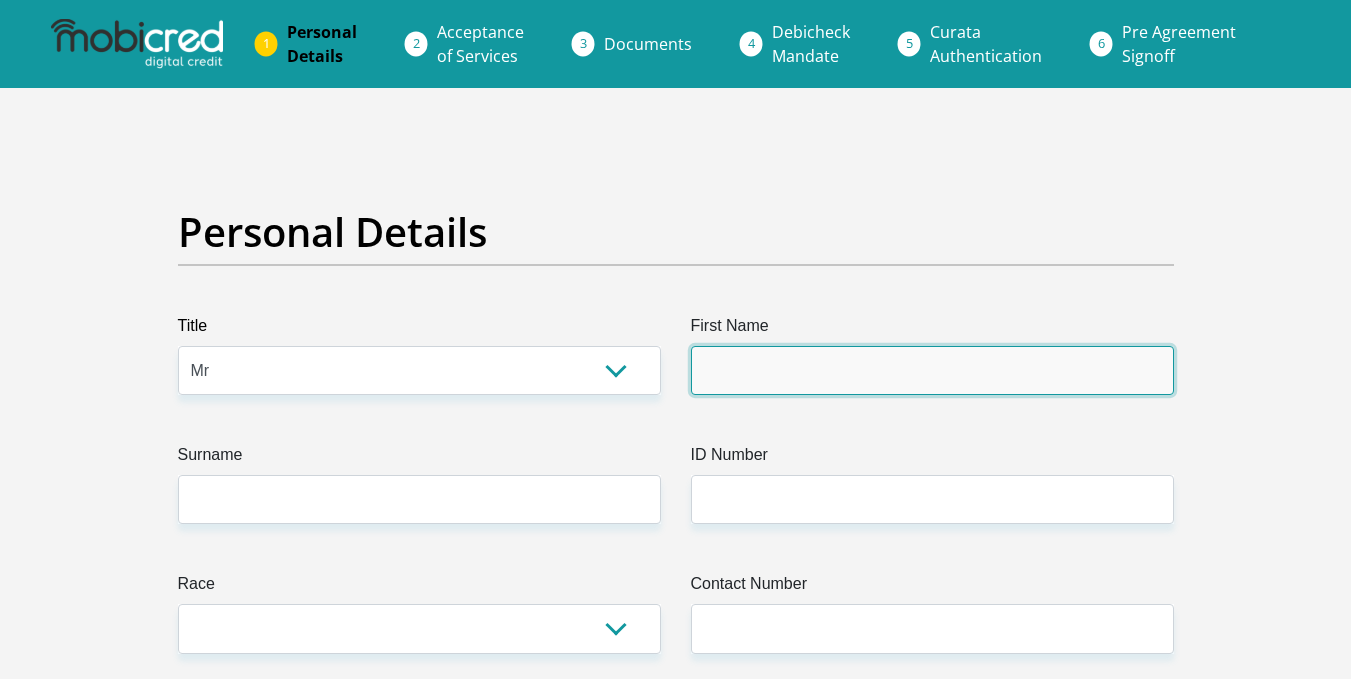 click on "First Name" at bounding box center [932, 370] 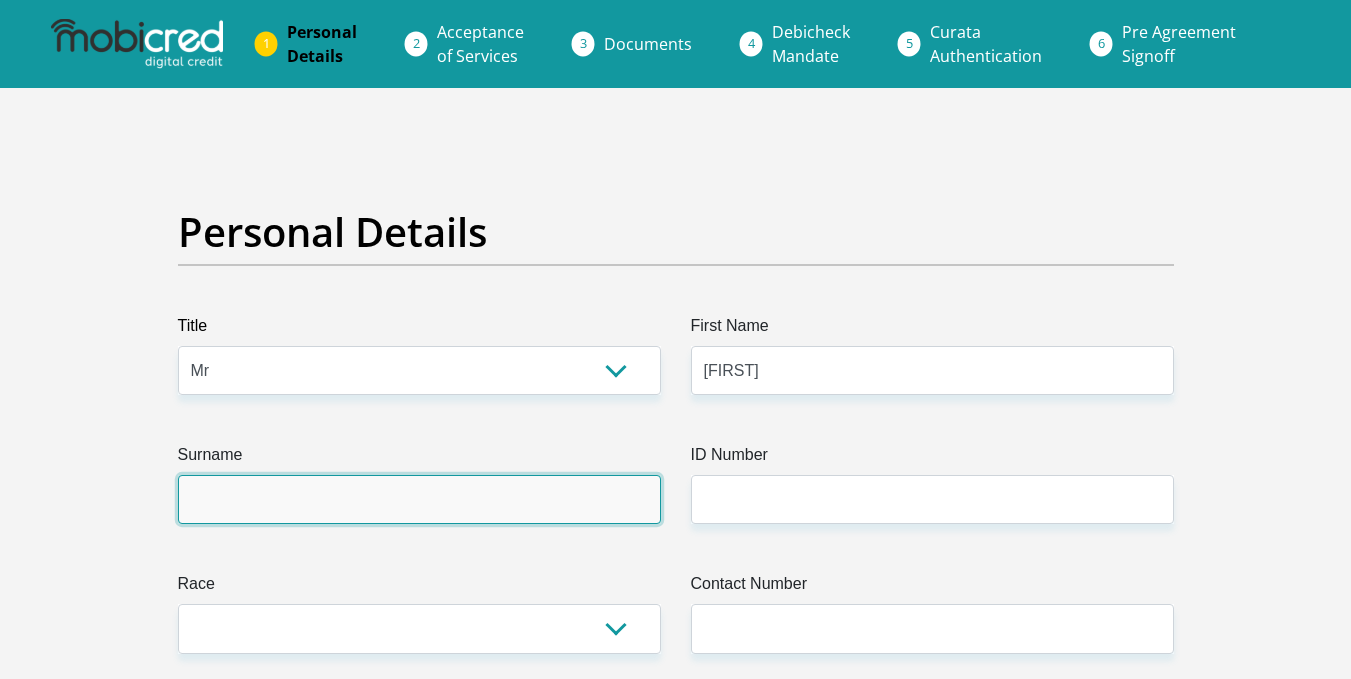 type on "Mthembu" 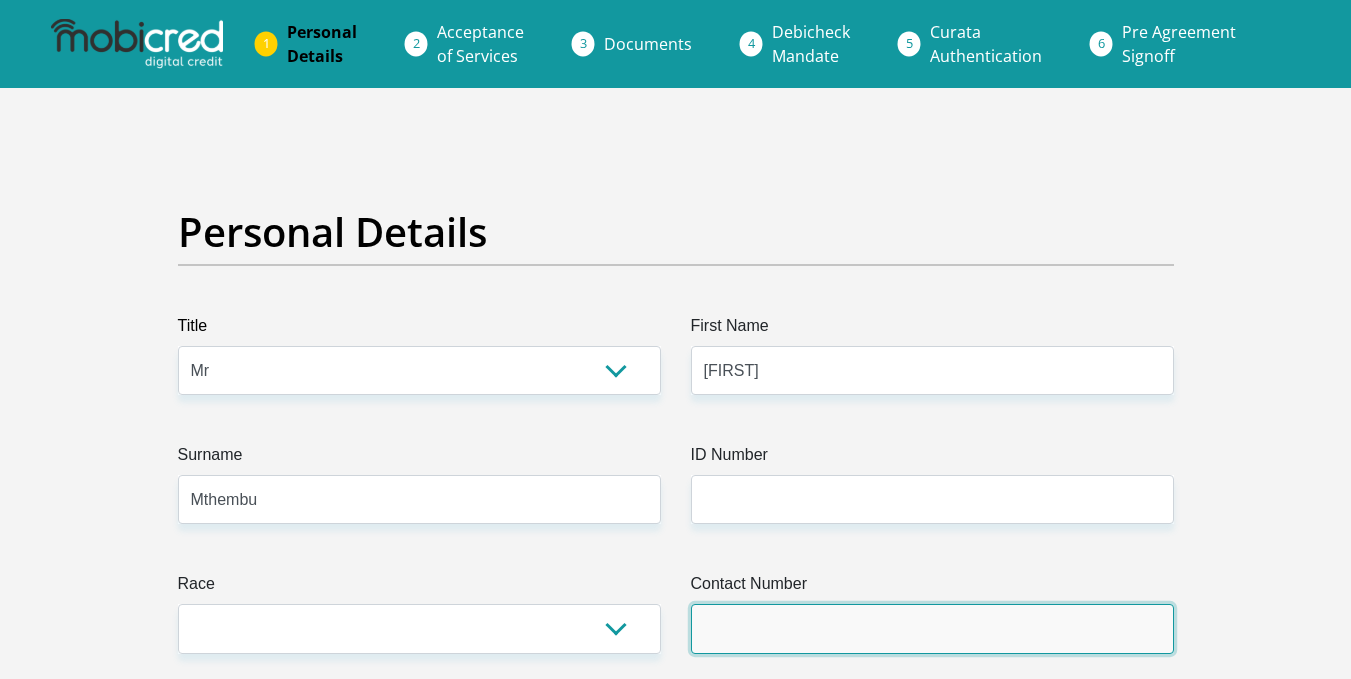 type on "0849687052" 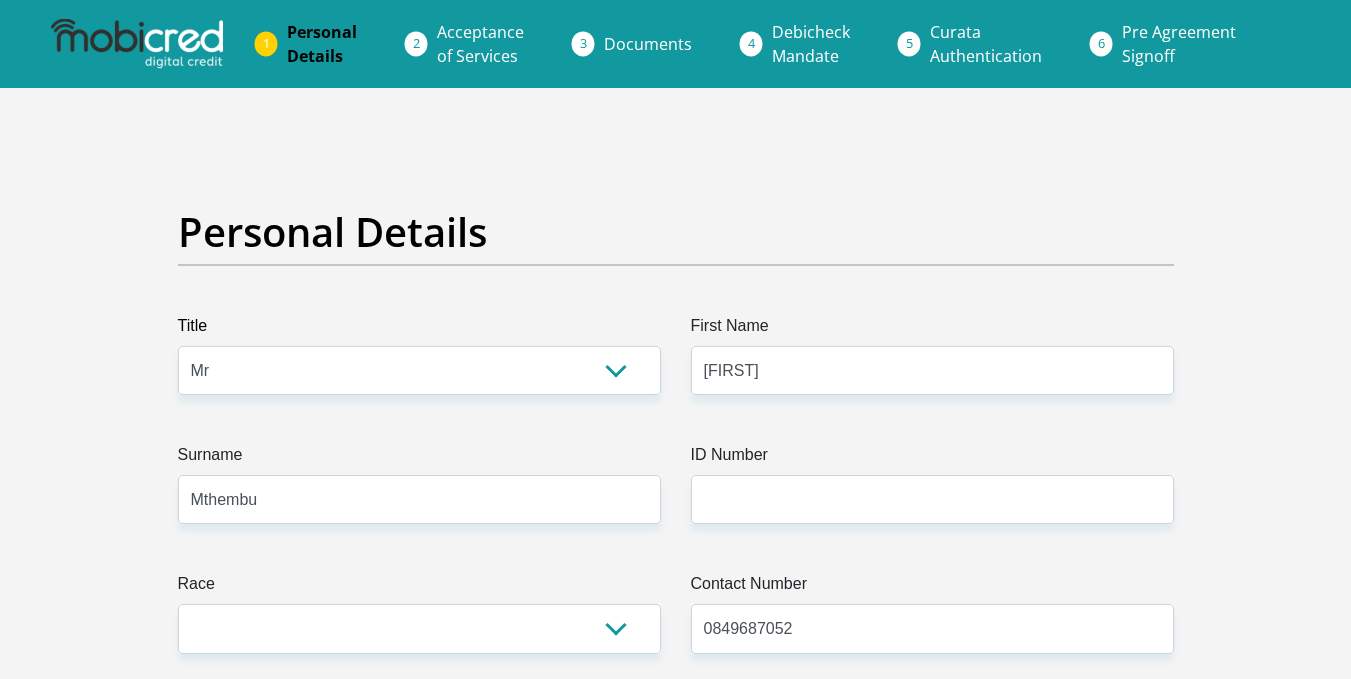 select on "ZAF" 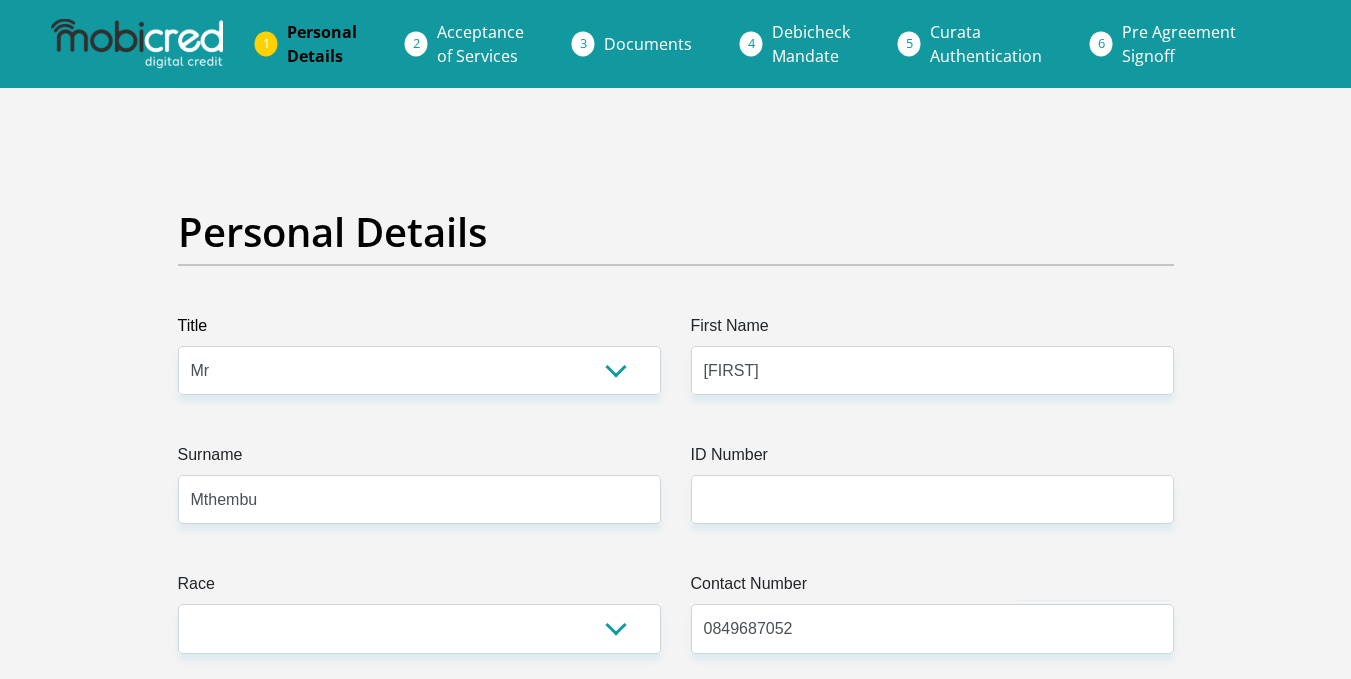 select on "ZAF" 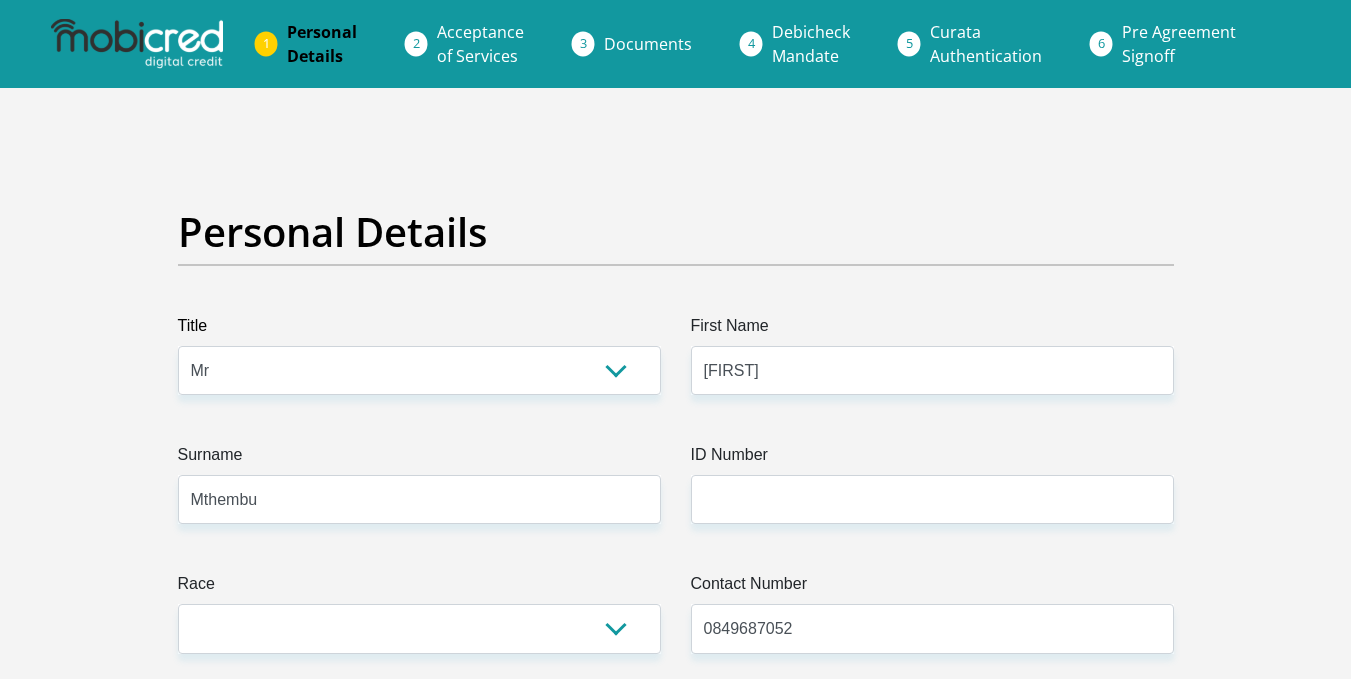 type on "[NUMBER] [STREET]" 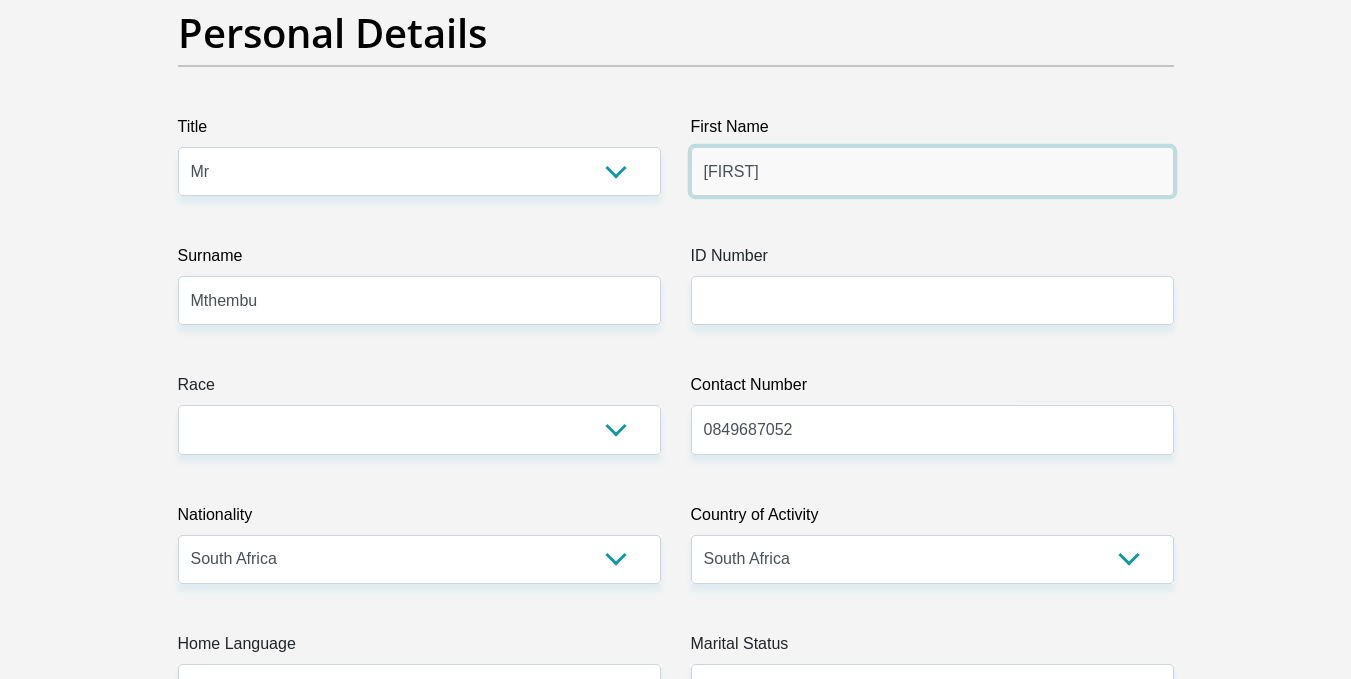scroll, scrollTop: 200, scrollLeft: 0, axis: vertical 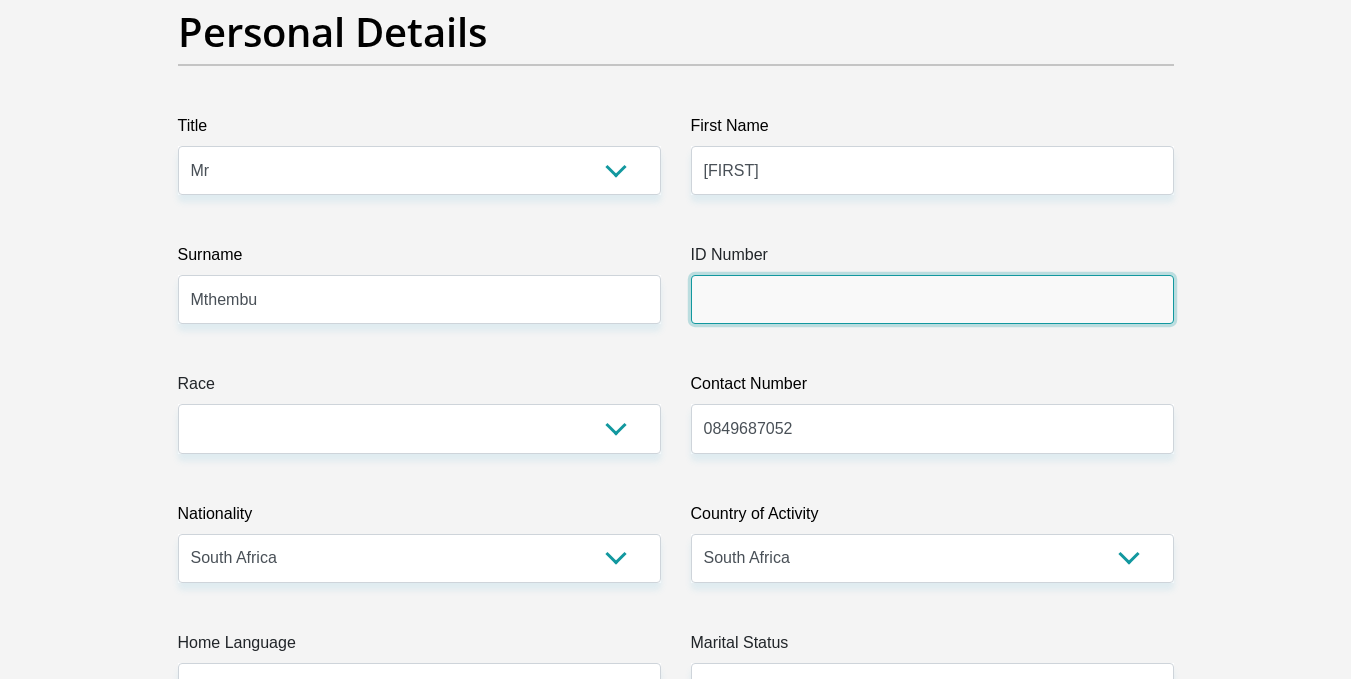 click on "ID Number" at bounding box center [932, 299] 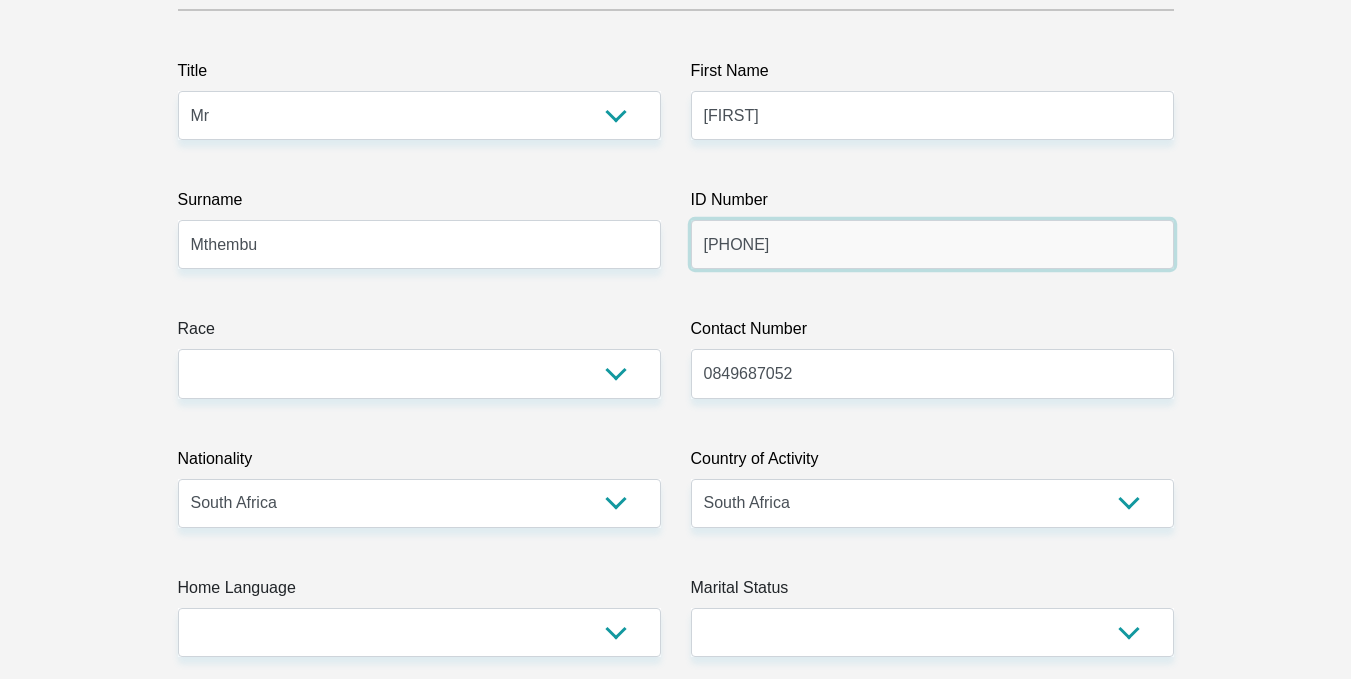 scroll, scrollTop: 300, scrollLeft: 0, axis: vertical 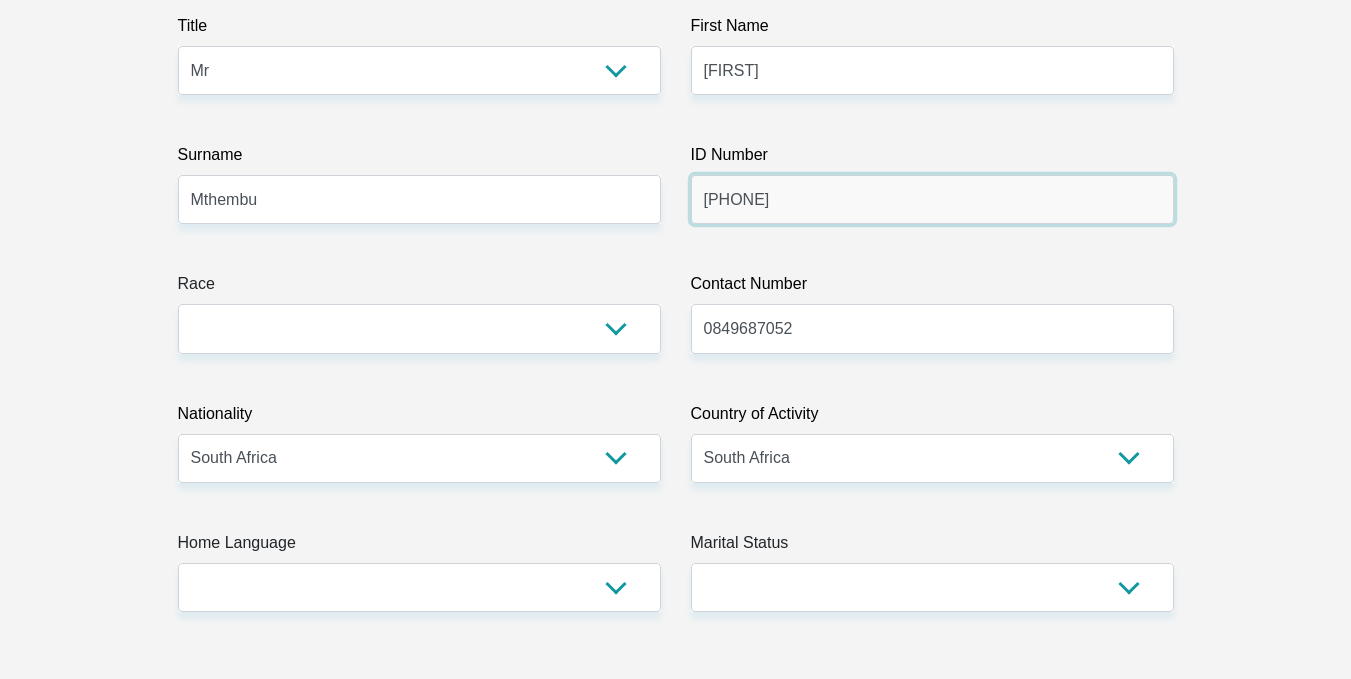 type on "[PHONE]" 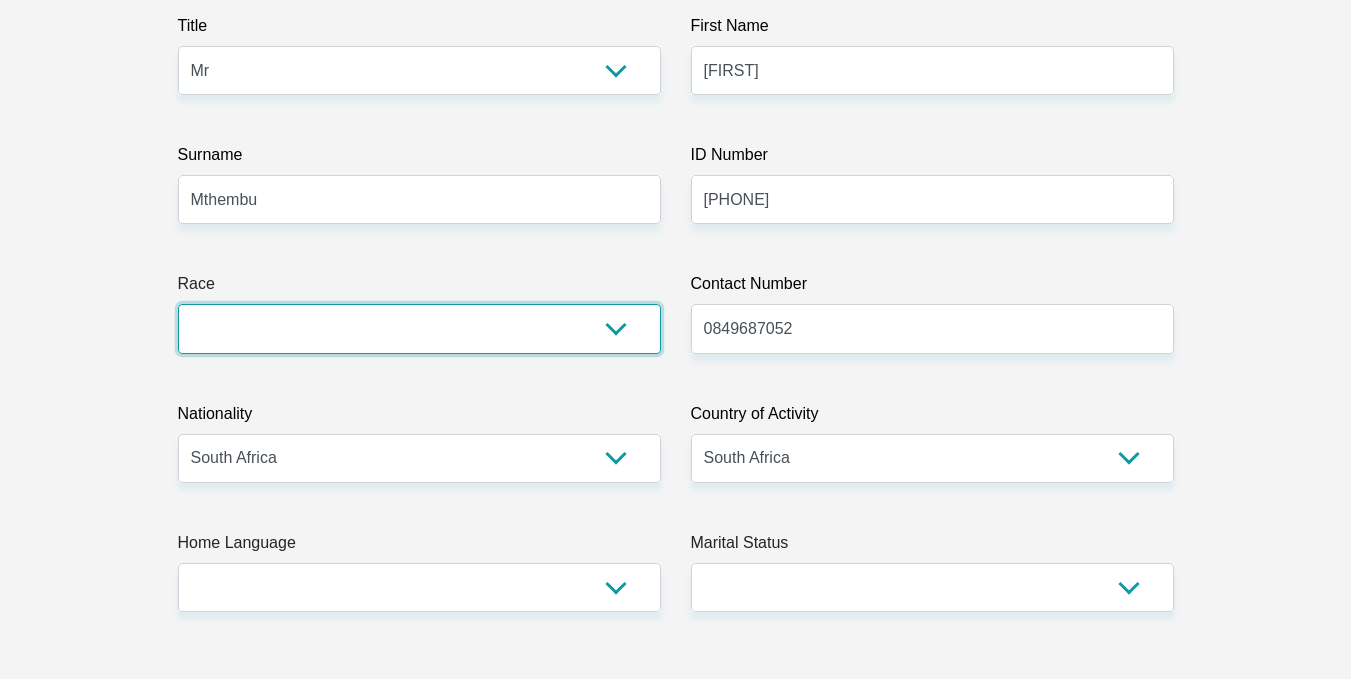 click on "Black
Coloured
Indian
White
Other" at bounding box center [419, 328] 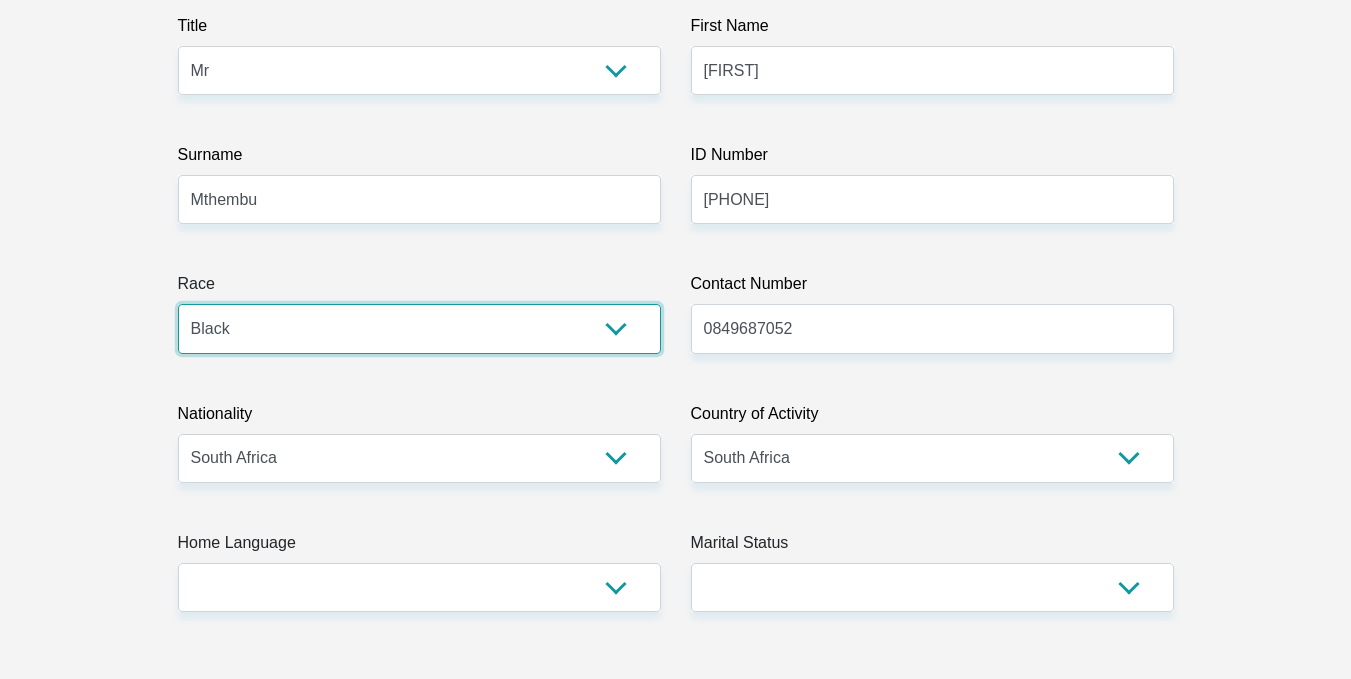 click on "Black
Coloured
Indian
White
Other" at bounding box center (419, 328) 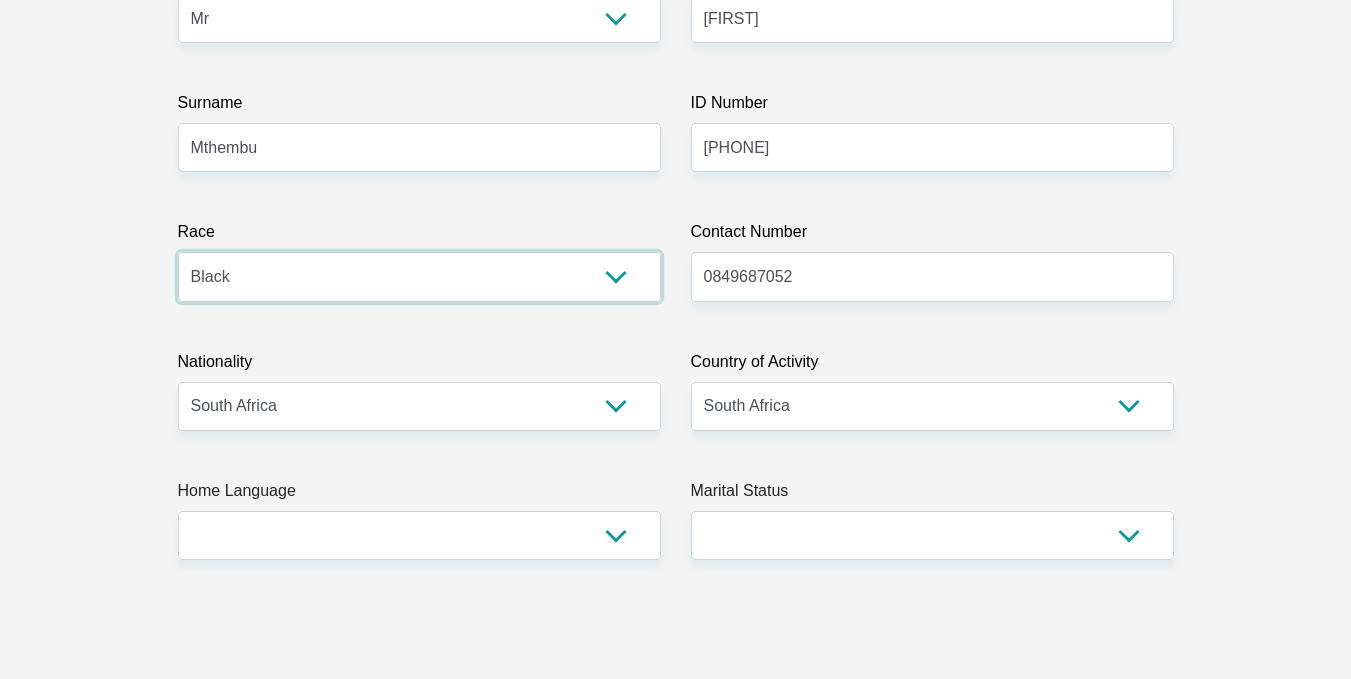 scroll, scrollTop: 400, scrollLeft: 0, axis: vertical 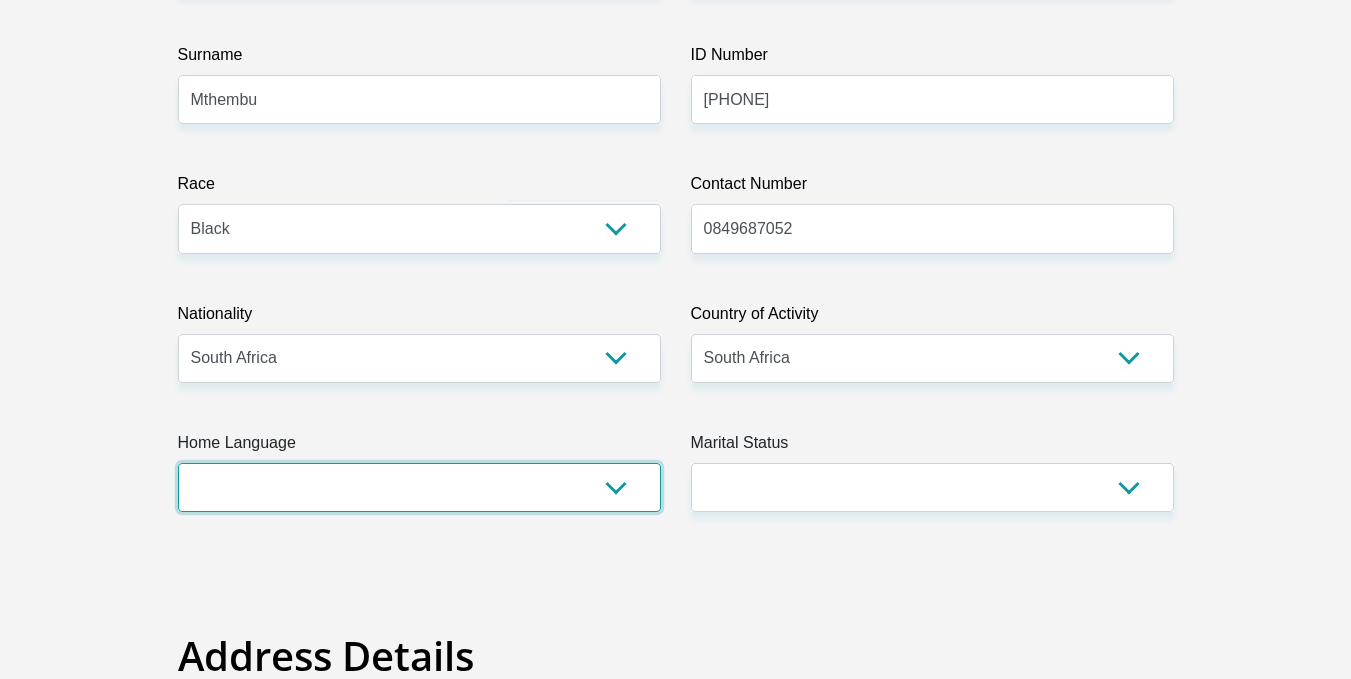 click on "Afrikaans
English
Sepedi
South Ndebele
Southern Sotho
Swati
Tsonga
Tswana
Venda
Xhosa
Zulu
Other" at bounding box center (419, 487) 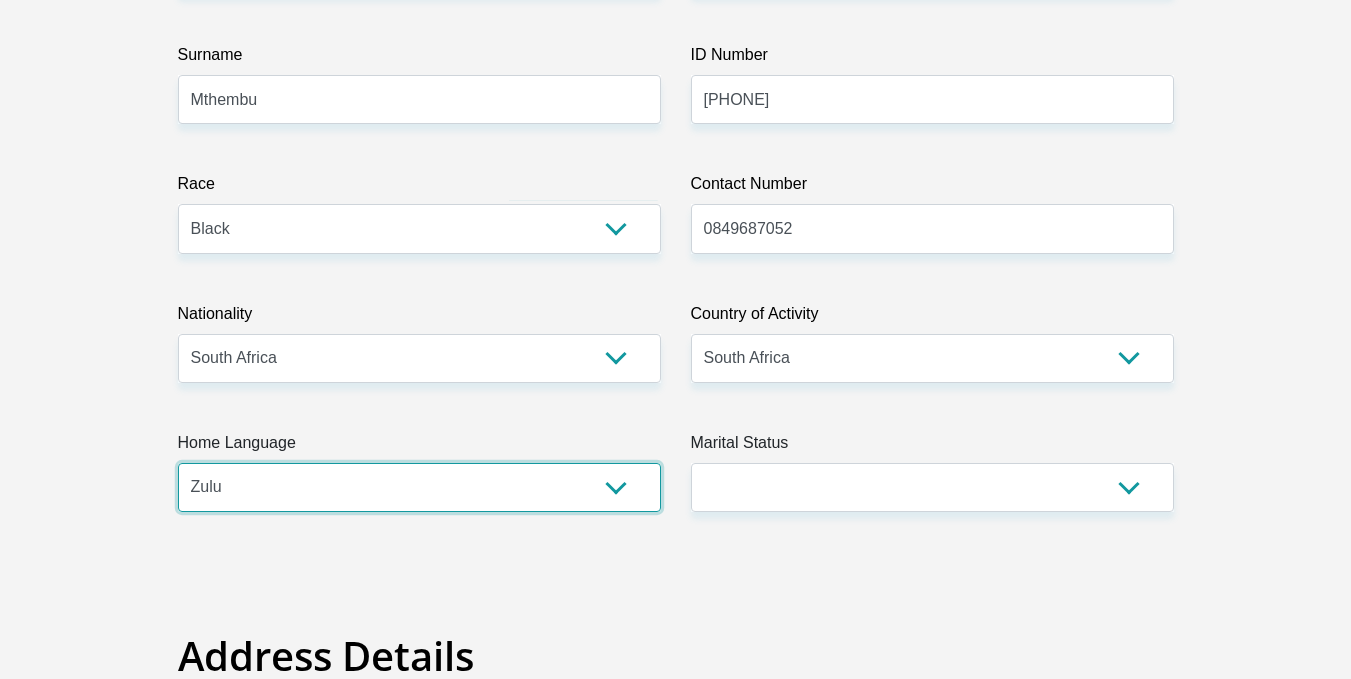 click on "Afrikaans
English
Sepedi
South Ndebele
Southern Sotho
Swati
Tsonga
Tswana
Venda
Xhosa
Zulu
Other" at bounding box center [419, 487] 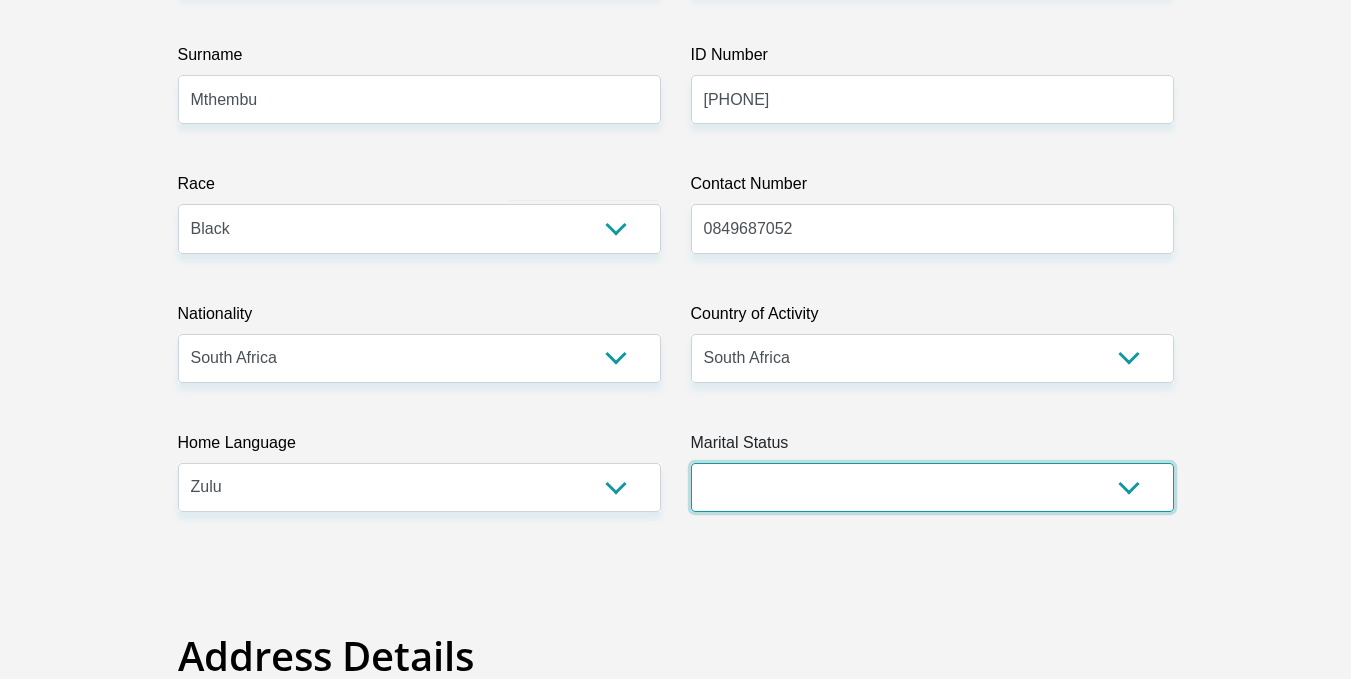 click on "Married ANC
Single
Divorced
Widowed
Married COP or Customary Law" at bounding box center (932, 487) 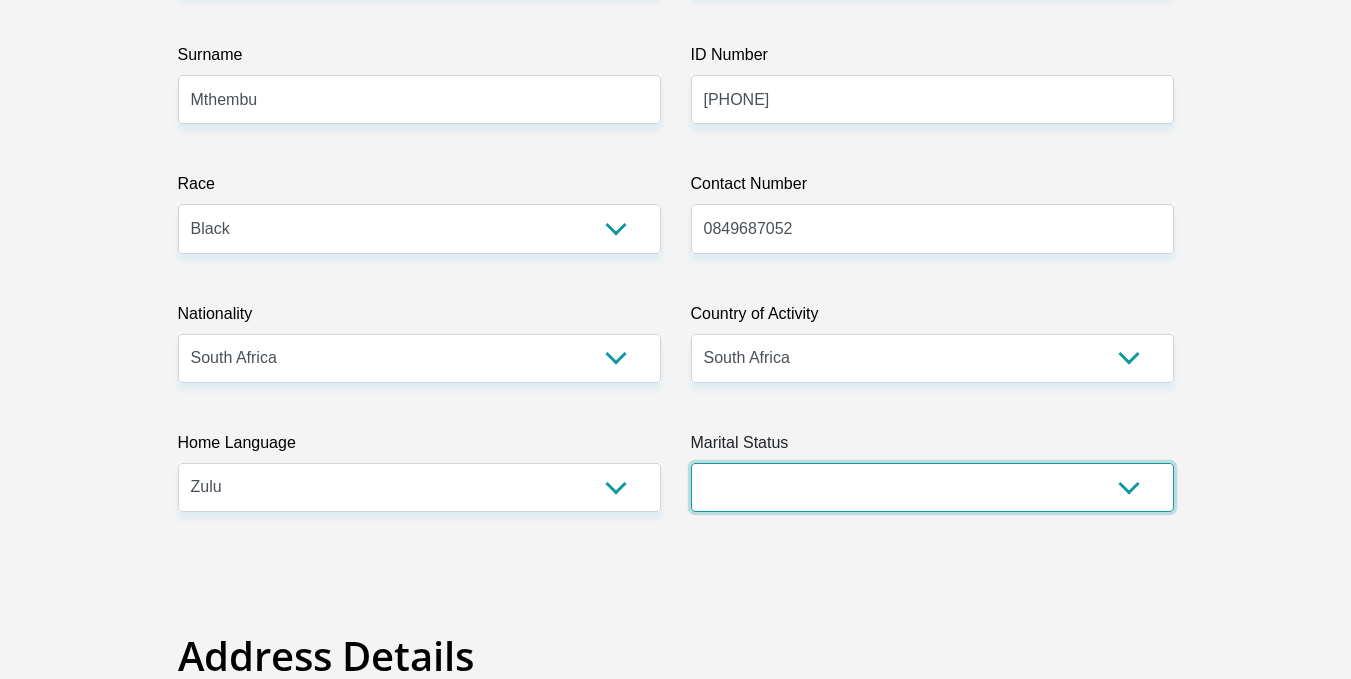 select on "2" 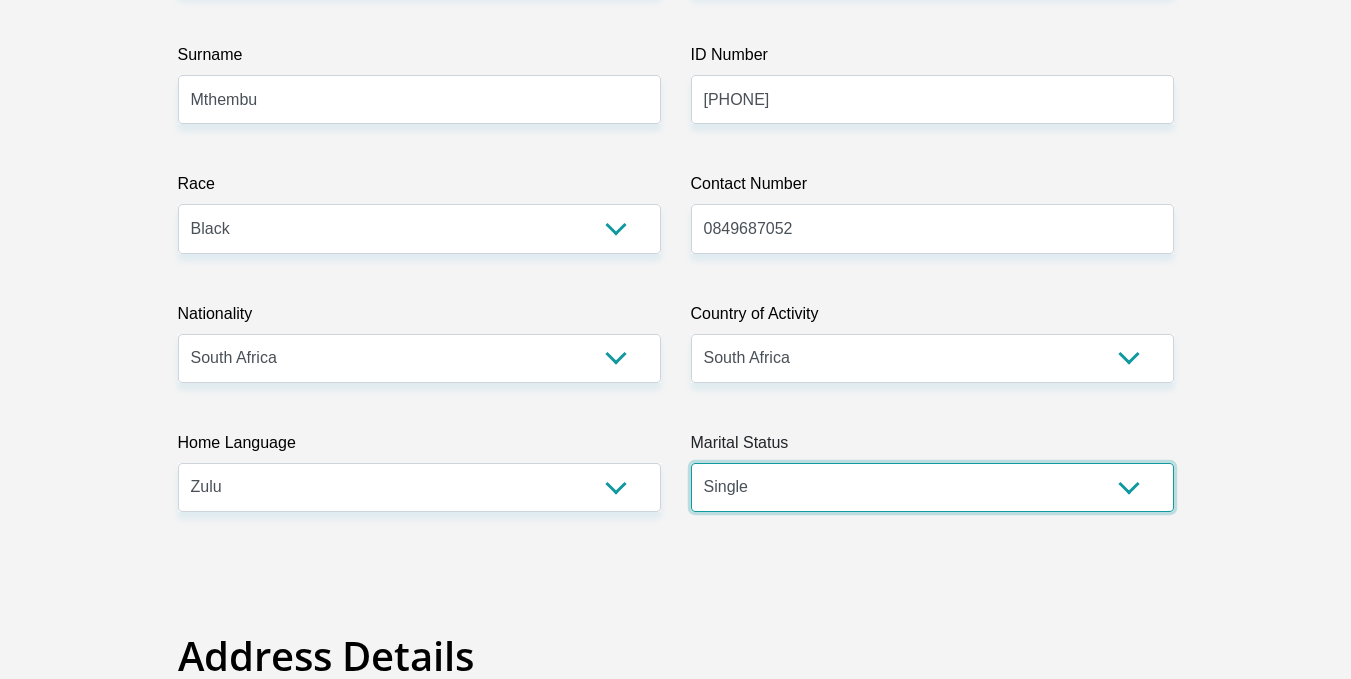 click on "Married ANC
Single
Divorced
Widowed
Married COP or Customary Law" at bounding box center (932, 487) 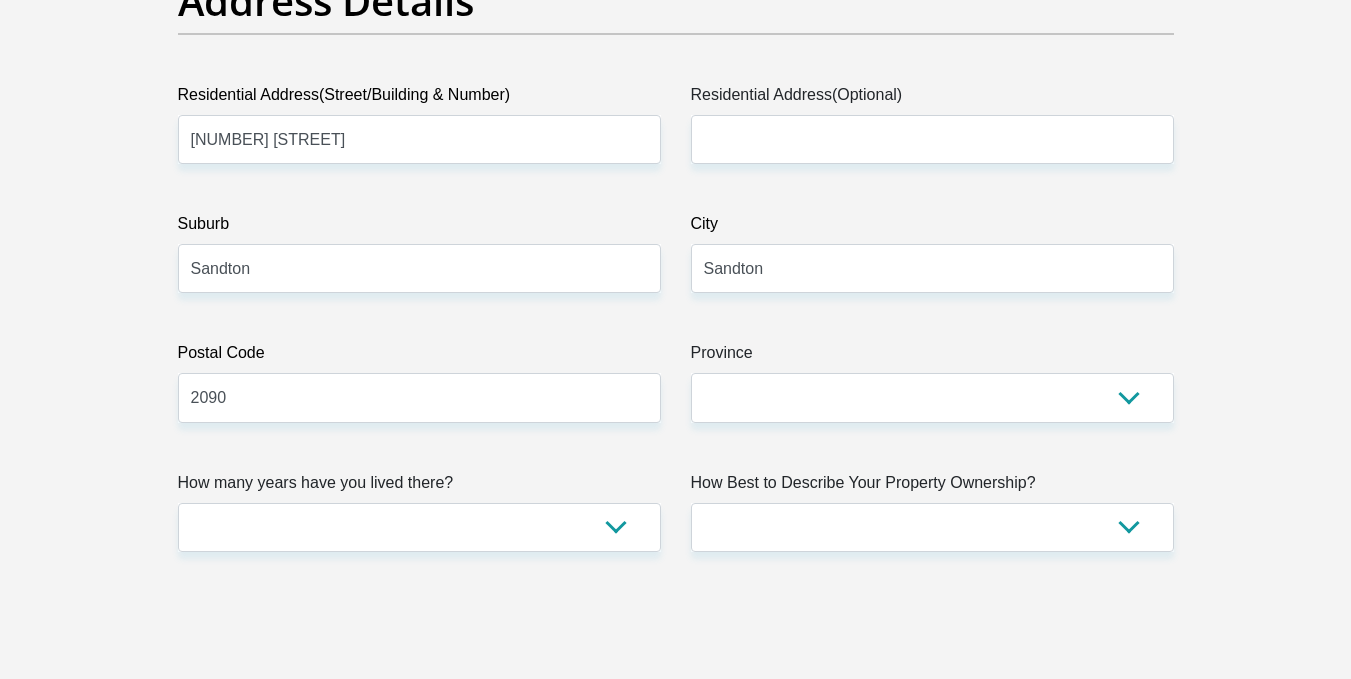 scroll, scrollTop: 1100, scrollLeft: 0, axis: vertical 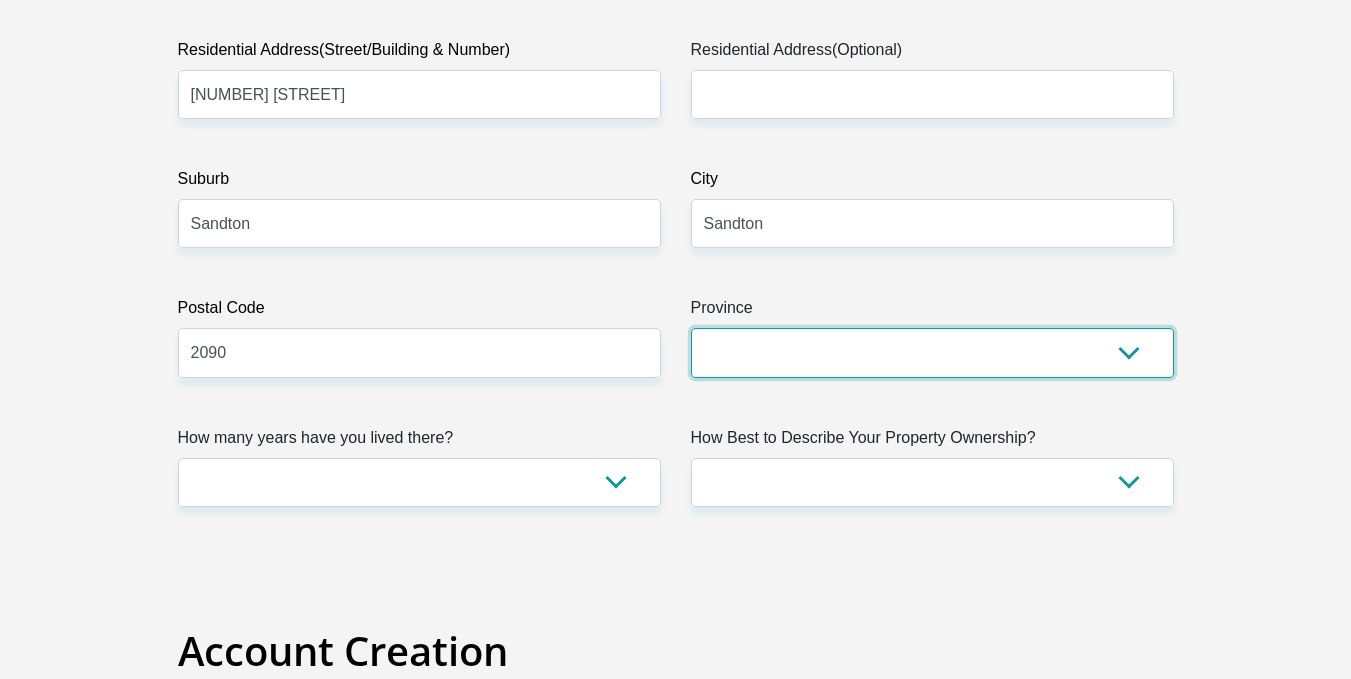 click on "Eastern Cape
Free State
Gauteng
KwaZulu-Natal
Limpopo
Mpumalanga
Northern Cape
North West
Western Cape" at bounding box center (932, 352) 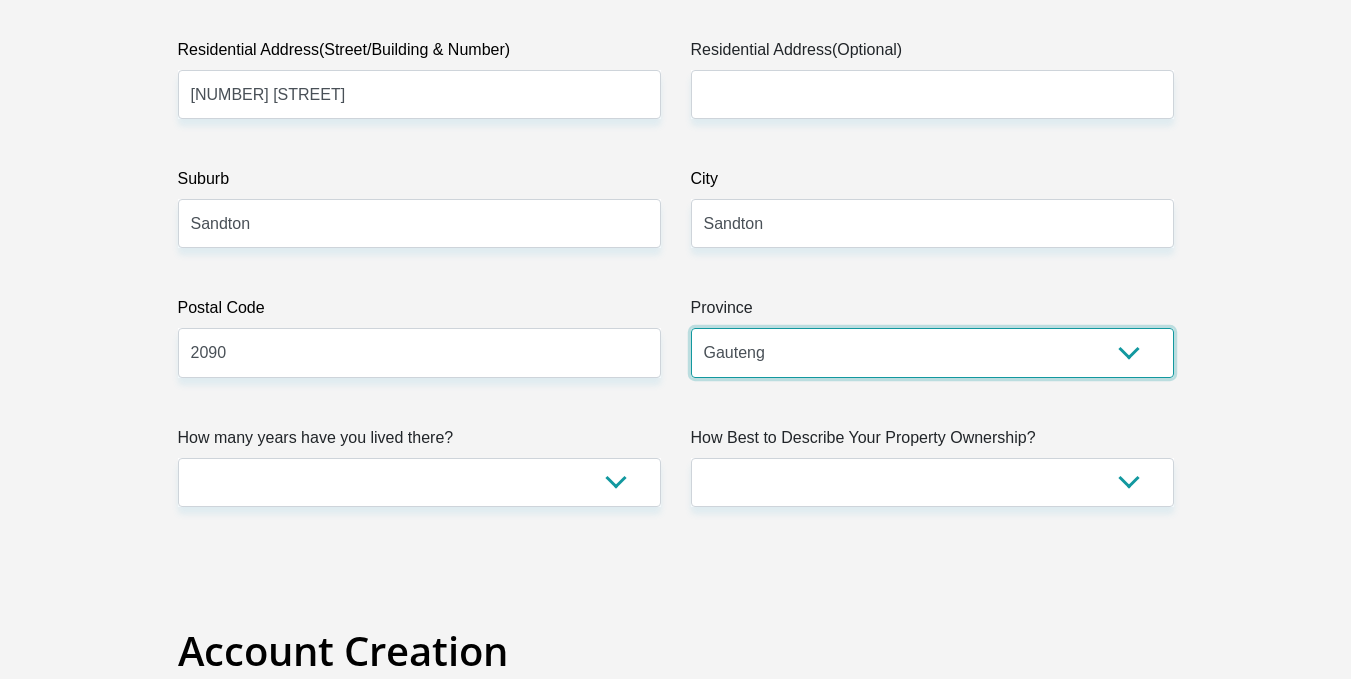 click on "Eastern Cape
Free State
Gauteng
KwaZulu-Natal
Limpopo
Mpumalanga
Northern Cape
North West
Western Cape" at bounding box center [932, 352] 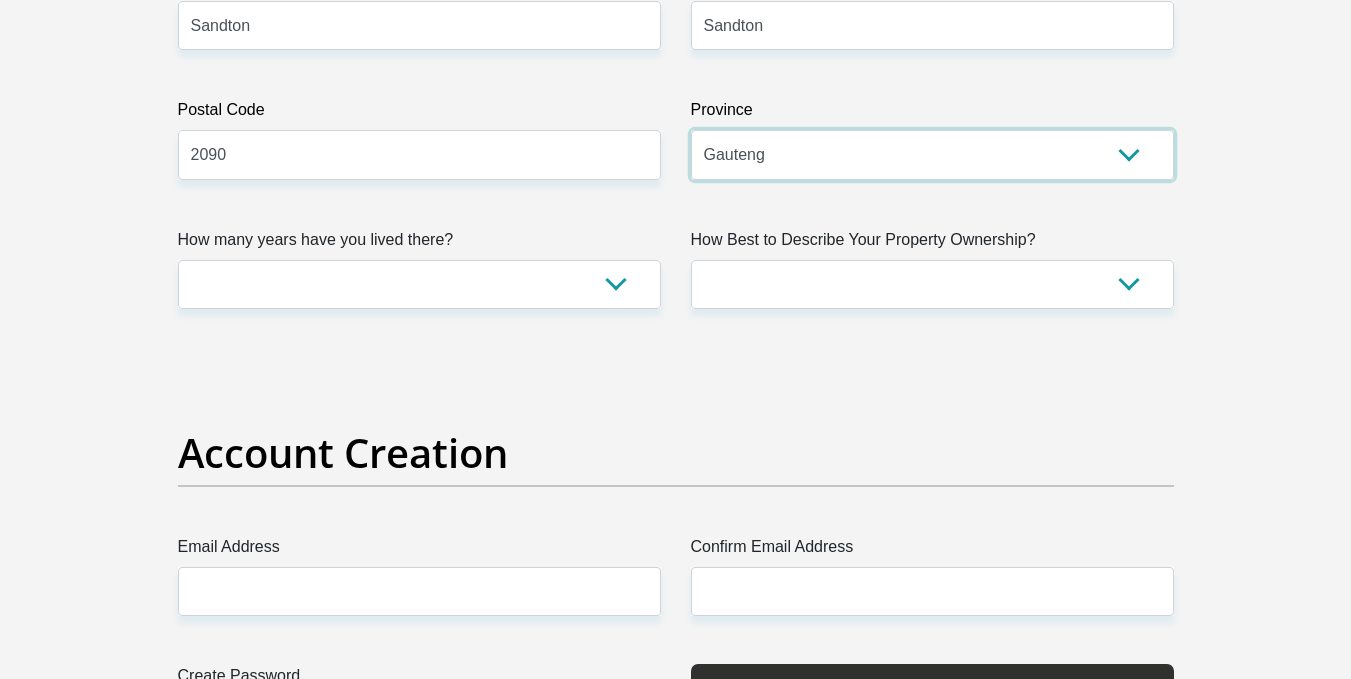 scroll, scrollTop: 1300, scrollLeft: 0, axis: vertical 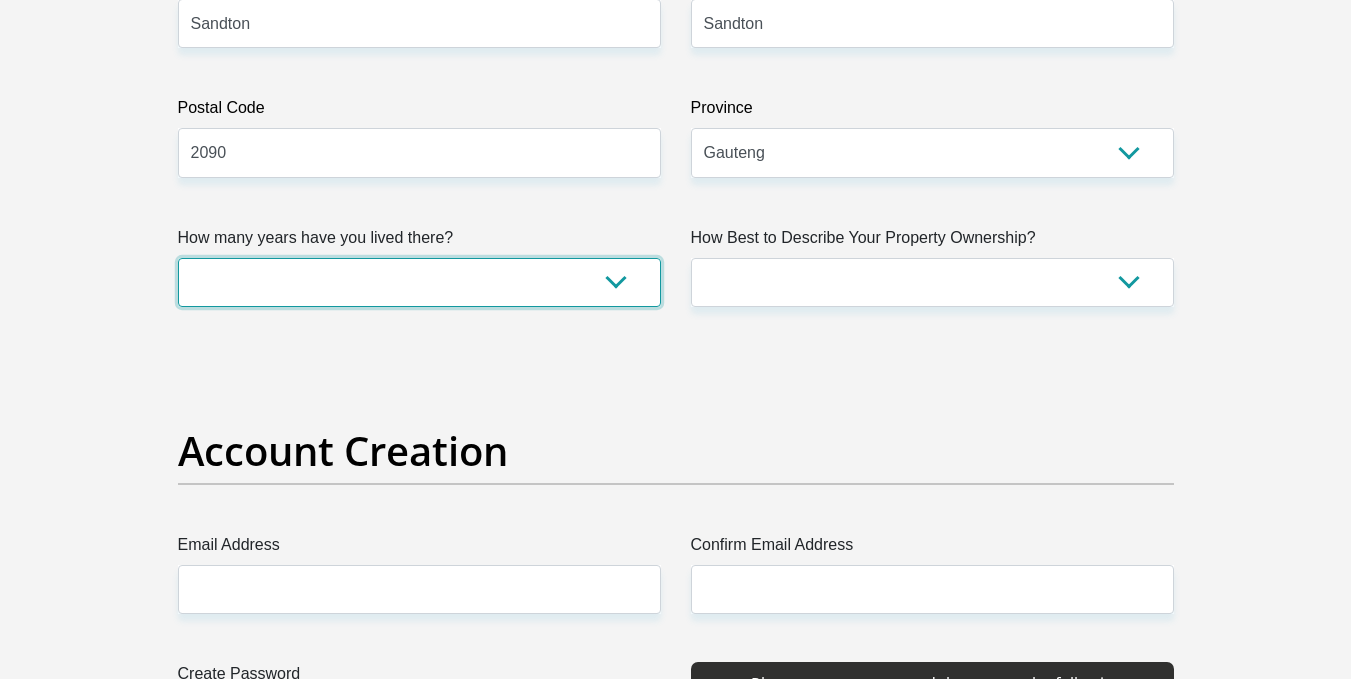 click on "less than 1 year
1-3 years
3-5 years
5+ years" at bounding box center [419, 282] 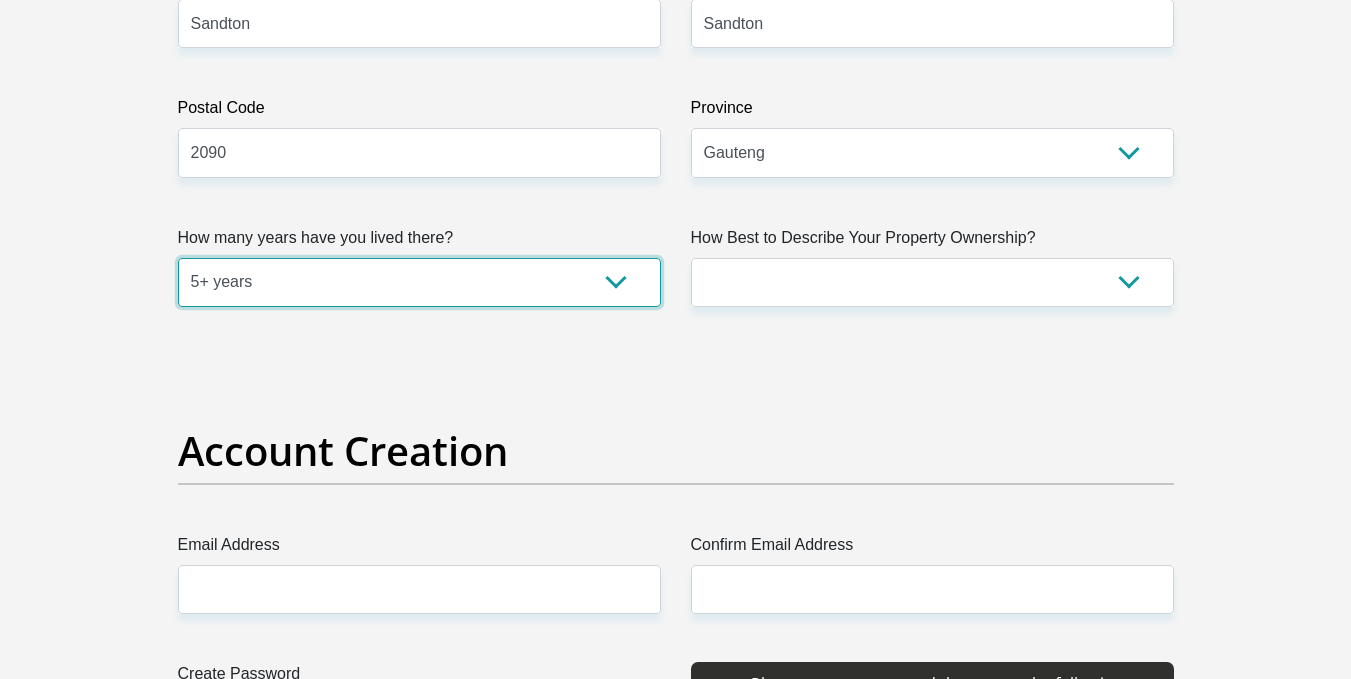 click on "less than 1 year
1-3 years
3-5 years
5+ years" at bounding box center (419, 282) 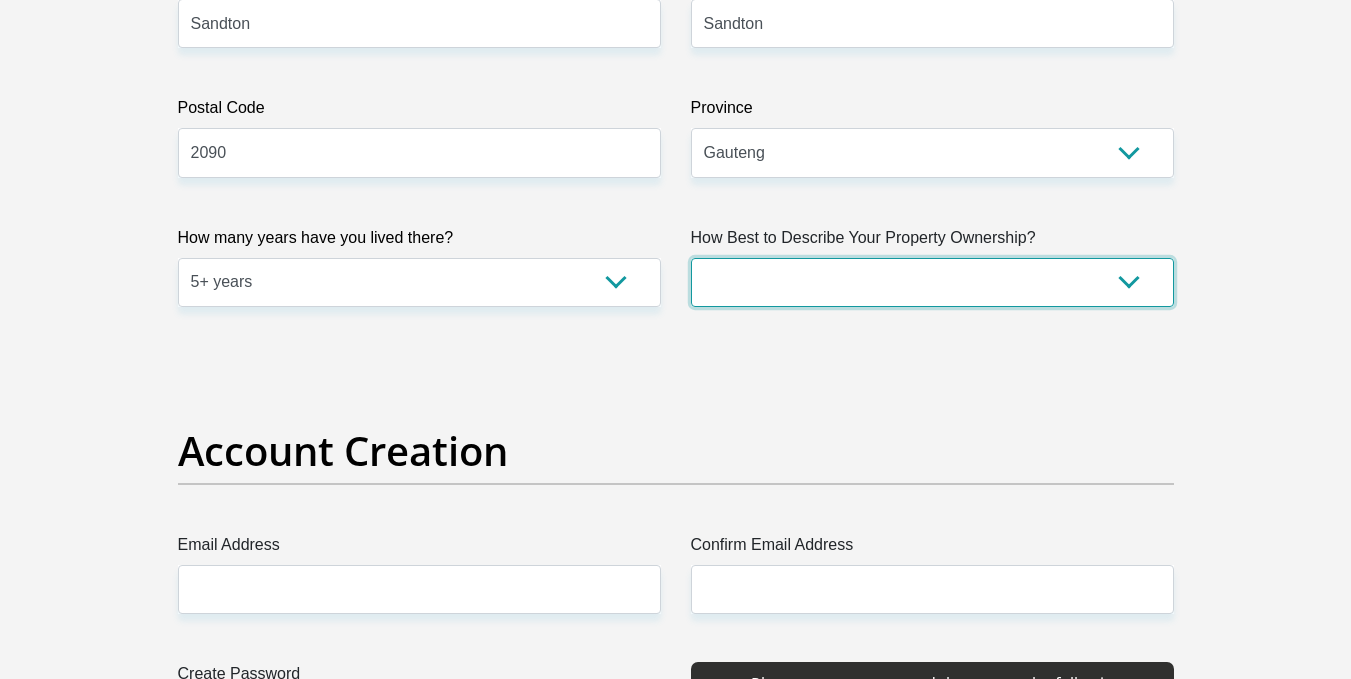 click on "Owned
Rented
Family Owned
Company Dwelling" at bounding box center [932, 282] 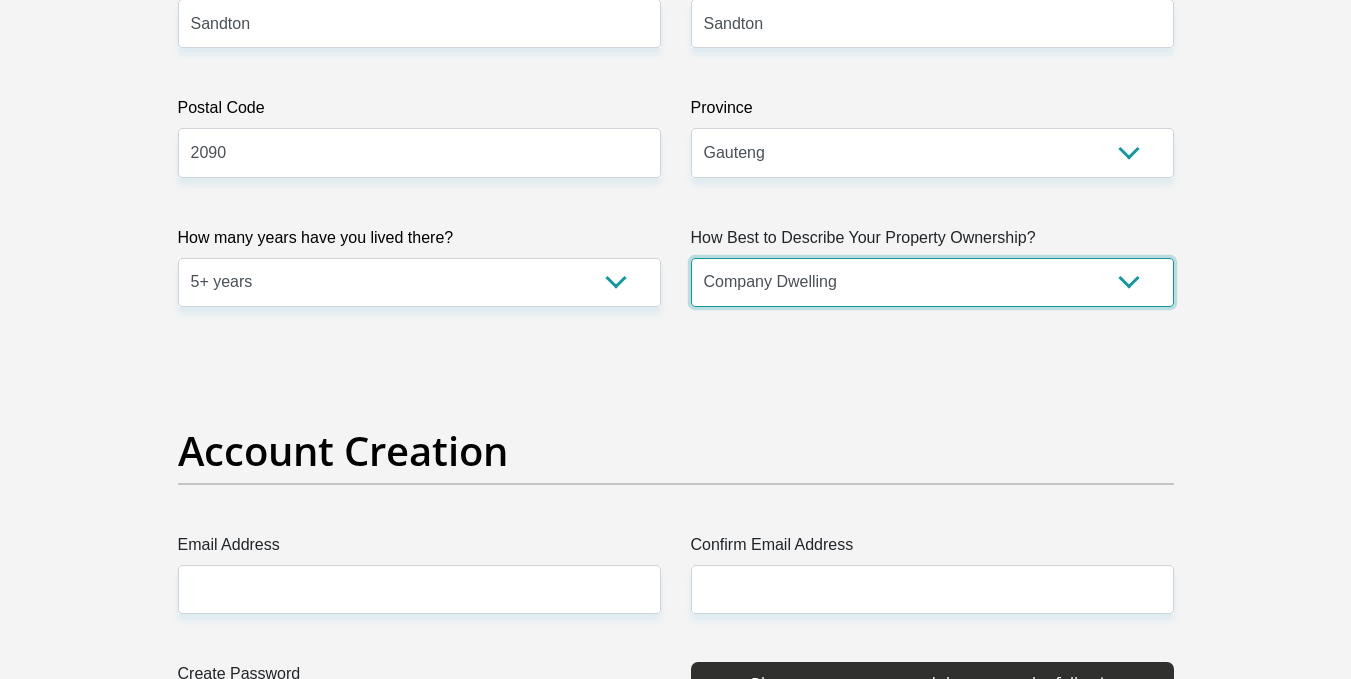 click on "Owned
Rented
Family Owned
Company Dwelling" at bounding box center [932, 282] 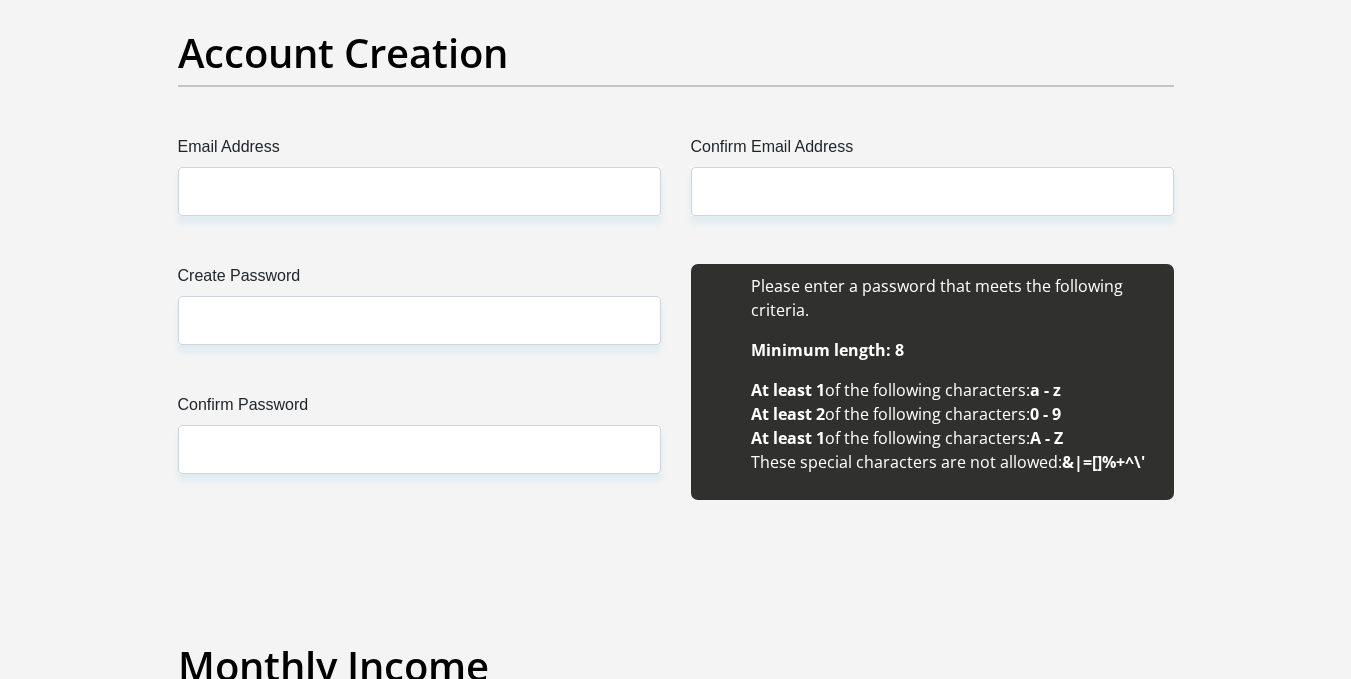 scroll, scrollTop: 1700, scrollLeft: 0, axis: vertical 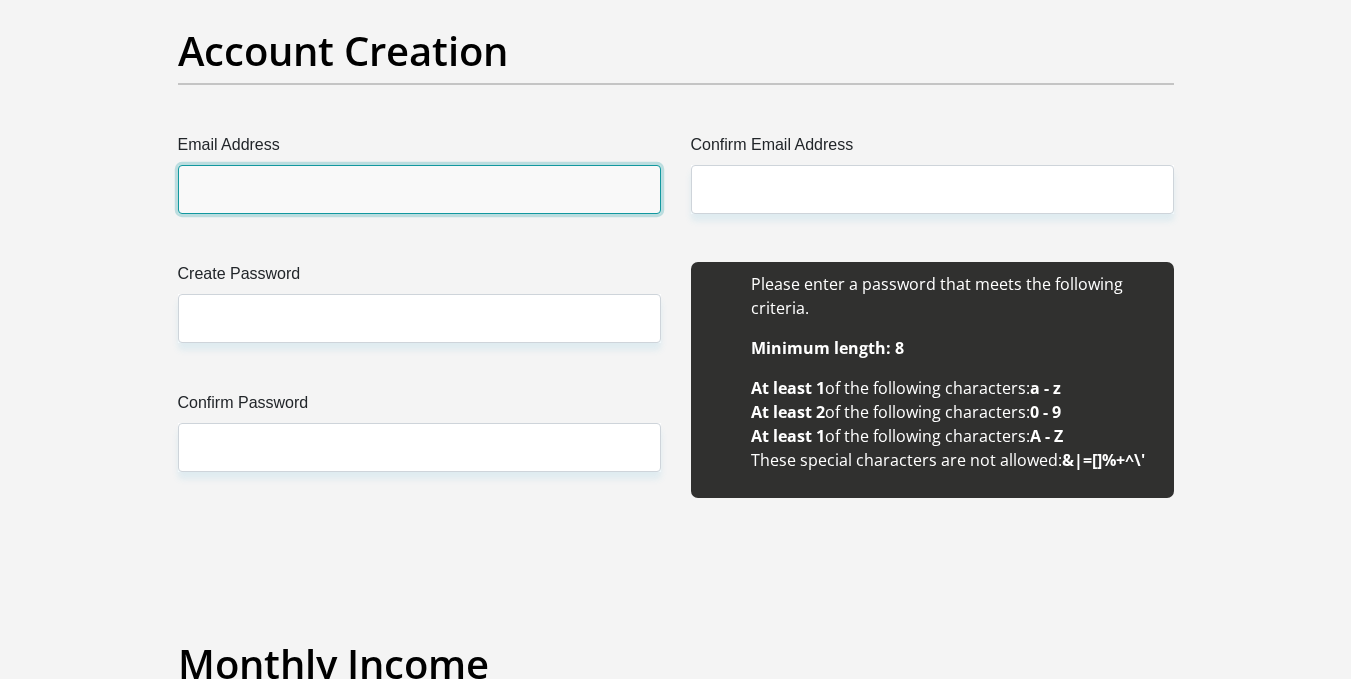 click on "Email Address" at bounding box center (419, 189) 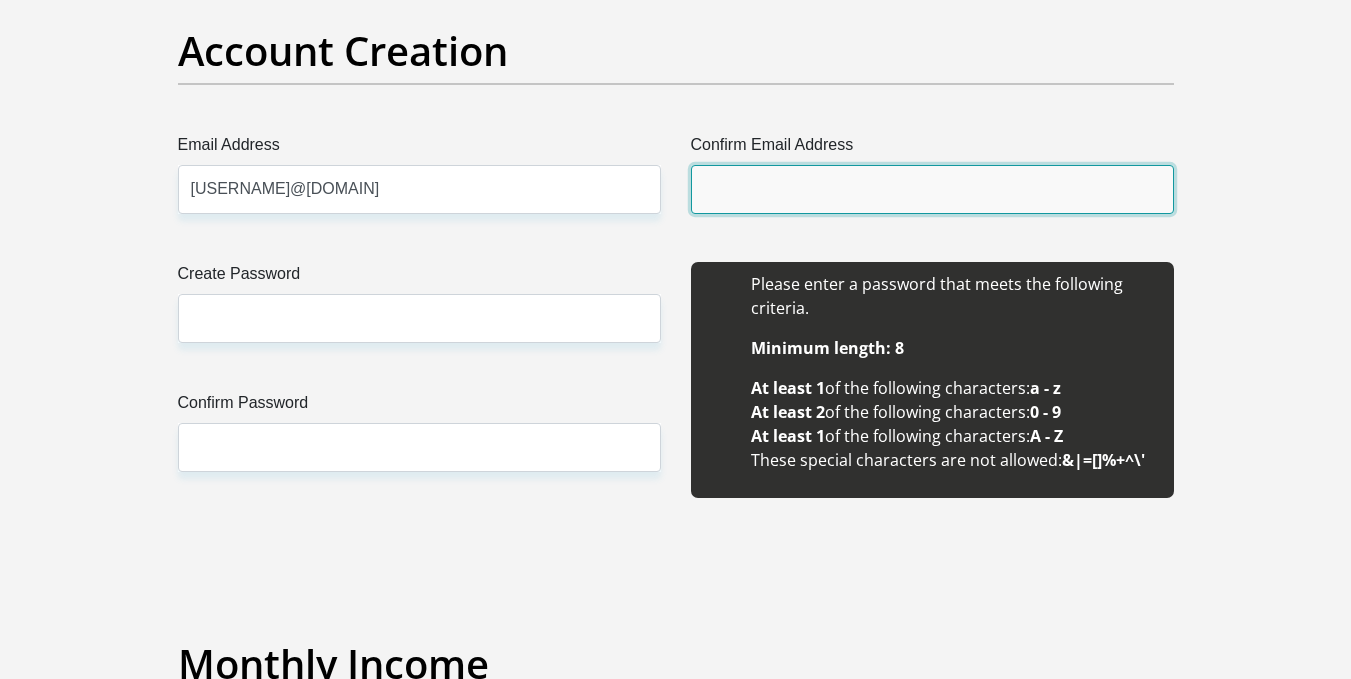 type on "[FIRST]@[EXAMPLE.COM]" 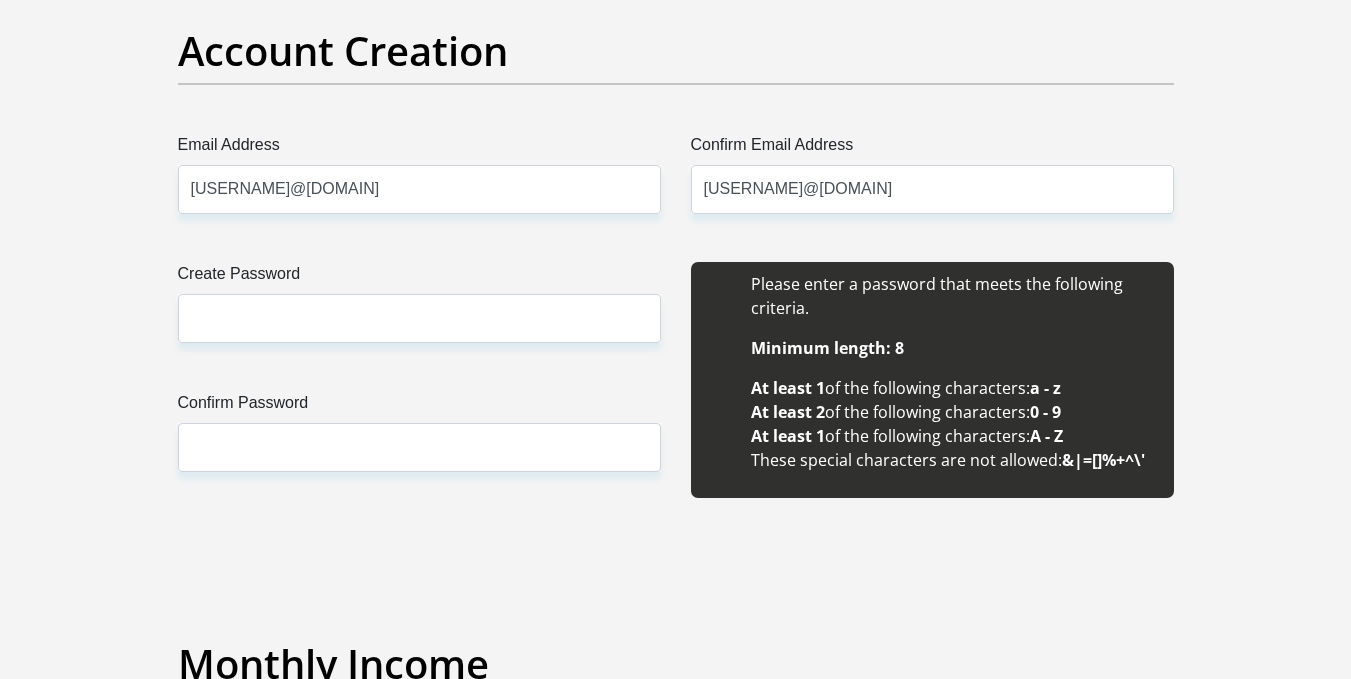 type 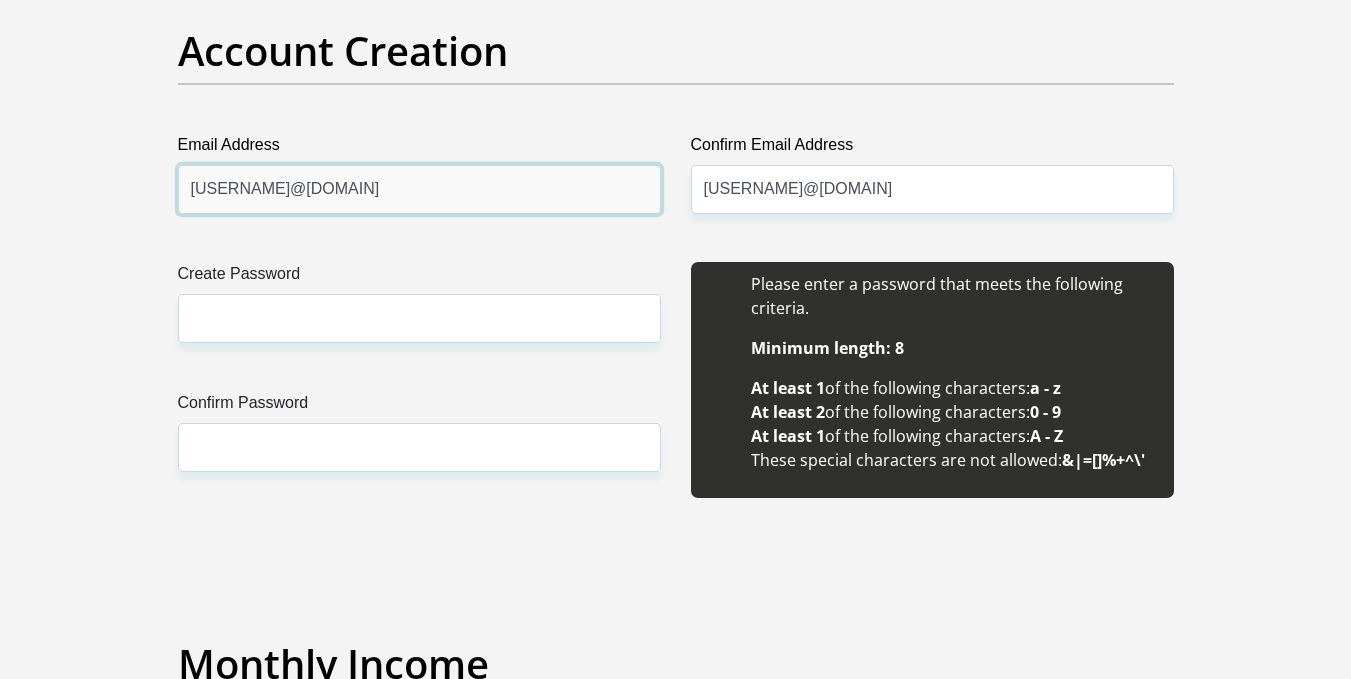 type 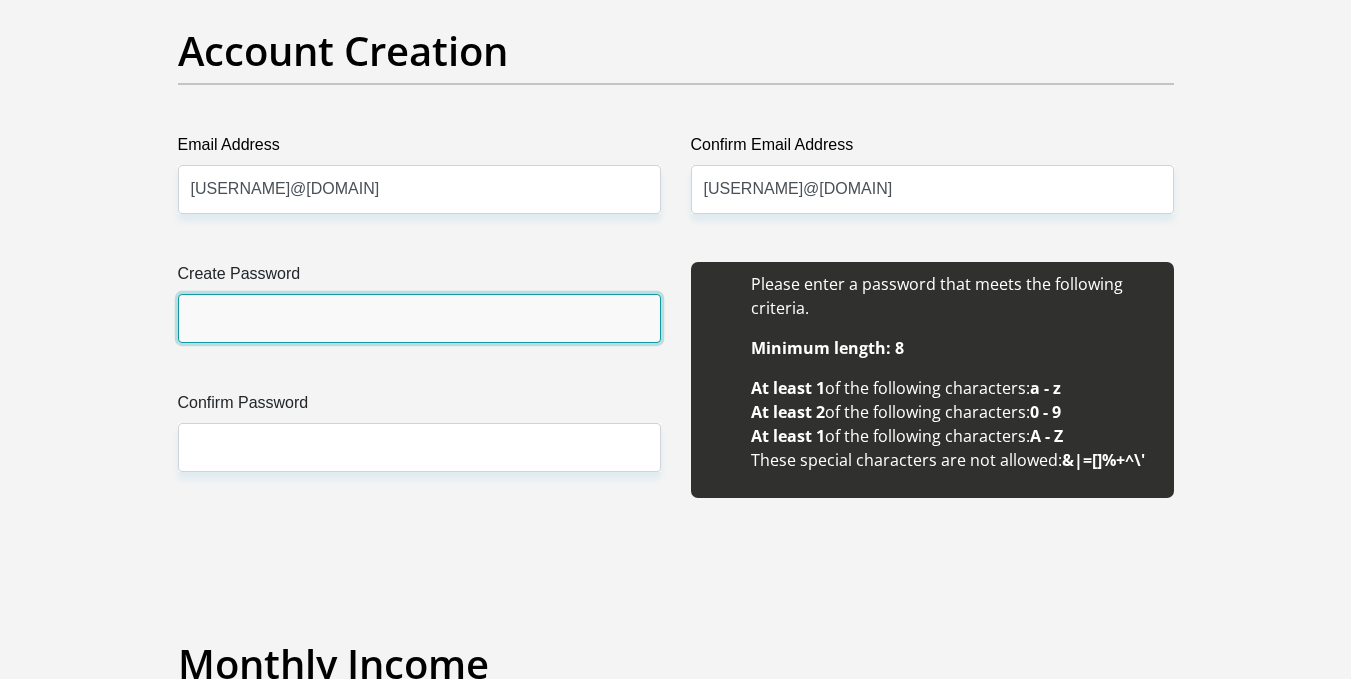 paste on "470010" 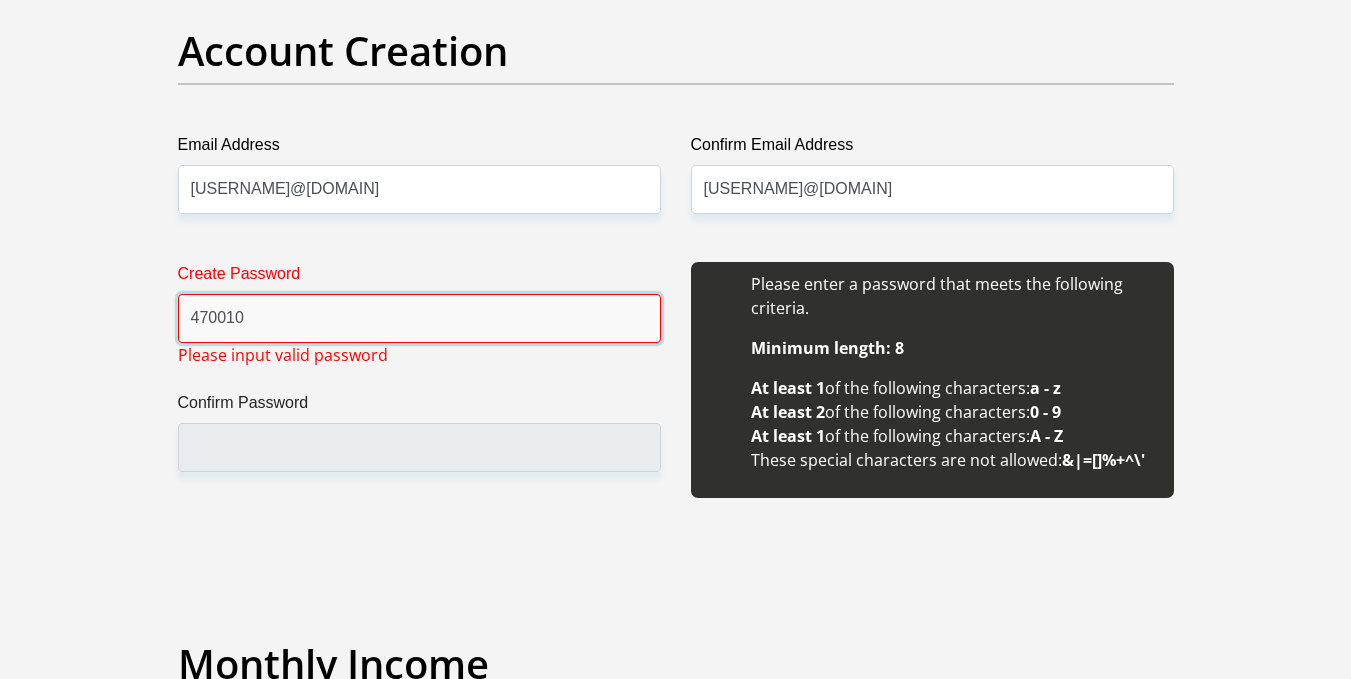 drag, startPoint x: 337, startPoint y: 439, endPoint x: 268, endPoint y: 333, distance: 126.47925 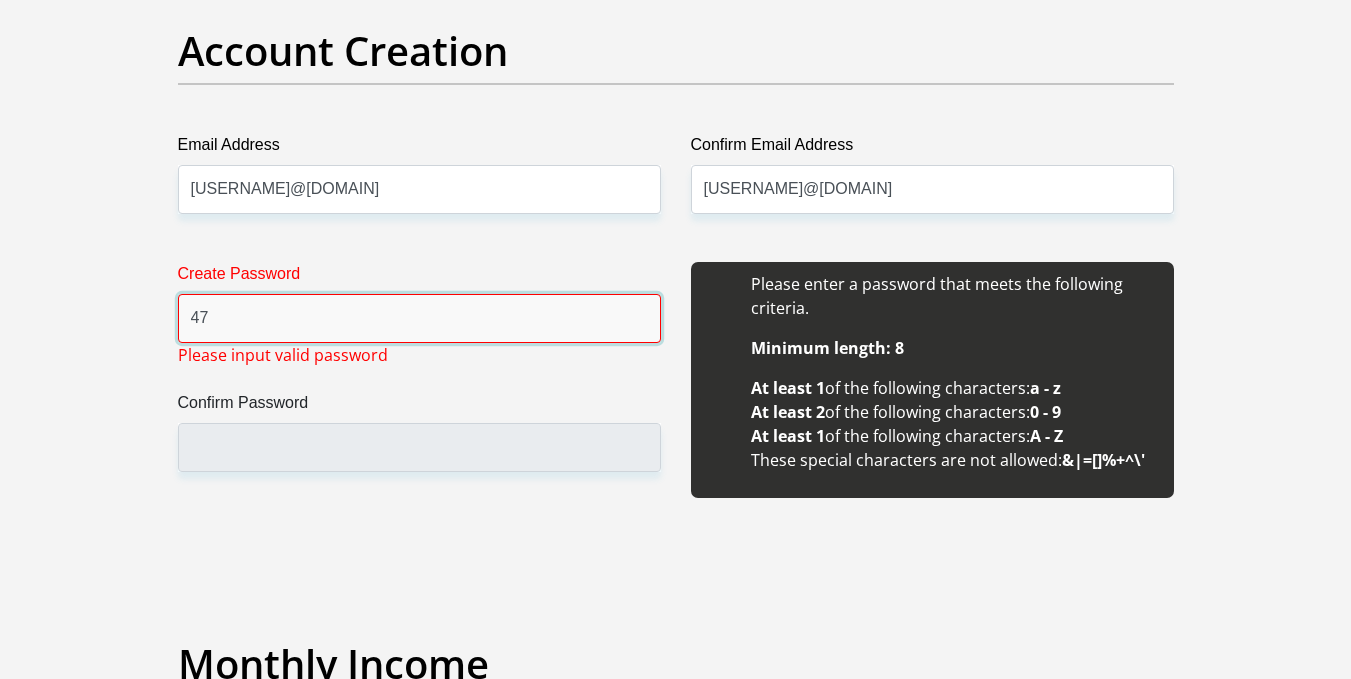 type on "4" 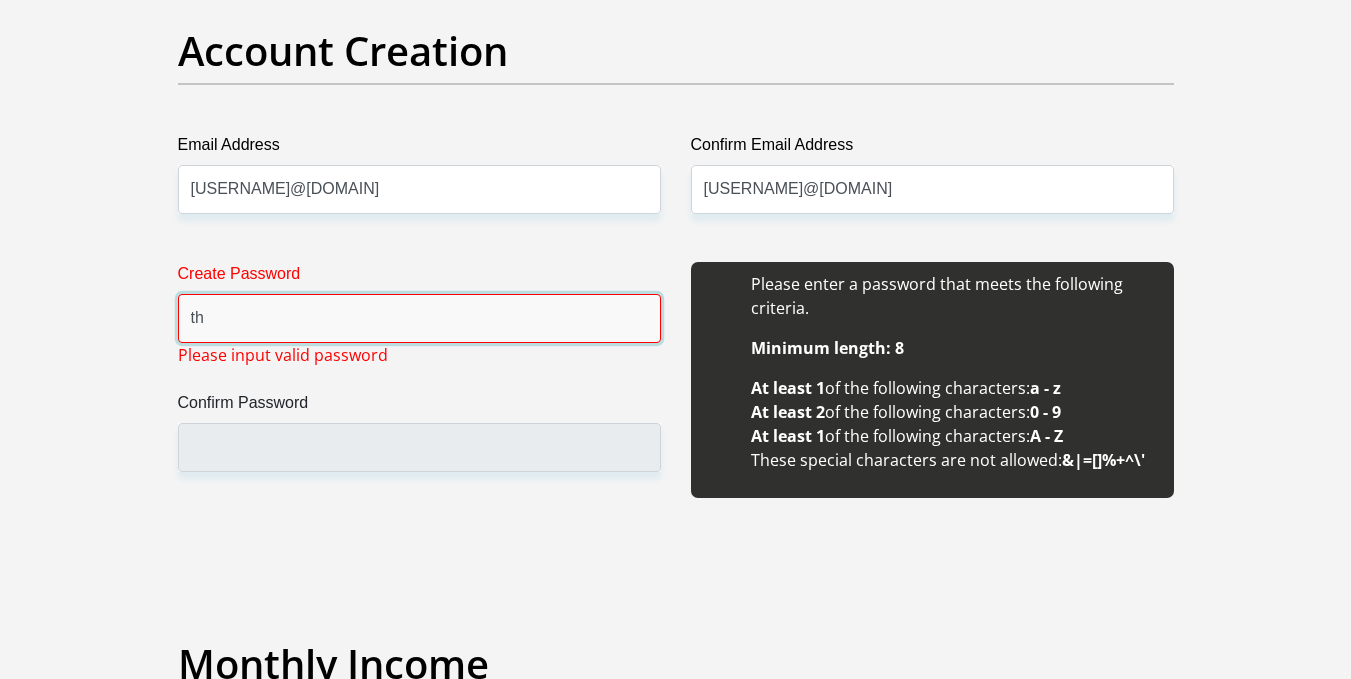 type on "t" 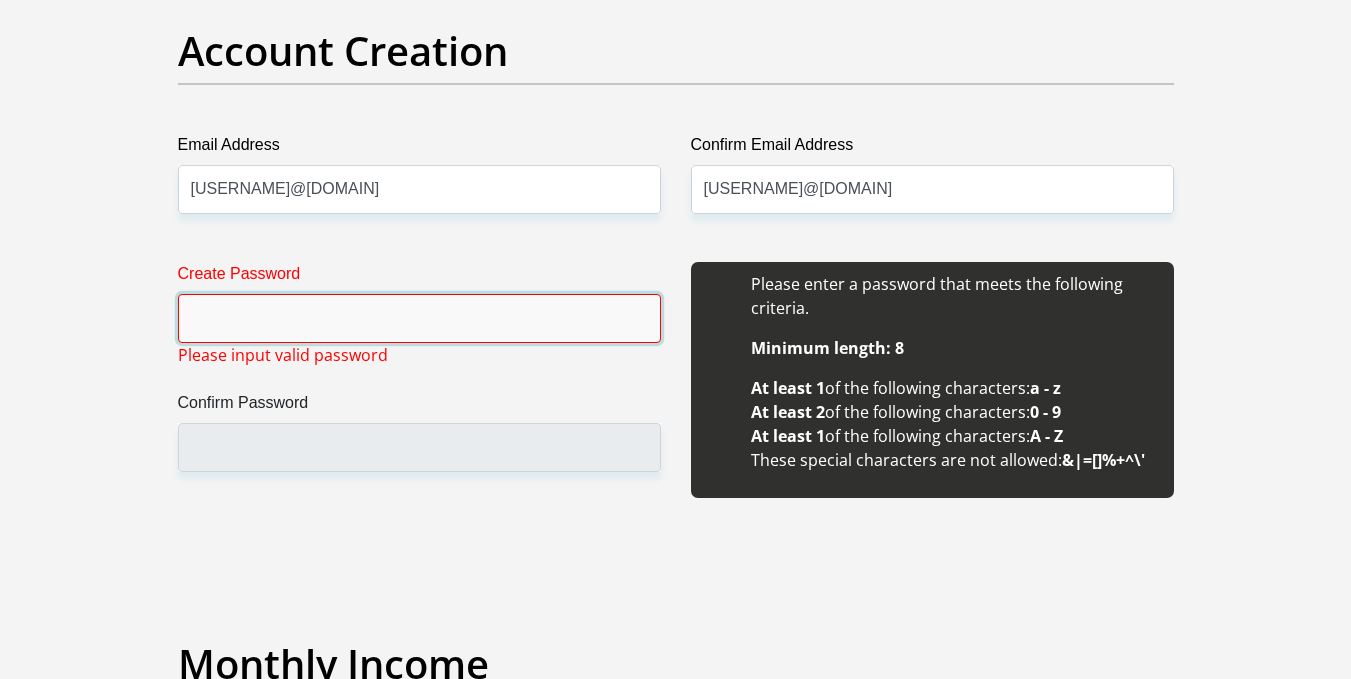 paste on "theBestDirector33!" 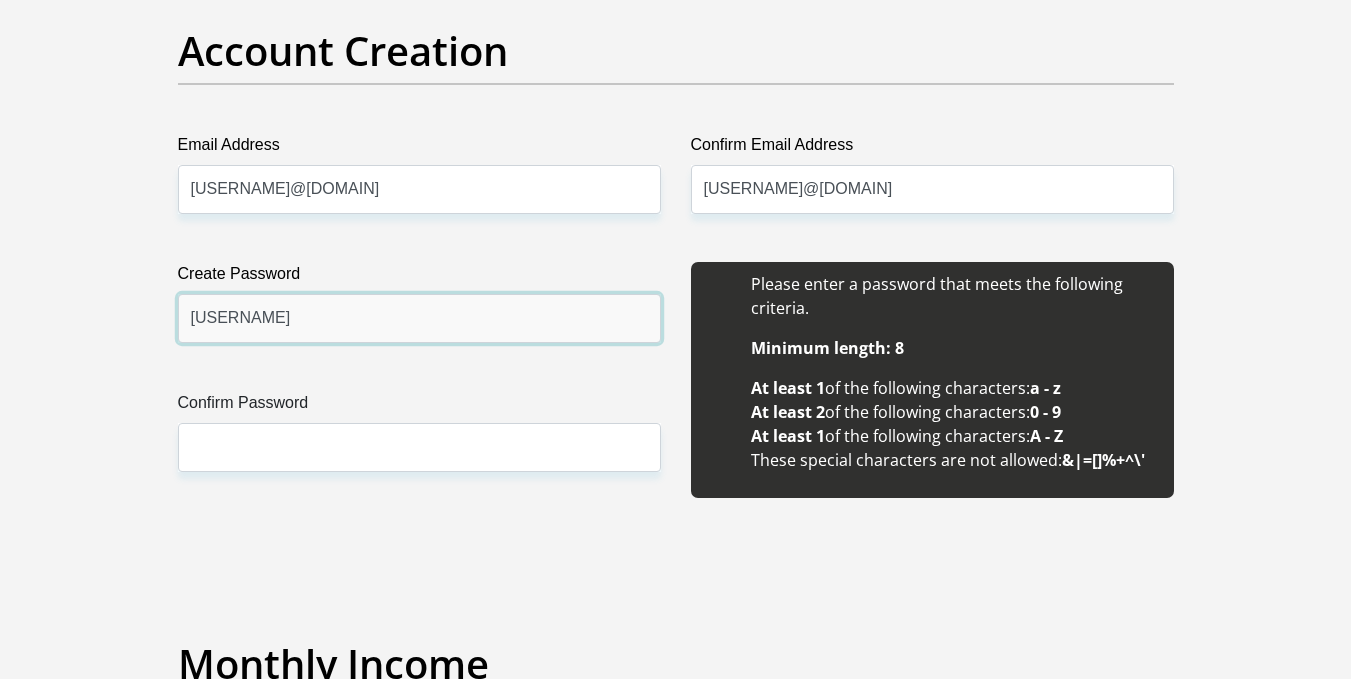 type on "theBestDirector33!" 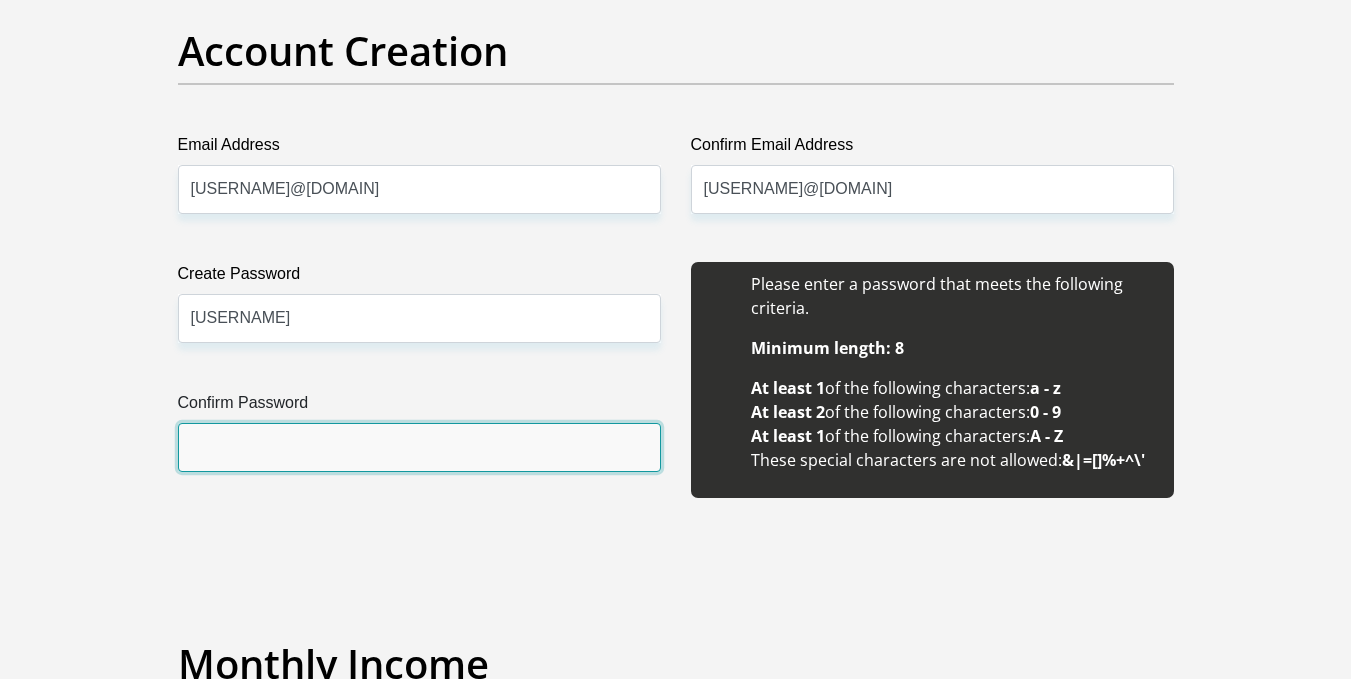 click on "Confirm Password" at bounding box center (419, 447) 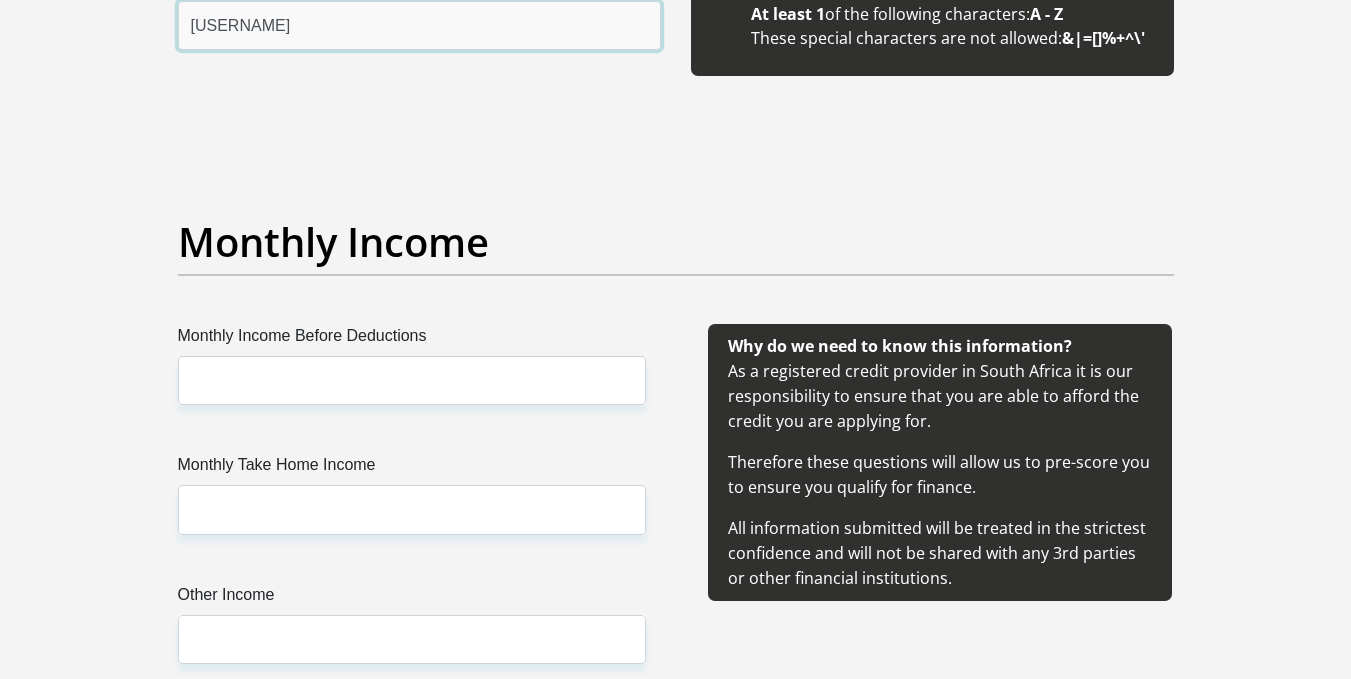 scroll, scrollTop: 2300, scrollLeft: 0, axis: vertical 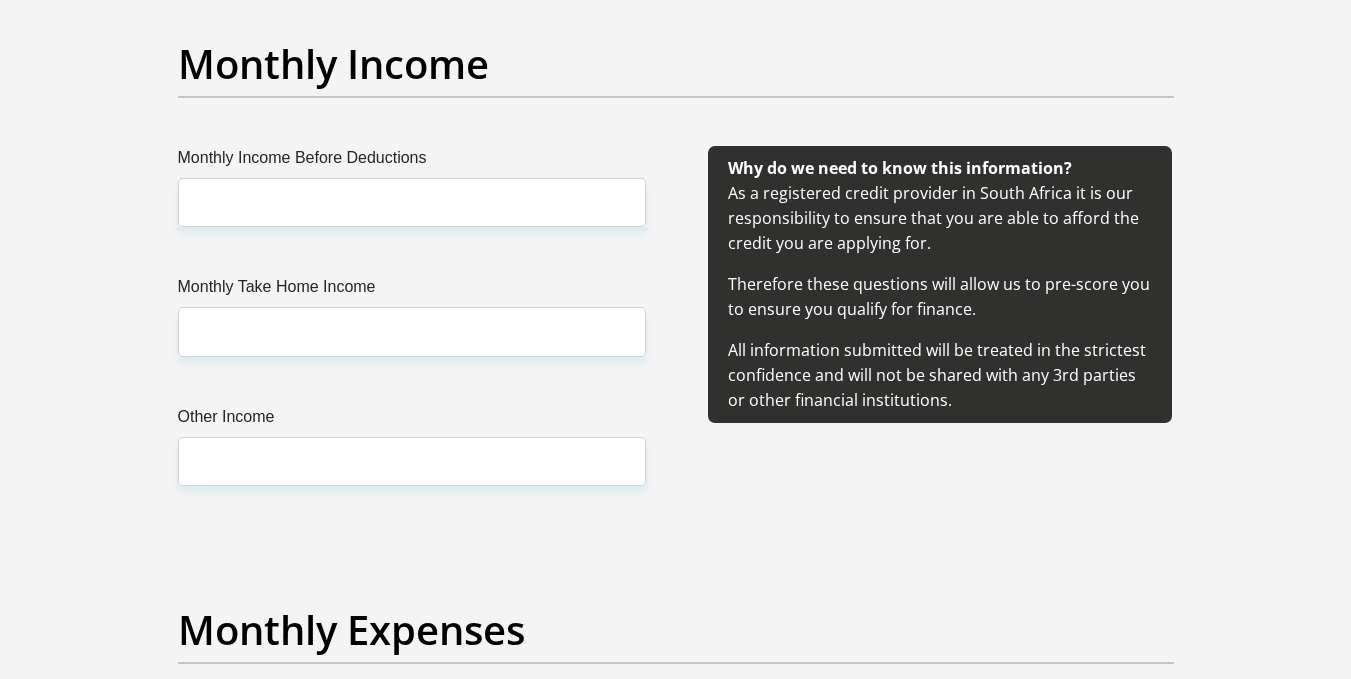 type on "theBestDirector33!" 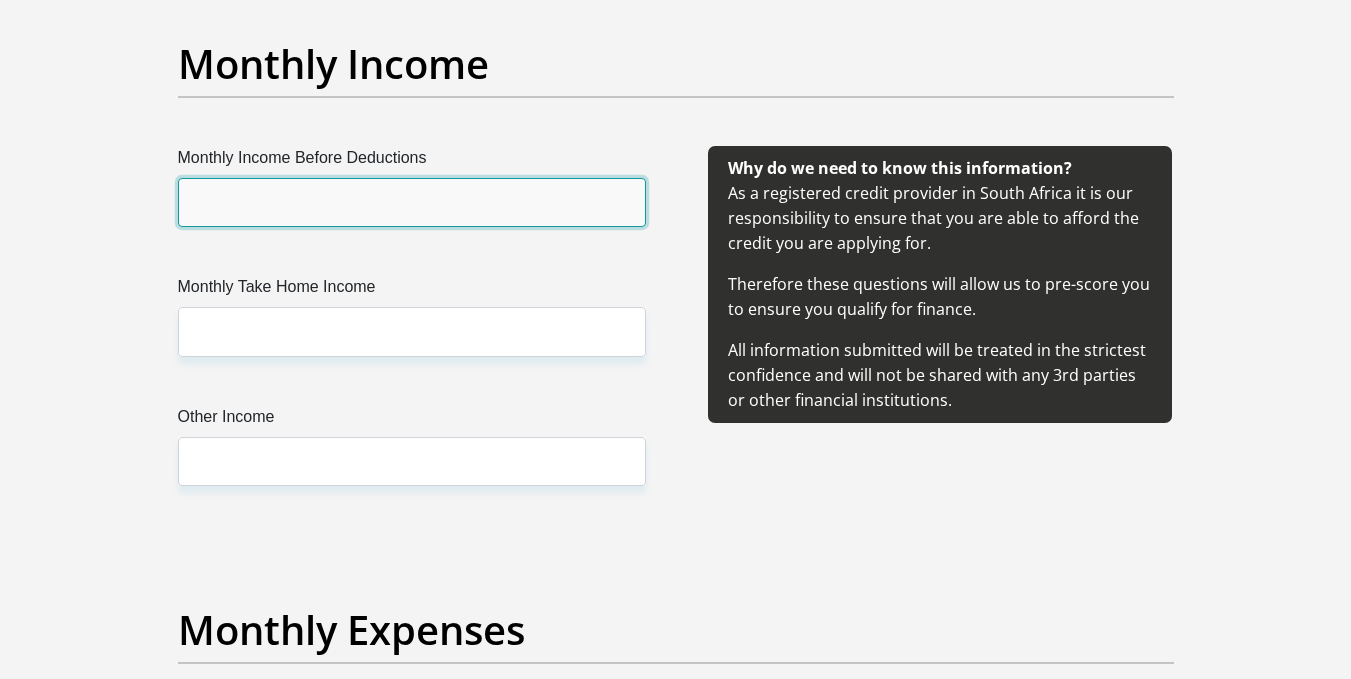 click on "Monthly Income Before Deductions" at bounding box center [412, 202] 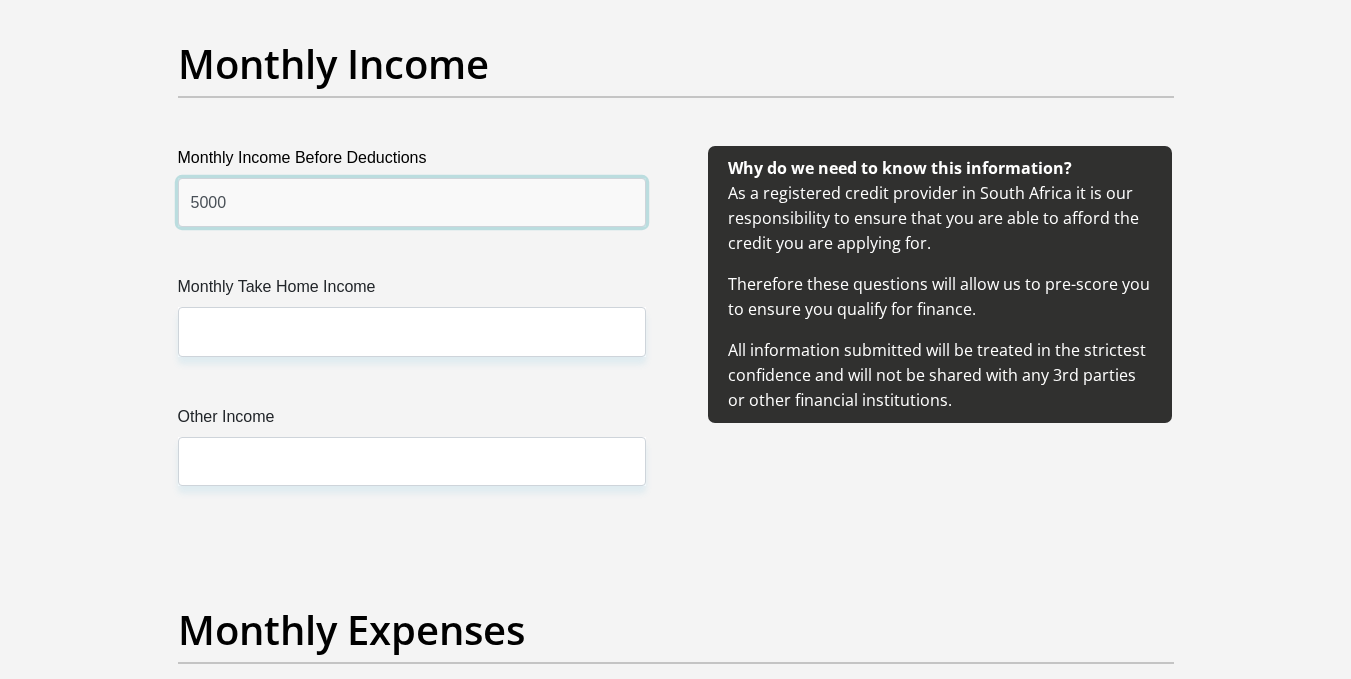 type on "5000" 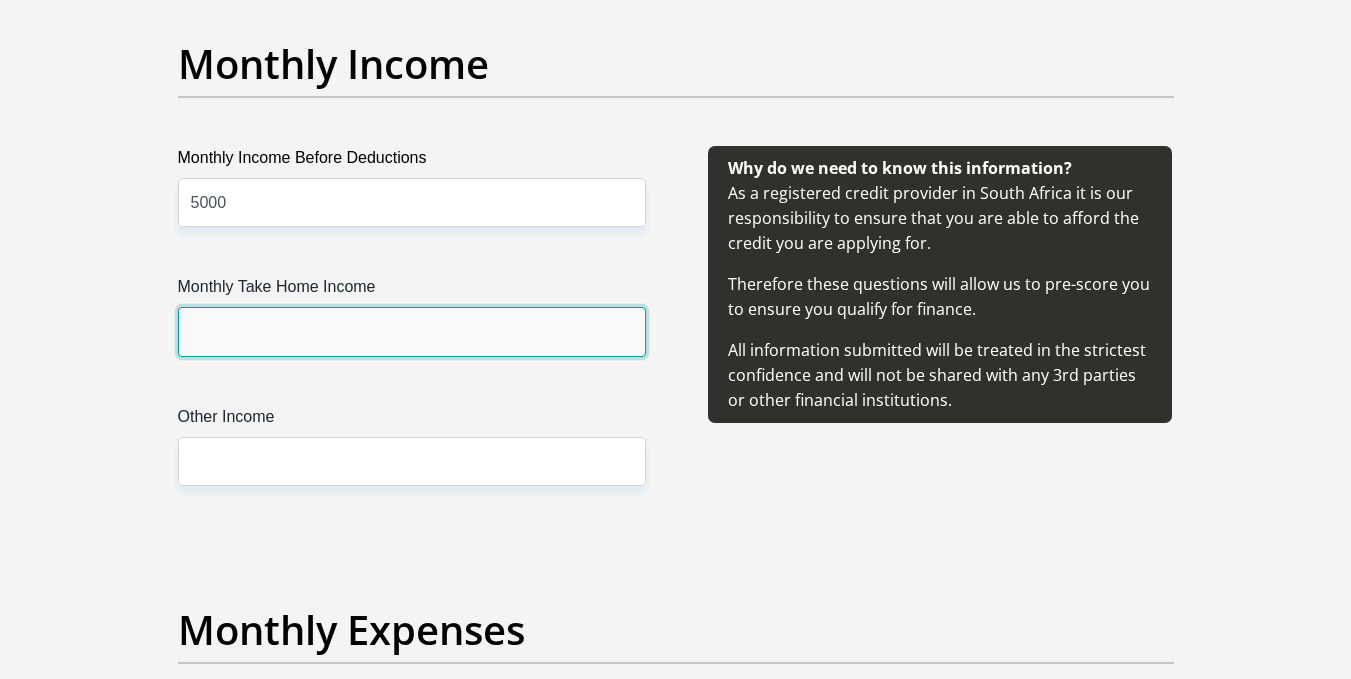 click on "Monthly Take Home Income" at bounding box center (412, 331) 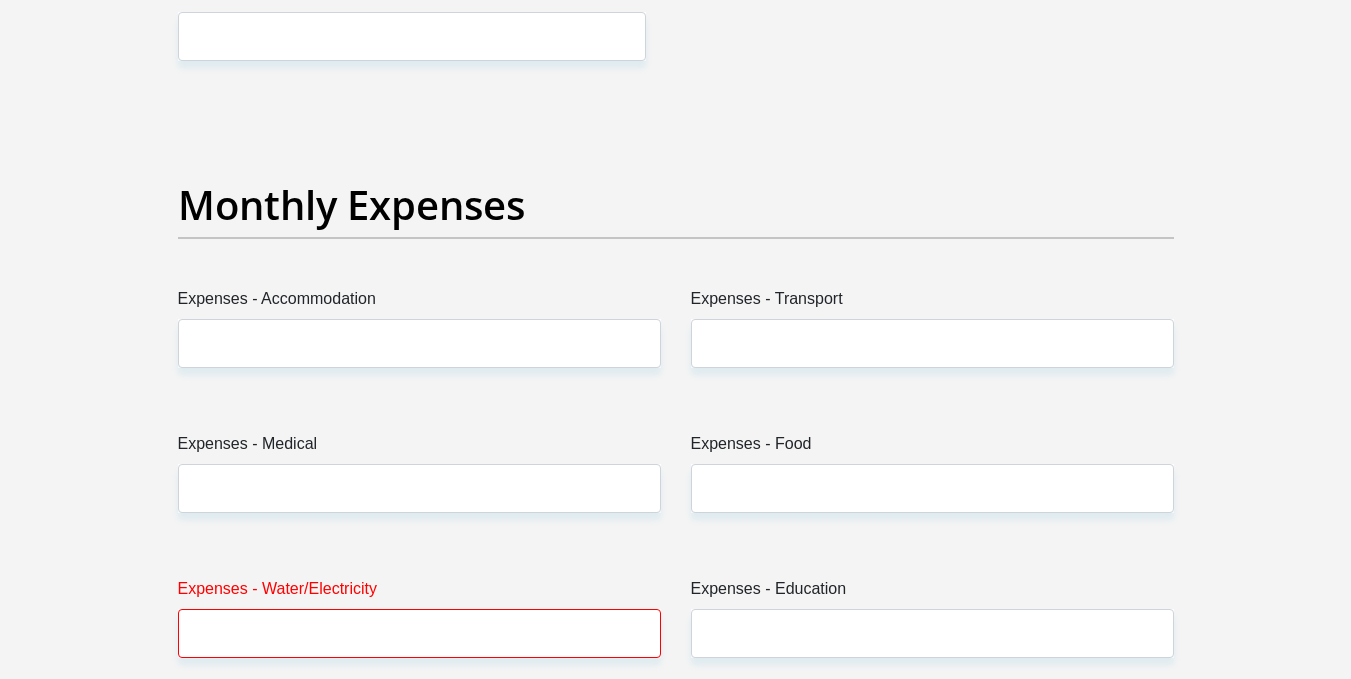 scroll, scrollTop: 2900, scrollLeft: 0, axis: vertical 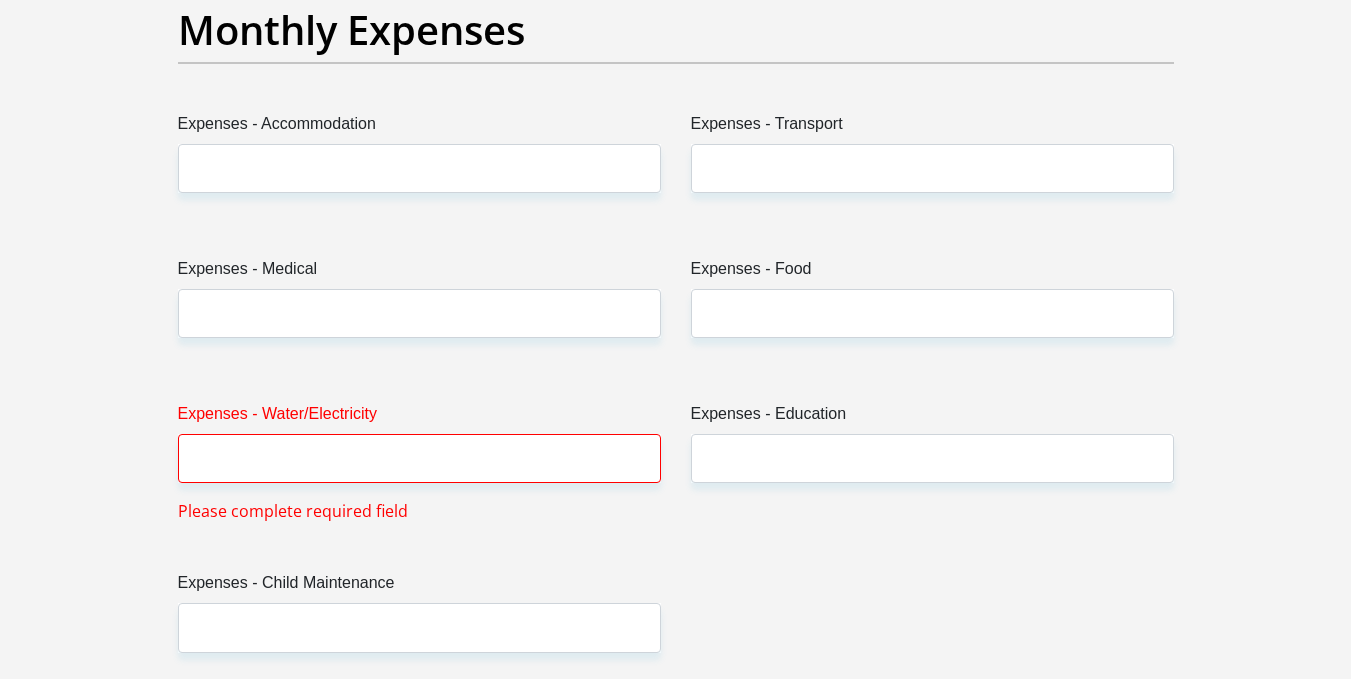 type on "5000" 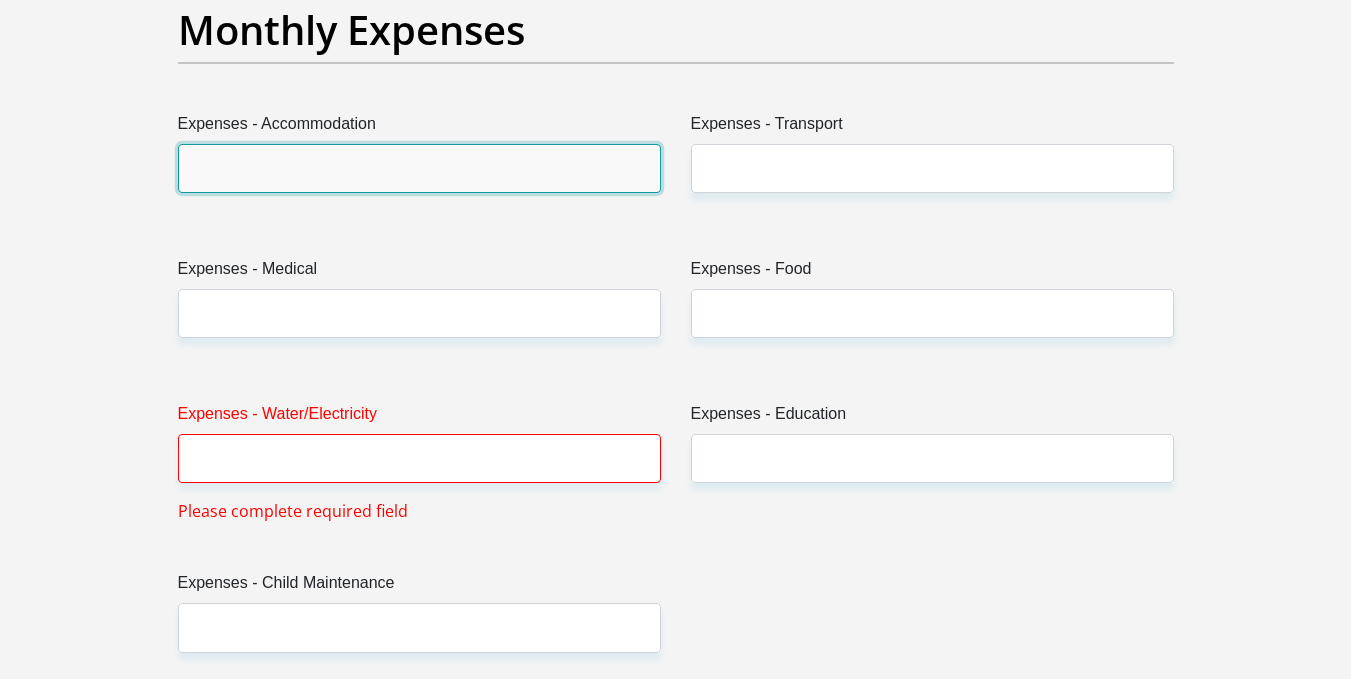 click on "Expenses - Accommodation" at bounding box center (419, 168) 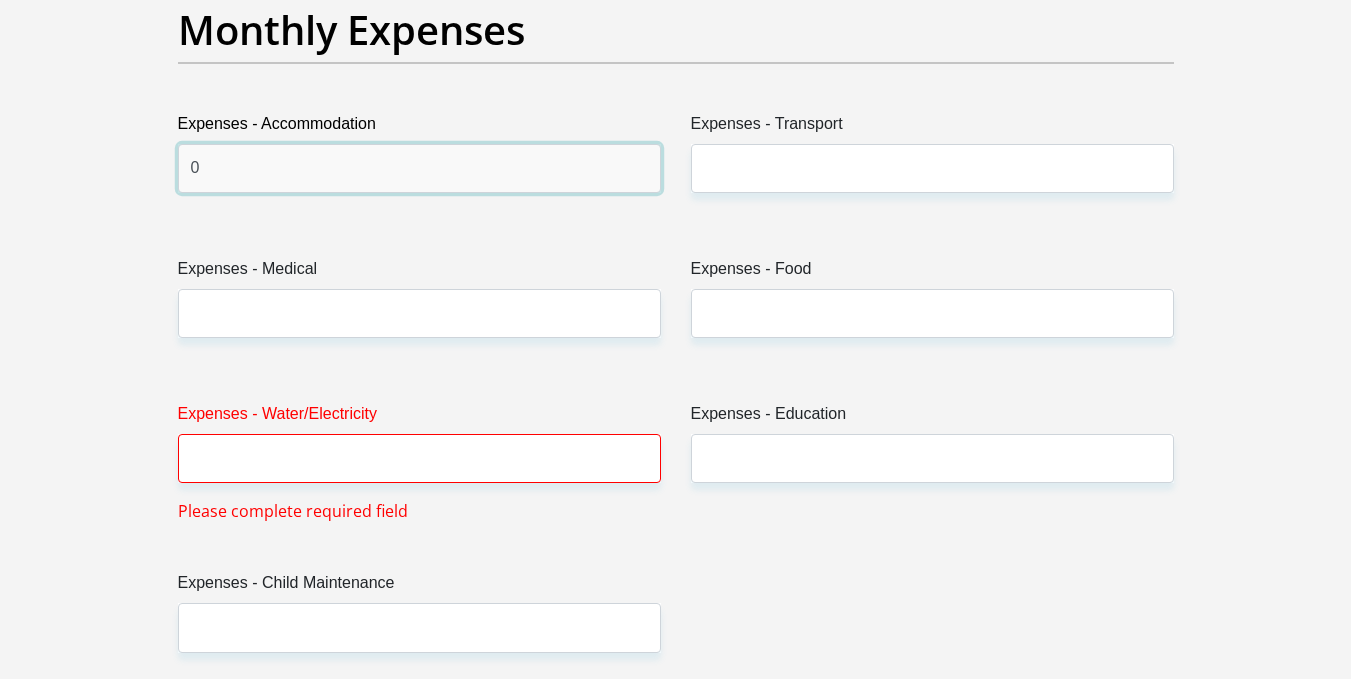 type on "0" 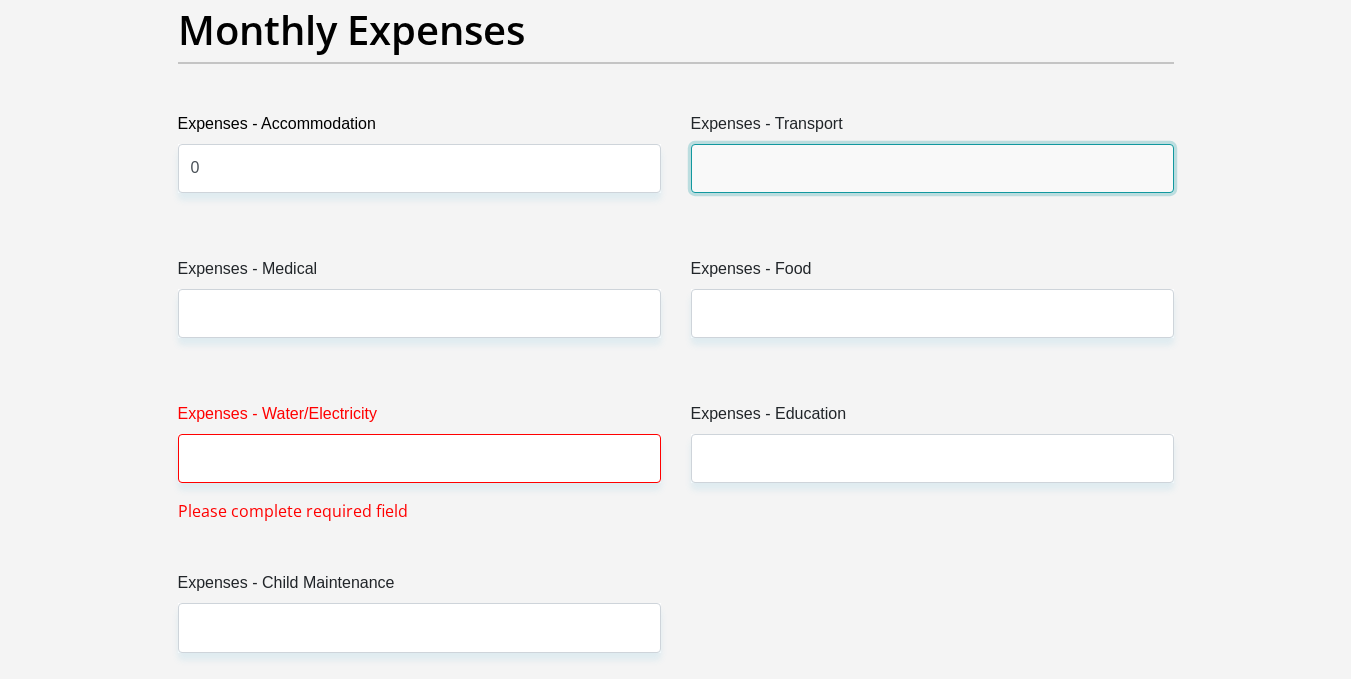 click on "Expenses - Transport" at bounding box center (932, 168) 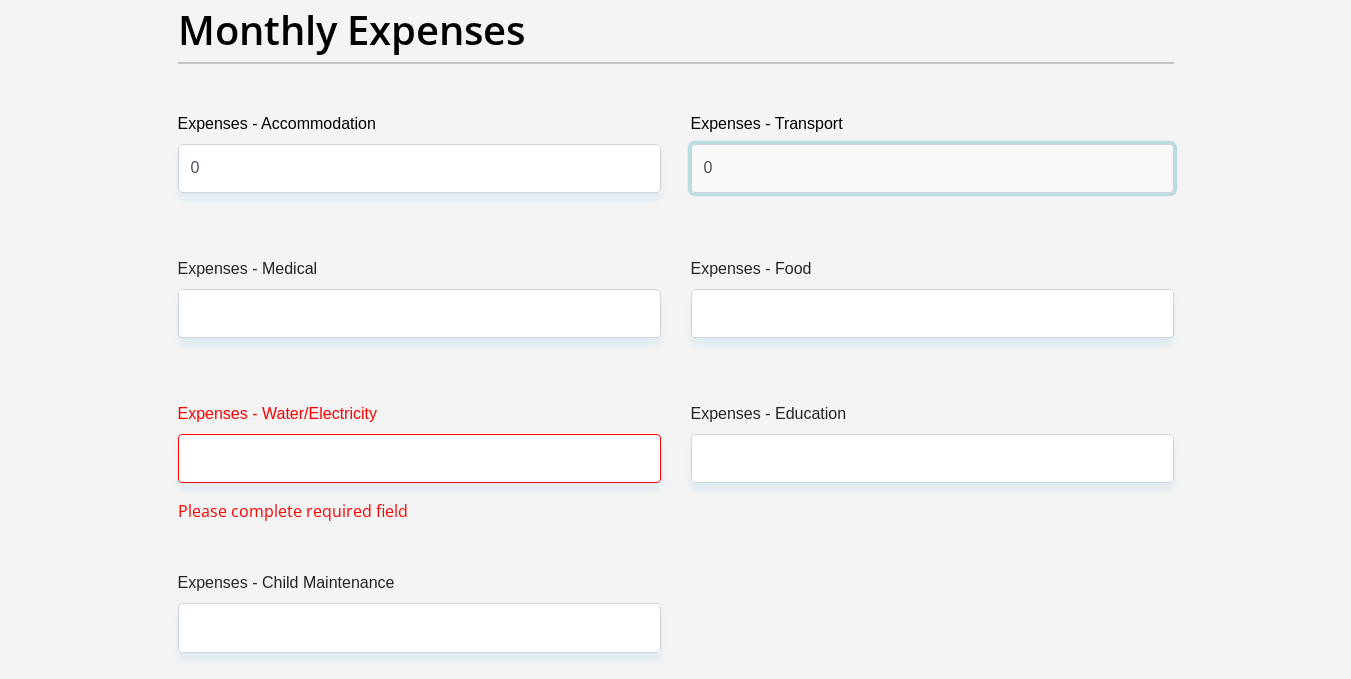 type on "0" 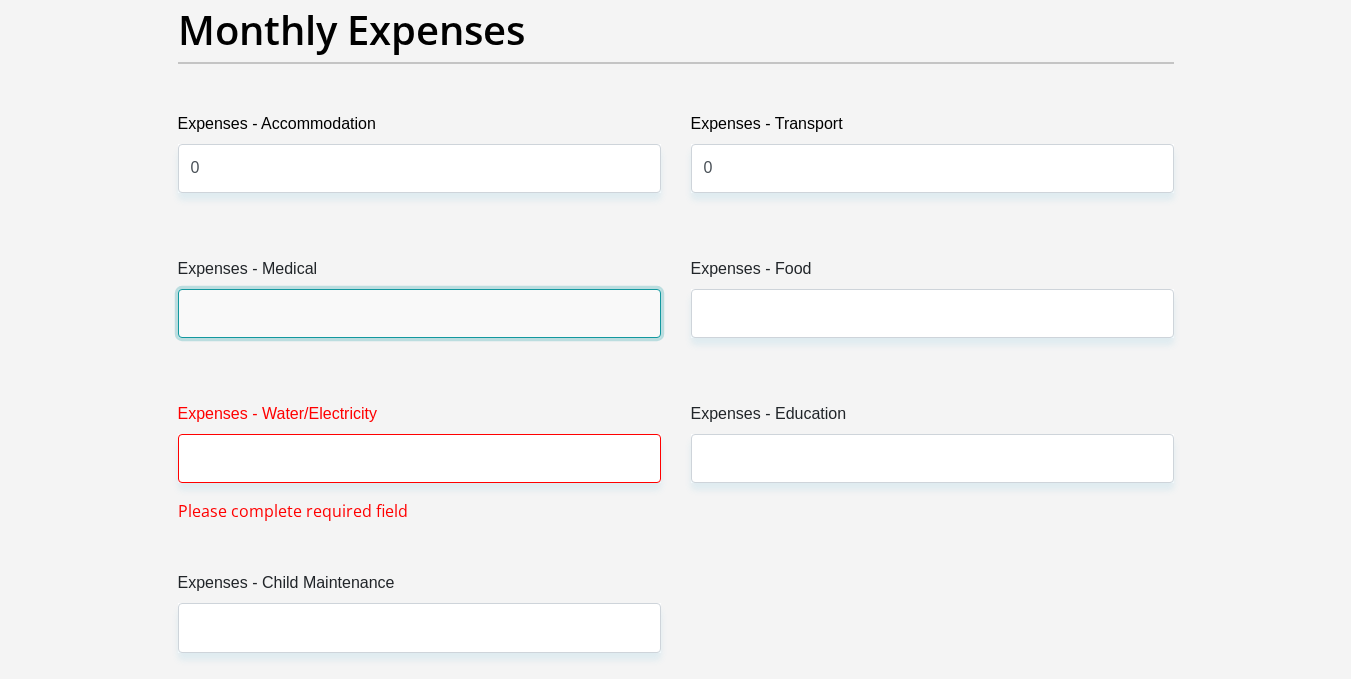 click on "Expenses - Medical" at bounding box center (419, 313) 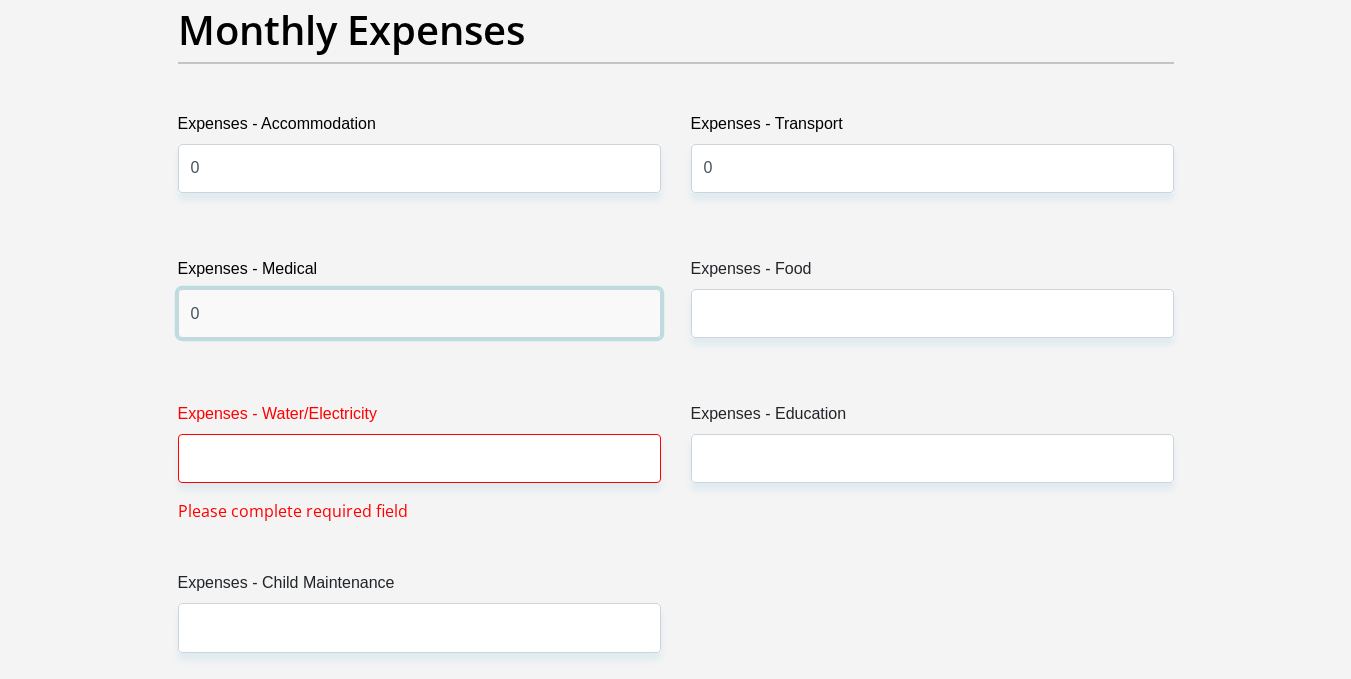 type on "0" 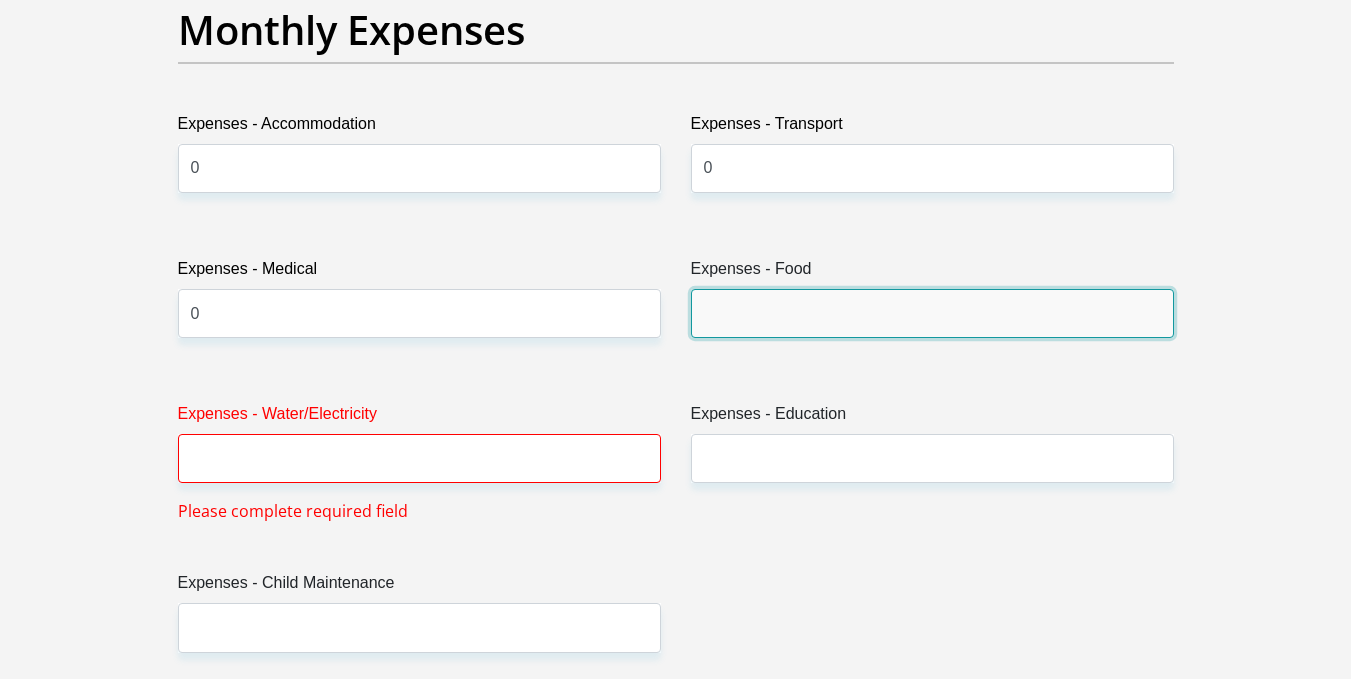 click on "Expenses - Food" at bounding box center [932, 313] 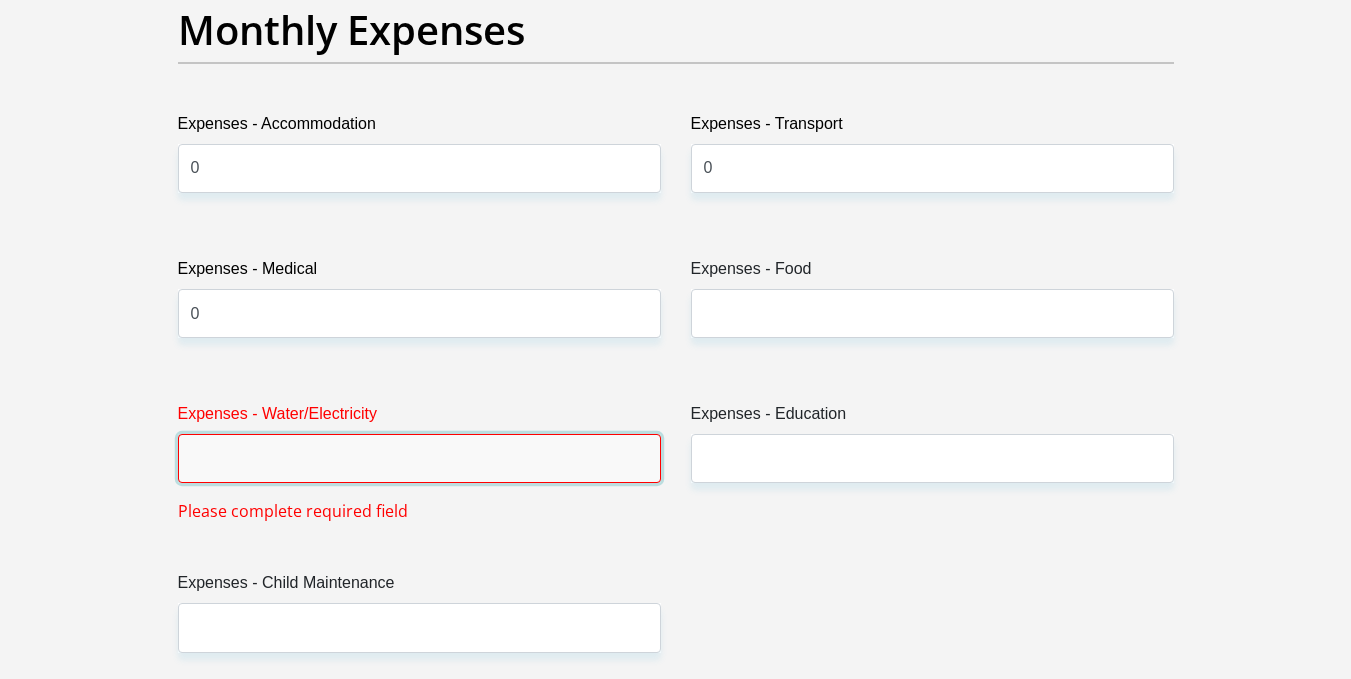 click on "Expenses - Water/Electricity" at bounding box center (419, 458) 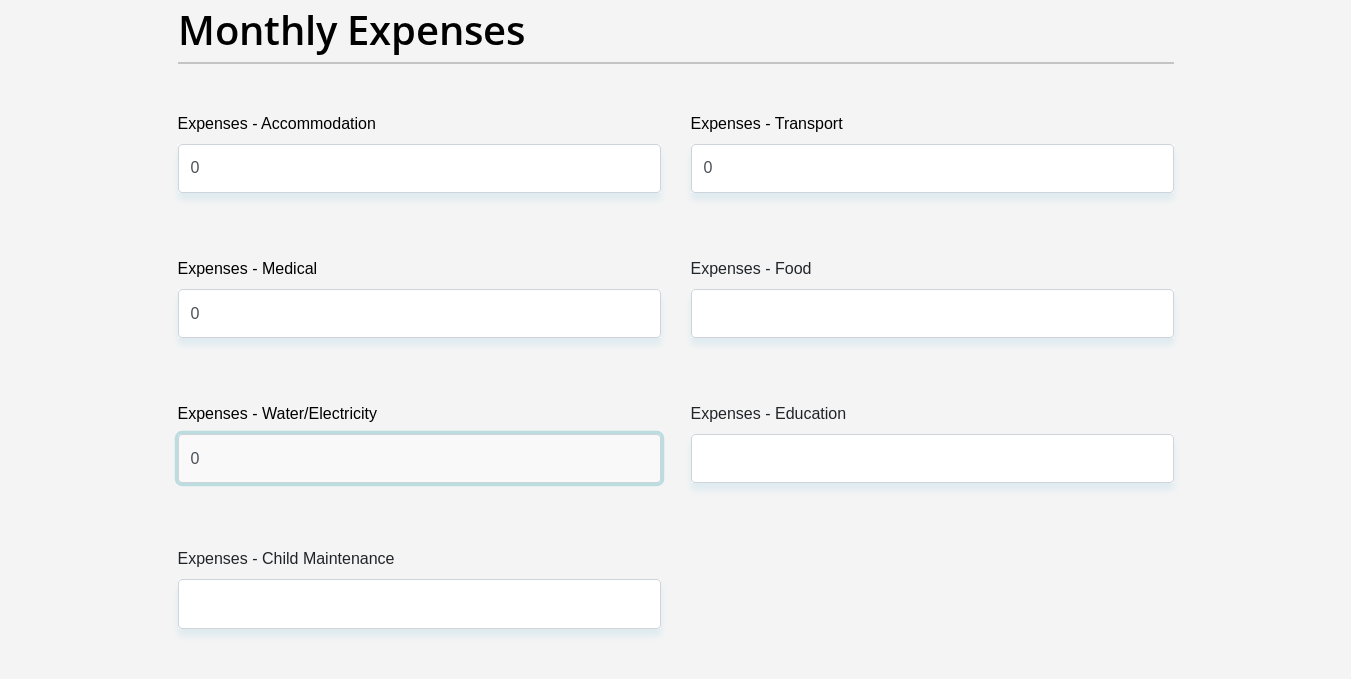 type on "0" 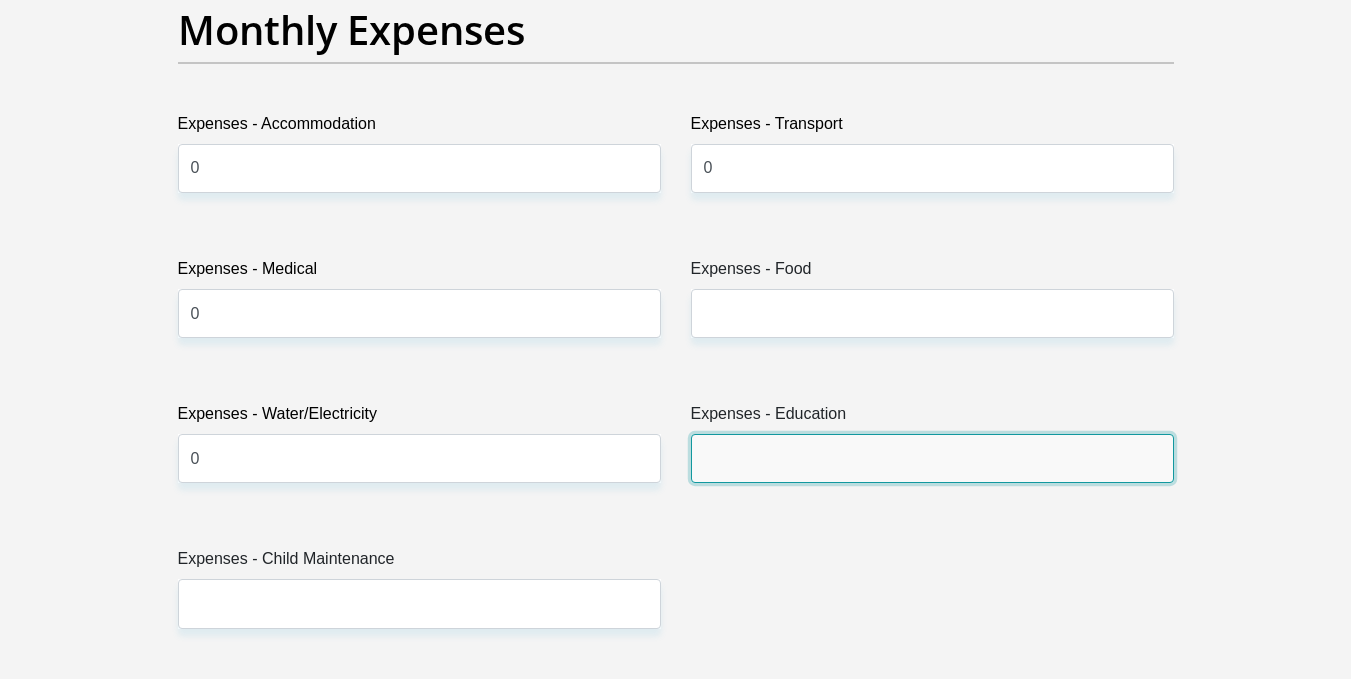 click on "Expenses - Education" at bounding box center (932, 458) 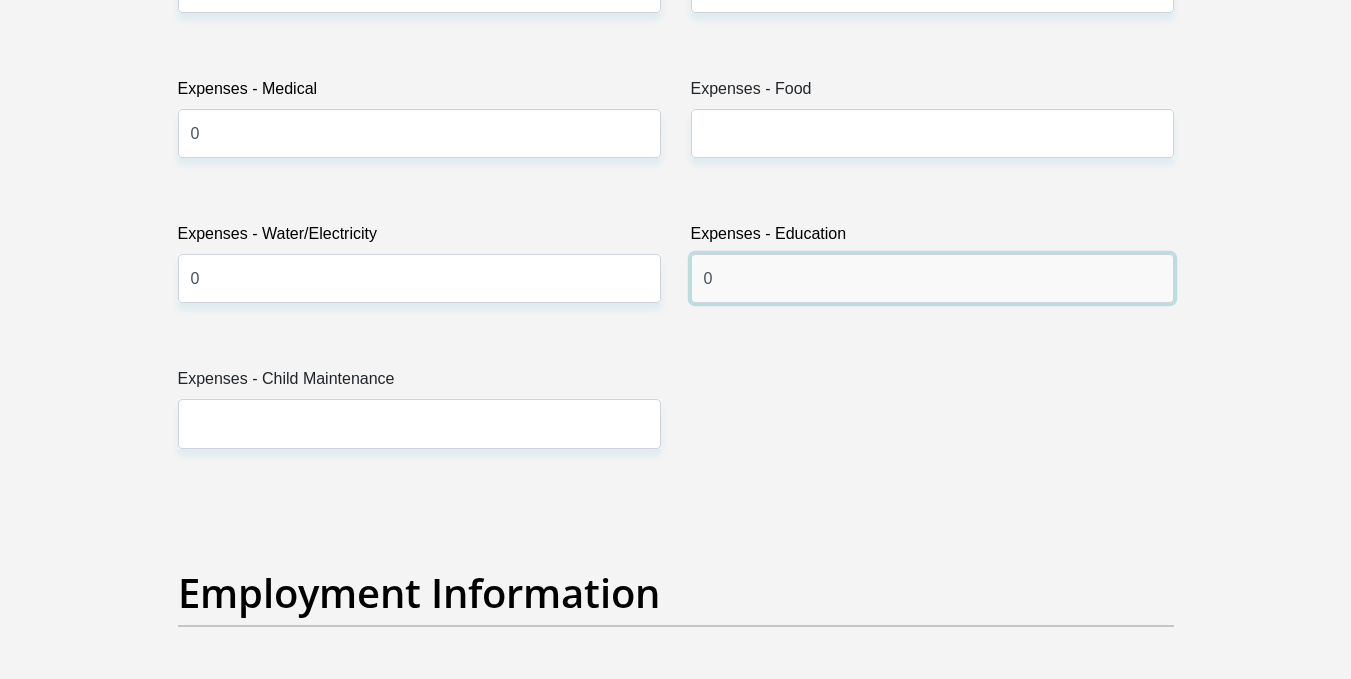 scroll, scrollTop: 3100, scrollLeft: 0, axis: vertical 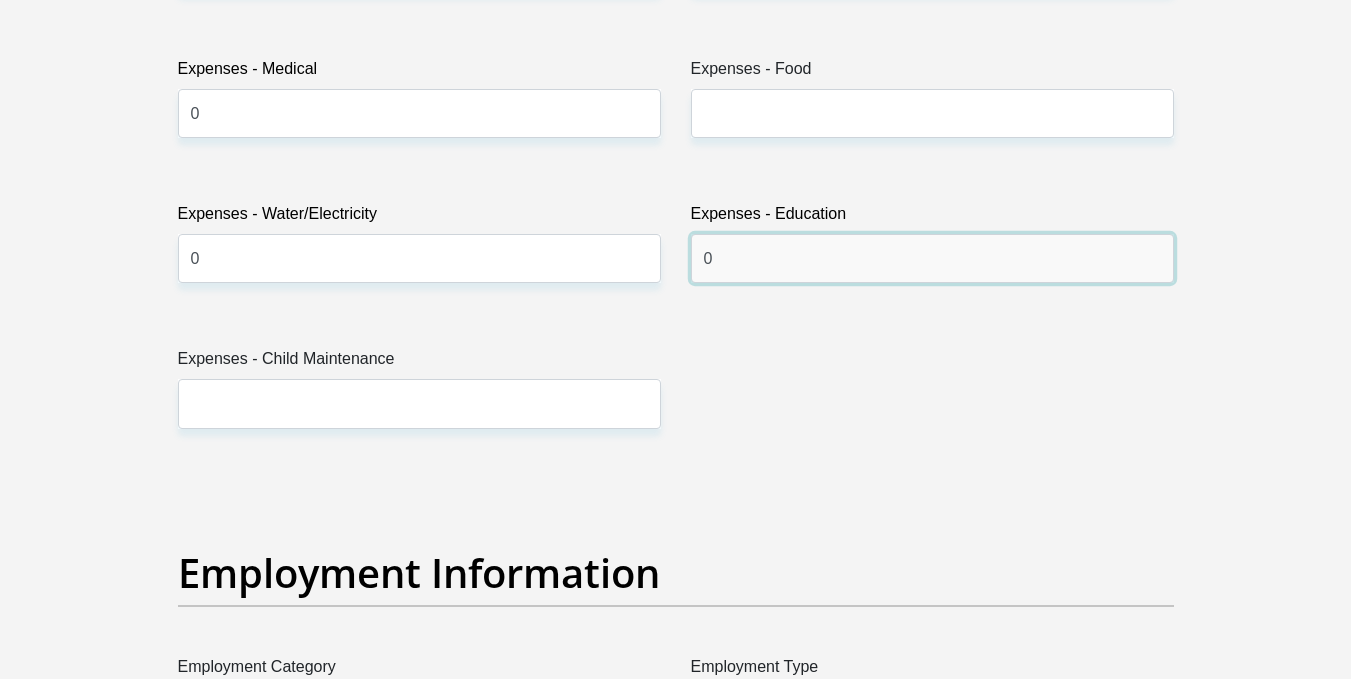 type on "0" 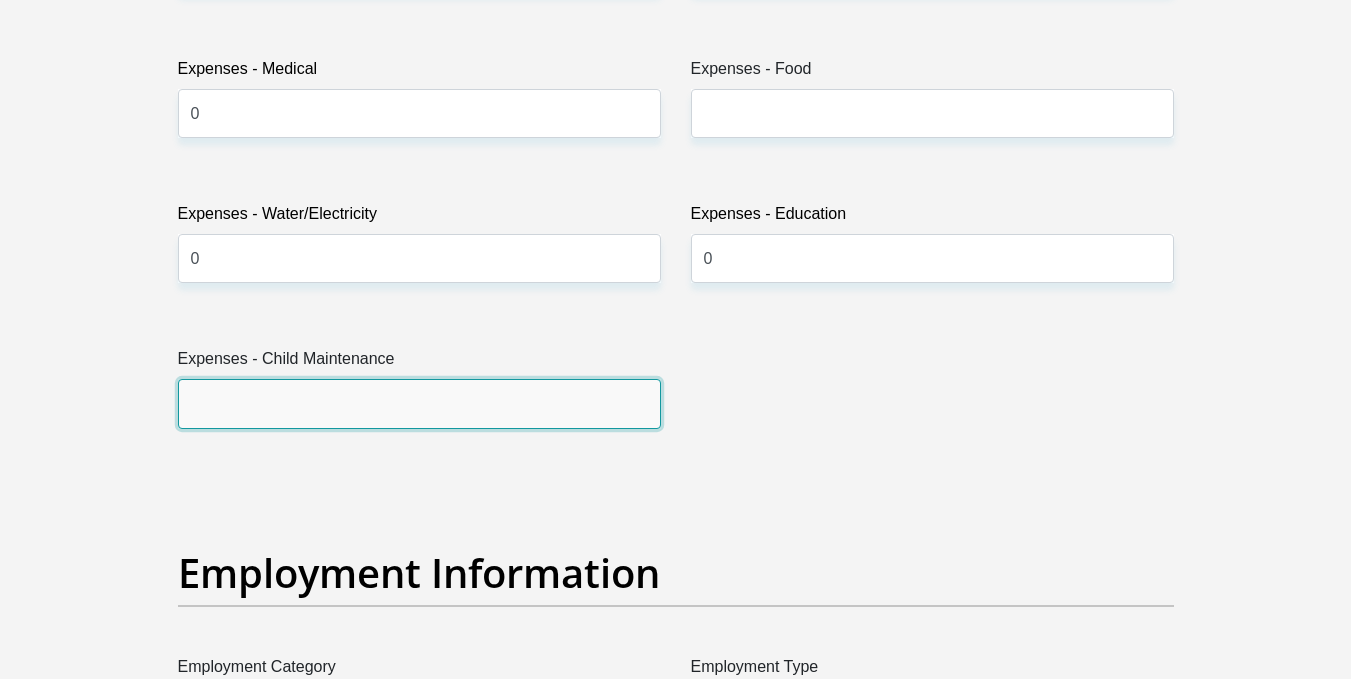 click on "Expenses - Child Maintenance" at bounding box center [419, 403] 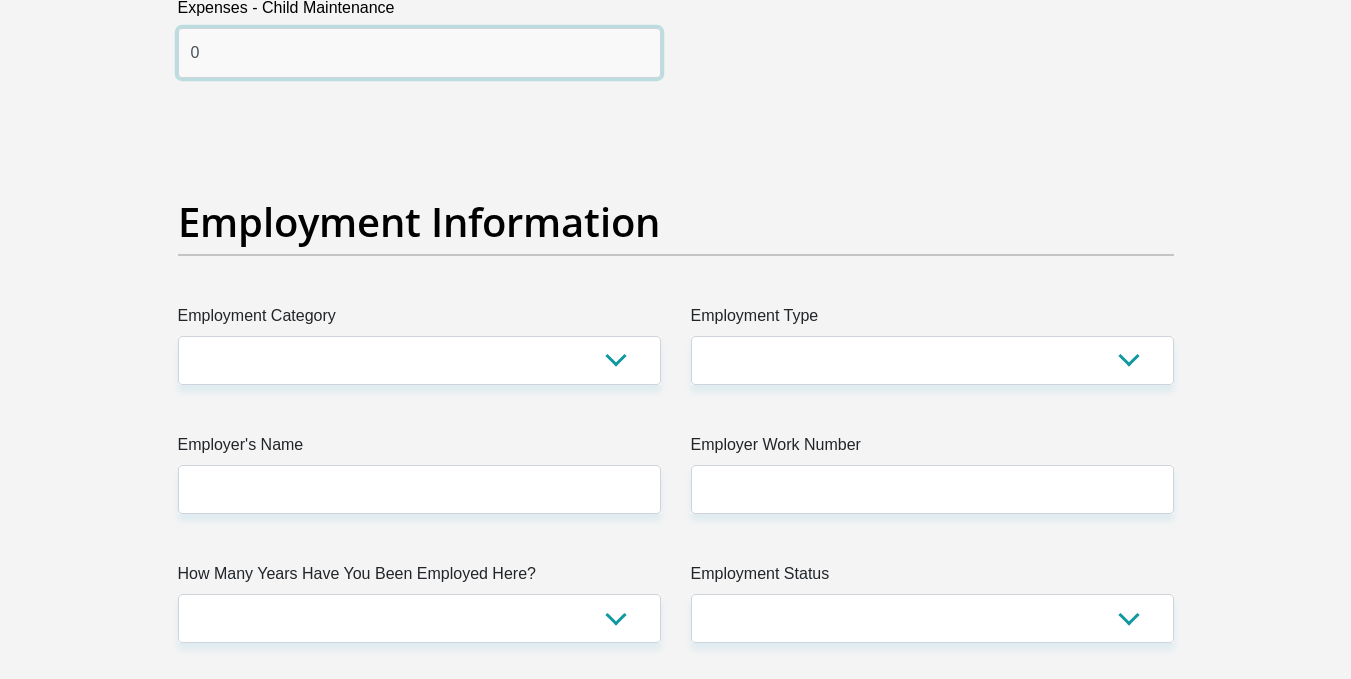 scroll, scrollTop: 3500, scrollLeft: 0, axis: vertical 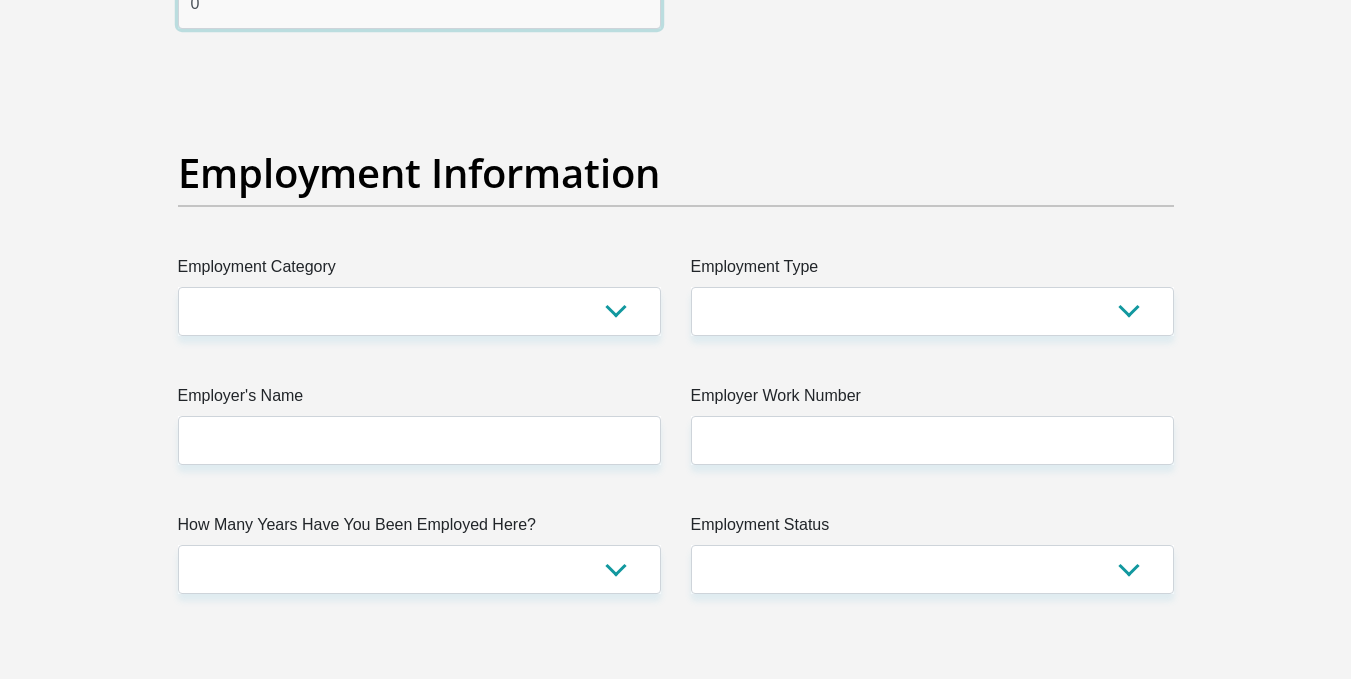 type on "0" 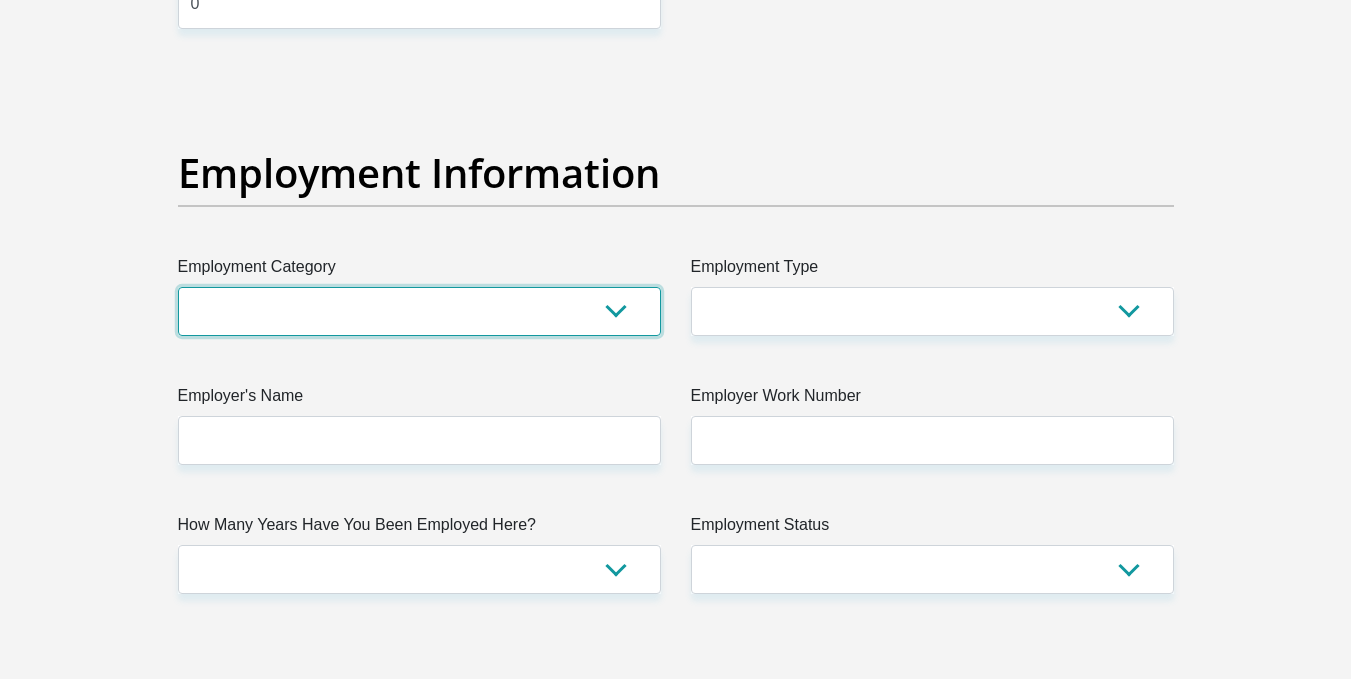 click on "AGRICULTURE
ALCOHOL & TOBACCO
CONSTRUCTION MATERIALS
METALLURGY
EQUIPMENT FOR RENEWABLE ENERGY
SPECIALIZED CONTRACTORS
CAR
GAMING (INCL. INTERNET
OTHER WHOLESALE
UNLICENSED PHARMACEUTICALS
CURRENCY EXCHANGE HOUSES
OTHER FINANCIAL INSTITUTIONS & INSURANCE
REAL ESTATE AGENTS
OIL & GAS
OTHER MATERIALS (E.G. IRON ORE)
PRECIOUS STONES & PRECIOUS METALS
POLITICAL ORGANIZATIONS
RELIGIOUS ORGANIZATIONS(NOT SECTS)
ACTI. HAVING BUSINESS DEAL WITH PUBLIC ADMINISTRATION
LAUNDROMATS" at bounding box center (419, 311) 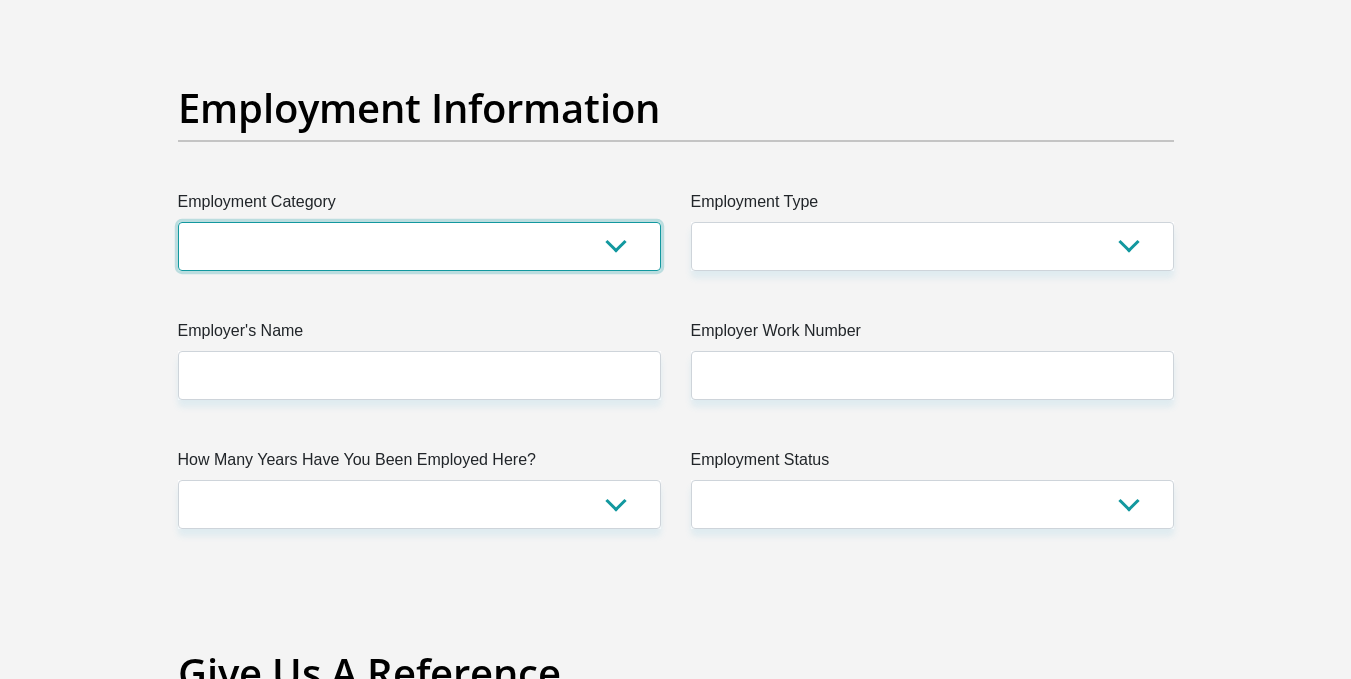 scroll, scrollTop: 3600, scrollLeft: 0, axis: vertical 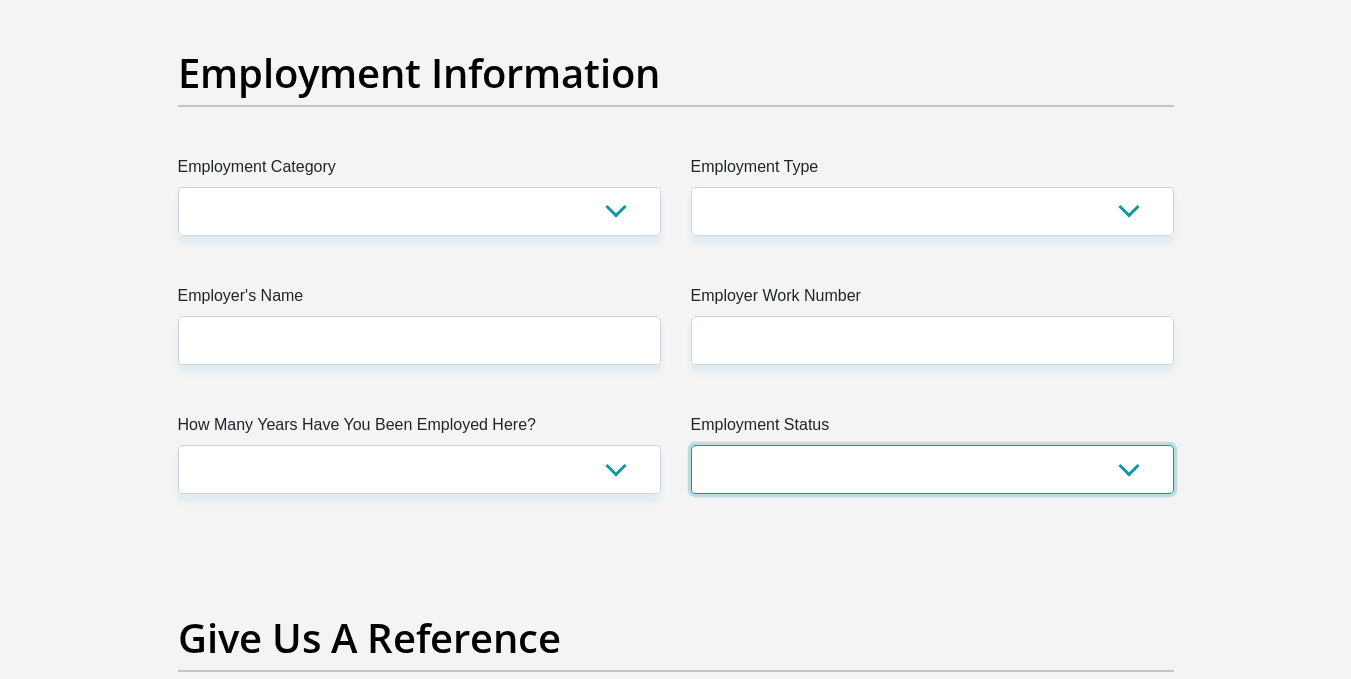 click on "Permanent/Full-time
Part-time/Casual
Contract Worker
Self-Employed
Housewife
Retired
Student
Medically Boarded
Disability
Unemployed" at bounding box center [932, 469] 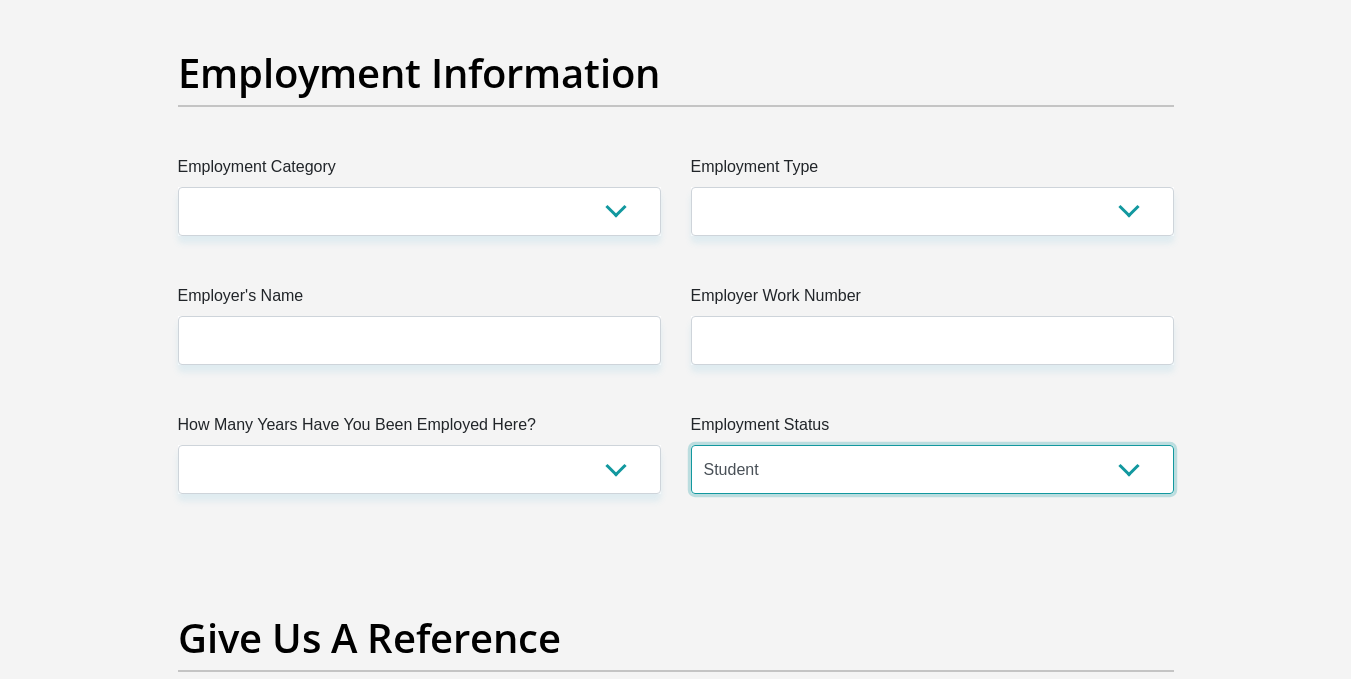 click on "Permanent/Full-time
Part-time/Casual
Contract Worker
Self-Employed
Housewife
Retired
Student
Medically Boarded
Disability
Unemployed" at bounding box center [932, 469] 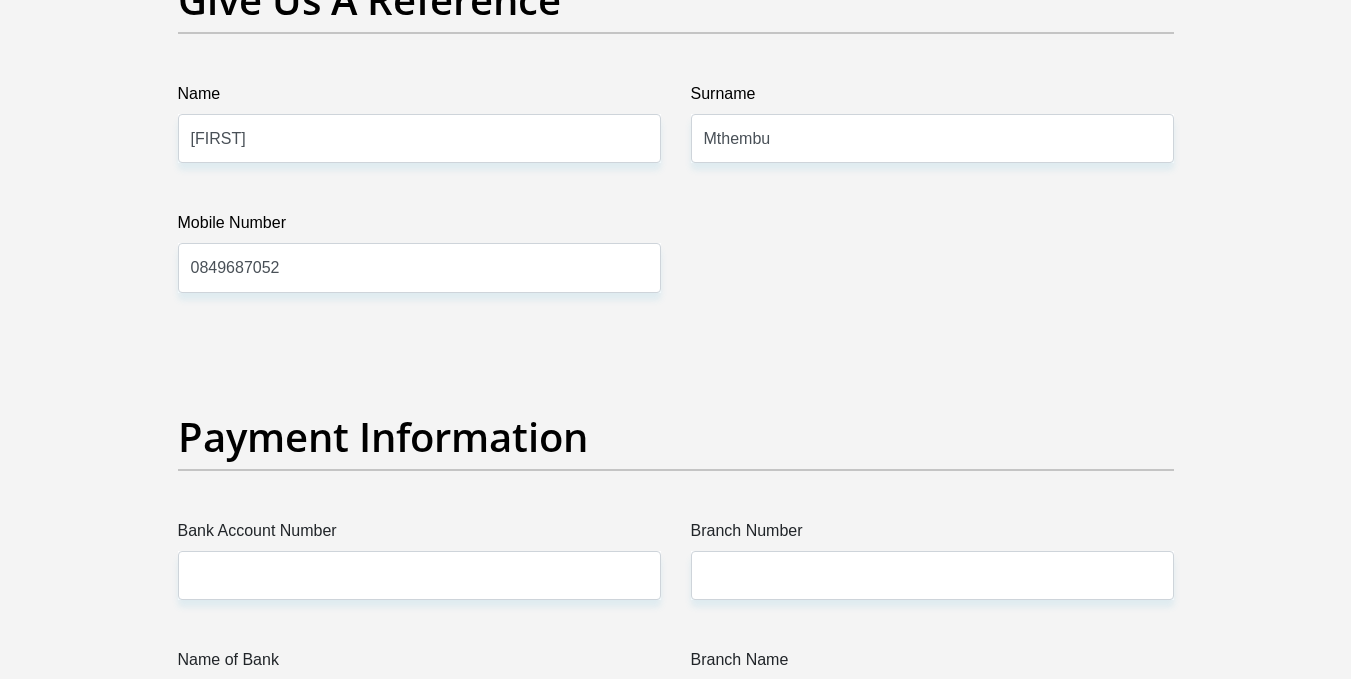 scroll, scrollTop: 4300, scrollLeft: 0, axis: vertical 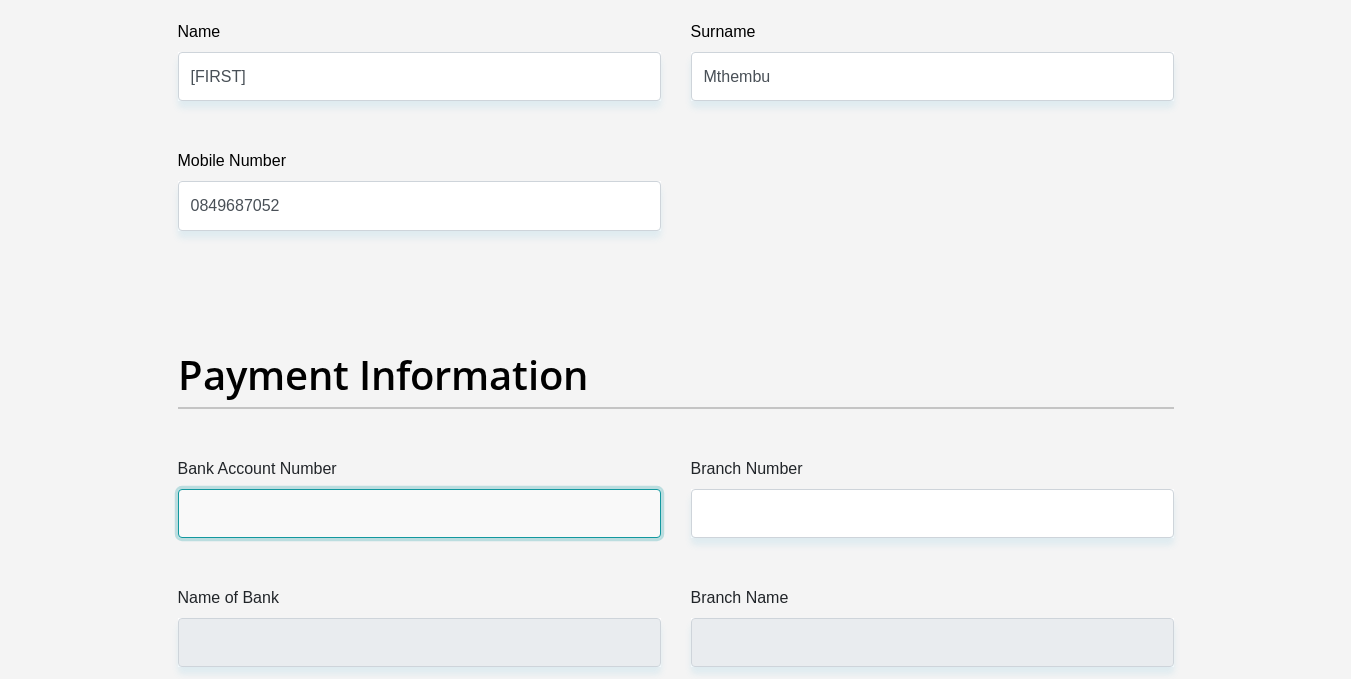click on "Bank Account Number" at bounding box center (419, 513) 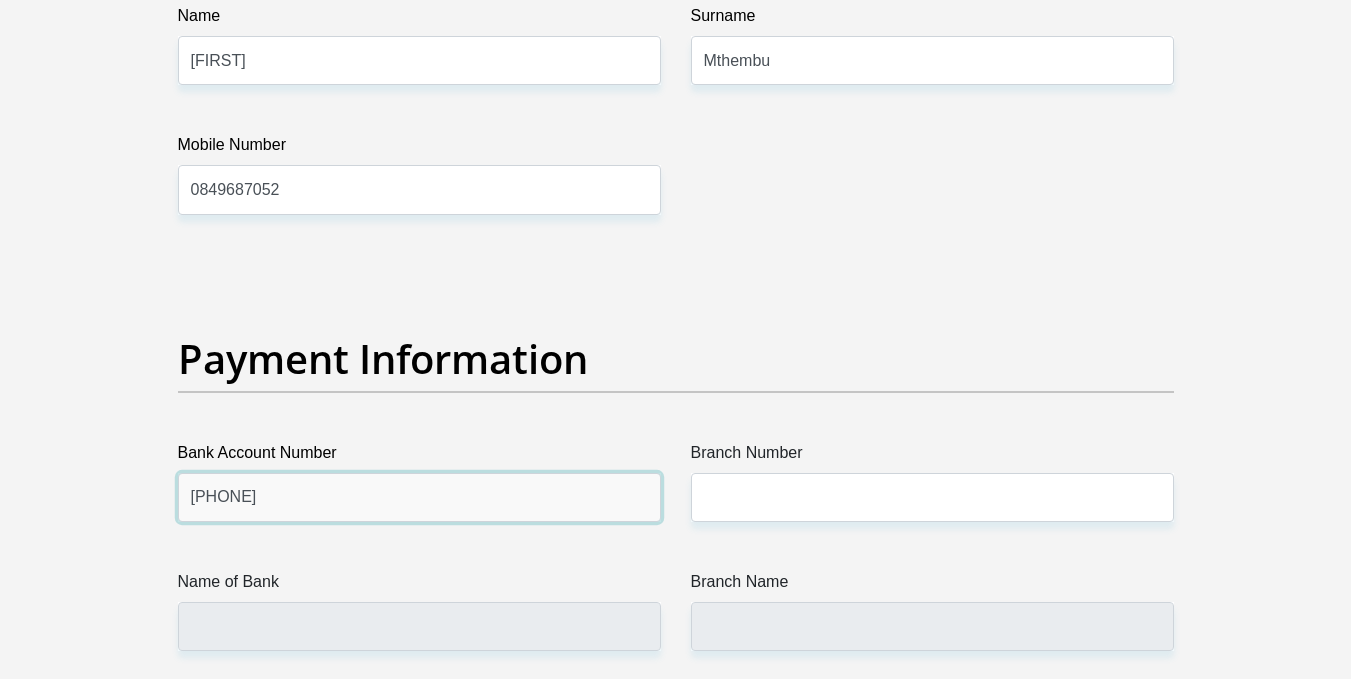 scroll, scrollTop: 4300, scrollLeft: 0, axis: vertical 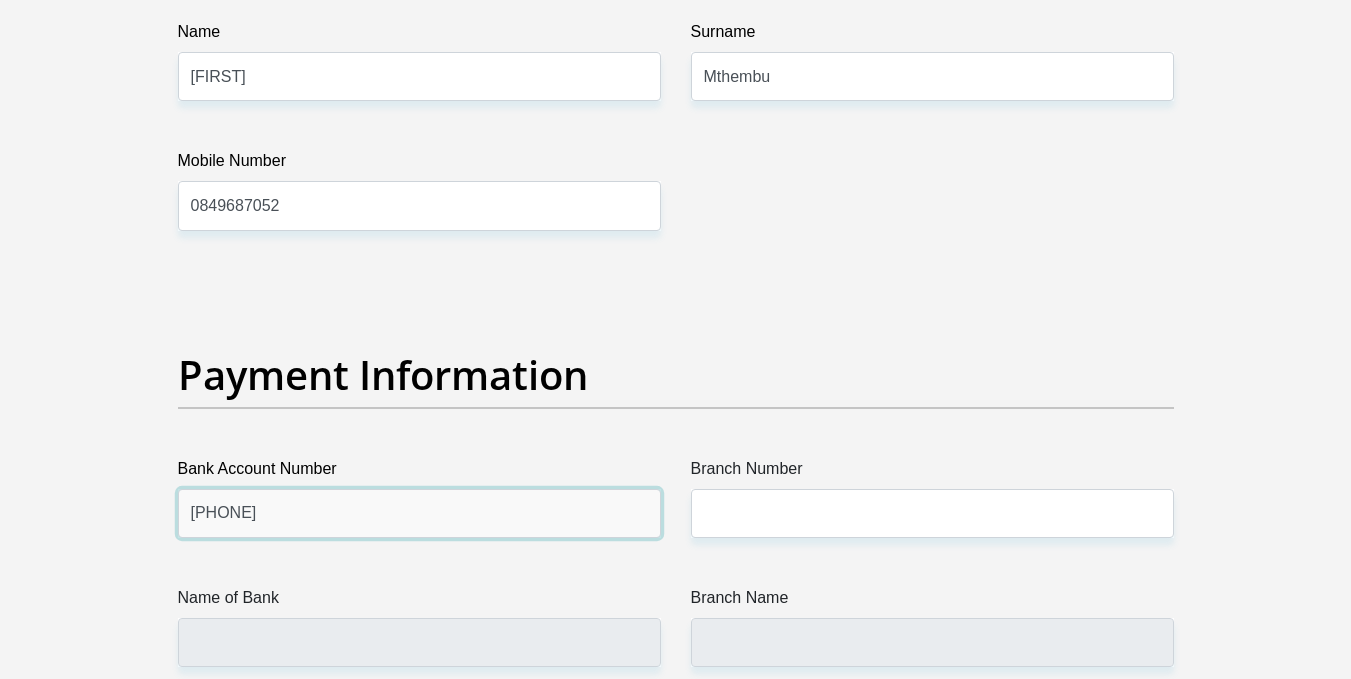 type on "[NUMBER]" 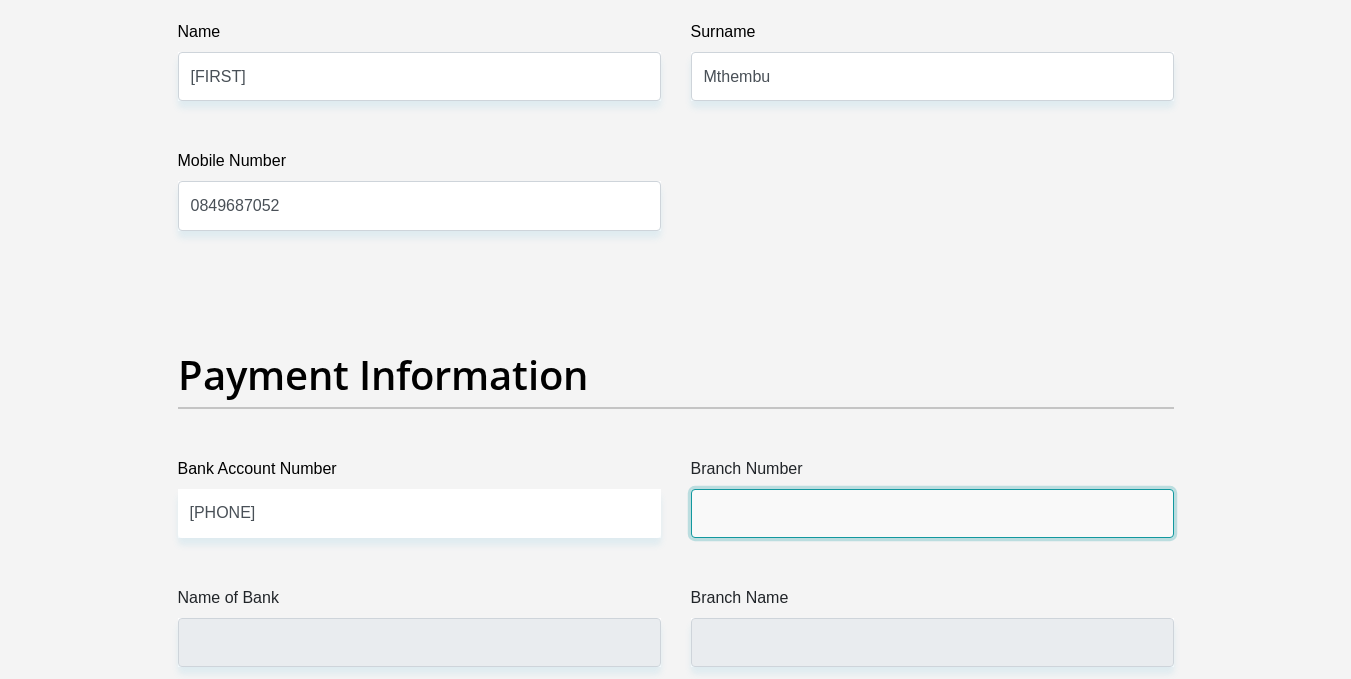 click on "Branch Number" at bounding box center (932, 513) 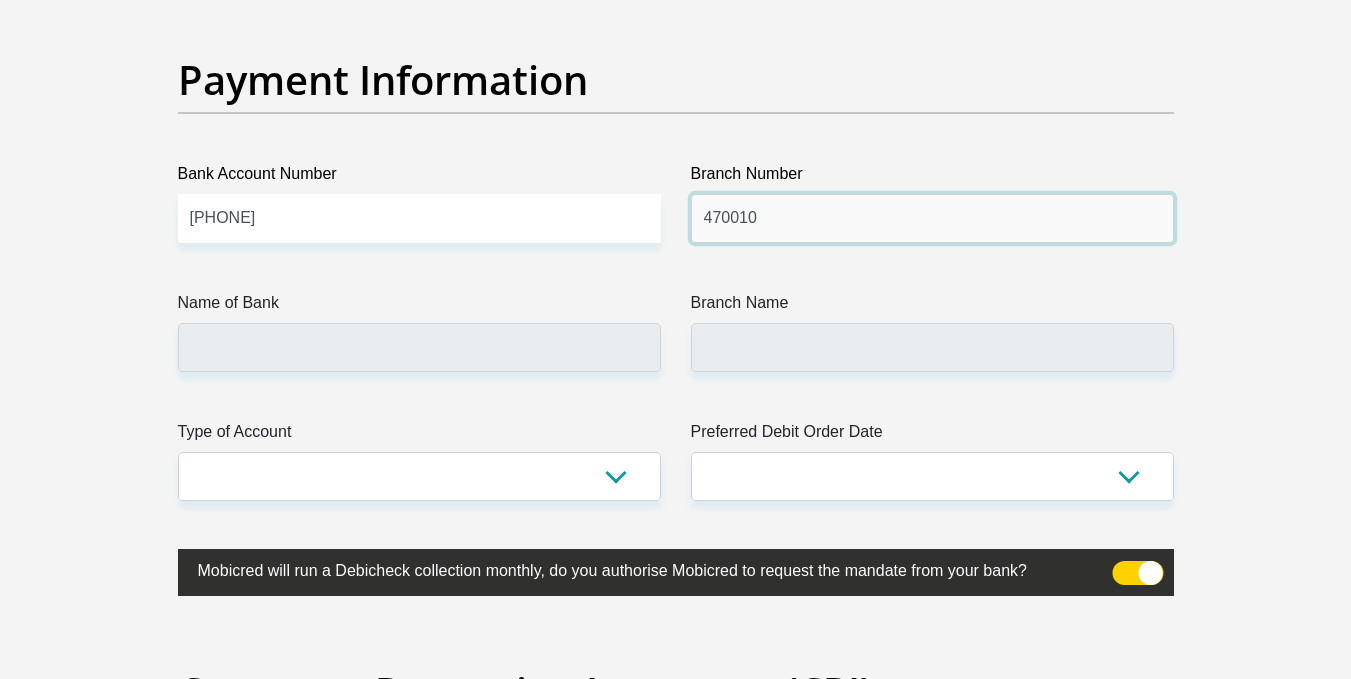 scroll, scrollTop: 4600, scrollLeft: 0, axis: vertical 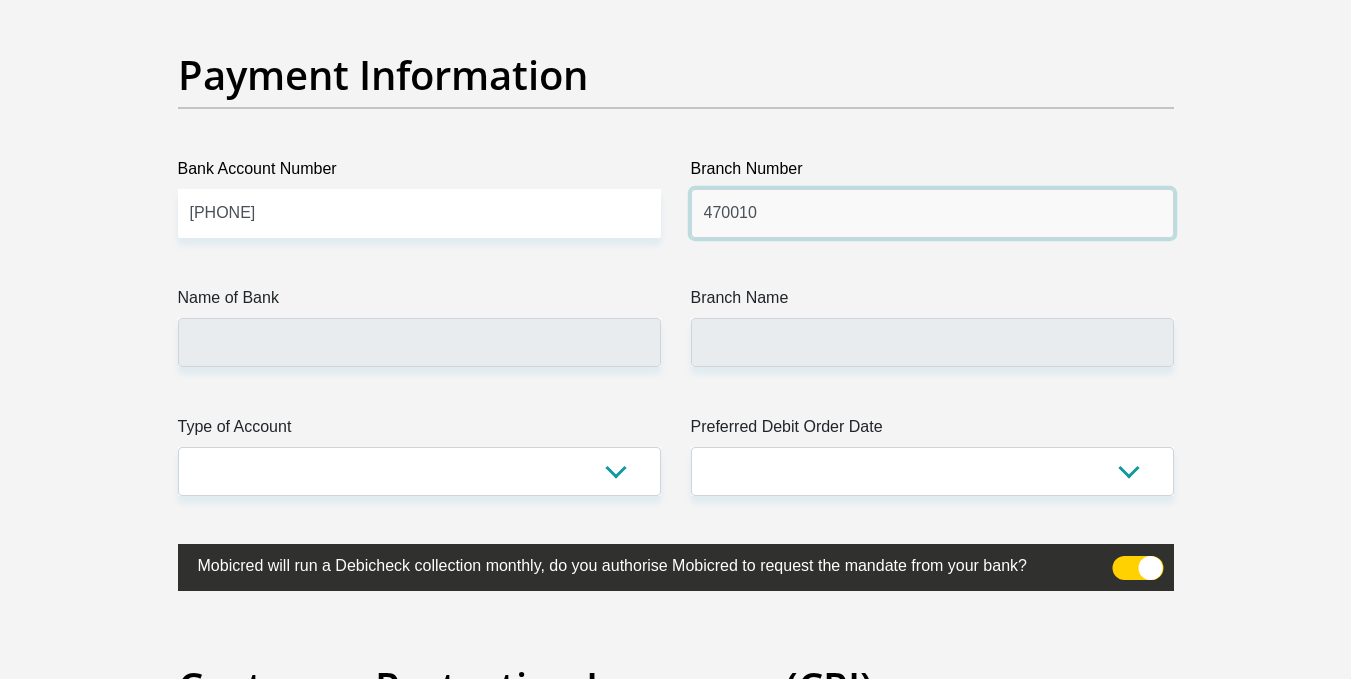 type on "470010" 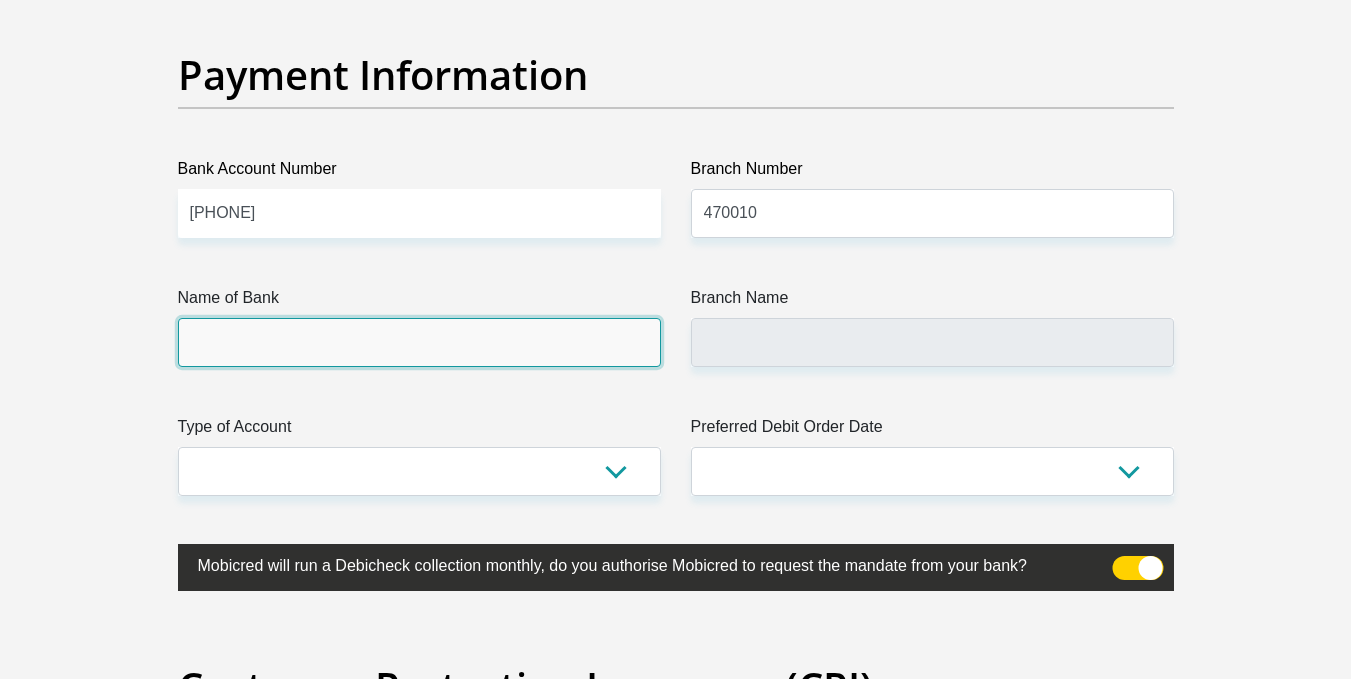 click on "Name of Bank" at bounding box center [419, 342] 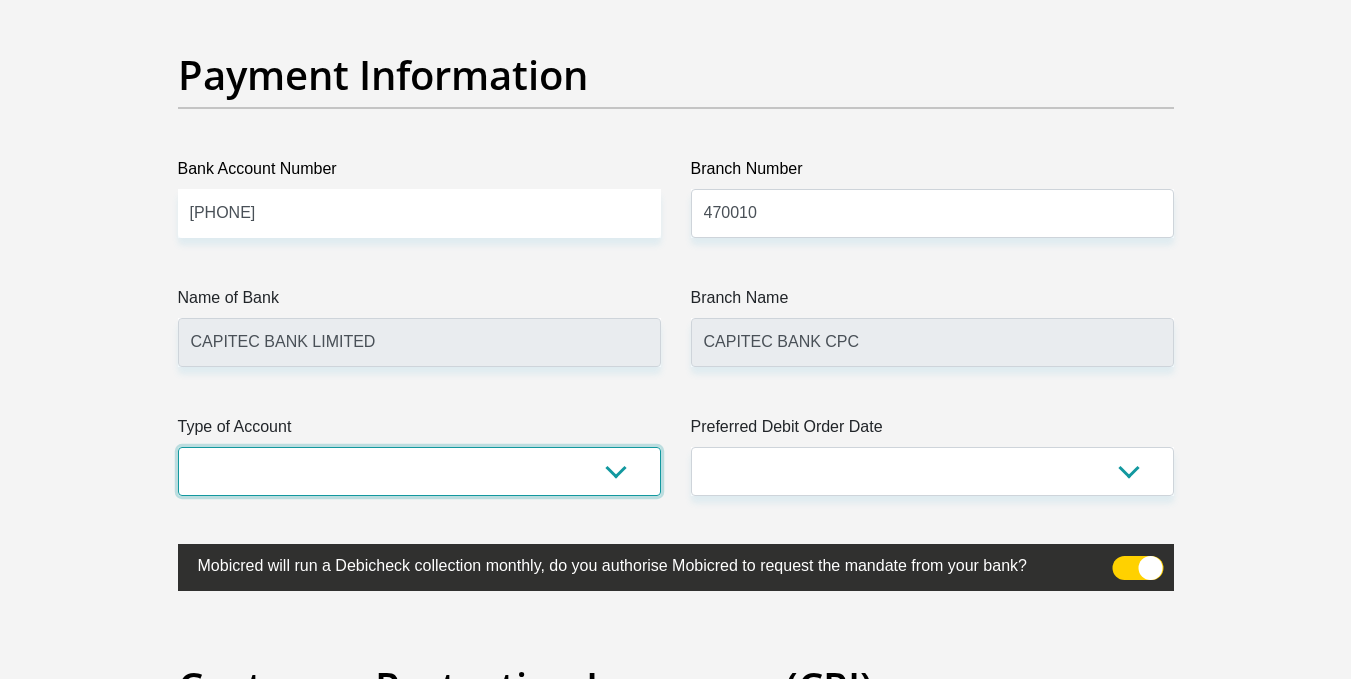 click on "Cheque
Savings" at bounding box center [419, 471] 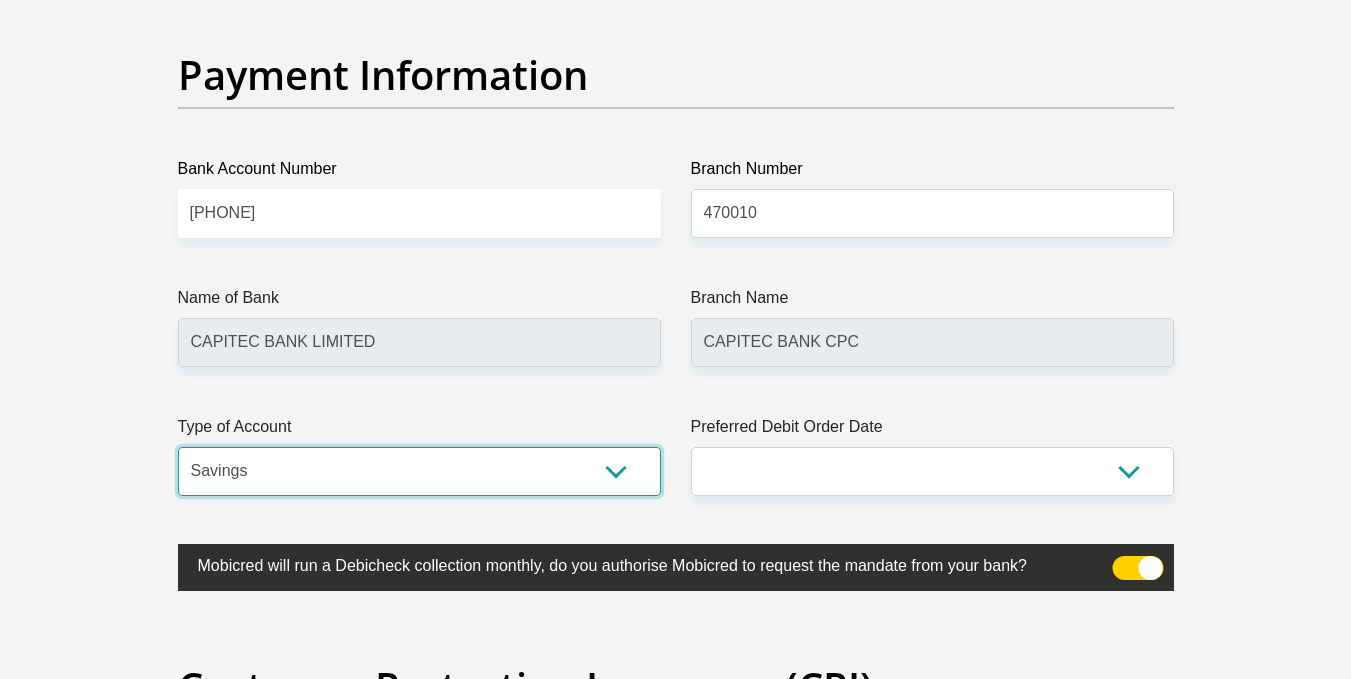 click on "Cheque
Savings" at bounding box center (419, 471) 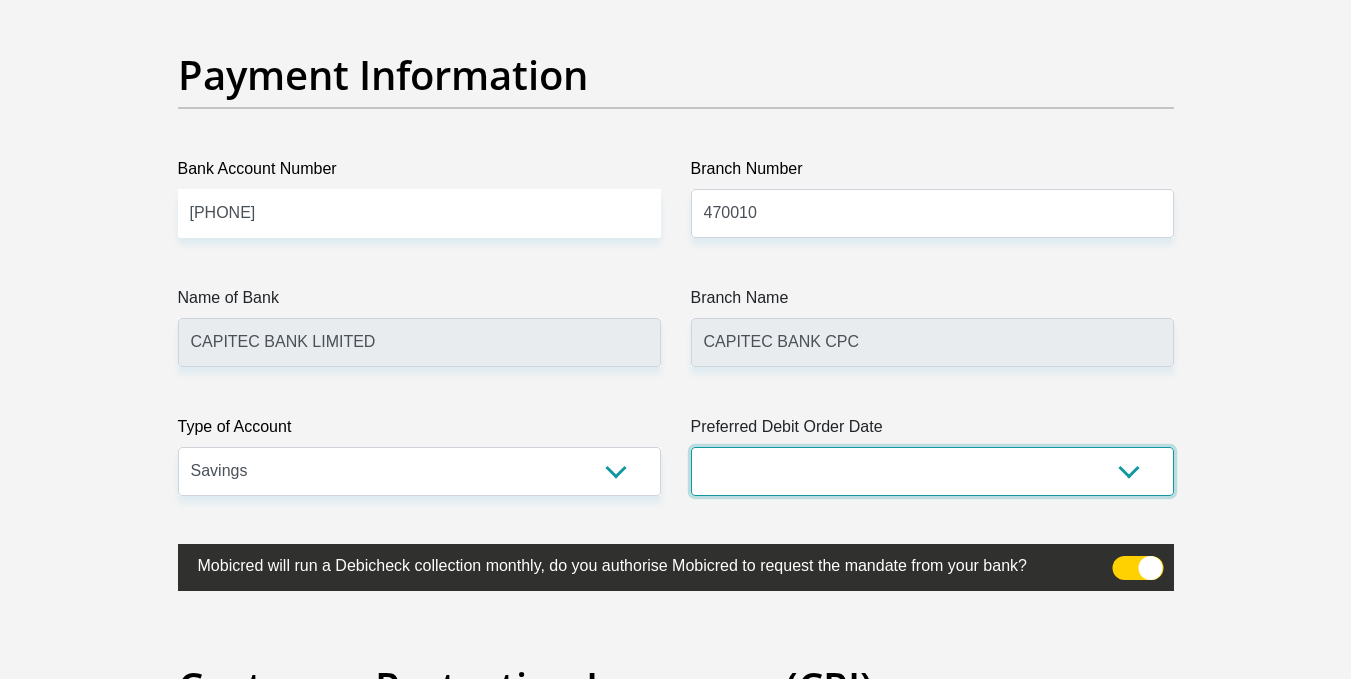 click on "1st
2nd
3rd
4th
5th
7th
18th
19th
20th
21st
22nd
23rd
24th
25th
26th
27th
28th
29th
30th" at bounding box center (932, 471) 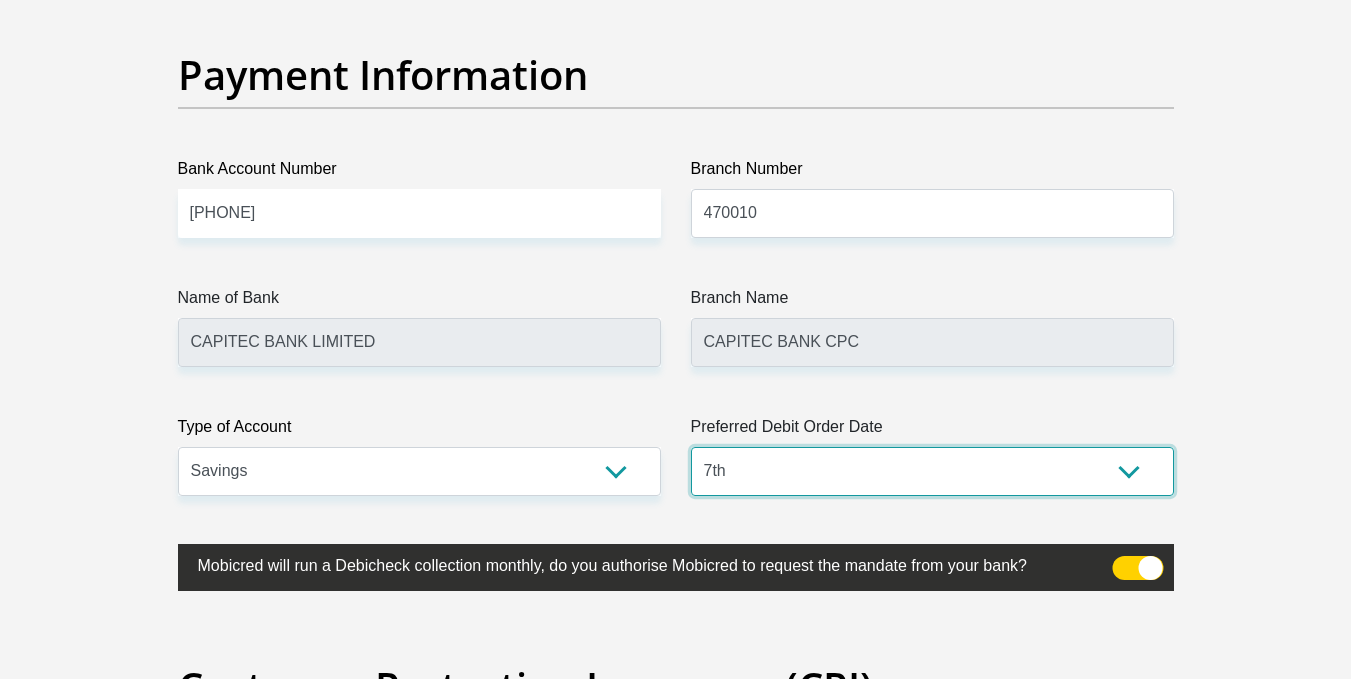 click on "1st
2nd
3rd
4th
5th
7th
18th
19th
20th
21st
22nd
23rd
24th
25th
26th
27th
28th
29th
30th" at bounding box center [932, 471] 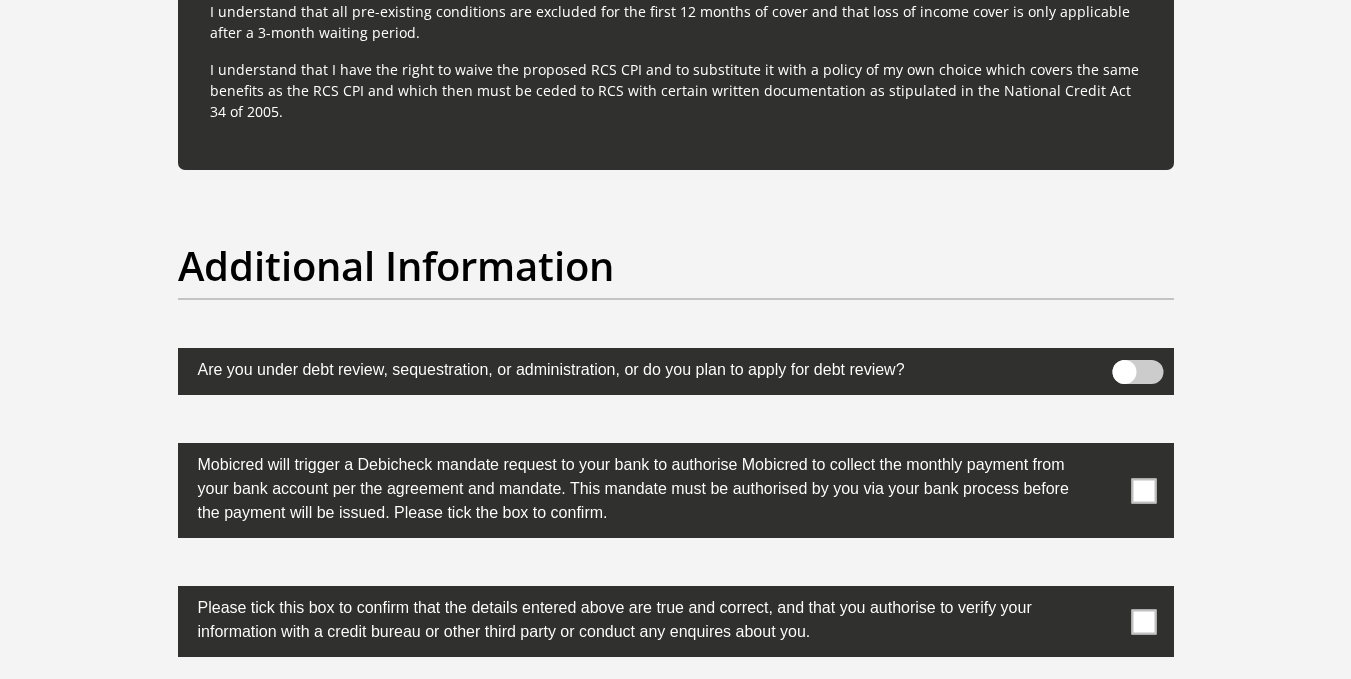 scroll, scrollTop: 6100, scrollLeft: 0, axis: vertical 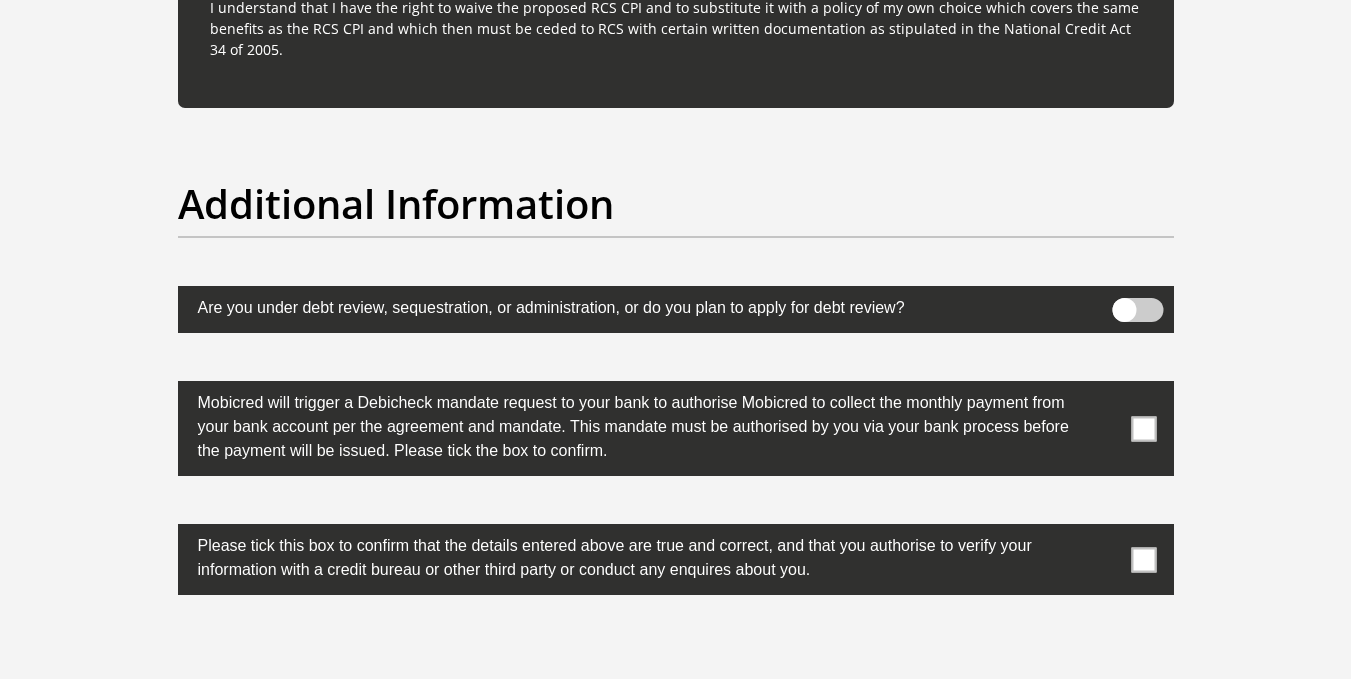 click at bounding box center (1143, 428) 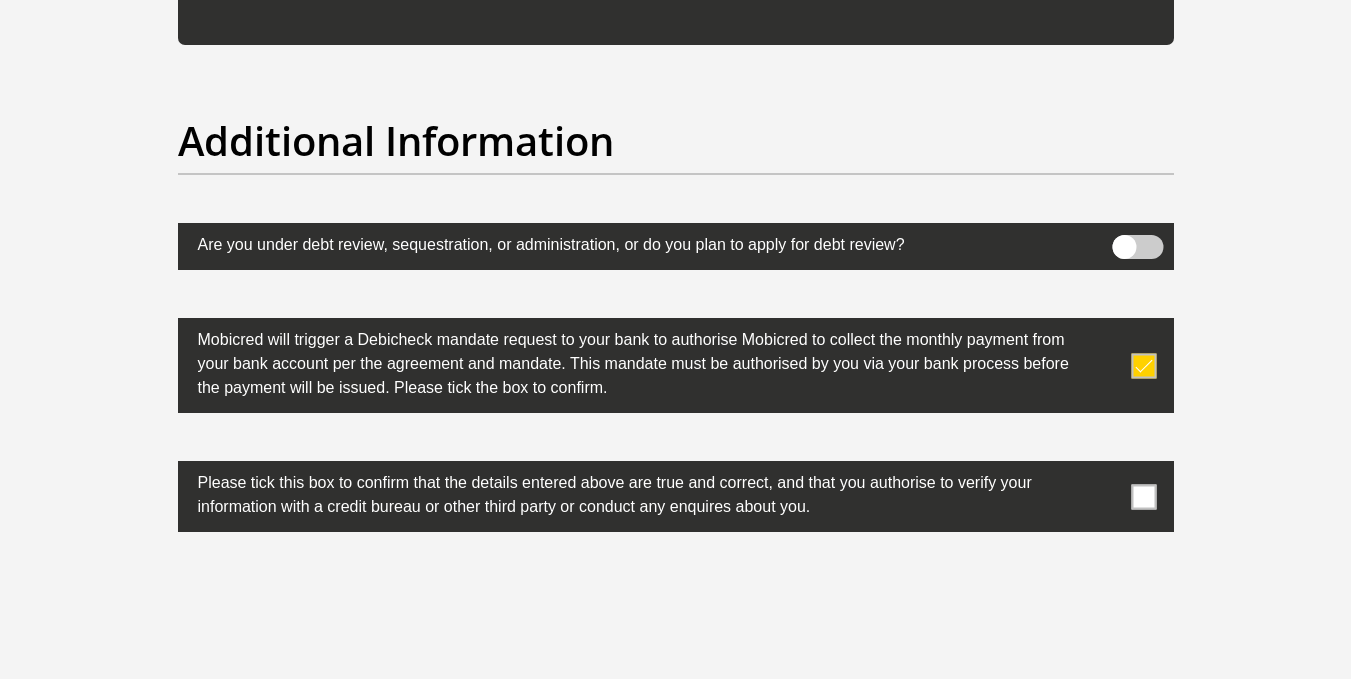 scroll, scrollTop: 6400, scrollLeft: 0, axis: vertical 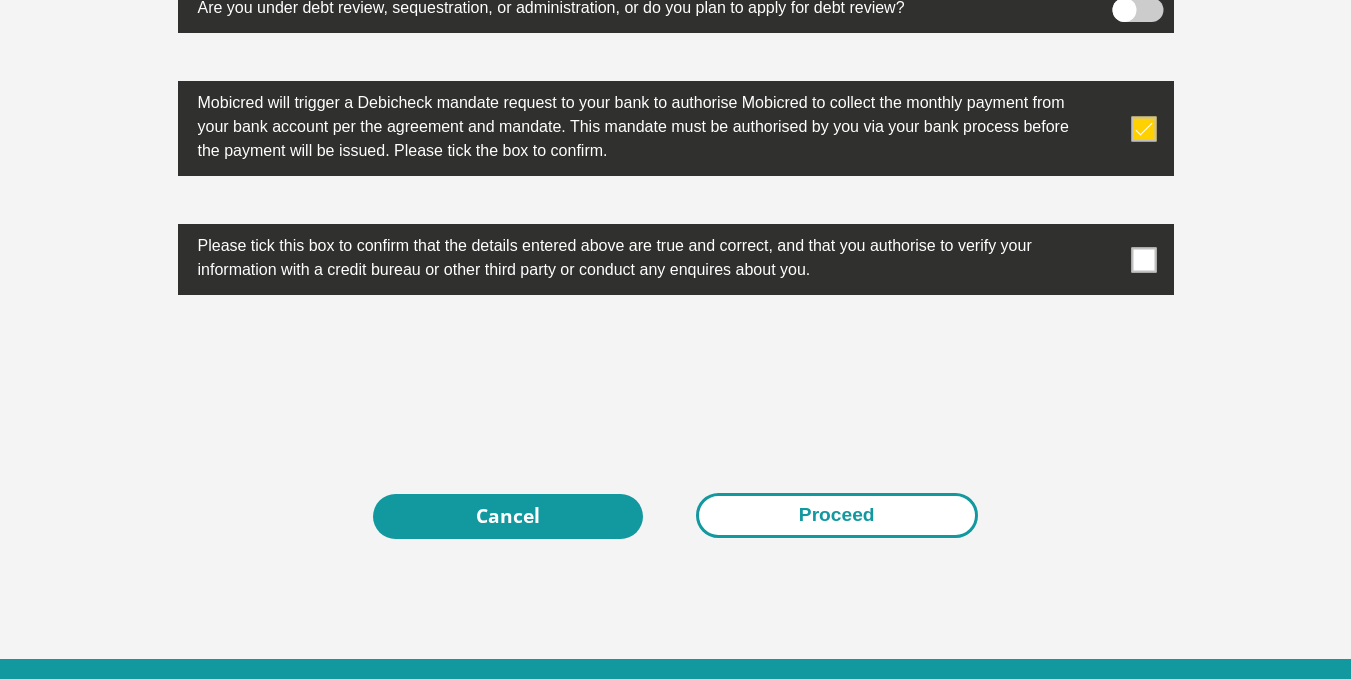 click on "Proceed" at bounding box center (837, 515) 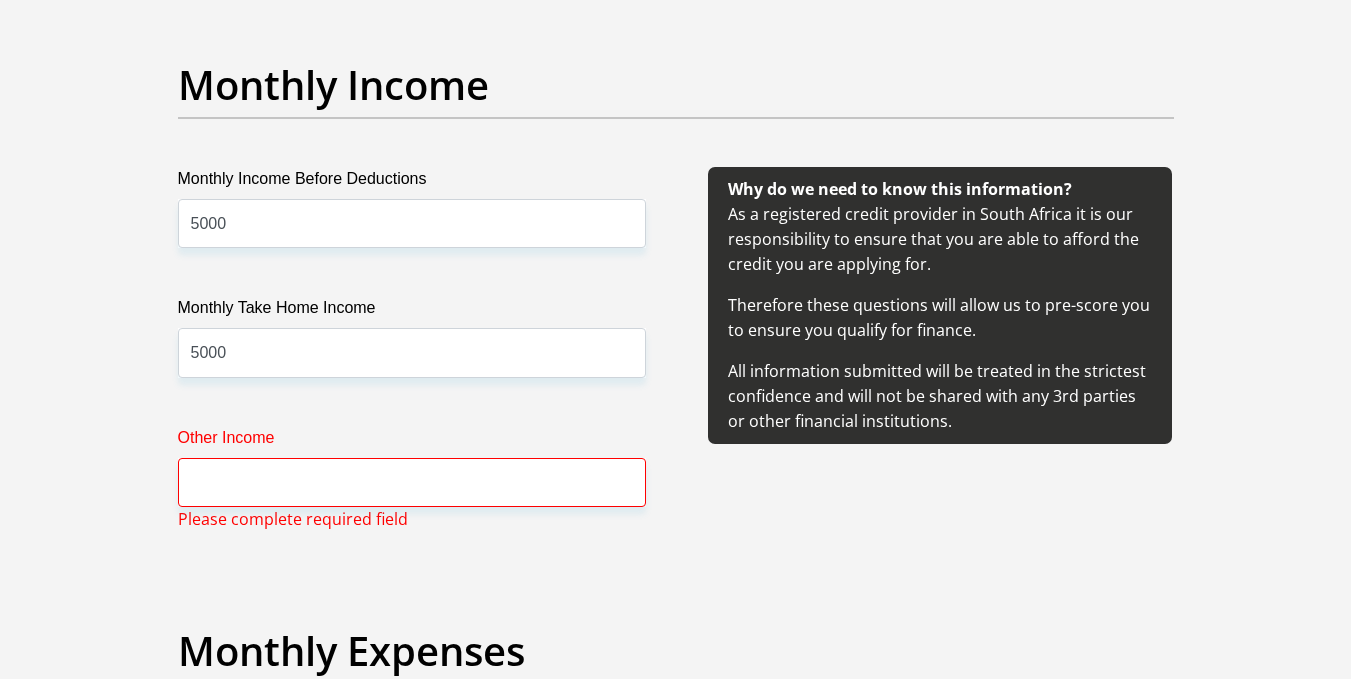 scroll, scrollTop: 1886, scrollLeft: 0, axis: vertical 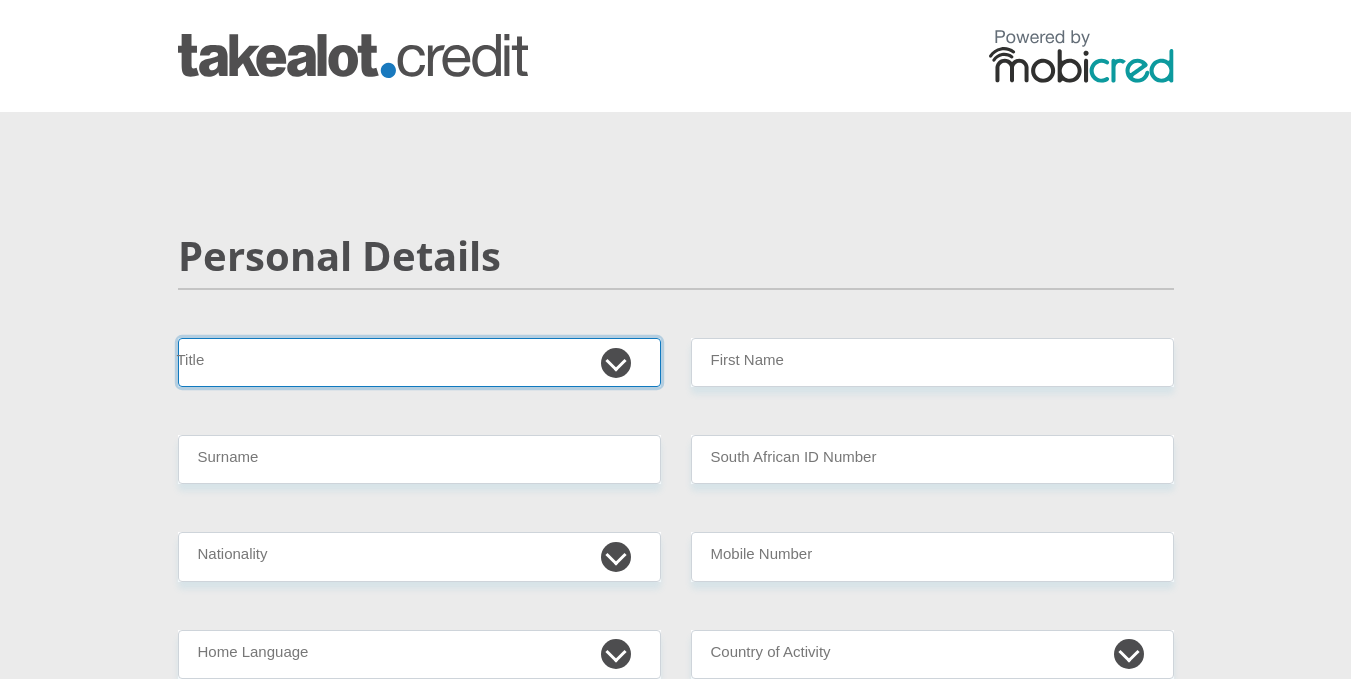 click on "Mr
Ms
Mrs
Dr
Other" at bounding box center [419, 362] 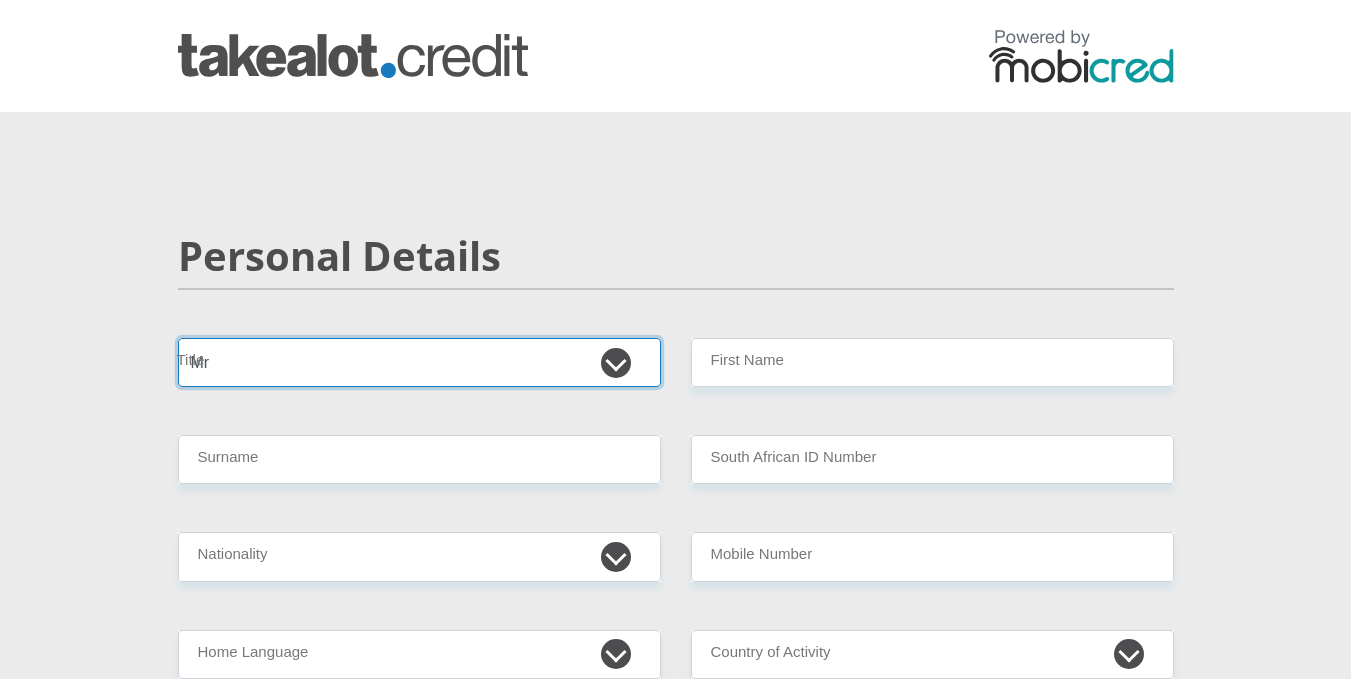 click on "Mr
Ms
Mrs
Dr
Other" at bounding box center (419, 362) 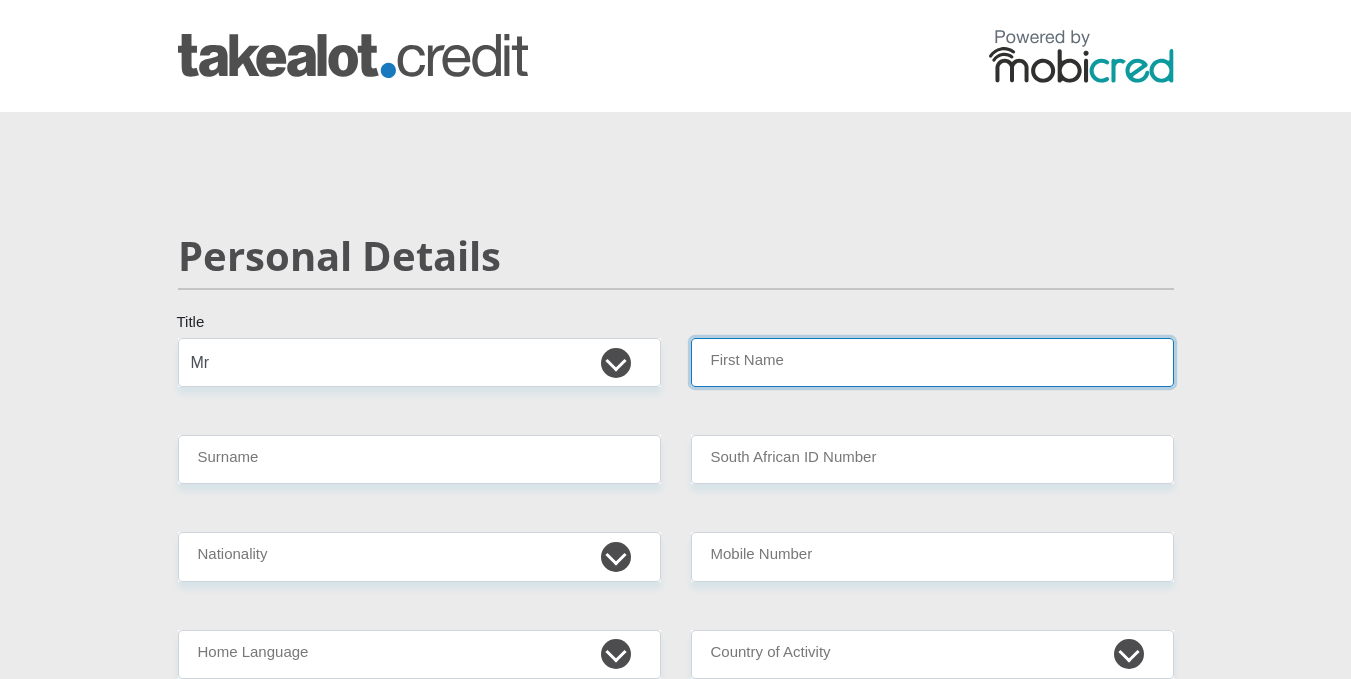 click on "First Name" at bounding box center [932, 362] 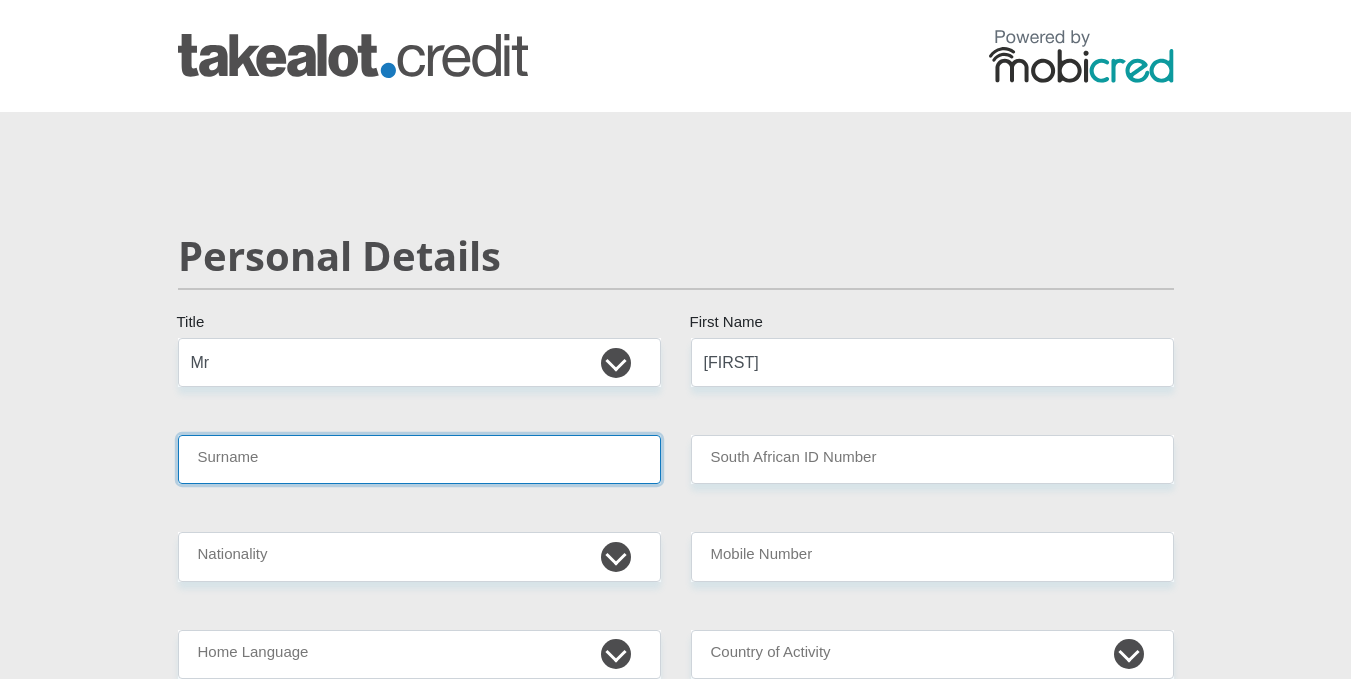 type on "Mthembu" 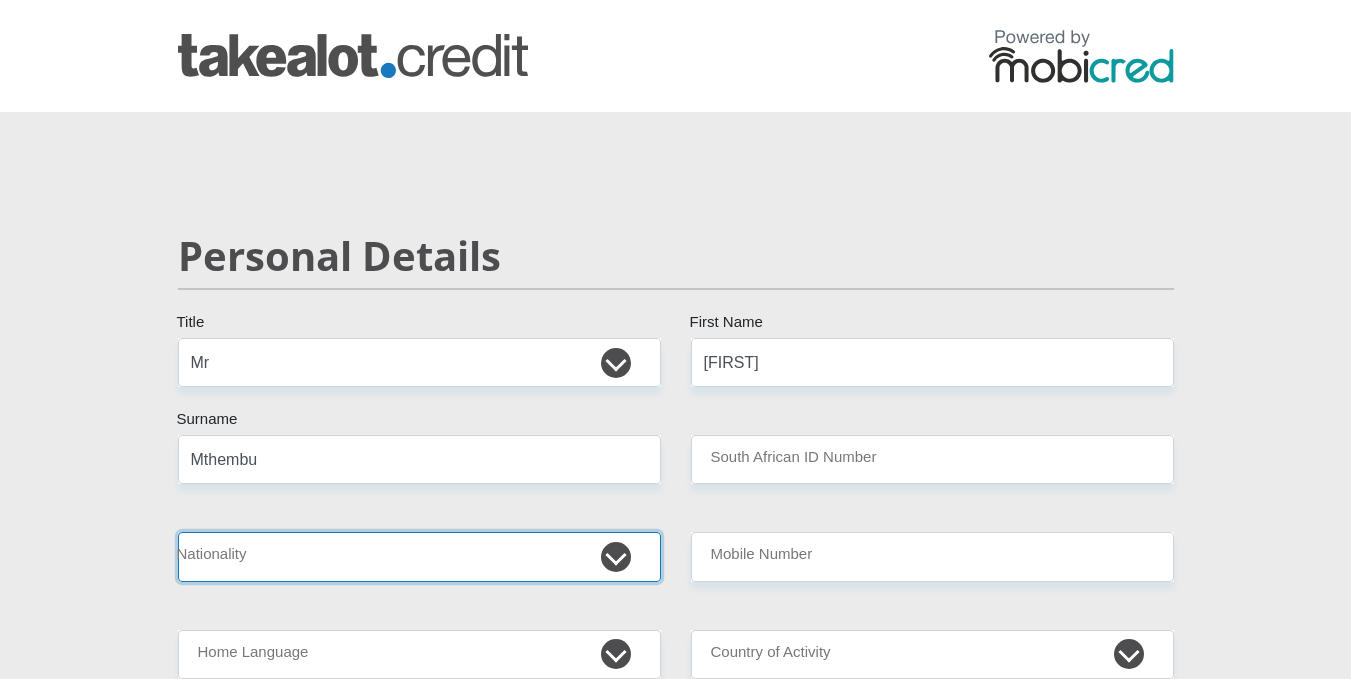 select on "ZAF" 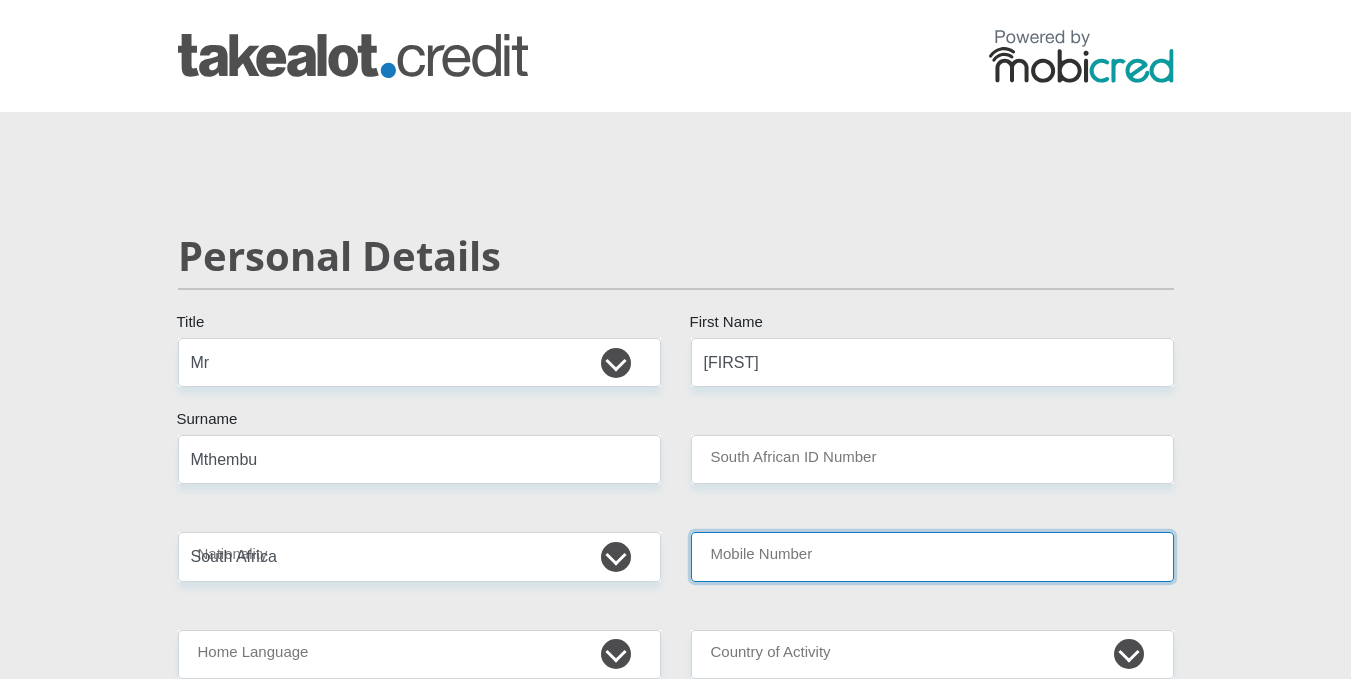 type on "0849687052" 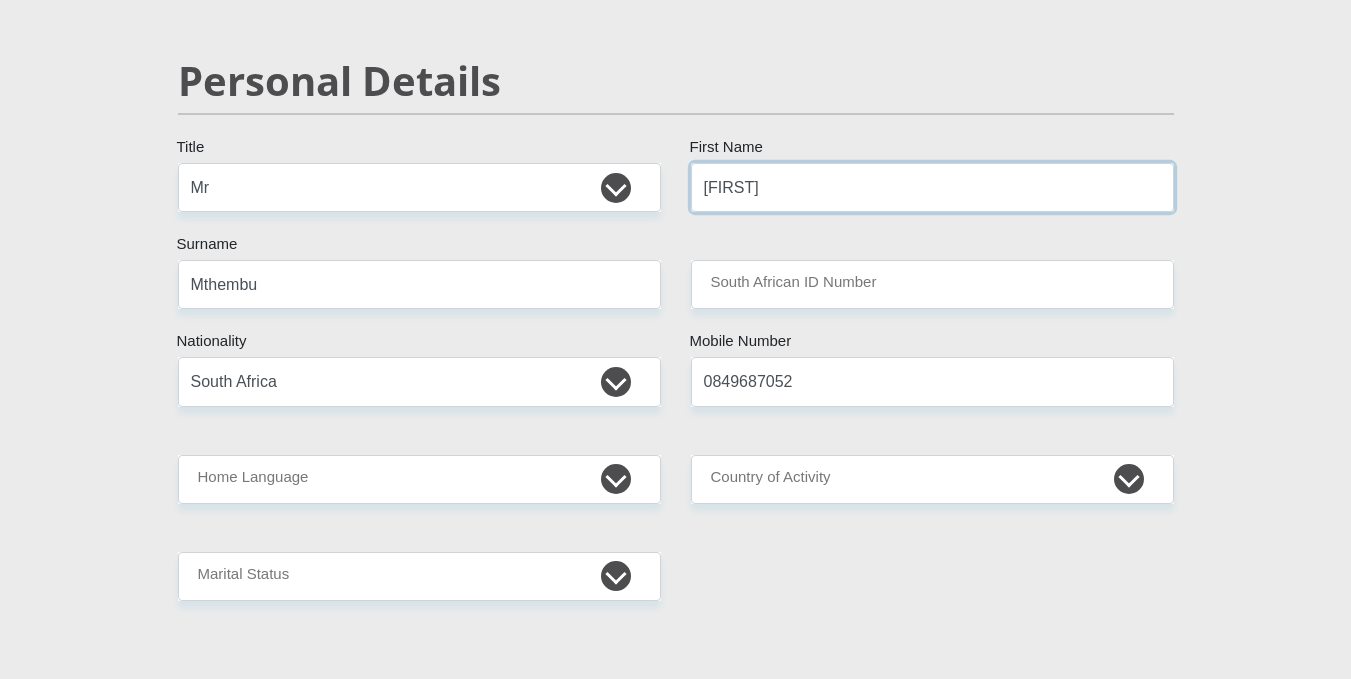 scroll, scrollTop: 200, scrollLeft: 0, axis: vertical 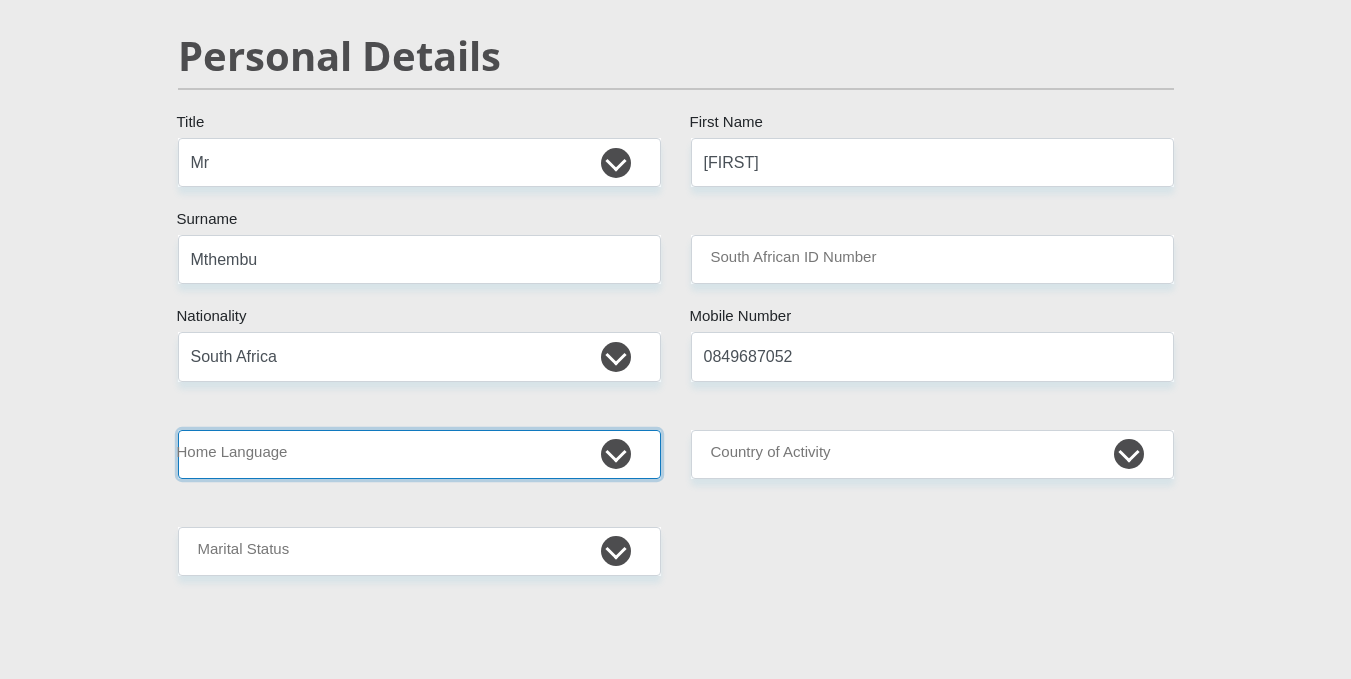 click on "Afrikaans
English
Sepedi
South Ndebele
Southern Sotho
Swati
Tsonga
Tswana
Venda
Xhosa
Zulu
Other" at bounding box center (419, 454) 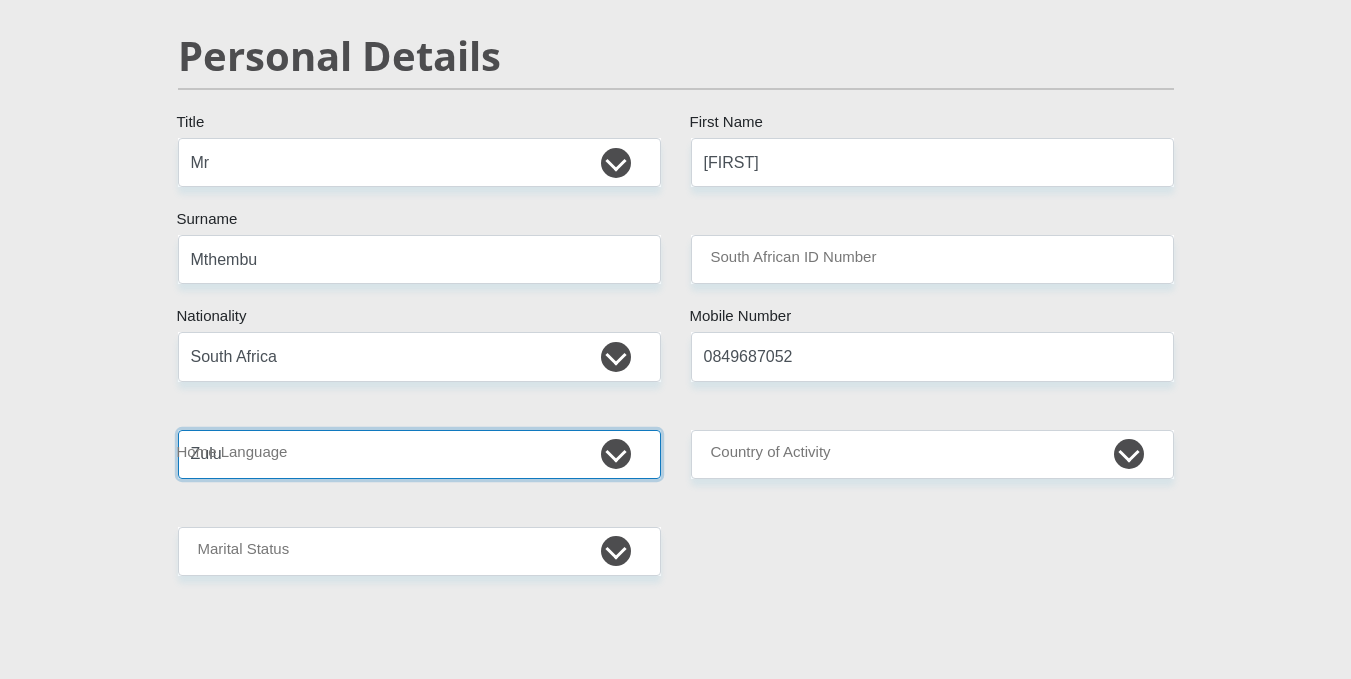 click on "Afrikaans
English
Sepedi
South Ndebele
Southern Sotho
Swati
Tsonga
Tswana
Venda
Xhosa
Zulu
Other" at bounding box center (419, 454) 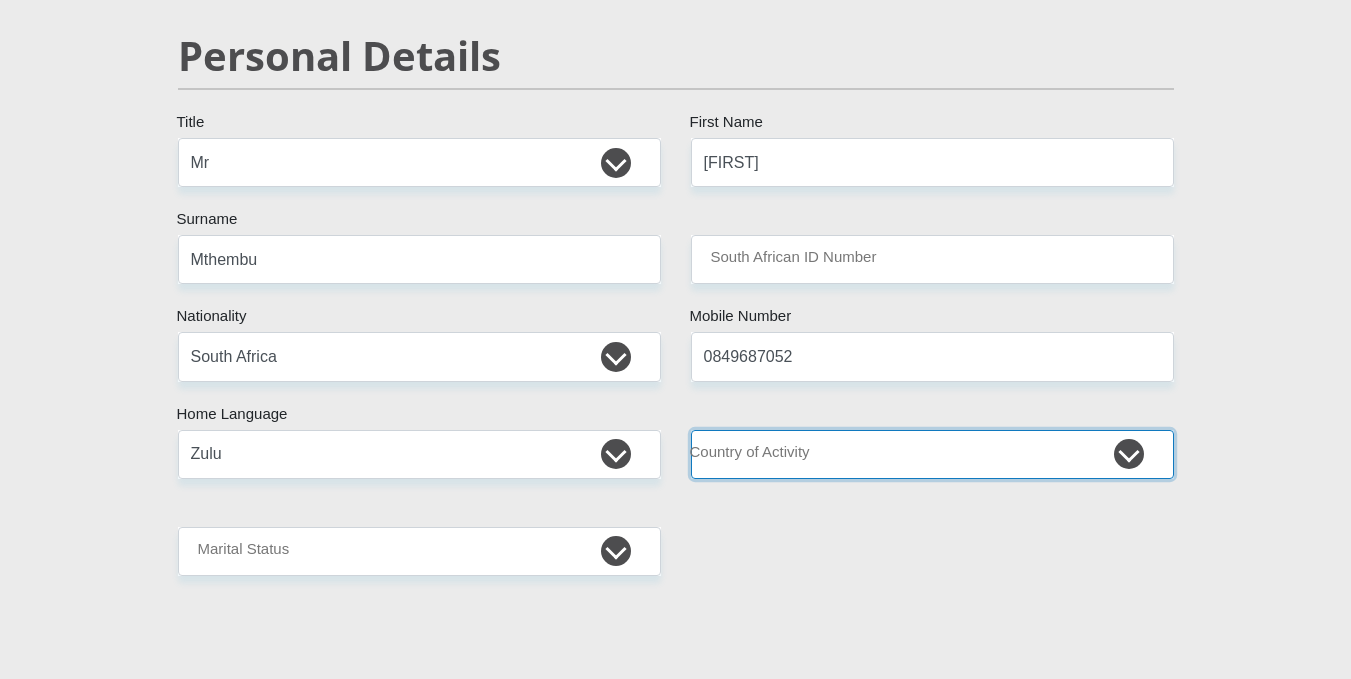 click on "South Africa
Afghanistan
Aland Islands
Albania
Algeria
America Samoa
American Virgin Islands
Andorra
Angola
Anguilla
Antarctica
Antigua and Barbuda
Argentina
Armenia
Aruba
Ascension Island
Australia
Austria
Azerbaijan
Chad" at bounding box center [932, 454] 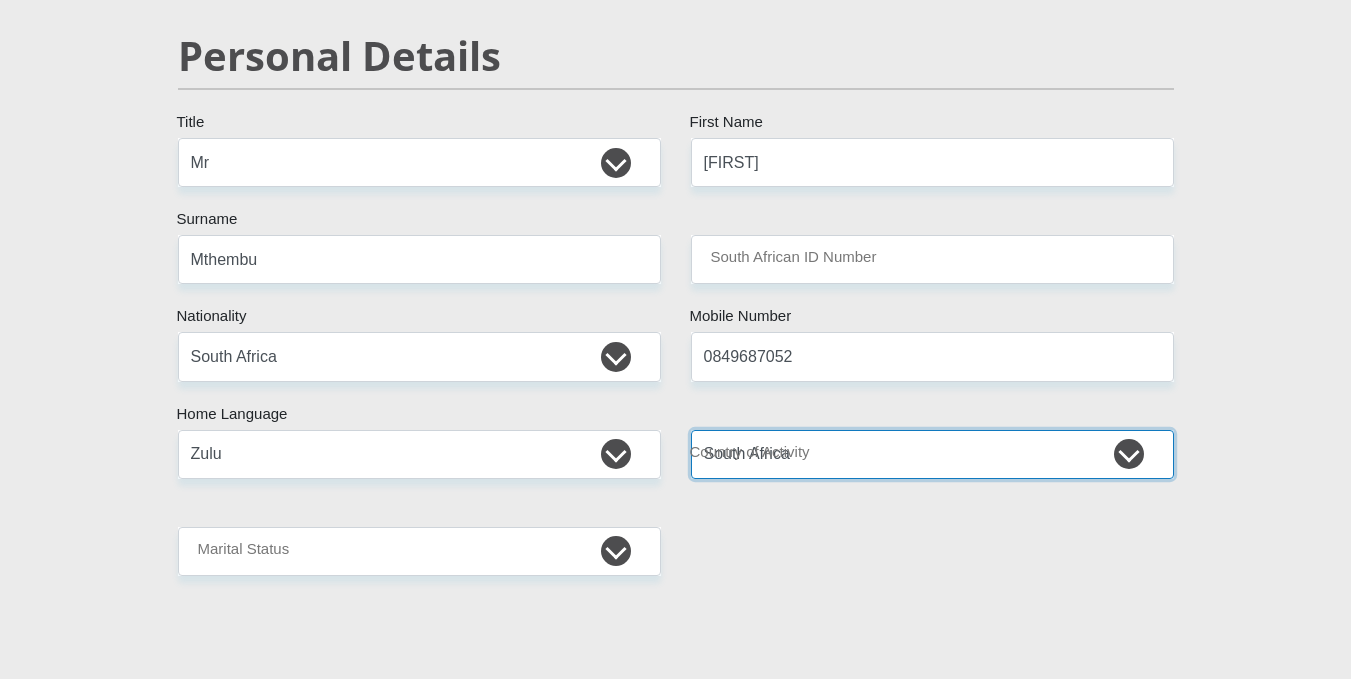 click on "South Africa
Afghanistan
Aland Islands
Albania
Algeria
America Samoa
American Virgin Islands
Andorra
Angola
Anguilla
Antarctica
Antigua and Barbuda
Argentina
Armenia
Aruba
Ascension Island
Australia
Austria
Azerbaijan
Chad" at bounding box center (932, 454) 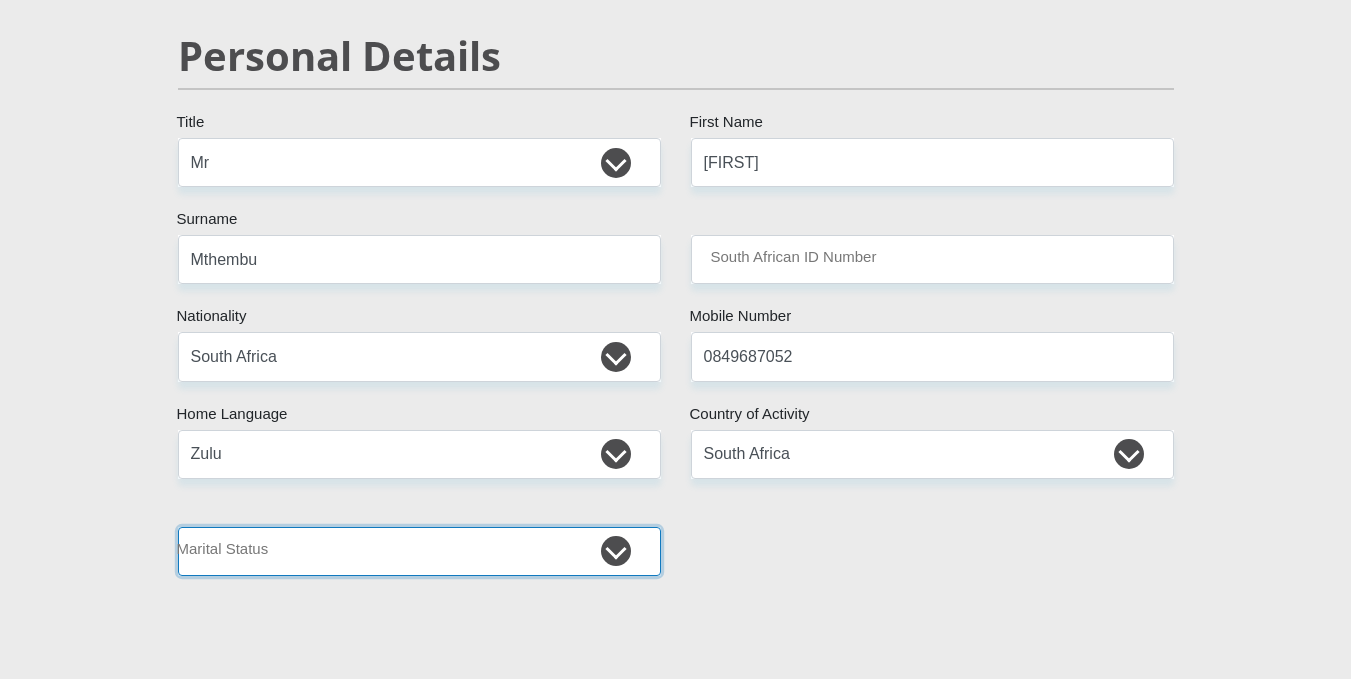 click on "Married ANC
Single
Divorced
Widowed
Married COP or Customary Law" at bounding box center [419, 551] 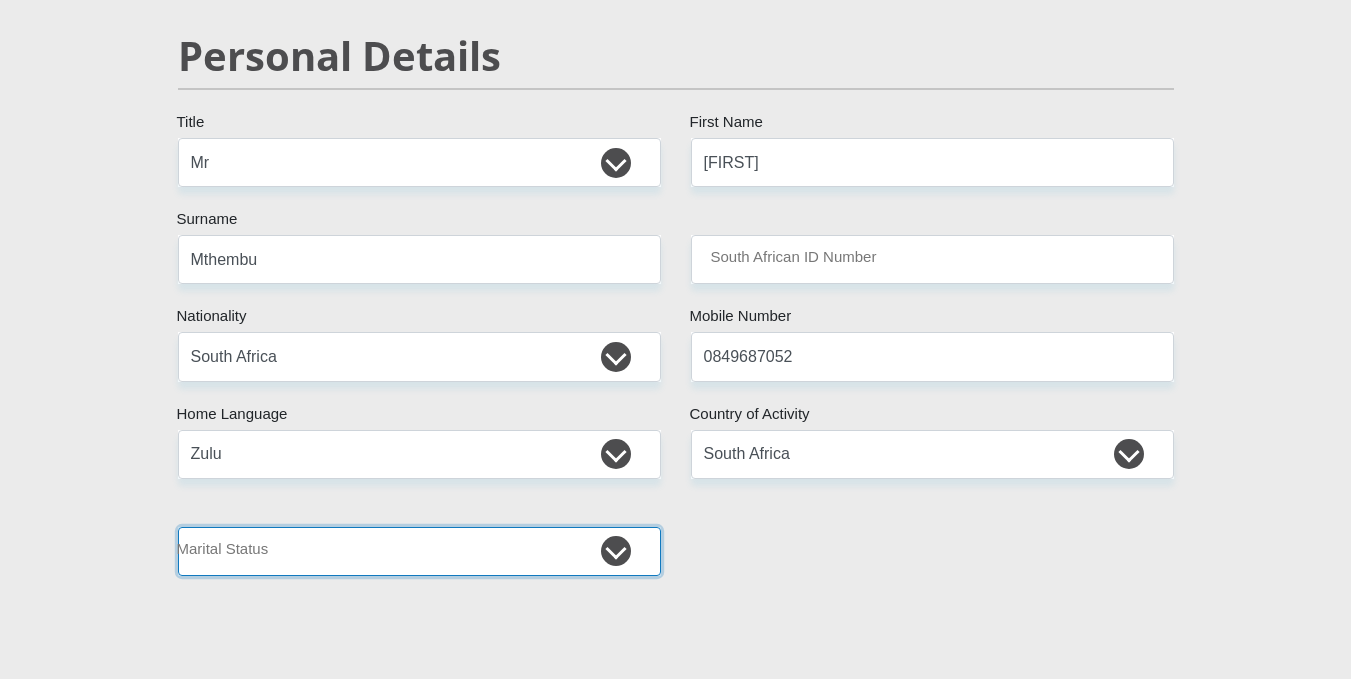 select on "2" 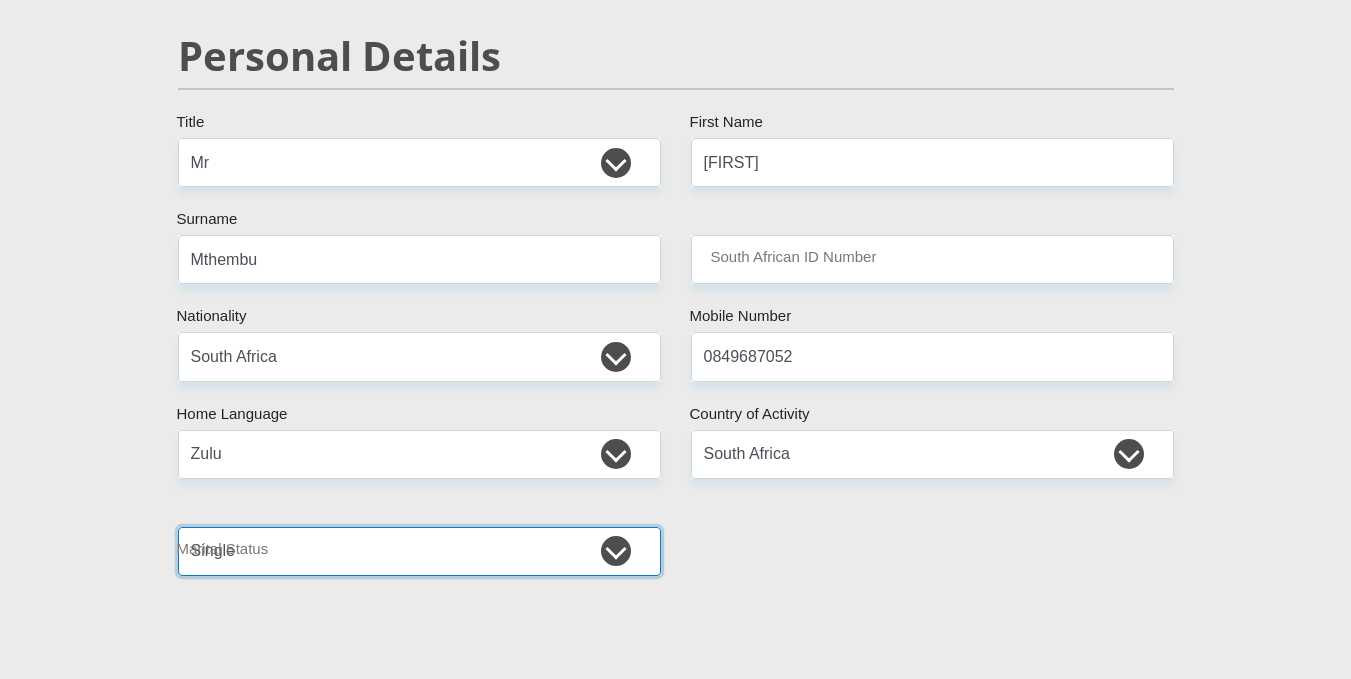 click on "Married ANC
Single
Divorced
Widowed
Married COP or Customary Law" at bounding box center (419, 551) 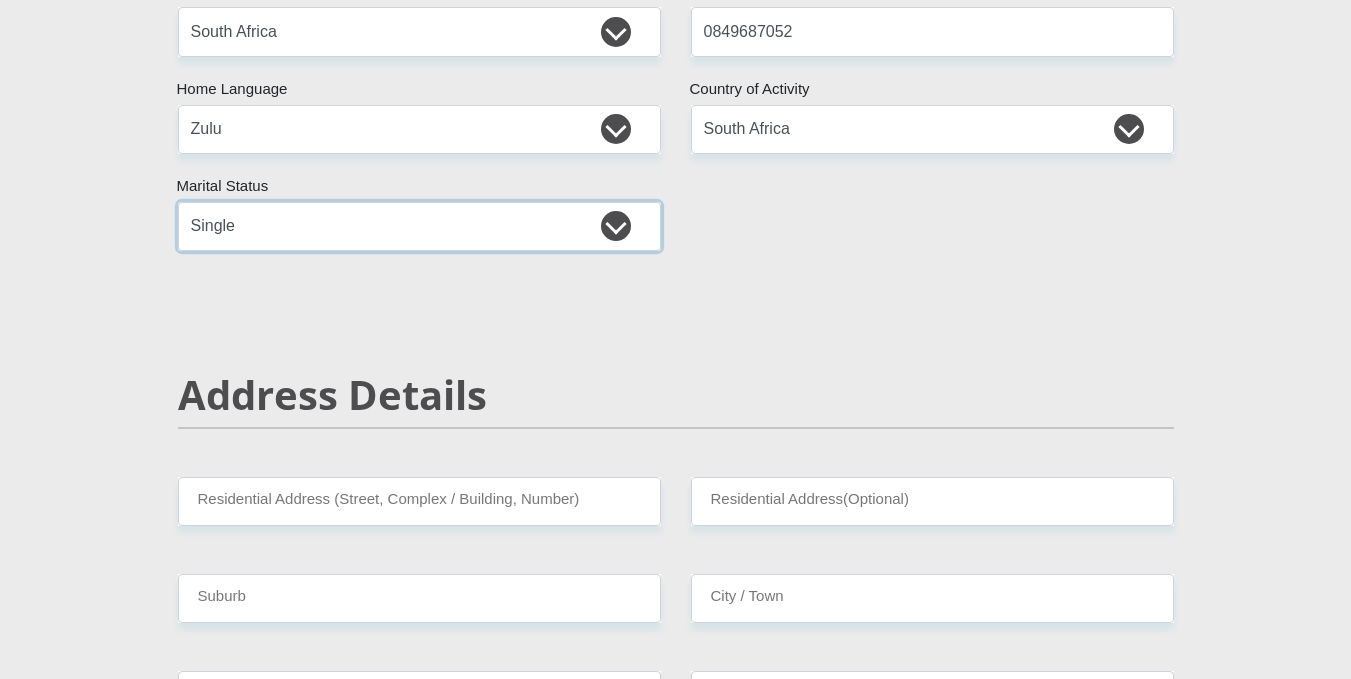 scroll, scrollTop: 700, scrollLeft: 0, axis: vertical 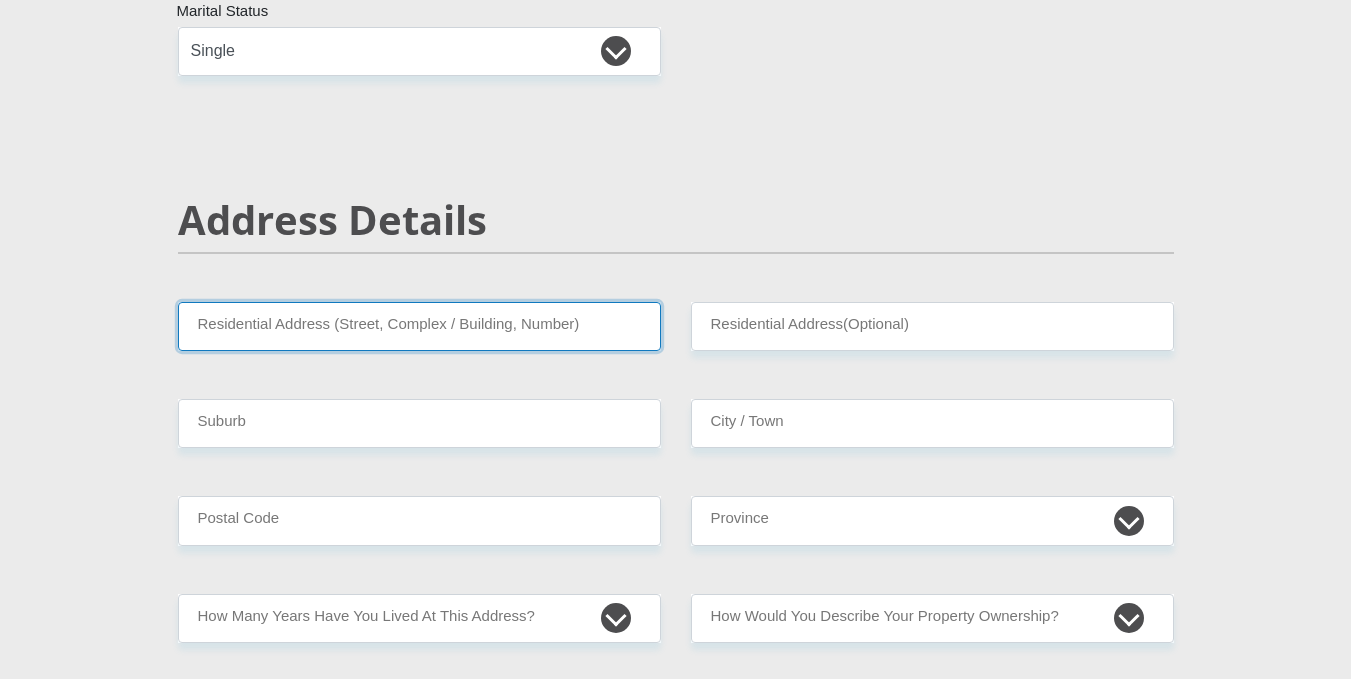click on "Residential Address (Street, Complex / Building, Number)" at bounding box center (419, 326) 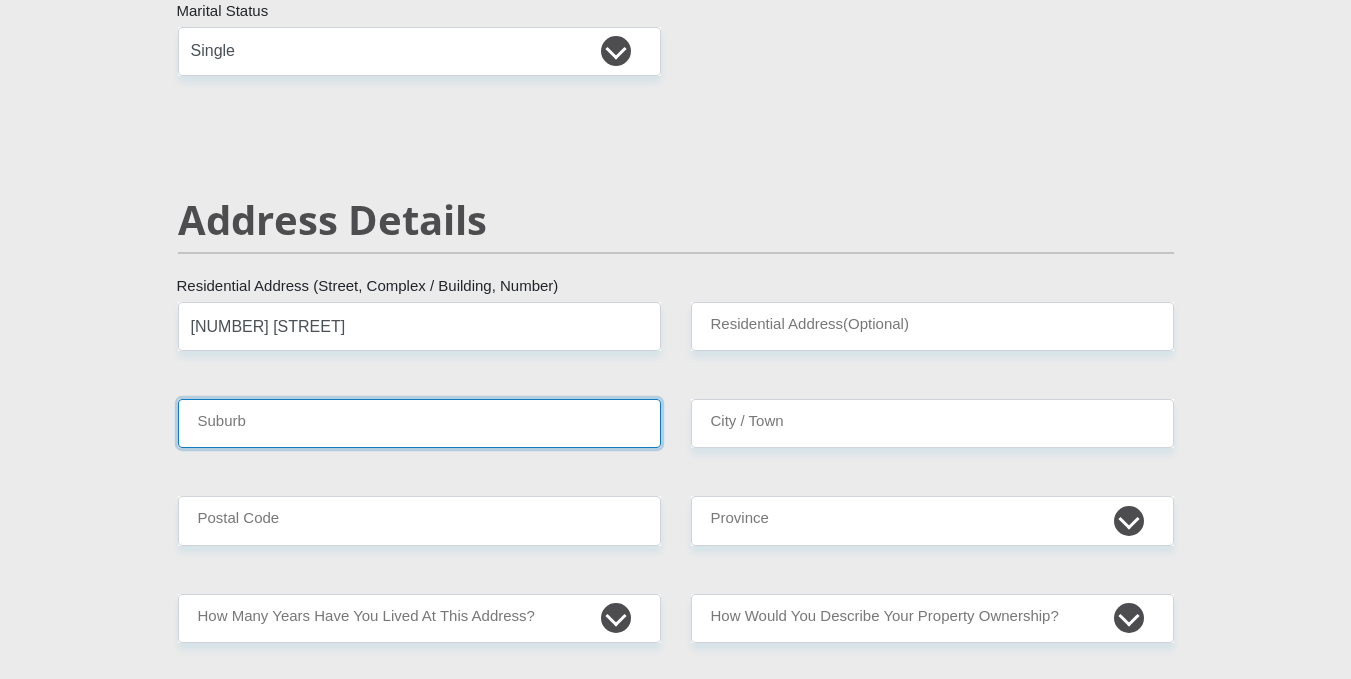 type on "Sandton" 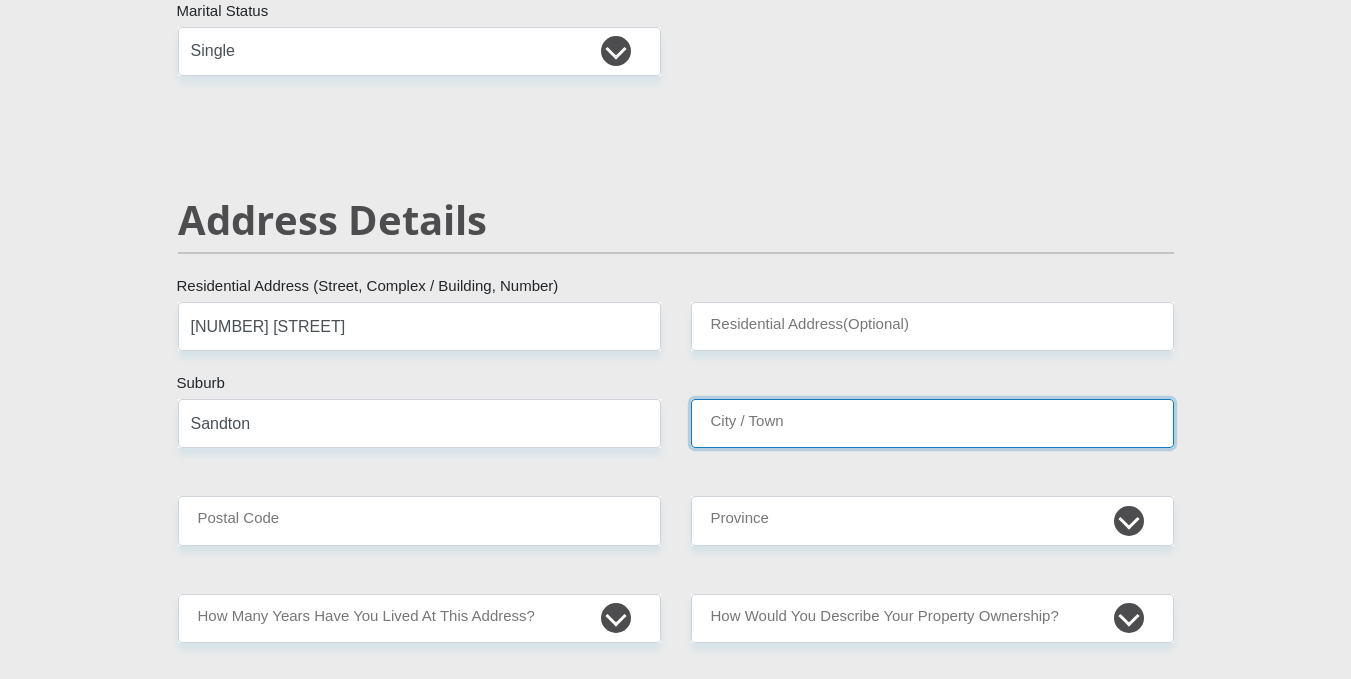 type on "Sandton" 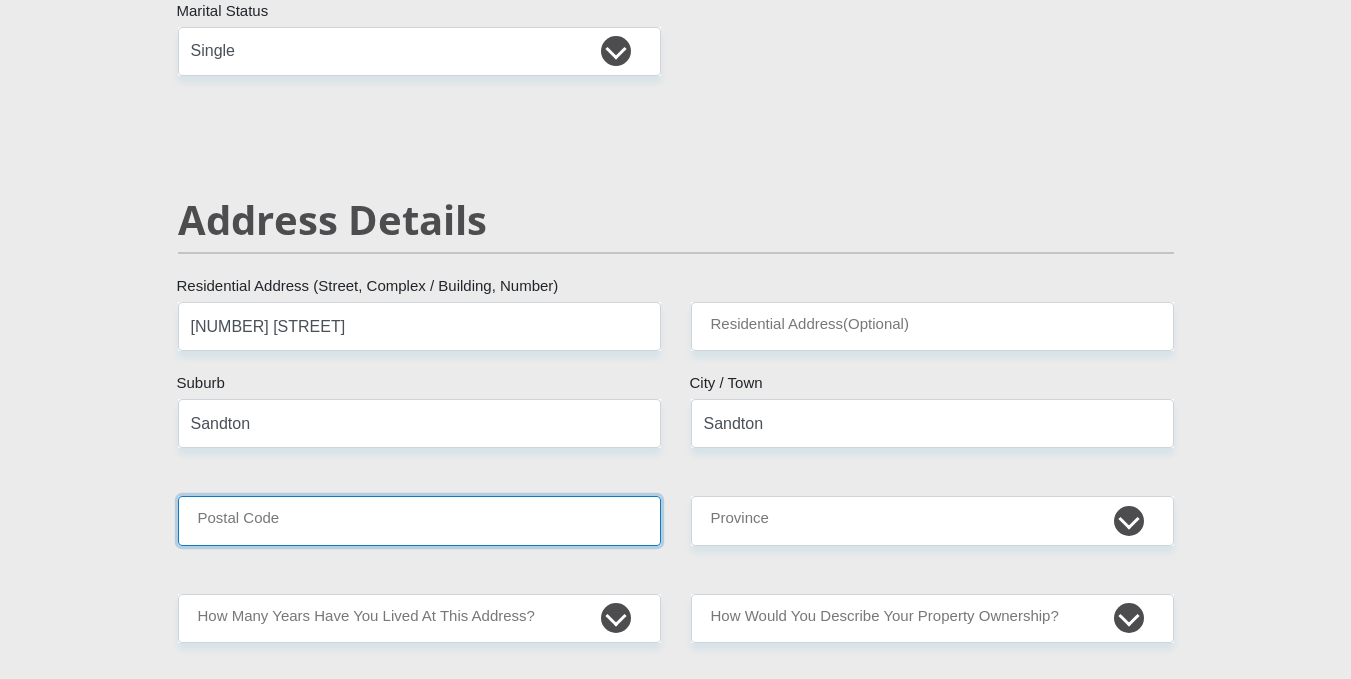 type on "2090" 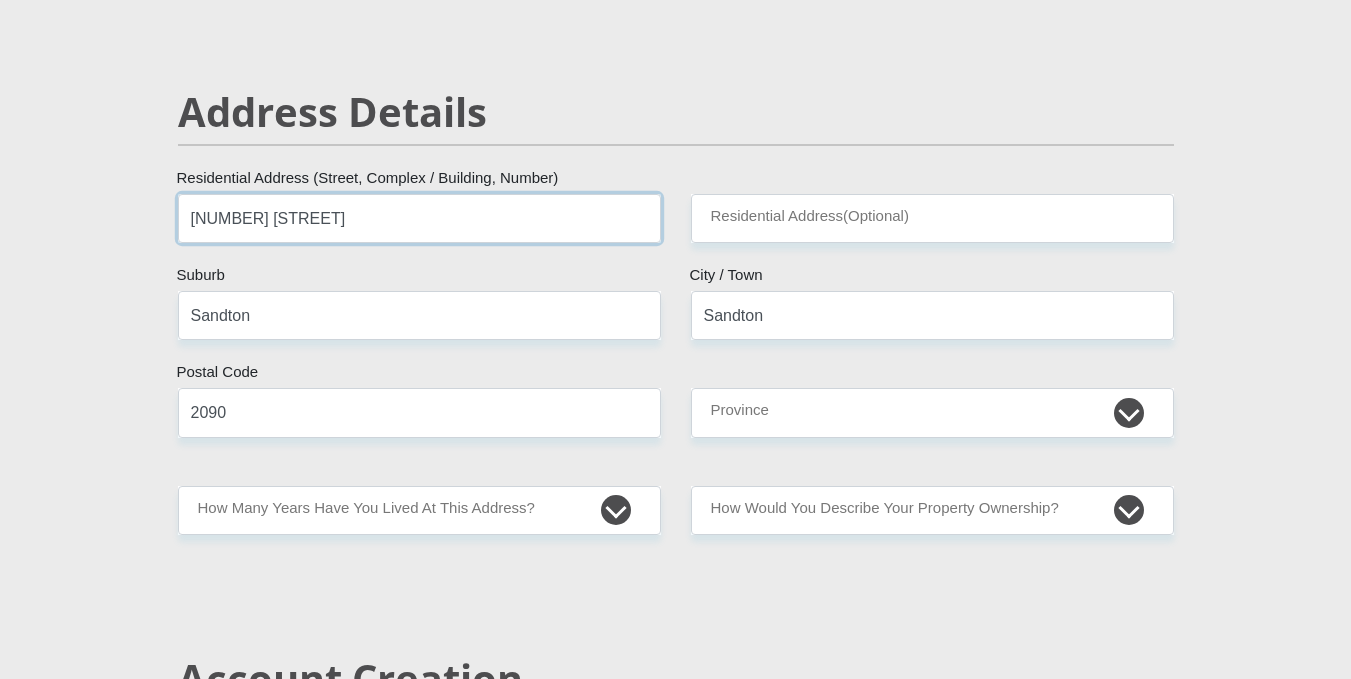 scroll, scrollTop: 900, scrollLeft: 0, axis: vertical 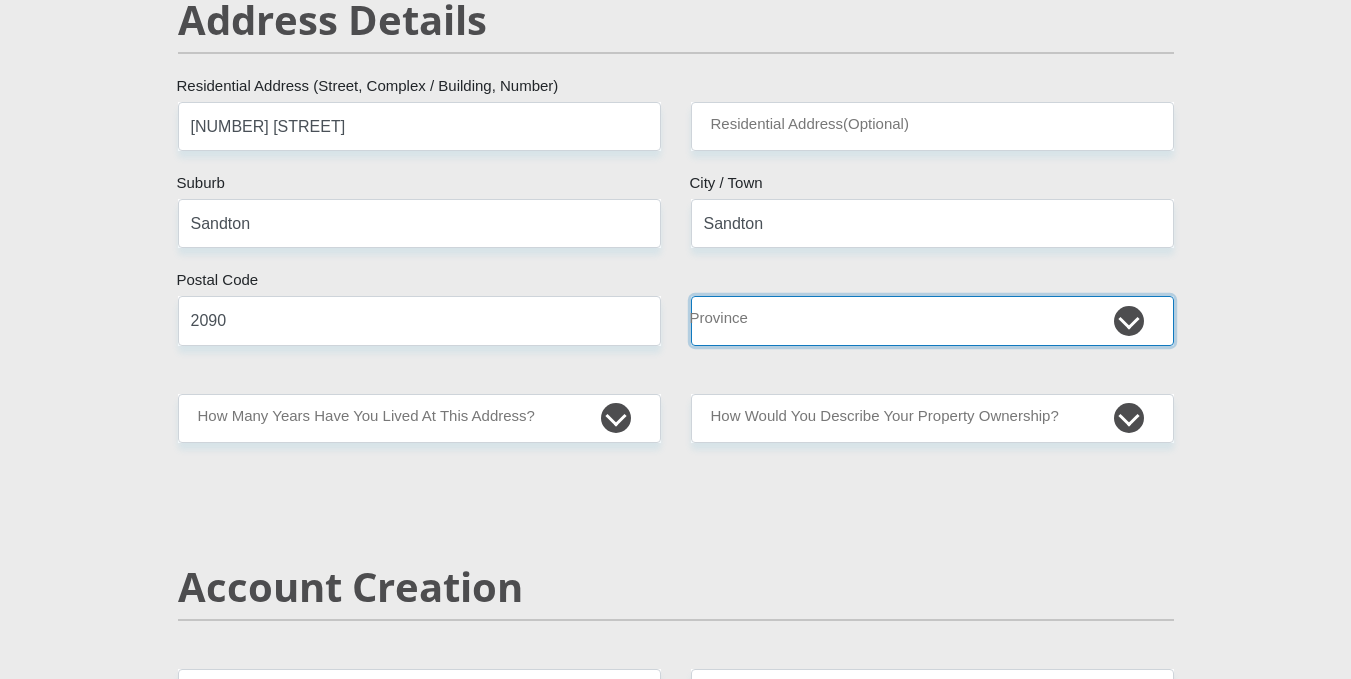 click on "Eastern Cape
Free State
Gauteng
KwaZulu-Natal
Limpopo
Mpumalanga
Northern Cape
North West
Western Cape" at bounding box center (932, 320) 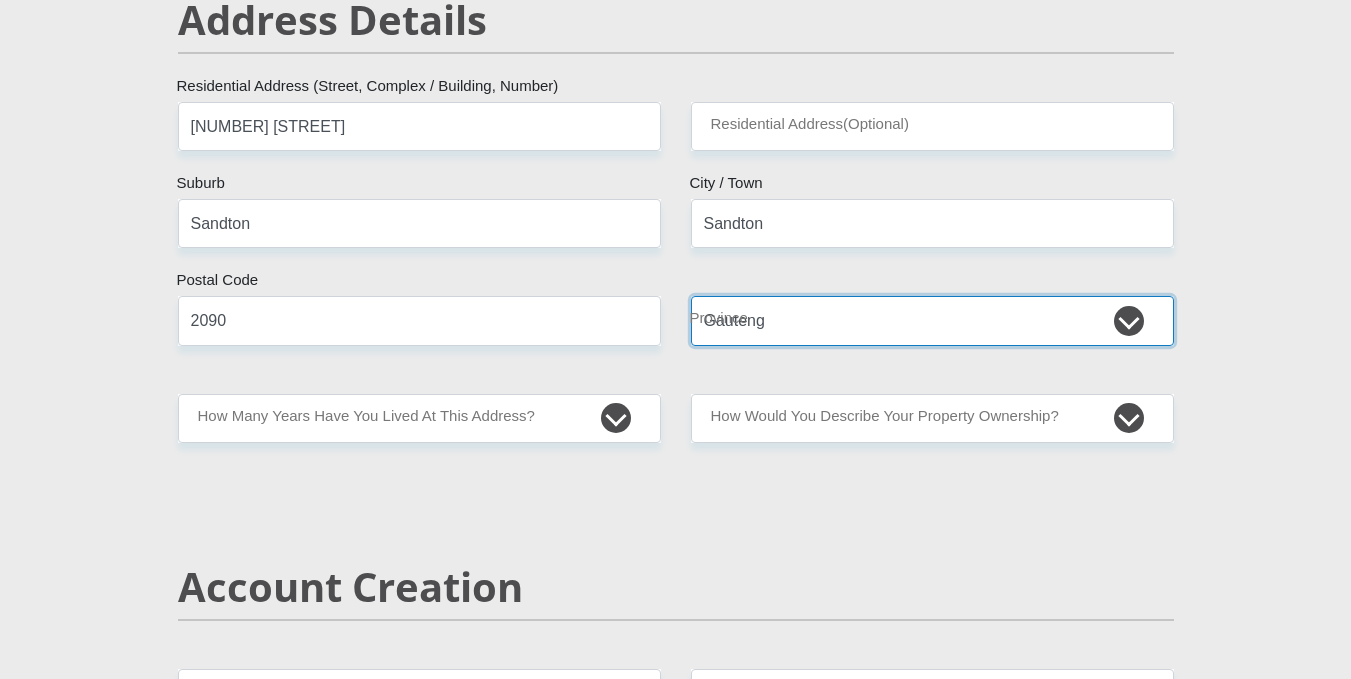 click on "Eastern Cape
Free State
Gauteng
KwaZulu-Natal
Limpopo
Mpumalanga
Northern Cape
North West
Western Cape" at bounding box center [932, 320] 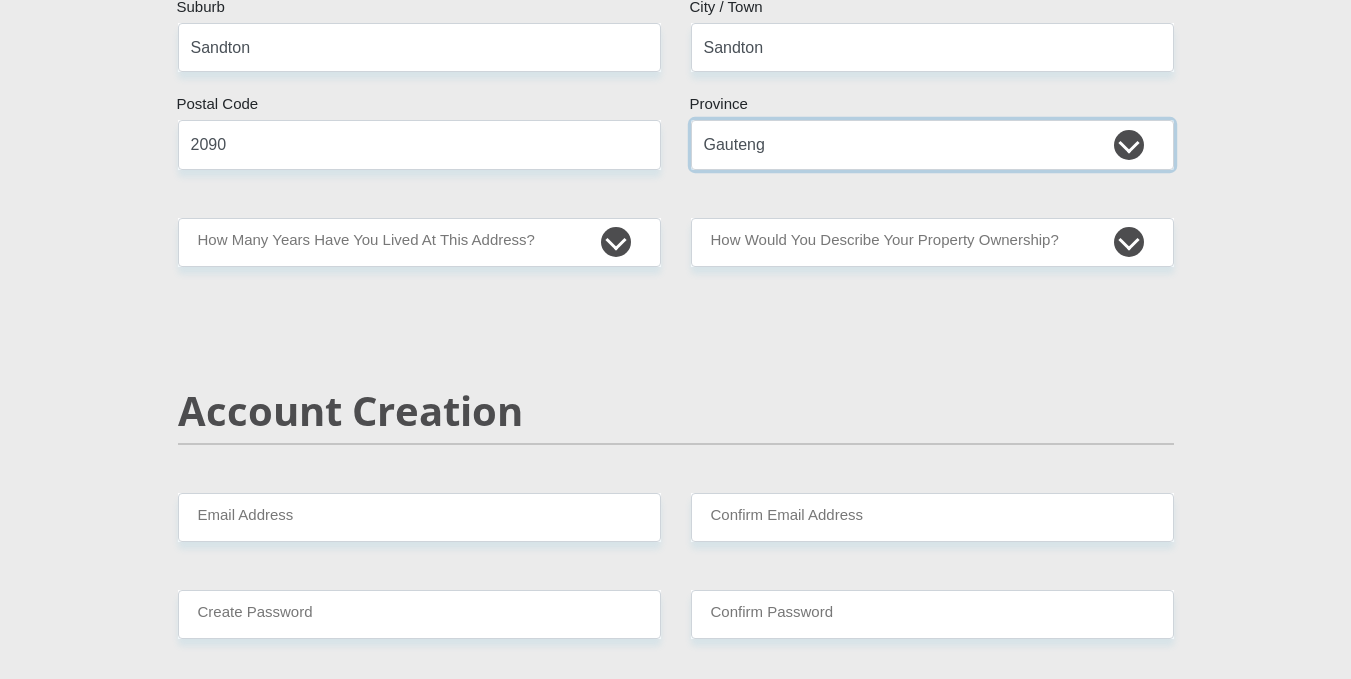 scroll, scrollTop: 1100, scrollLeft: 0, axis: vertical 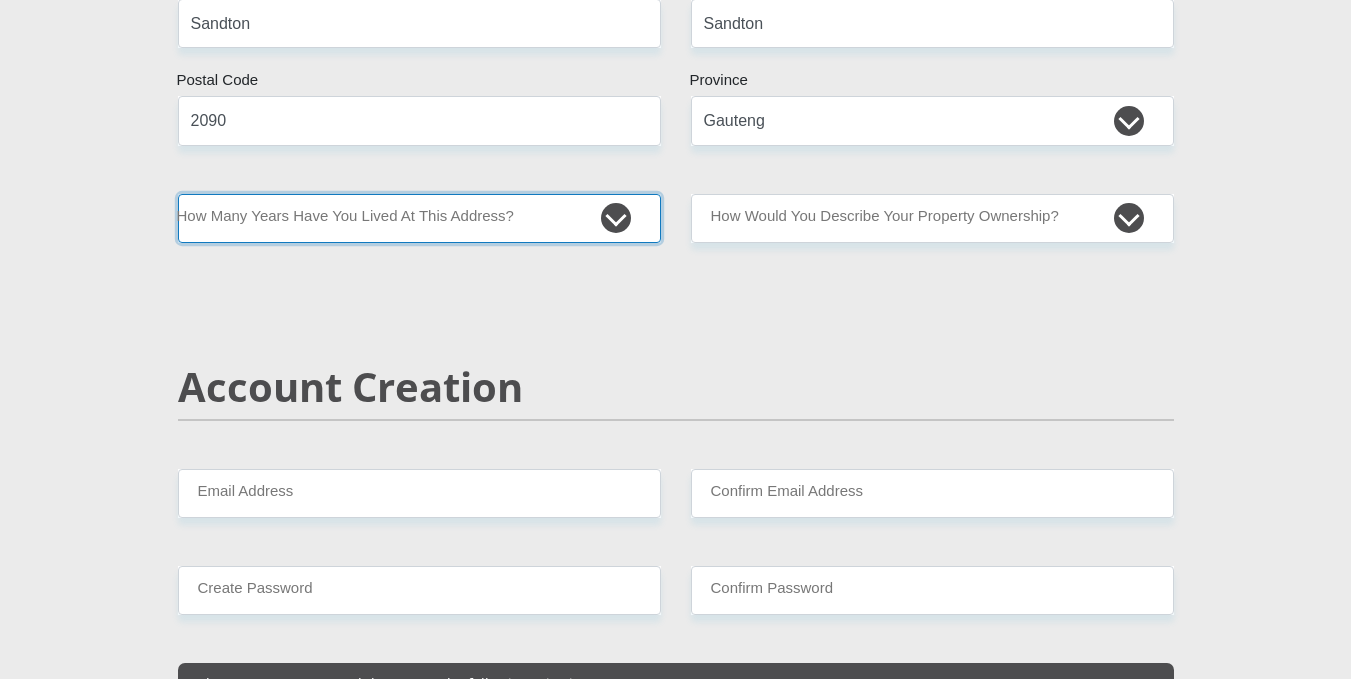 click on "less than 1 year
1-3 years
3-5 years
5+ years" at bounding box center [419, 218] 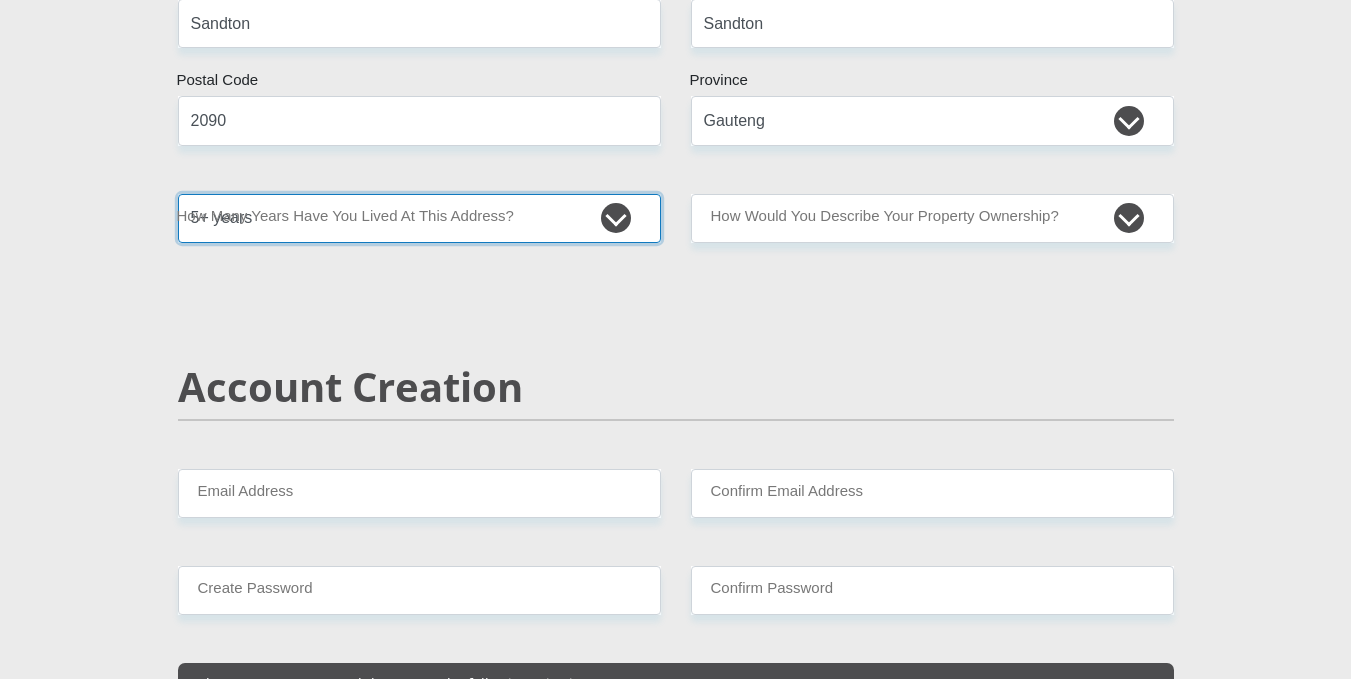 click on "less than 1 year
1-3 years
3-5 years
5+ years" at bounding box center [419, 218] 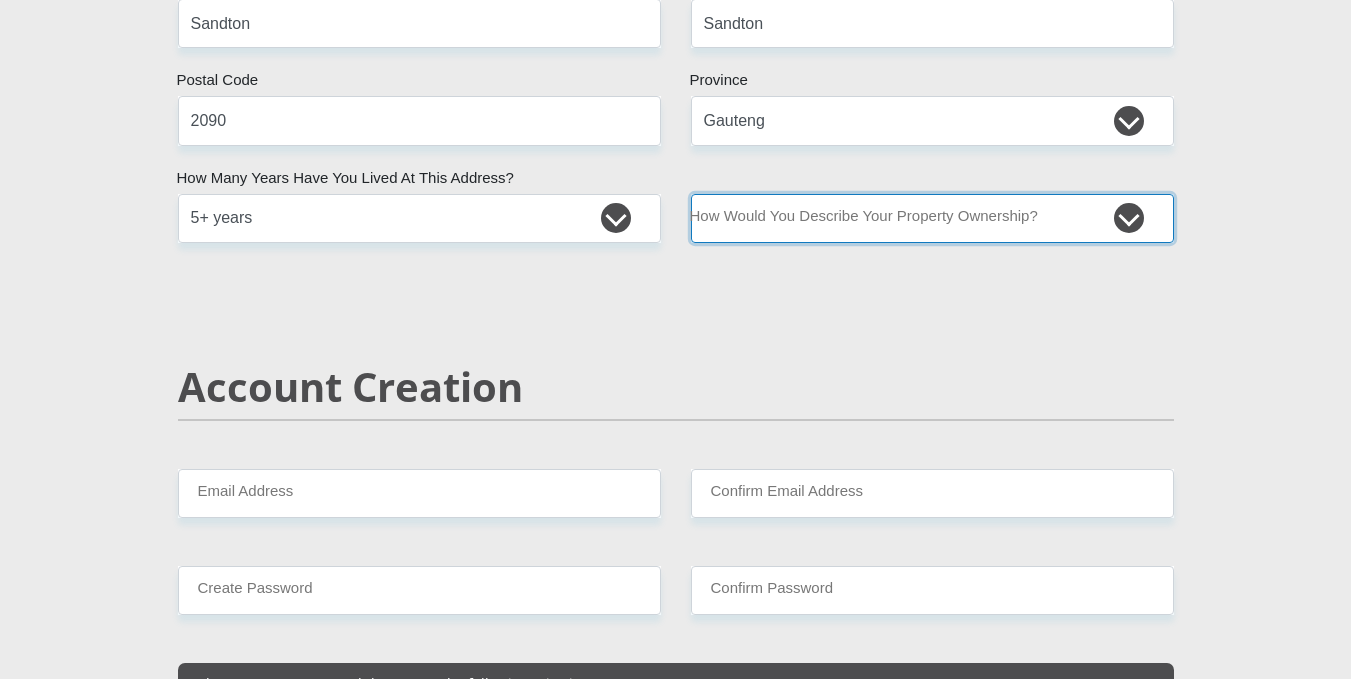 click on "Owned
Rented
Family Owned
Company Dwelling" at bounding box center [932, 218] 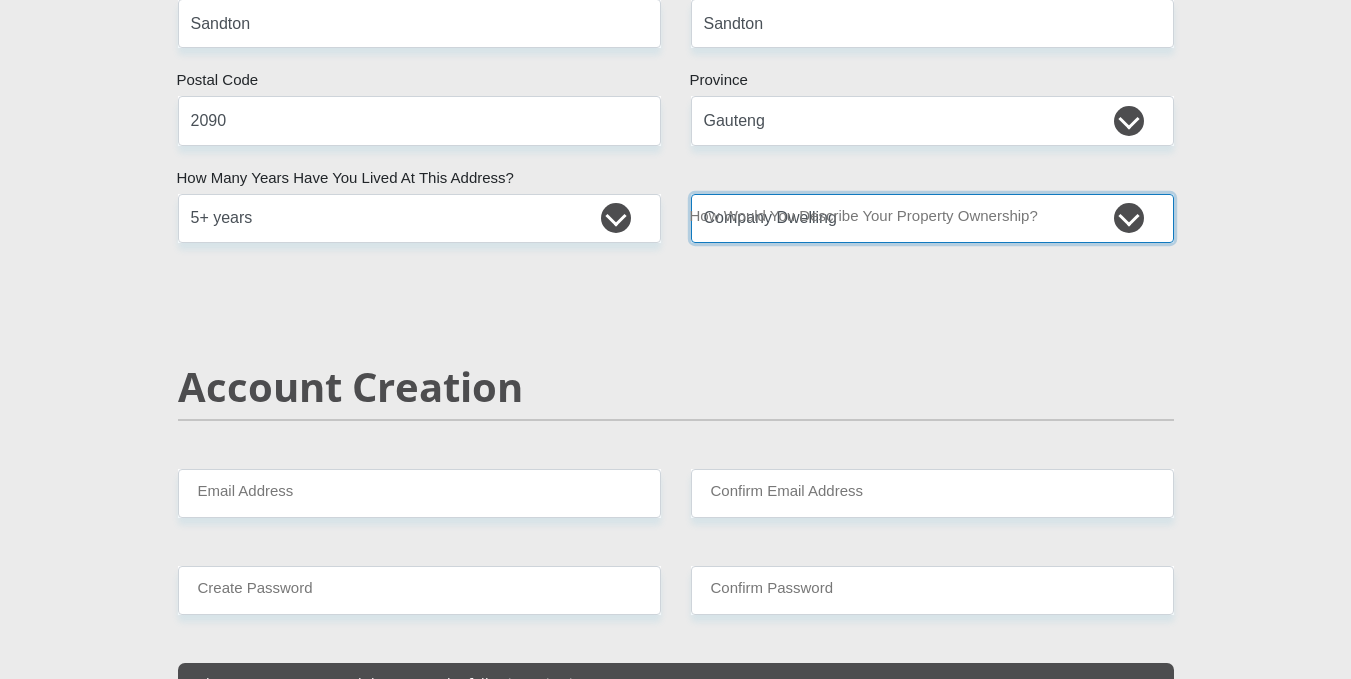 click on "Owned
Rented
Family Owned
Company Dwelling" at bounding box center [932, 218] 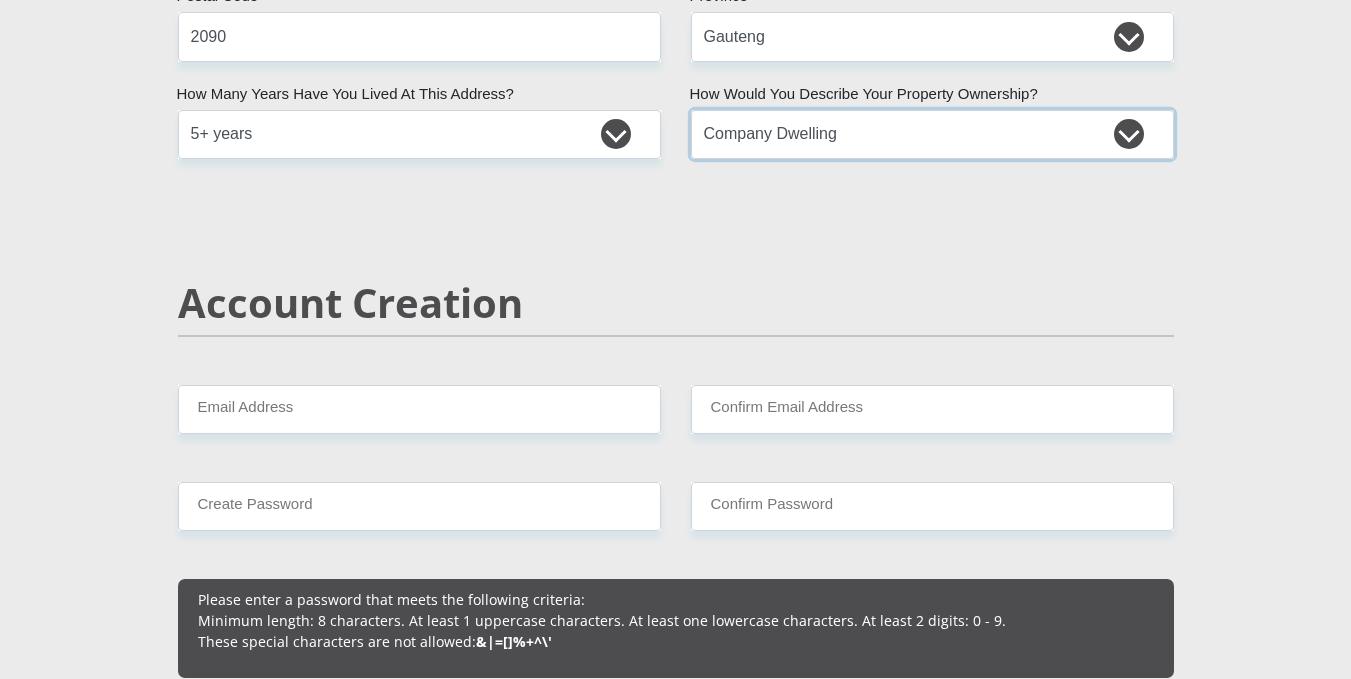 scroll, scrollTop: 1300, scrollLeft: 0, axis: vertical 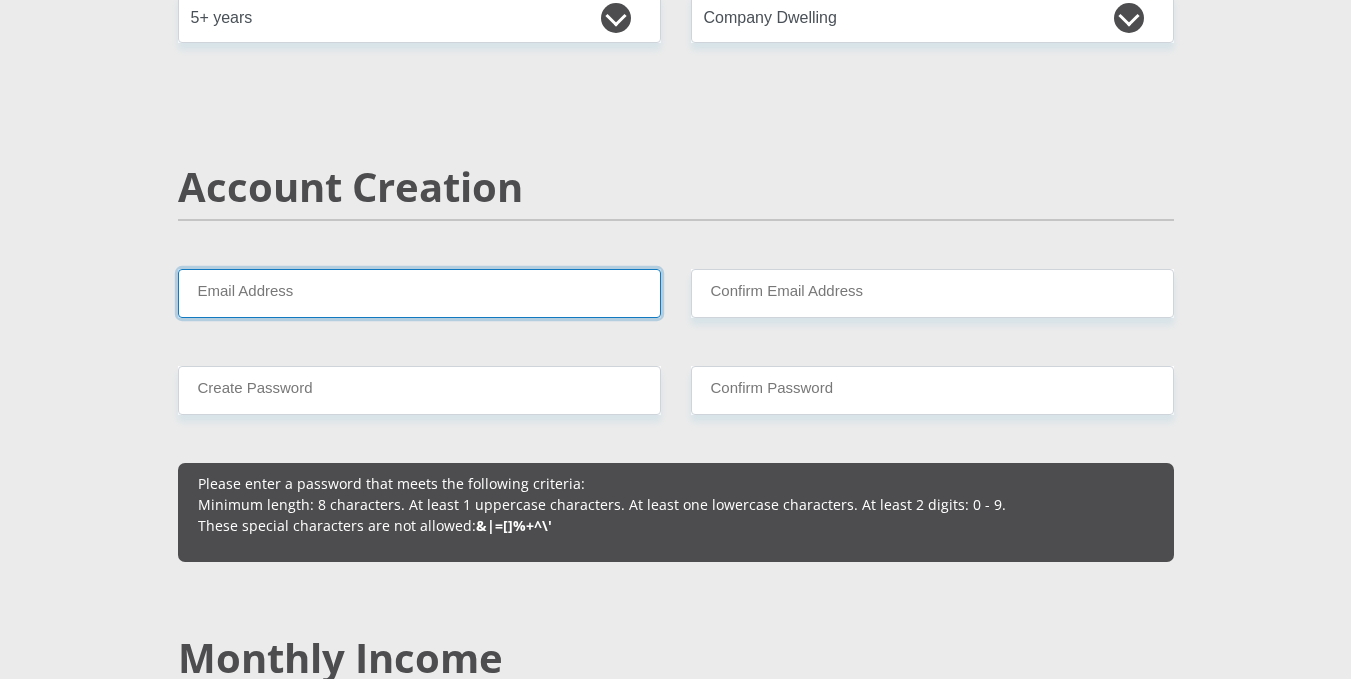 click on "Email Address" at bounding box center (419, 293) 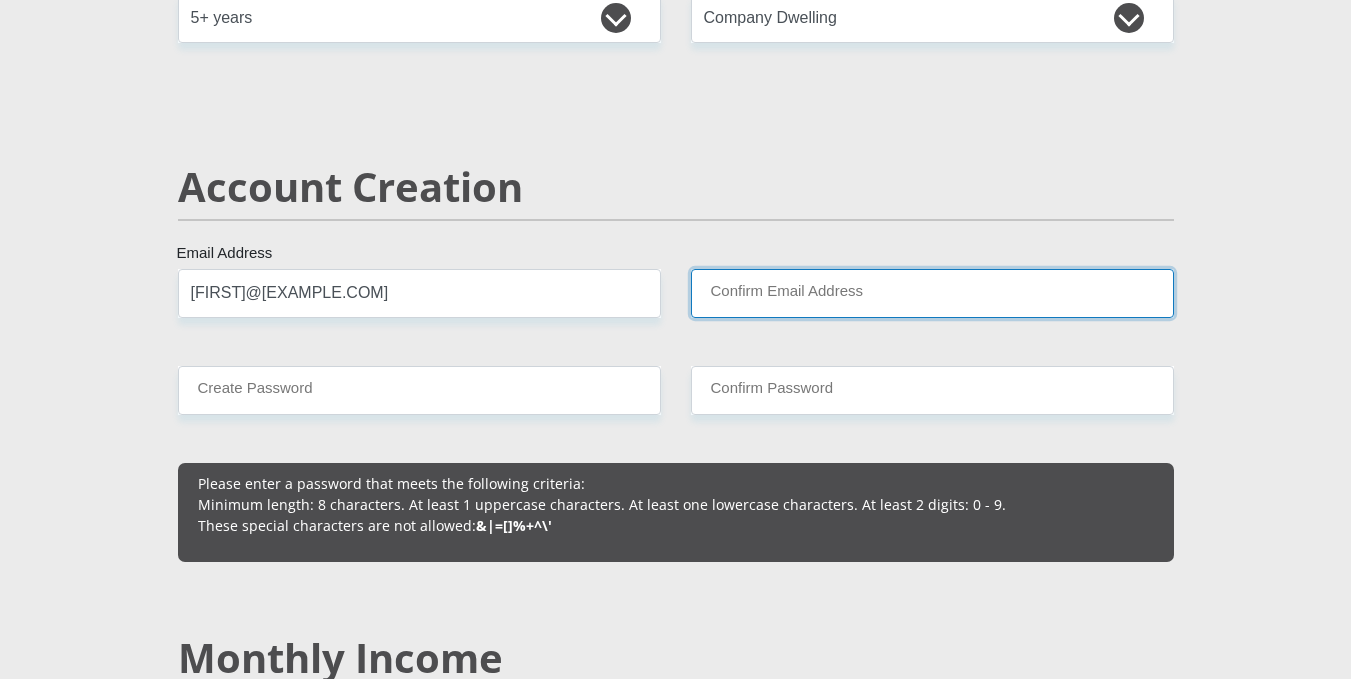 type on "[LAST]@example.com" 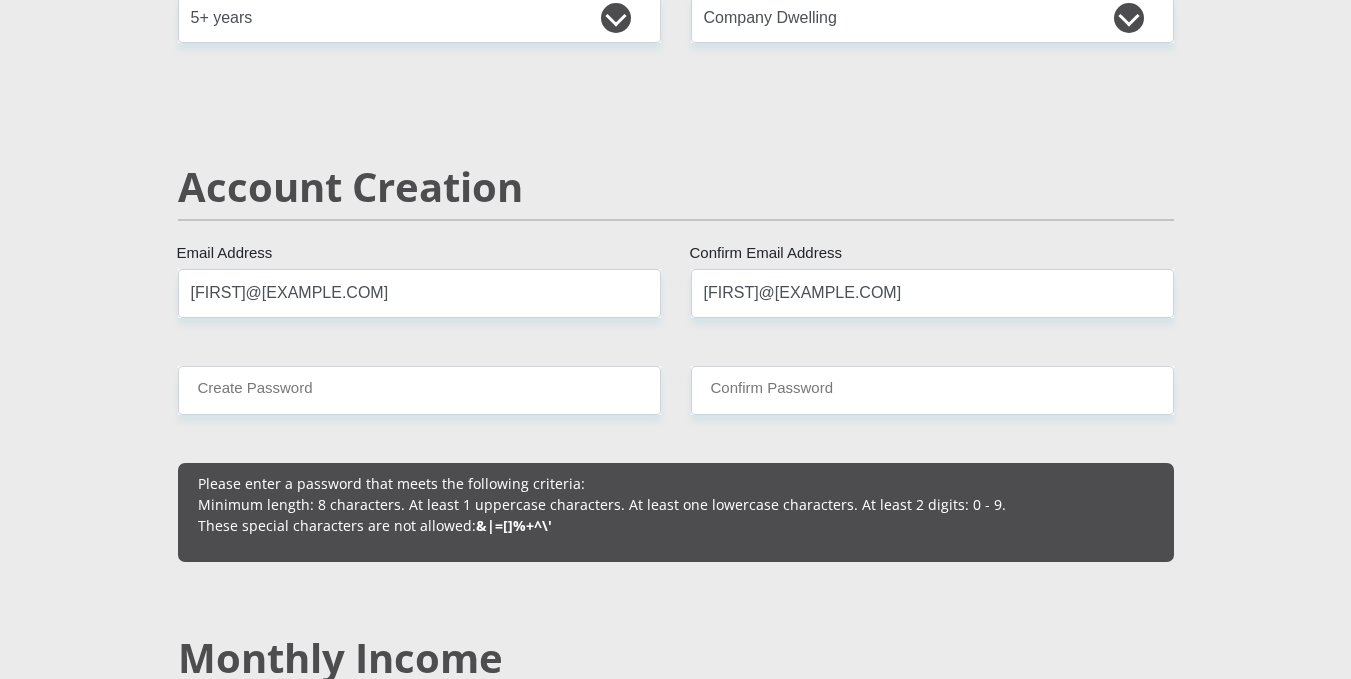 type 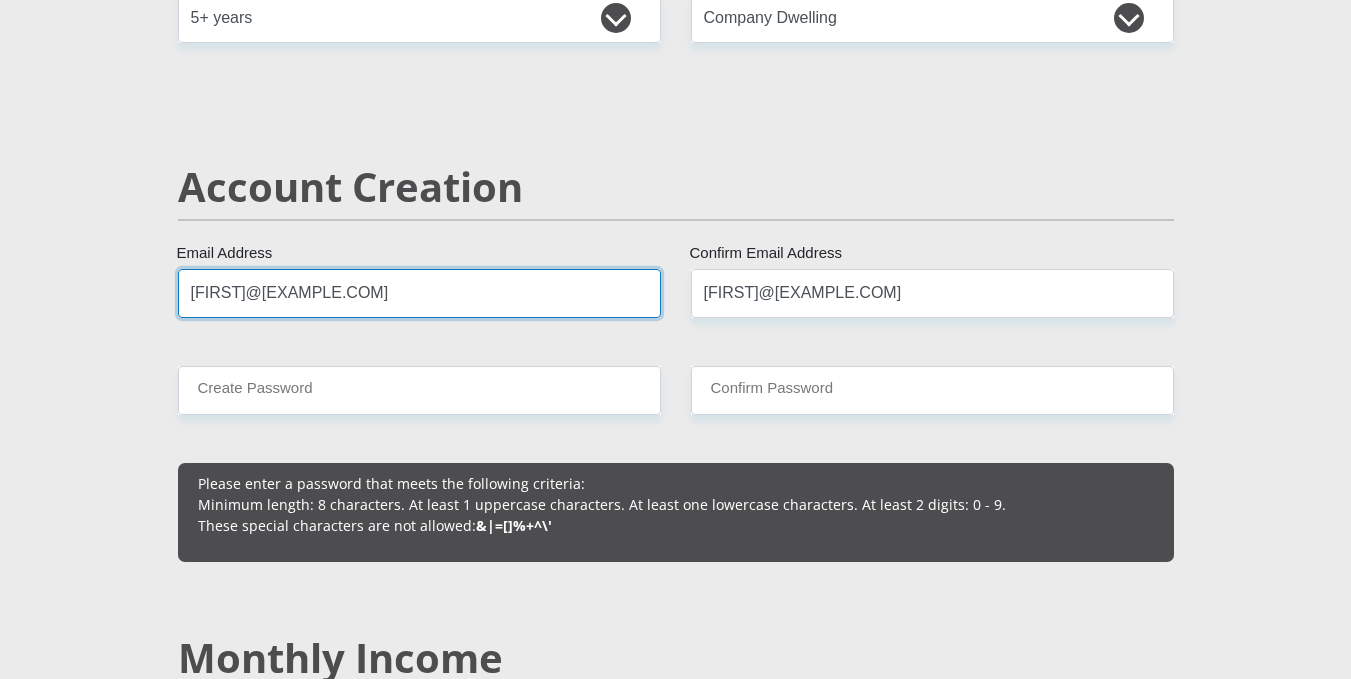 type 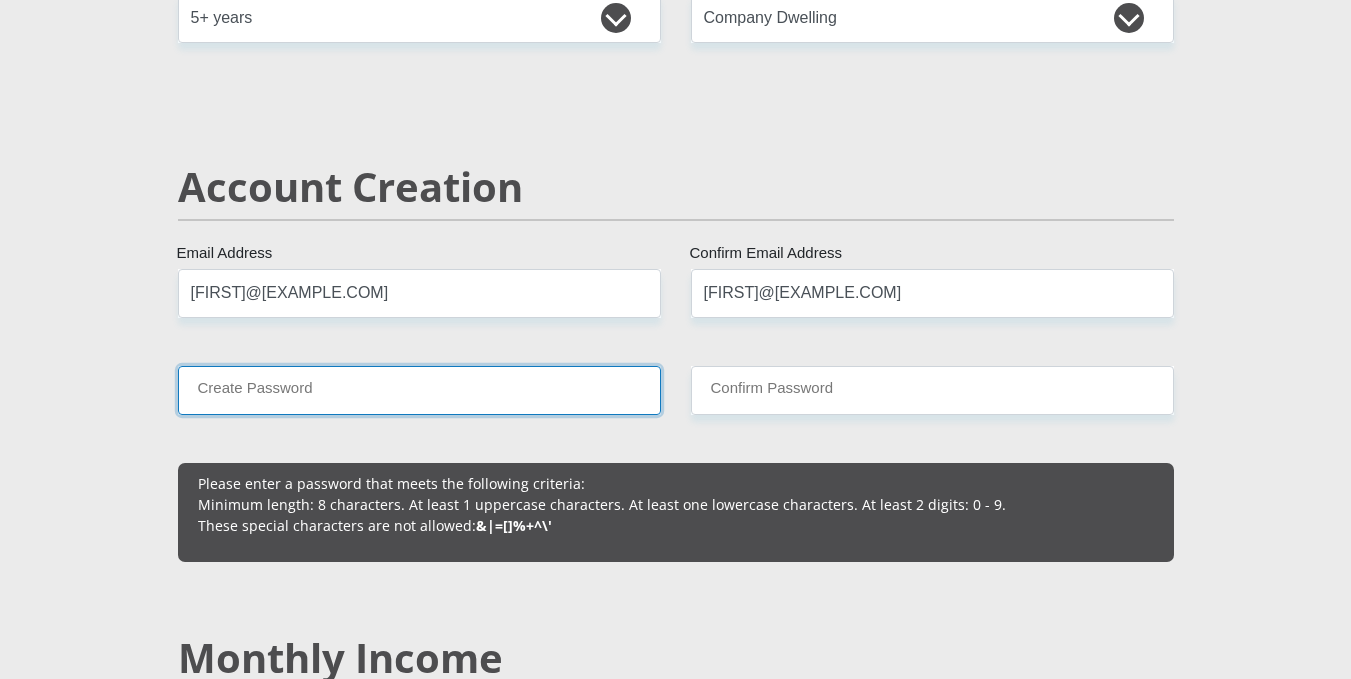 click on "Create Password" at bounding box center (419, 390) 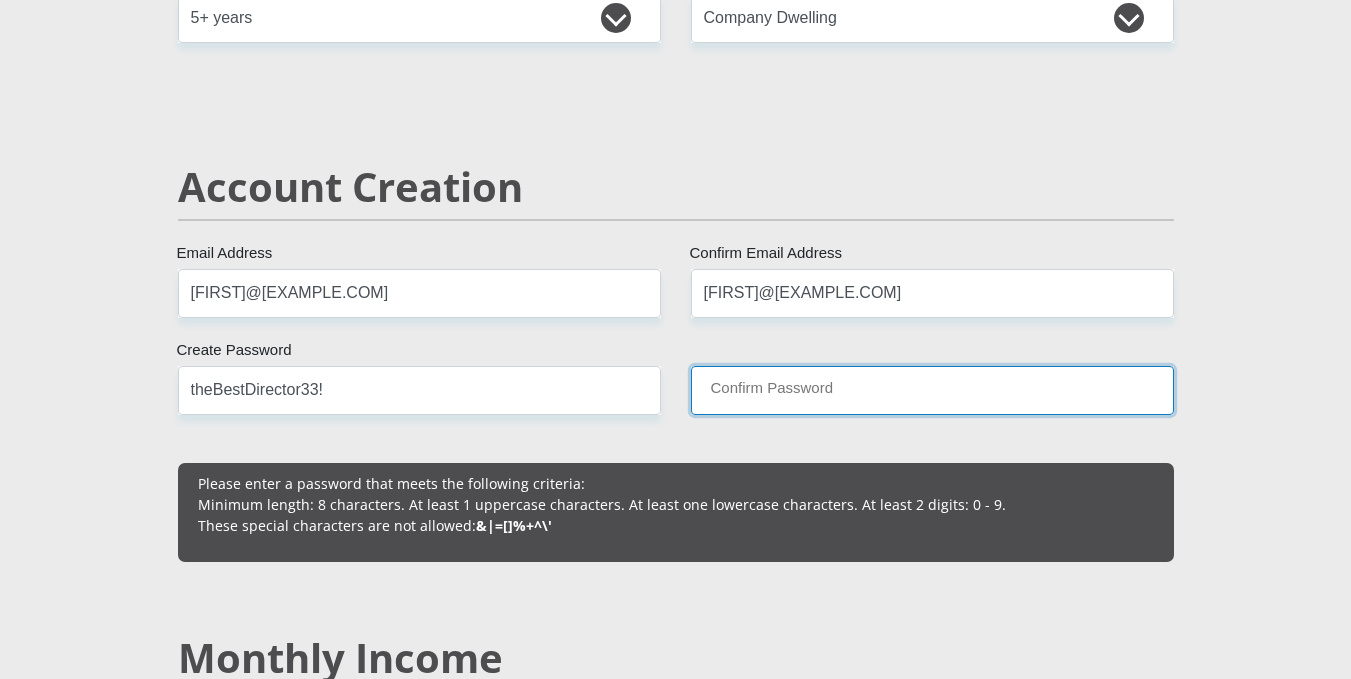 click on "Confirm Password" at bounding box center (932, 390) 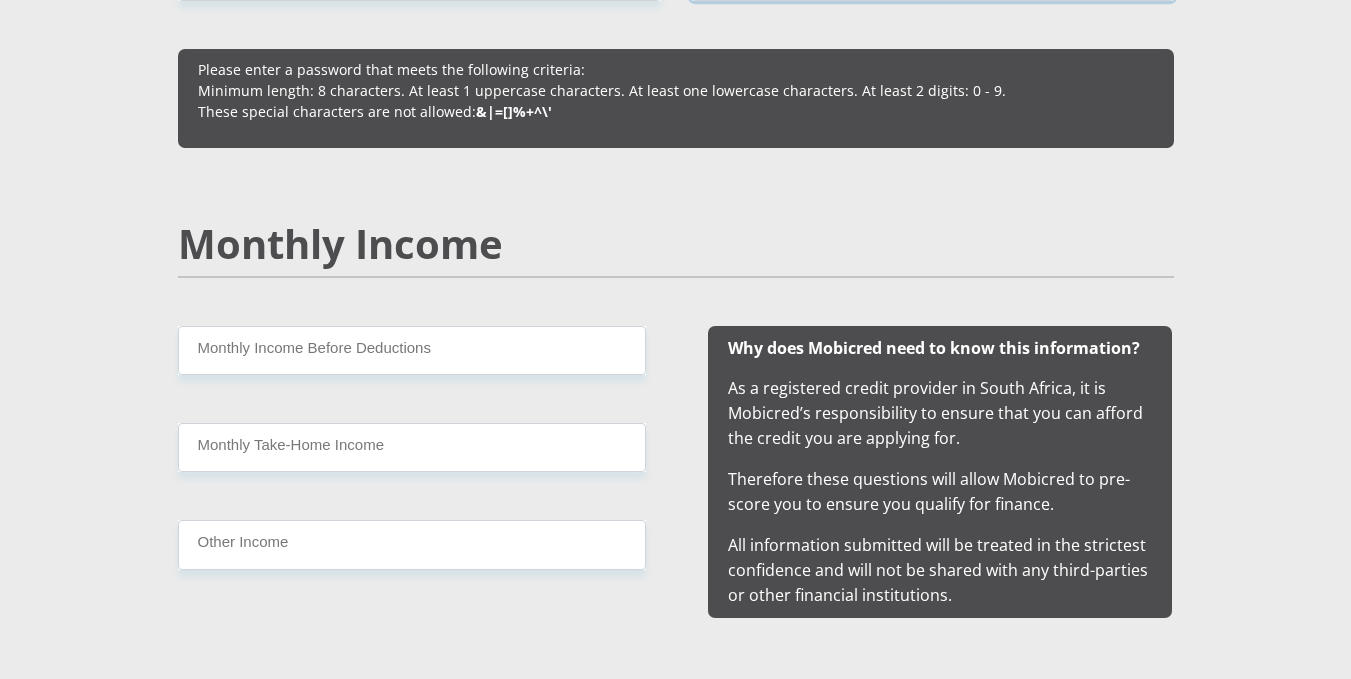 scroll, scrollTop: 1800, scrollLeft: 0, axis: vertical 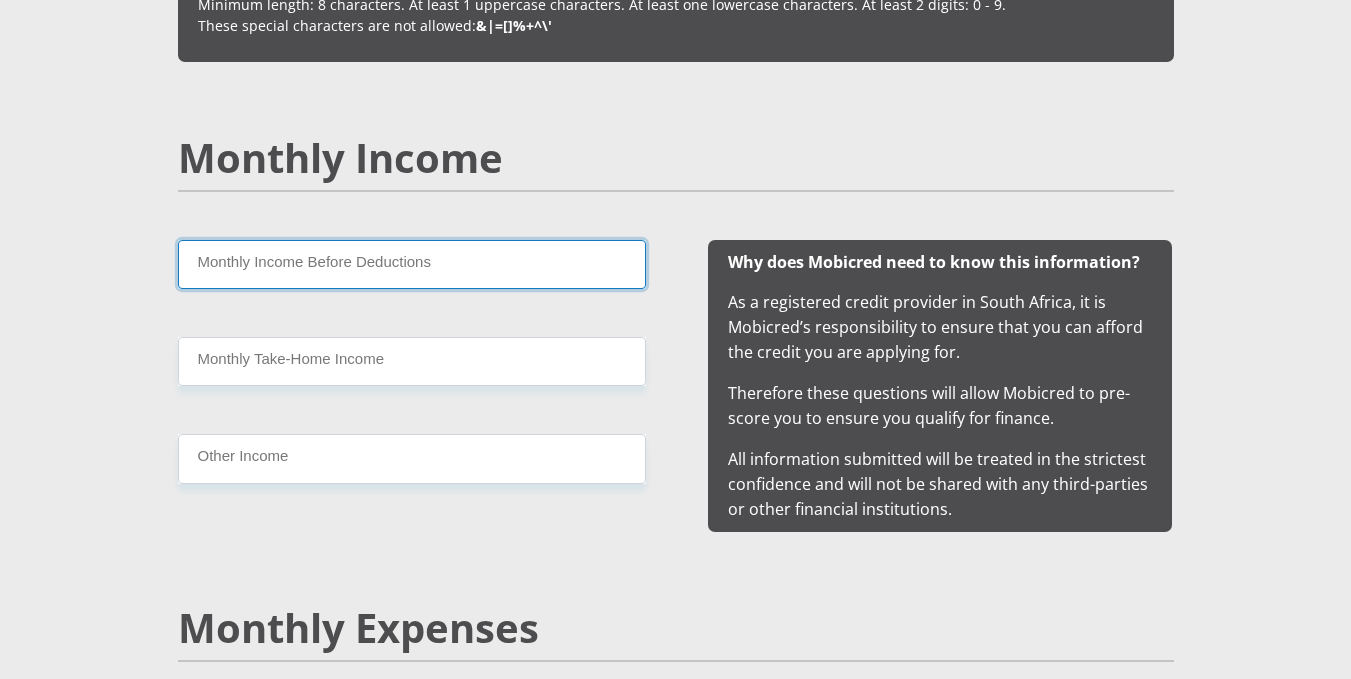 click on "Monthly Income Before Deductions" at bounding box center [412, 264] 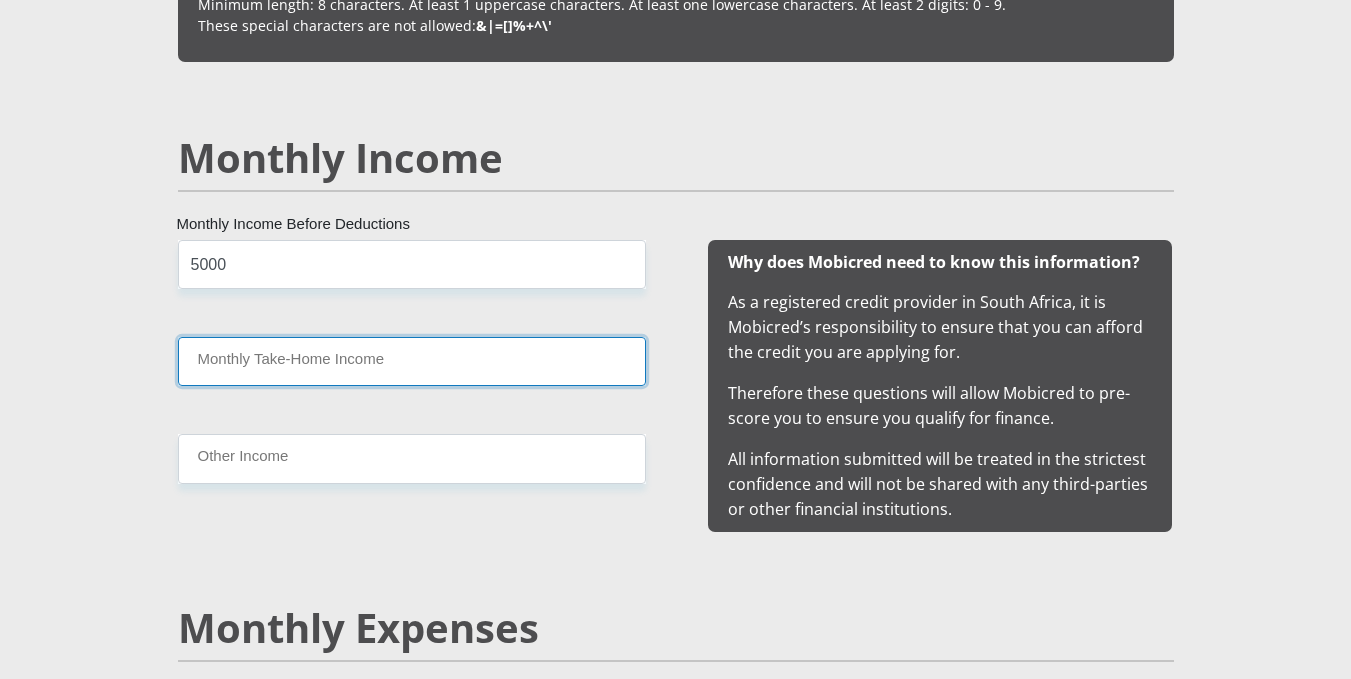 click on "Monthly Take-Home Income" at bounding box center (412, 361) 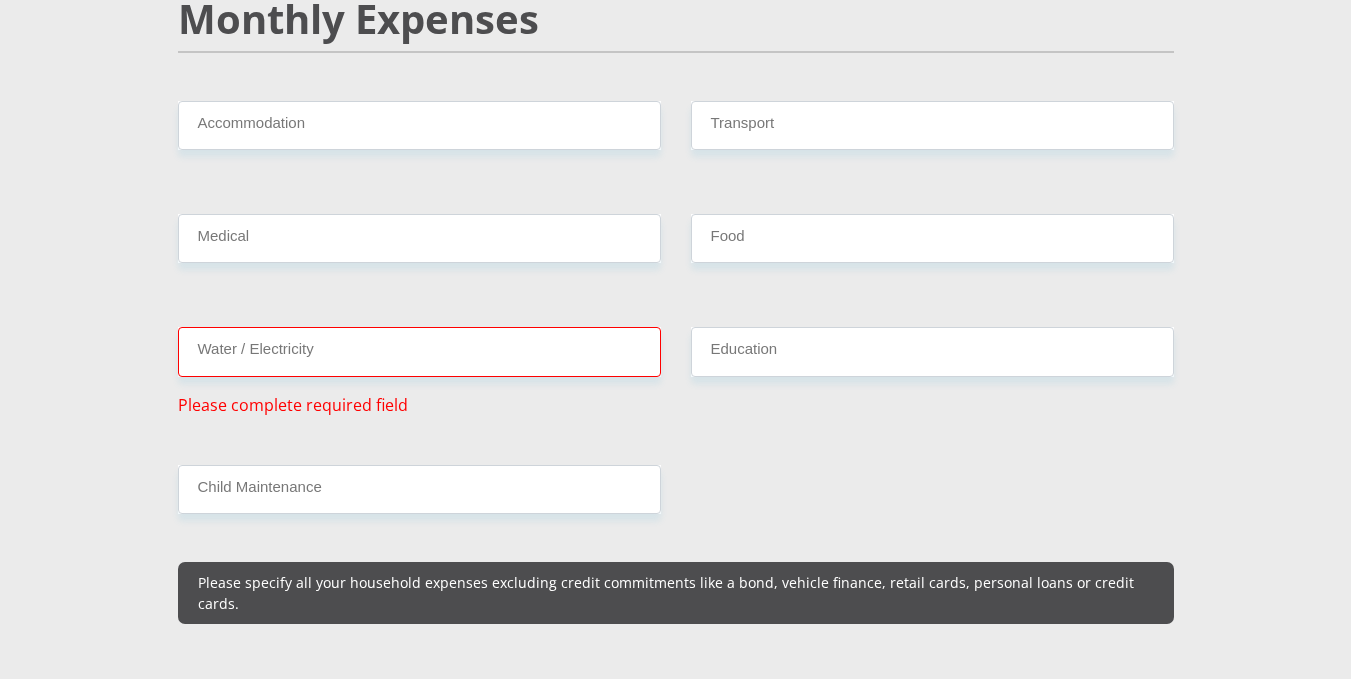 scroll, scrollTop: 2300, scrollLeft: 0, axis: vertical 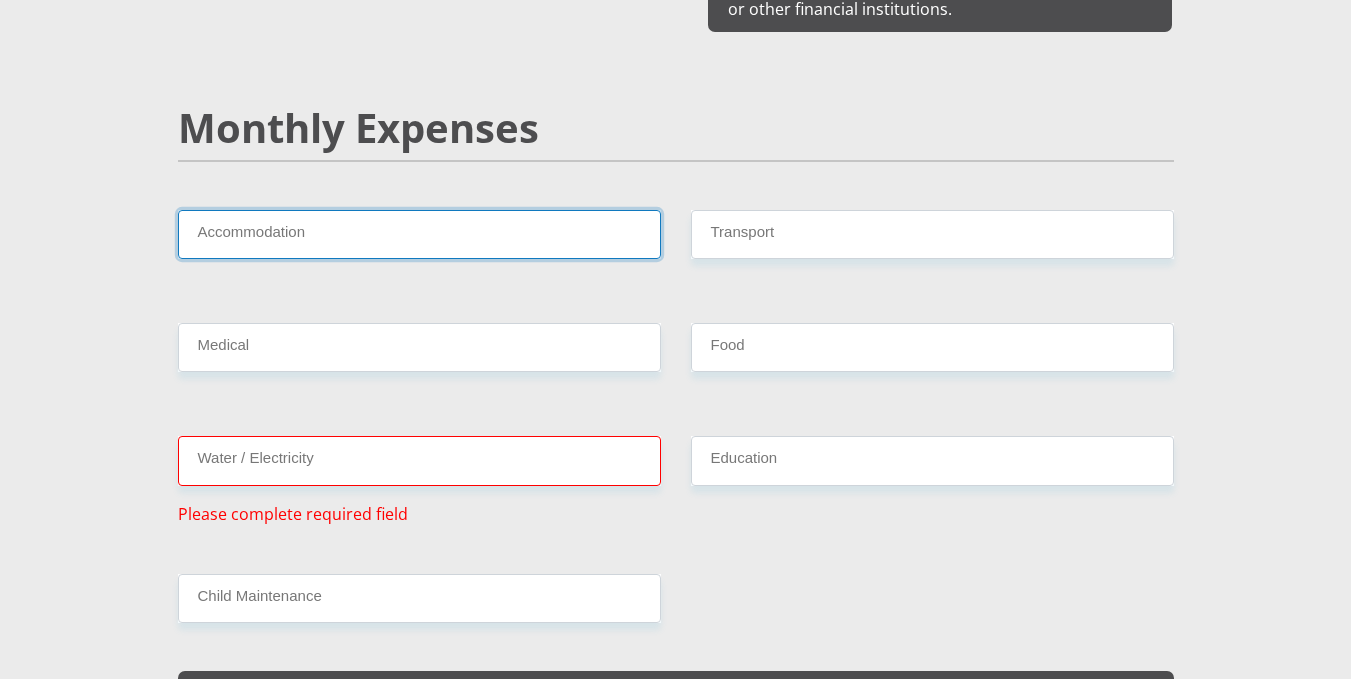 click on "Accommodation" at bounding box center (419, 234) 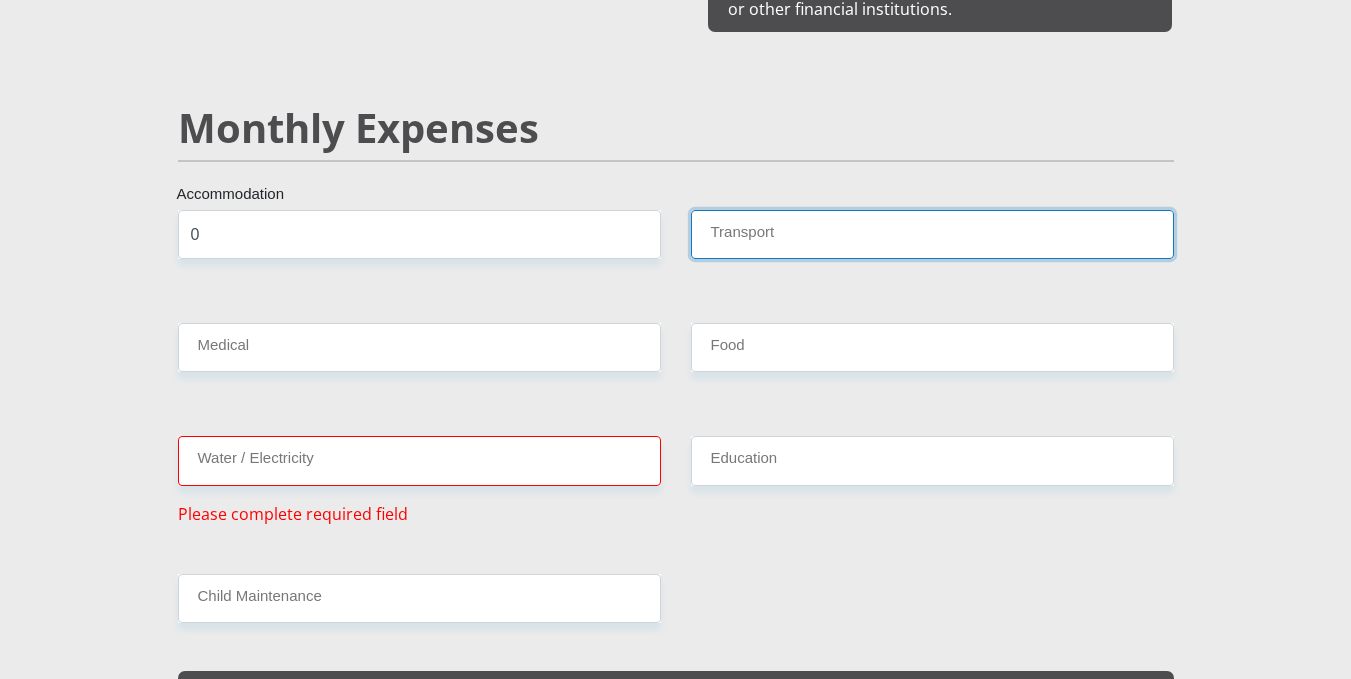 click on "Transport" at bounding box center (932, 234) 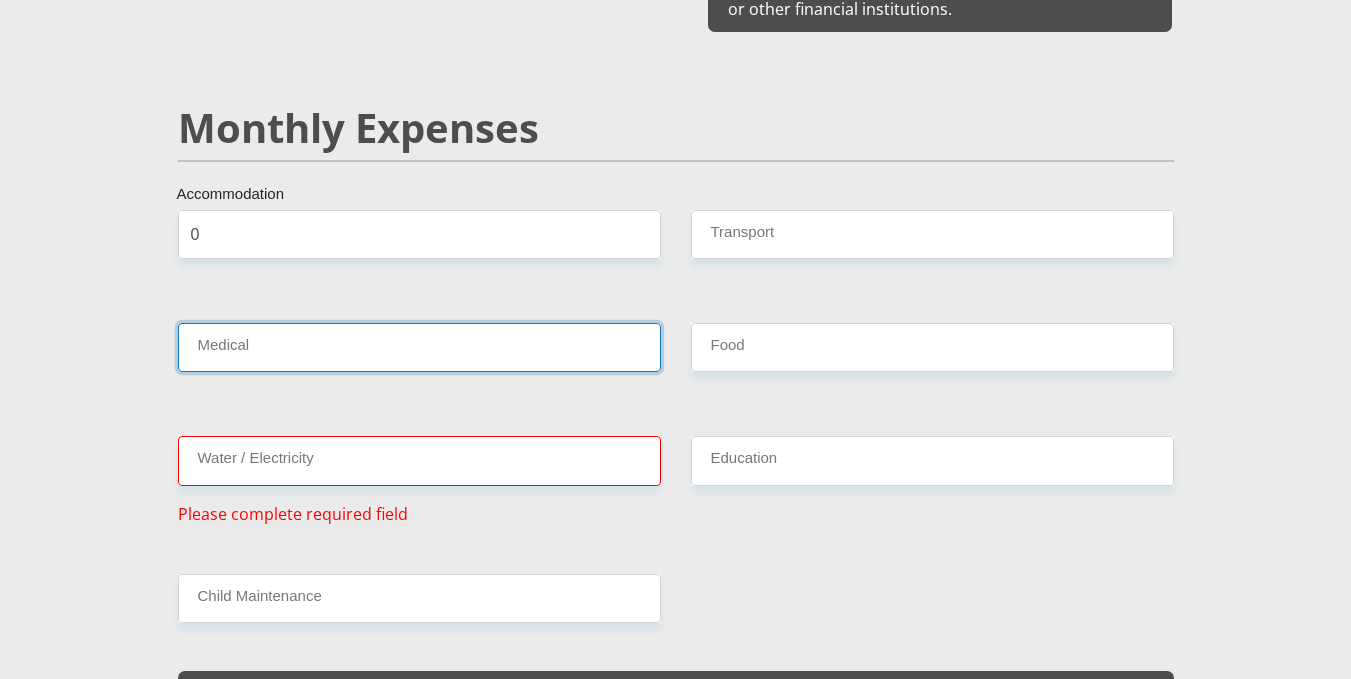 click on "Medical" at bounding box center (419, 347) 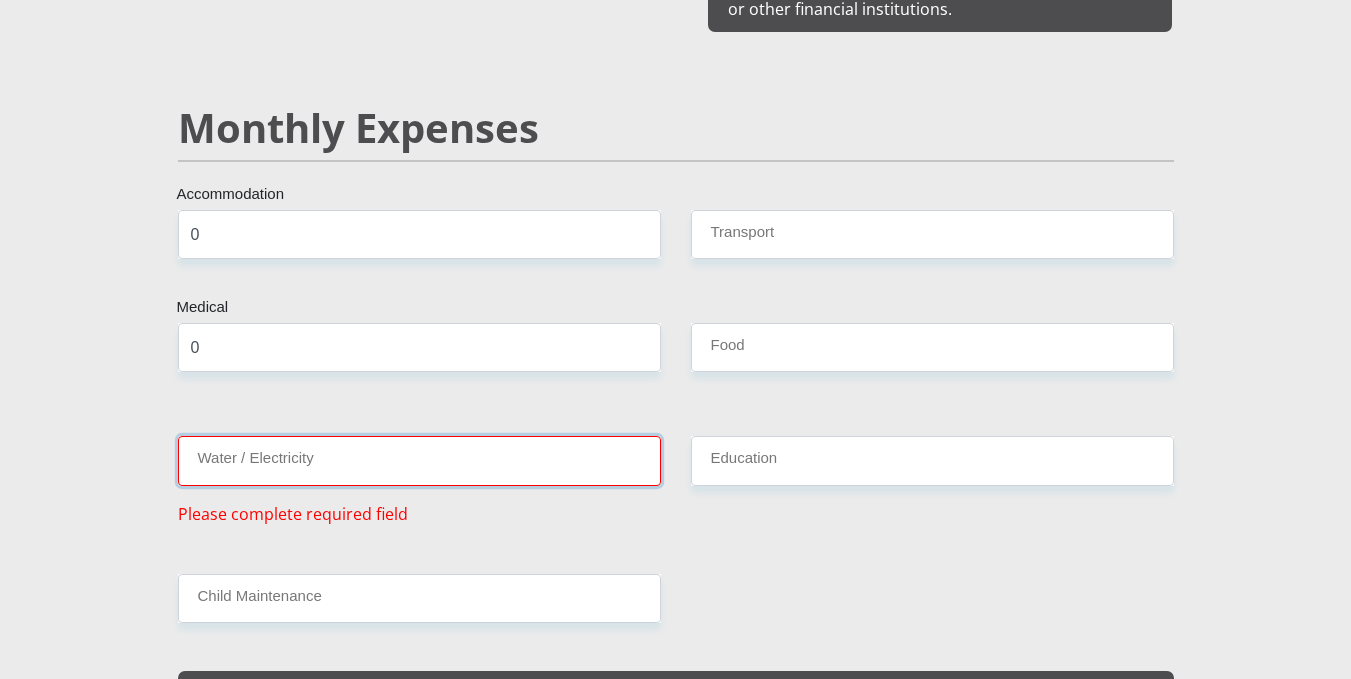click on "Water / Electricity" at bounding box center (419, 460) 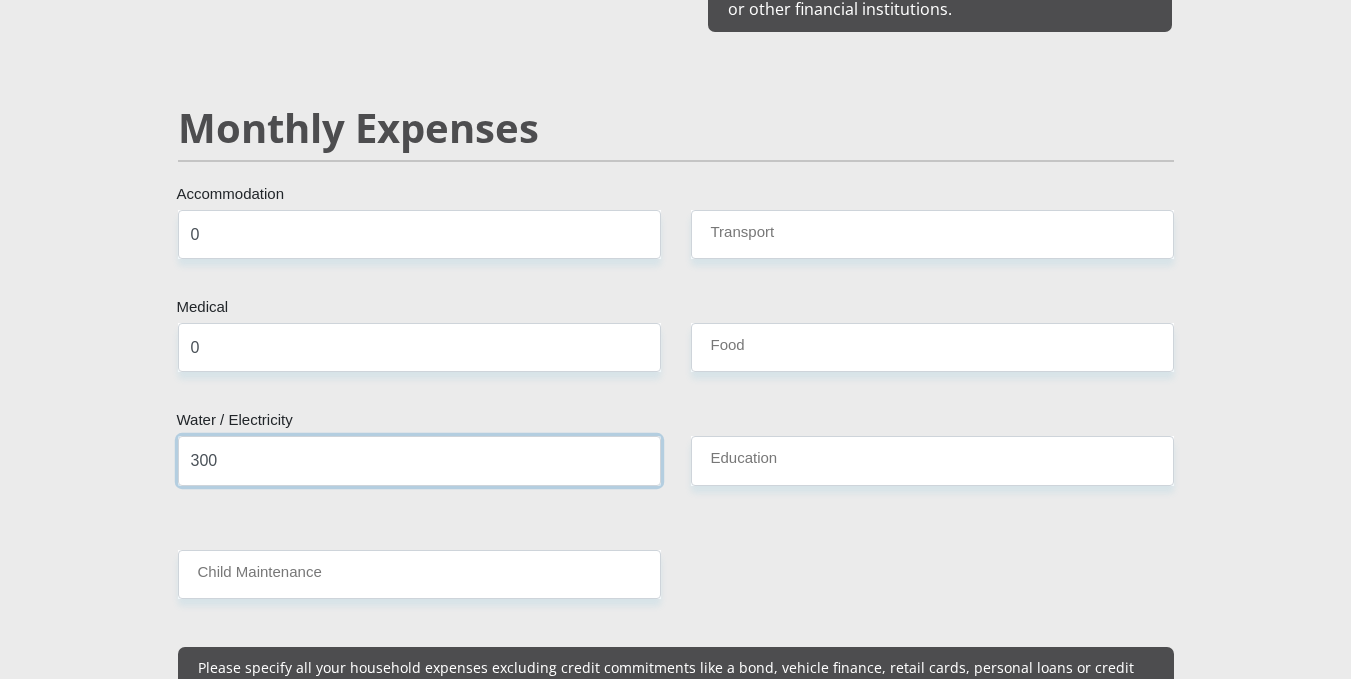 type on "300" 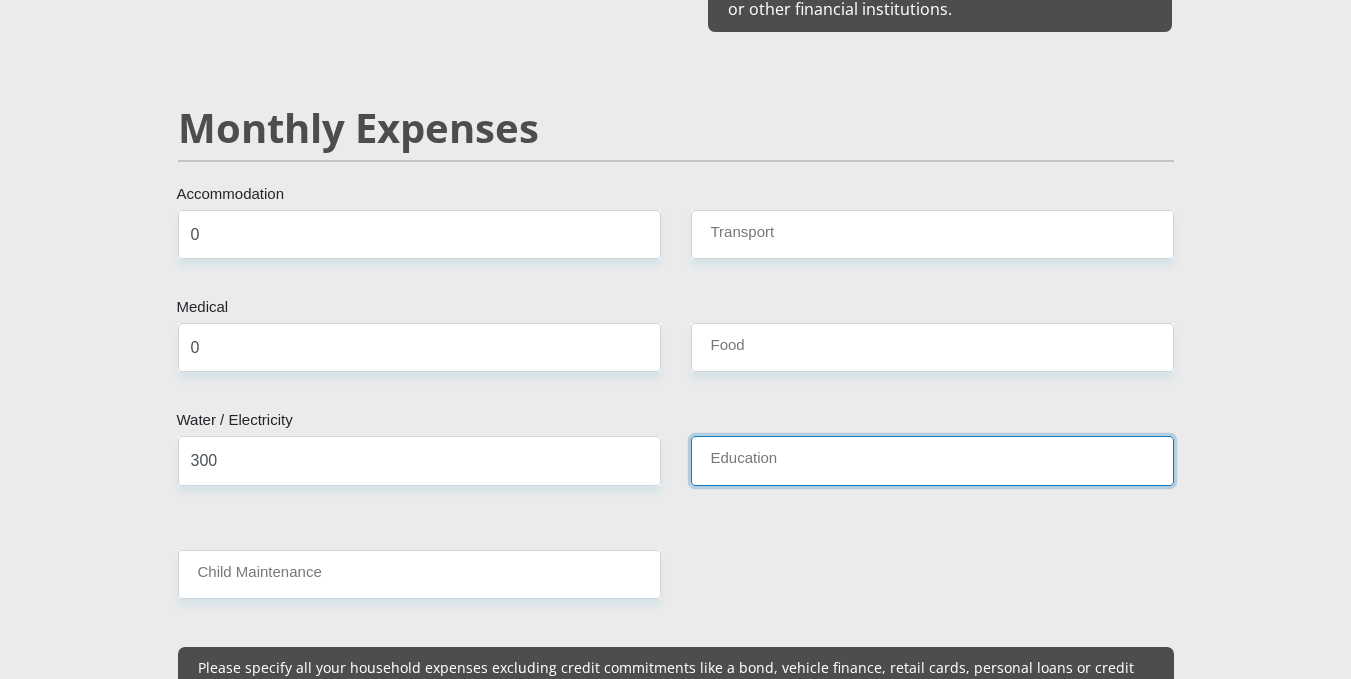 click on "Education" at bounding box center (932, 460) 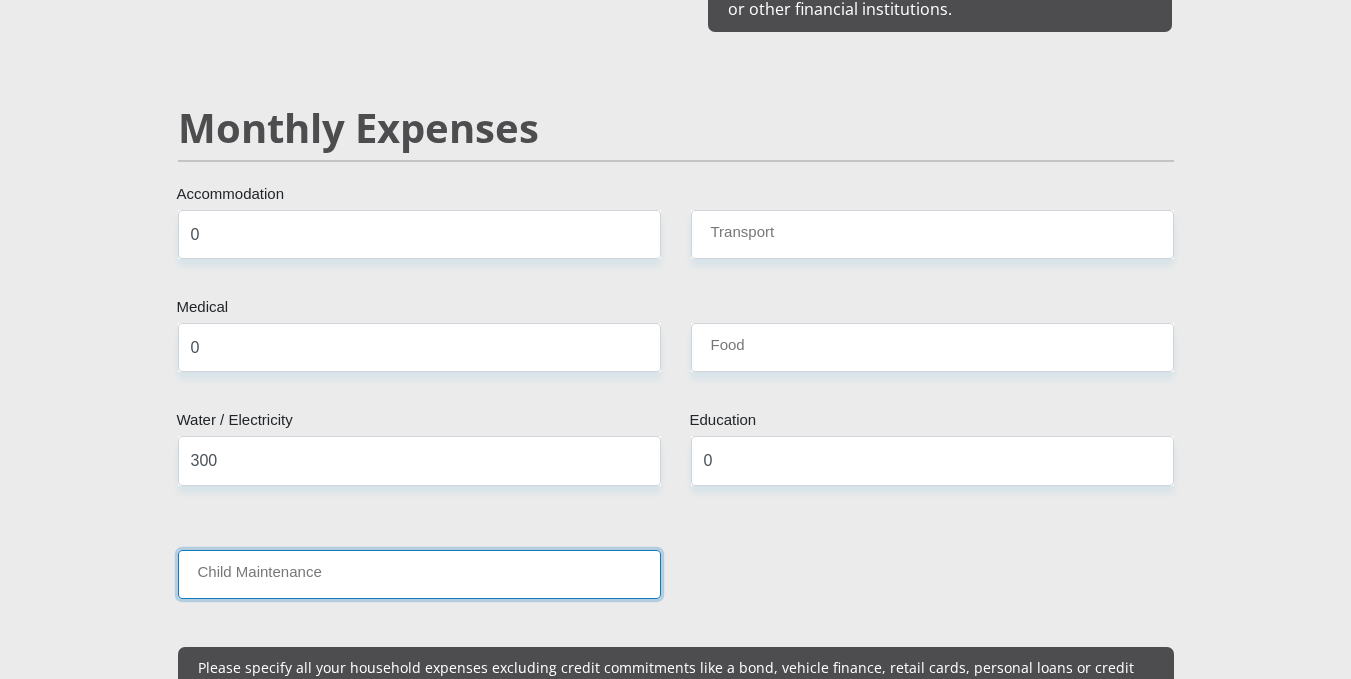 click on "Child Maintenance" at bounding box center (419, 574) 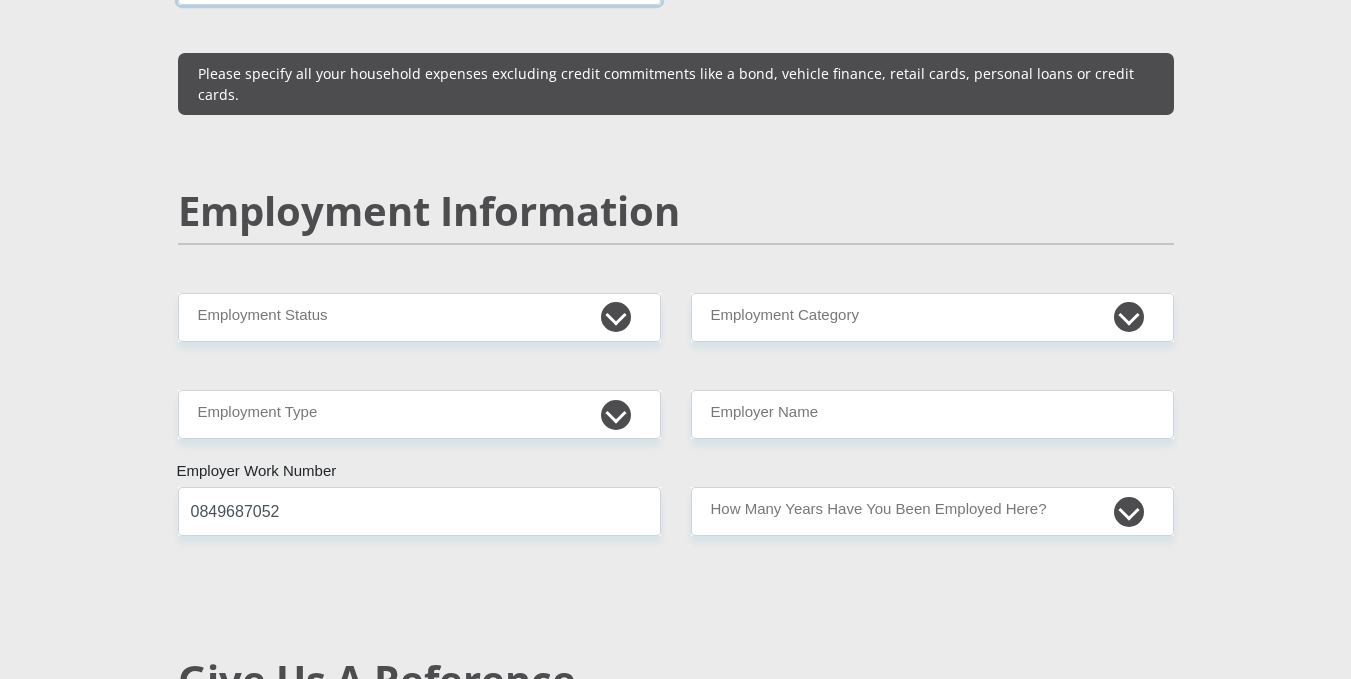 scroll, scrollTop: 2900, scrollLeft: 0, axis: vertical 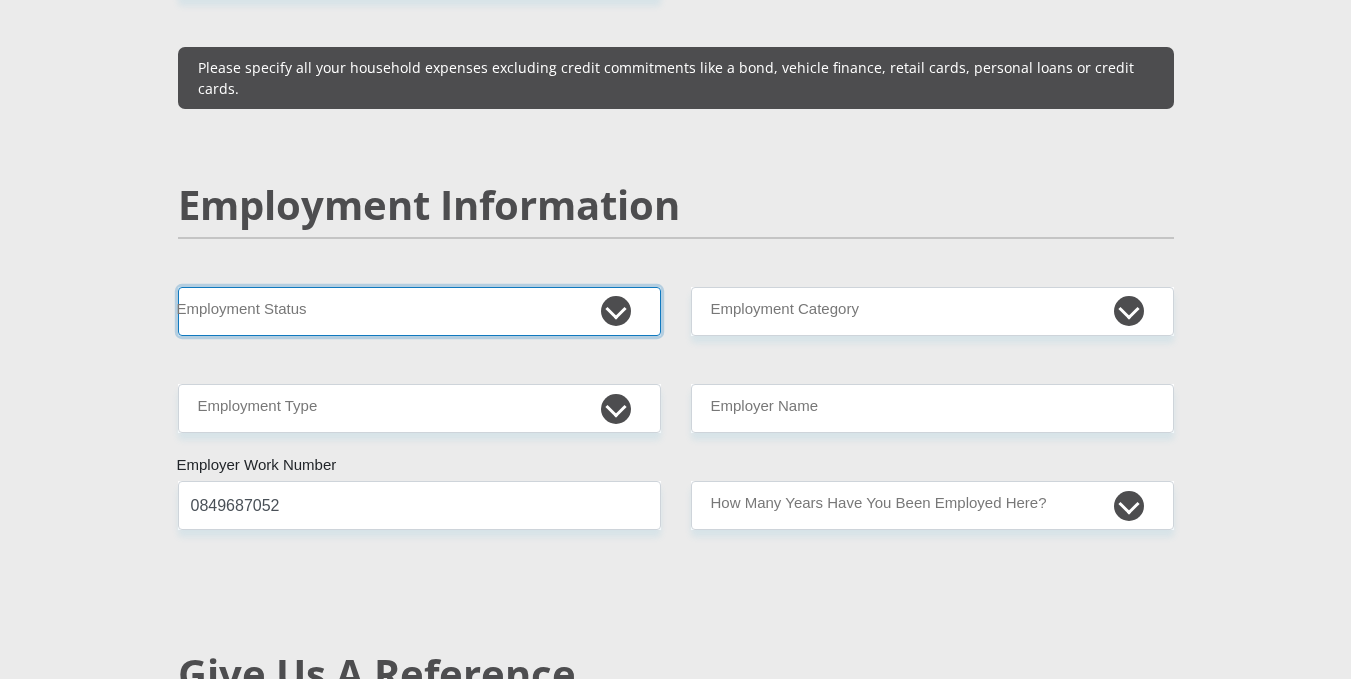 click on "Permanent/Full-time
Part-time/Casual
Contract Worker
Self-Employed
Housewife
Retired
Student
Medically Boarded
Disability
Unemployed" at bounding box center (419, 311) 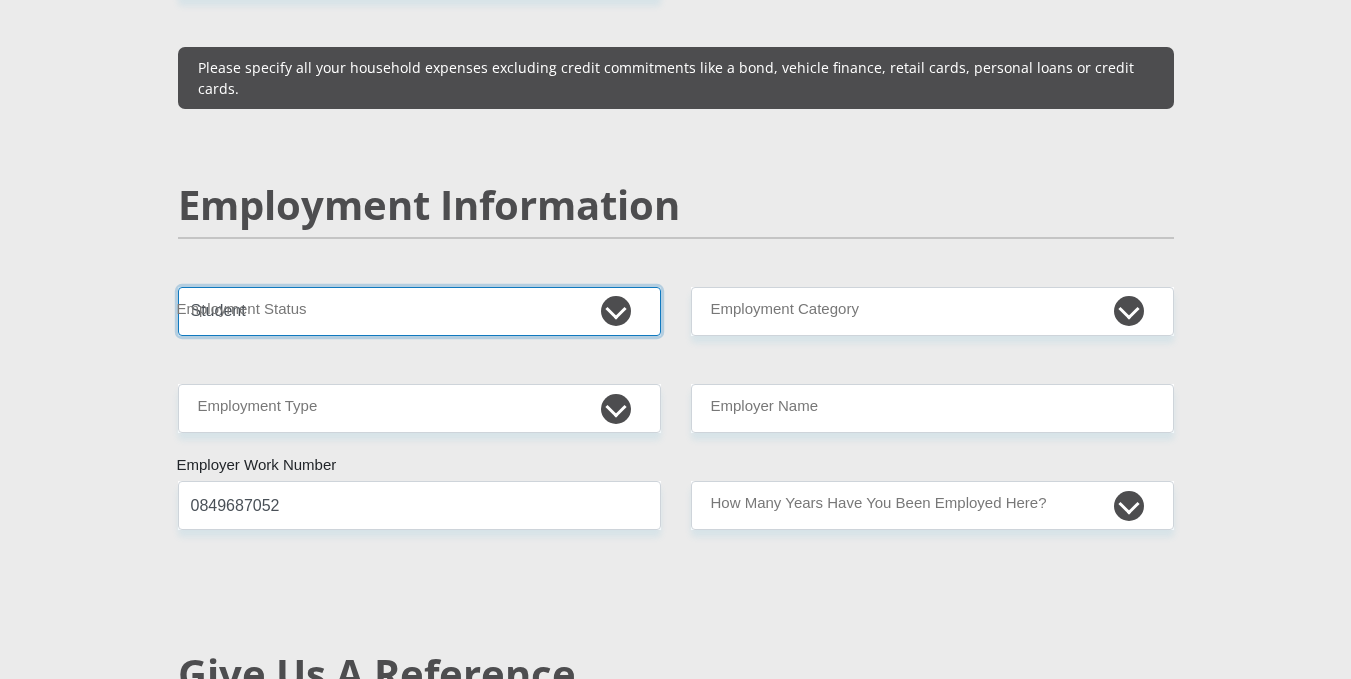 click on "Permanent/Full-time
Part-time/Casual
Contract Worker
Self-Employed
Housewife
Retired
Student
Medically Boarded
Disability
Unemployed" at bounding box center [419, 311] 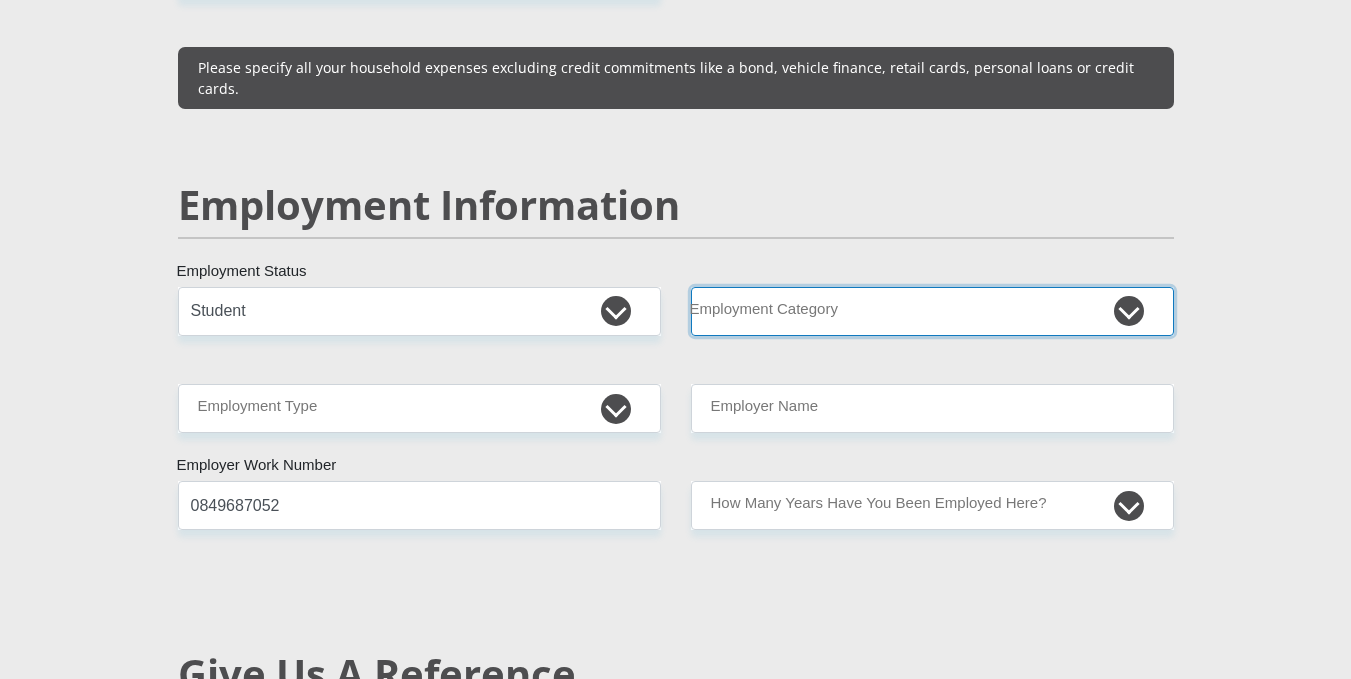 click on "AGRICULTURE
ALCOHOL & TOBACCO
CONSTRUCTION MATERIALS
METALLURGY
EQUIPMENT FOR RENEWABLE ENERGY
SPECIALIZED CONTRACTORS
CAR
GAMING (INCL. INTERNET
OTHER WHOLESALE
UNLICENSED PHARMACEUTICALS
CURRENCY EXCHANGE HOUSES
OTHER FINANCIAL INSTITUTIONS & INSURANCE
REAL ESTATE AGENTS
OIL & GAS
OTHER MATERIALS (E.G. IRON ORE)
PRECIOUS STONES & PRECIOUS METALS
POLITICAL ORGANIZATIONS
RELIGIOUS ORGANIZATIONS(NOT SECTS)
ACTI. HAVING BUSINESS DEAL WITH PUBLIC ADMINISTRATION
LAUNDROMATS" at bounding box center (932, 311) 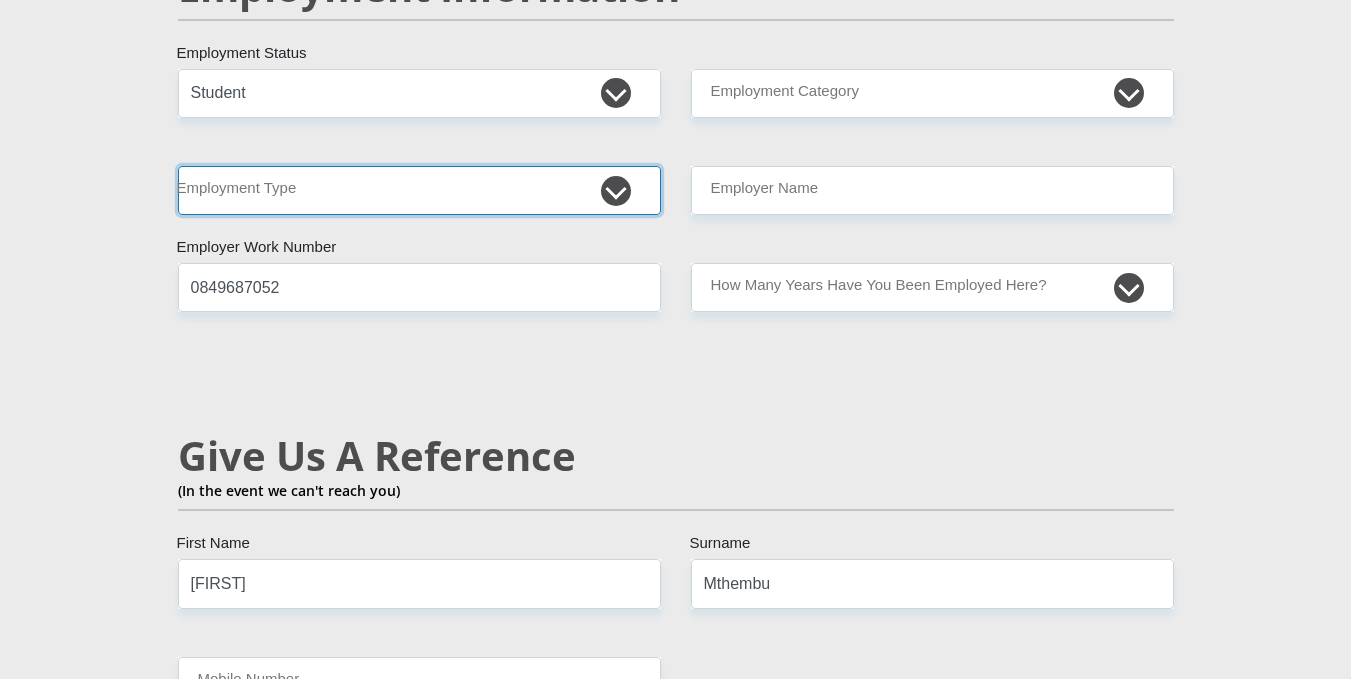 click on "College/Lecturer
Craft Seller
Creative
Driver
Executive
Farmer
Forces - Non Commissioned
Forces - Officer
Hawker
Housewife
Labourer
Licenced Professional
Manager
Miner
Non Licenced Professional
Office Staff/Clerk
Outside Worker
Pensioner
Permanent Teacher
Production/Manufacturing
Sales
Self-Employed
Semi-Professional Worker
Service Industry  Social Worker  Student" at bounding box center [419, 190] 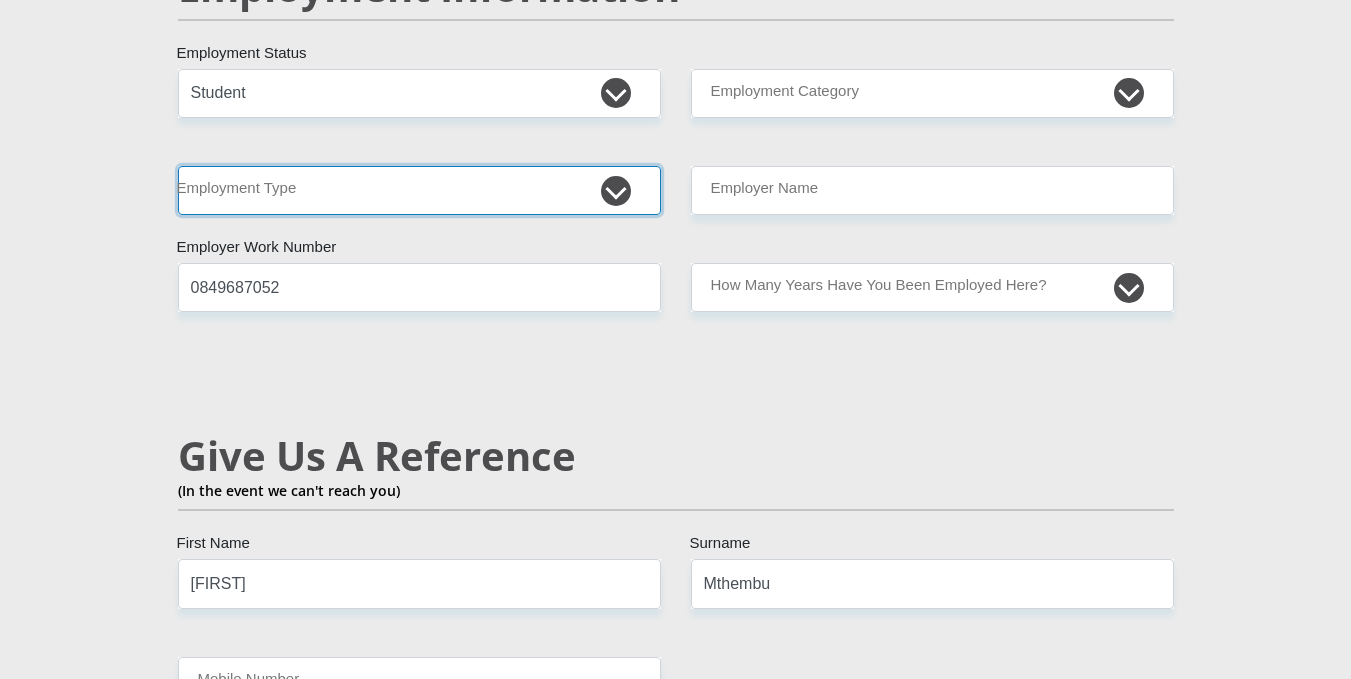 select on "Unknown/Other" 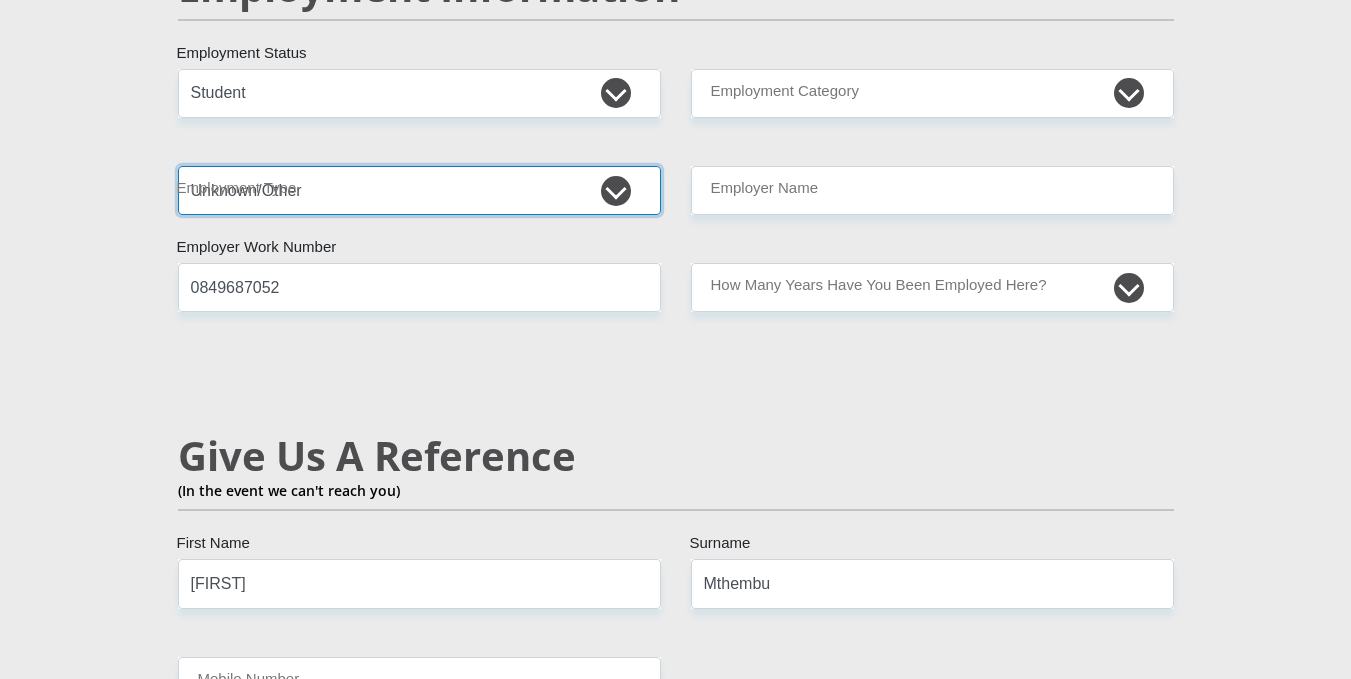 click on "College/Lecturer
Craft Seller
Creative
Driver
Executive
Farmer
Forces - Non Commissioned
Forces - Officer
Hawker
Housewife
Labourer
Licenced Professional
Manager
Miner
Non Licenced Professional
Office Staff/Clerk
Outside Worker
Pensioner
Permanent Teacher
Production/Manufacturing
Sales
Self-Employed
Semi-Professional Worker
Service Industry  Social Worker  Student" at bounding box center (419, 190) 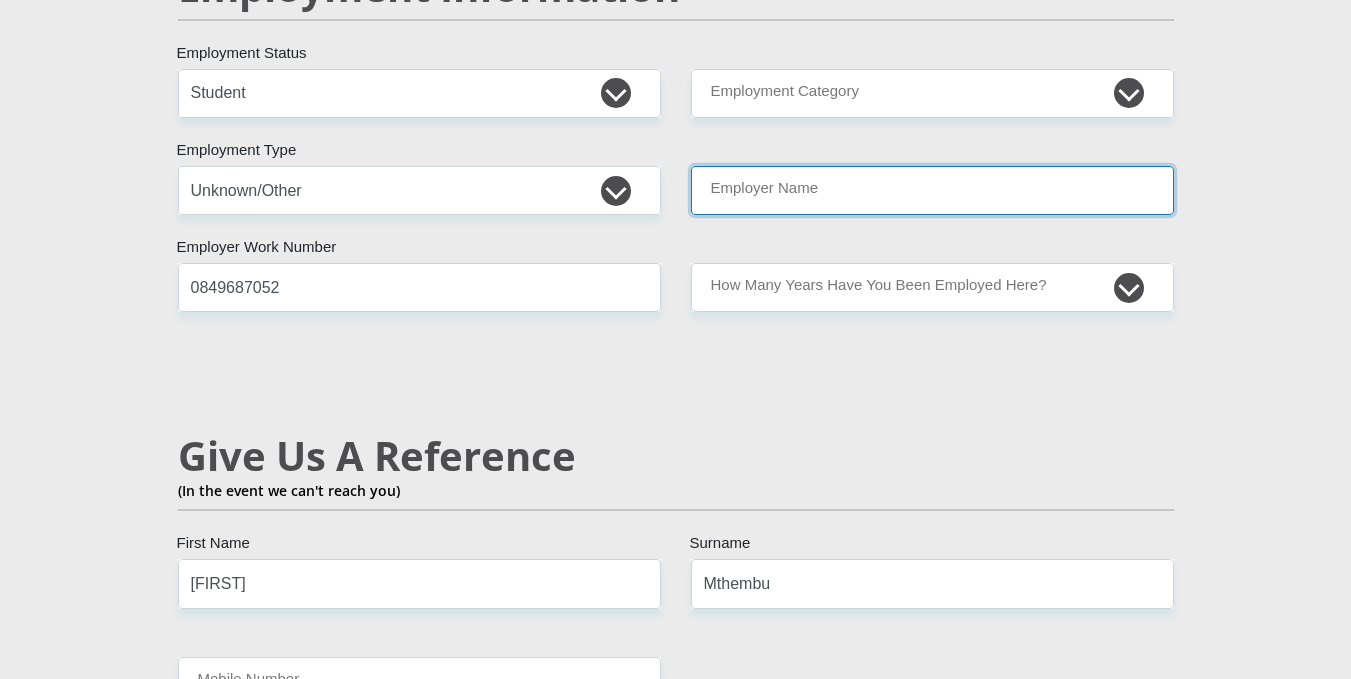 click on "Employer Name" at bounding box center (932, 190) 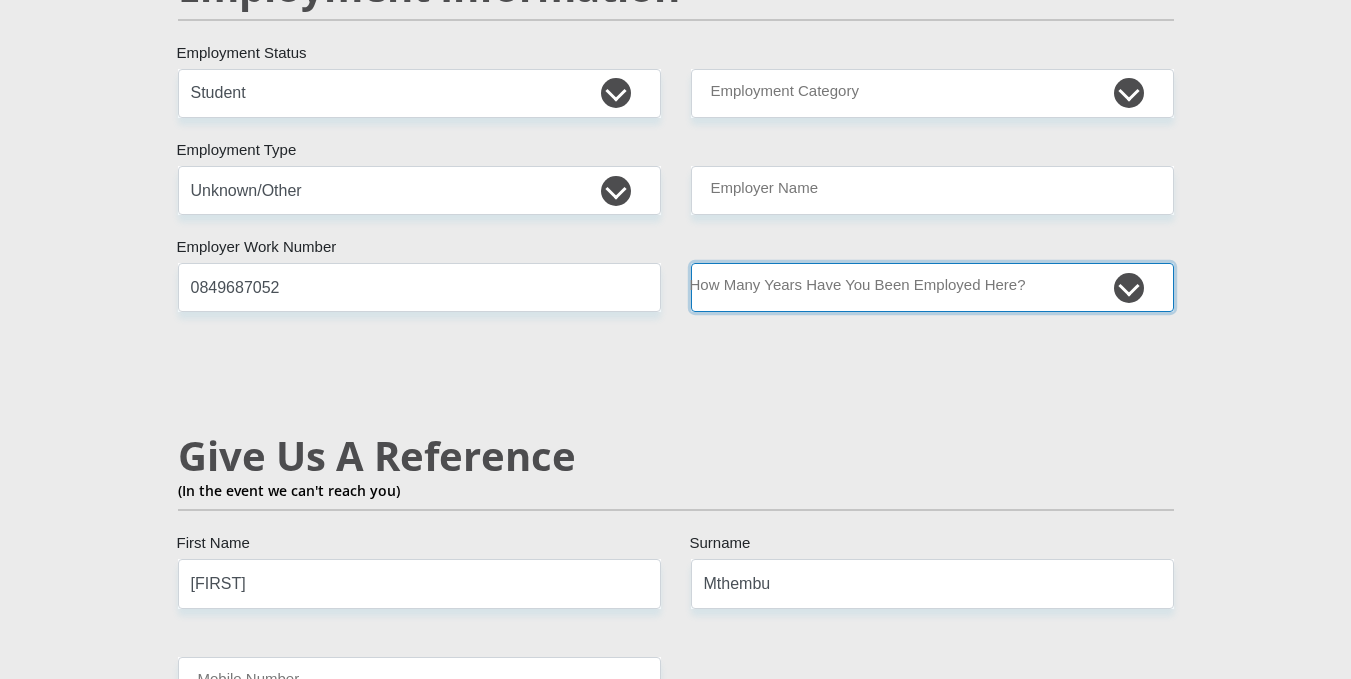 click on "less than 1 year
1-3 years
3-5 years
5+ years" at bounding box center (932, 287) 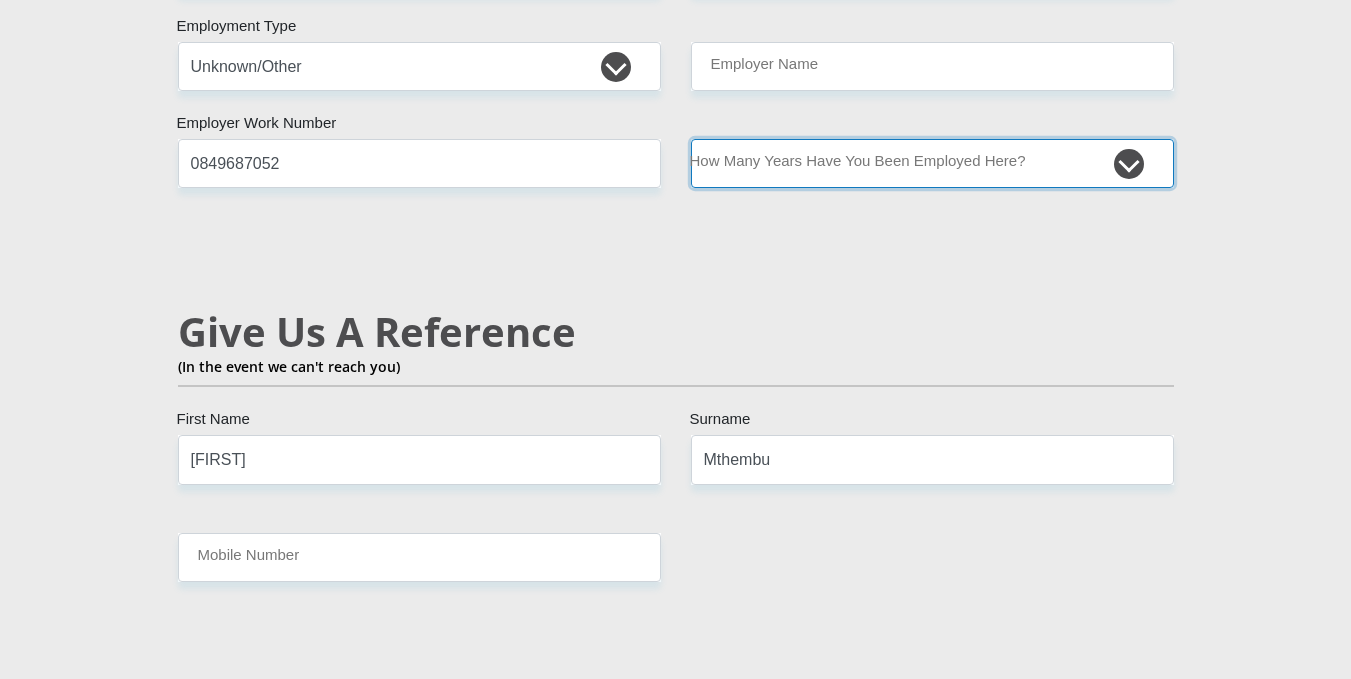scroll, scrollTop: 3418, scrollLeft: 0, axis: vertical 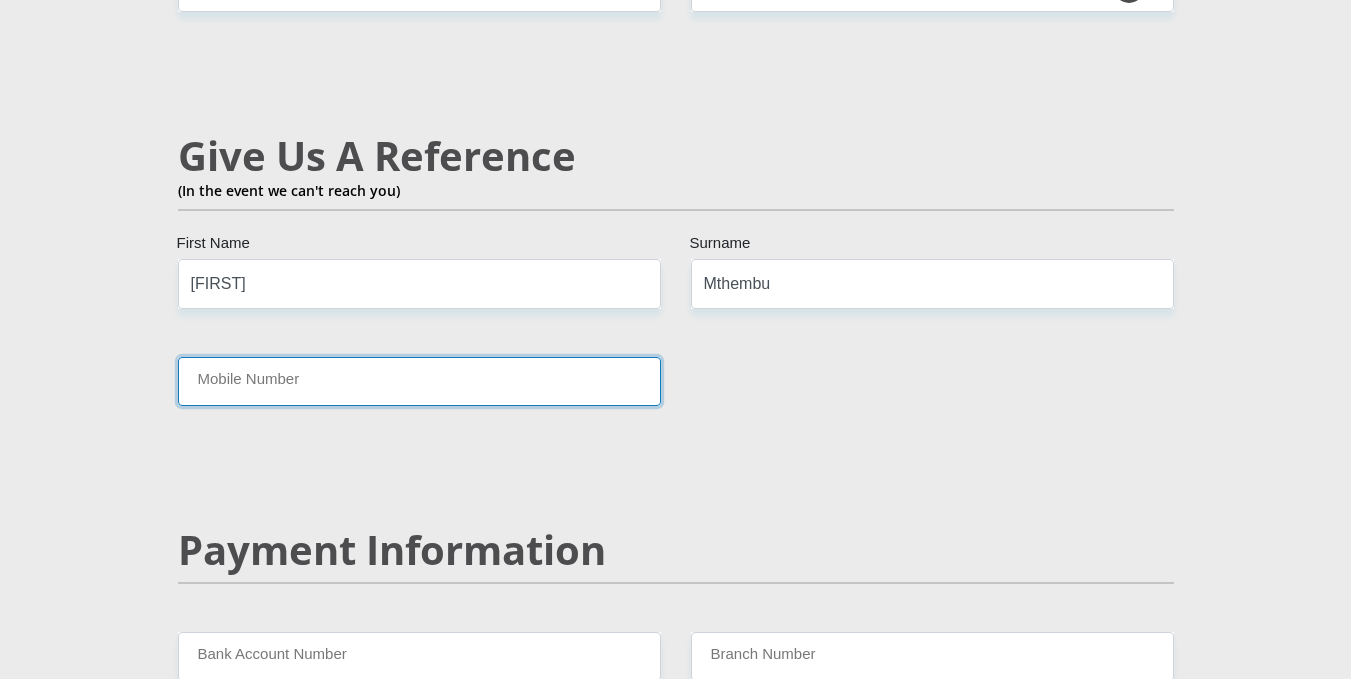 click on "Mobile Number" at bounding box center [419, 381] 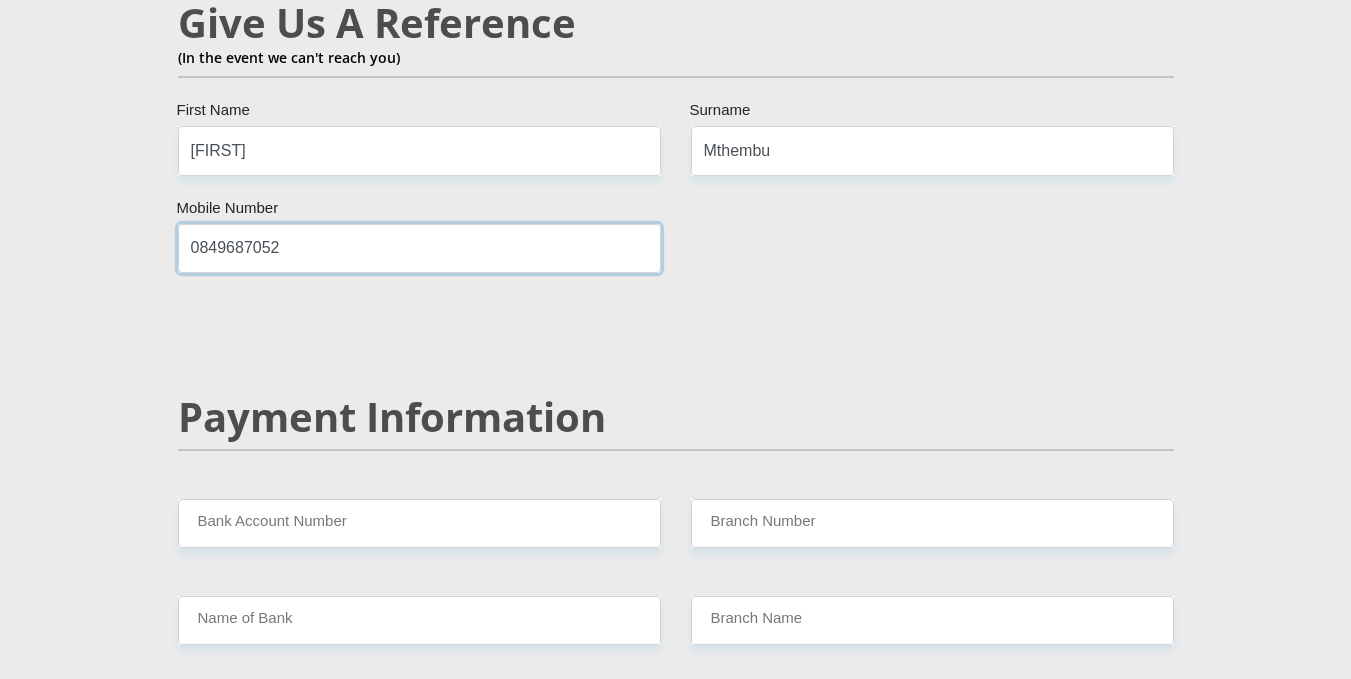 scroll, scrollTop: 3818, scrollLeft: 0, axis: vertical 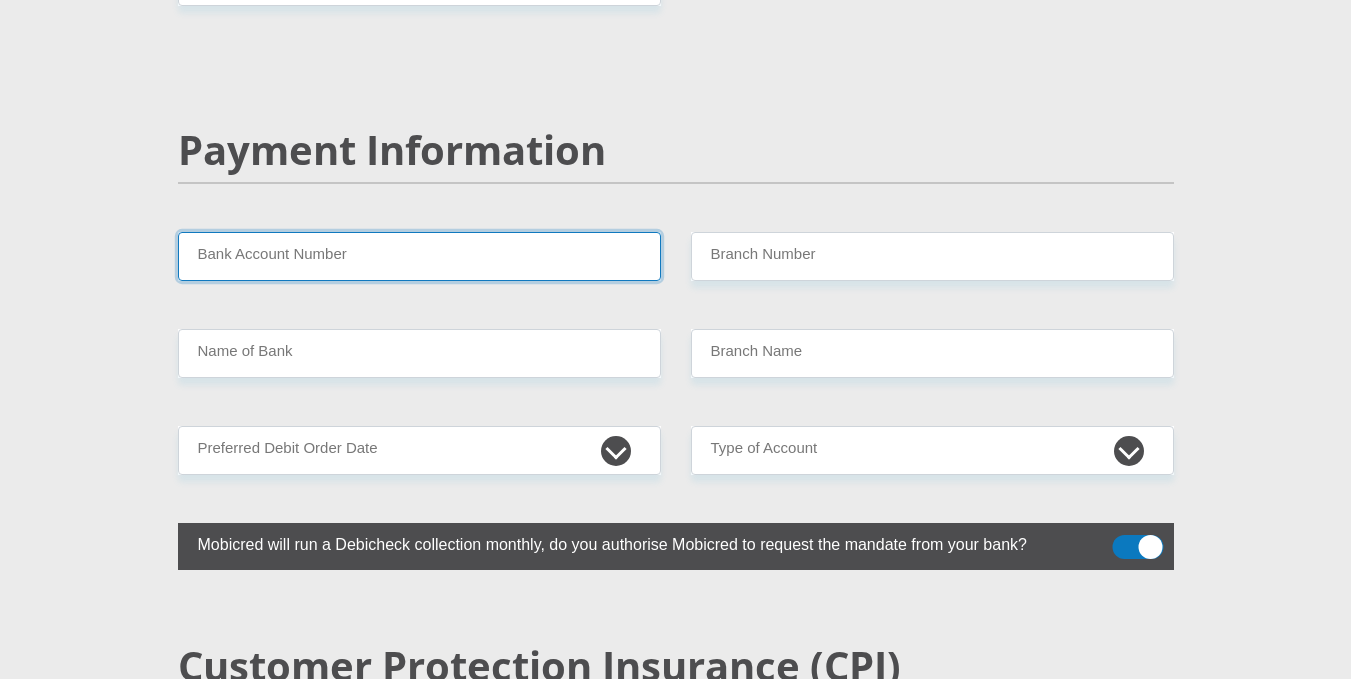 click on "Bank Account Number" at bounding box center [419, 256] 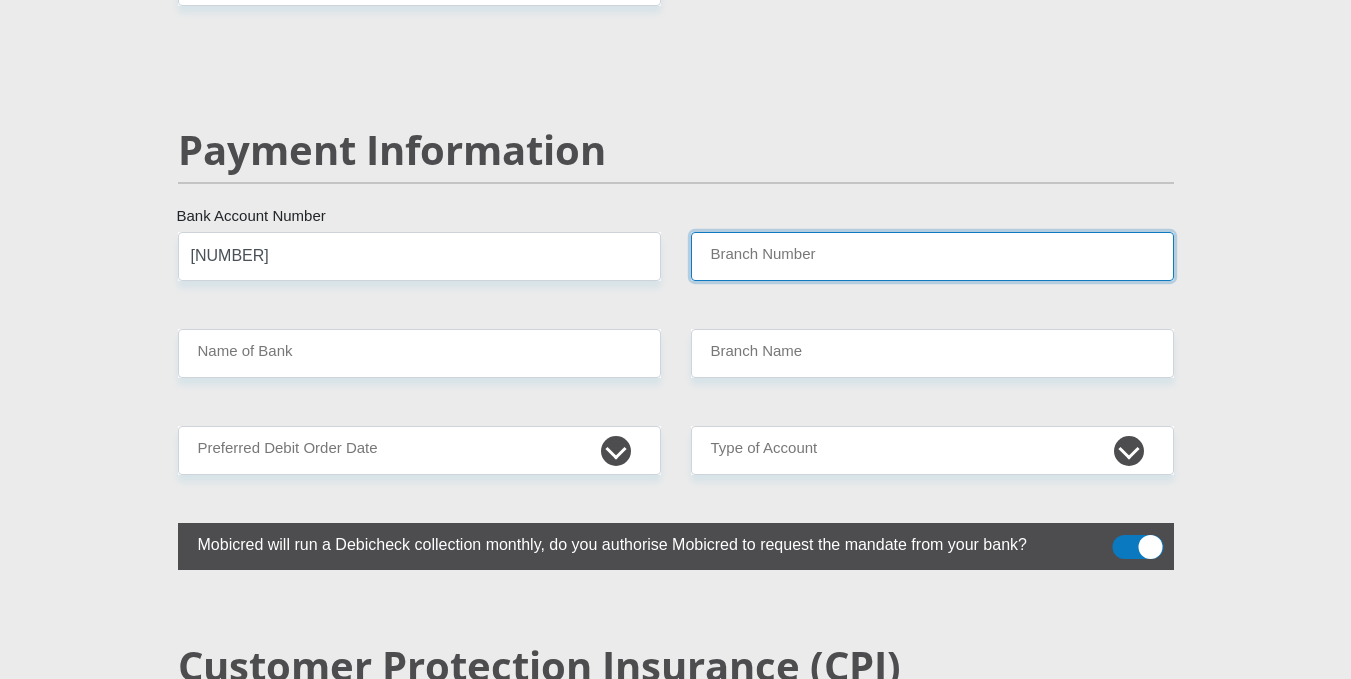 click on "Branch Number" at bounding box center (932, 256) 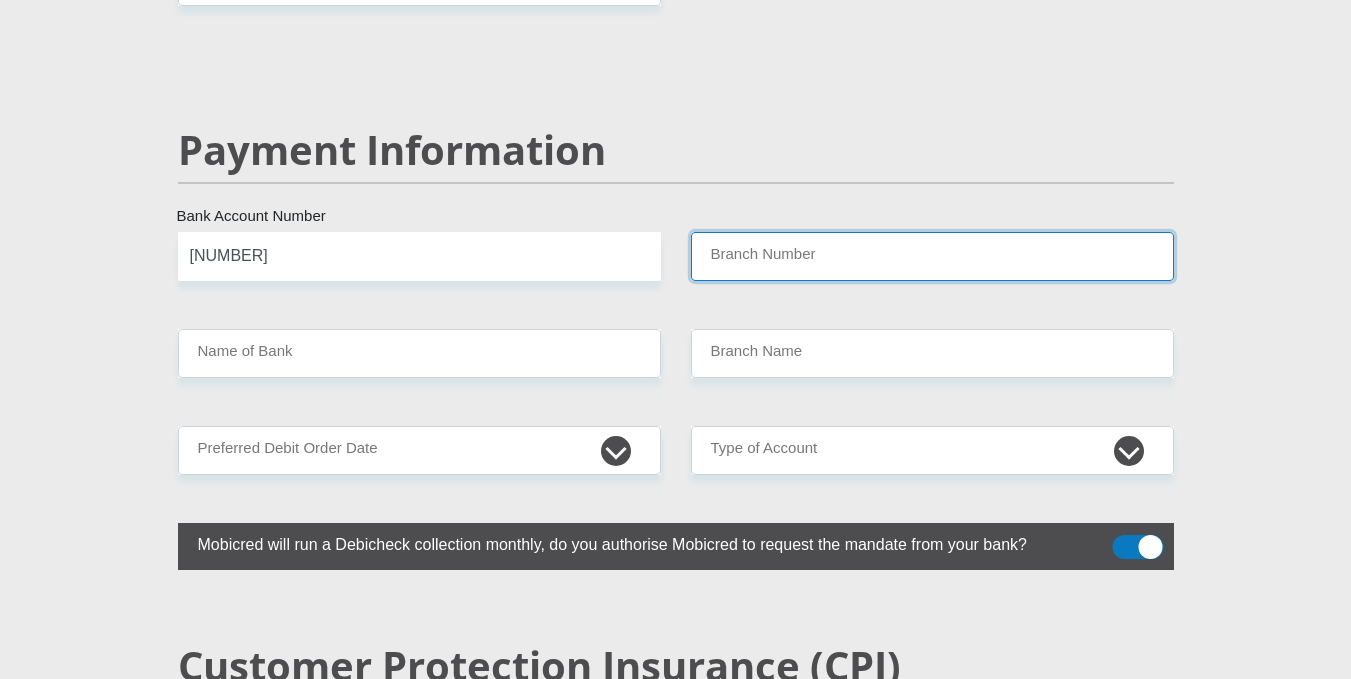 type on "470010" 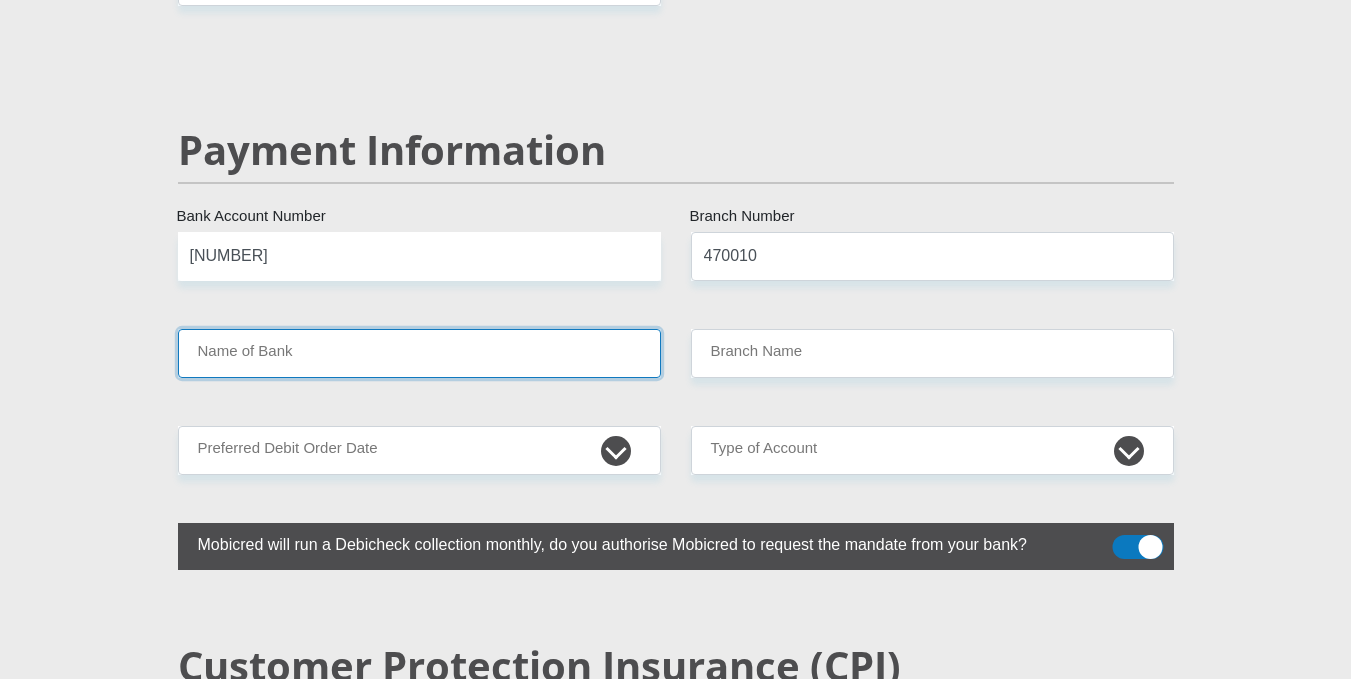 click on "Name of Bank" at bounding box center [419, 353] 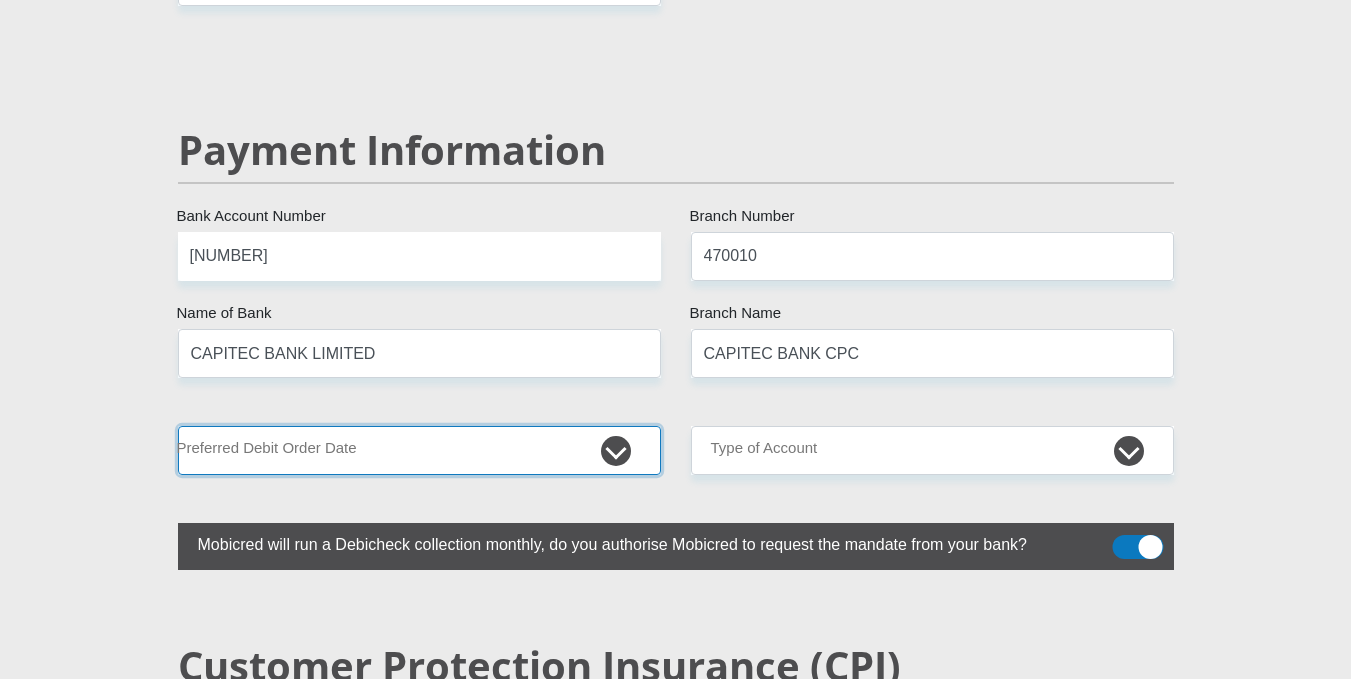 click on "1st
2nd
3rd
4th
5th
7th
18th
19th
20th
21st
22nd
23rd
24th
25th
26th
27th
28th
29th
30th" at bounding box center (419, 450) 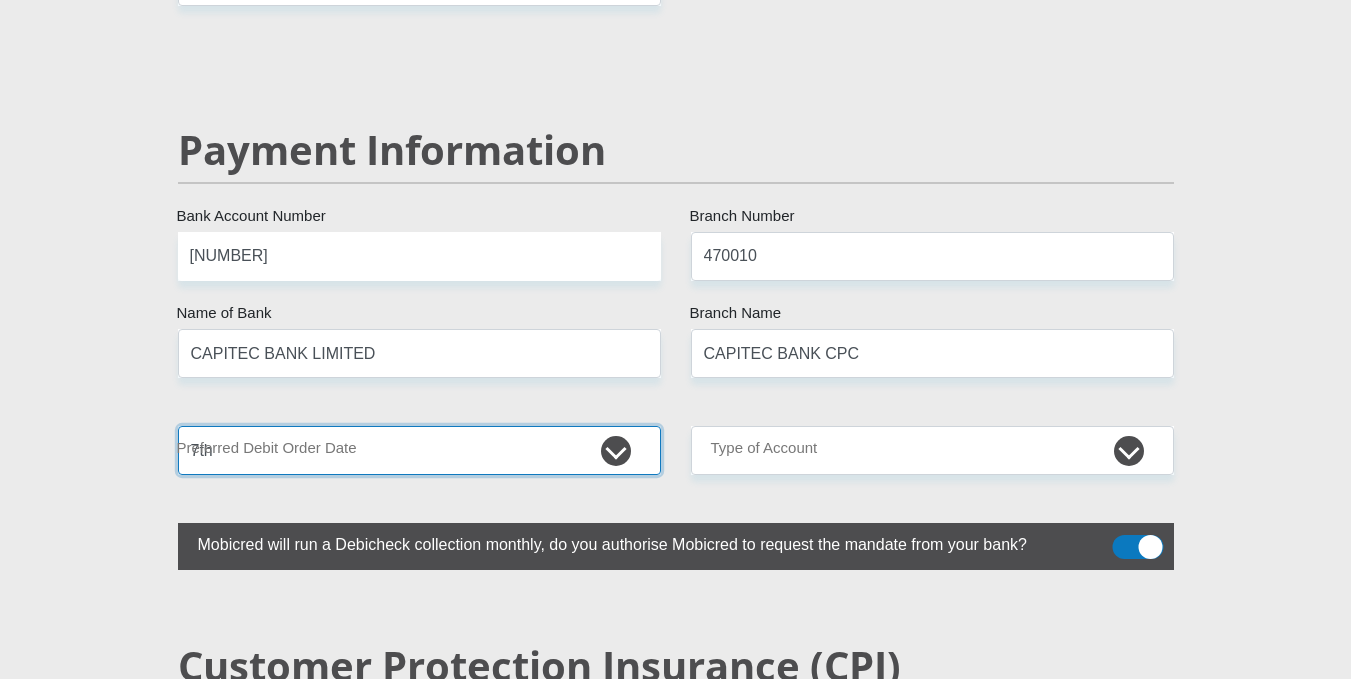 click on "1st
2nd
3rd
4th
5th
7th
18th
19th
20th
21st
22nd
23rd
24th
25th
26th
27th
28th
29th
30th" at bounding box center [419, 450] 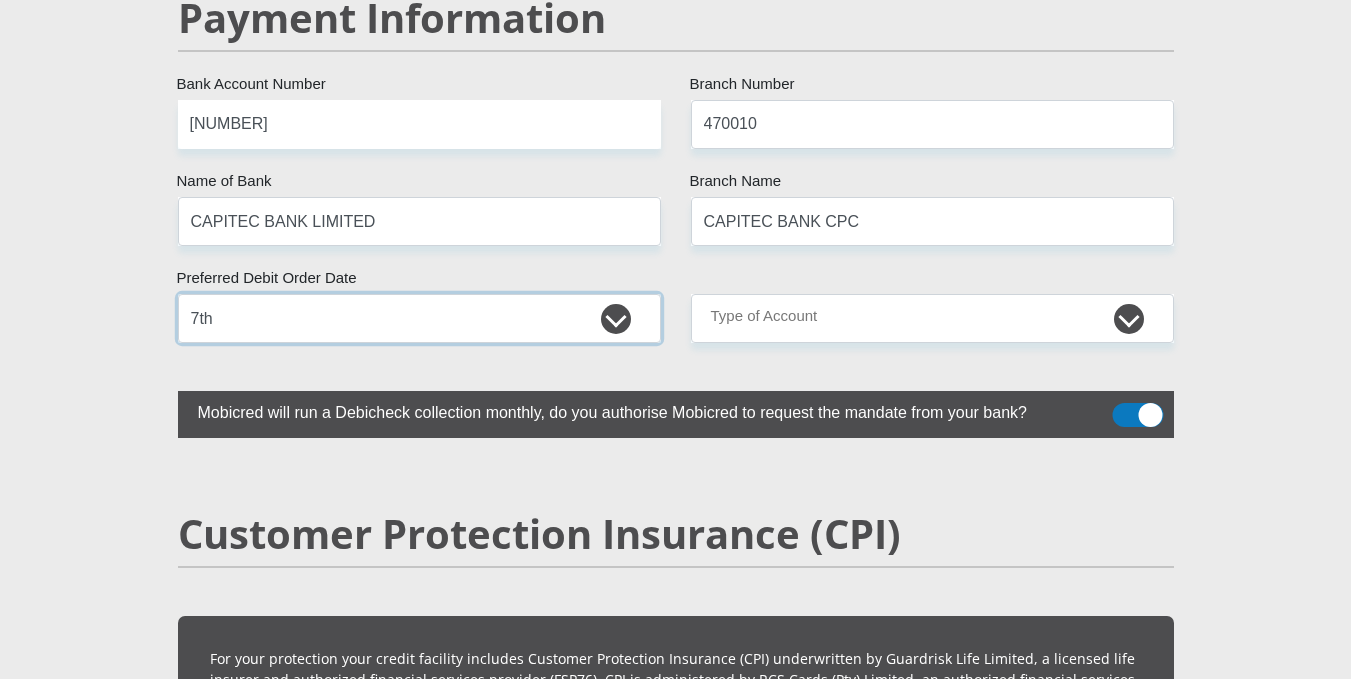 scroll, scrollTop: 4218, scrollLeft: 0, axis: vertical 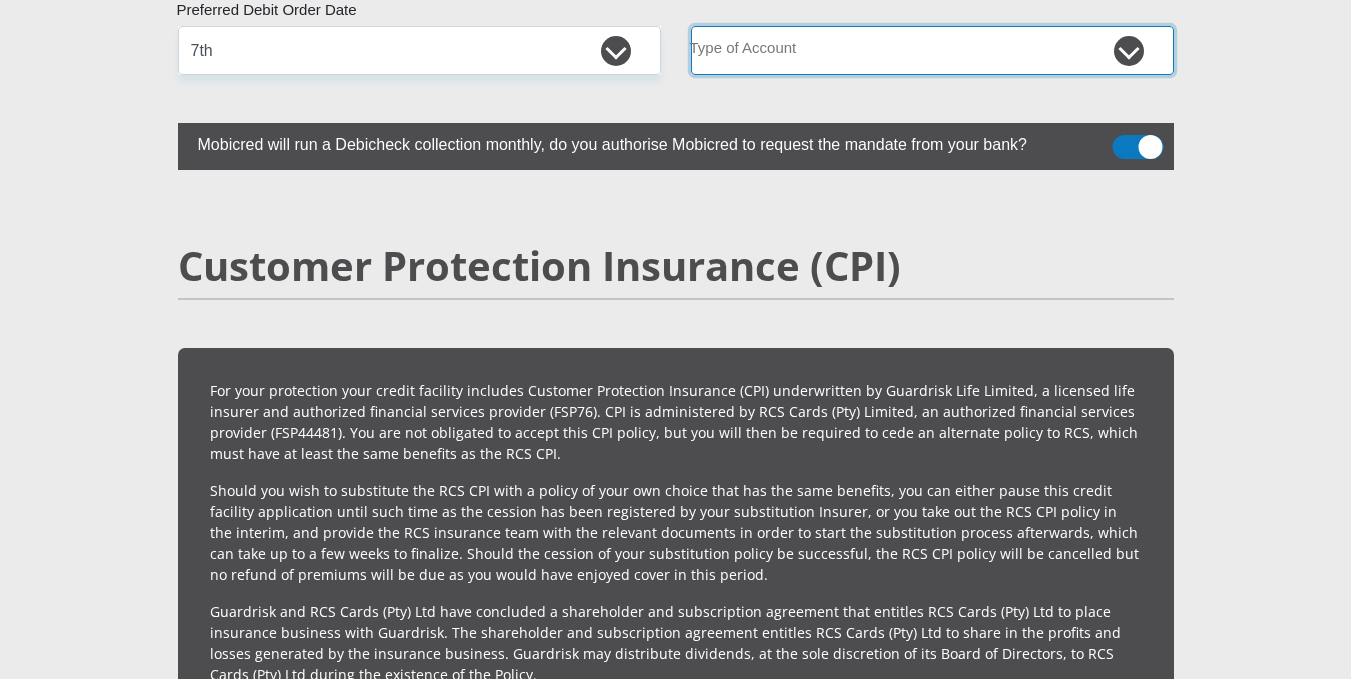 click on "Cheque
Savings" at bounding box center [932, 50] 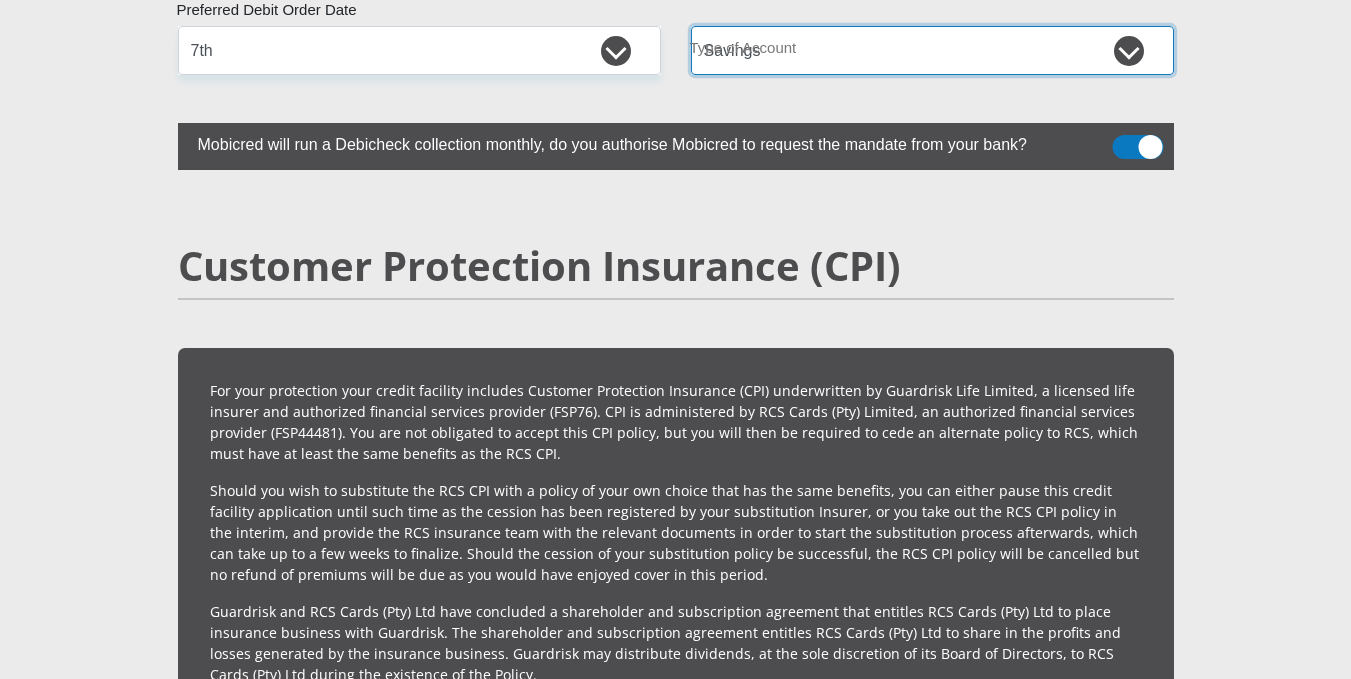 click on "Cheque
Savings" at bounding box center [932, 50] 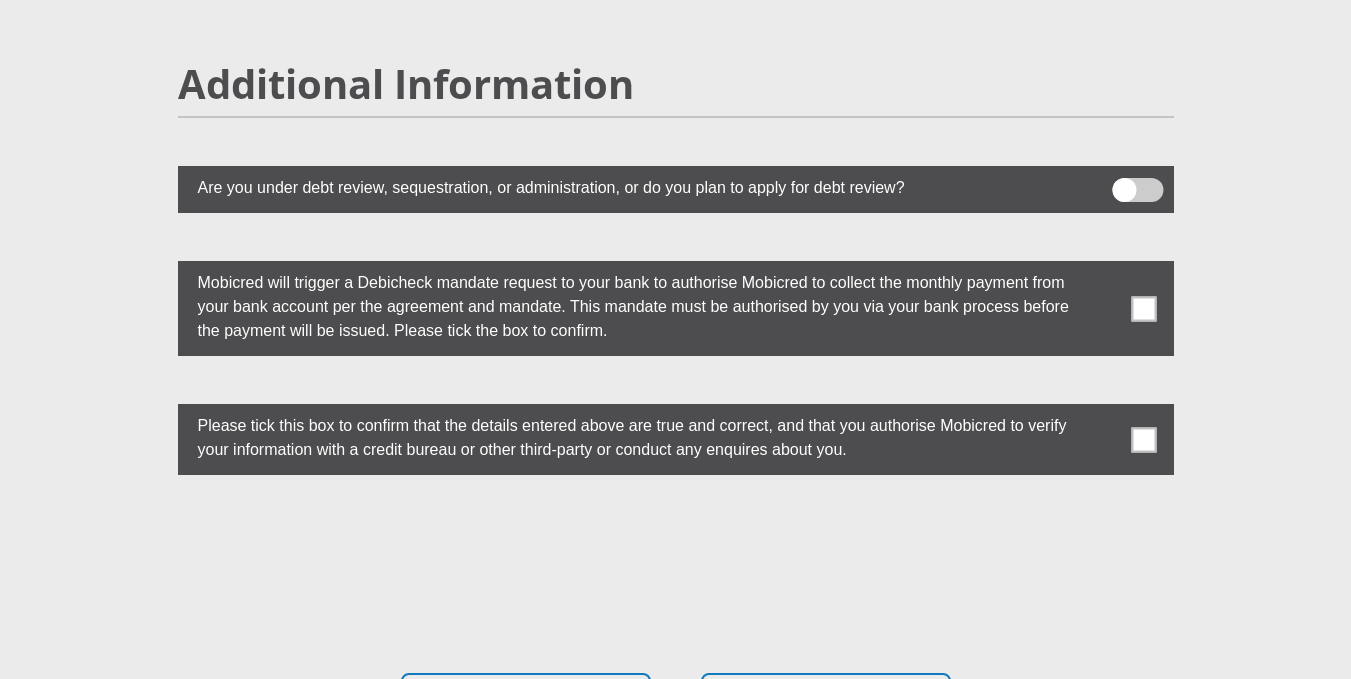 scroll, scrollTop: 5418, scrollLeft: 0, axis: vertical 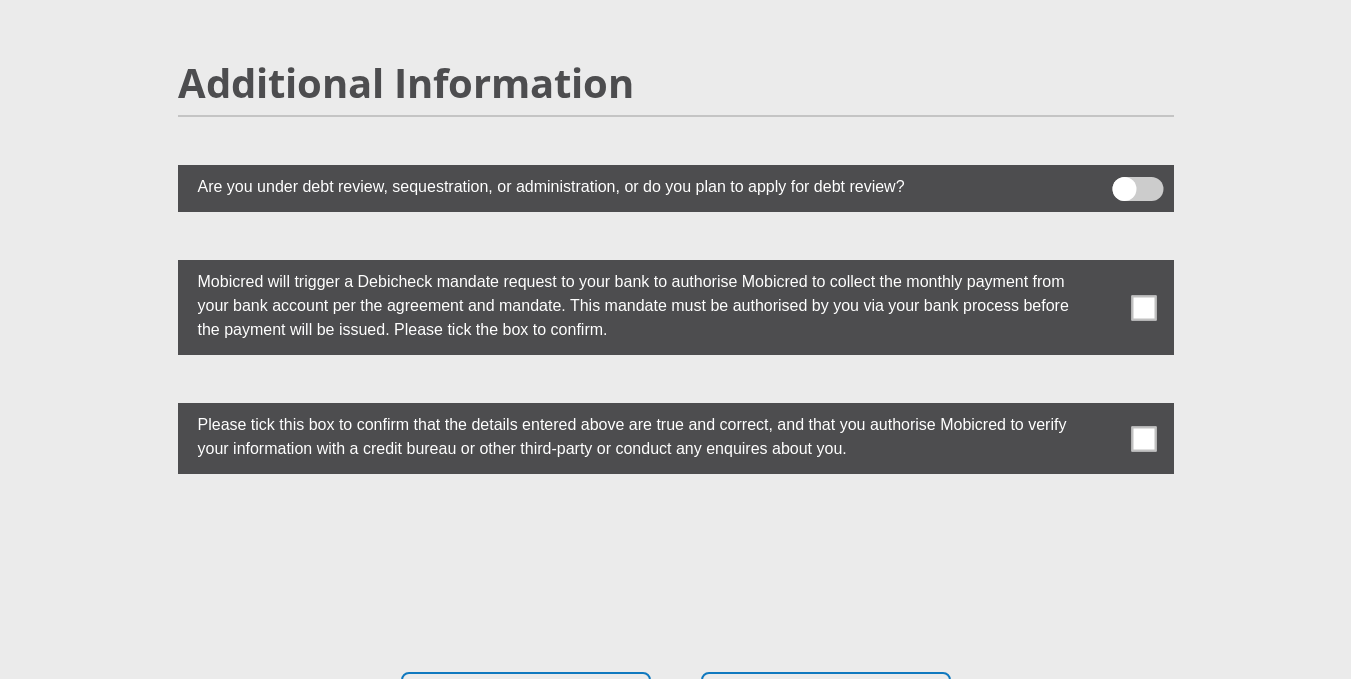 click at bounding box center (1143, 307) 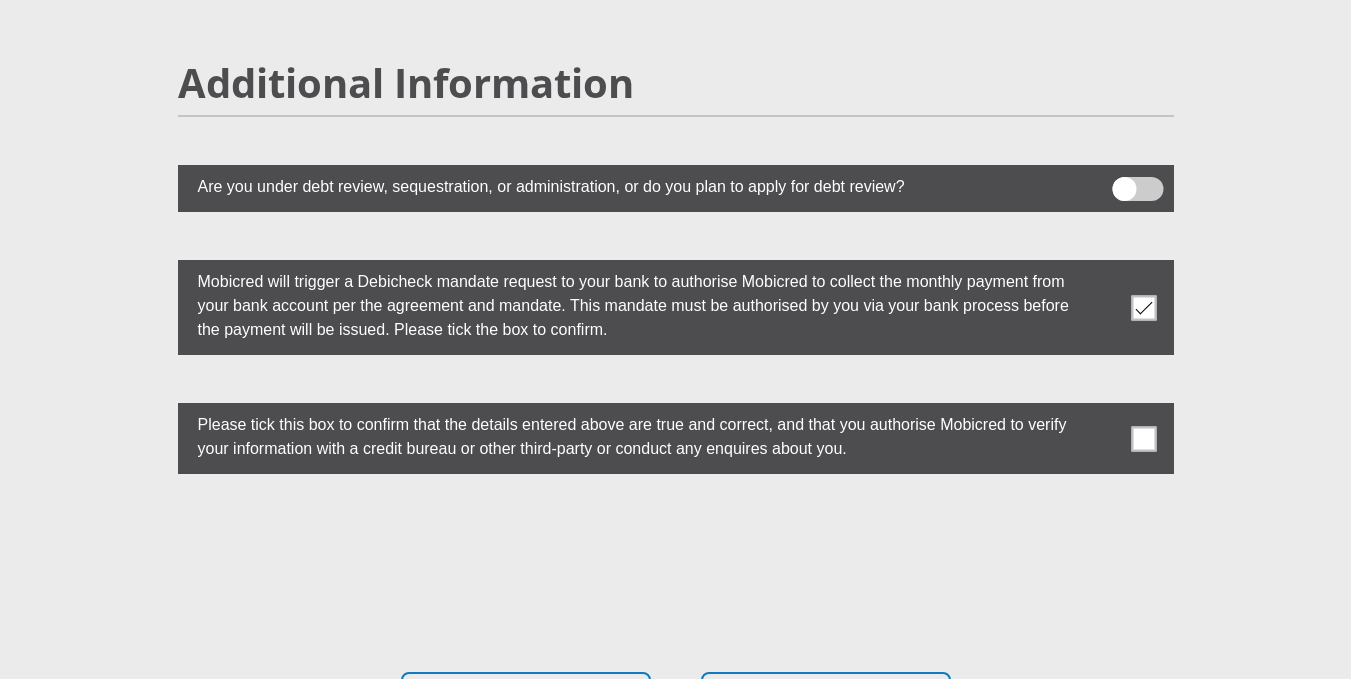 click at bounding box center [1143, 438] 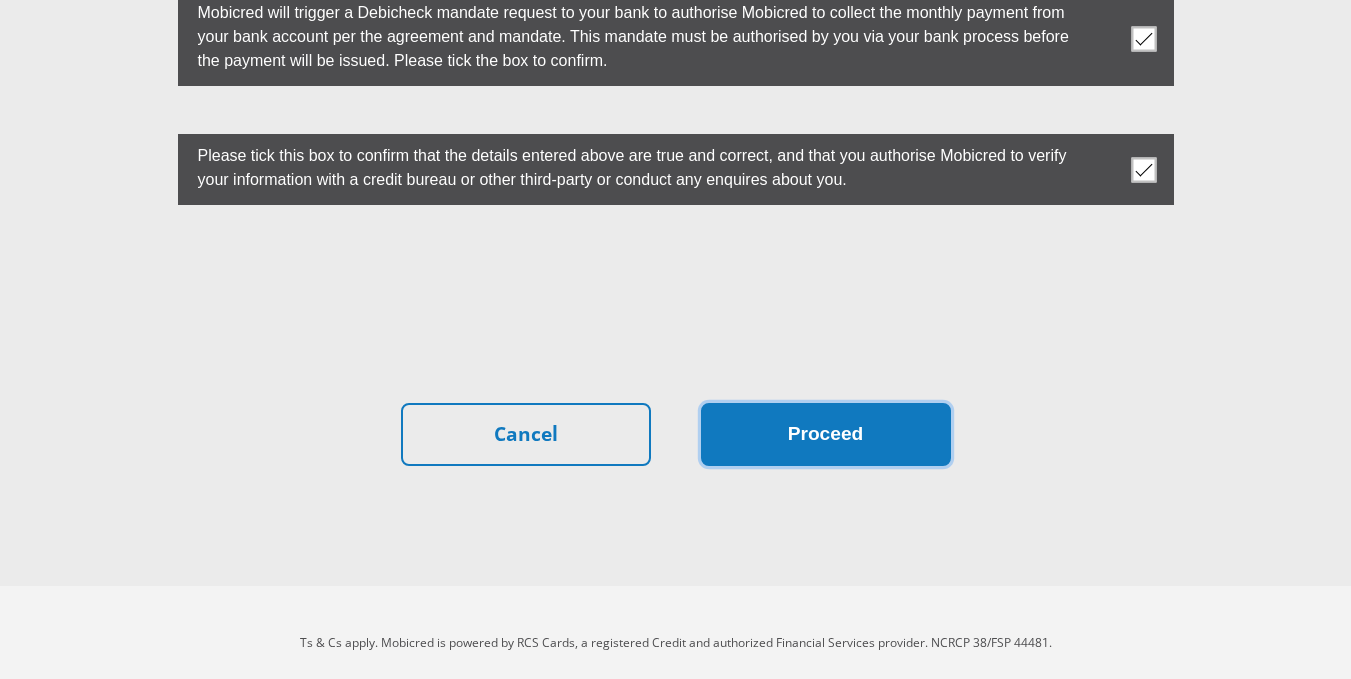 click on "Proceed" at bounding box center [826, 434] 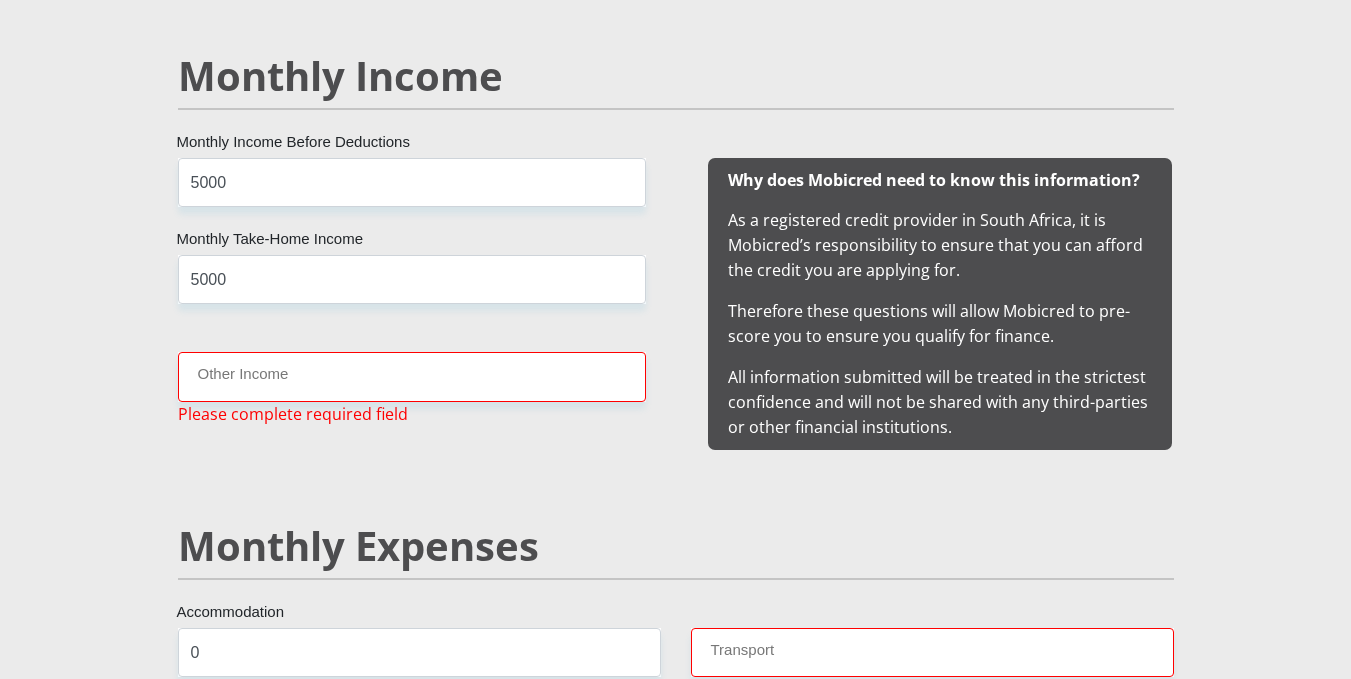 scroll, scrollTop: 1908, scrollLeft: 0, axis: vertical 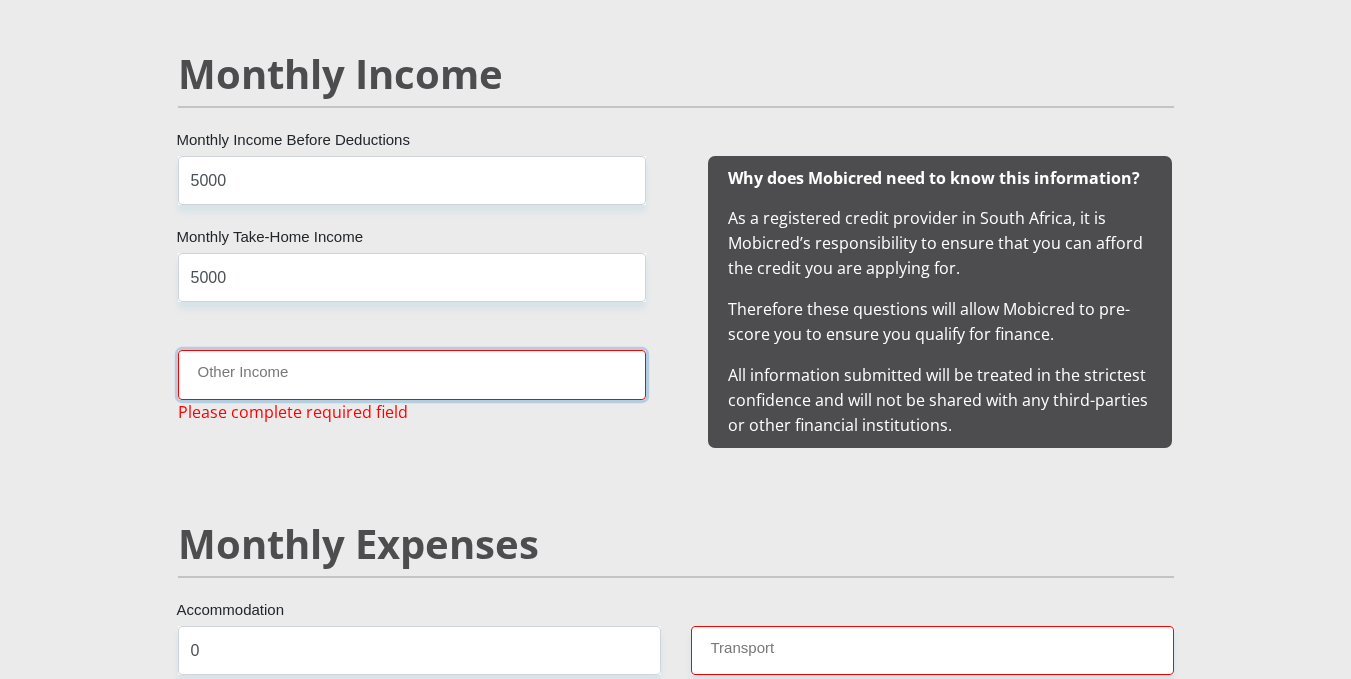 click on "Other Income" at bounding box center [412, 374] 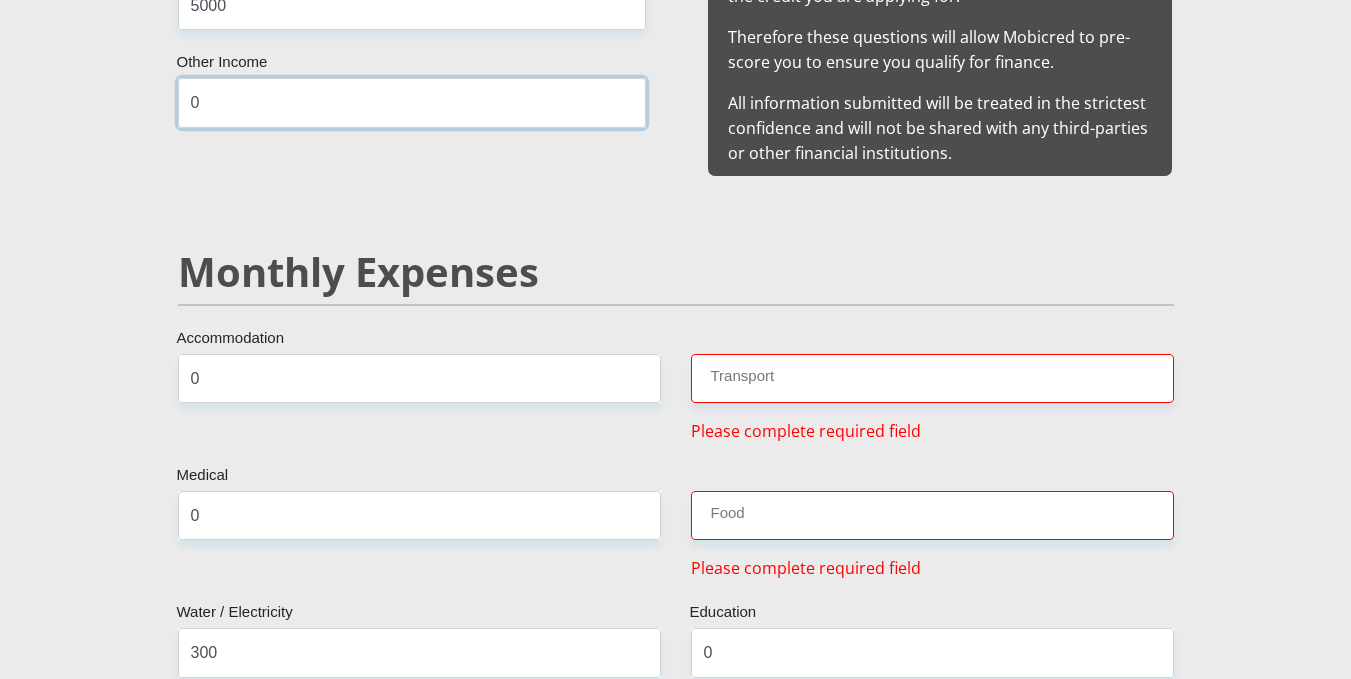 scroll, scrollTop: 2208, scrollLeft: 0, axis: vertical 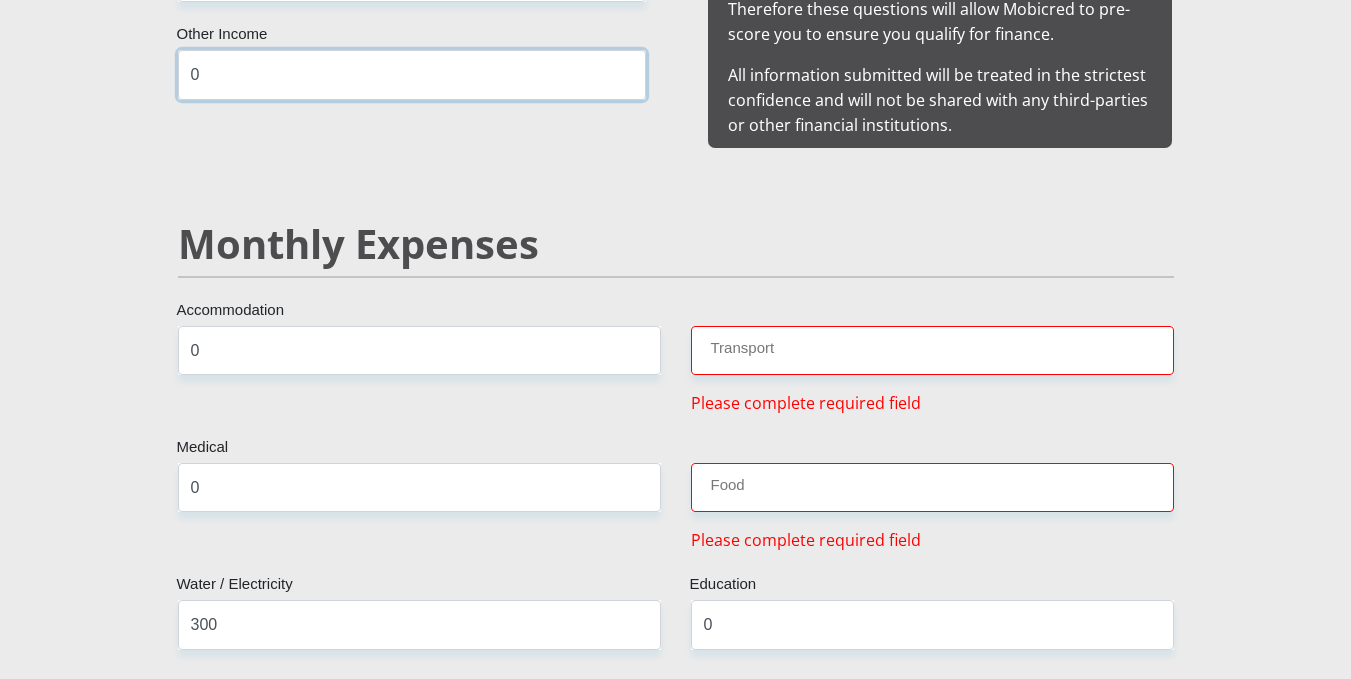 type on "0" 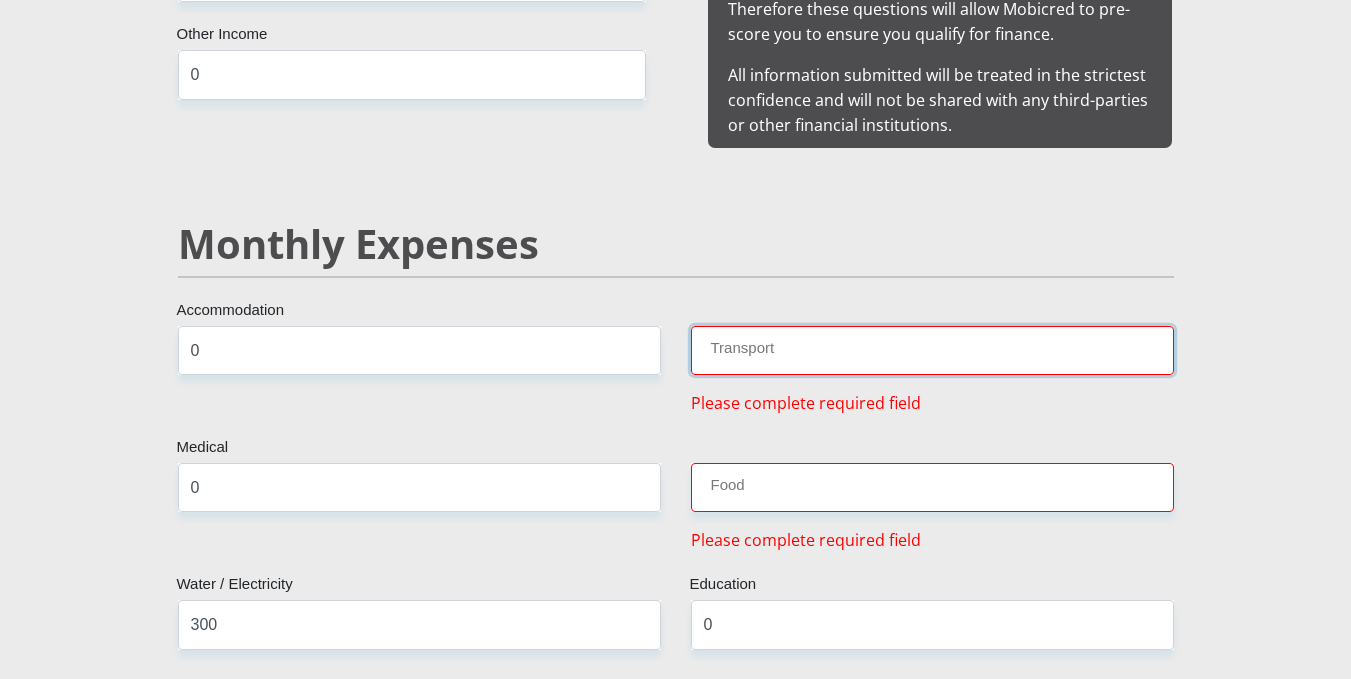click on "Transport" at bounding box center (932, 350) 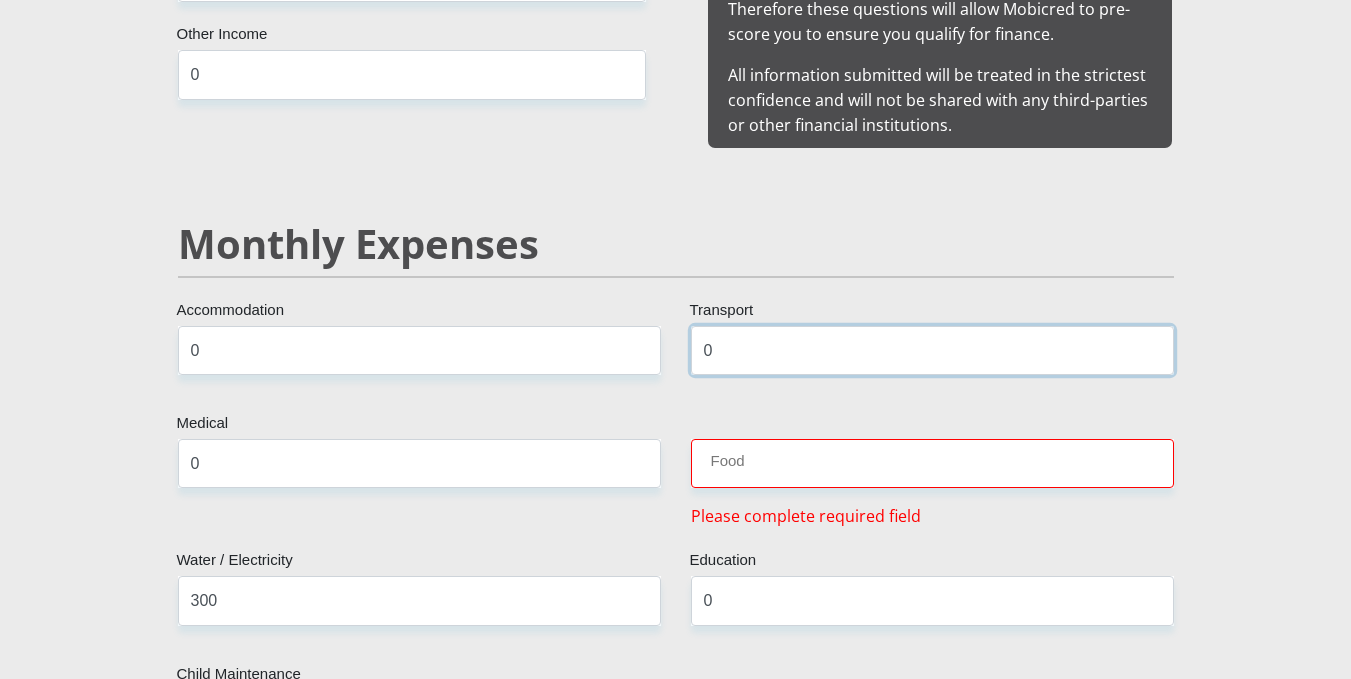 type on "0" 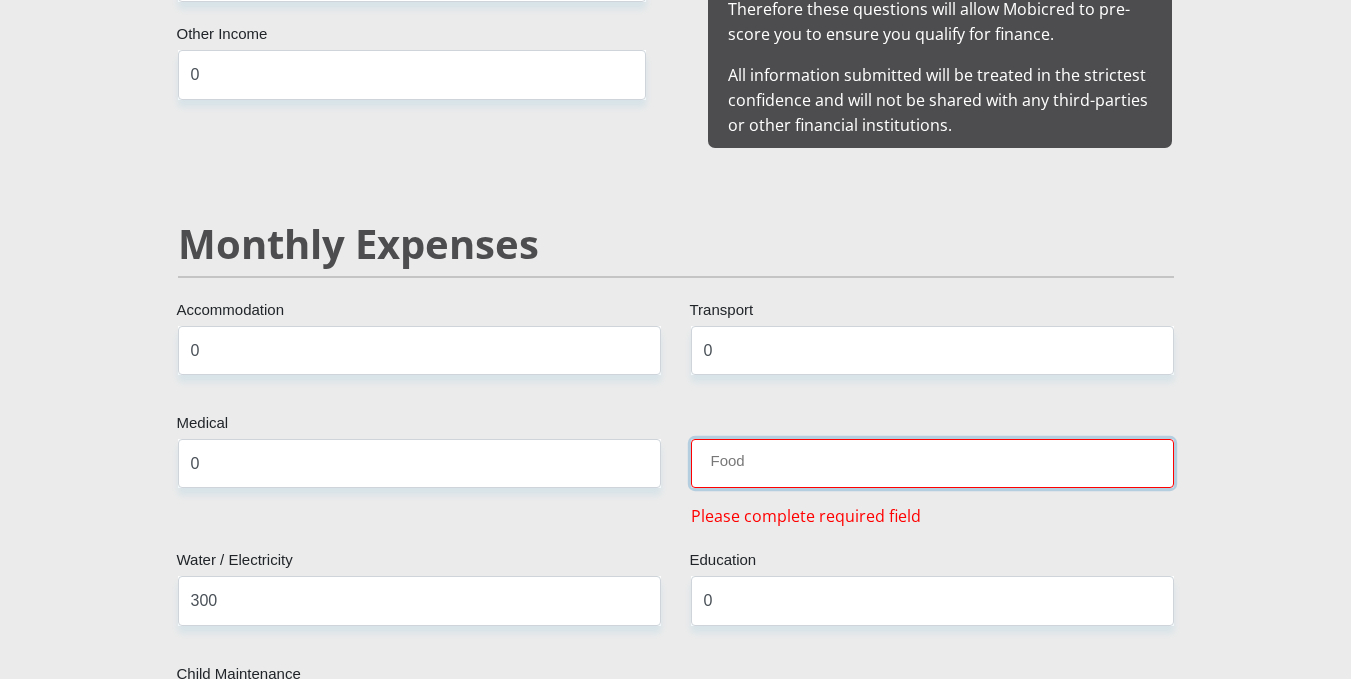 click on "Food" at bounding box center [932, 463] 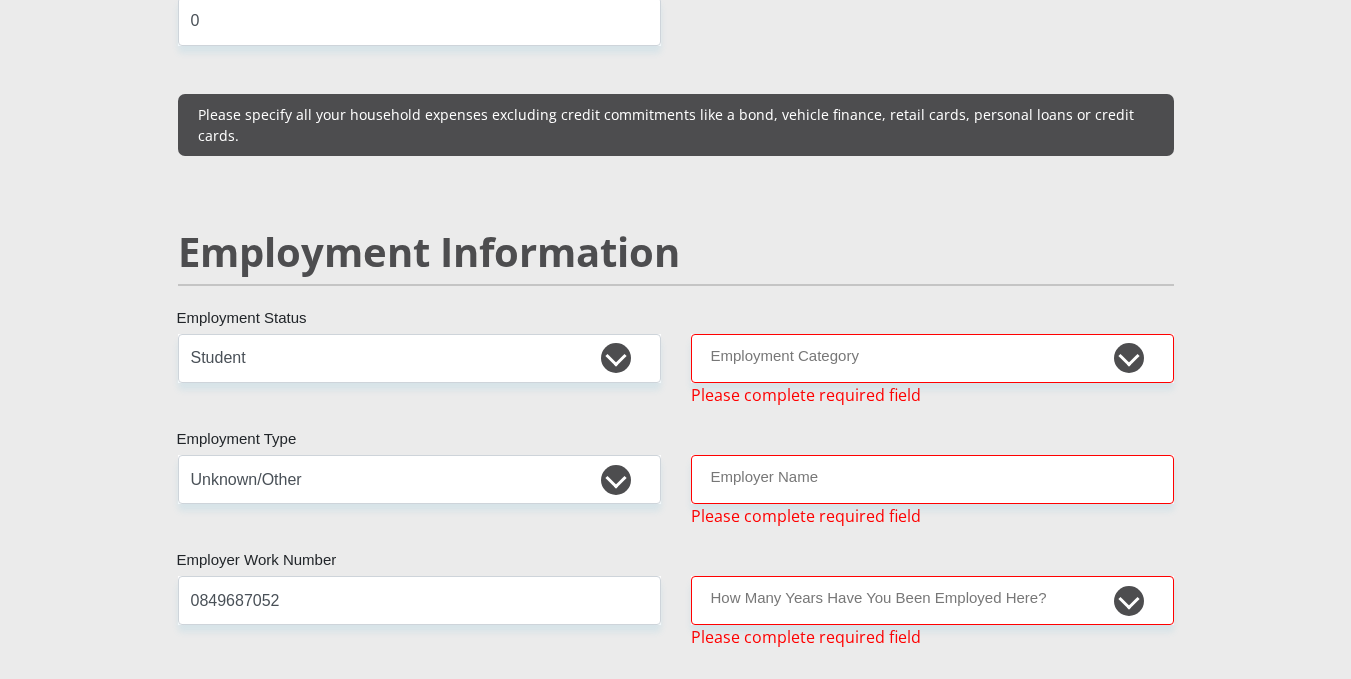 scroll, scrollTop: 3008, scrollLeft: 0, axis: vertical 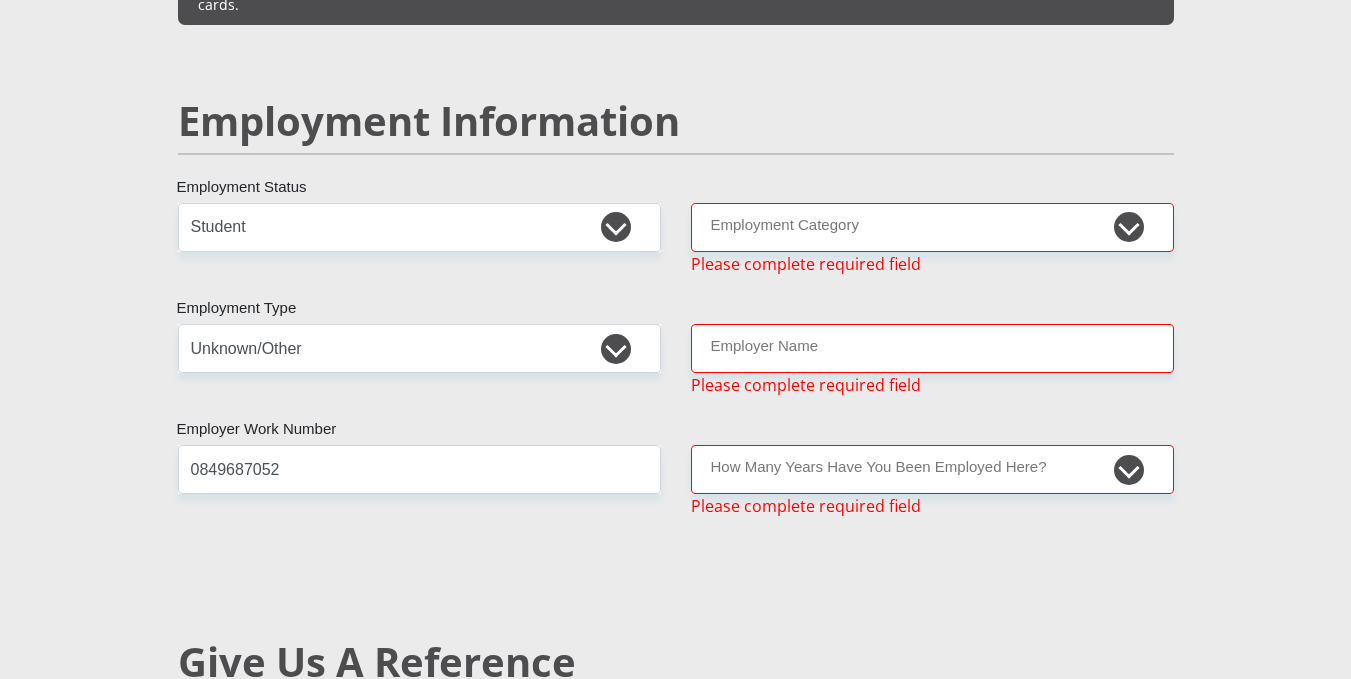 type on "0" 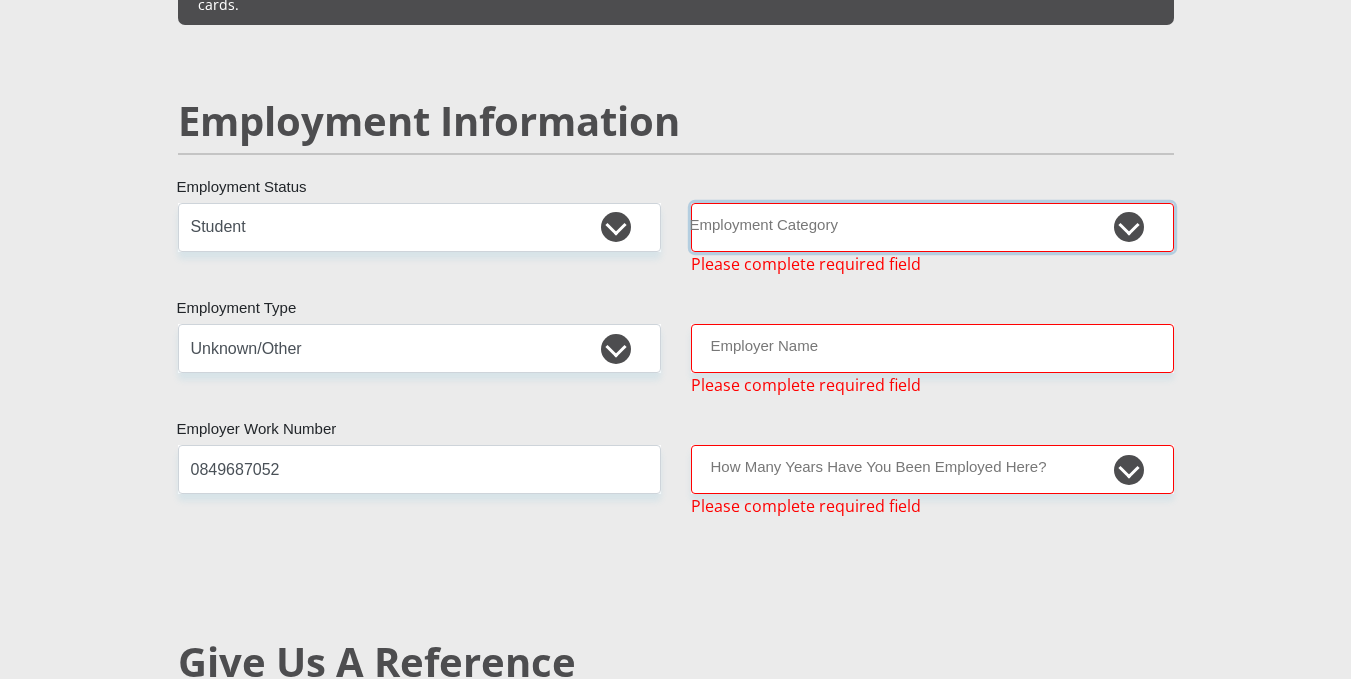 click on "AGRICULTURE
ALCOHOL & TOBACCO
CONSTRUCTION MATERIALS
METALLURGY
EQUIPMENT FOR RENEWABLE ENERGY
SPECIALIZED CONTRACTORS
CAR
GAMING (INCL. INTERNET
OTHER WHOLESALE
UNLICENSED PHARMACEUTICALS
CURRENCY EXCHANGE HOUSES
OTHER FINANCIAL INSTITUTIONS & INSURANCE
REAL ESTATE AGENTS
OIL & GAS
OTHER MATERIALS (E.G. IRON ORE)
PRECIOUS STONES & PRECIOUS METALS
POLITICAL ORGANIZATIONS
RELIGIOUS ORGANIZATIONS(NOT SECTS)
ACTI. HAVING BUSINESS DEAL WITH PUBLIC ADMINISTRATION
LAUNDROMATS" at bounding box center (932, 227) 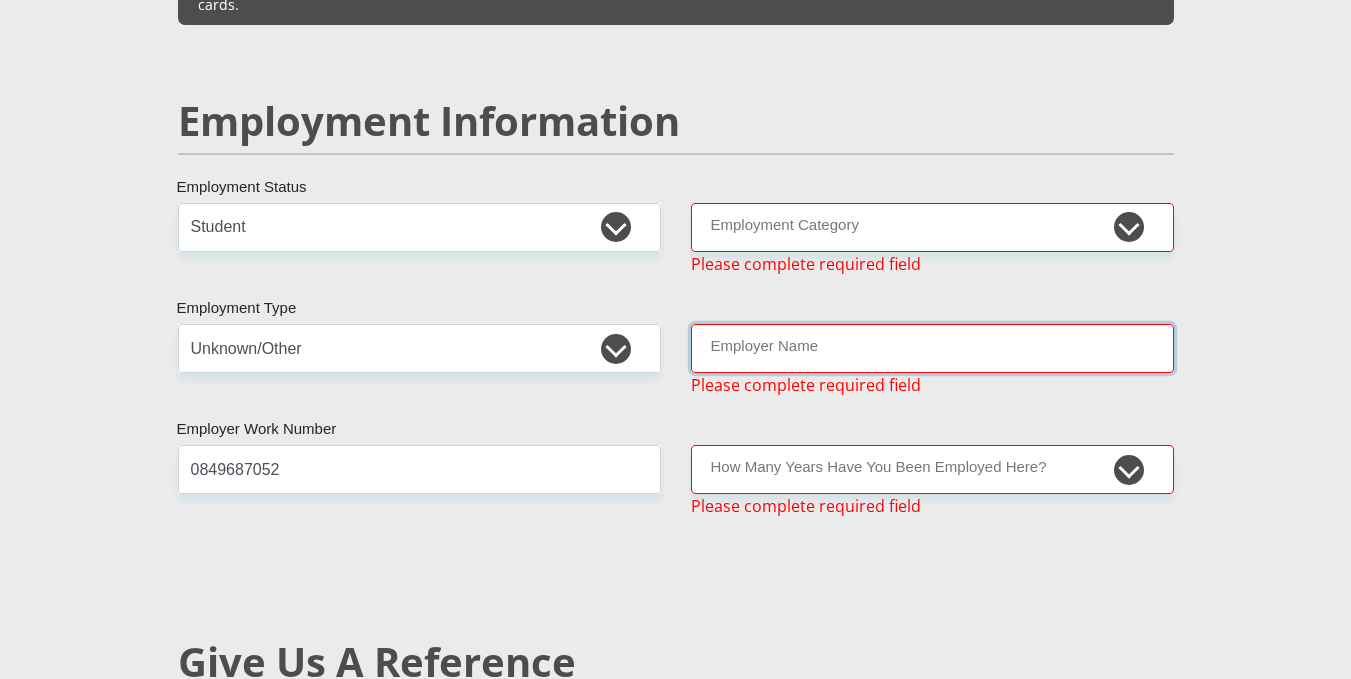 click on "Employer Name" at bounding box center [932, 348] 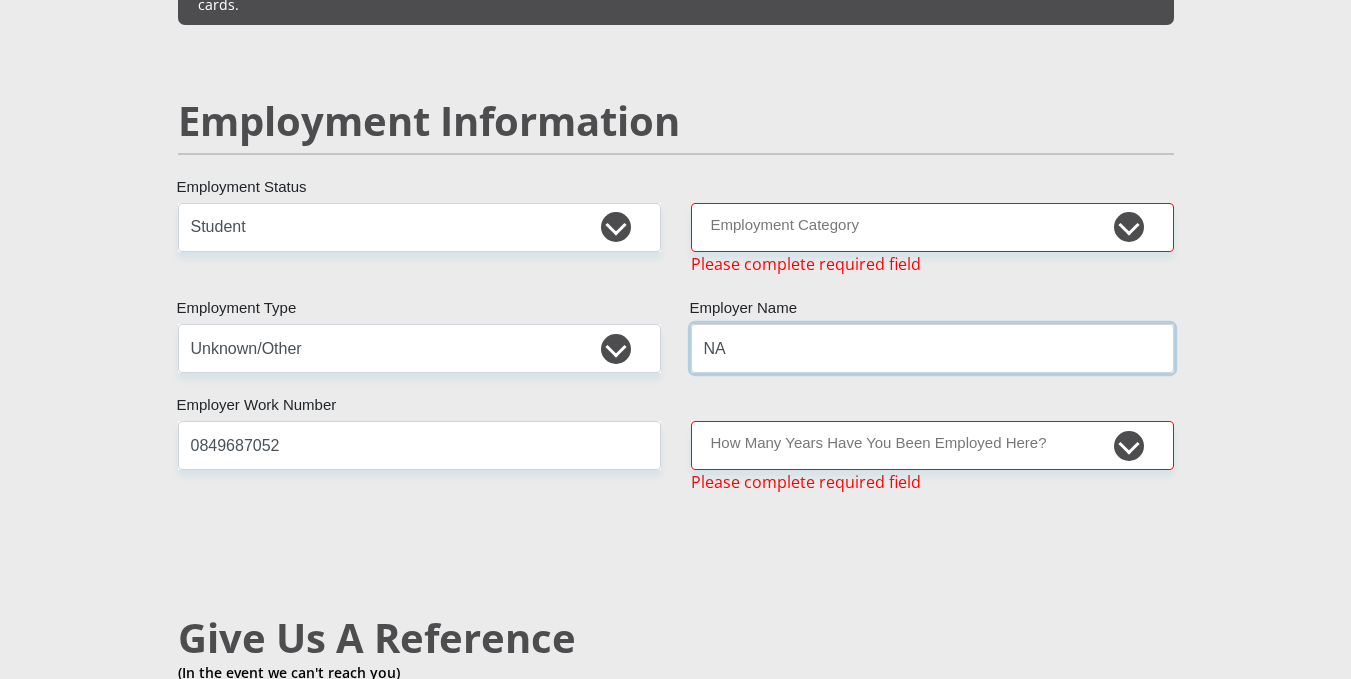 type on "NA" 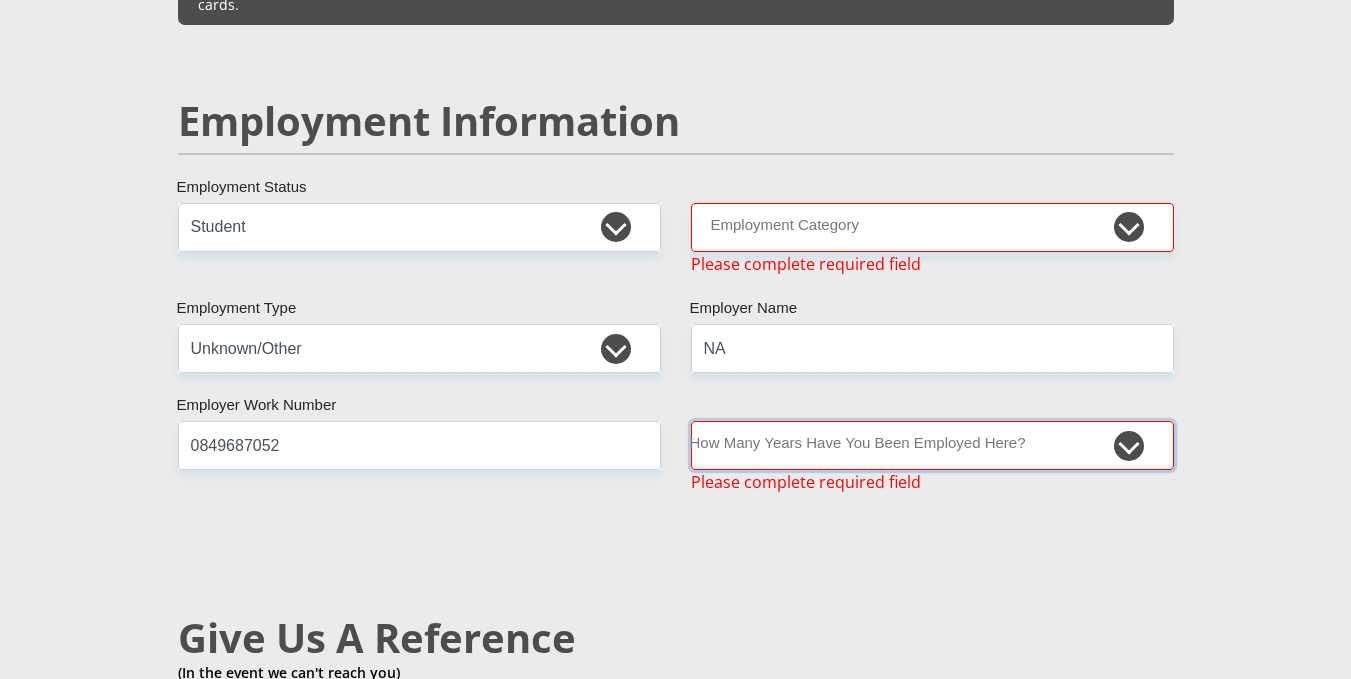 click on "less than 1 year
1-3 years
3-5 years
5+ years" at bounding box center (932, 445) 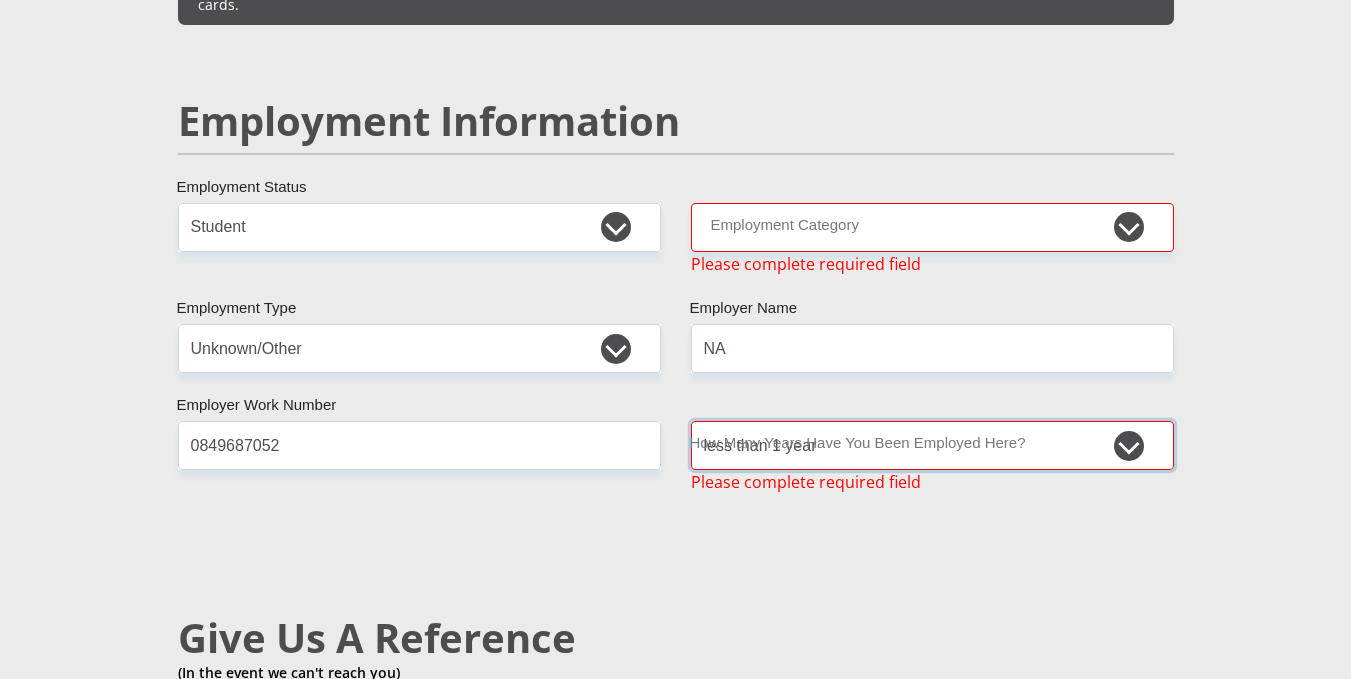 click on "less than 1 year
1-3 years
3-5 years
5+ years" at bounding box center [932, 445] 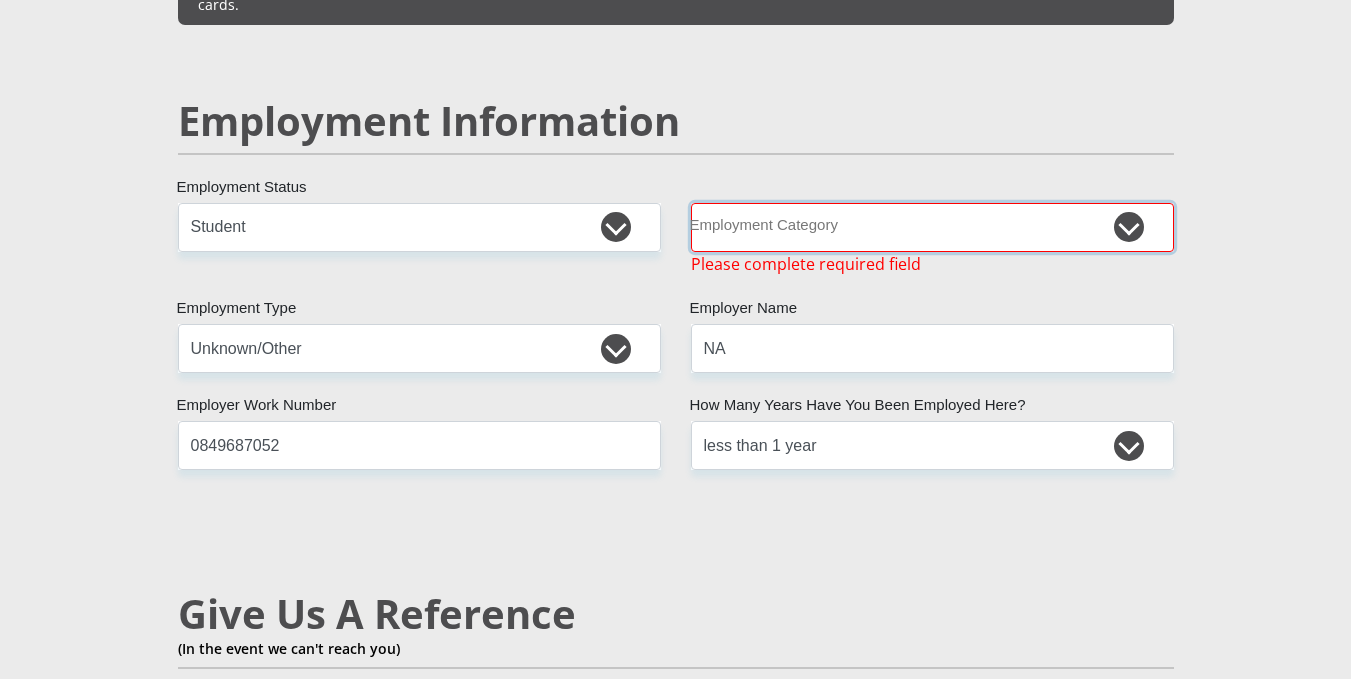 click on "AGRICULTURE
ALCOHOL & TOBACCO
CONSTRUCTION MATERIALS
METALLURGY
EQUIPMENT FOR RENEWABLE ENERGY
SPECIALIZED CONTRACTORS
CAR
GAMING (INCL. INTERNET
OTHER WHOLESALE
UNLICENSED PHARMACEUTICALS
CURRENCY EXCHANGE HOUSES
OTHER FINANCIAL INSTITUTIONS & INSURANCE
REAL ESTATE AGENTS
OIL & GAS
OTHER MATERIALS (E.G. IRON ORE)
PRECIOUS STONES & PRECIOUS METALS
POLITICAL ORGANIZATIONS
RELIGIOUS ORGANIZATIONS(NOT SECTS)
ACTI. HAVING BUSINESS DEAL WITH PUBLIC ADMINISTRATION
LAUNDROMATS" at bounding box center [932, 227] 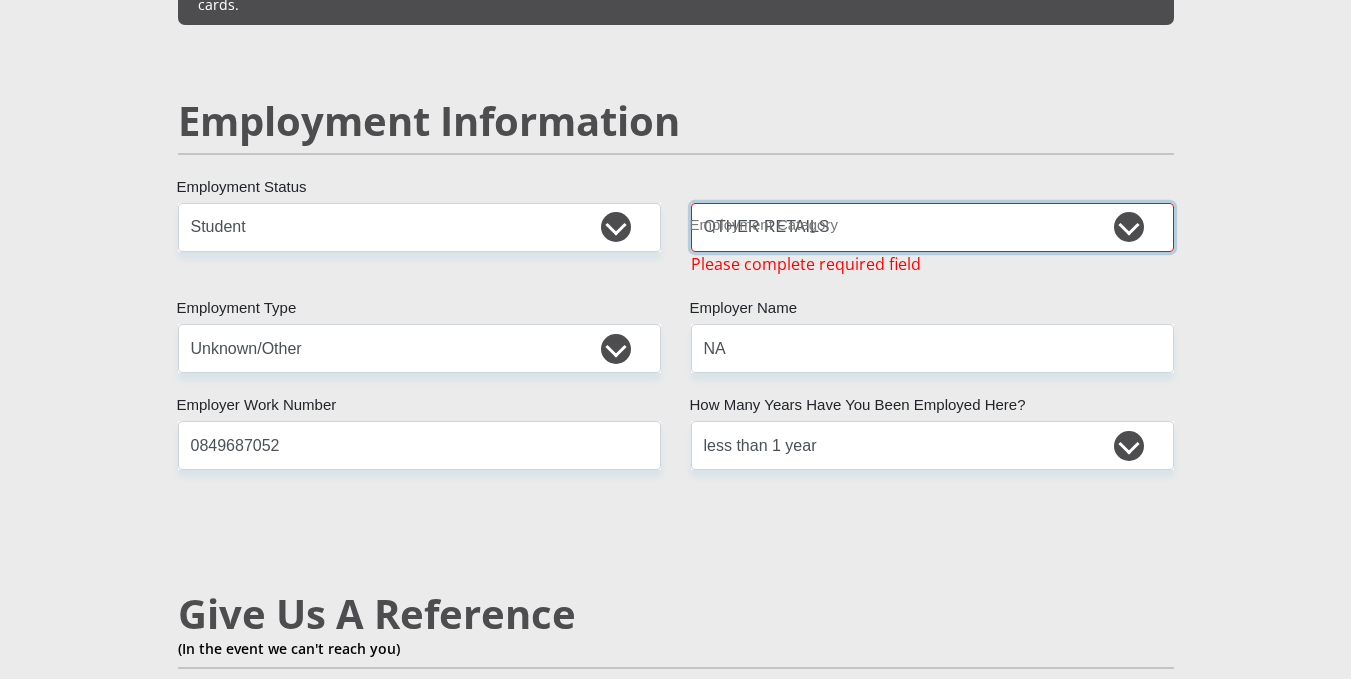 click on "AGRICULTURE
ALCOHOL & TOBACCO
CONSTRUCTION MATERIALS
METALLURGY
EQUIPMENT FOR RENEWABLE ENERGY
SPECIALIZED CONTRACTORS
CAR
GAMING (INCL. INTERNET
OTHER WHOLESALE
UNLICENSED PHARMACEUTICALS
CURRENCY EXCHANGE HOUSES
OTHER FINANCIAL INSTITUTIONS & INSURANCE
REAL ESTATE AGENTS
OIL & GAS
OTHER MATERIALS (E.G. IRON ORE)
PRECIOUS STONES & PRECIOUS METALS
POLITICAL ORGANIZATIONS
RELIGIOUS ORGANIZATIONS(NOT SECTS)
ACTI. HAVING BUSINESS DEAL WITH PUBLIC ADMINISTRATION
LAUNDROMATS" at bounding box center (932, 227) 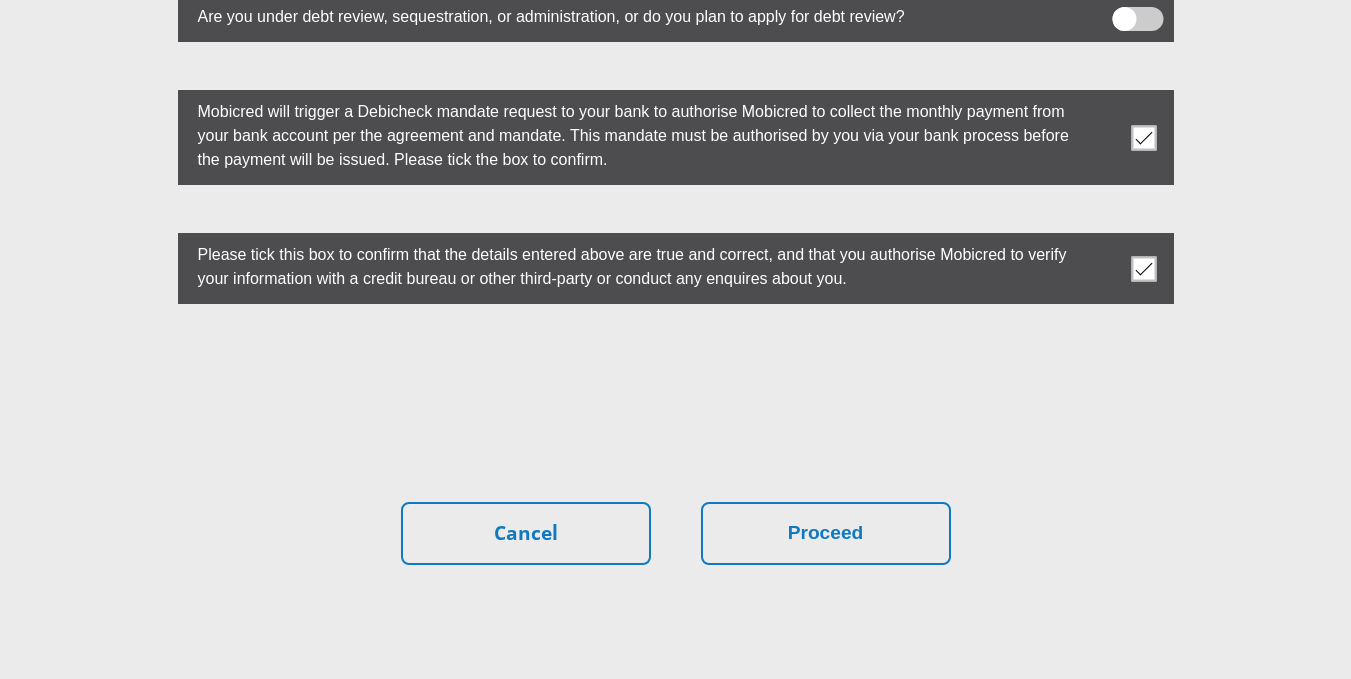 scroll, scrollTop: 5711, scrollLeft: 0, axis: vertical 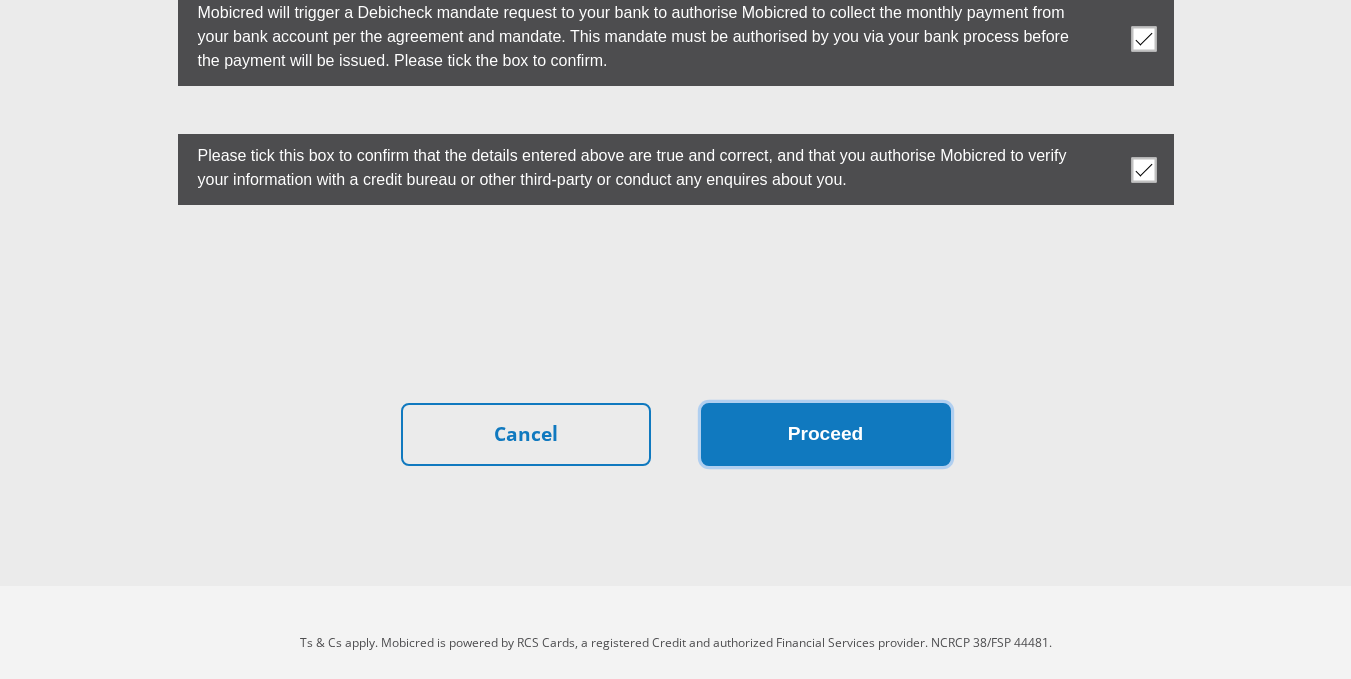 click on "Proceed" at bounding box center (826, 434) 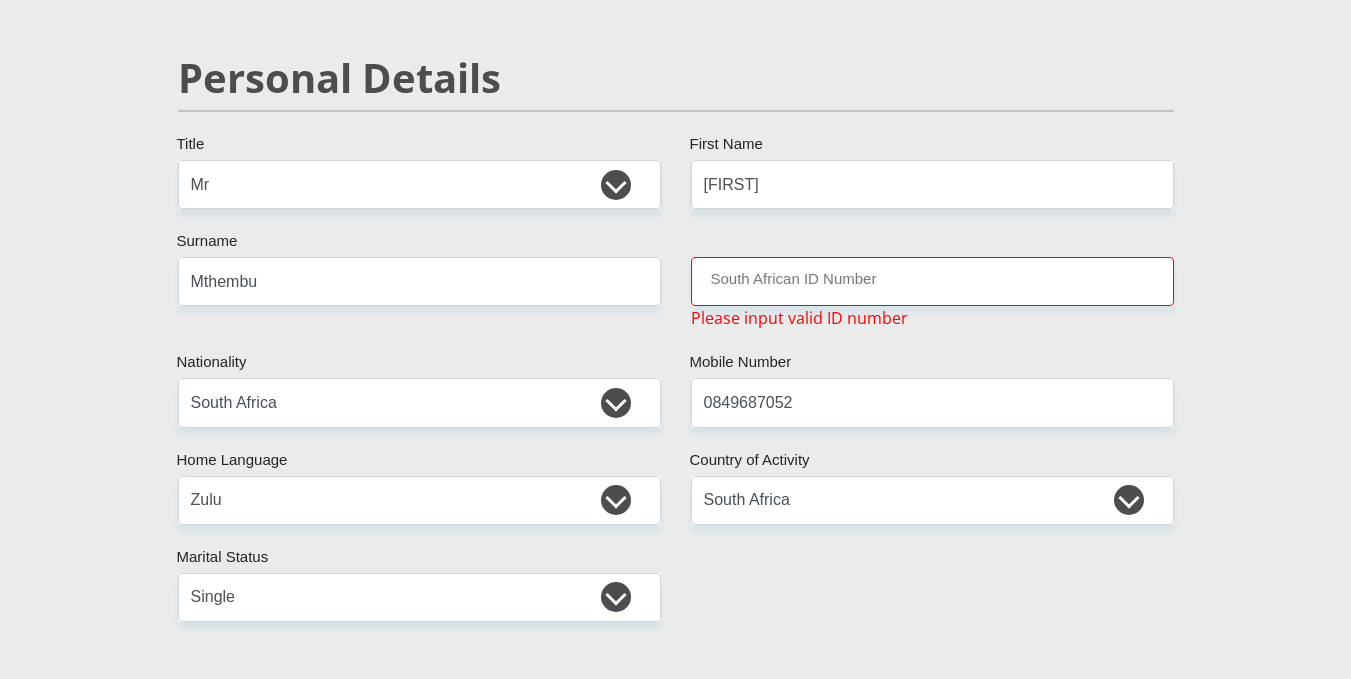 scroll, scrollTop: 111, scrollLeft: 0, axis: vertical 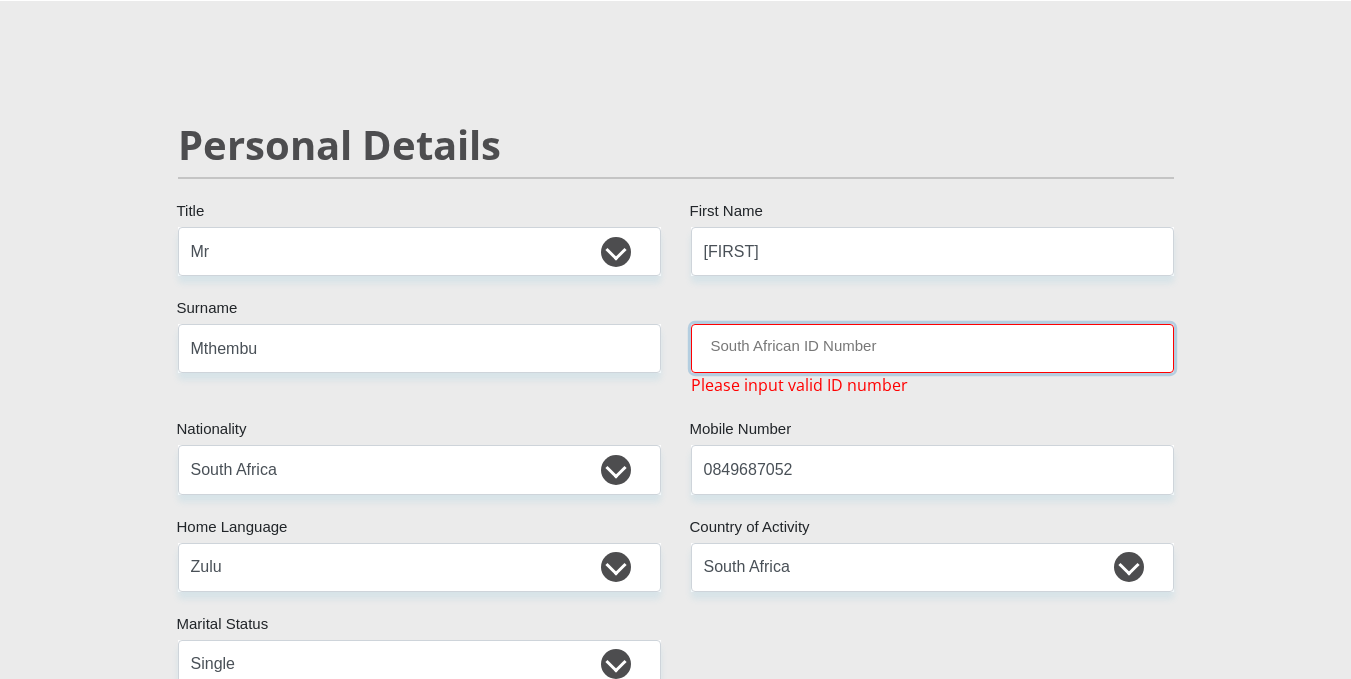 click on "South African ID Number" at bounding box center [932, 348] 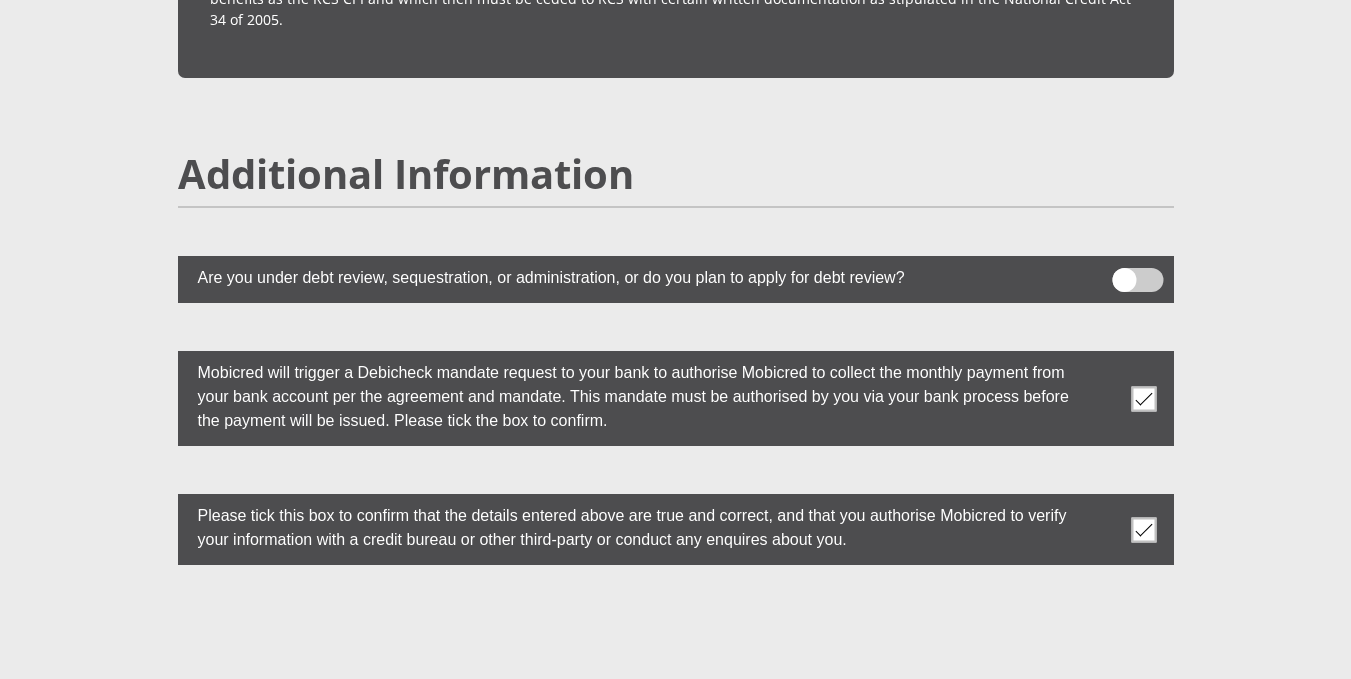 scroll, scrollTop: 5687, scrollLeft: 0, axis: vertical 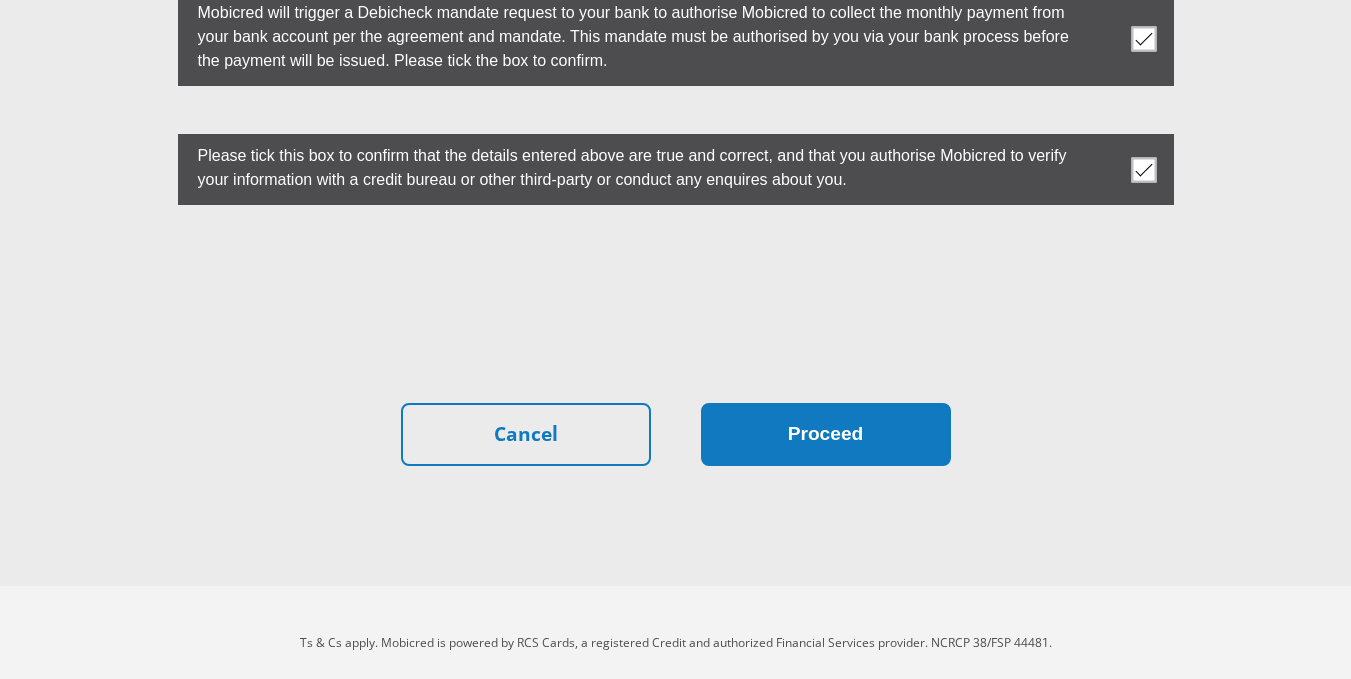 type on "0511206422087" 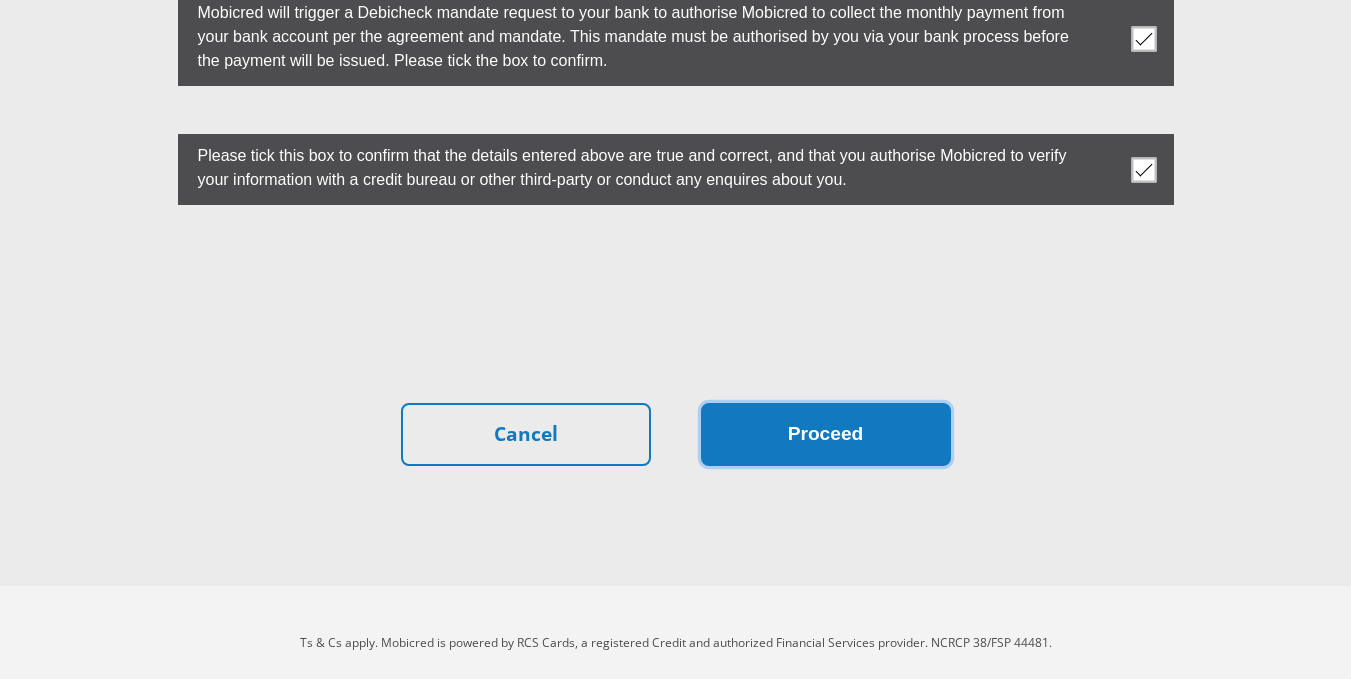 click on "Proceed" at bounding box center (826, 434) 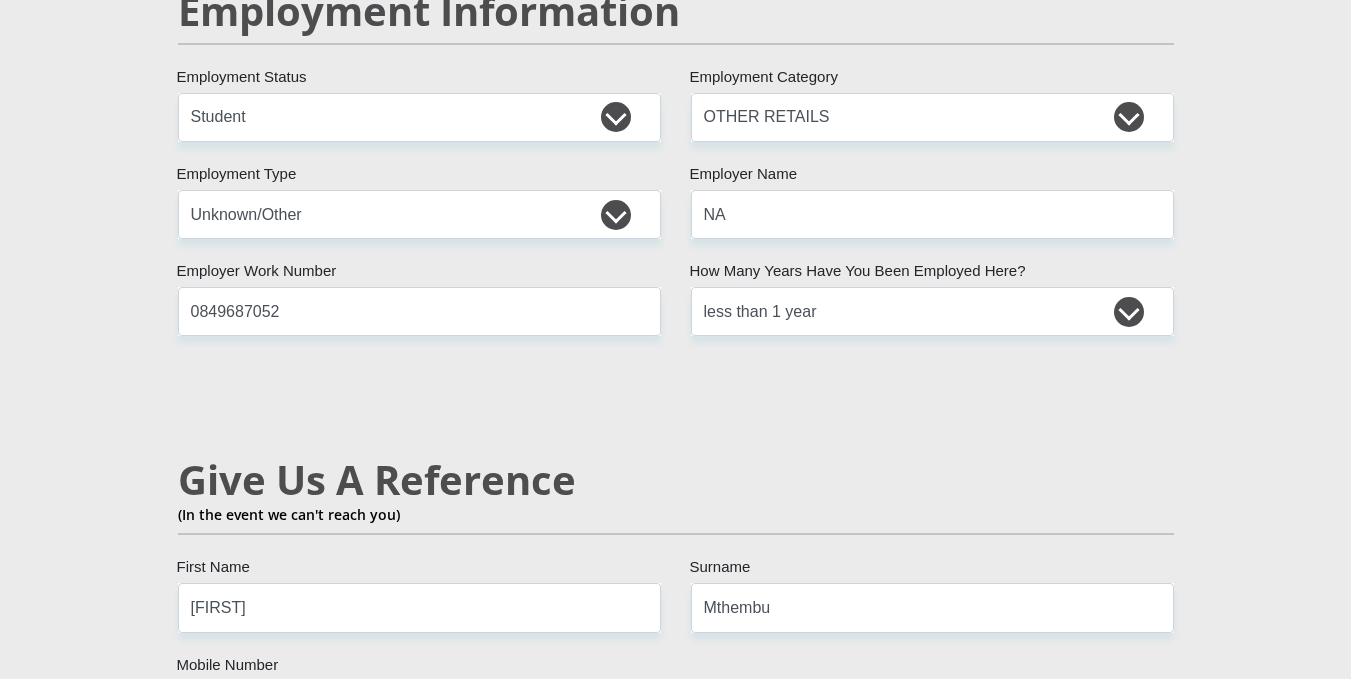 scroll, scrollTop: 3087, scrollLeft: 0, axis: vertical 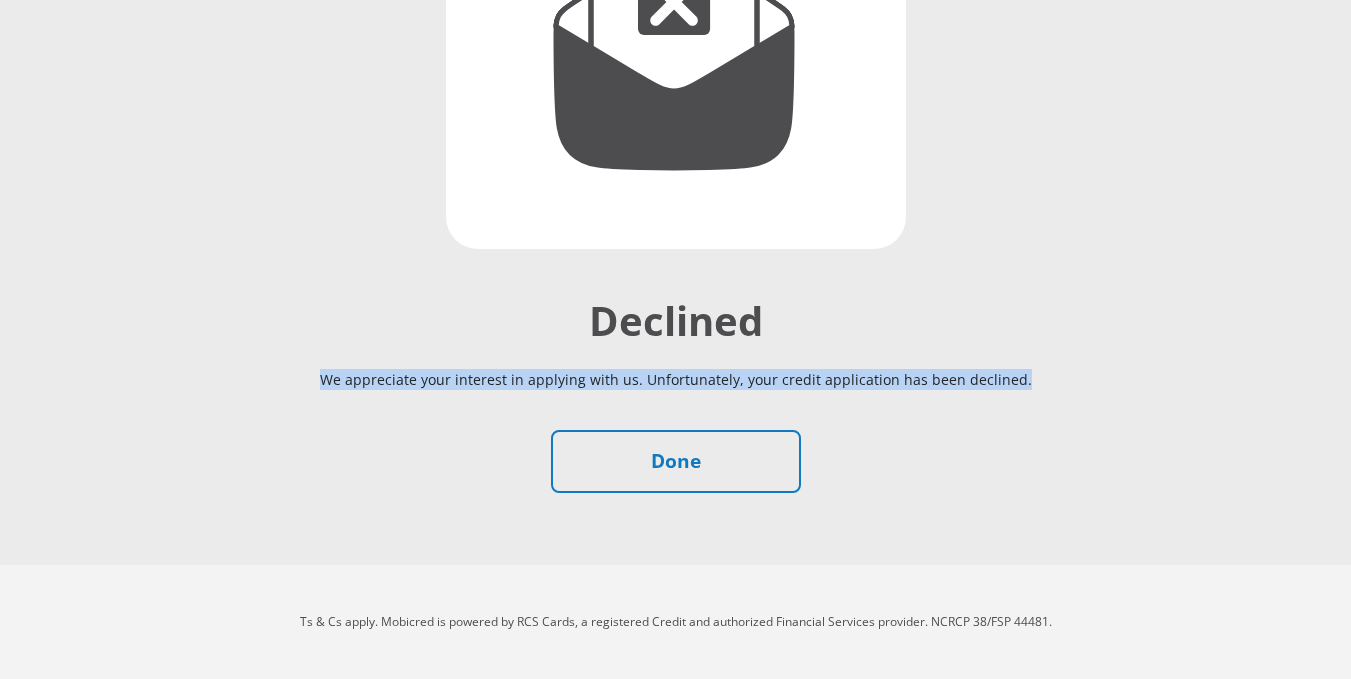 drag, startPoint x: 1029, startPoint y: 384, endPoint x: 281, endPoint y: 382, distance: 748.0027 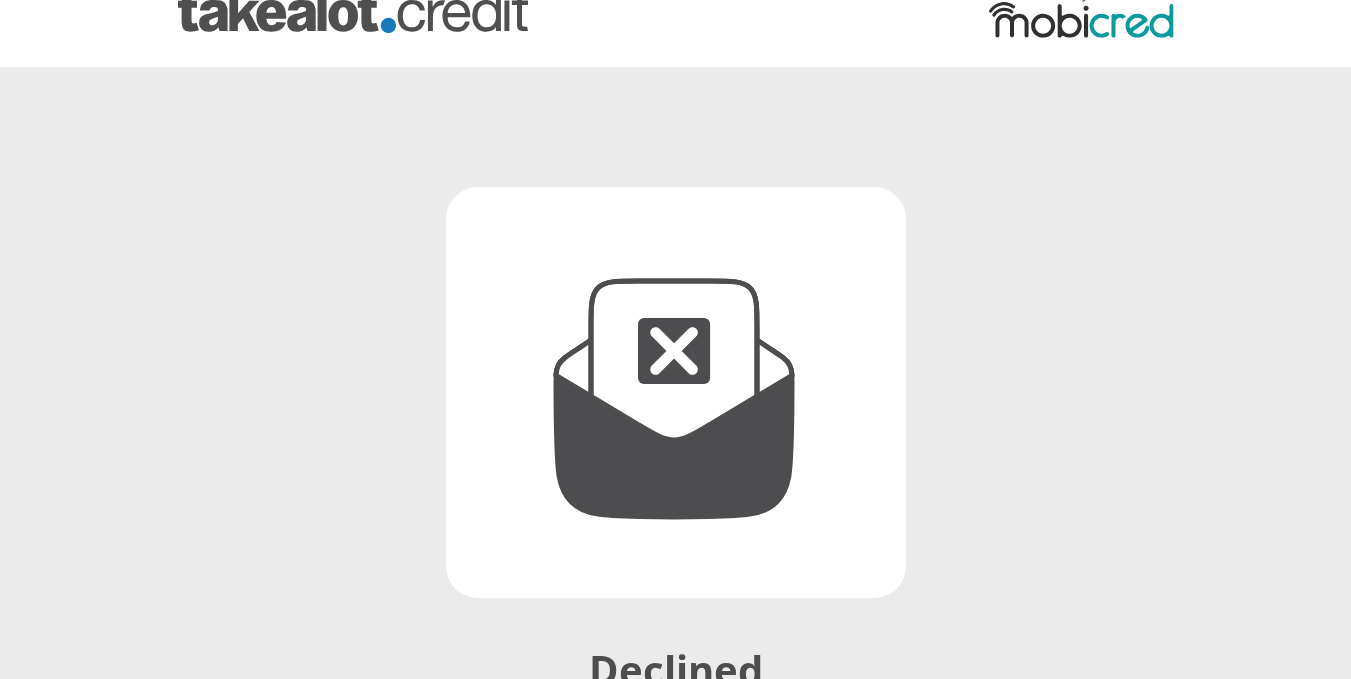 scroll, scrollTop: 0, scrollLeft: 0, axis: both 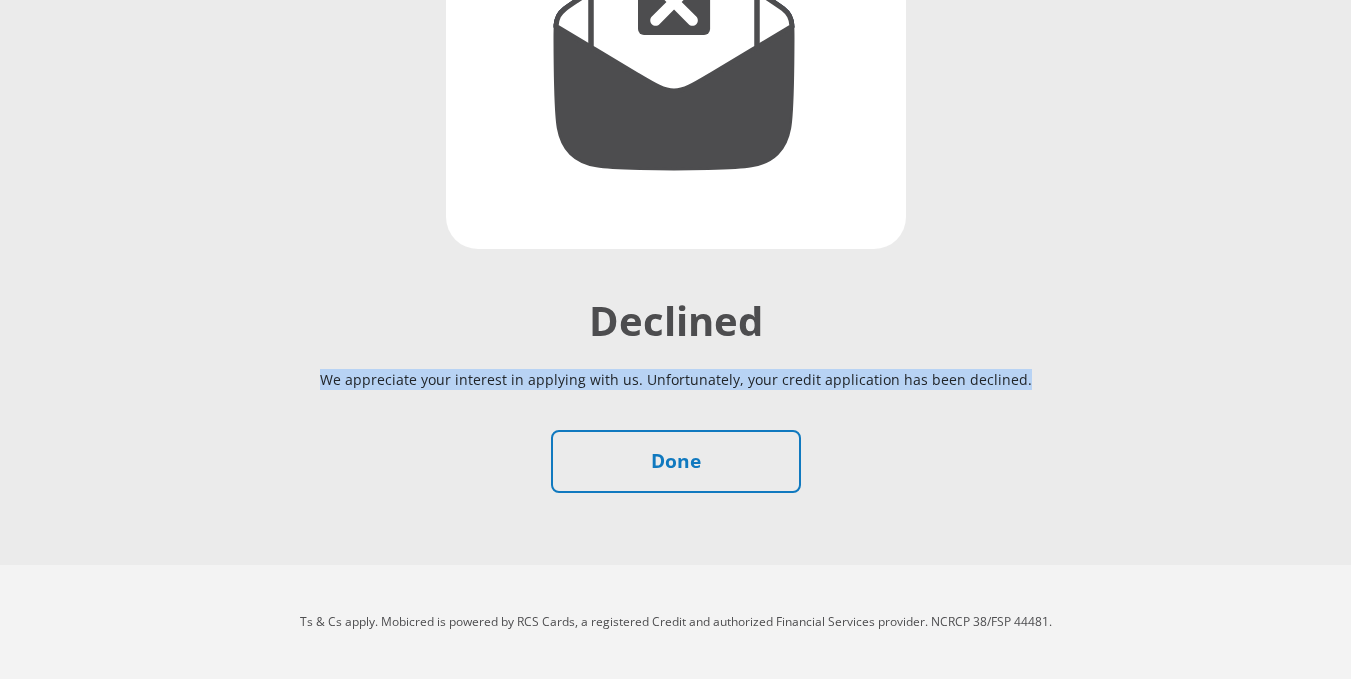 click on "We appreciate your interest in applying with us. Unfortunately, your credit application has been declined." at bounding box center [676, 379] 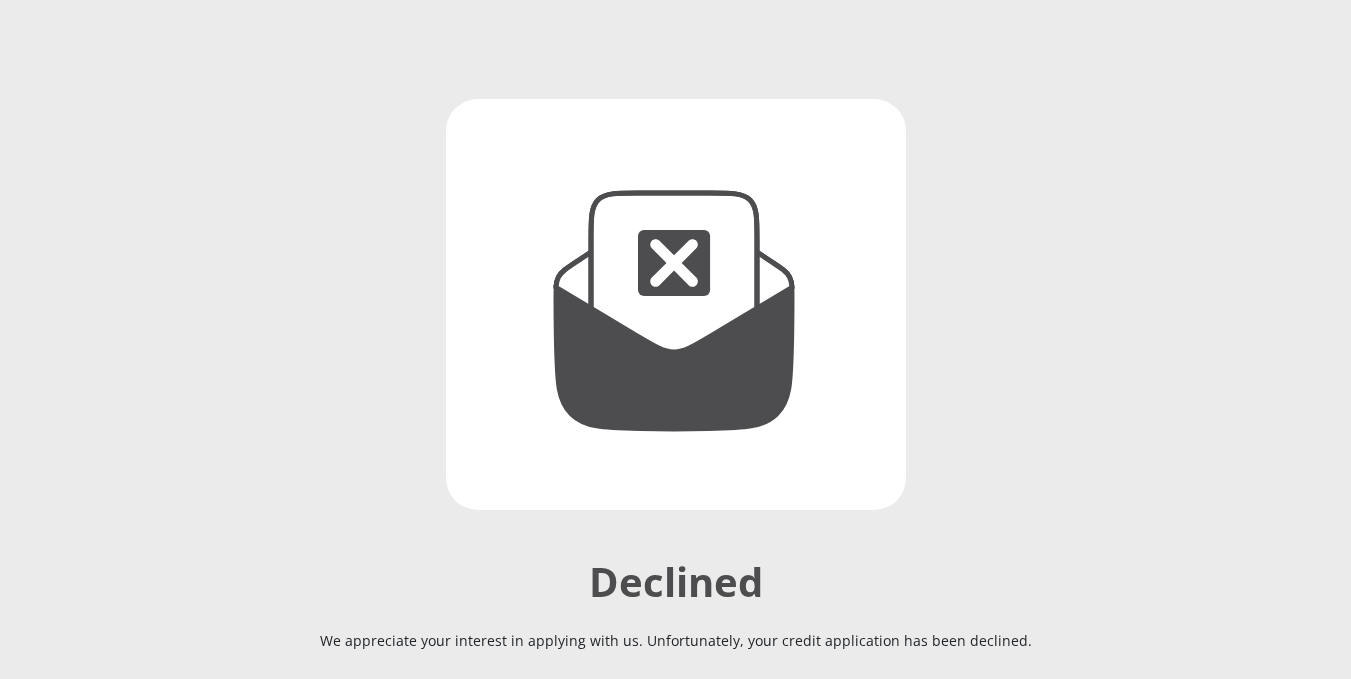 scroll, scrollTop: 394, scrollLeft: 0, axis: vertical 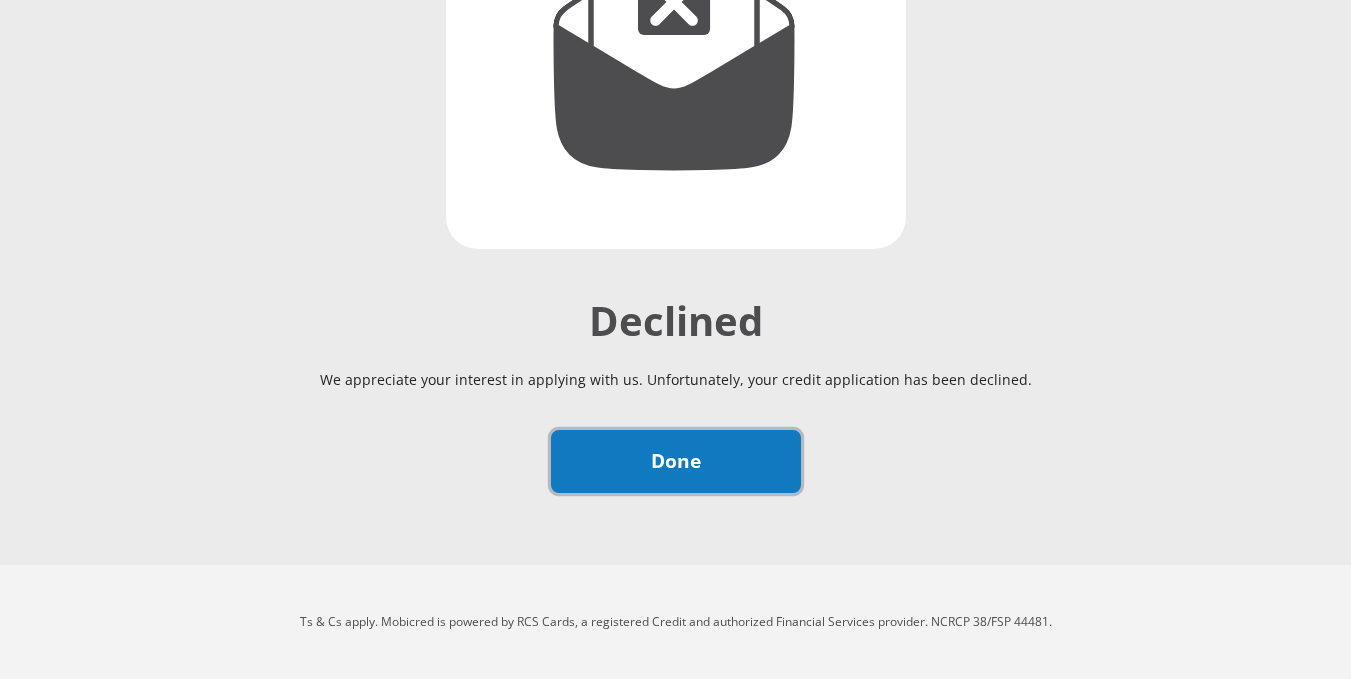 click on "Done" at bounding box center (676, 461) 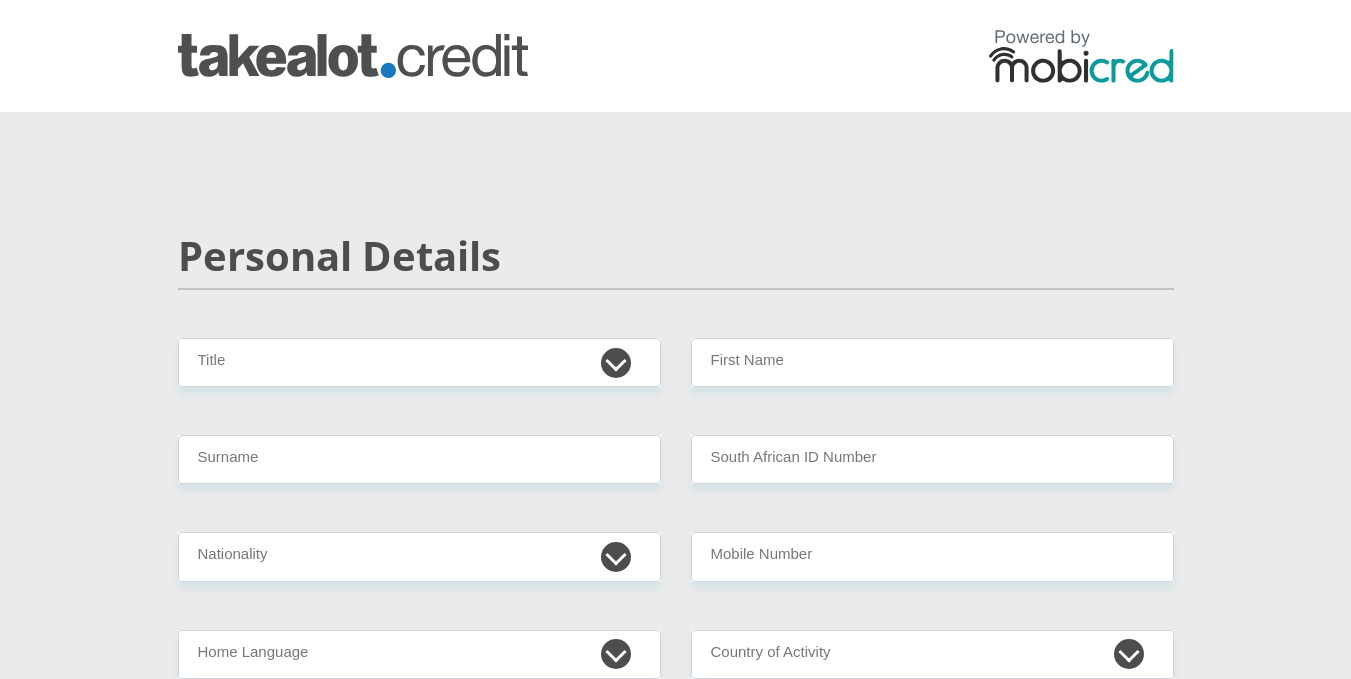 scroll, scrollTop: 0, scrollLeft: 0, axis: both 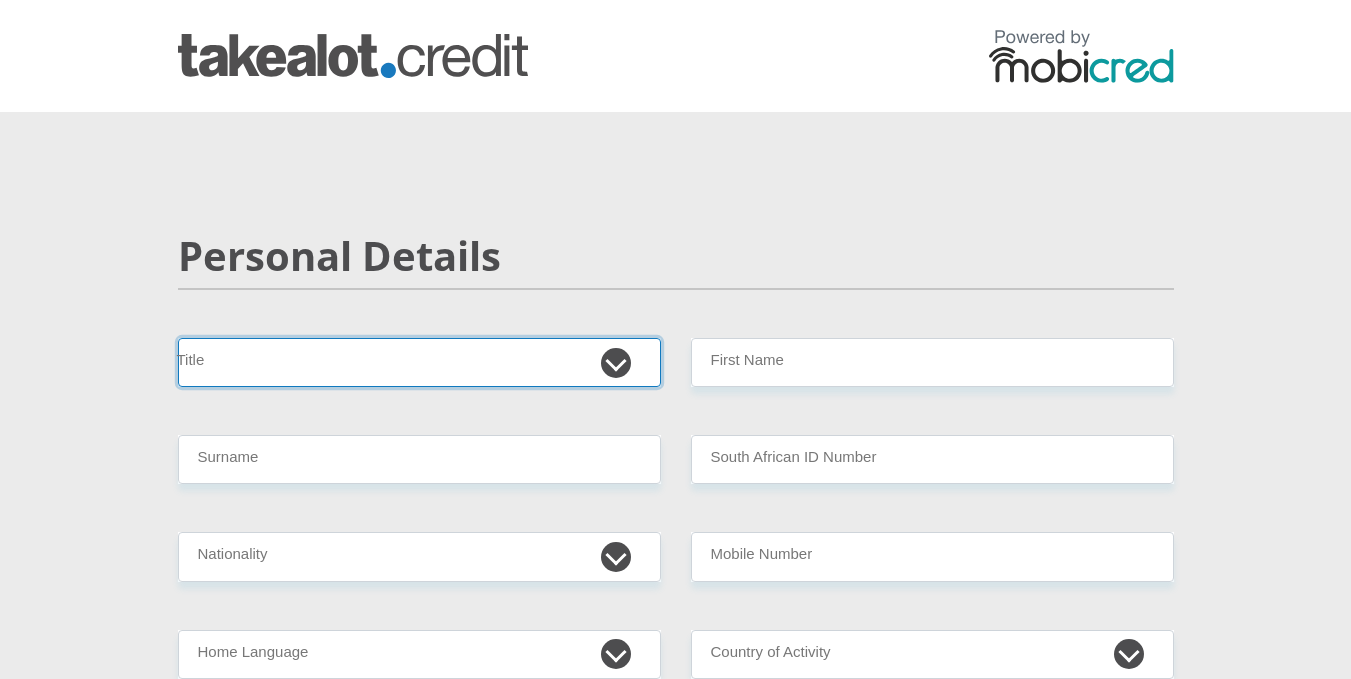 click on "Mr
Ms
Mrs
Dr
Other" at bounding box center [419, 362] 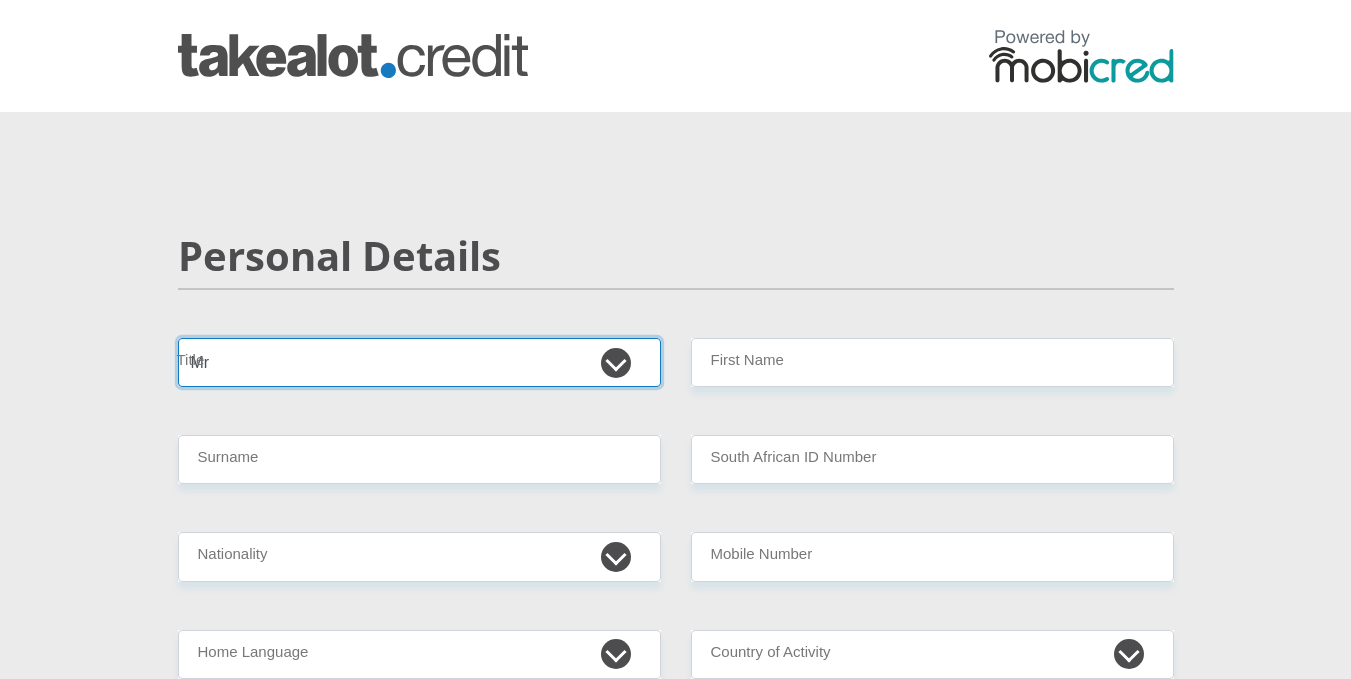 click on "Mr
Ms
Mrs
Dr
Other" at bounding box center [419, 362] 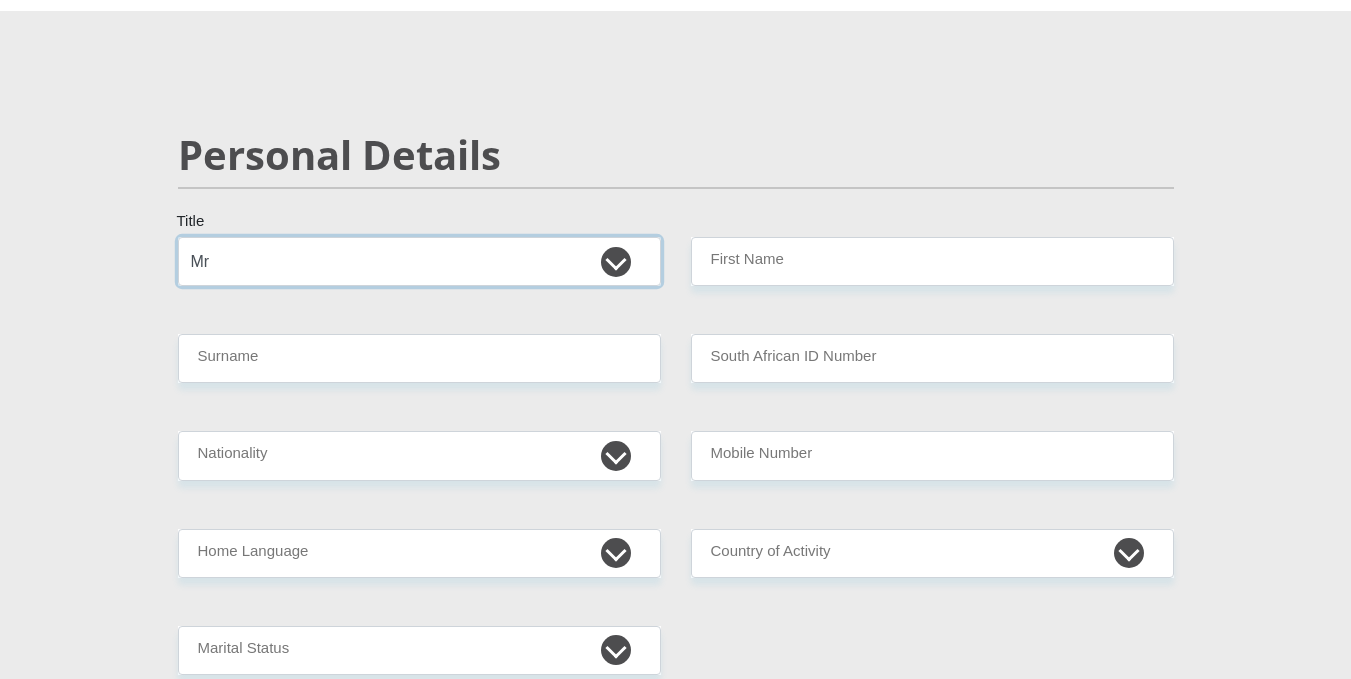 scroll, scrollTop: 100, scrollLeft: 0, axis: vertical 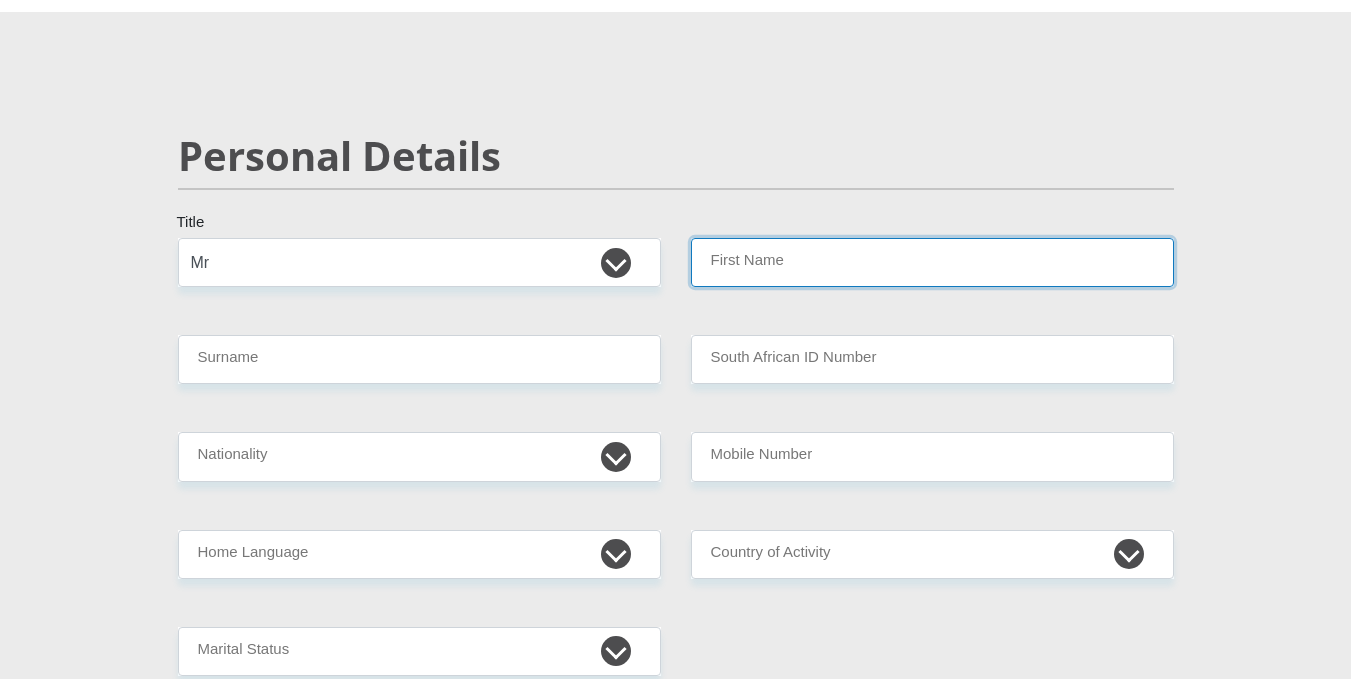 click on "First Name" at bounding box center [932, 262] 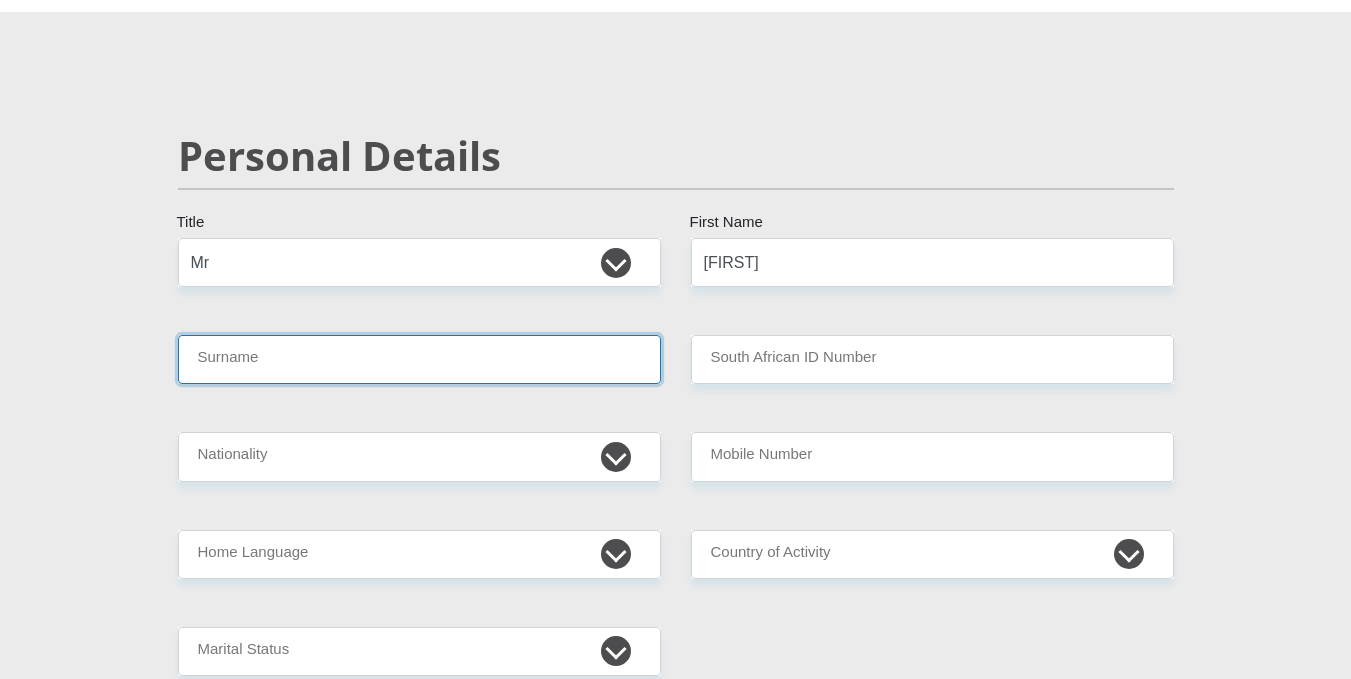type on "Mthembu" 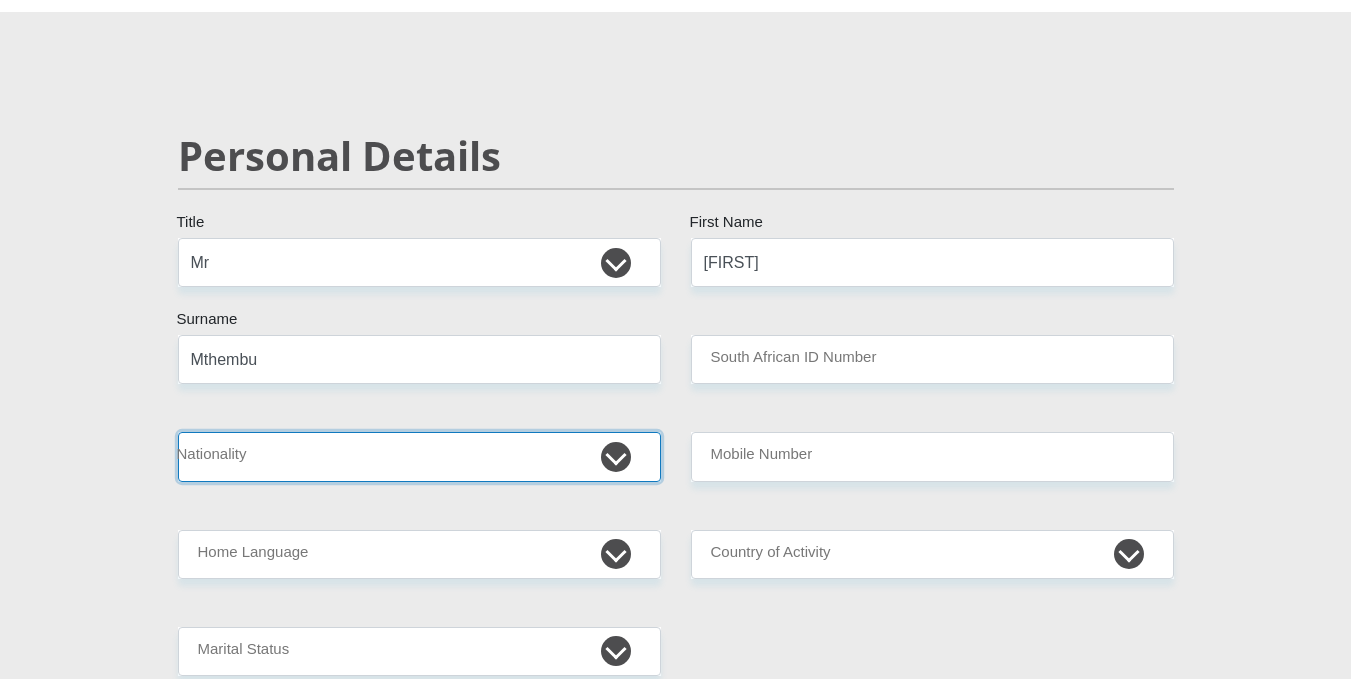 select on "ZAF" 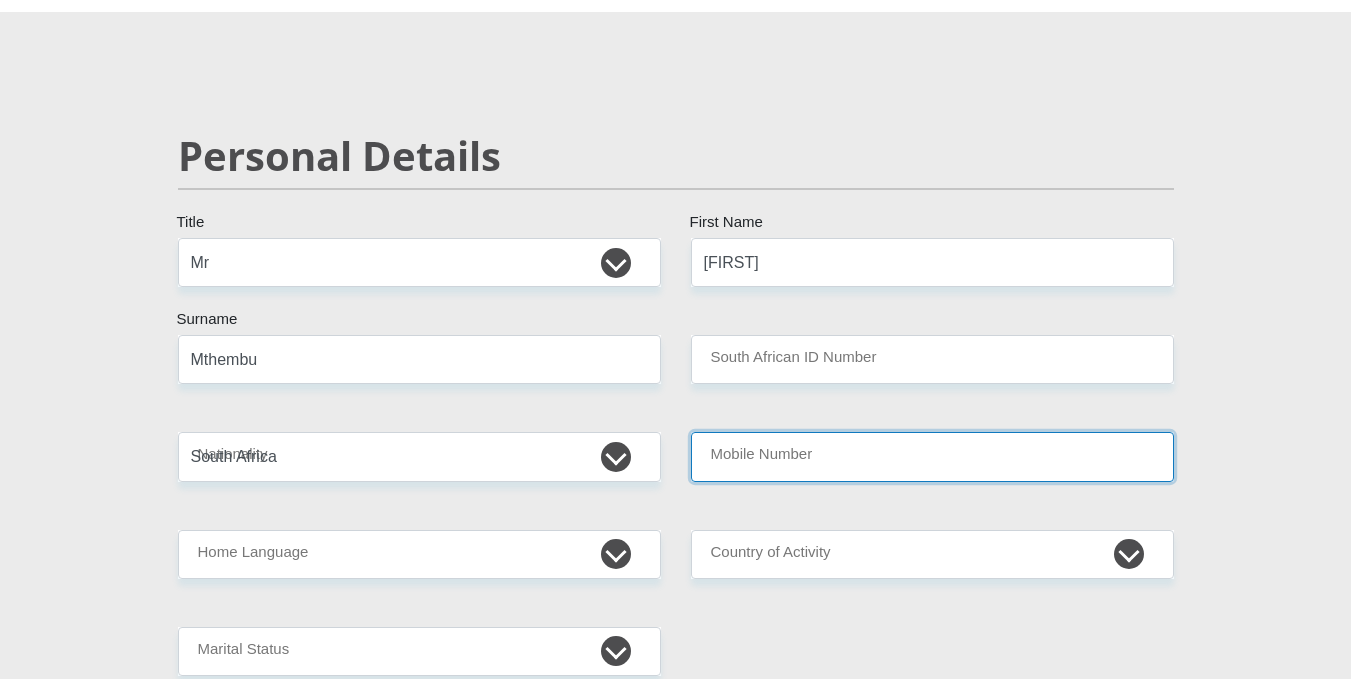 type on "0849687052" 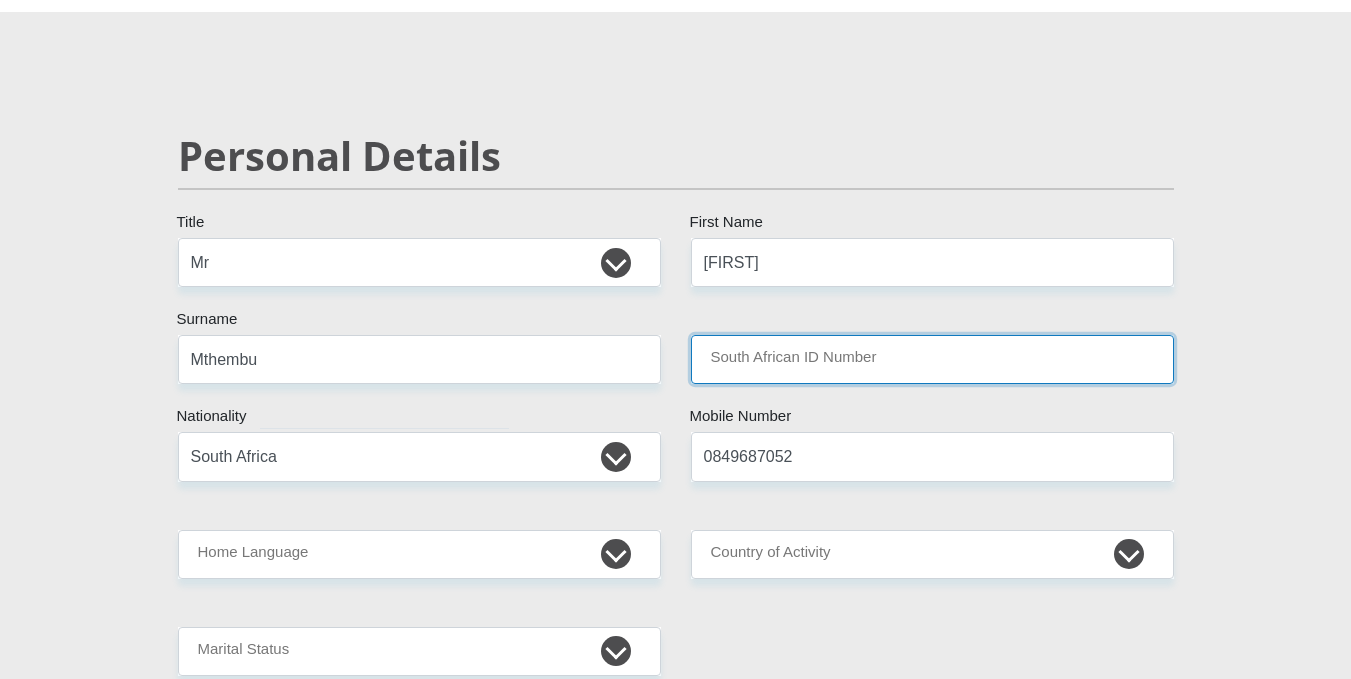 click on "South African ID Number" at bounding box center (932, 359) 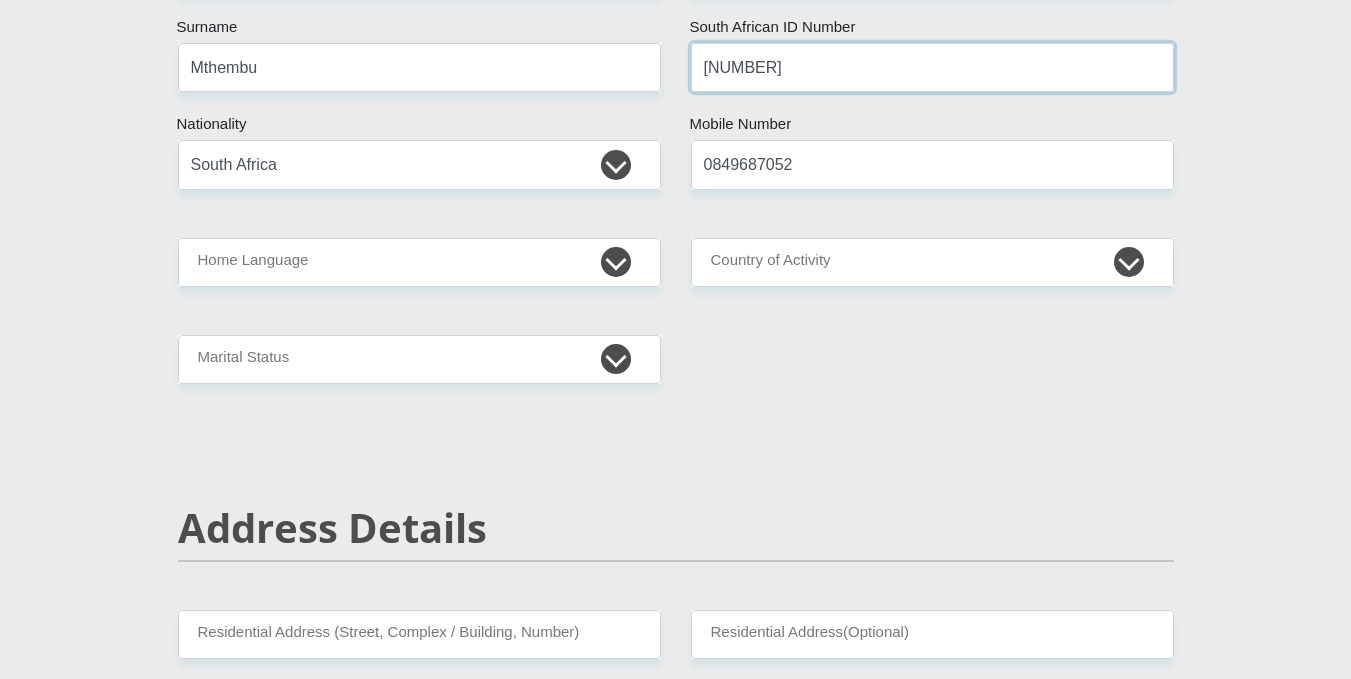 scroll, scrollTop: 400, scrollLeft: 0, axis: vertical 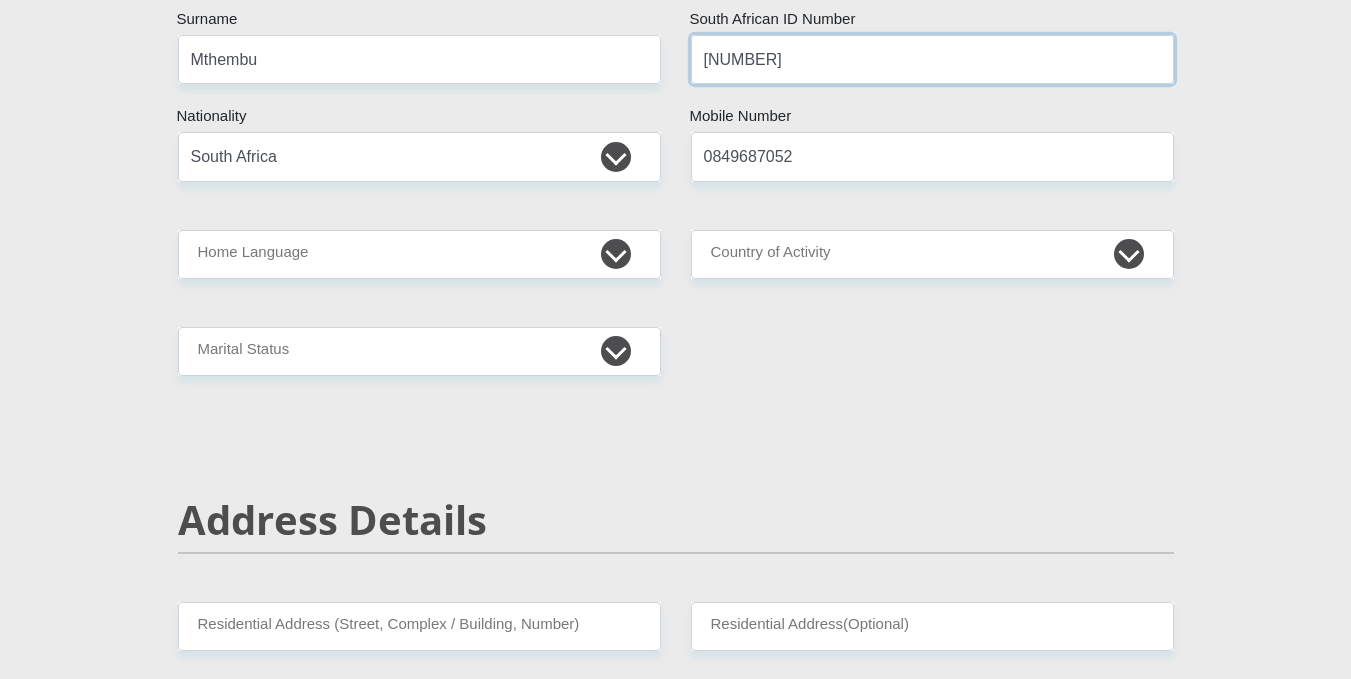 type on "0511206422087" 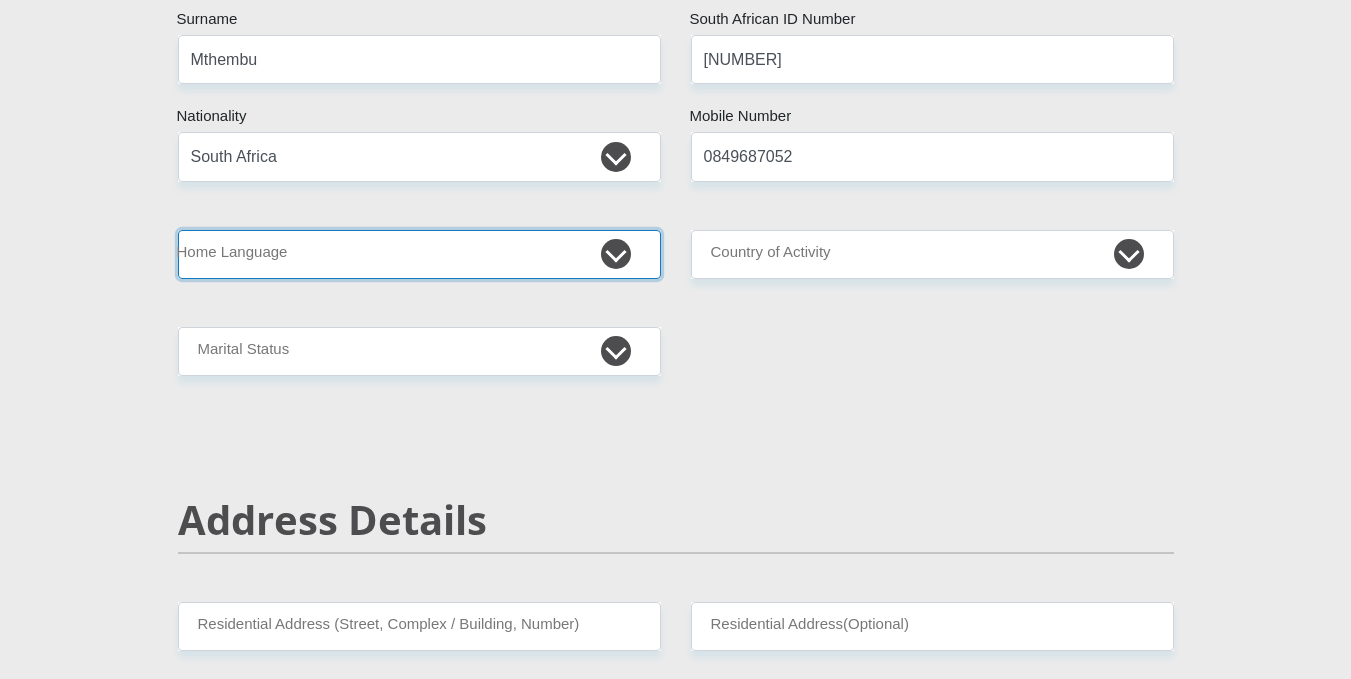 click on "Afrikaans
English
Sepedi
South Ndebele
Southern Sotho
Swati
Tsonga
Tswana
Venda
Xhosa
Zulu
Other" at bounding box center (419, 254) 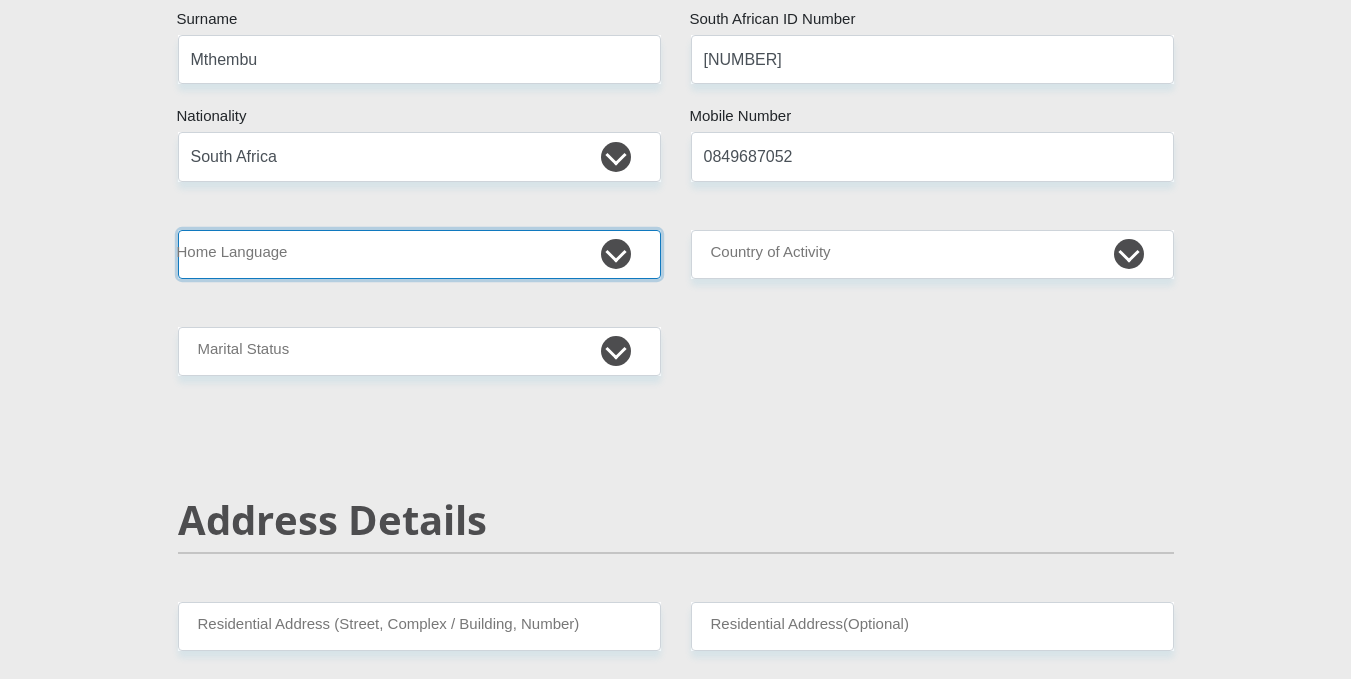 select on "zul" 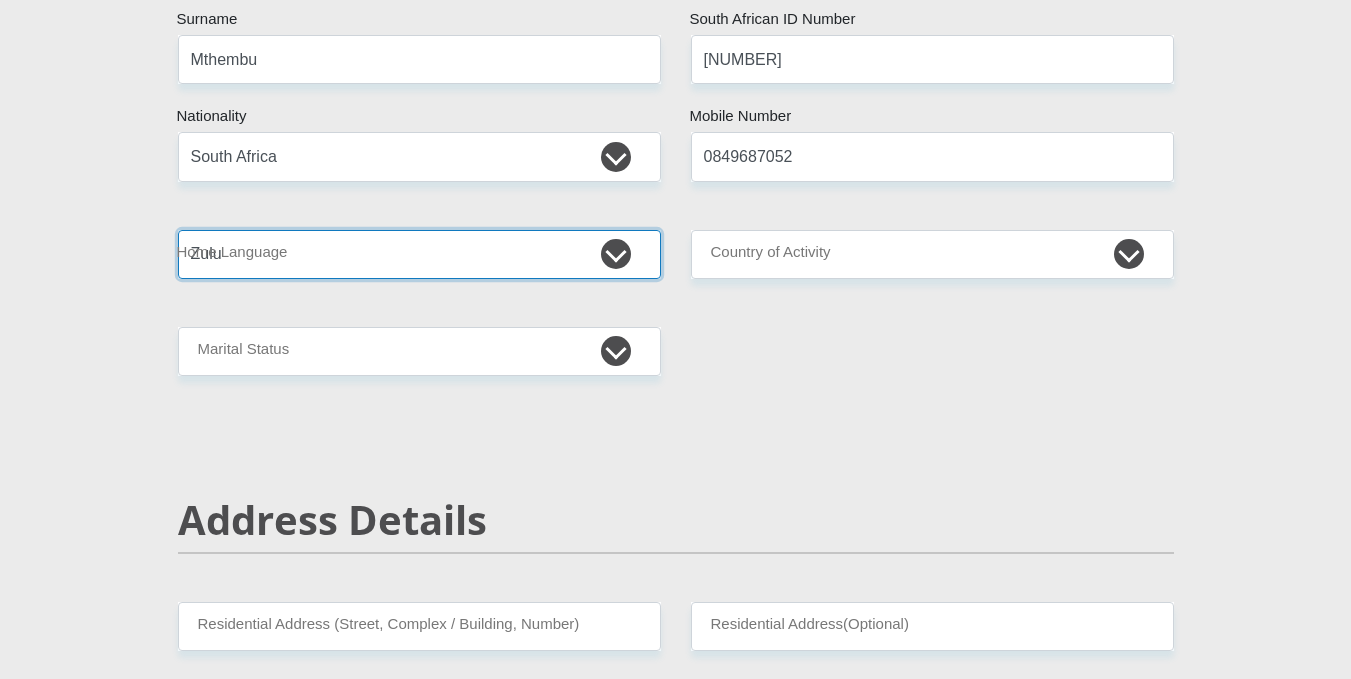 click on "Afrikaans
English
Sepedi
South Ndebele
Southern Sotho
Swati
Tsonga
Tswana
Venda
Xhosa
Zulu
Other" at bounding box center [419, 254] 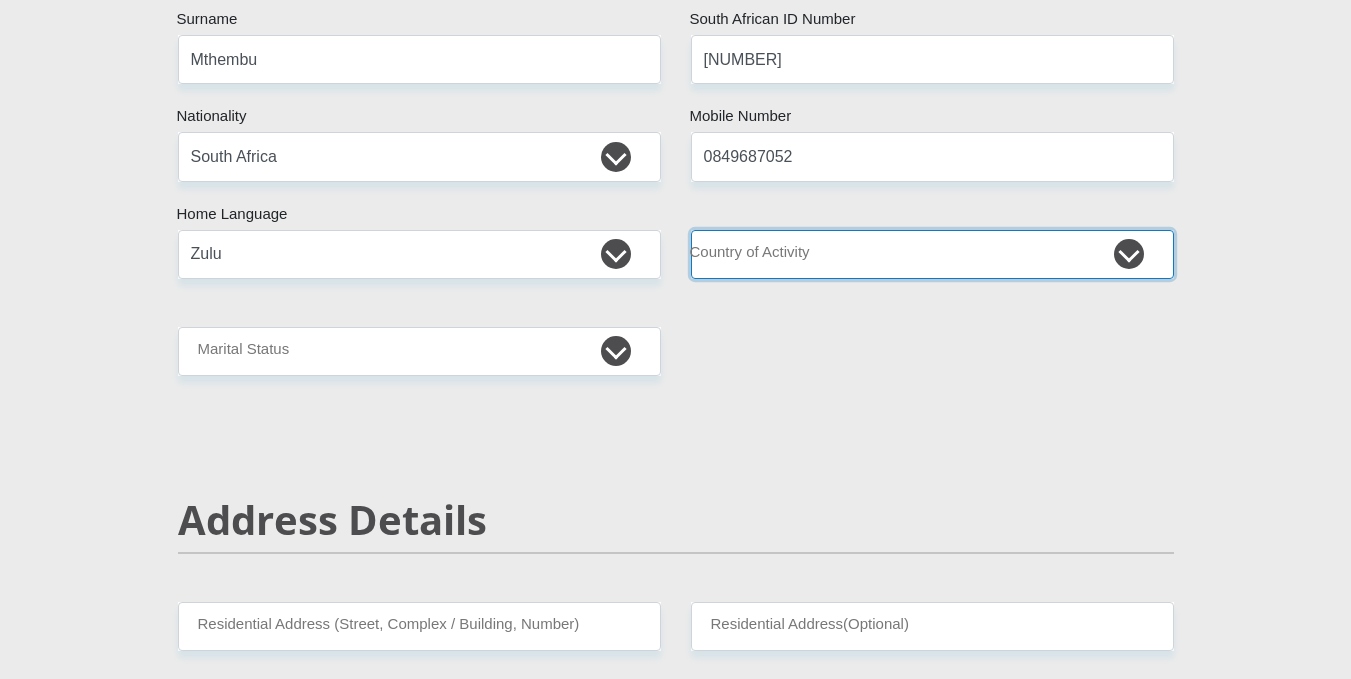 click on "South Africa
Afghanistan
Aland Islands
Albania
Algeria
America Samoa
American Virgin Islands
Andorra
Angola
Anguilla
Antarctica
Antigua and Barbuda
Argentina
Armenia
Aruba
Ascension Island
Australia
Austria
Azerbaijan
Chad" at bounding box center [932, 254] 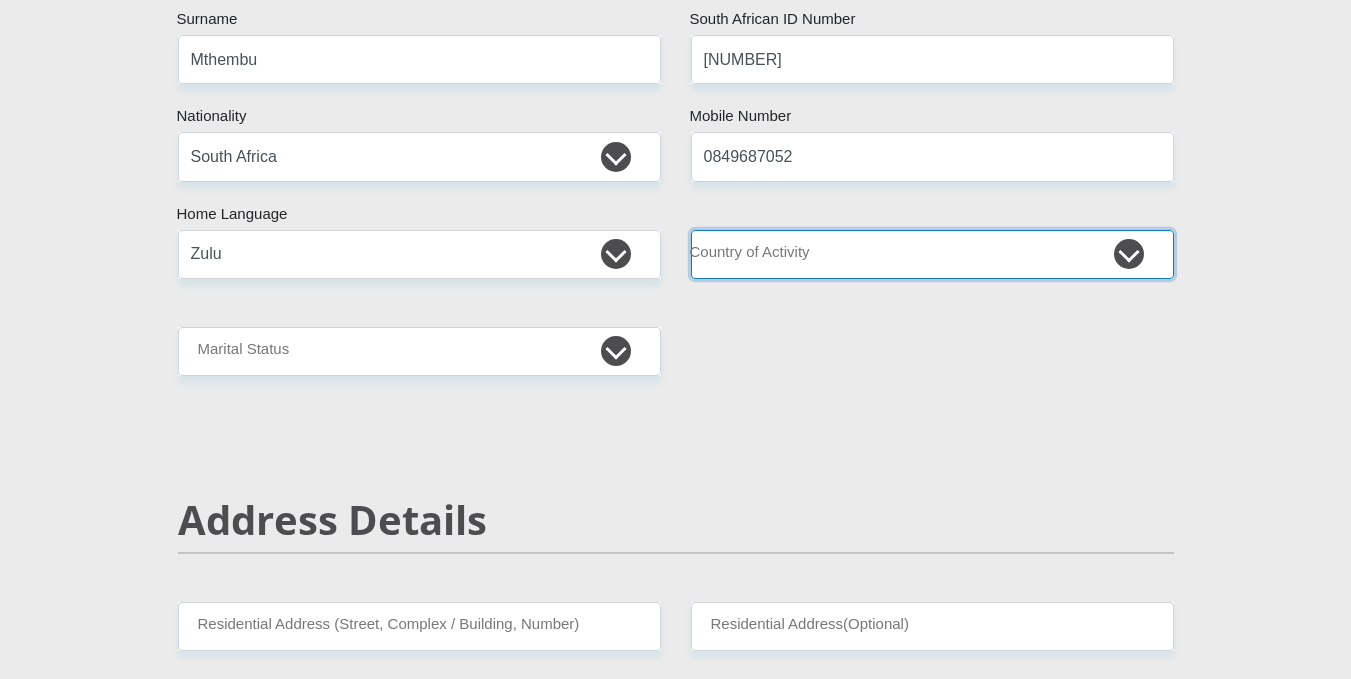 select on "ZAF" 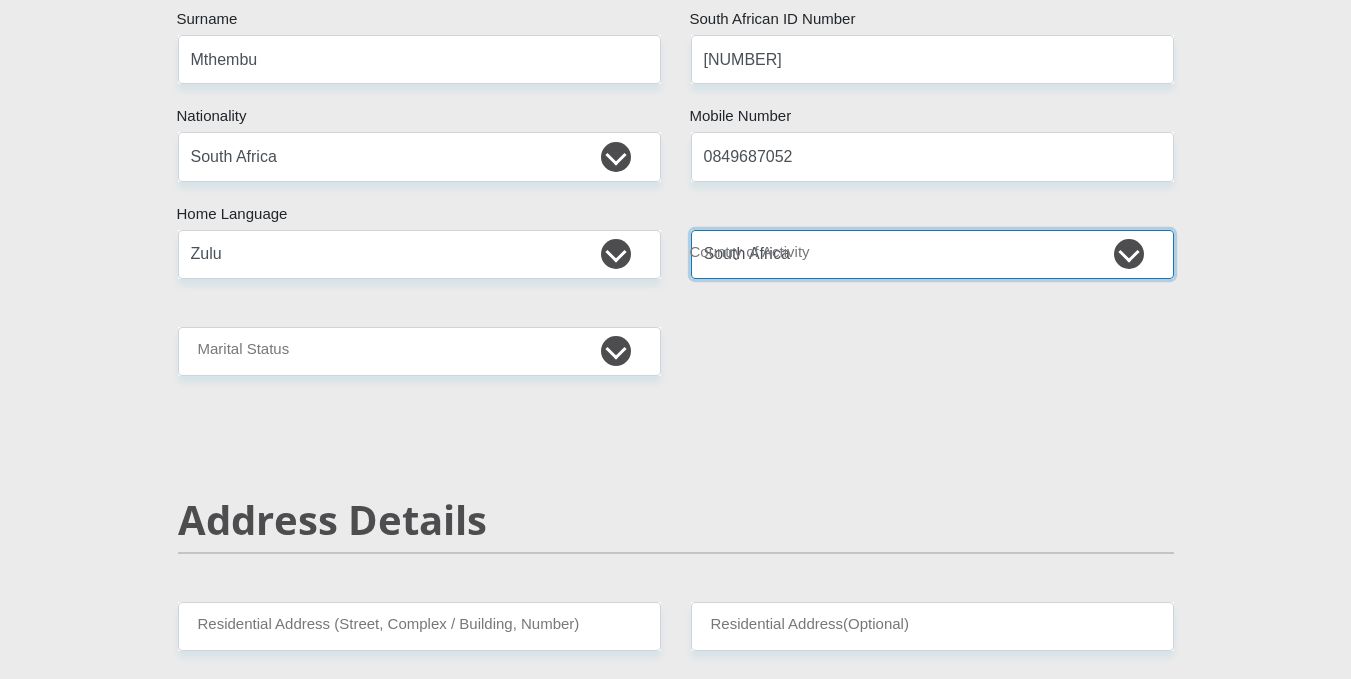 click on "South Africa
Afghanistan
Aland Islands
Albania
Algeria
America Samoa
American Virgin Islands
Andorra
Angola
Anguilla
Antarctica
Antigua and Barbuda
Argentina
Armenia
Aruba
Ascension Island
Australia
Austria
Azerbaijan
Chad" at bounding box center (932, 254) 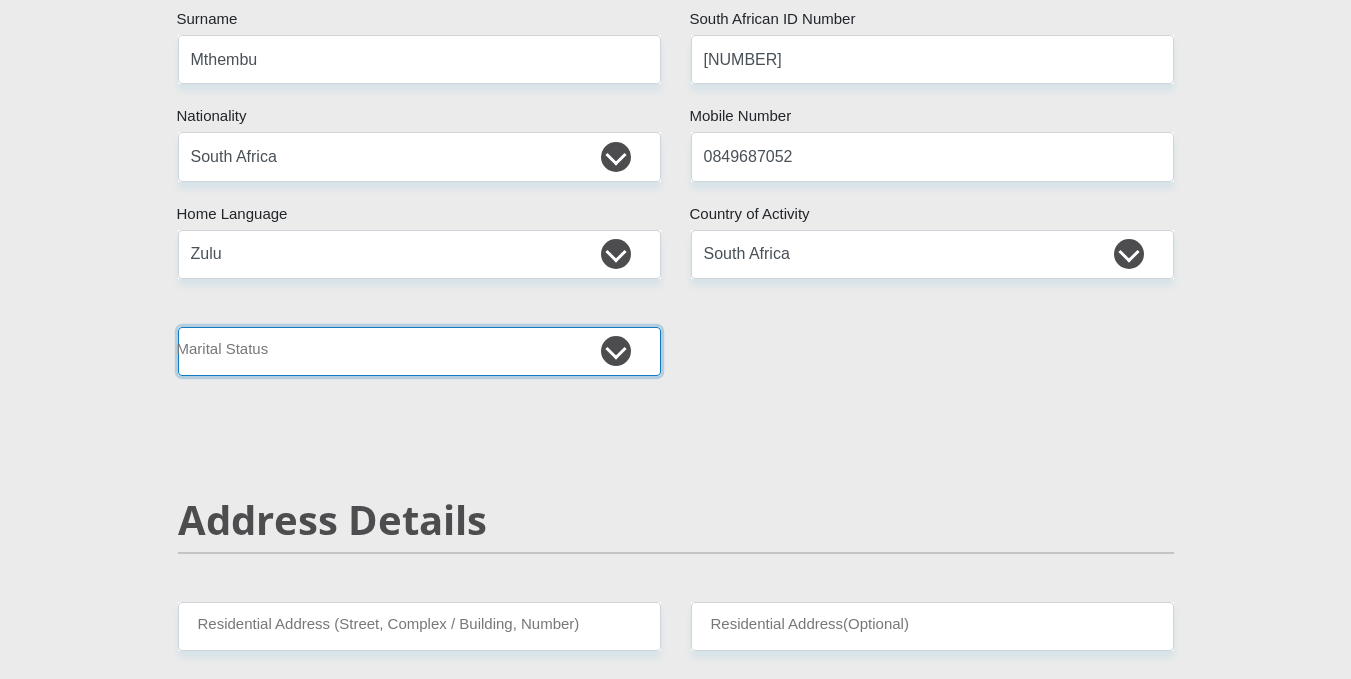 click on "Married ANC
Single
Divorced
Widowed
Married COP or Customary Law" at bounding box center (419, 351) 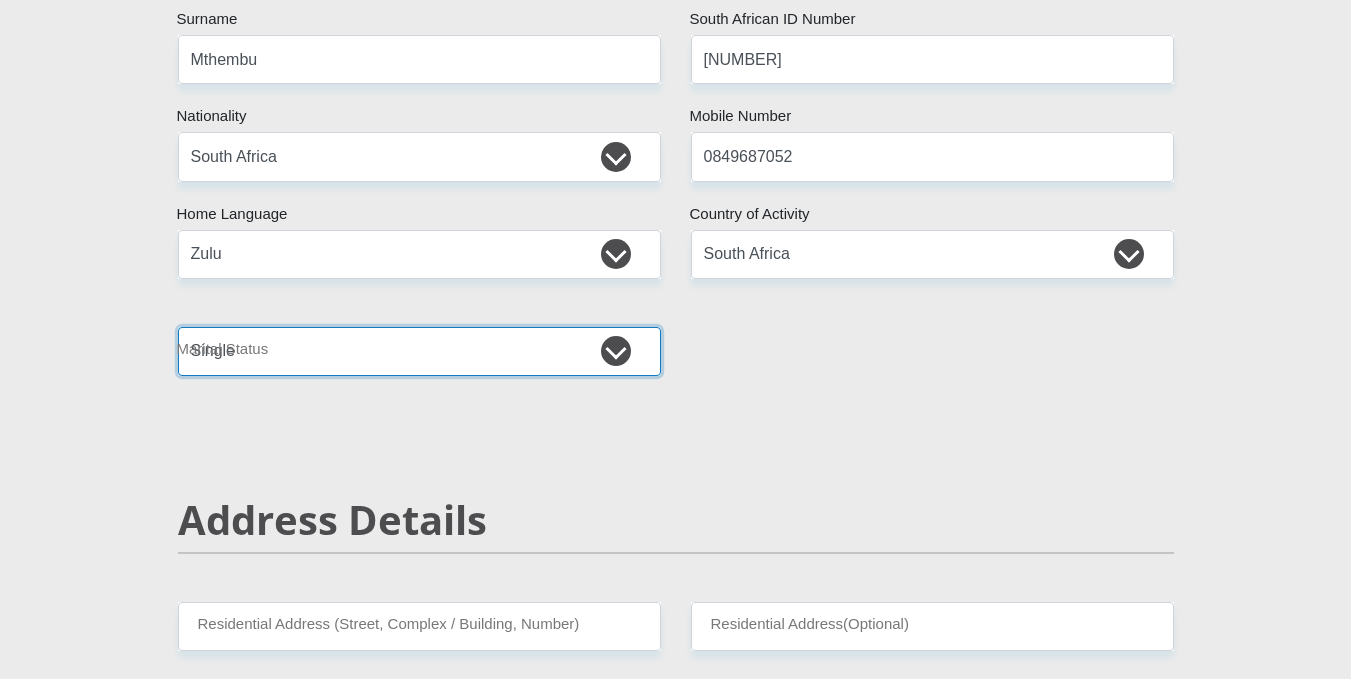 click on "Married ANC
Single
Divorced
Widowed
Married COP or Customary Law" at bounding box center [419, 351] 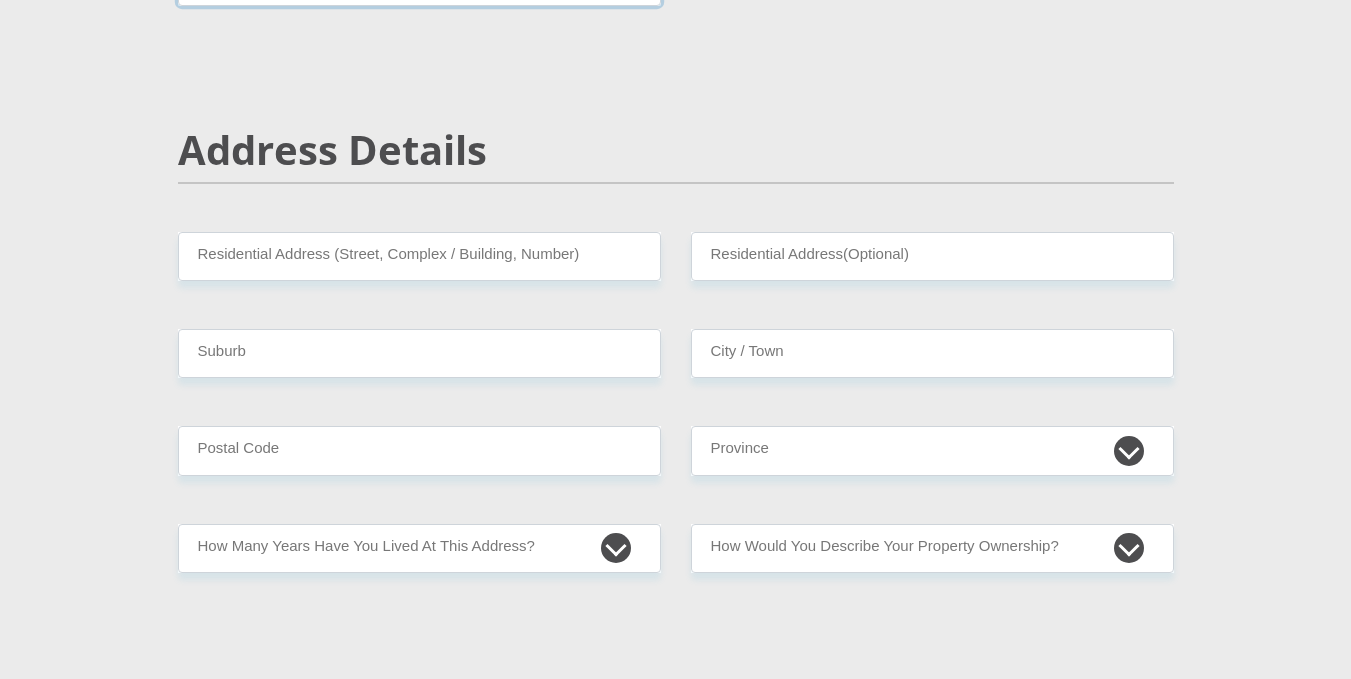 scroll, scrollTop: 800, scrollLeft: 0, axis: vertical 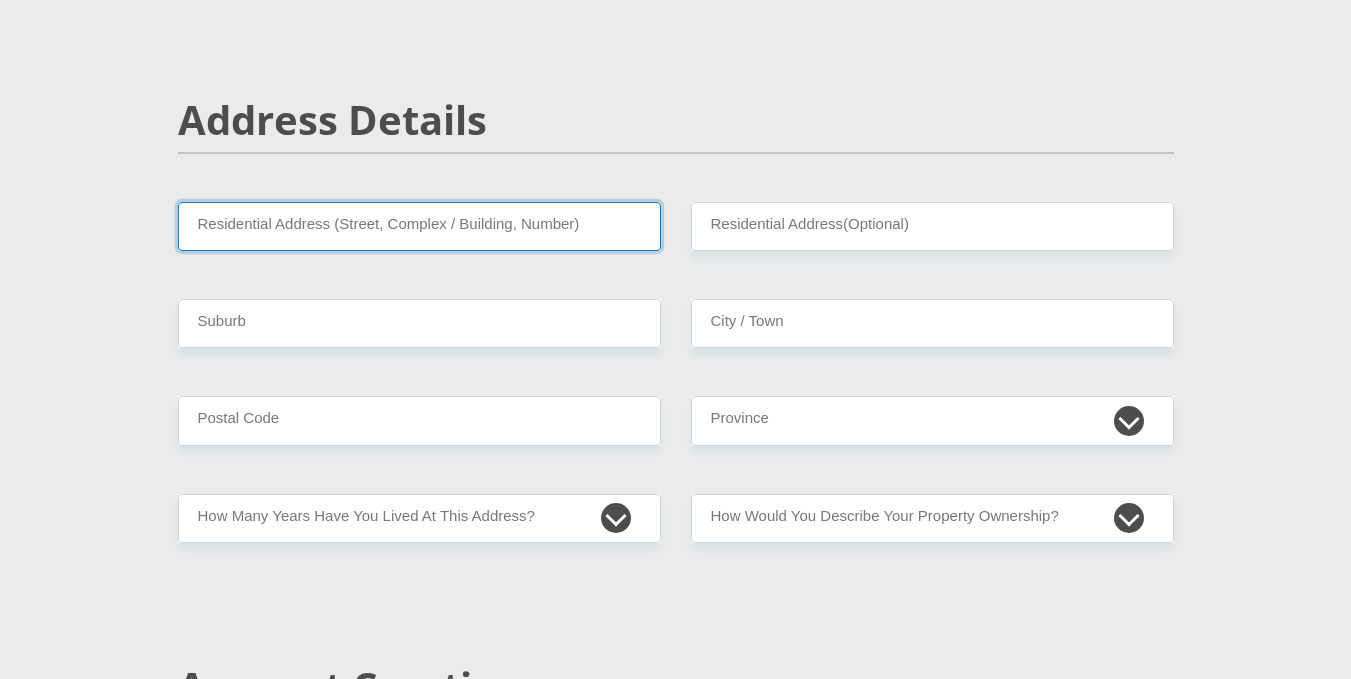 click on "Residential Address (Street, Complex / Building, Number)" at bounding box center (419, 226) 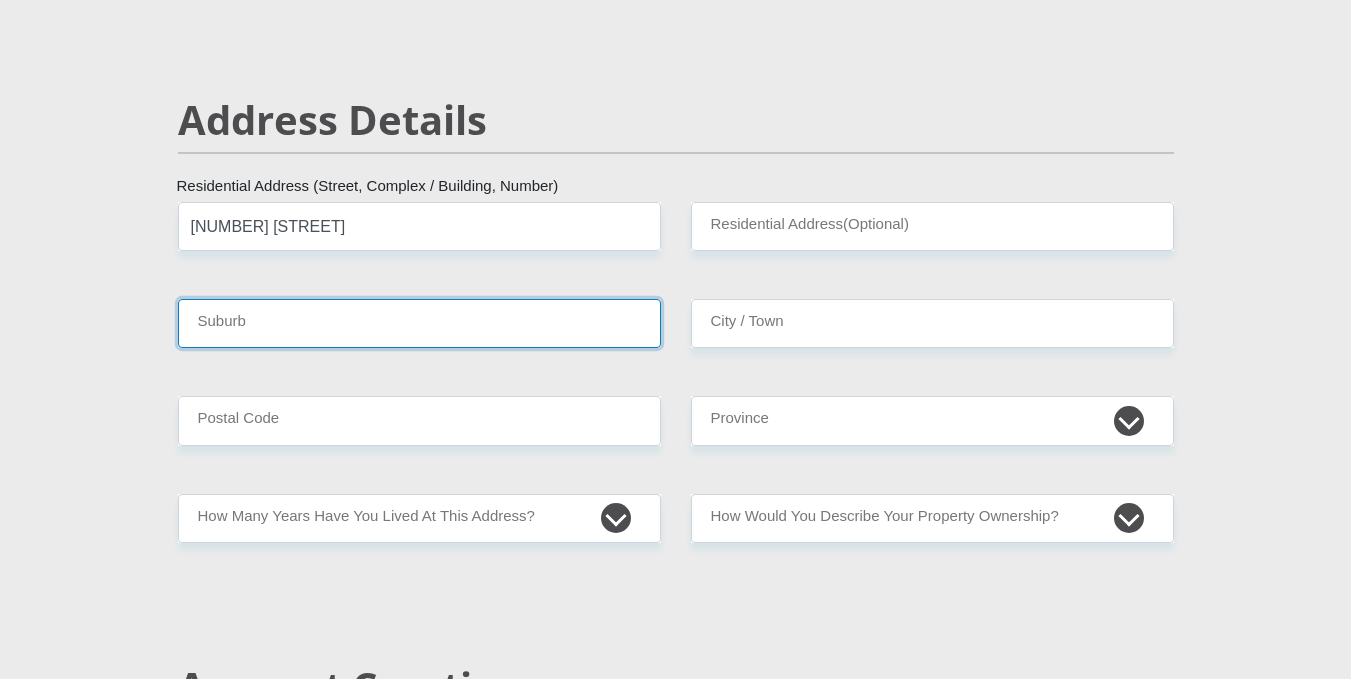 type on "Sandton" 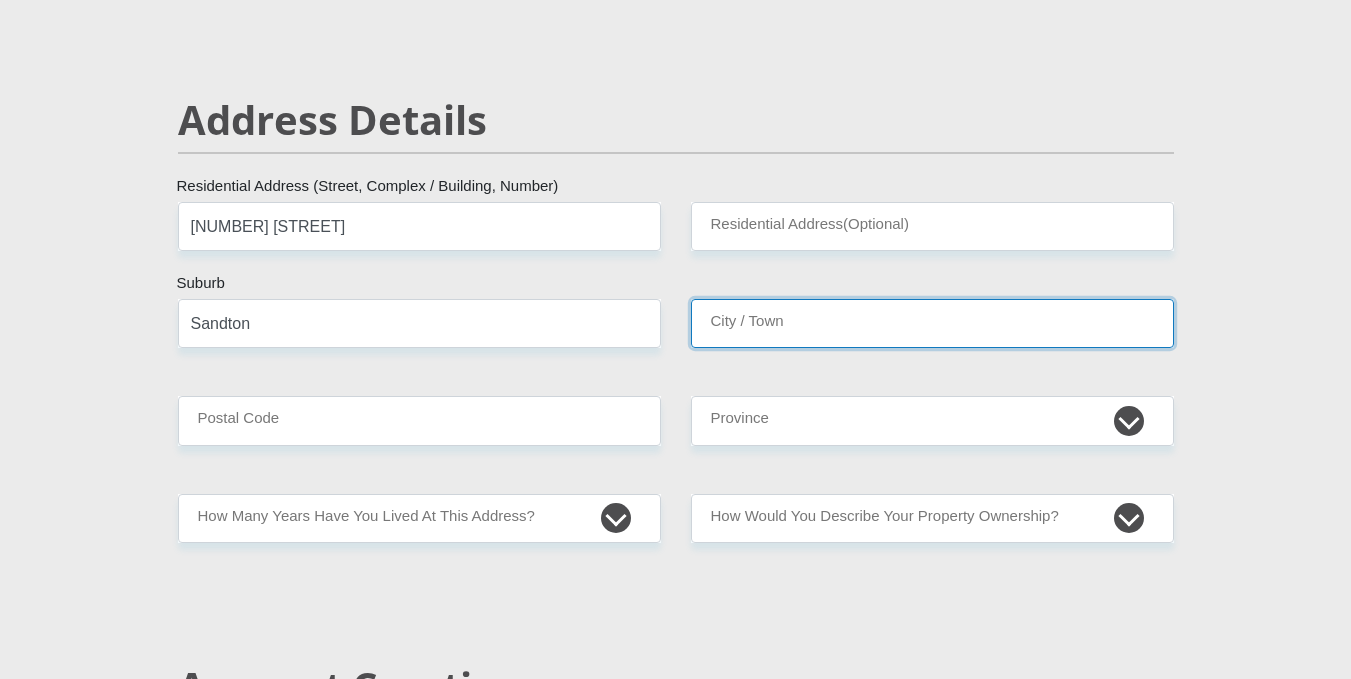 type on "Sandton" 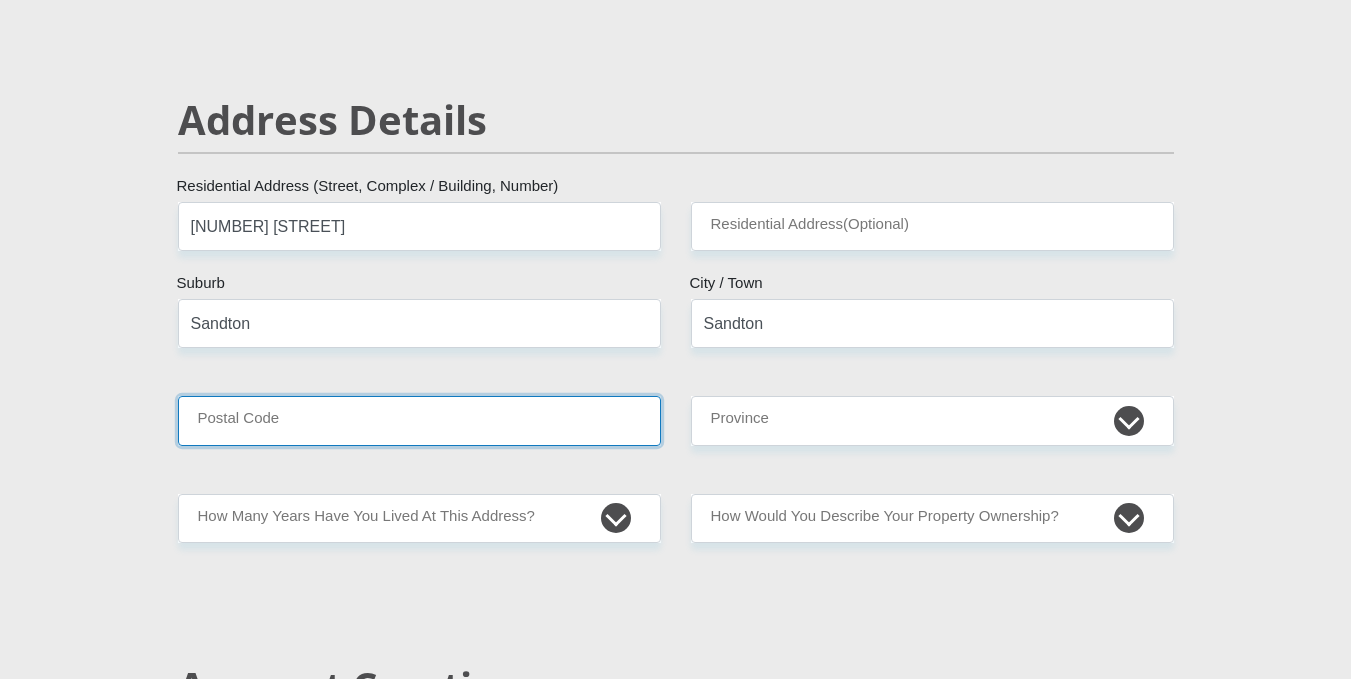 type on "2090" 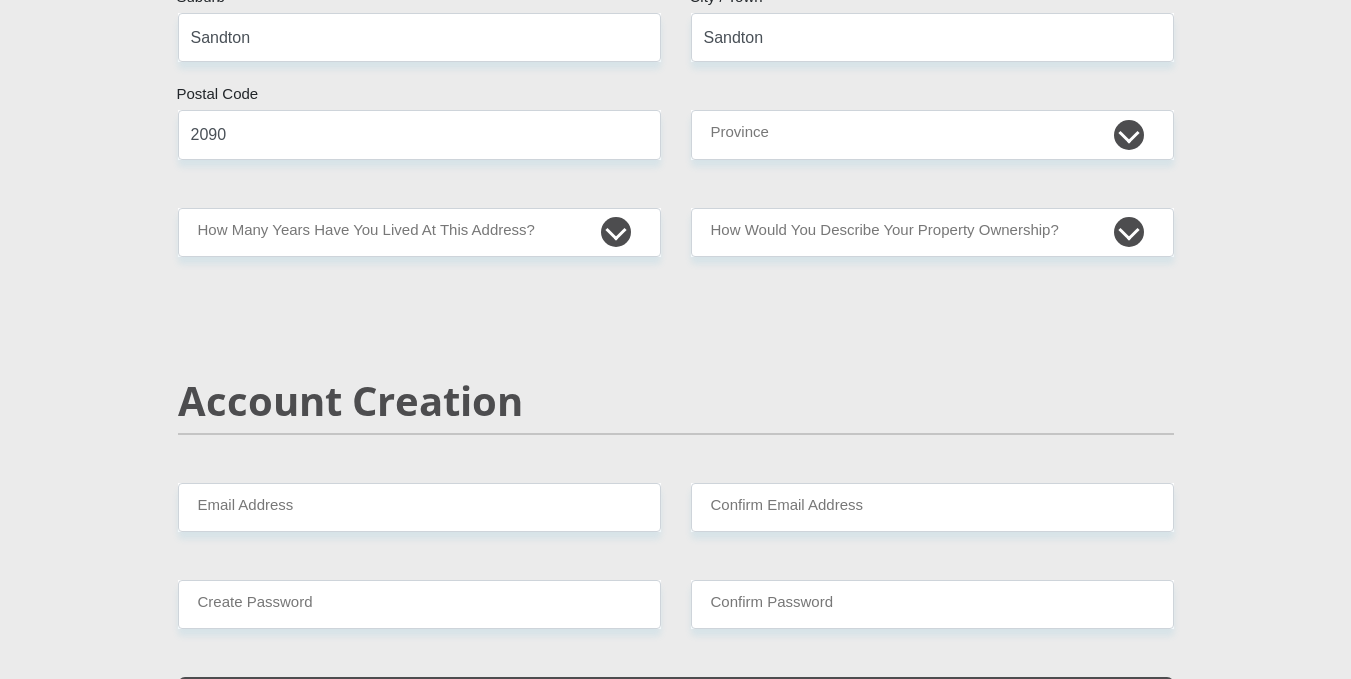 scroll, scrollTop: 1100, scrollLeft: 0, axis: vertical 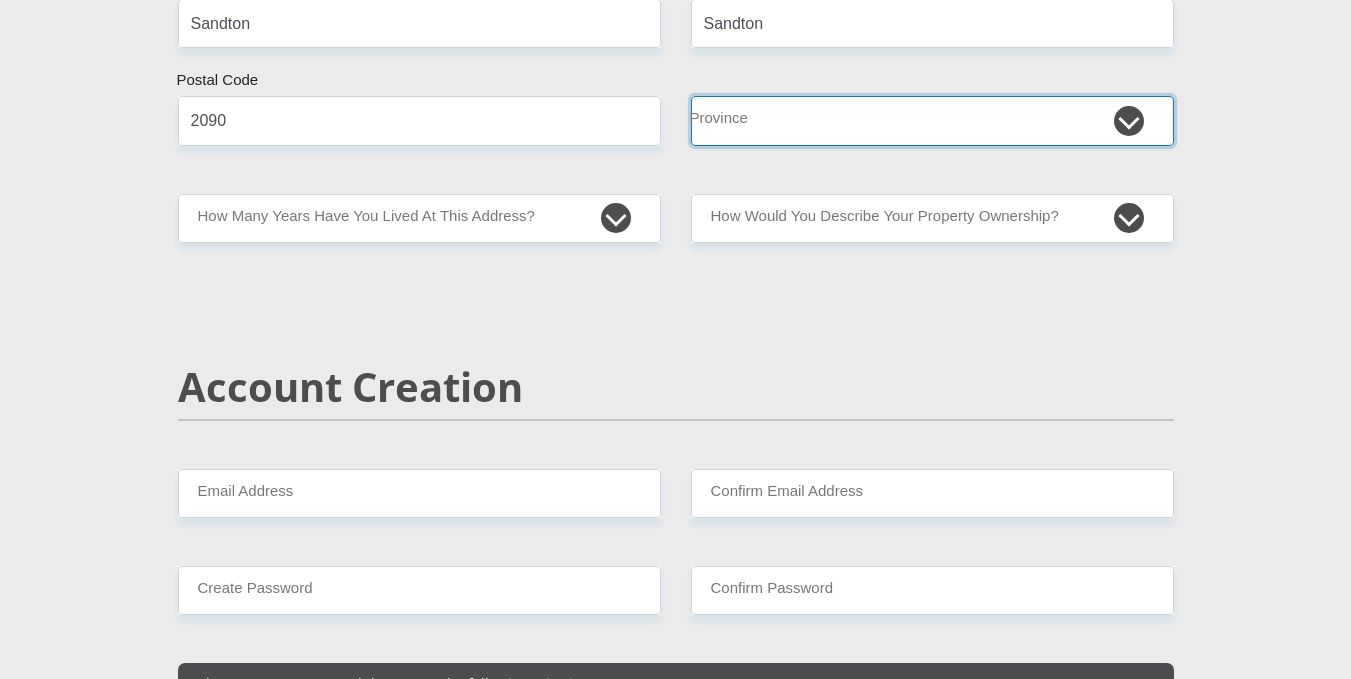click on "Eastern Cape
Free State
Gauteng
KwaZulu-Natal
Limpopo
Mpumalanga
Northern Cape
North West
Western Cape" at bounding box center [932, 120] 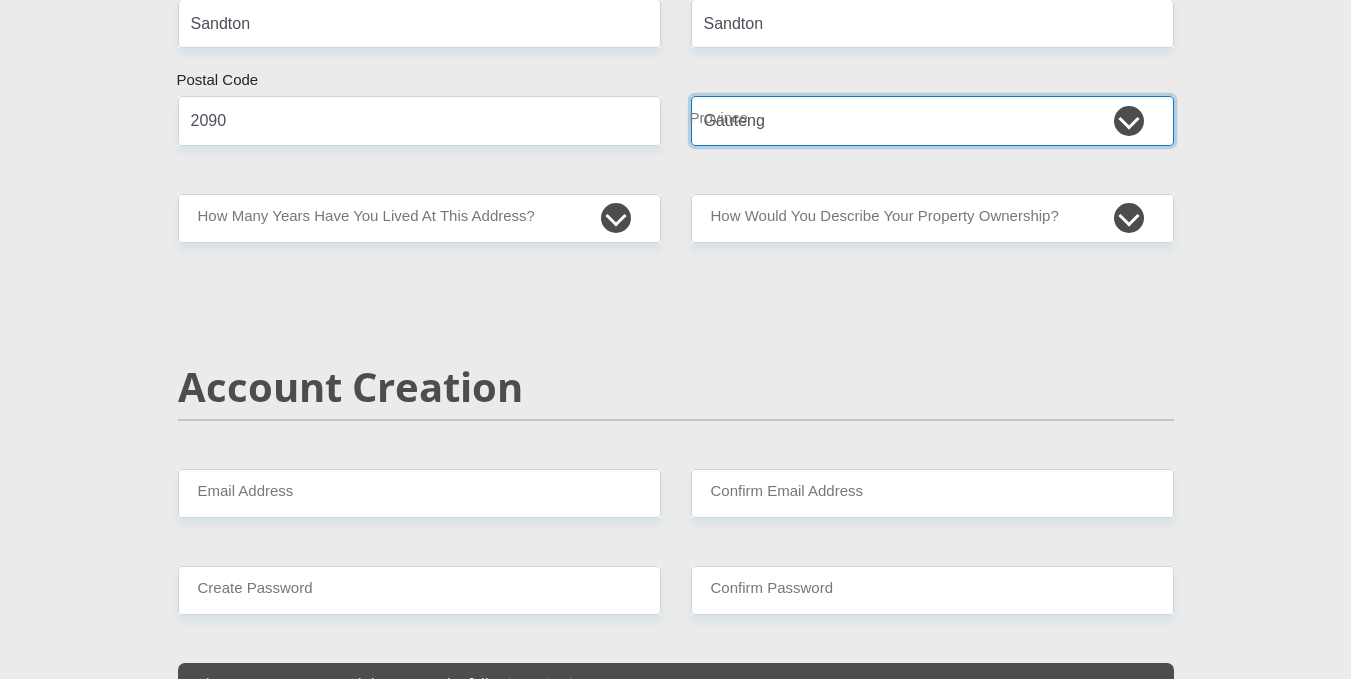click on "Eastern Cape
Free State
Gauteng
KwaZulu-Natal
Limpopo
Mpumalanga
Northern Cape
North West
Western Cape" at bounding box center (932, 120) 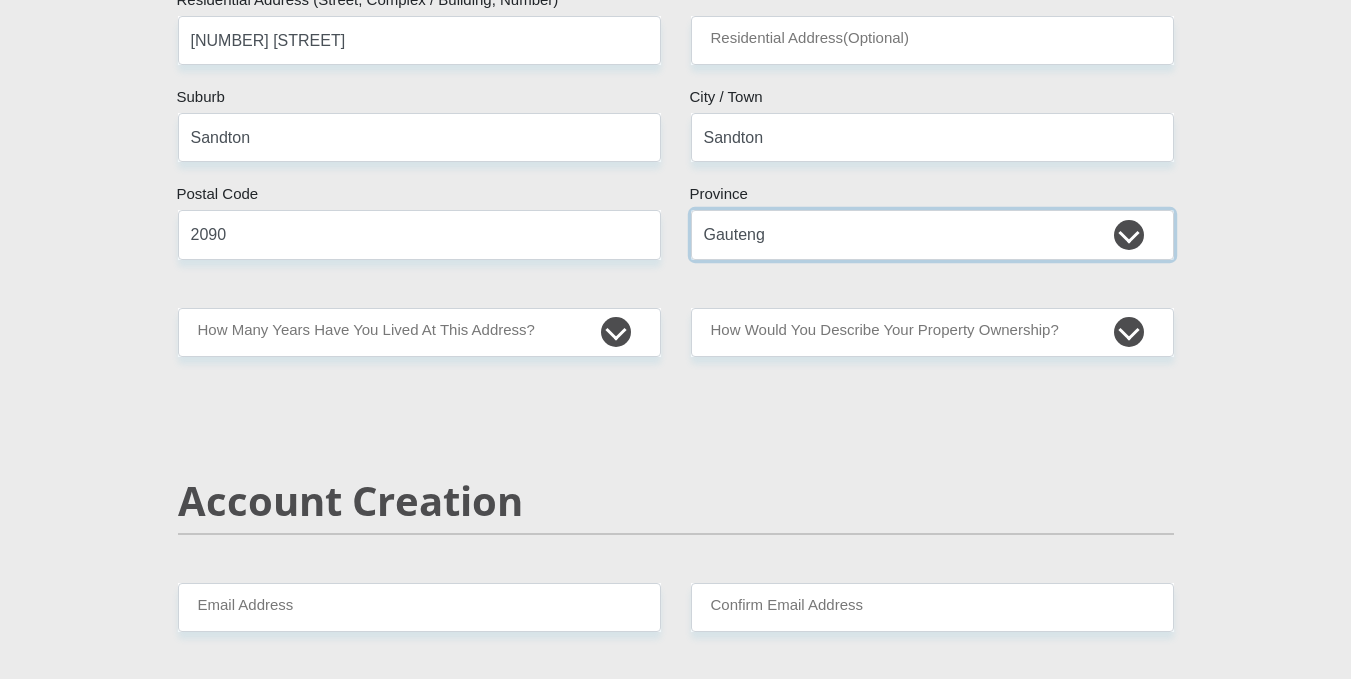 scroll, scrollTop: 900, scrollLeft: 0, axis: vertical 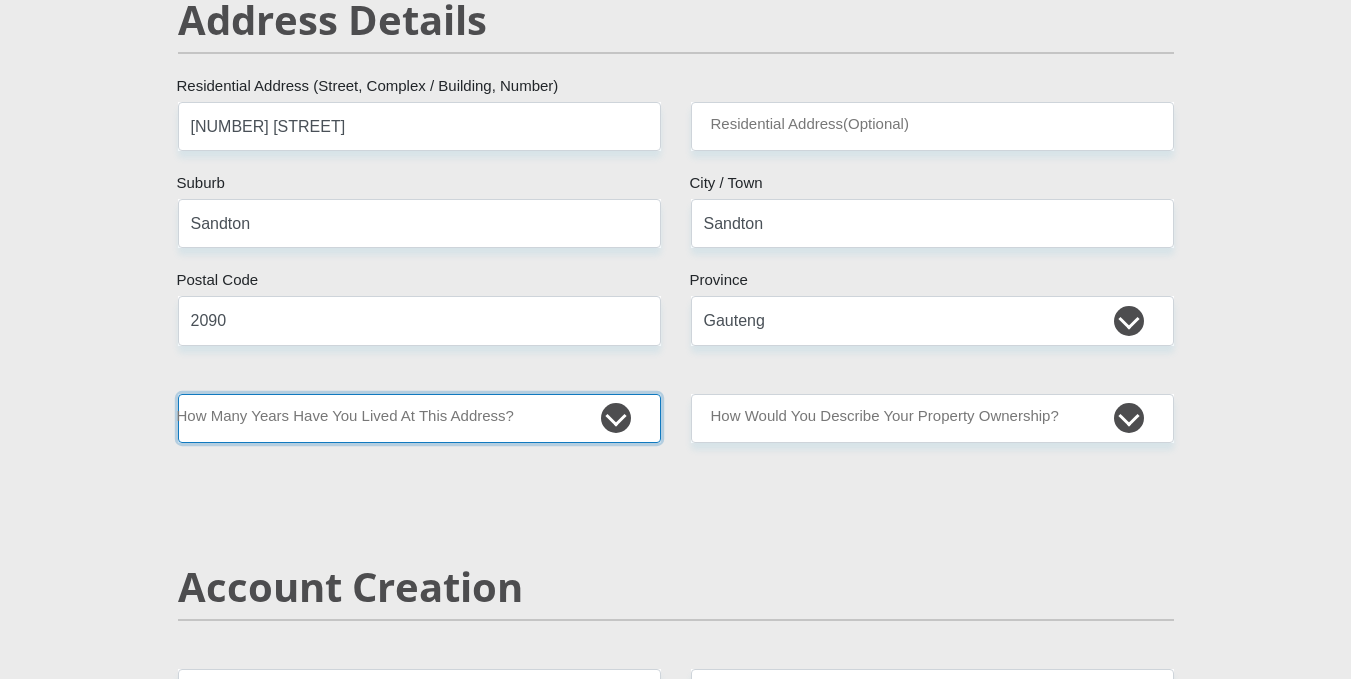 click on "less than 1 year
1-3 years
3-5 years
5+ years" at bounding box center [419, 418] 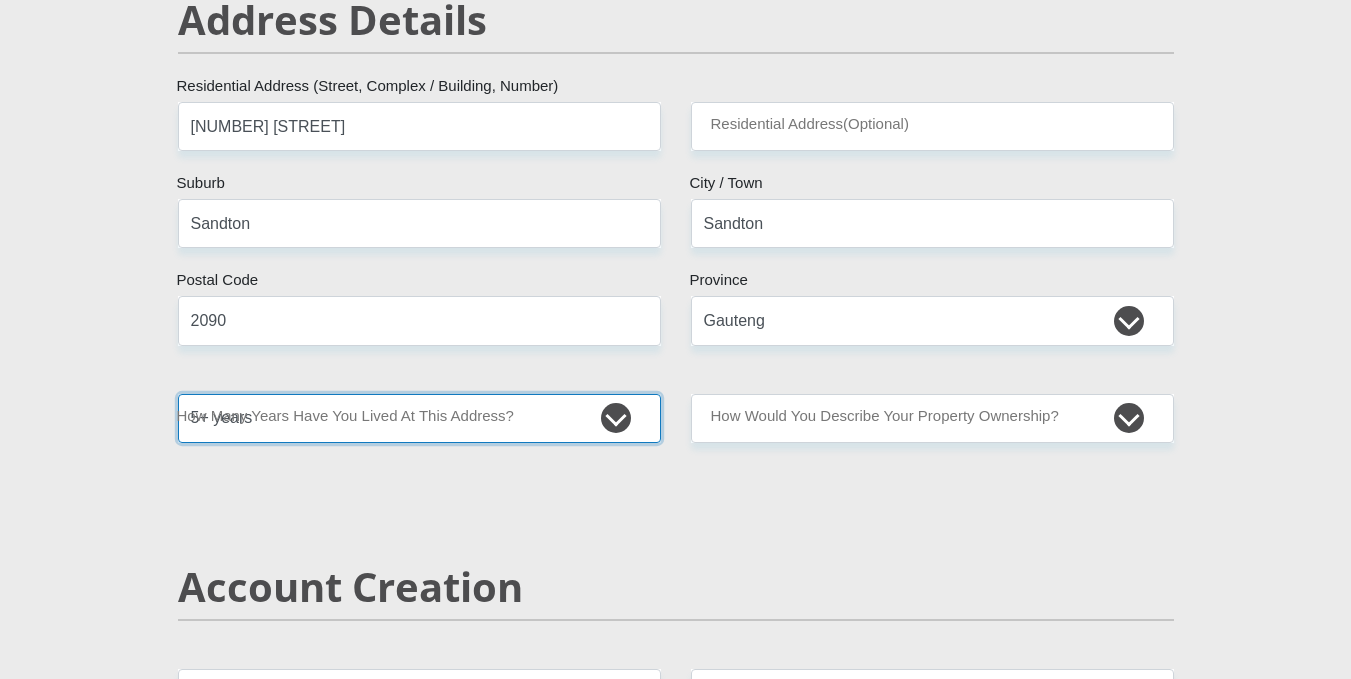 click on "less than 1 year
1-3 years
3-5 years
5+ years" at bounding box center [419, 418] 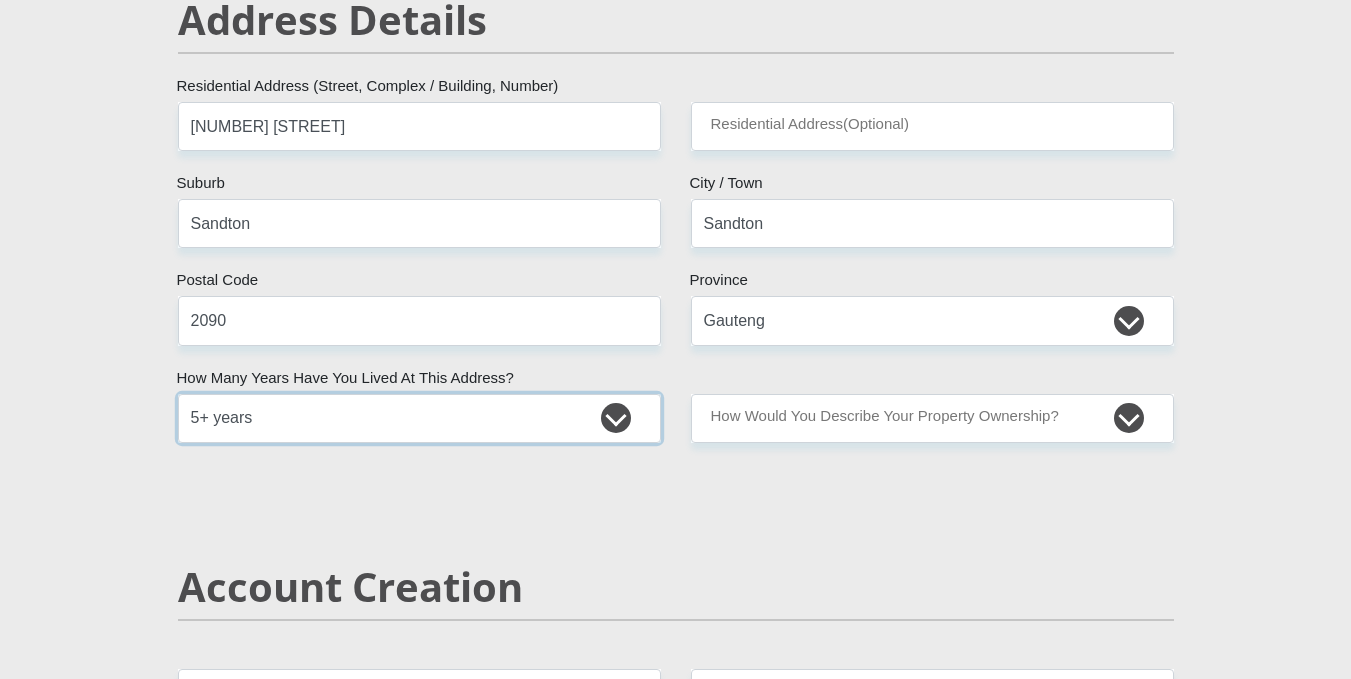 scroll, scrollTop: 1000, scrollLeft: 0, axis: vertical 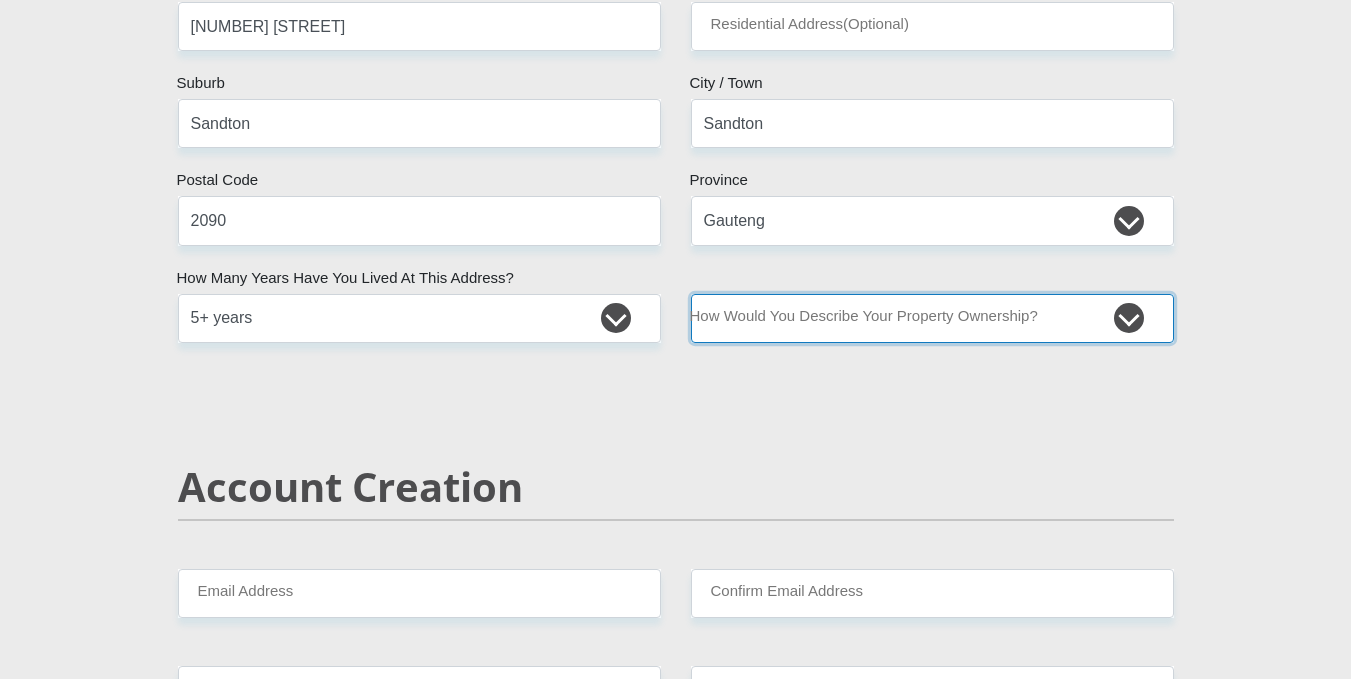 click on "Owned
Rented
Family Owned
Company Dwelling" at bounding box center (932, 318) 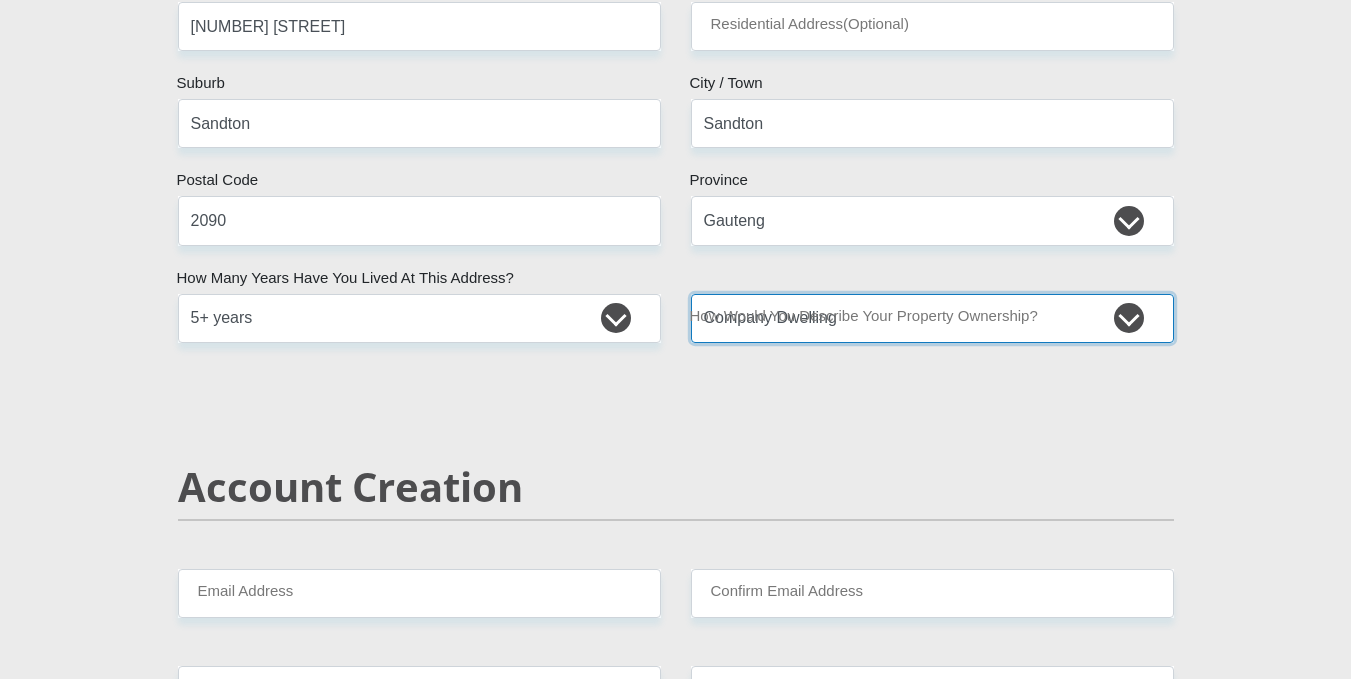 click on "Owned
Rented
Family Owned
Company Dwelling" at bounding box center [932, 318] 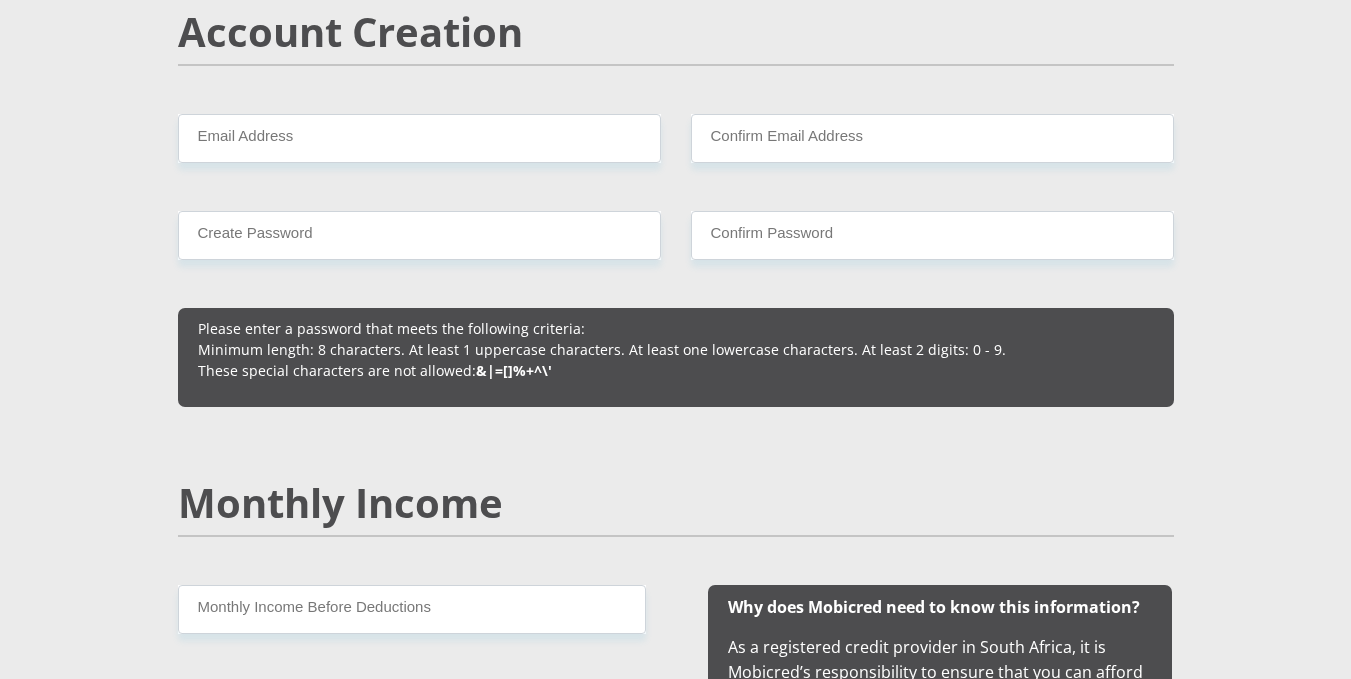scroll, scrollTop: 1500, scrollLeft: 0, axis: vertical 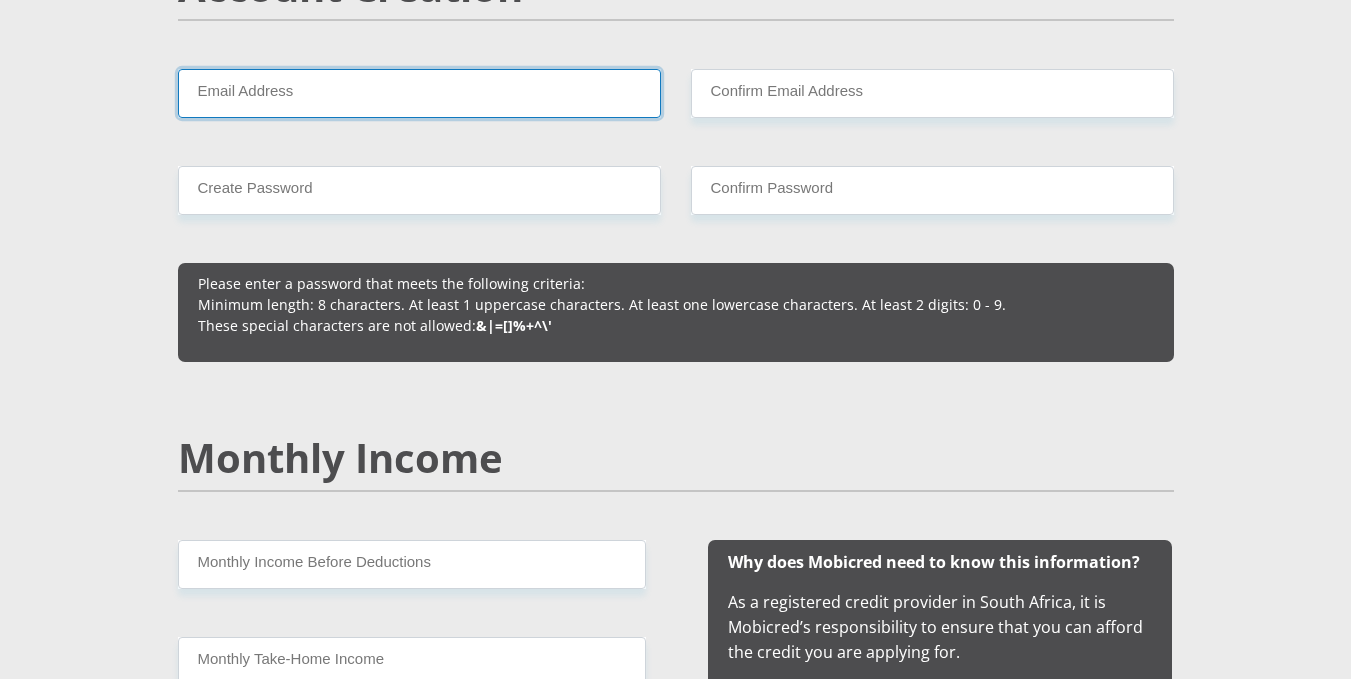 click on "Email Address" at bounding box center [419, 93] 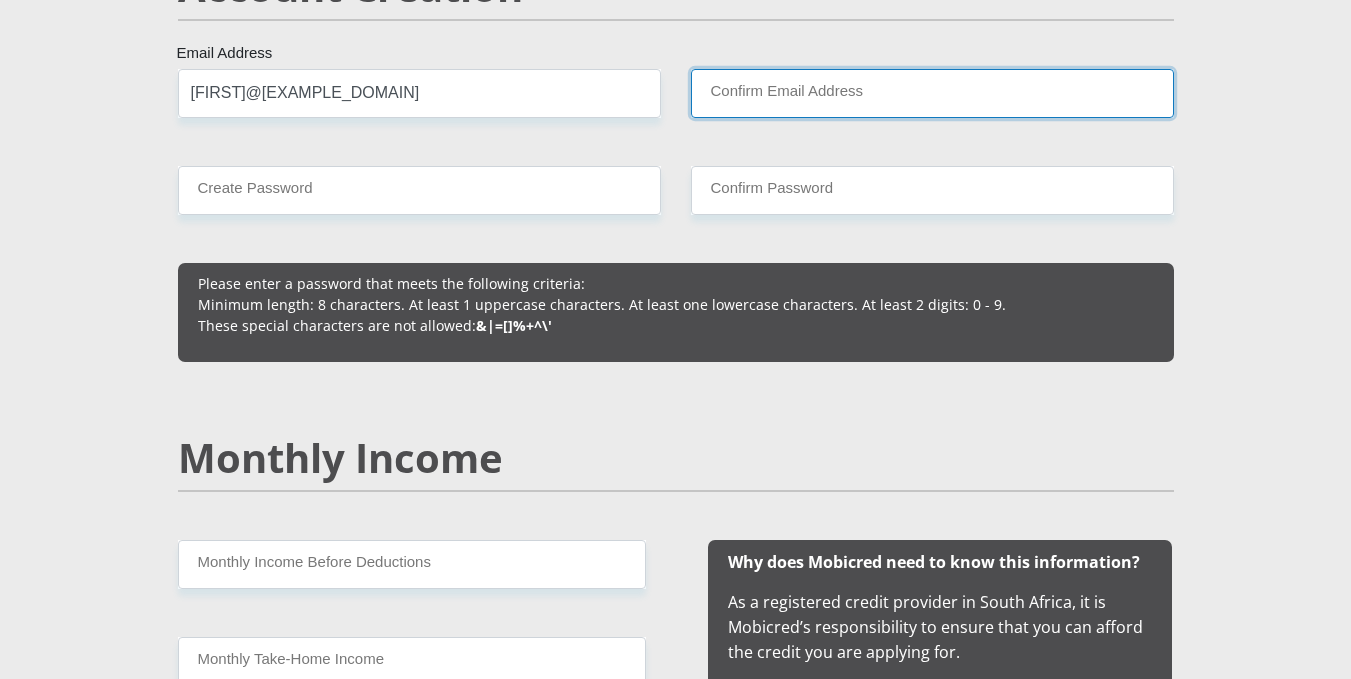 type on "[LAST]@example.com" 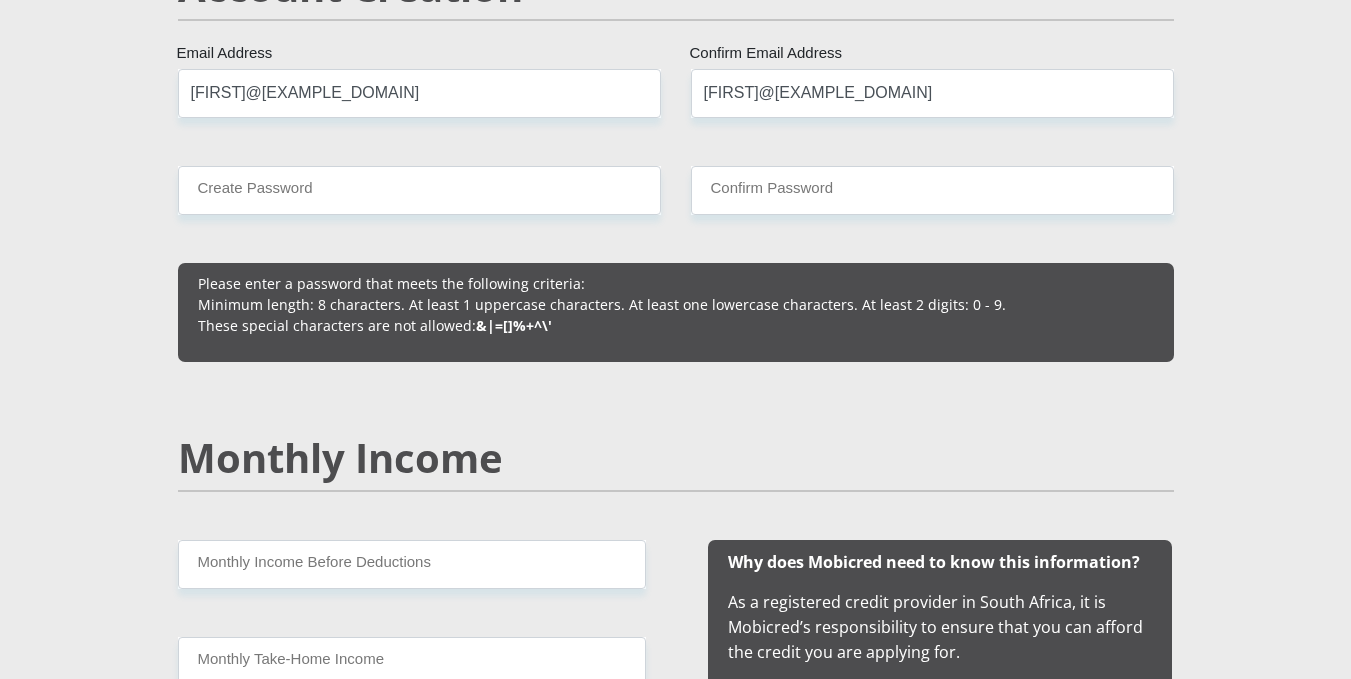 type 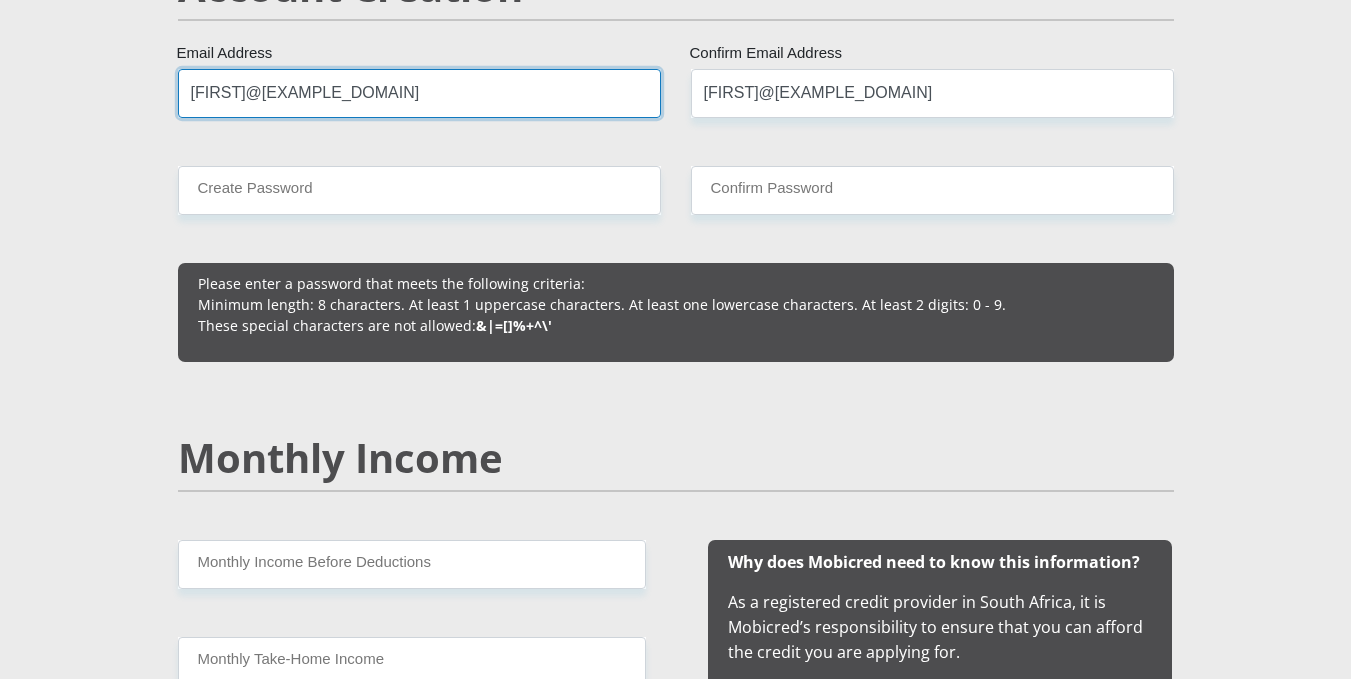 type 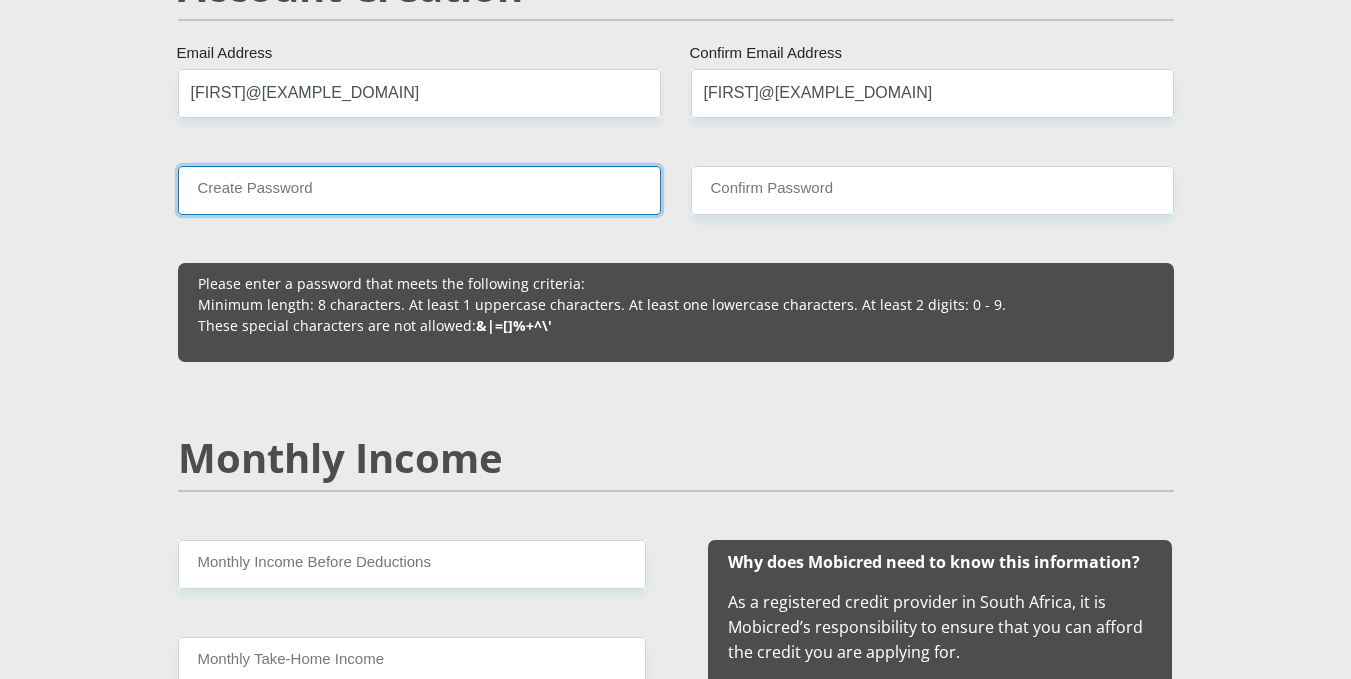 click on "Create Password" at bounding box center (419, 190) 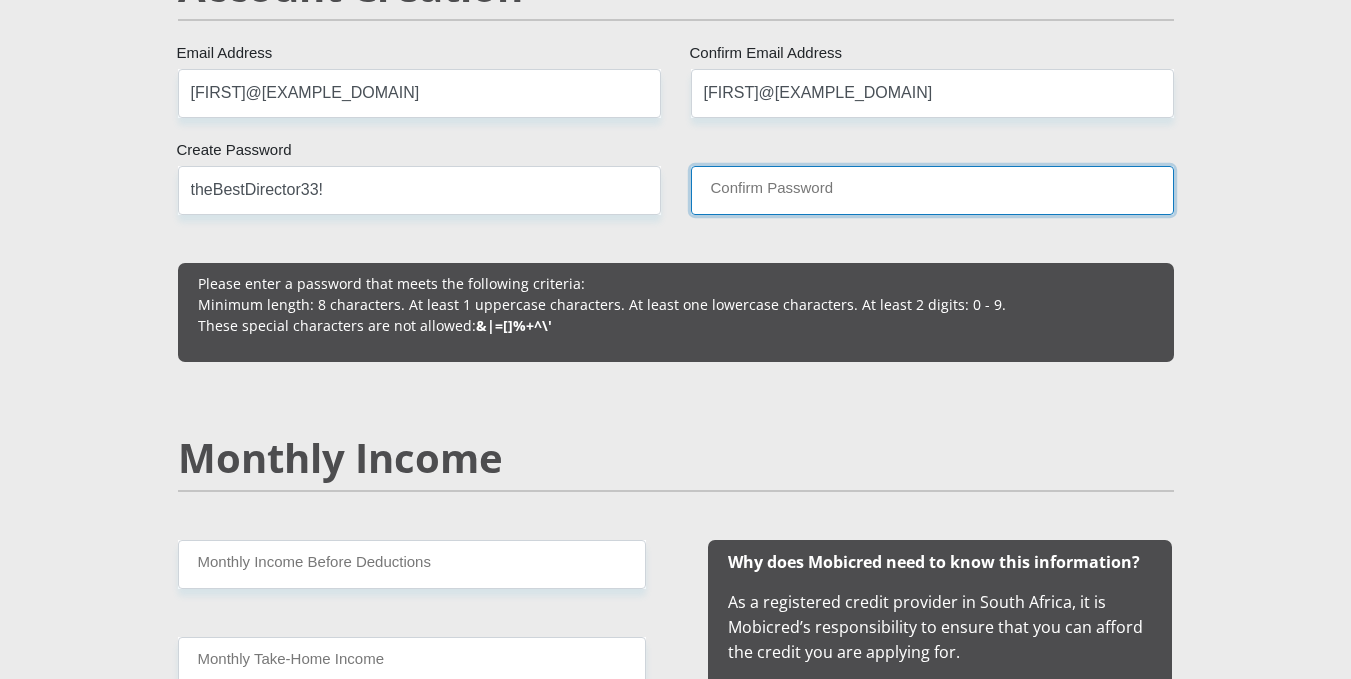 click on "Confirm Password" at bounding box center [932, 190] 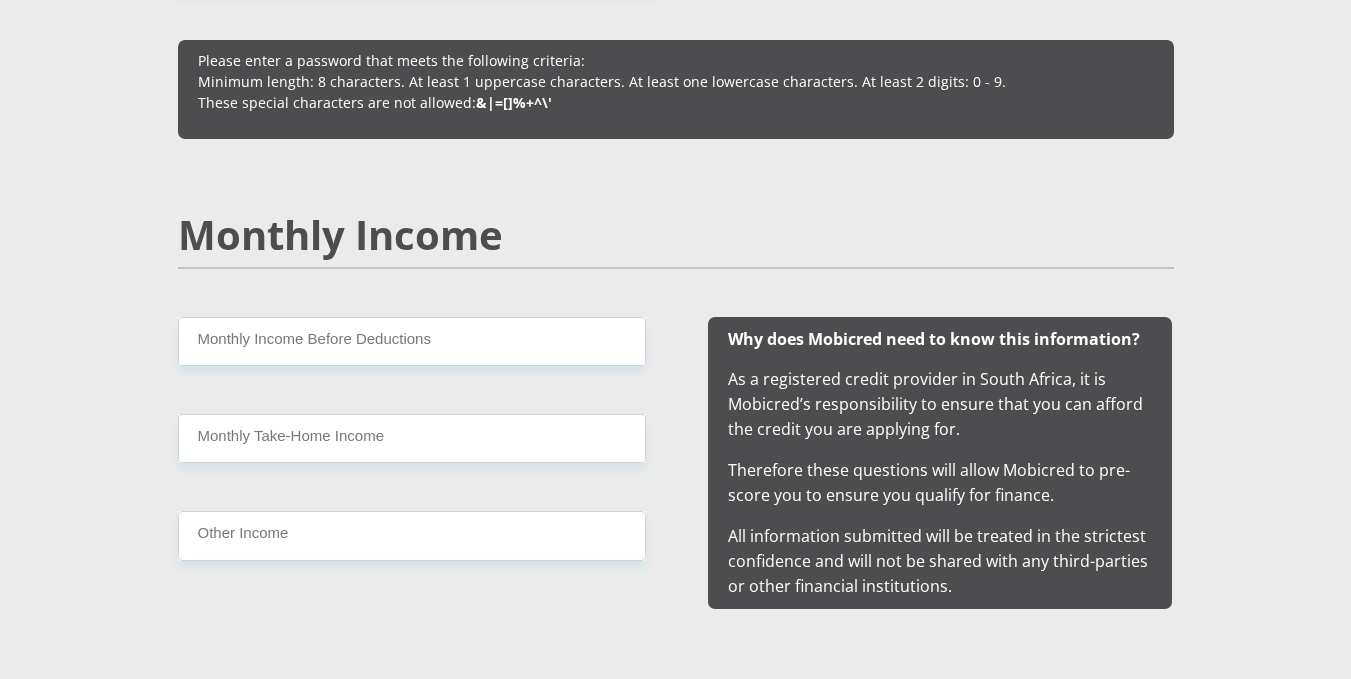 scroll, scrollTop: 1700, scrollLeft: 0, axis: vertical 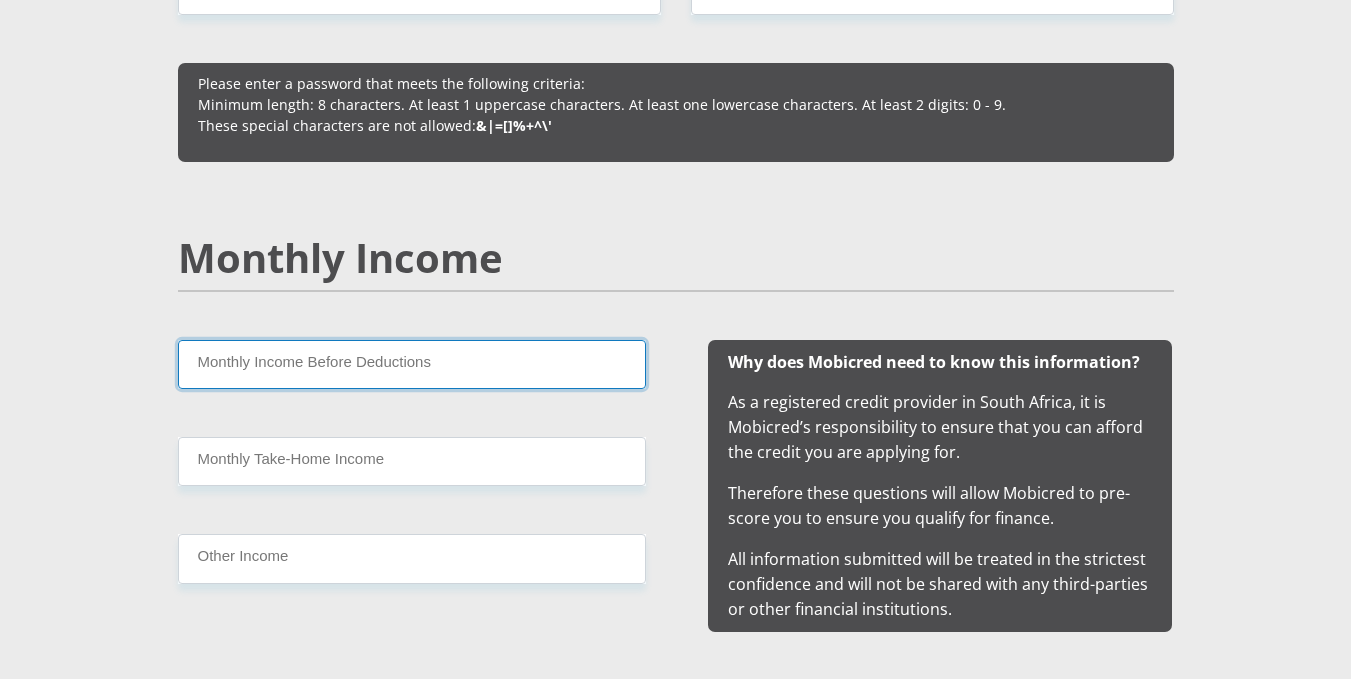 click on "Monthly Income Before Deductions" at bounding box center (412, 364) 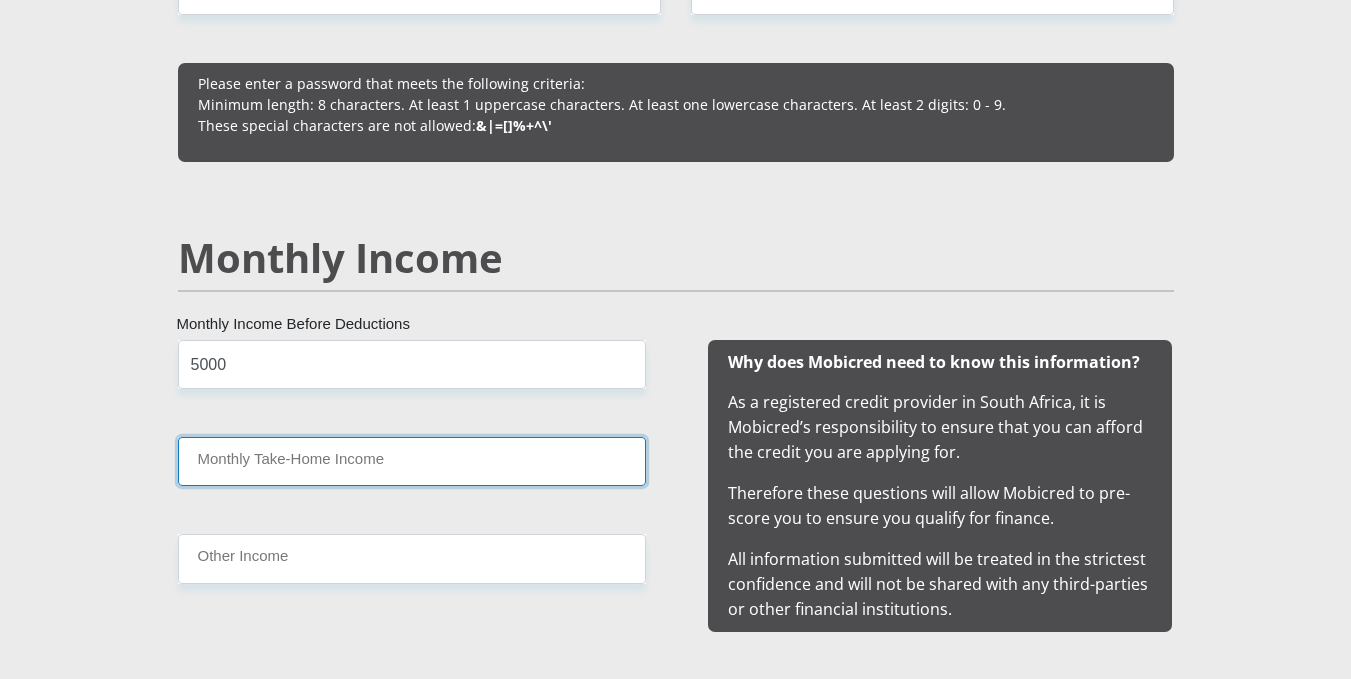 click on "Monthly Take-Home Income" at bounding box center (412, 461) 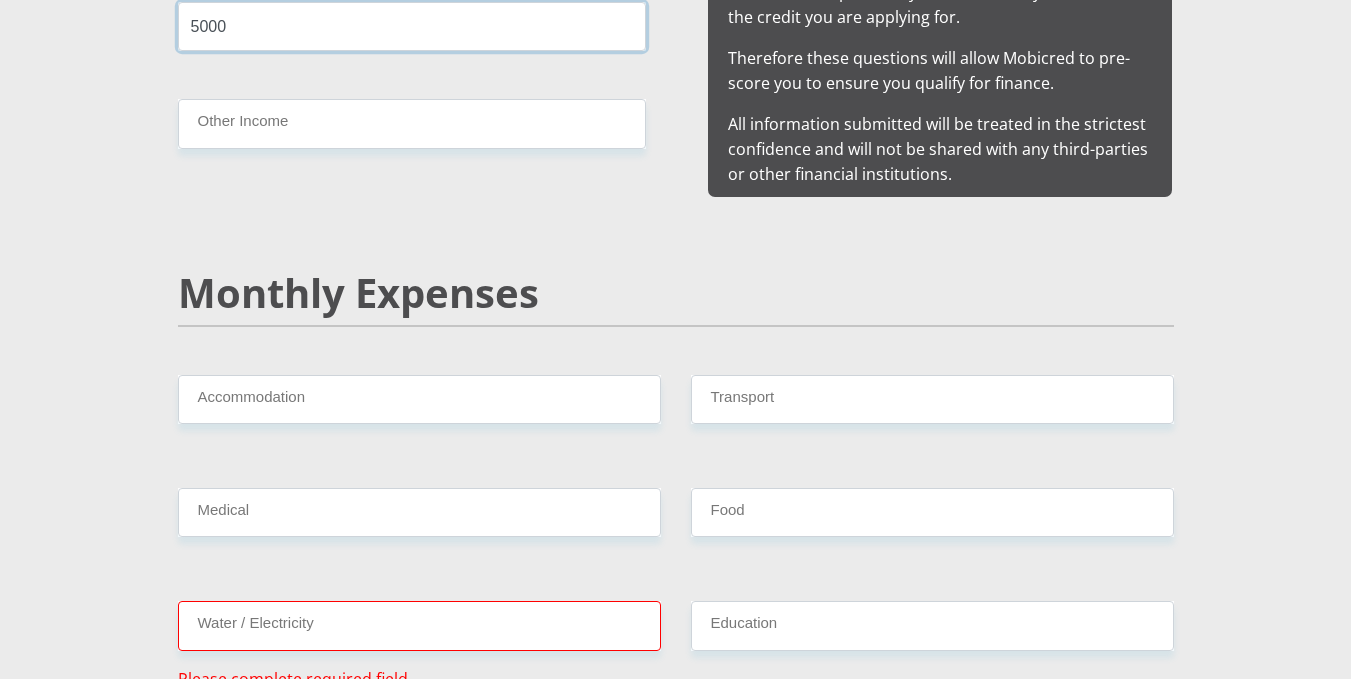 scroll, scrollTop: 2100, scrollLeft: 0, axis: vertical 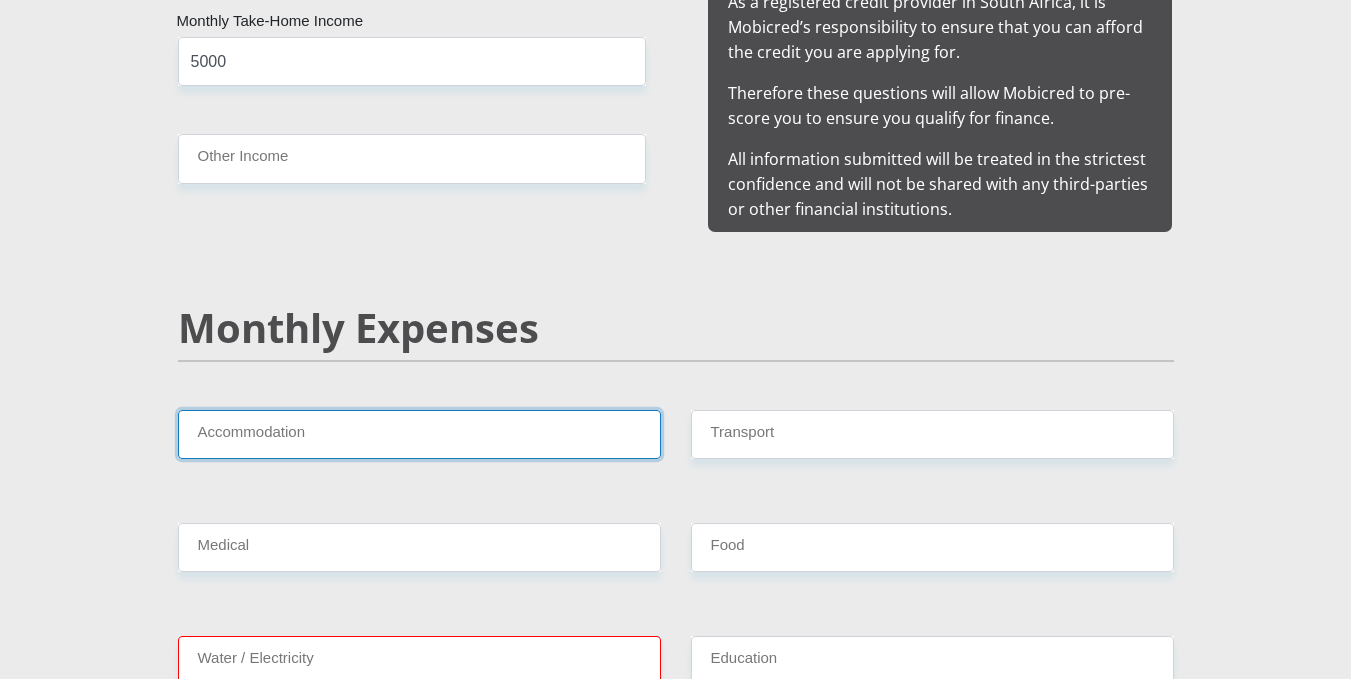 click on "Accommodation" at bounding box center [419, 434] 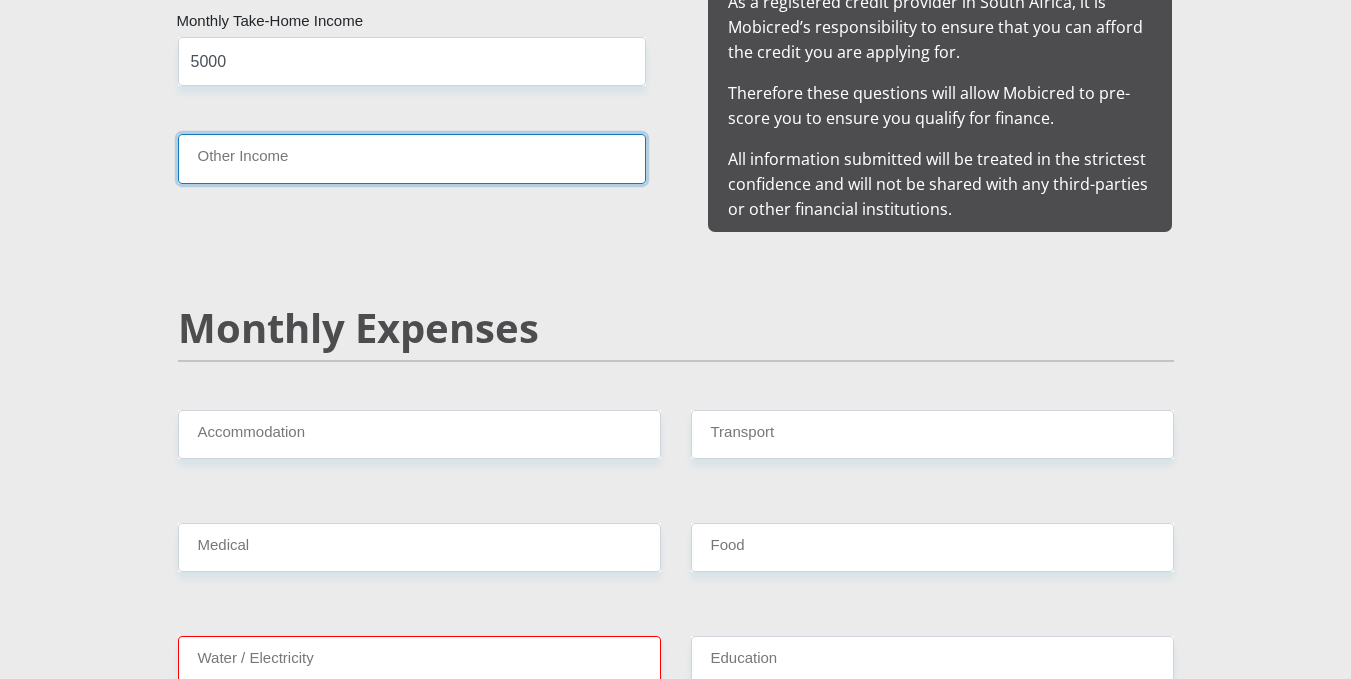 click on "Other Income" at bounding box center [412, 158] 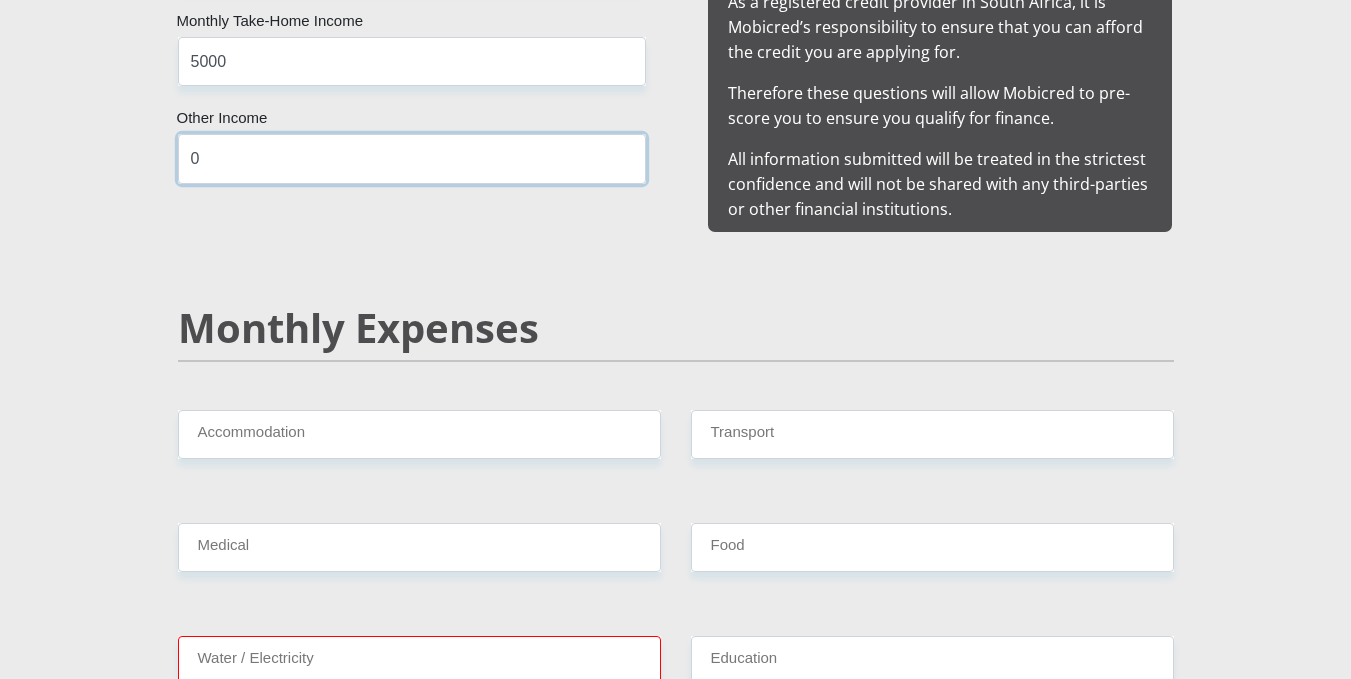 type on "0" 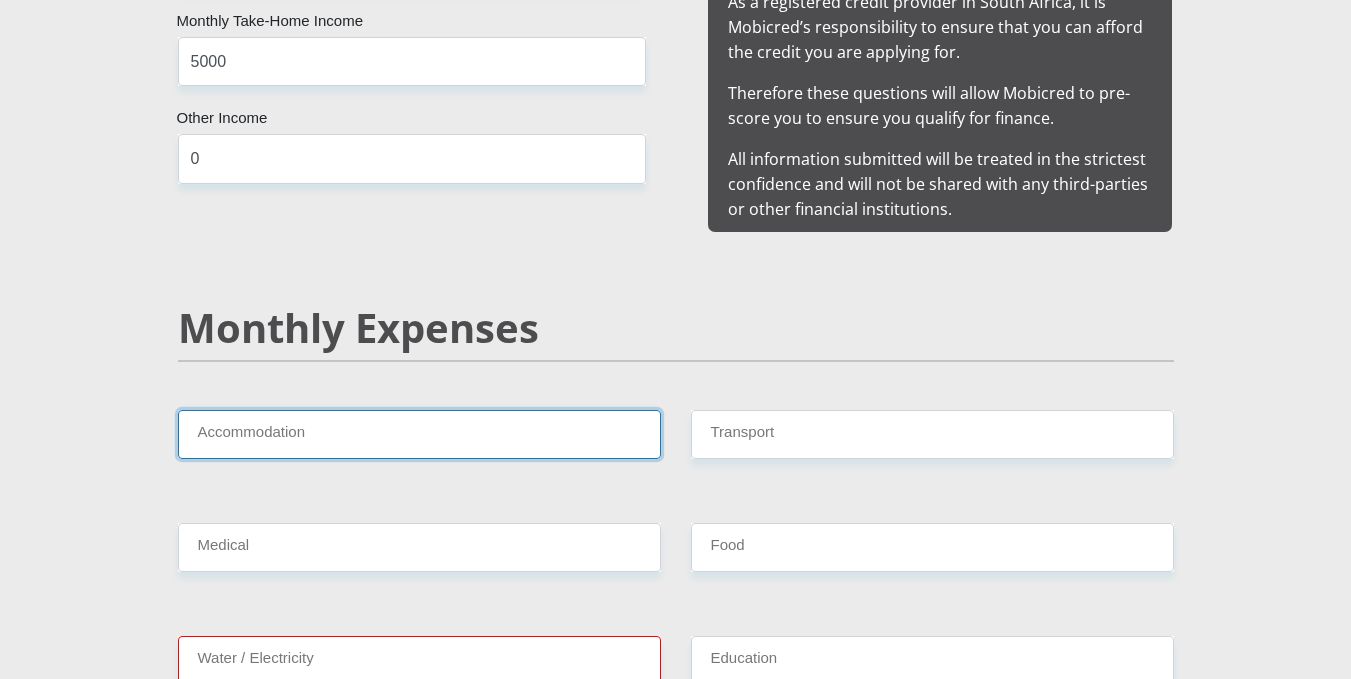 click on "Accommodation" at bounding box center [419, 434] 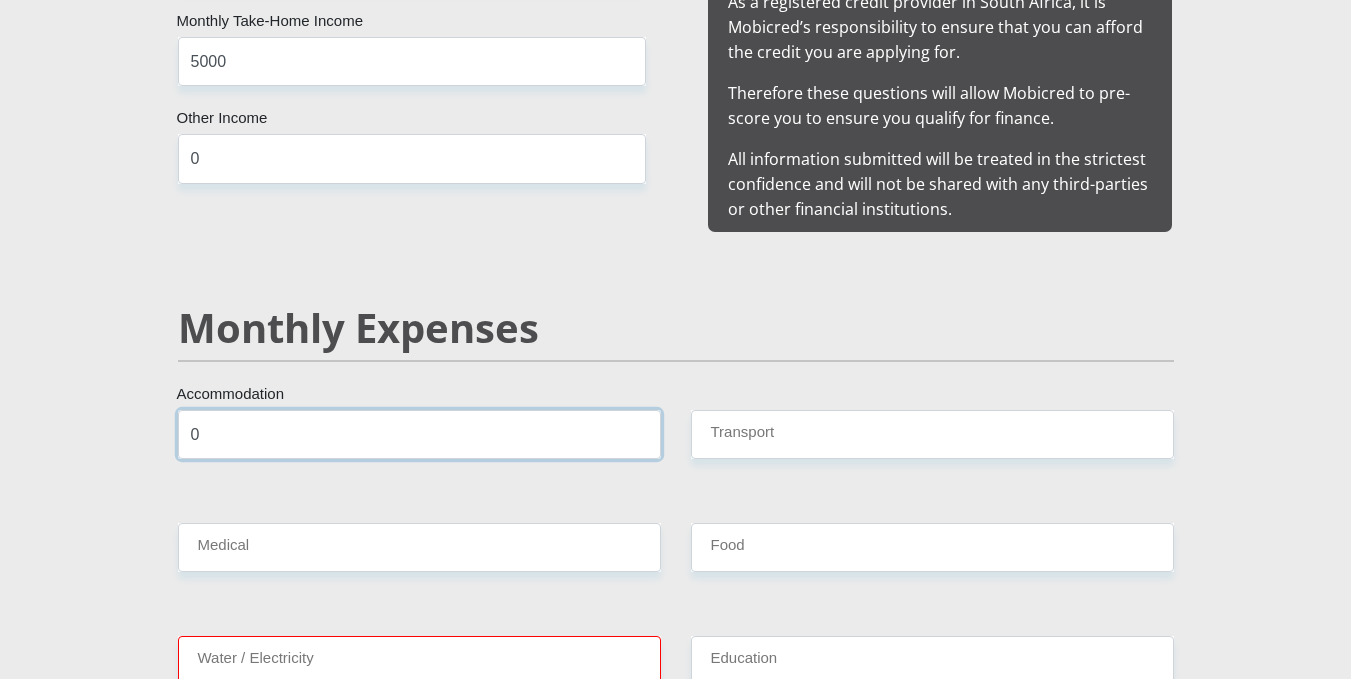 type on "0" 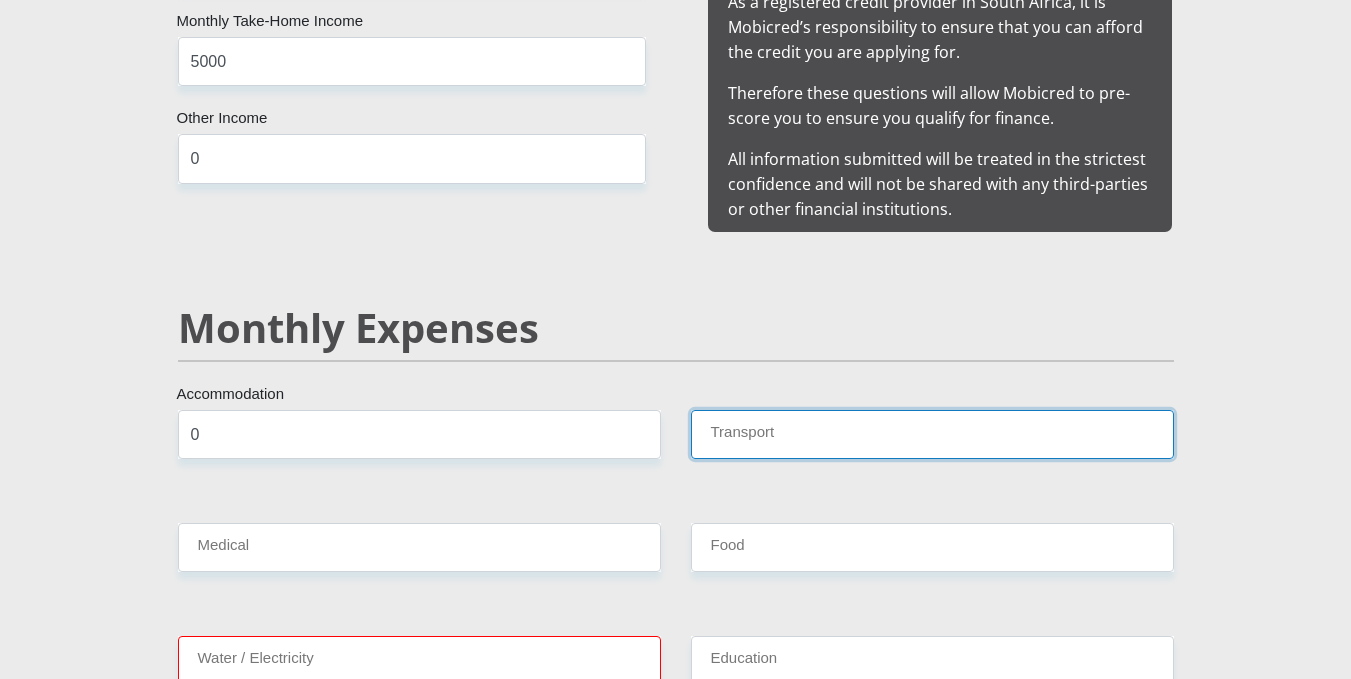 click on "Transport" at bounding box center (932, 434) 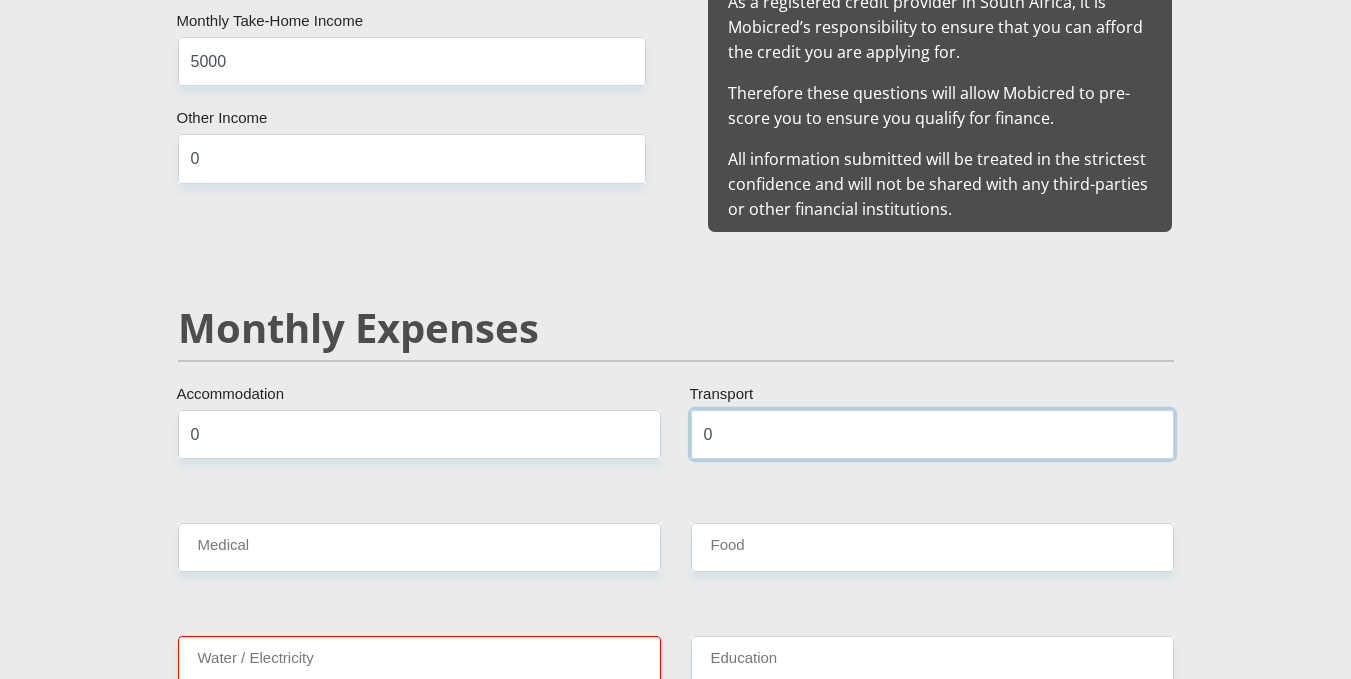 type on "0" 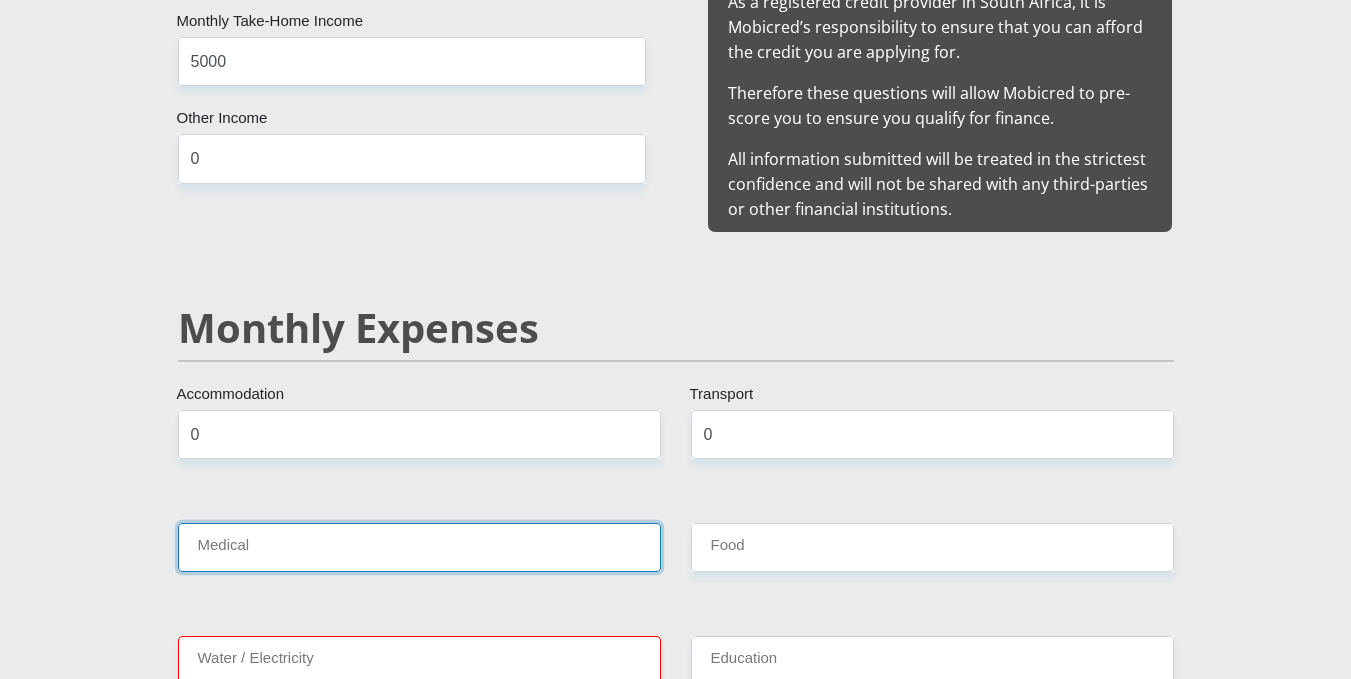 click on "Medical" at bounding box center (419, 547) 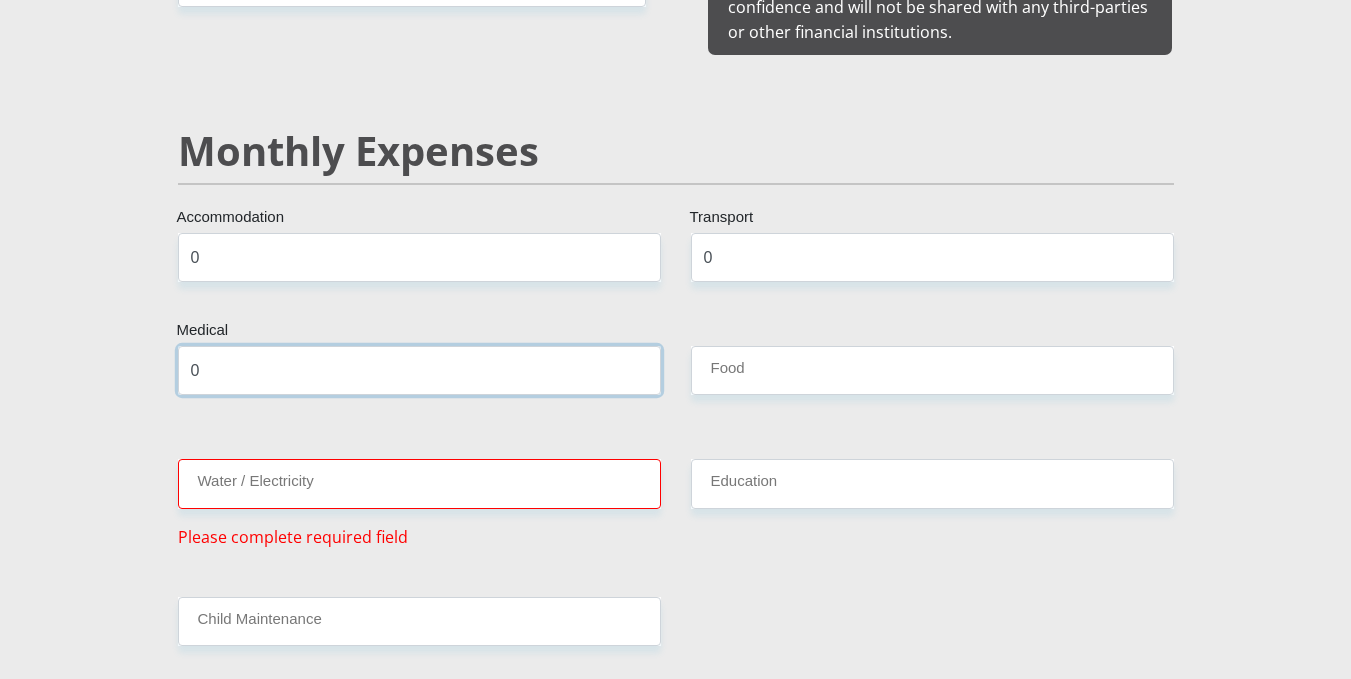 scroll, scrollTop: 2300, scrollLeft: 0, axis: vertical 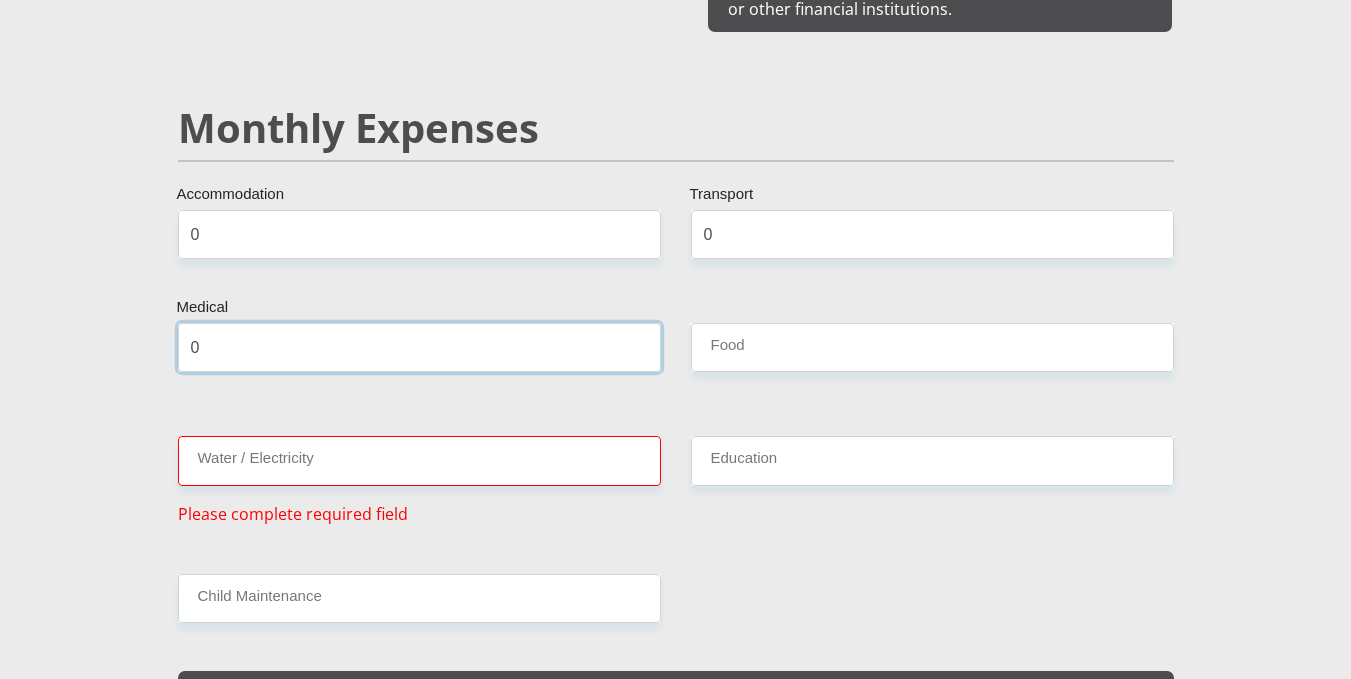 type on "0" 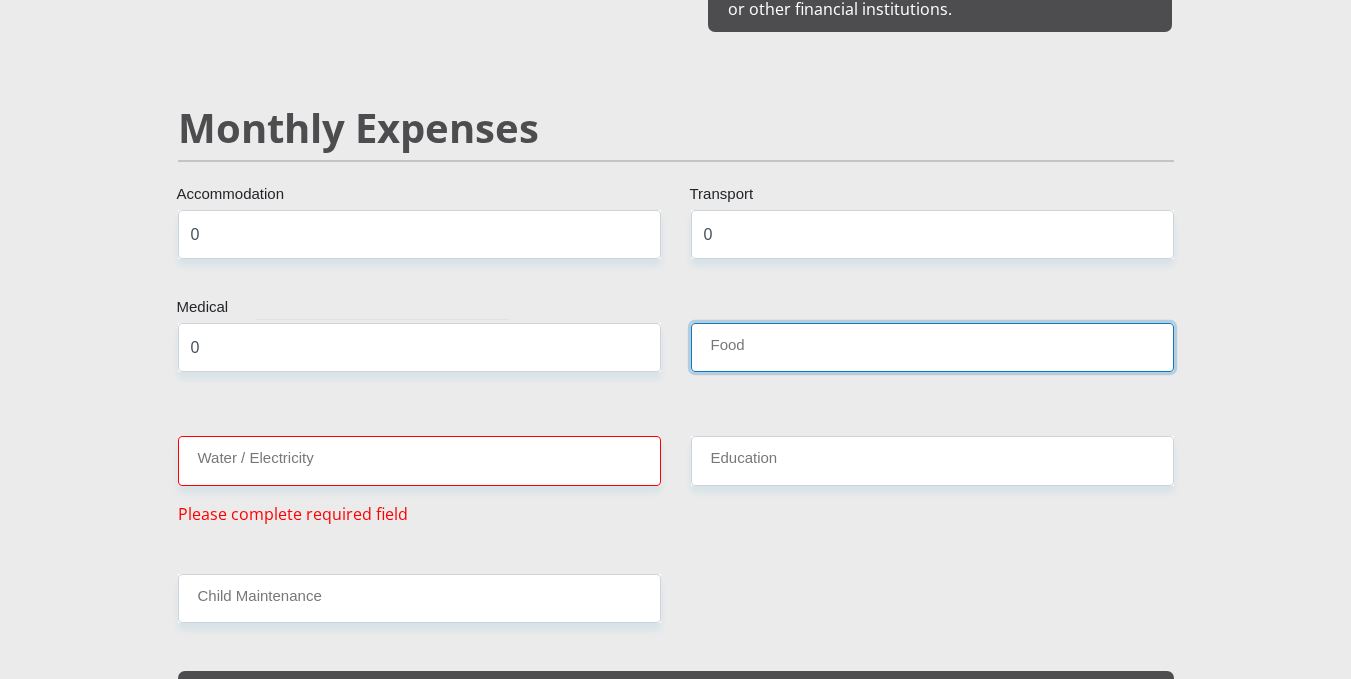 click on "Food" at bounding box center [932, 347] 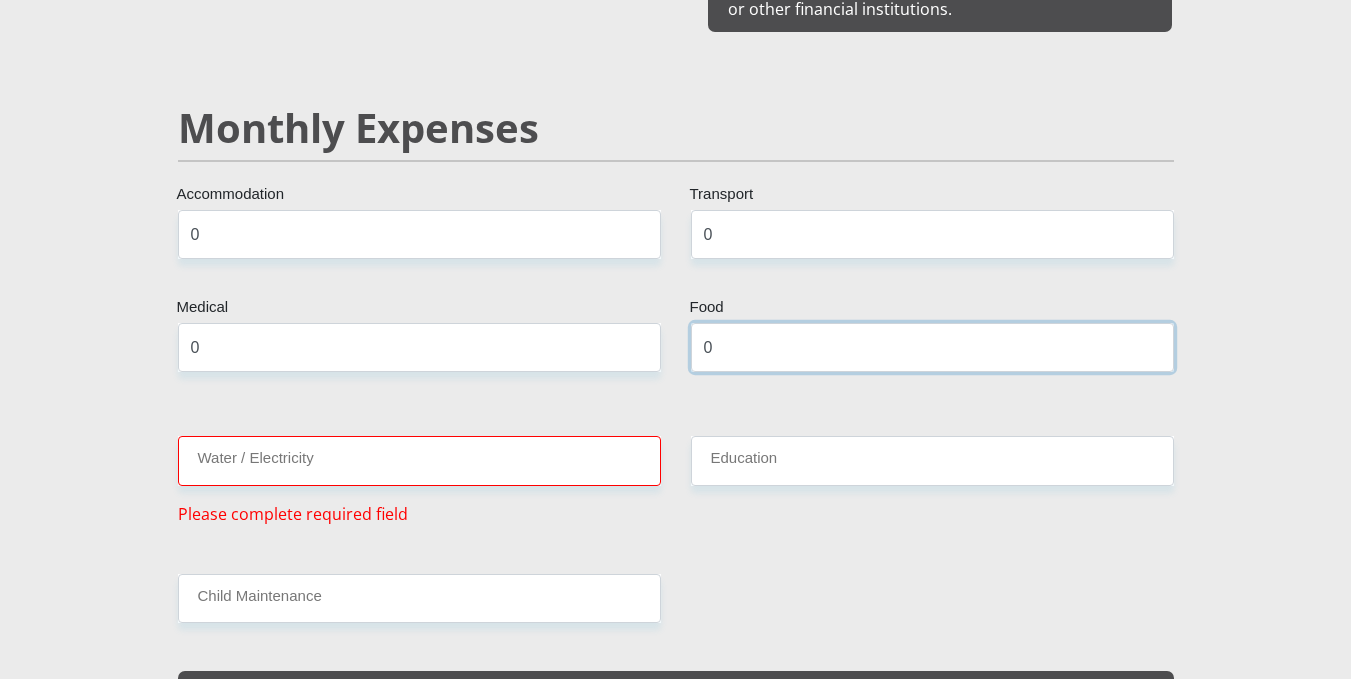 type on "0" 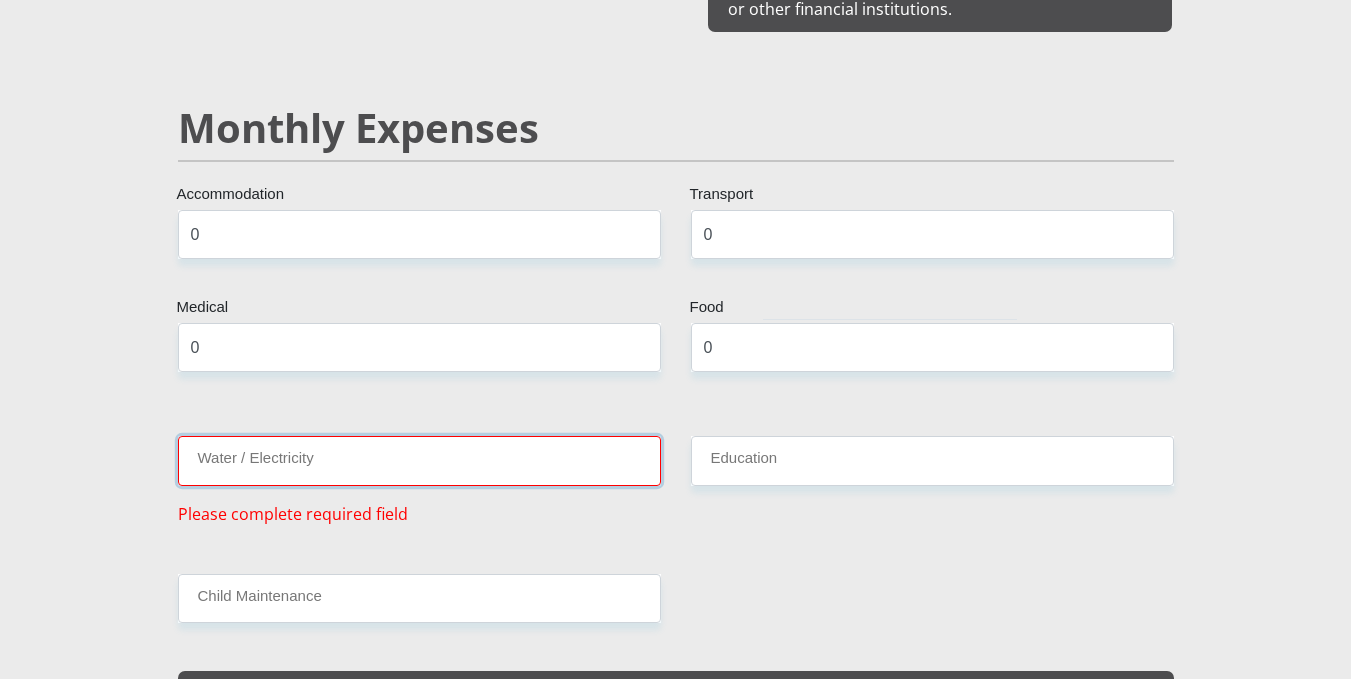 click on "Water / Electricity" at bounding box center [419, 460] 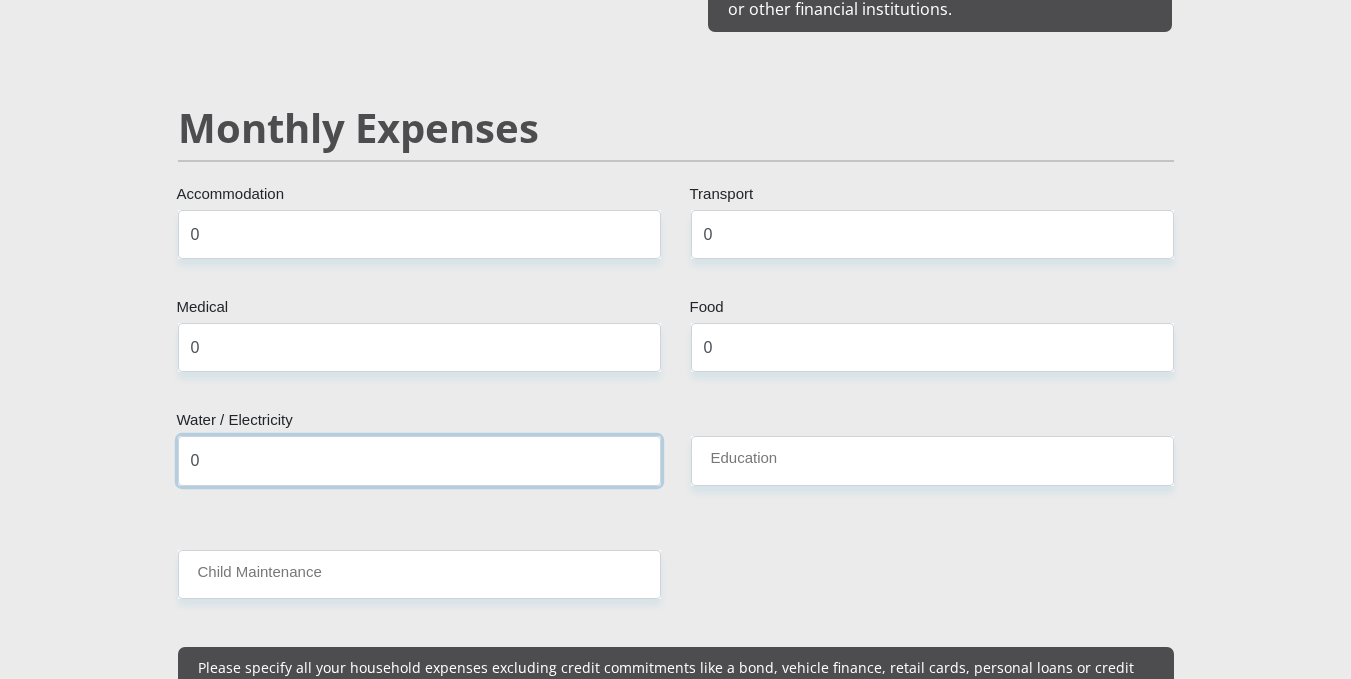 type on "0" 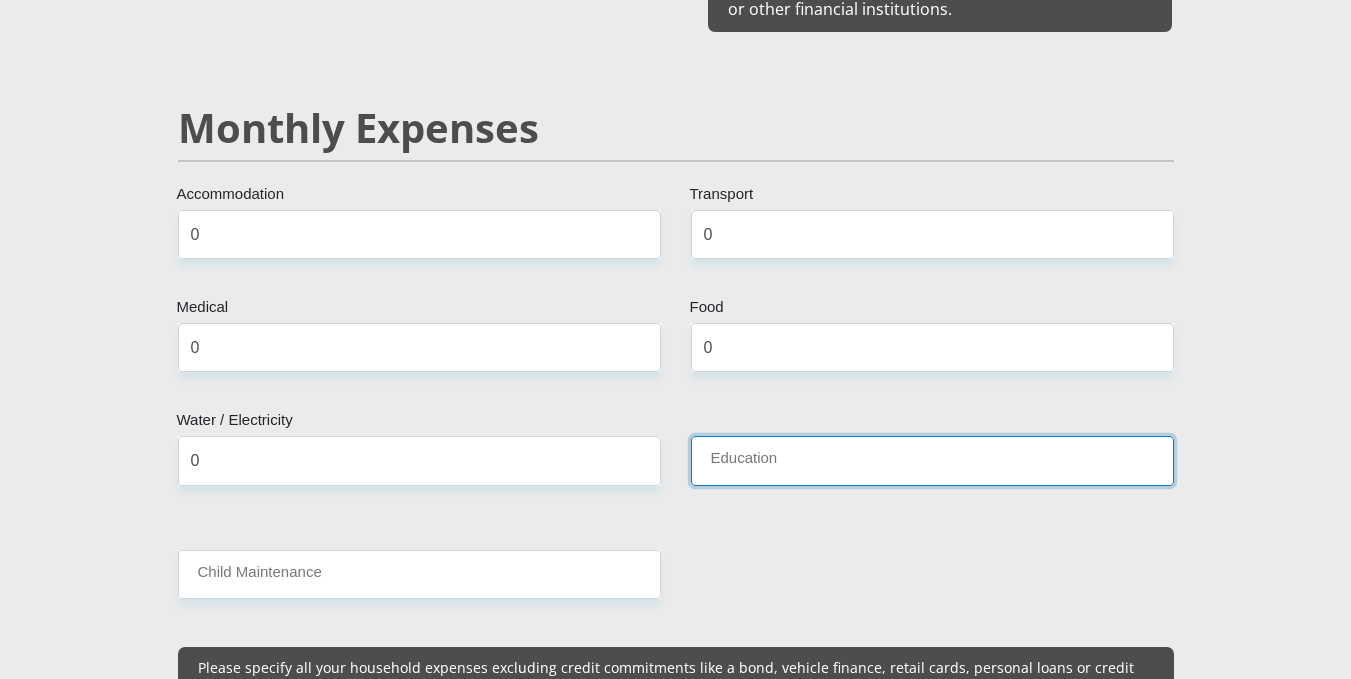 click on "Education" at bounding box center (932, 460) 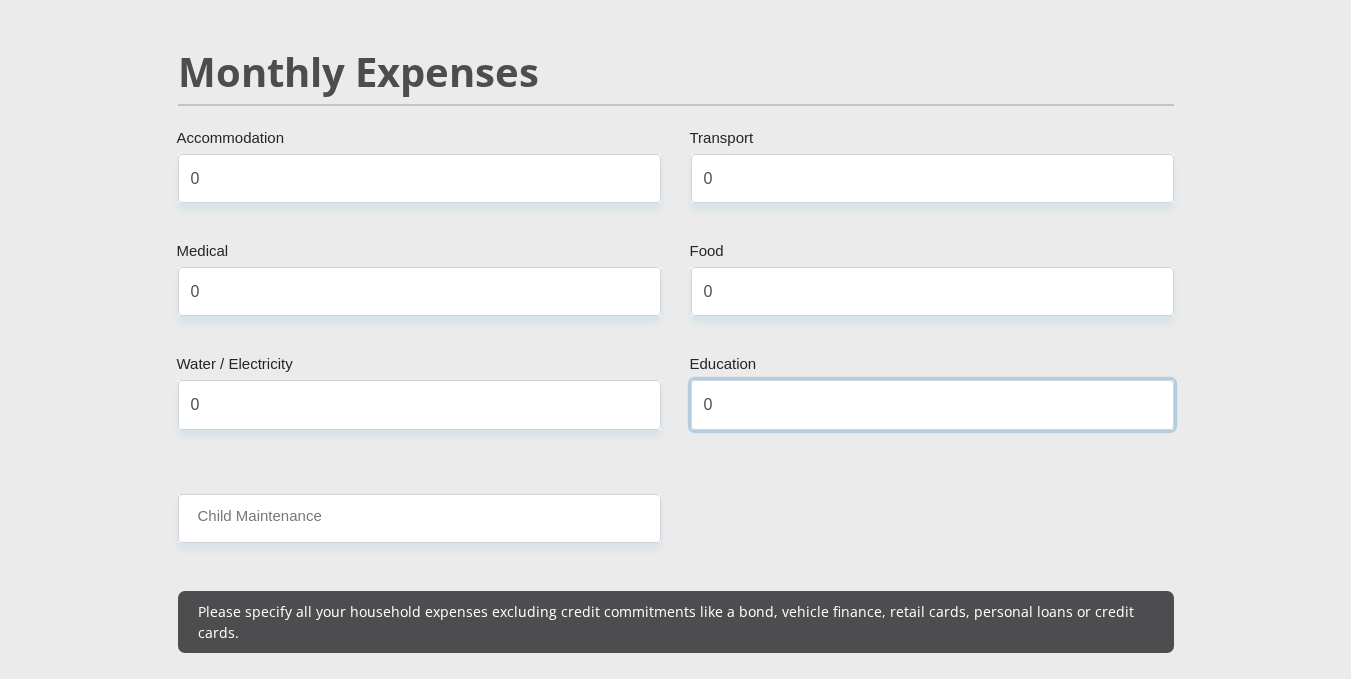 scroll, scrollTop: 2400, scrollLeft: 0, axis: vertical 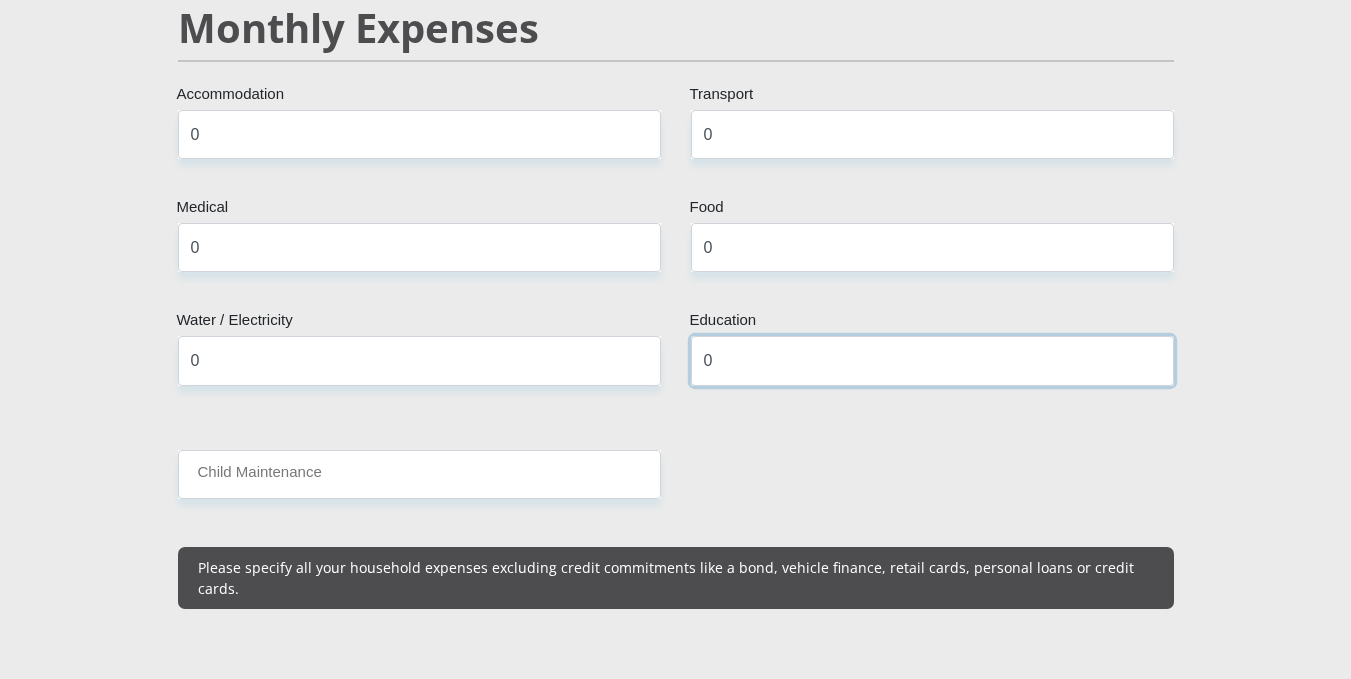 type on "0" 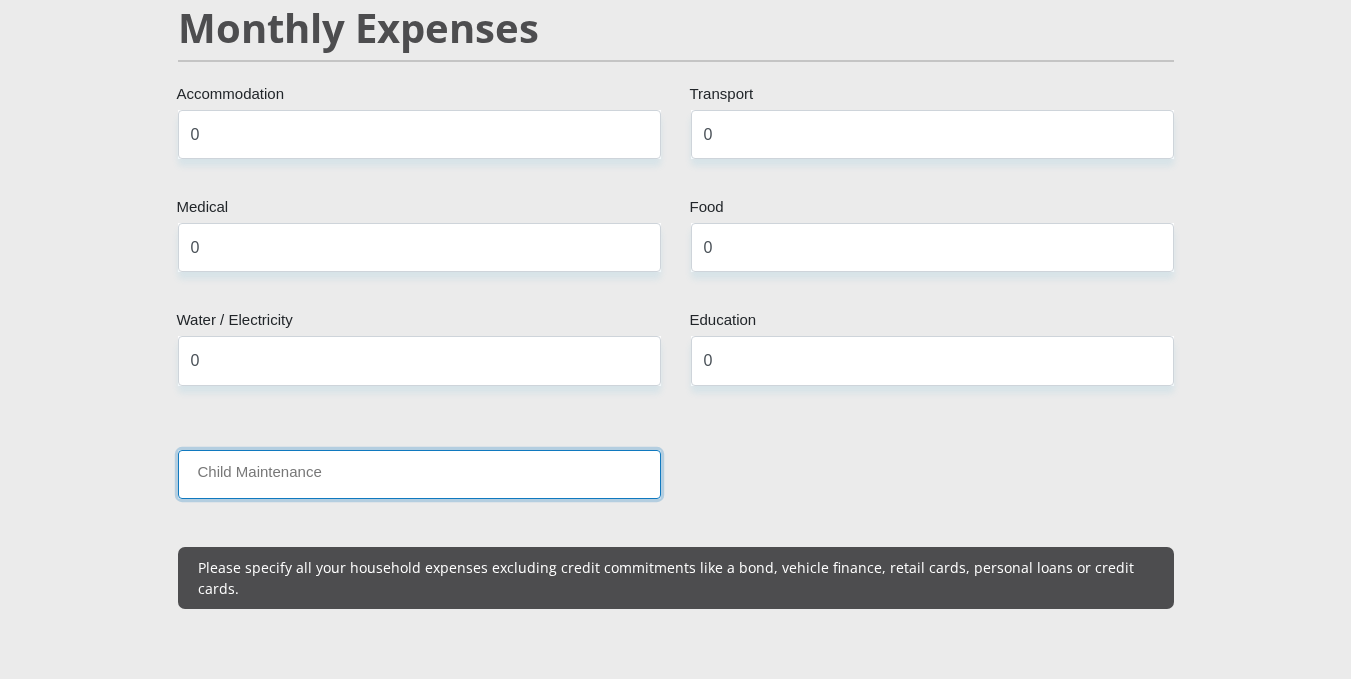 click on "Child Maintenance" at bounding box center [419, 474] 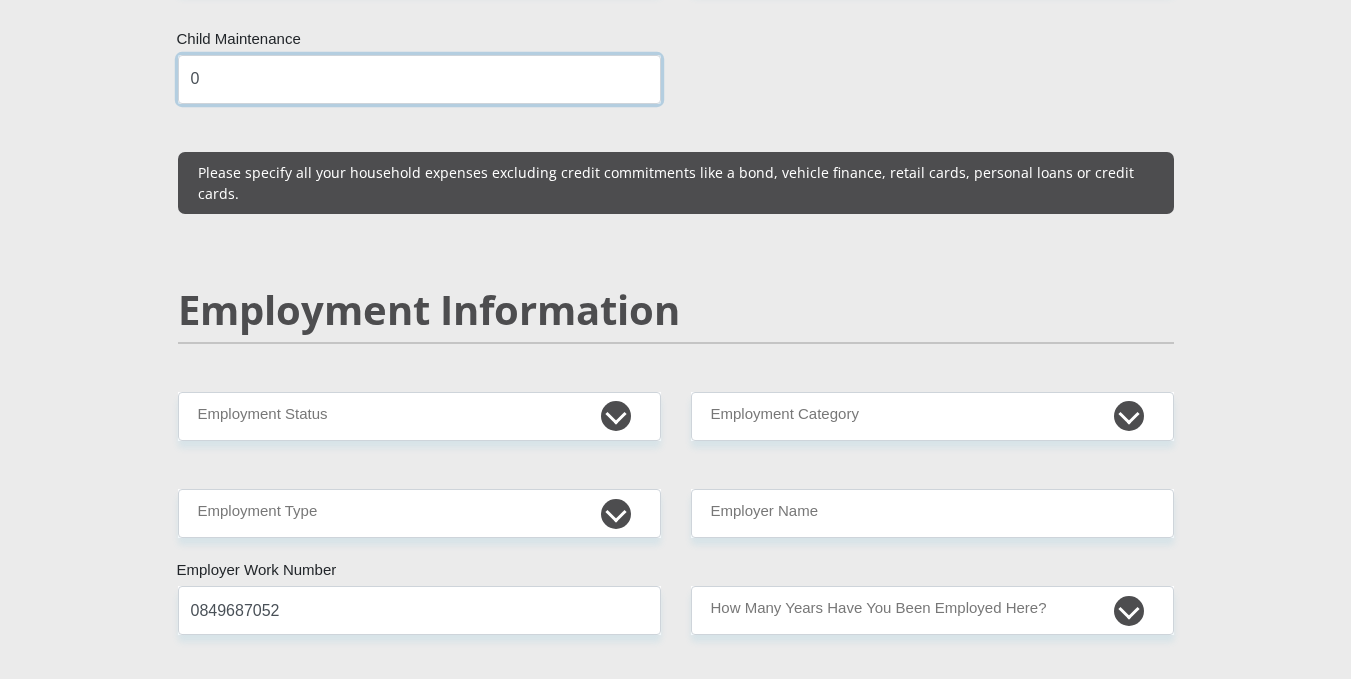 scroll, scrollTop: 2800, scrollLeft: 0, axis: vertical 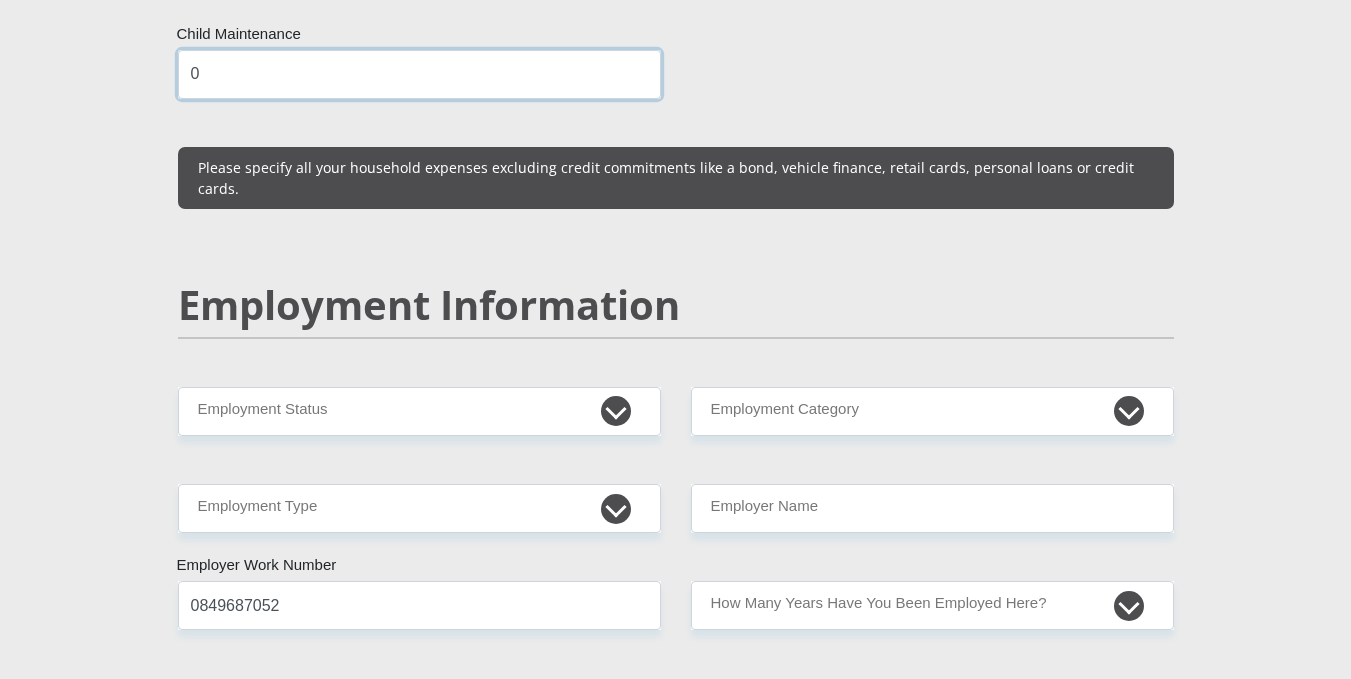 type on "0" 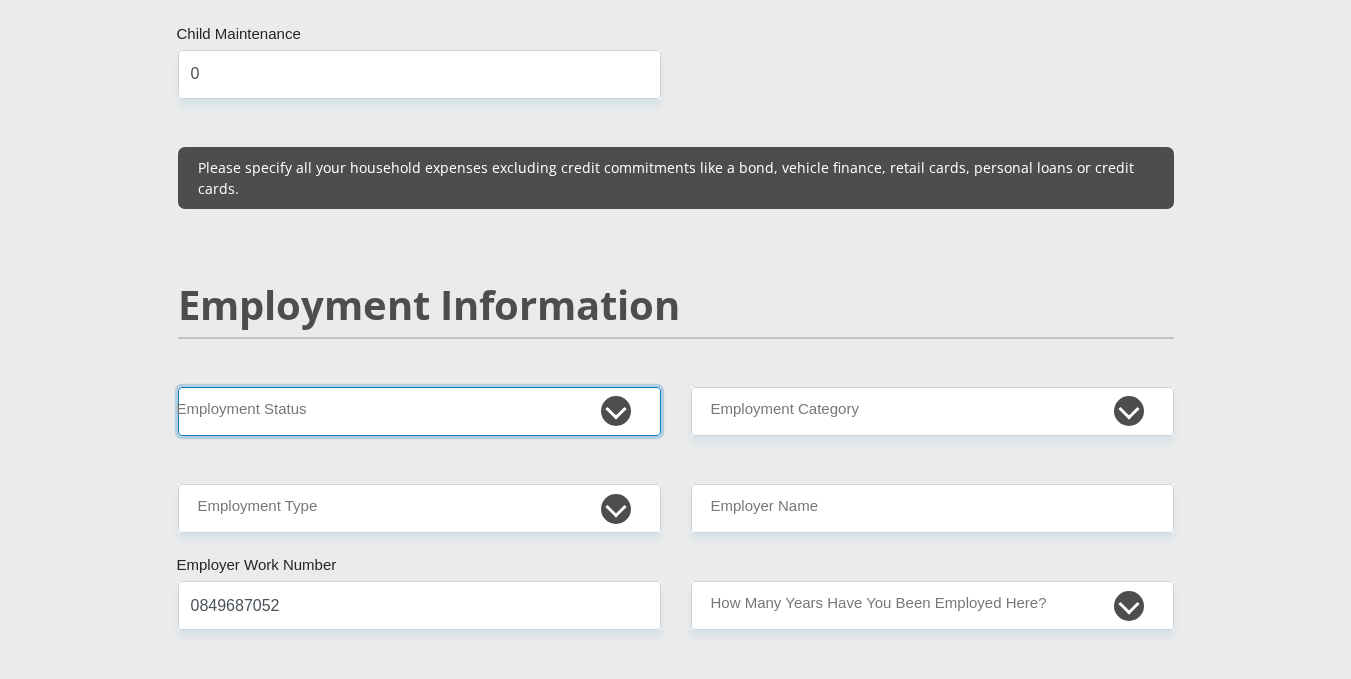 click on "Permanent/Full-time
Part-time/Casual
Contract Worker
Self-Employed
Housewife
Retired
Student
Medically Boarded
Disability
Unemployed" at bounding box center [419, 411] 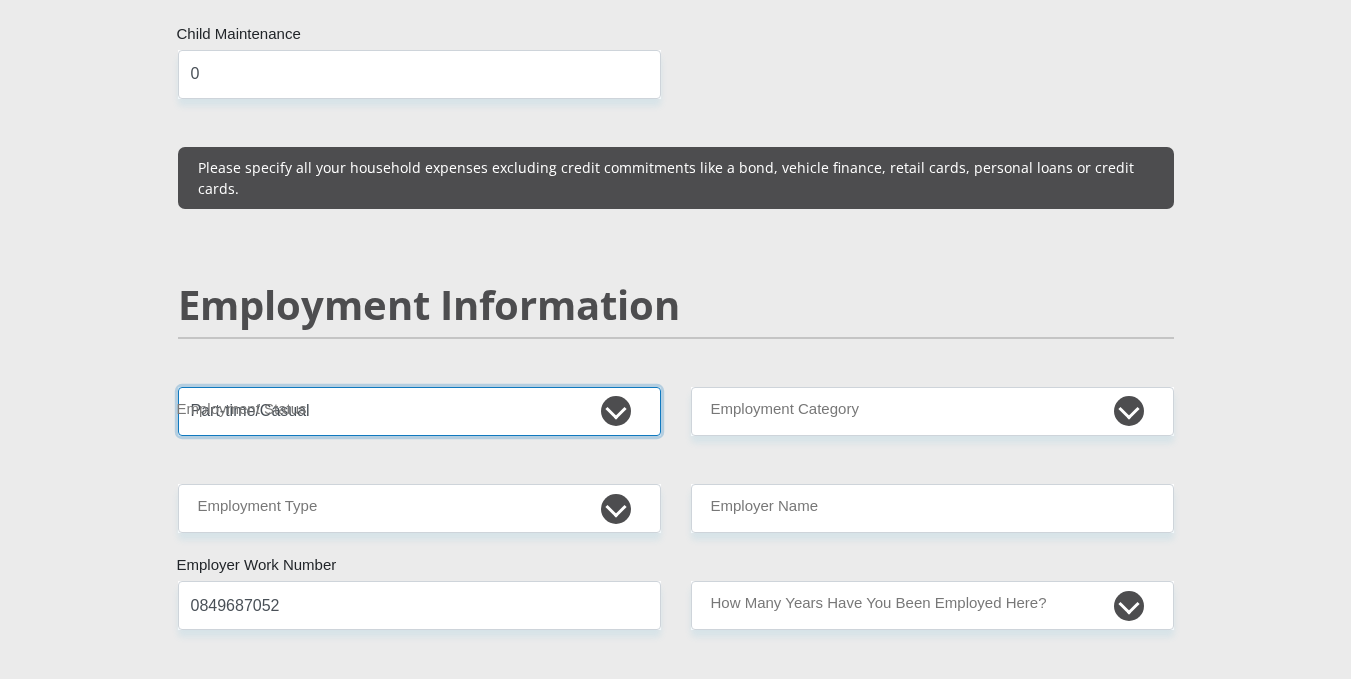 click on "Permanent/Full-time
Part-time/Casual
Contract Worker
Self-Employed
Housewife
Retired
Student
Medically Boarded
Disability
Unemployed" at bounding box center (419, 411) 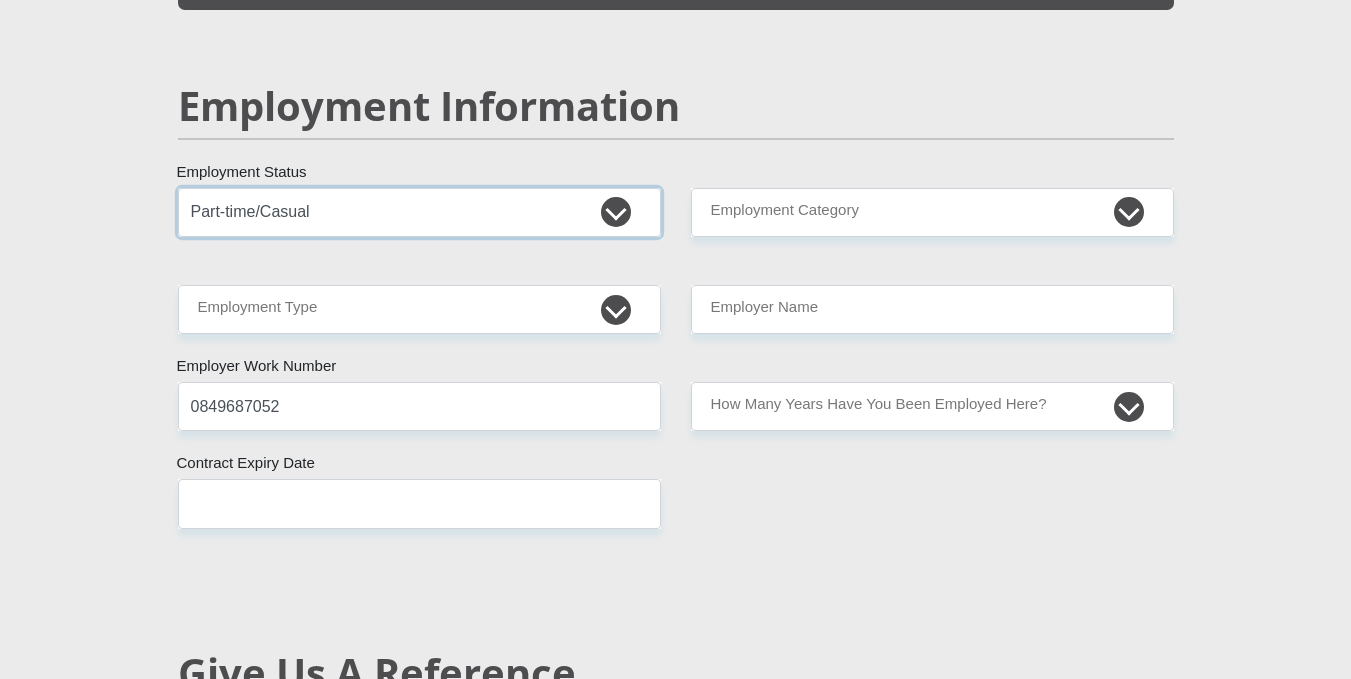scroll, scrollTop: 3000, scrollLeft: 0, axis: vertical 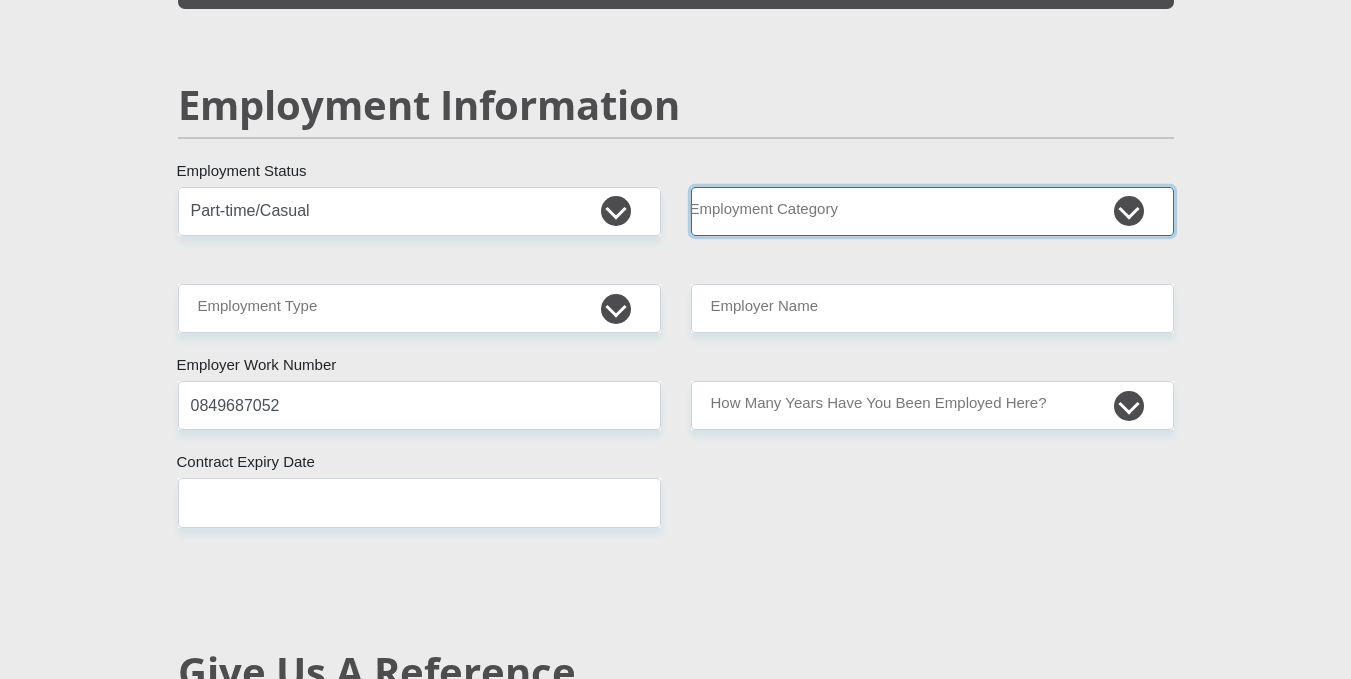 click on "AGRICULTURE
ALCOHOL & TOBACCO
CONSTRUCTION MATERIALS
METALLURGY
EQUIPMENT FOR RENEWABLE ENERGY
SPECIALIZED CONTRACTORS
CAR
GAMING (INCL. INTERNET
OTHER WHOLESALE
UNLICENSED PHARMACEUTICALS
CURRENCY EXCHANGE HOUSES
OTHER FINANCIAL INSTITUTIONS & INSURANCE
REAL ESTATE AGENTS
OIL & GAS
OTHER MATERIALS (E.G. IRON ORE)
PRECIOUS STONES & PRECIOUS METALS
POLITICAL ORGANIZATIONS
RELIGIOUS ORGANIZATIONS(NOT SECTS)
ACTI. HAVING BUSINESS DEAL WITH PUBLIC ADMINISTRATION
LAUNDROMATS" at bounding box center (932, 211) 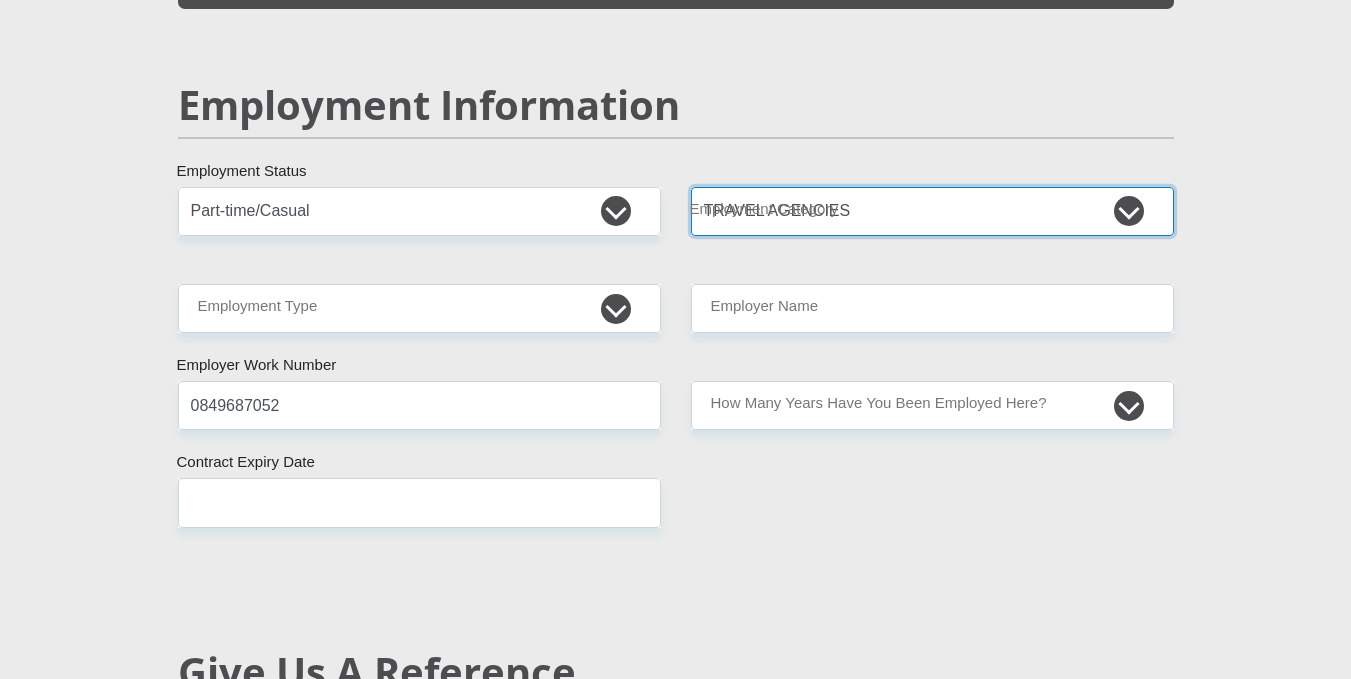 click on "AGRICULTURE
ALCOHOL & TOBACCO
CONSTRUCTION MATERIALS
METALLURGY
EQUIPMENT FOR RENEWABLE ENERGY
SPECIALIZED CONTRACTORS
CAR
GAMING (INCL. INTERNET
OTHER WHOLESALE
UNLICENSED PHARMACEUTICALS
CURRENCY EXCHANGE HOUSES
OTHER FINANCIAL INSTITUTIONS & INSURANCE
REAL ESTATE AGENTS
OIL & GAS
OTHER MATERIALS (E.G. IRON ORE)
PRECIOUS STONES & PRECIOUS METALS
POLITICAL ORGANIZATIONS
RELIGIOUS ORGANIZATIONS(NOT SECTS)
ACTI. HAVING BUSINESS DEAL WITH PUBLIC ADMINISTRATION
LAUNDROMATS" at bounding box center (932, 211) 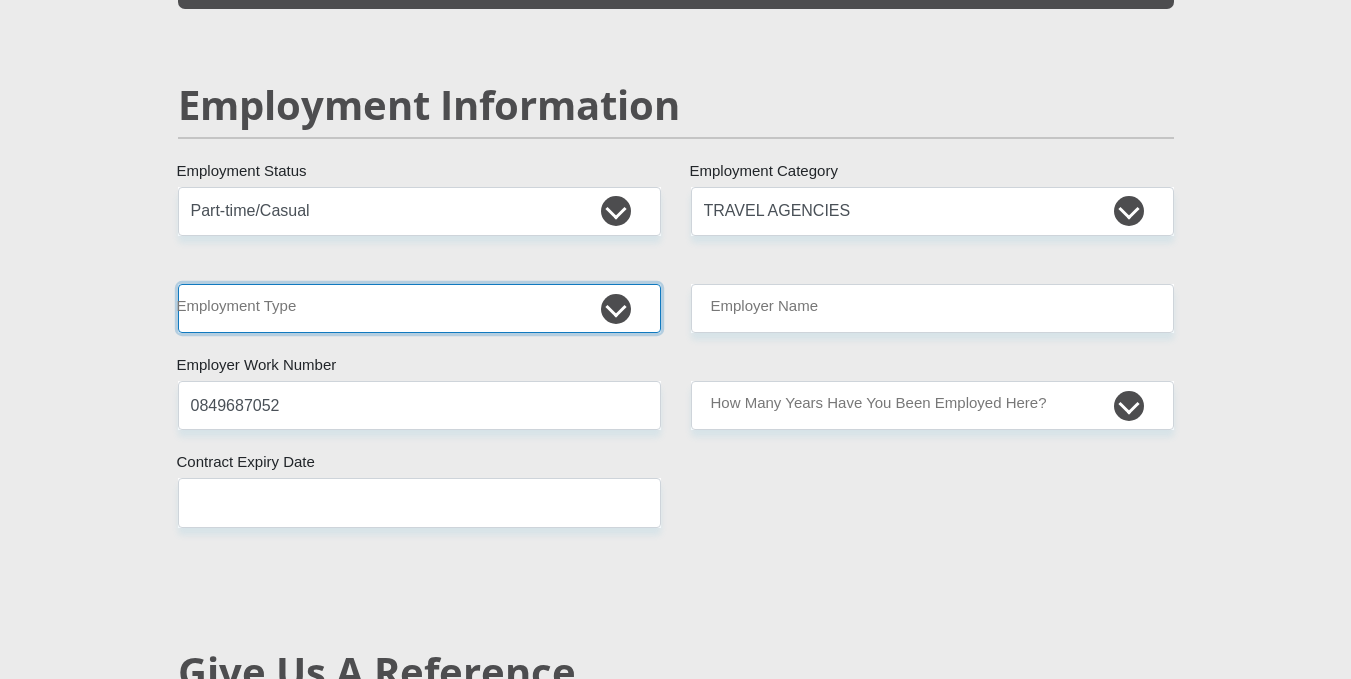 click on "College/Lecturer
Craft Seller
Creative
Driver
Executive
Farmer
Forces - Non Commissioned
Forces - Officer
Hawker
Housewife
Labourer
Licenced Professional
Manager
Miner
Non Licenced Professional
Office Staff/Clerk
Outside Worker
Pensioner
Permanent Teacher
Production/Manufacturing
Sales
Self-Employed
Semi-Professional Worker
Service Industry  Social Worker  Student" at bounding box center (419, 308) 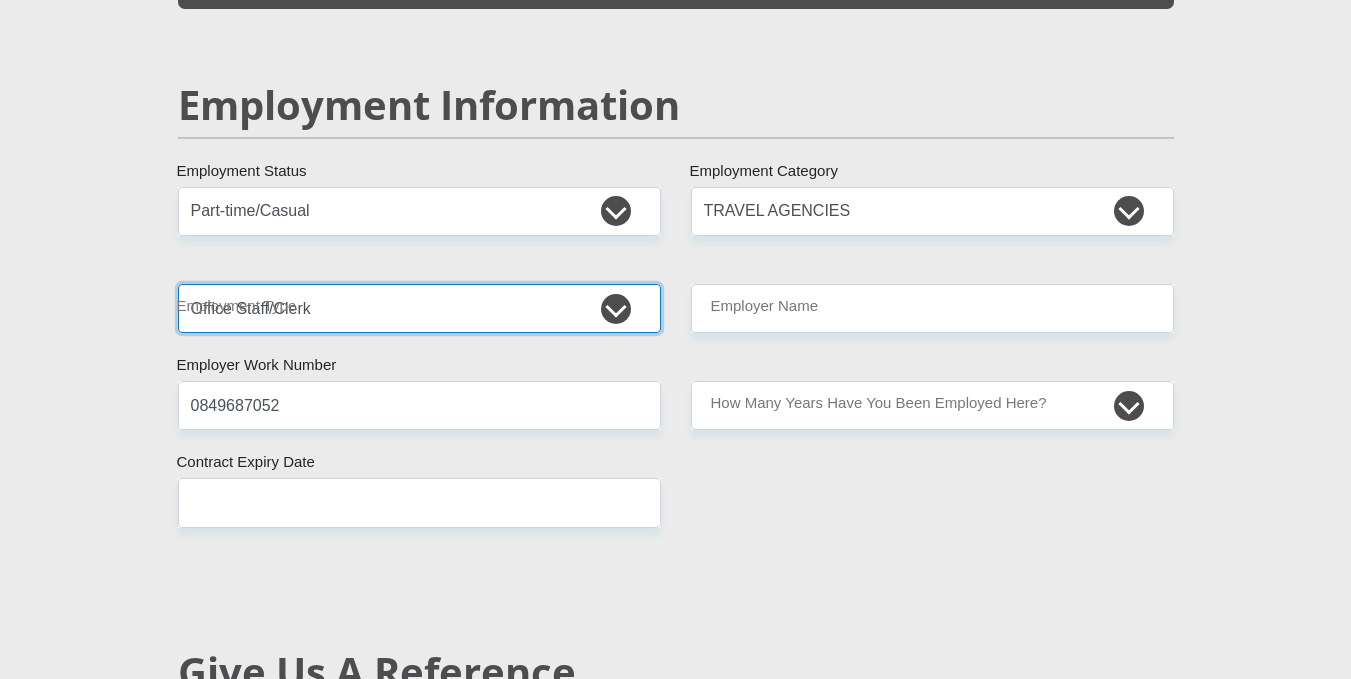 click on "College/Lecturer
Craft Seller
Creative
Driver
Executive
Farmer
Forces - Non Commissioned
Forces - Officer
Hawker
Housewife
Labourer
Licenced Professional
Manager
Miner
Non Licenced Professional
Office Staff/Clerk
Outside Worker
Pensioner
Permanent Teacher
Production/Manufacturing
Sales
Self-Employed
Semi-Professional Worker
Service Industry  Social Worker  Student" at bounding box center [419, 308] 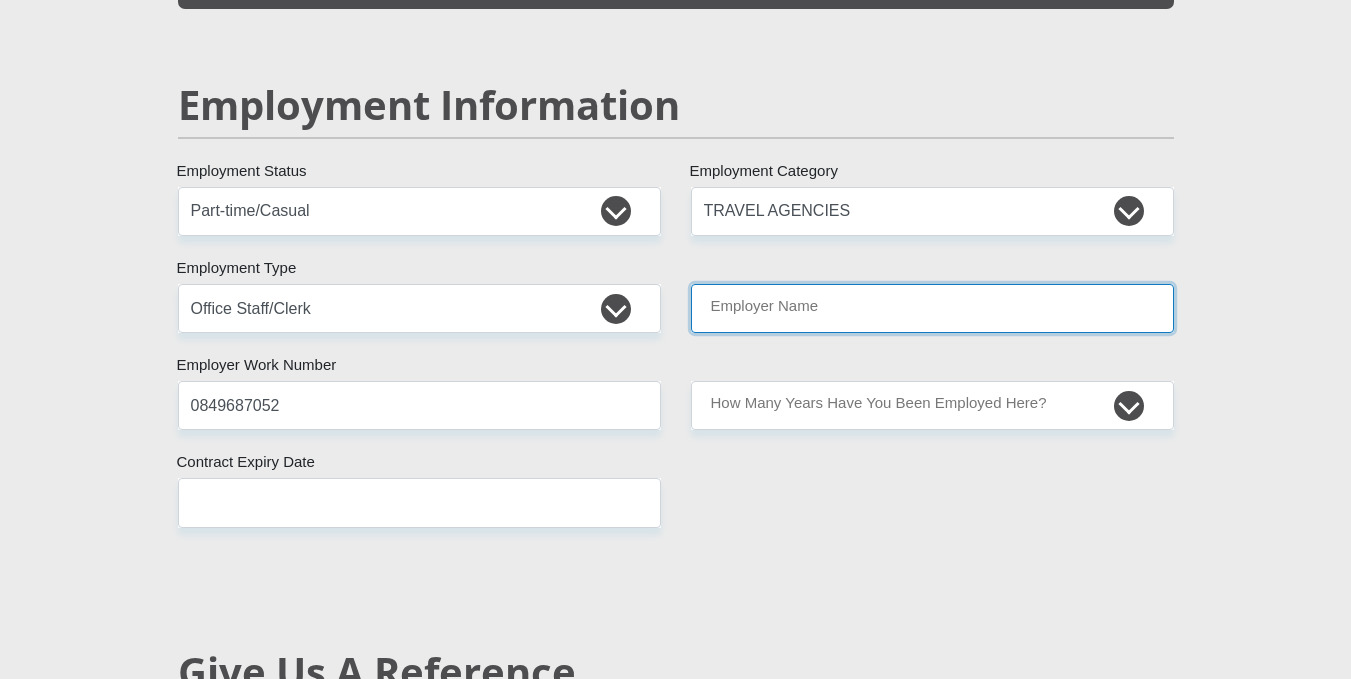 click on "Employer Name" at bounding box center (932, 308) 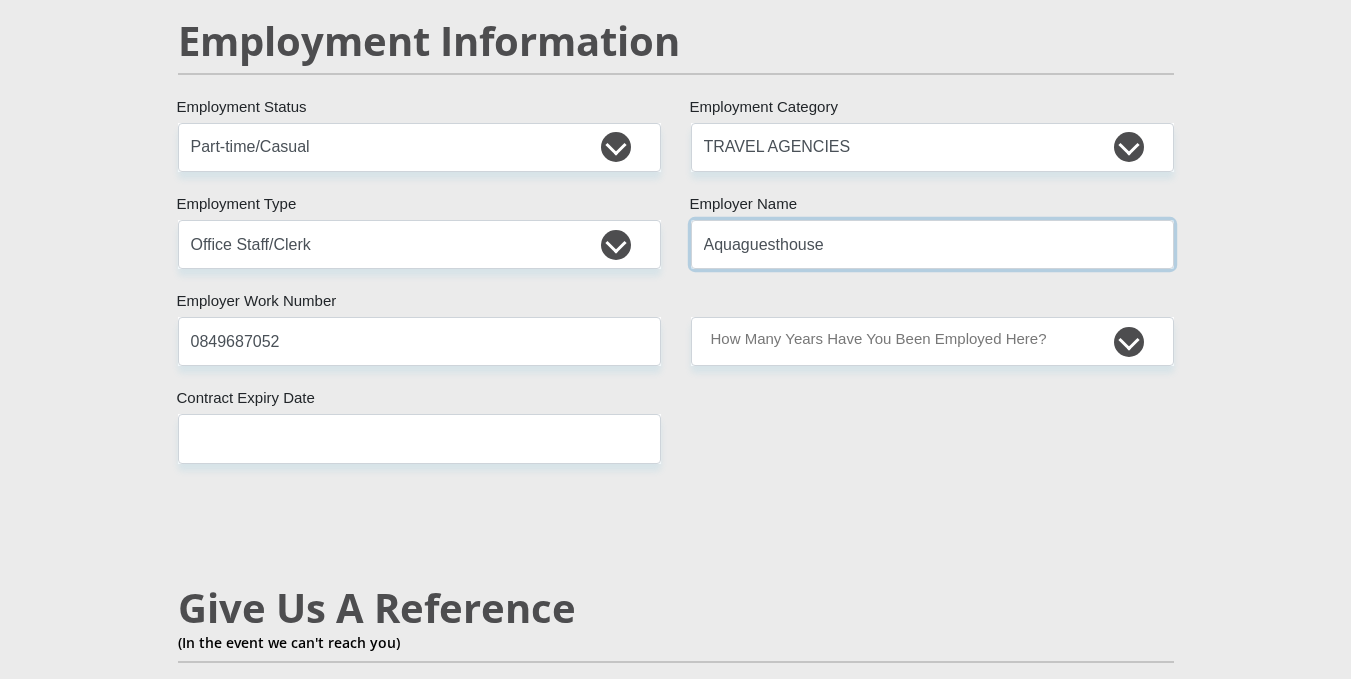 scroll, scrollTop: 3100, scrollLeft: 0, axis: vertical 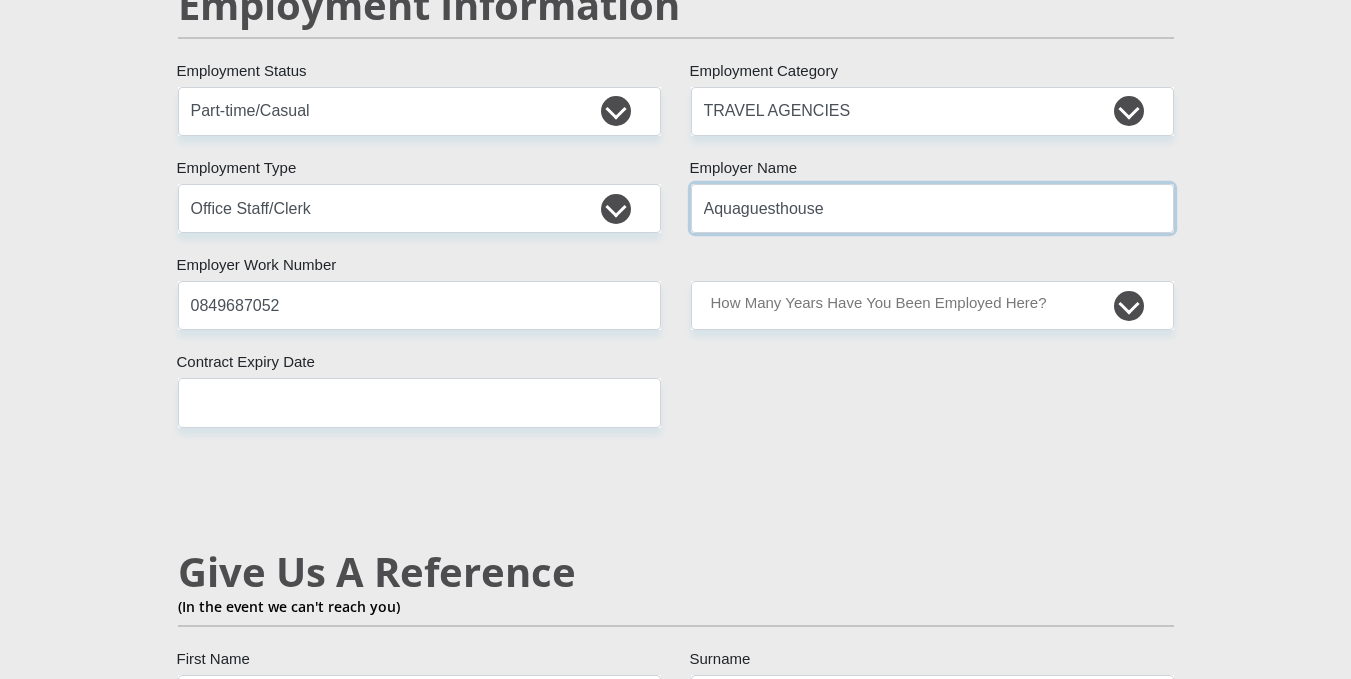 type on "Aquaguesthouse" 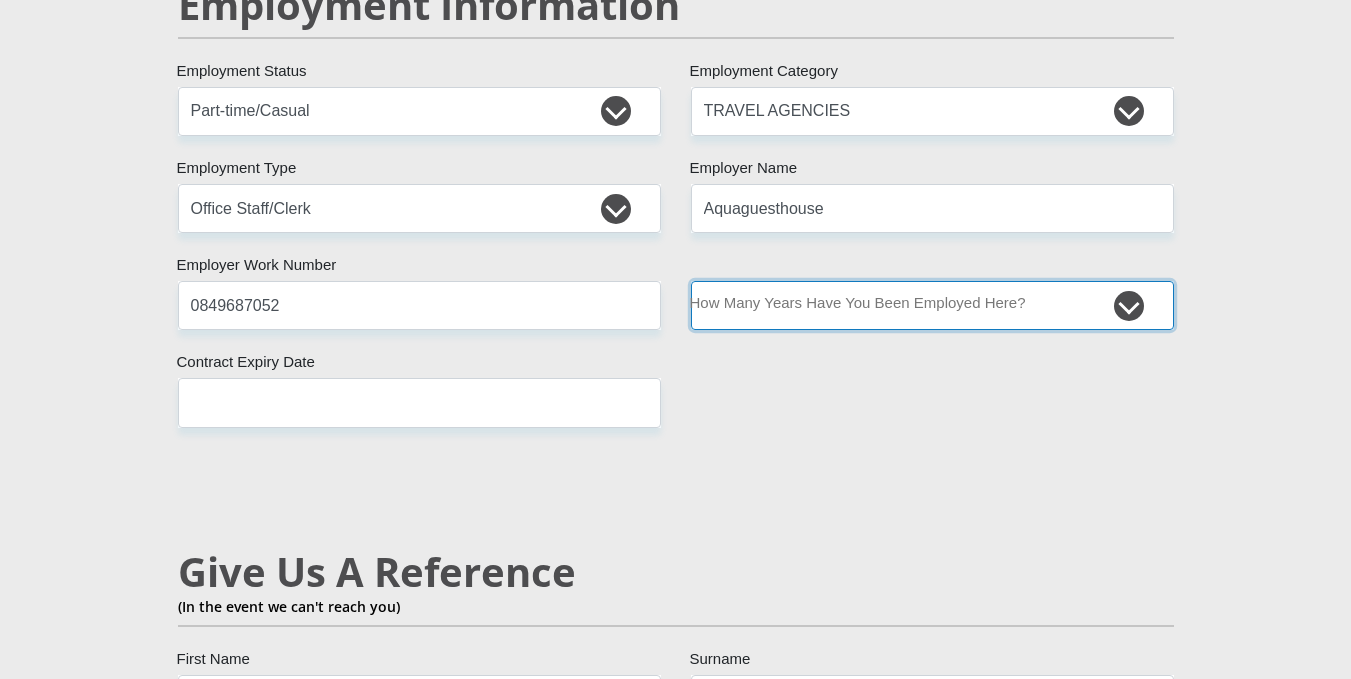 click on "less than 1 year
1-3 years
3-5 years
5+ years" at bounding box center (932, 305) 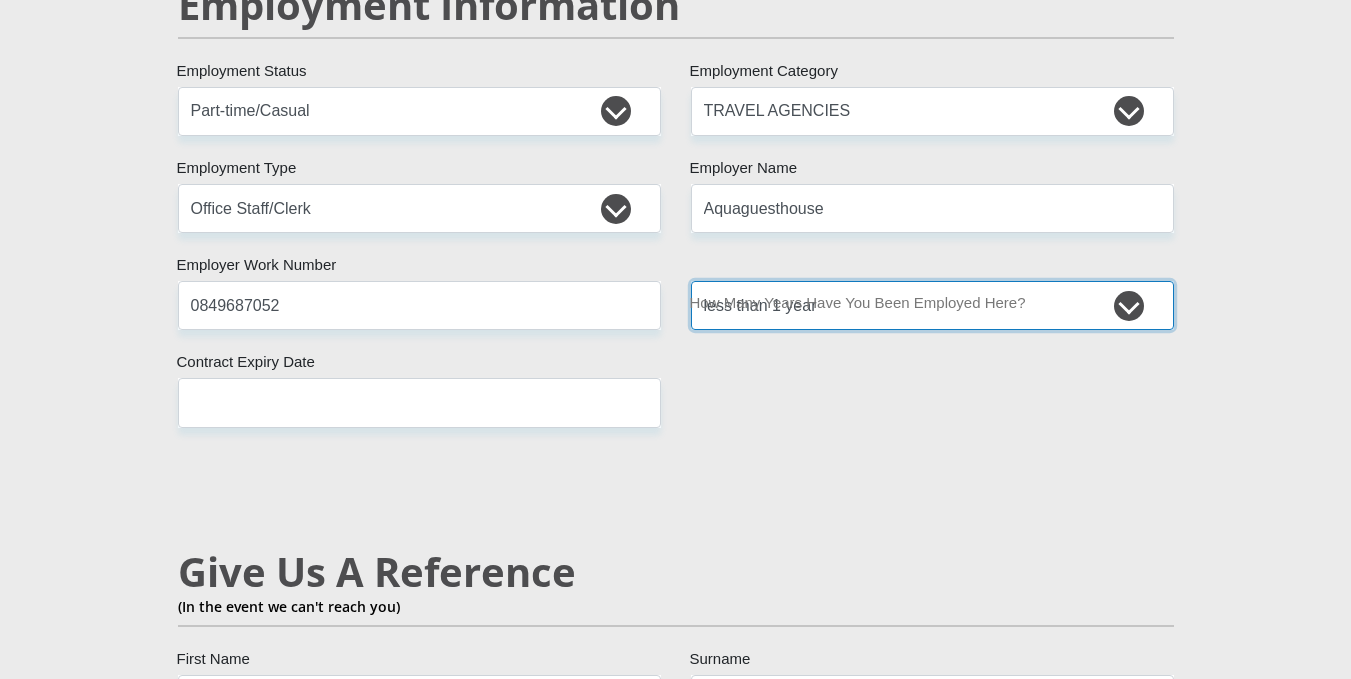 click on "less than 1 year
1-3 years
3-5 years
5+ years" at bounding box center [932, 305] 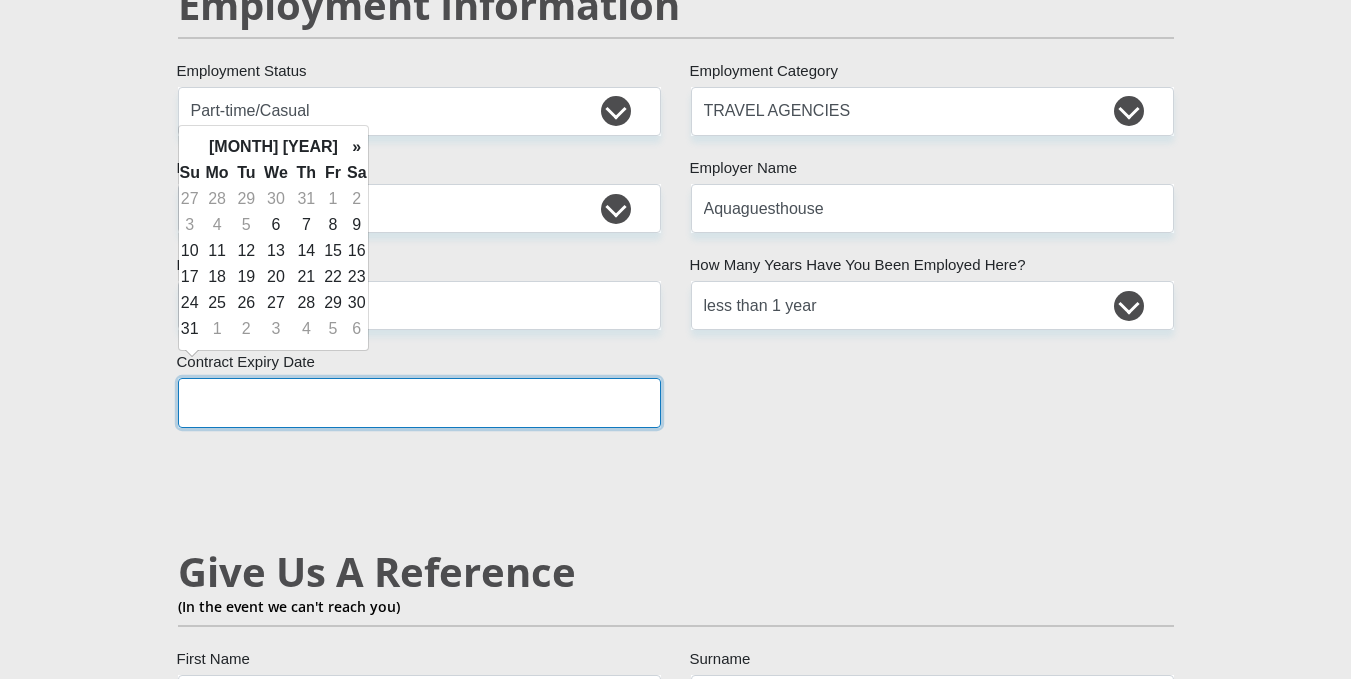click at bounding box center [419, 402] 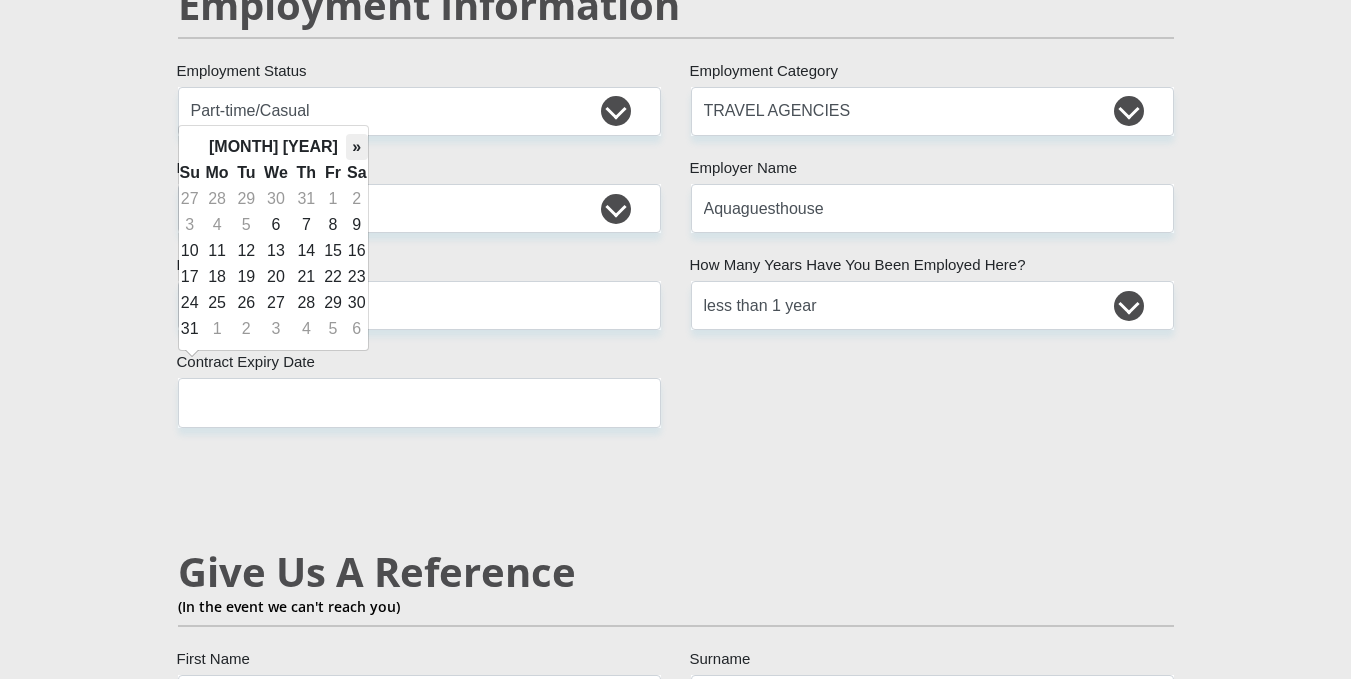 click on "»" at bounding box center [357, 147] 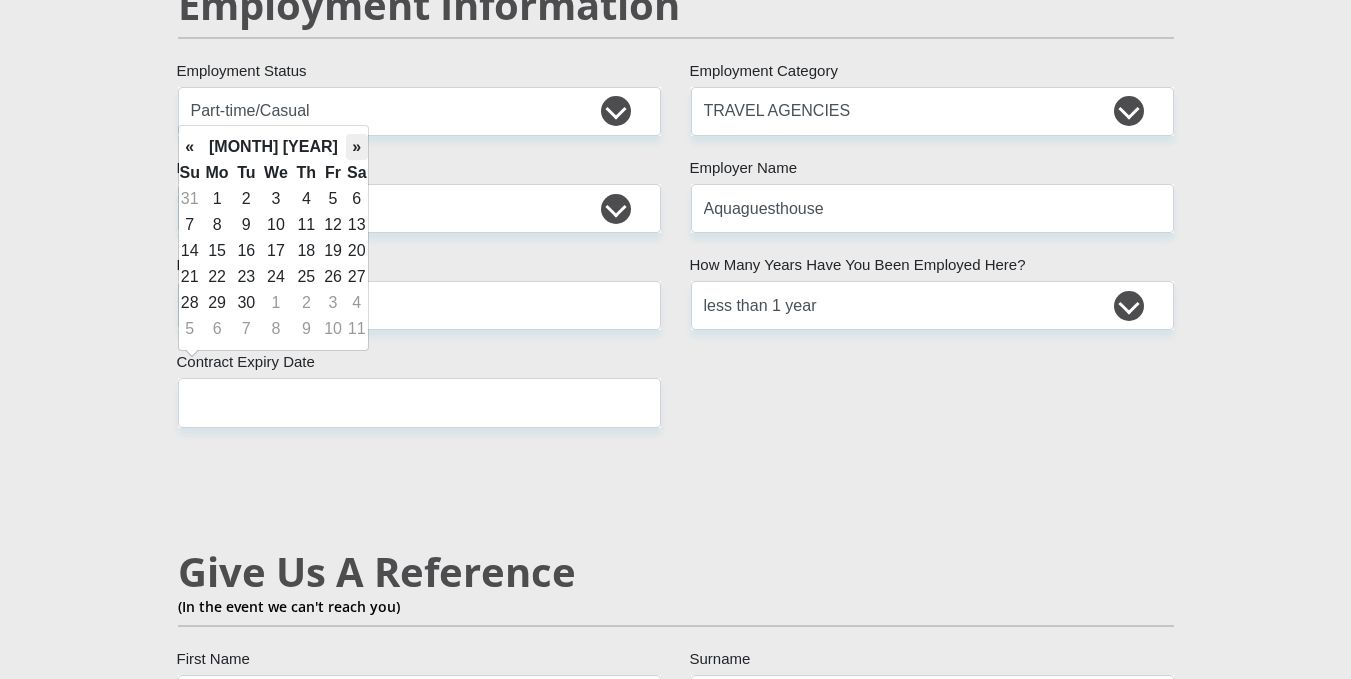 click on "»" at bounding box center (357, 147) 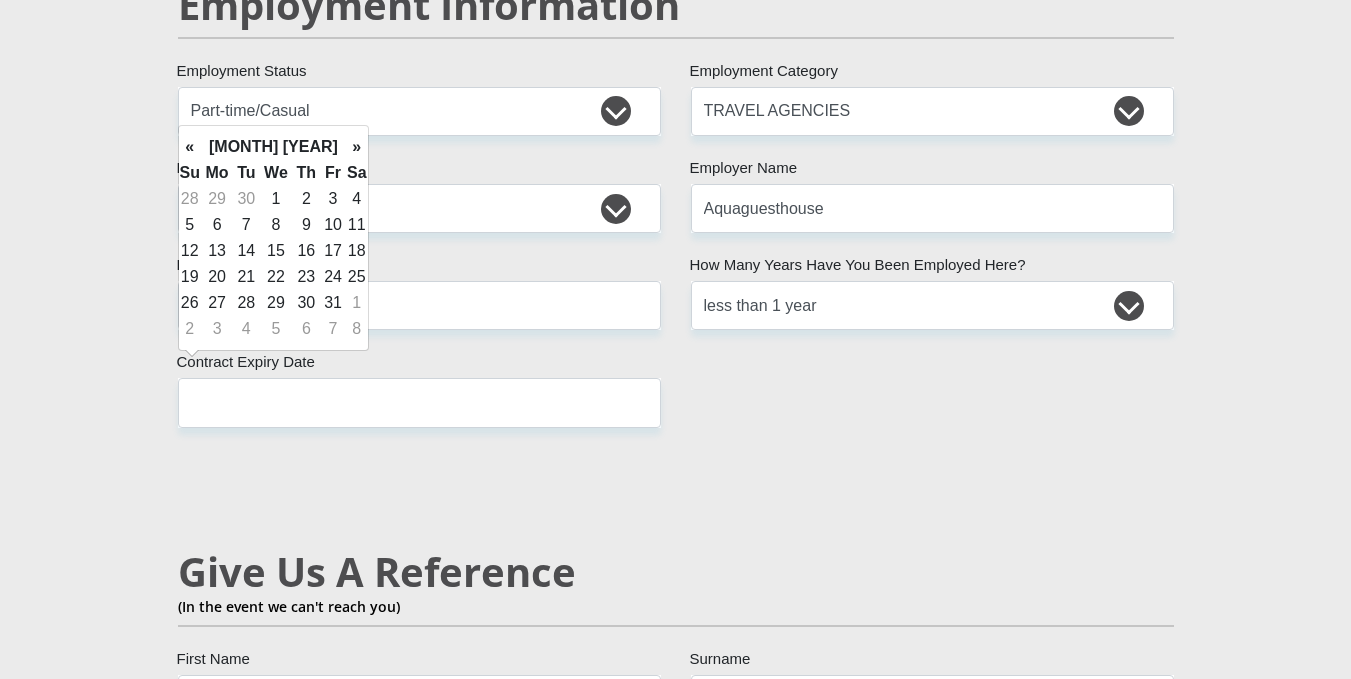 click on "»" at bounding box center (357, 147) 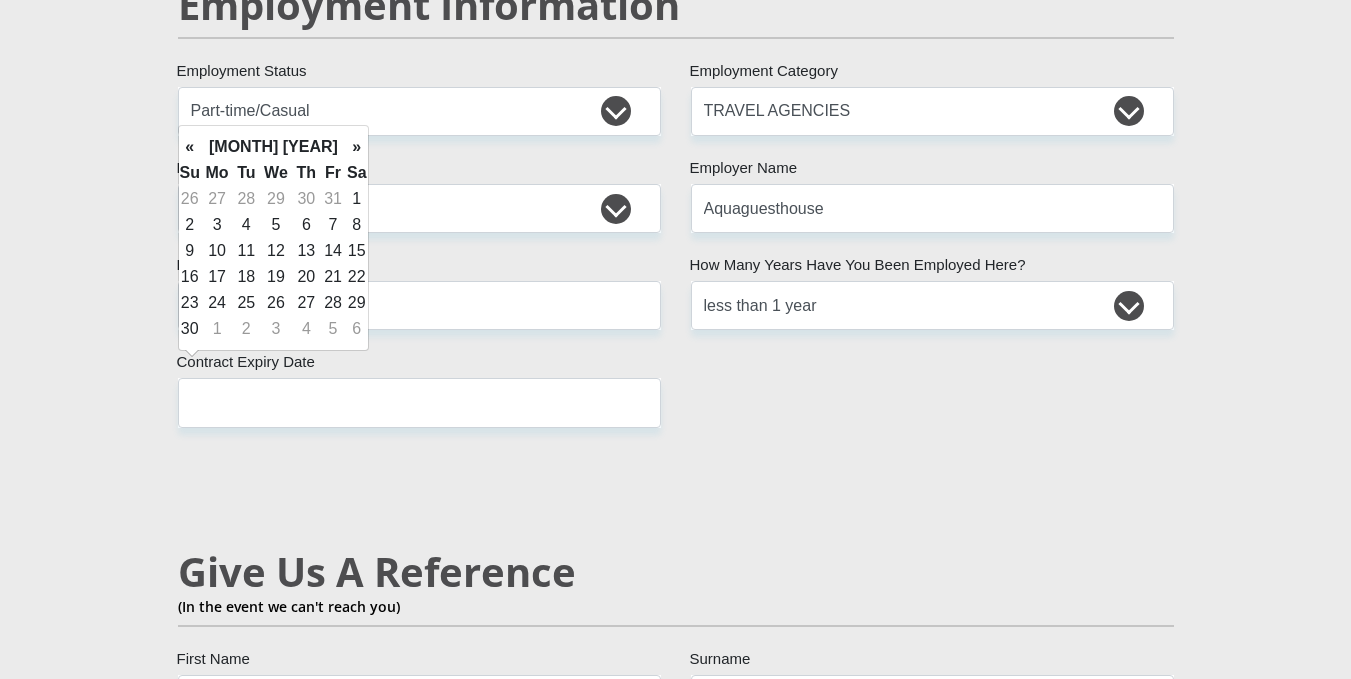 click on "»" at bounding box center [357, 147] 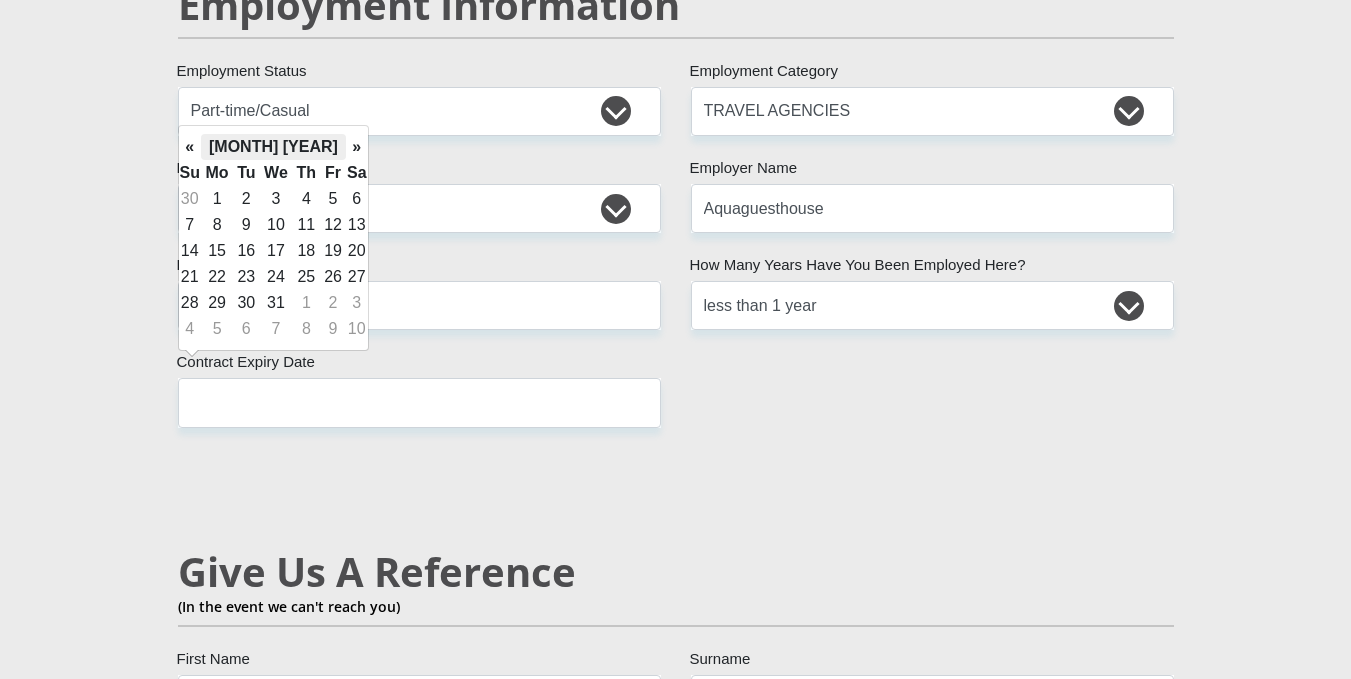 click on "December 2025" at bounding box center [273, 147] 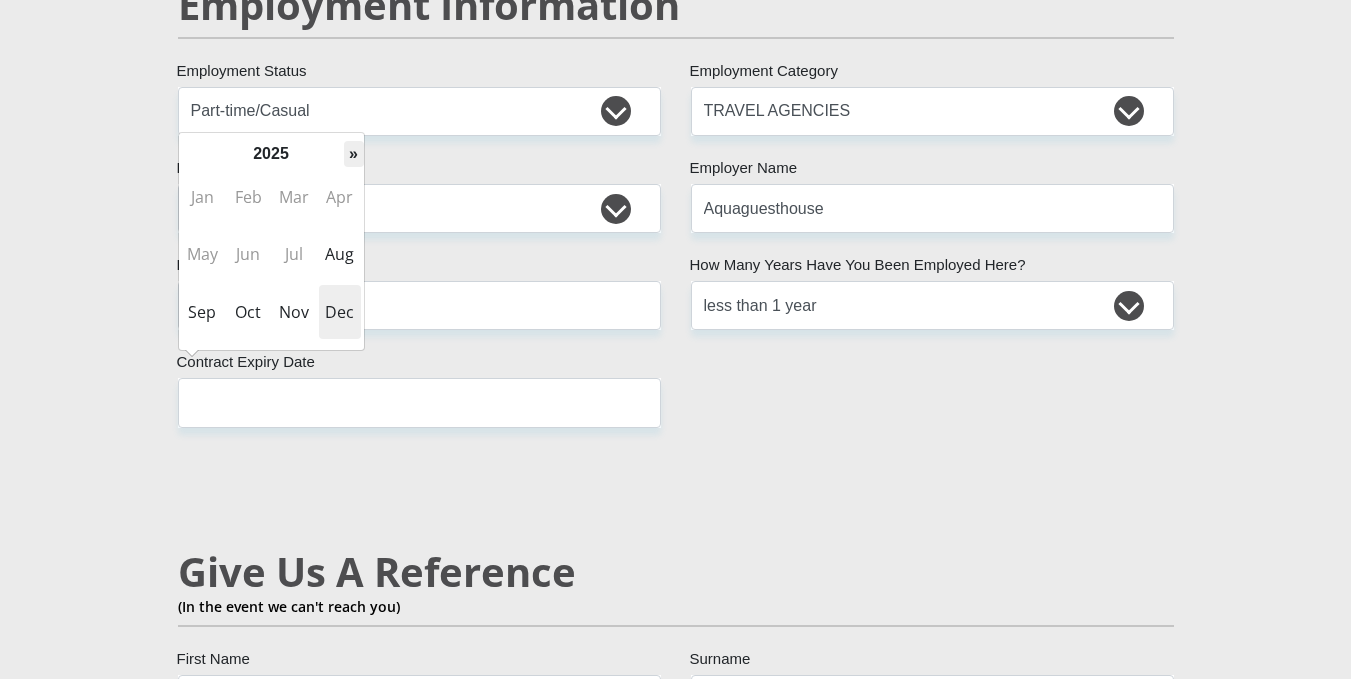 click on "»" at bounding box center (354, 154) 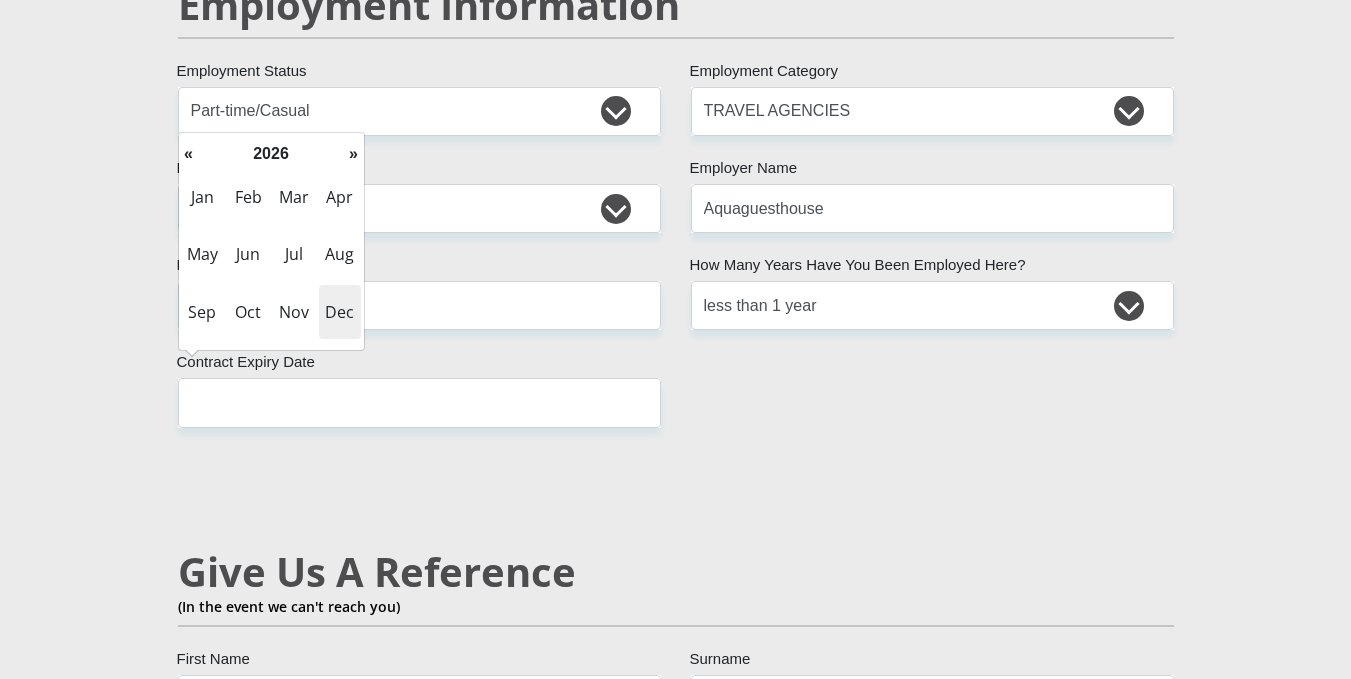 click on "Dec" at bounding box center [340, 312] 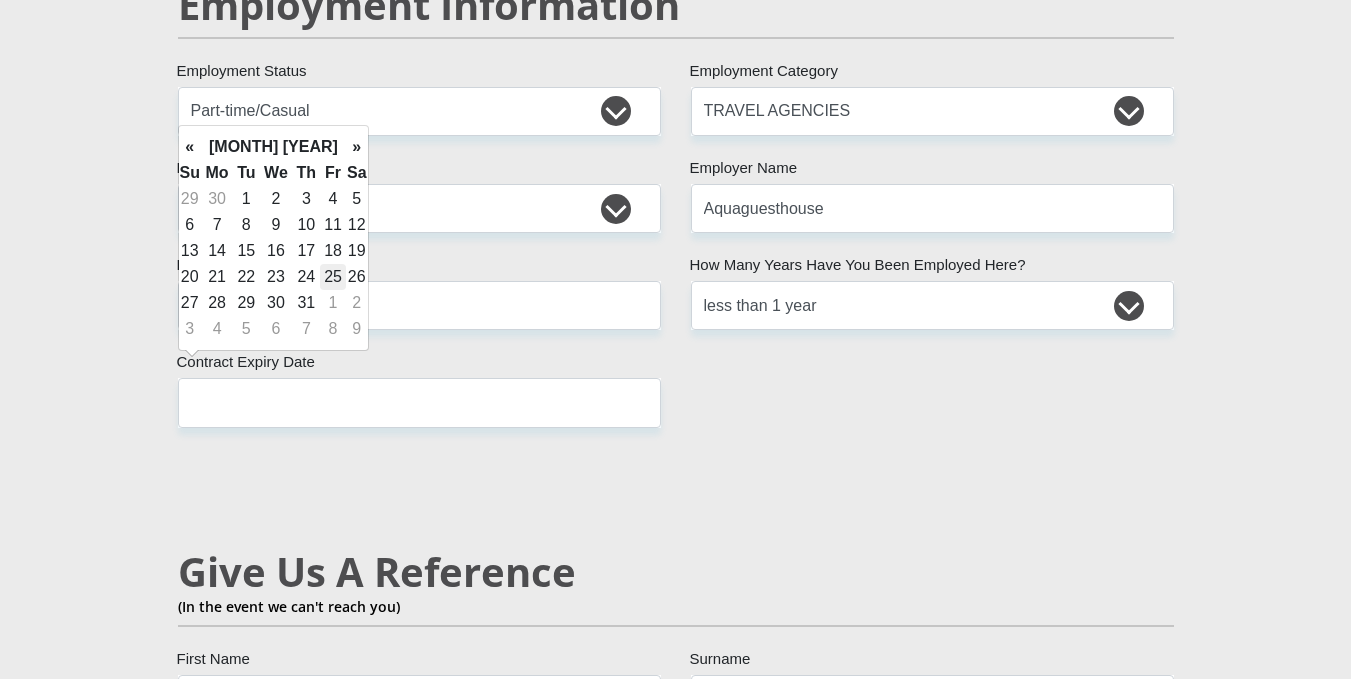 click on "25" at bounding box center [333, 277] 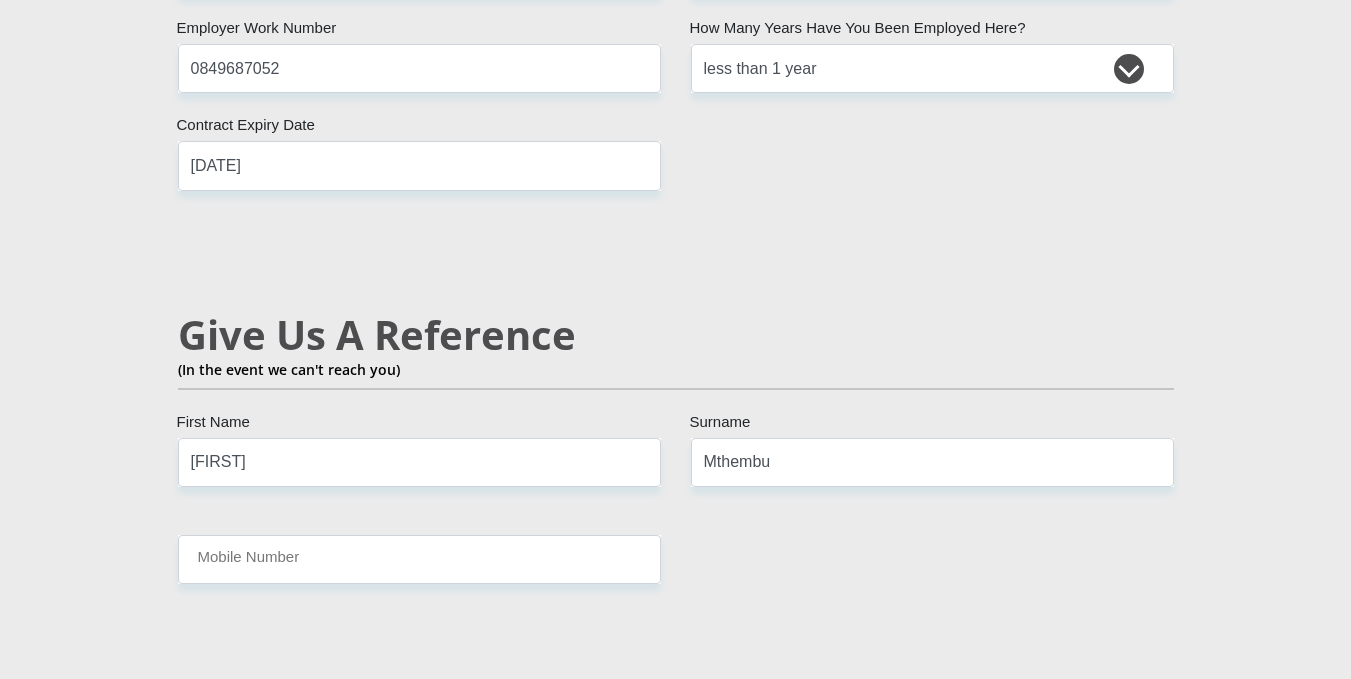 scroll, scrollTop: 3400, scrollLeft: 0, axis: vertical 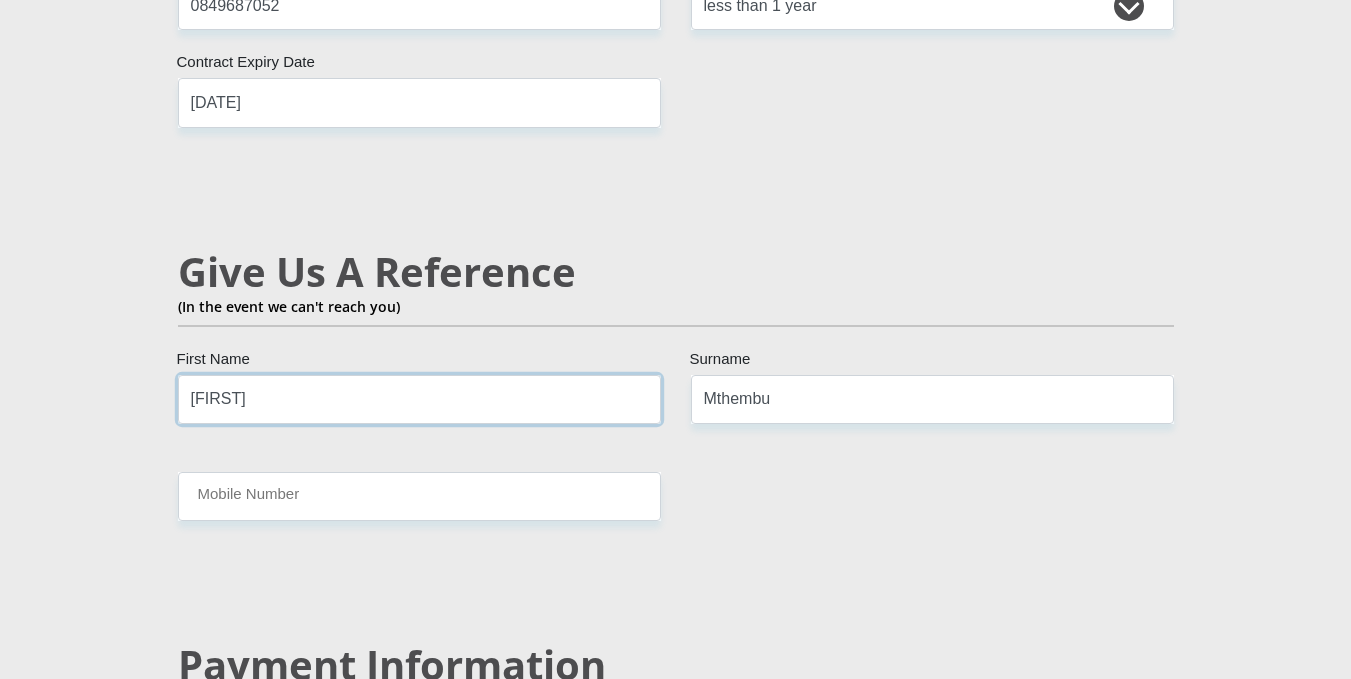 click on "[LAST]" at bounding box center [419, 399] 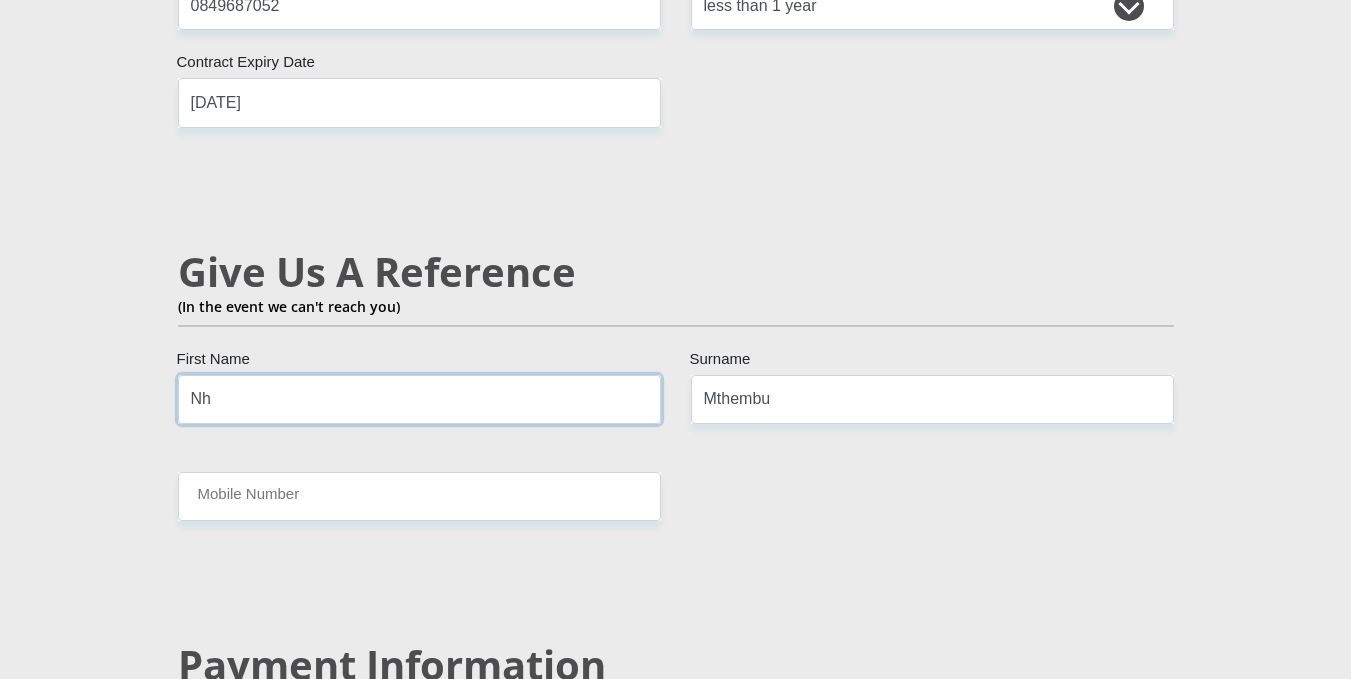 type on "N" 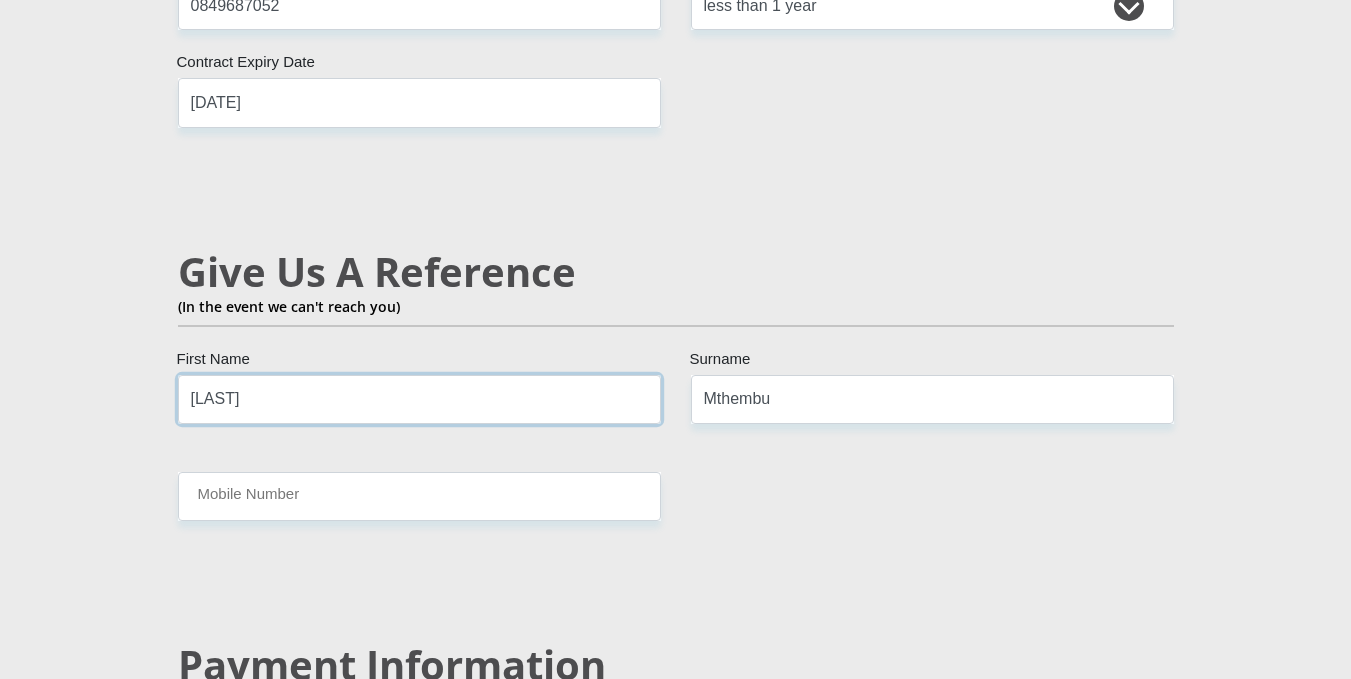 type on "[LAST]" 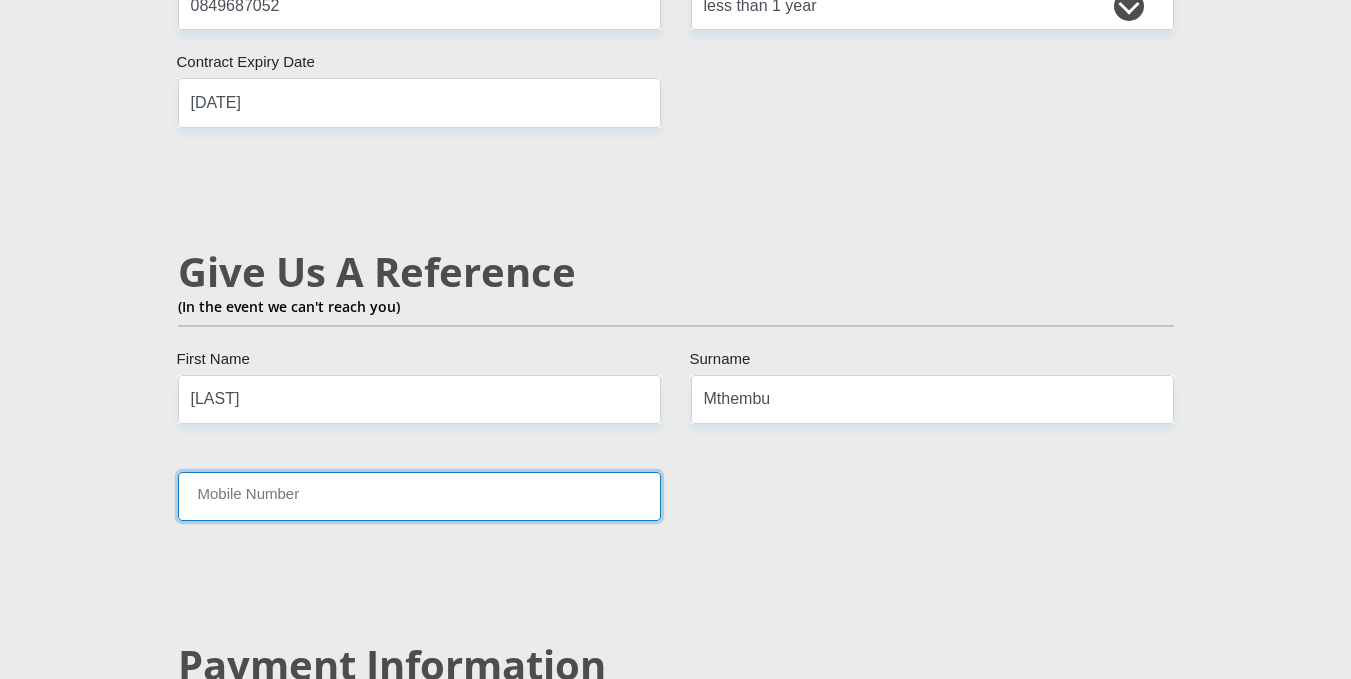 click on "Mobile Number" at bounding box center [419, 496] 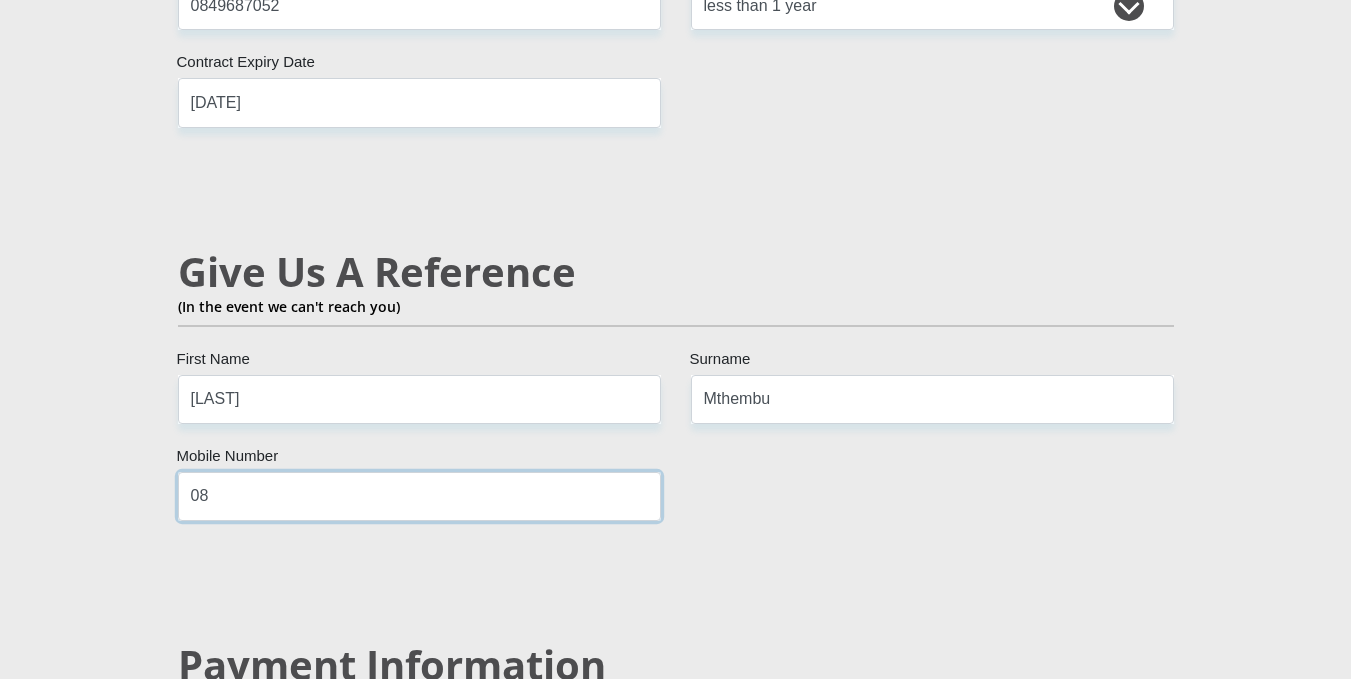 type on "0" 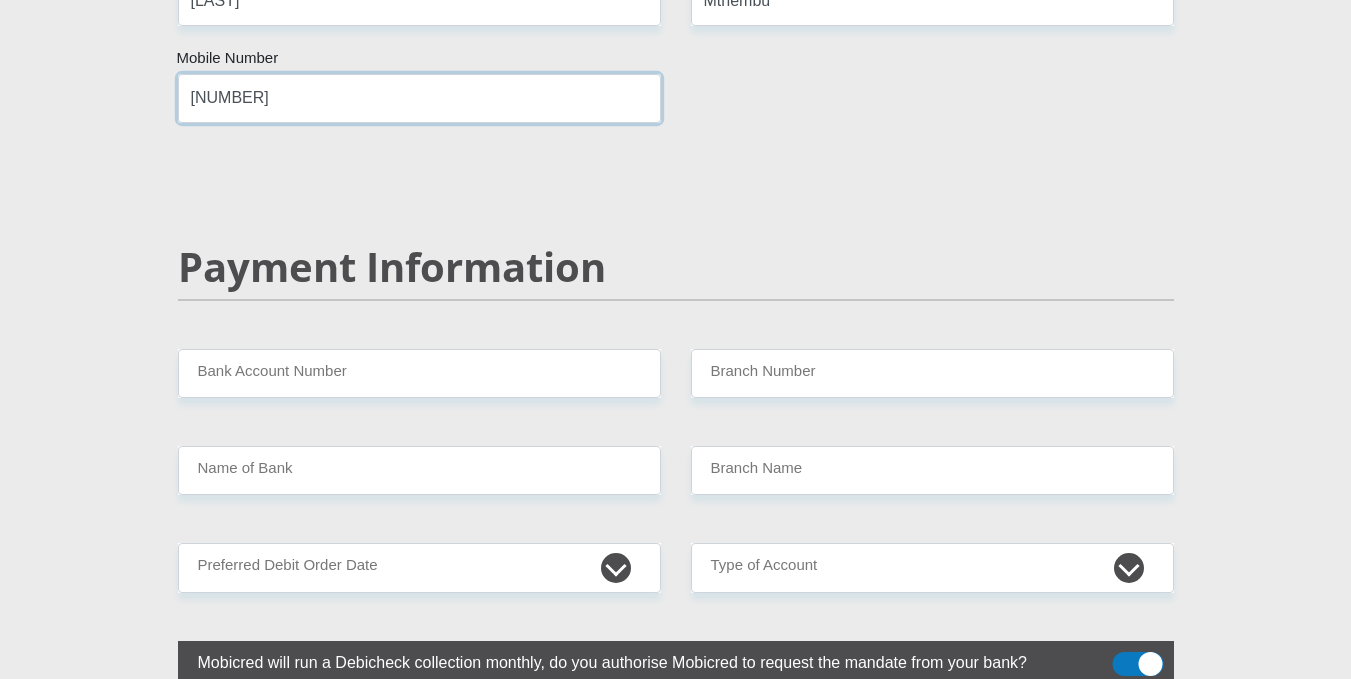 scroll, scrollTop: 3800, scrollLeft: 0, axis: vertical 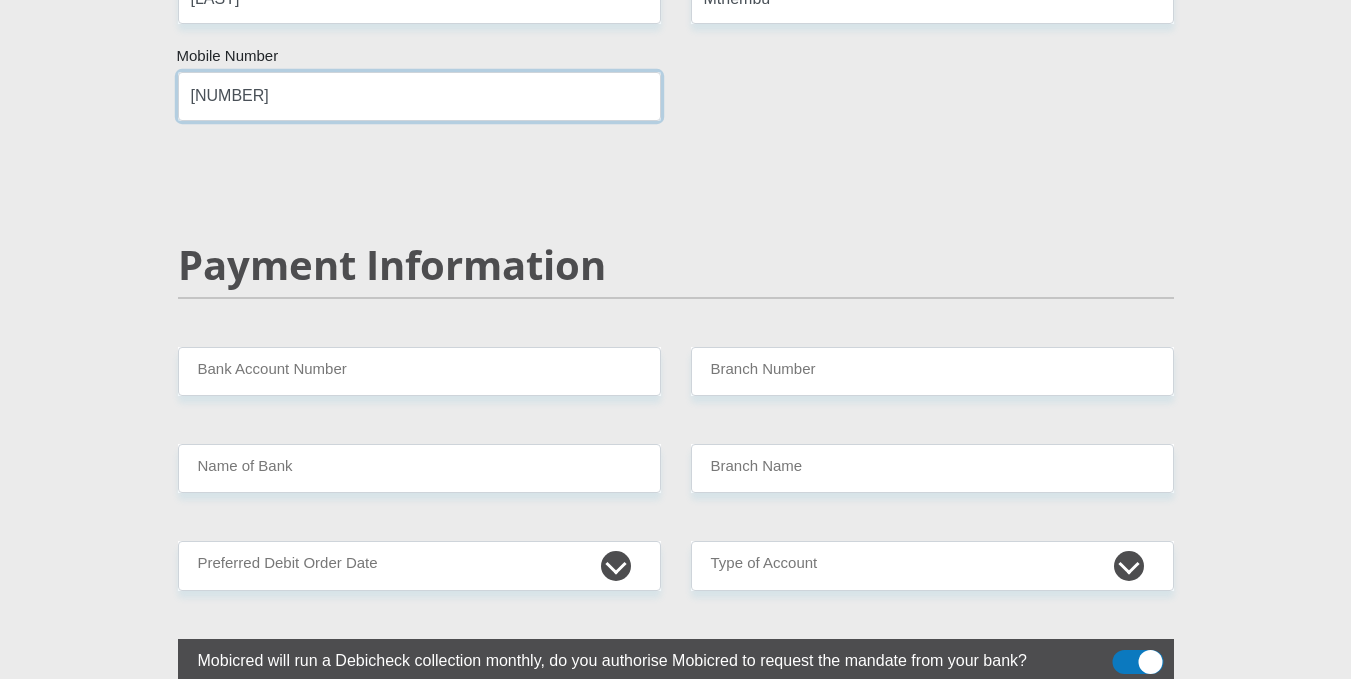 type on "0720534196" 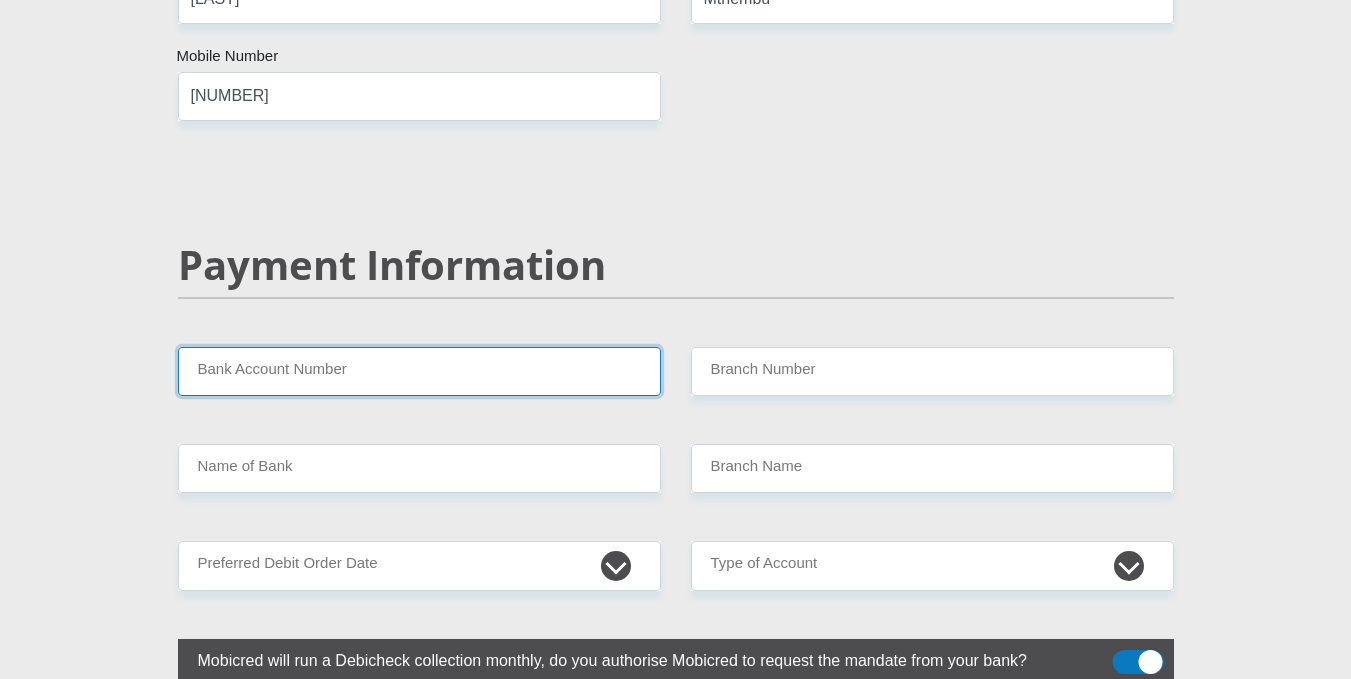 click on "Bank Account Number" at bounding box center [419, 371] 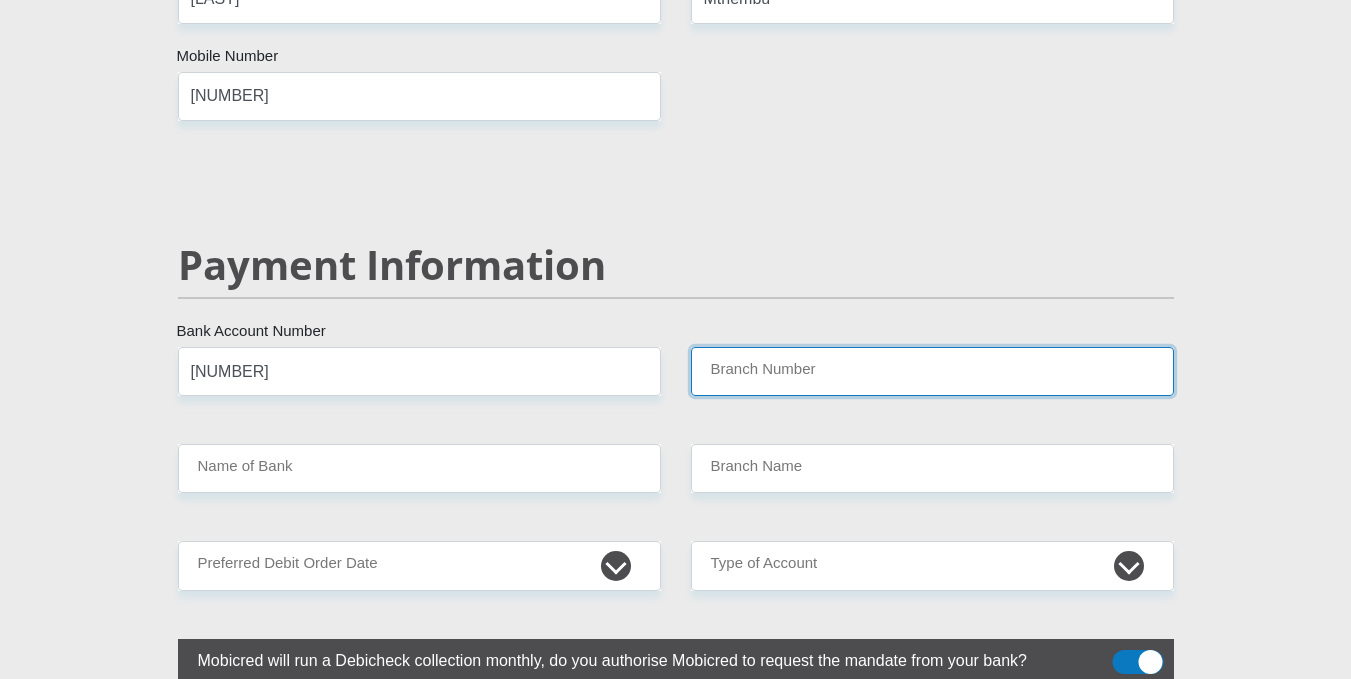 click on "Branch Number" at bounding box center (932, 371) 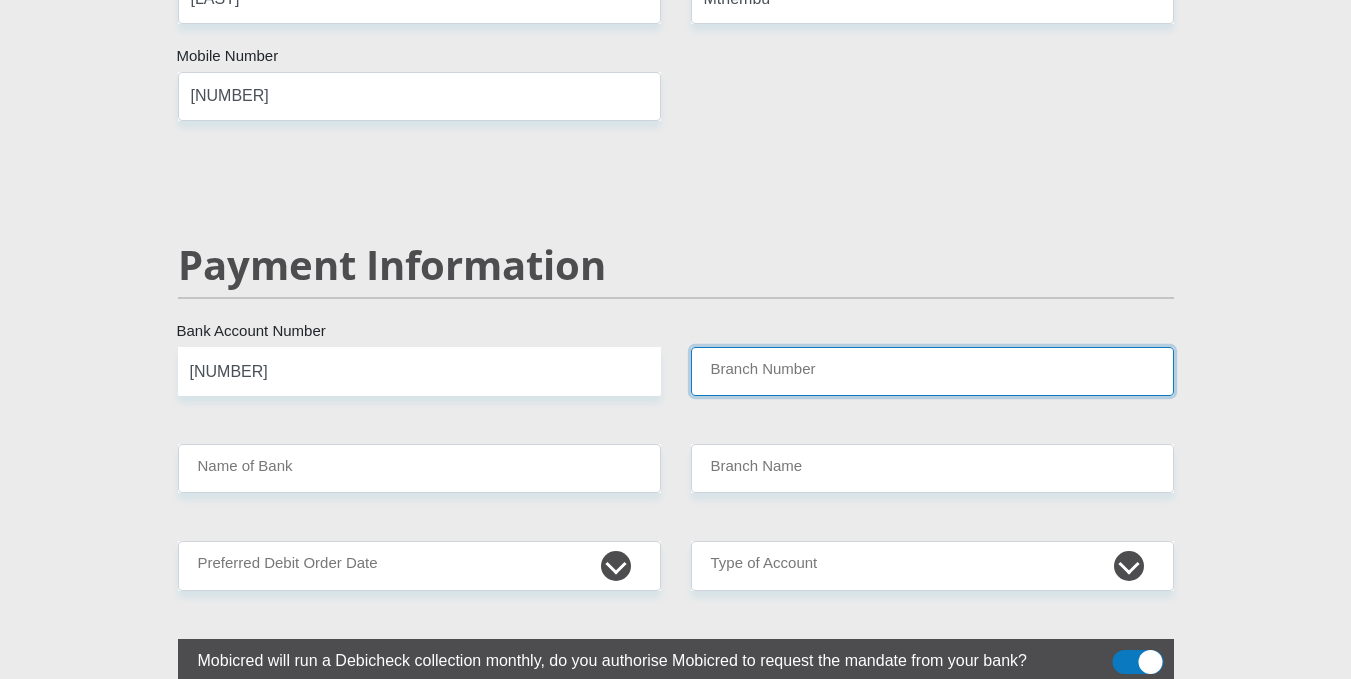 type on "470010" 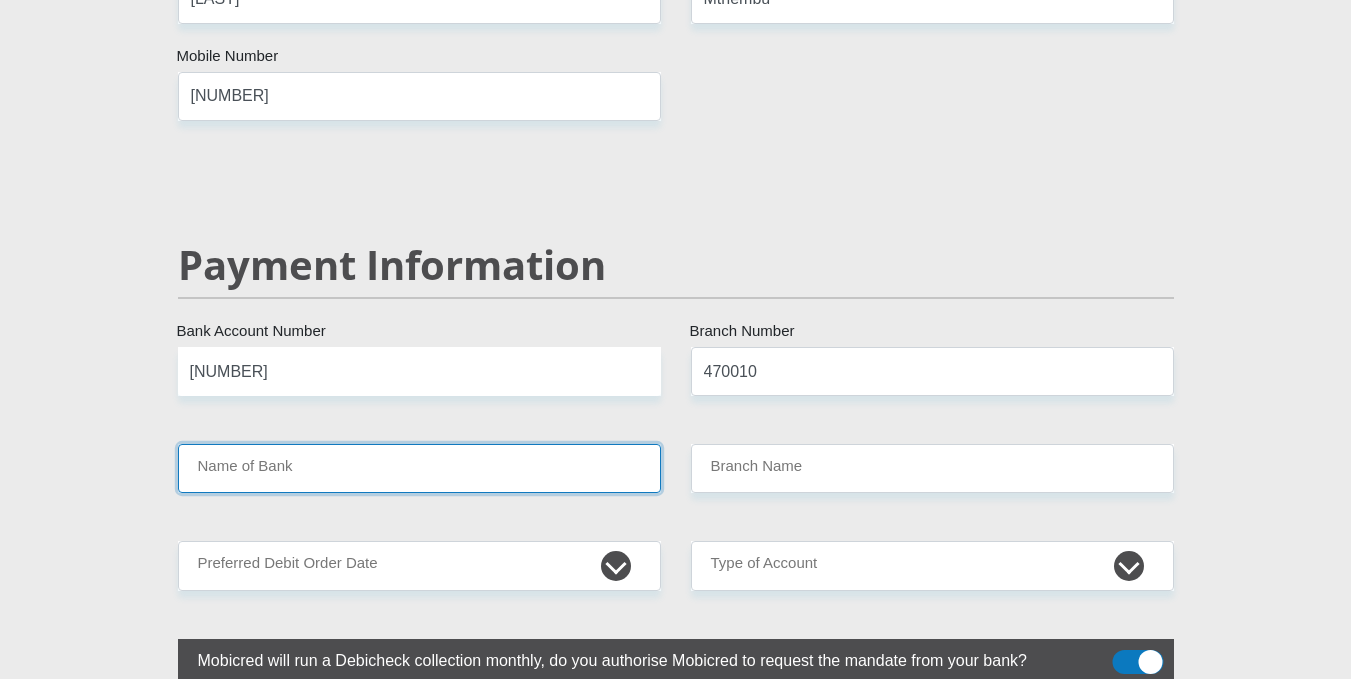 click on "Name of Bank" at bounding box center [419, 468] 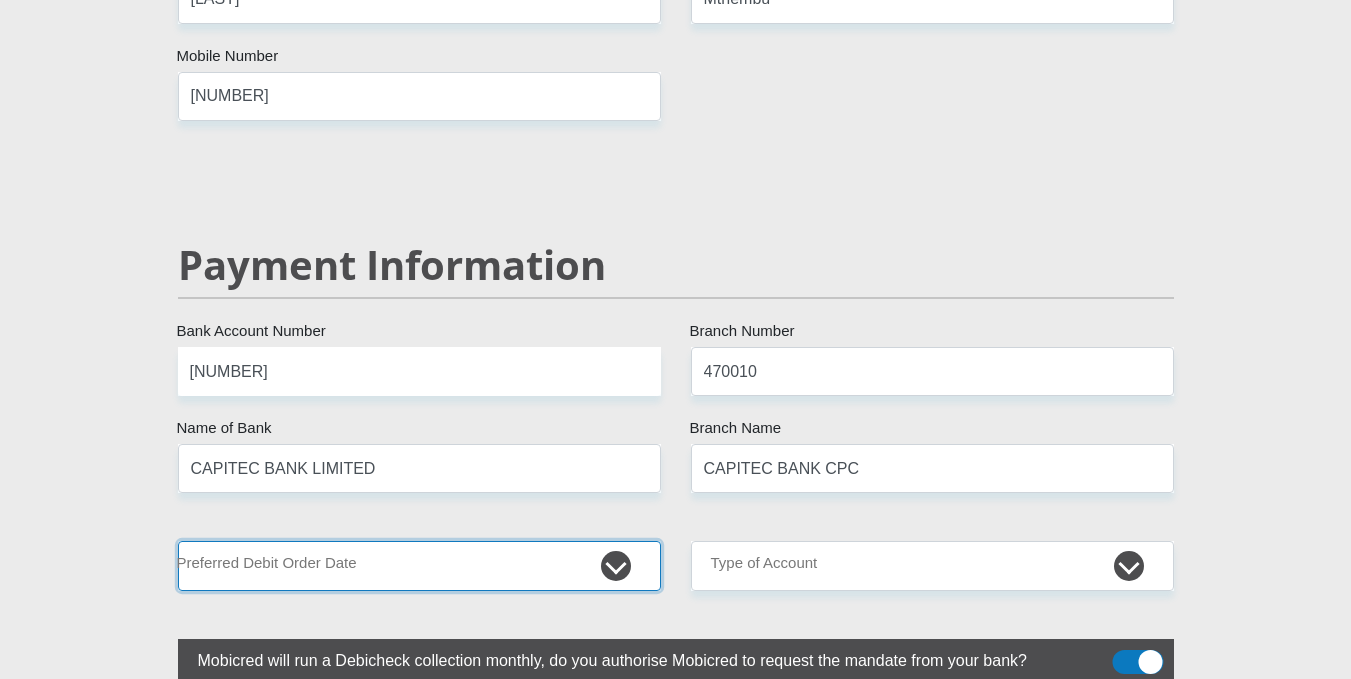 click on "1st
2nd
3rd
4th
5th
7th
18th
19th
20th
21st
22nd
23rd
24th
25th
26th
27th
28th
29th
30th" at bounding box center [419, 565] 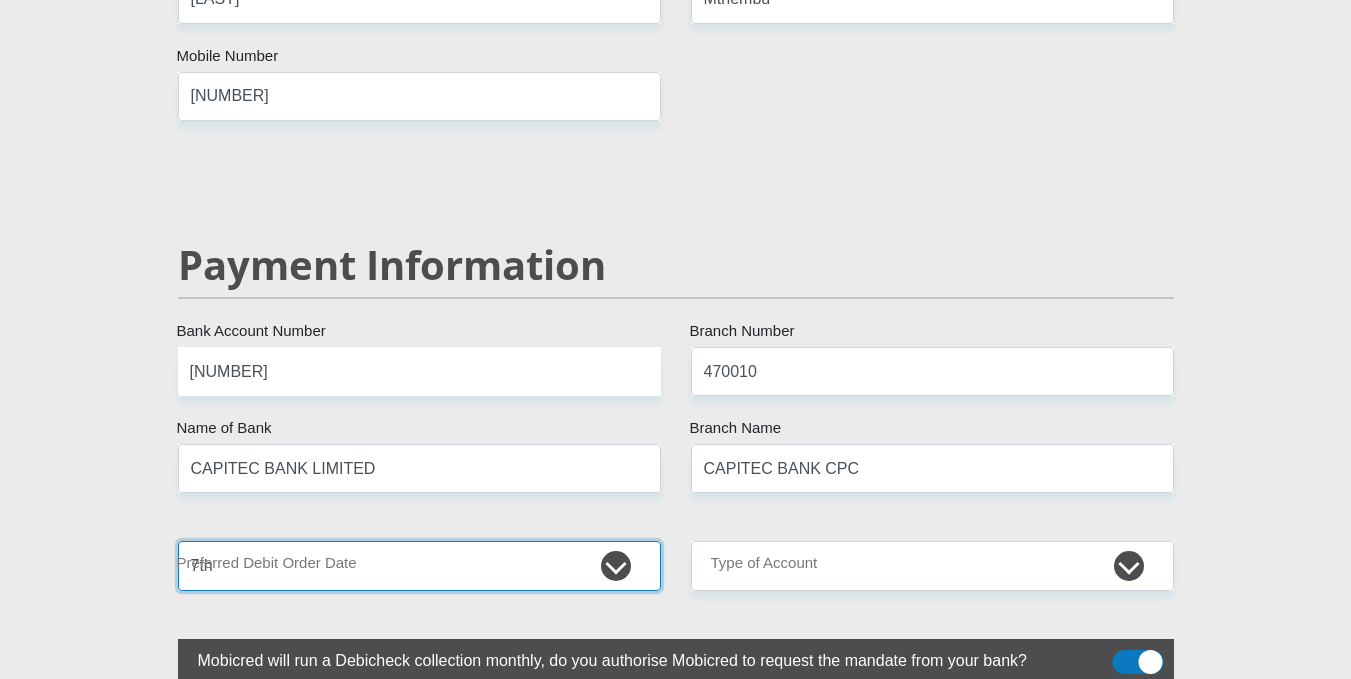 click on "1st
2nd
3rd
4th
5th
7th
18th
19th
20th
21st
22nd
23rd
24th
25th
26th
27th
28th
29th
30th" at bounding box center [419, 565] 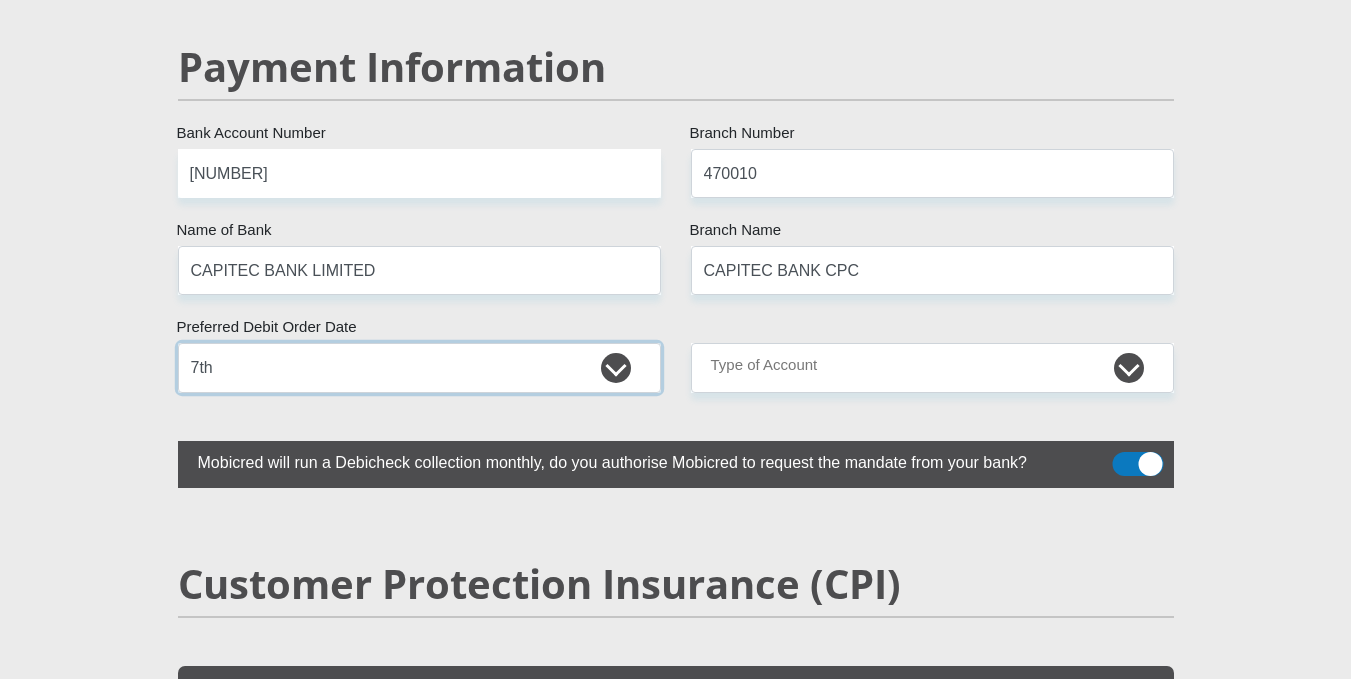 scroll, scrollTop: 4000, scrollLeft: 0, axis: vertical 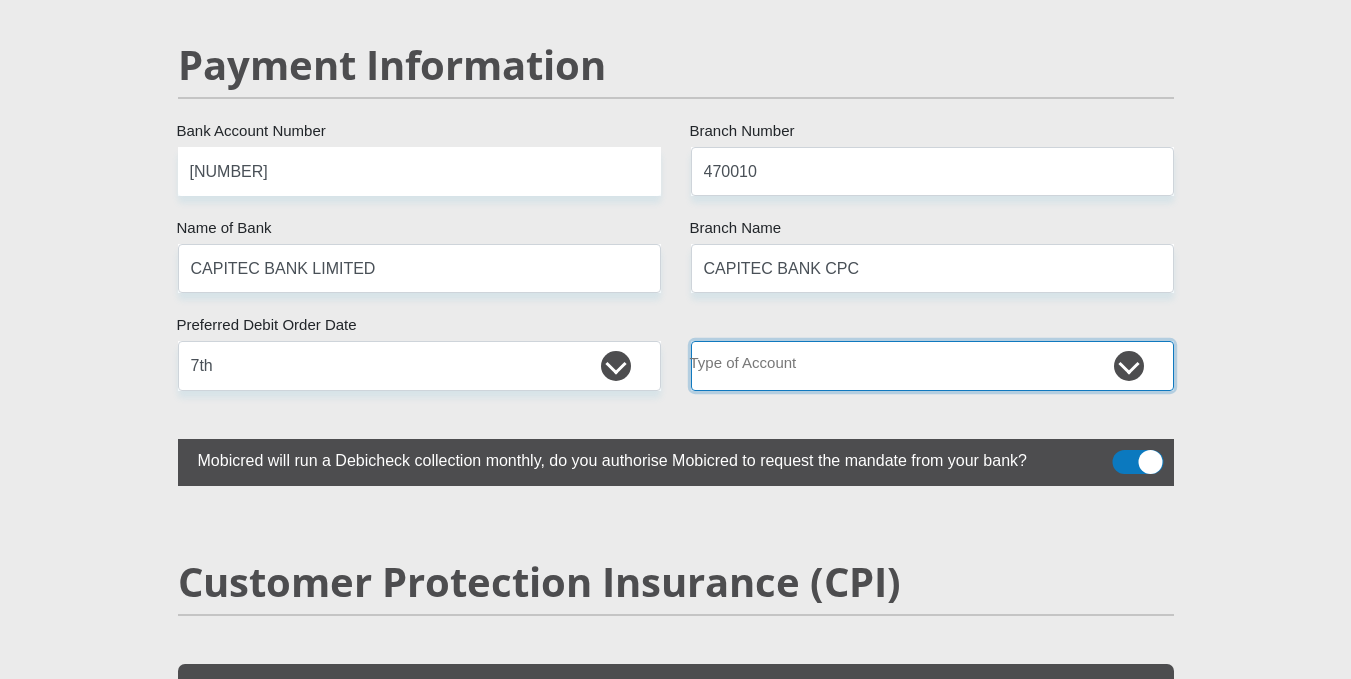 click on "Cheque
Savings" at bounding box center (932, 365) 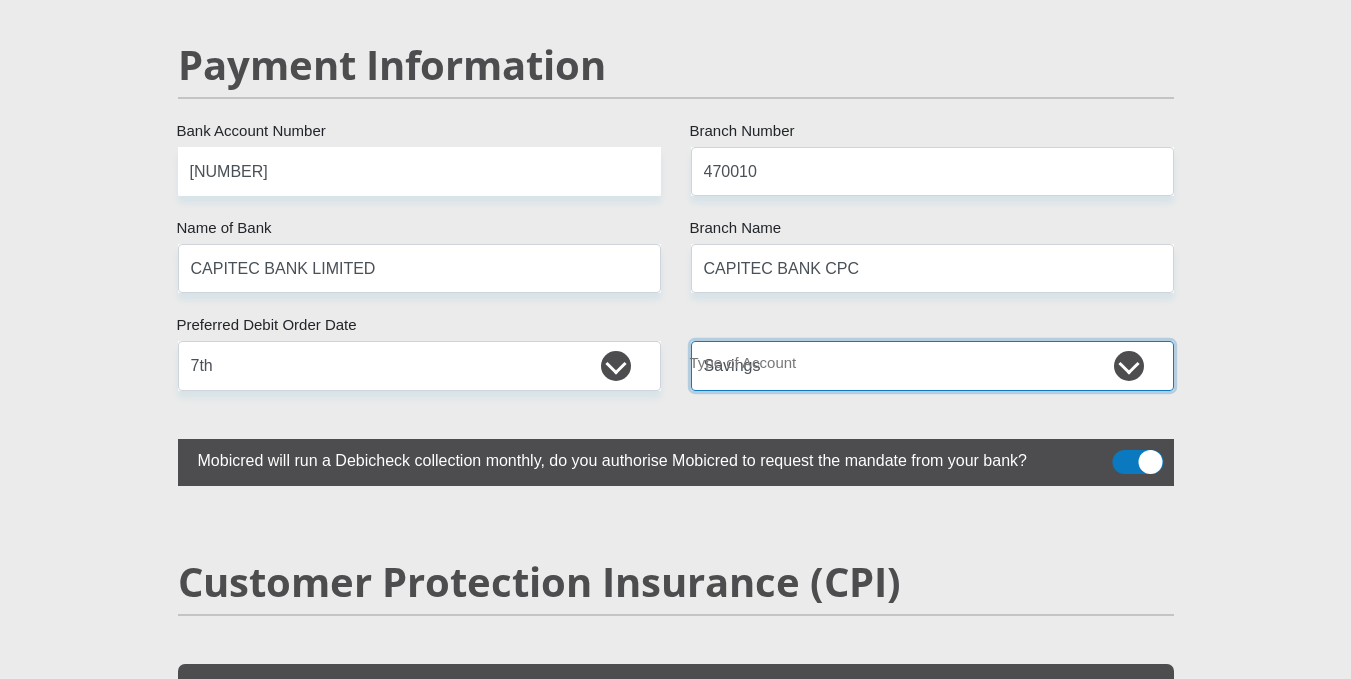 click on "Cheque
Savings" at bounding box center (932, 365) 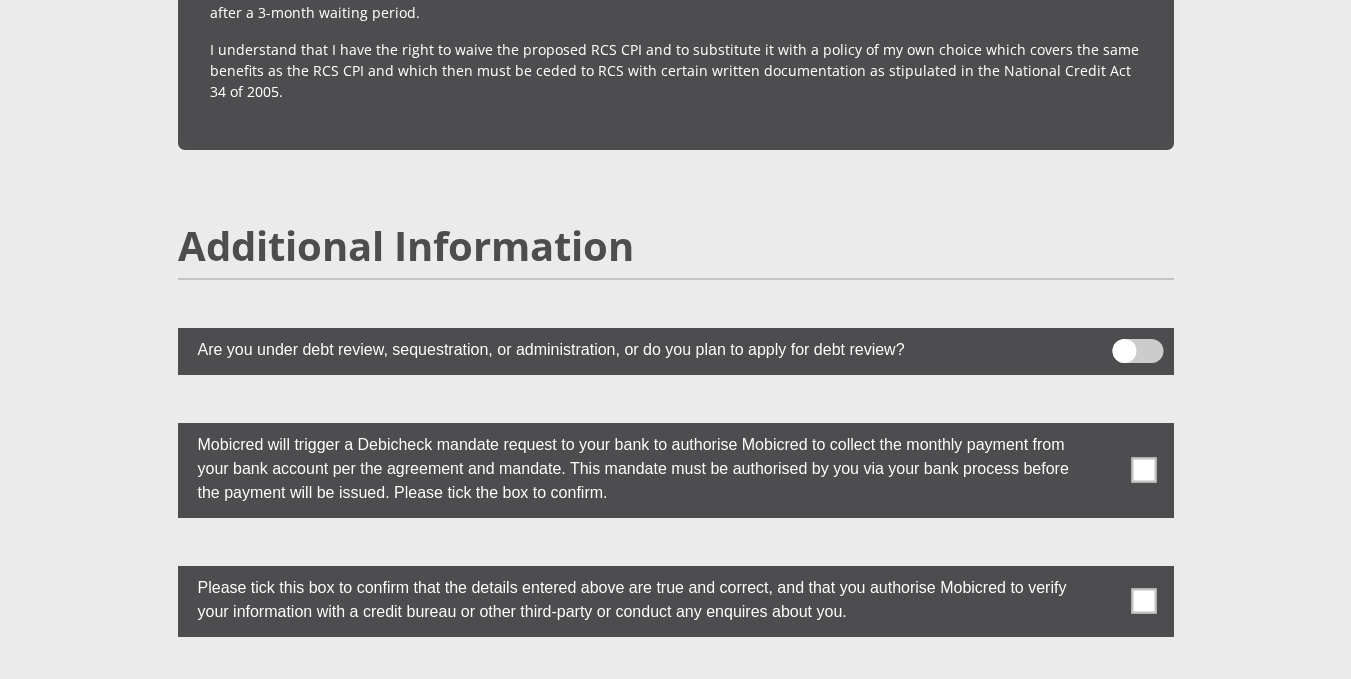 scroll, scrollTop: 5500, scrollLeft: 0, axis: vertical 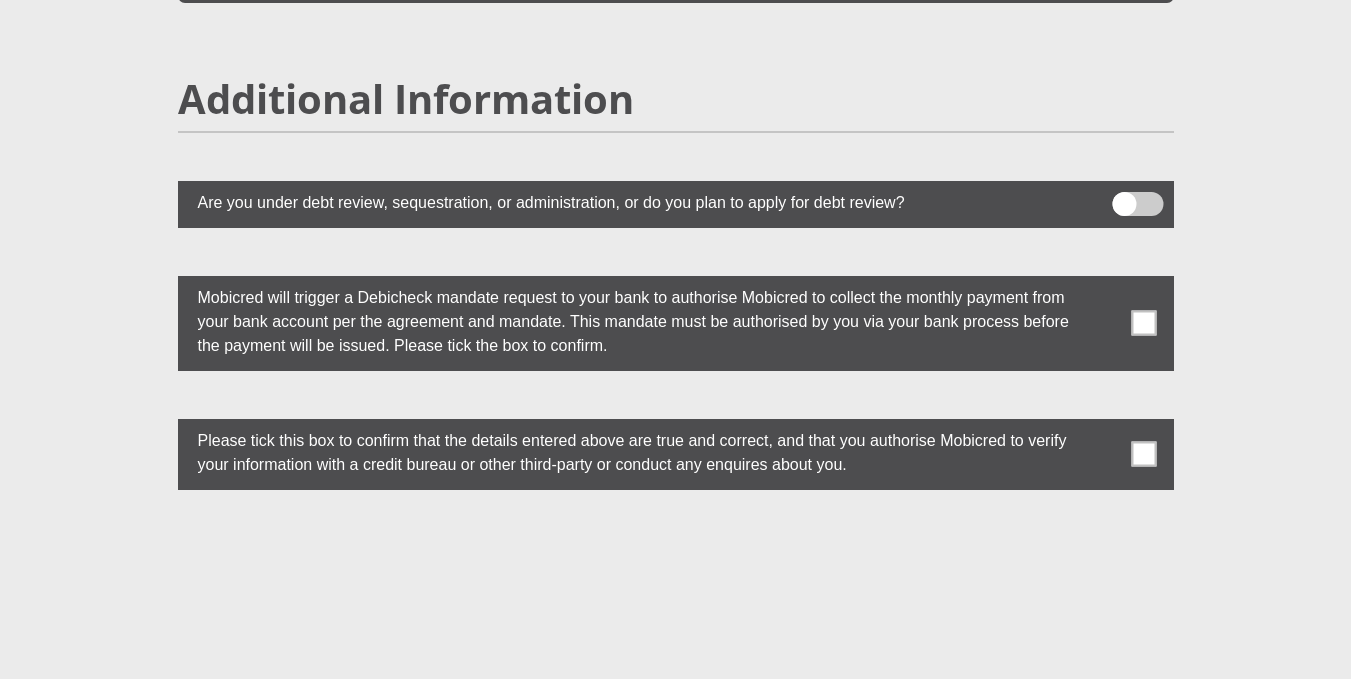 click at bounding box center (1143, 323) 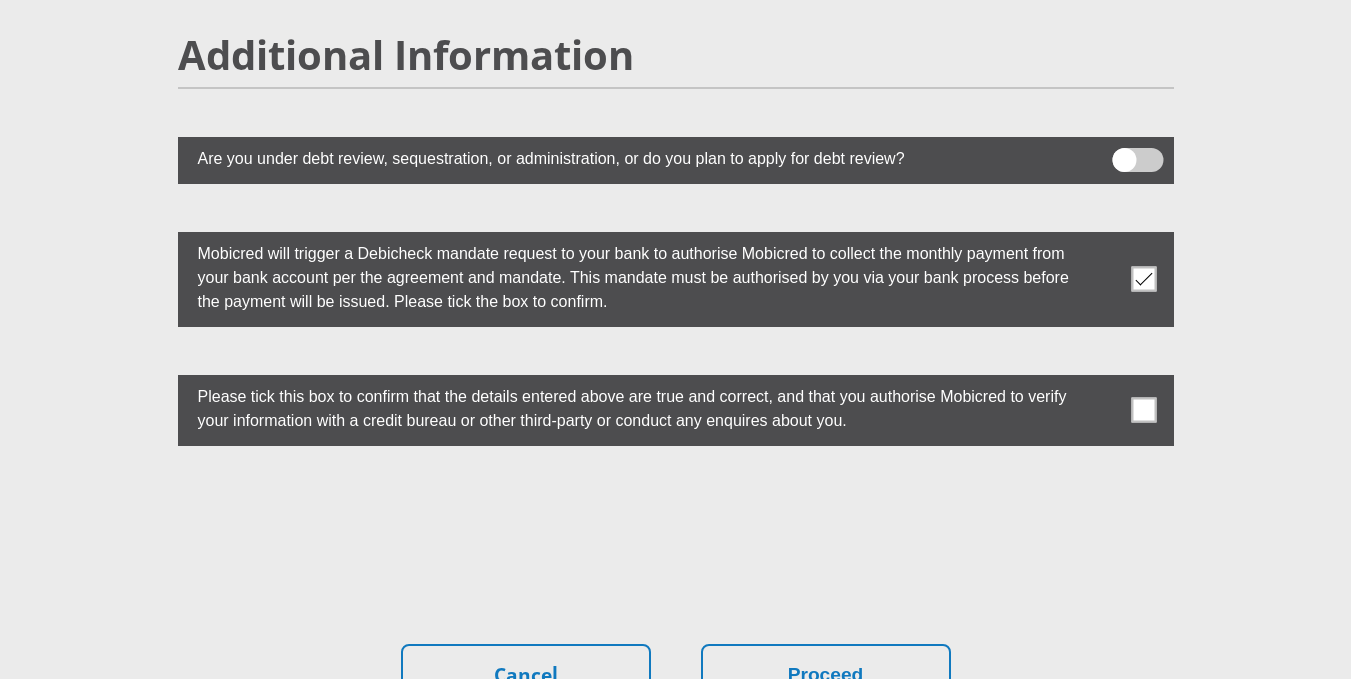 scroll, scrollTop: 5500, scrollLeft: 0, axis: vertical 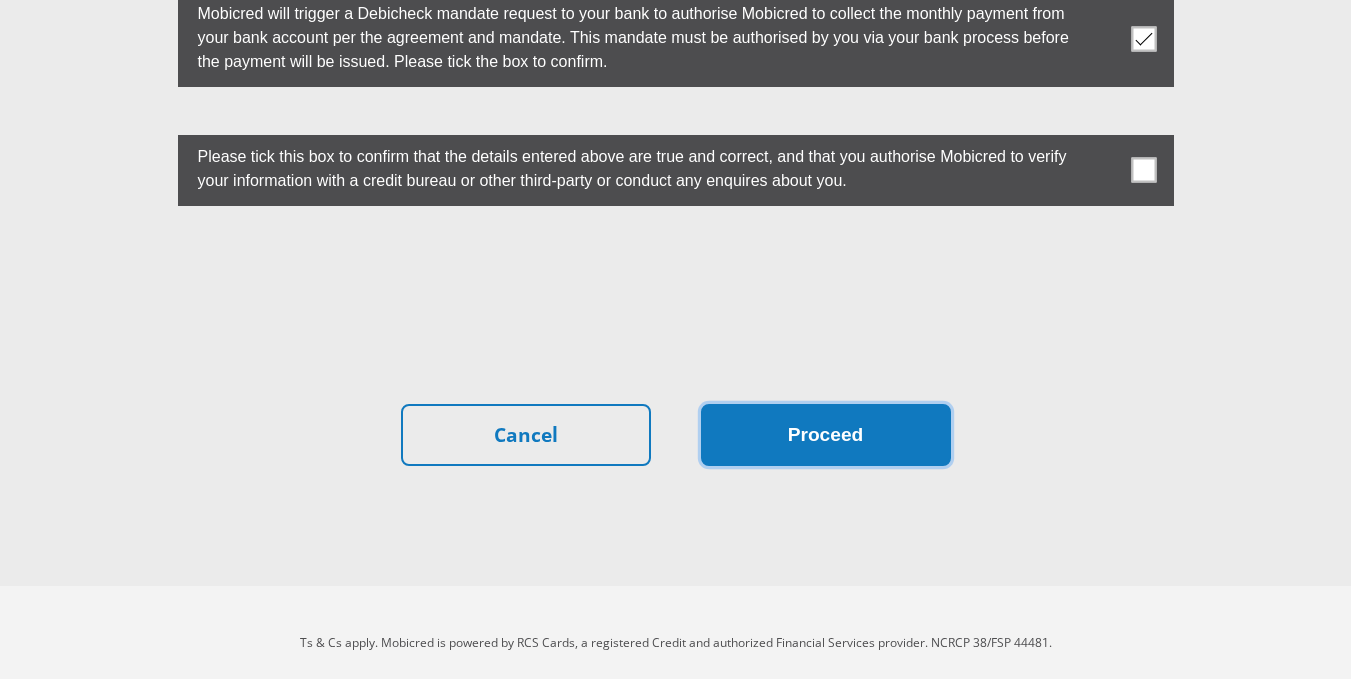 click on "Proceed" at bounding box center [826, 435] 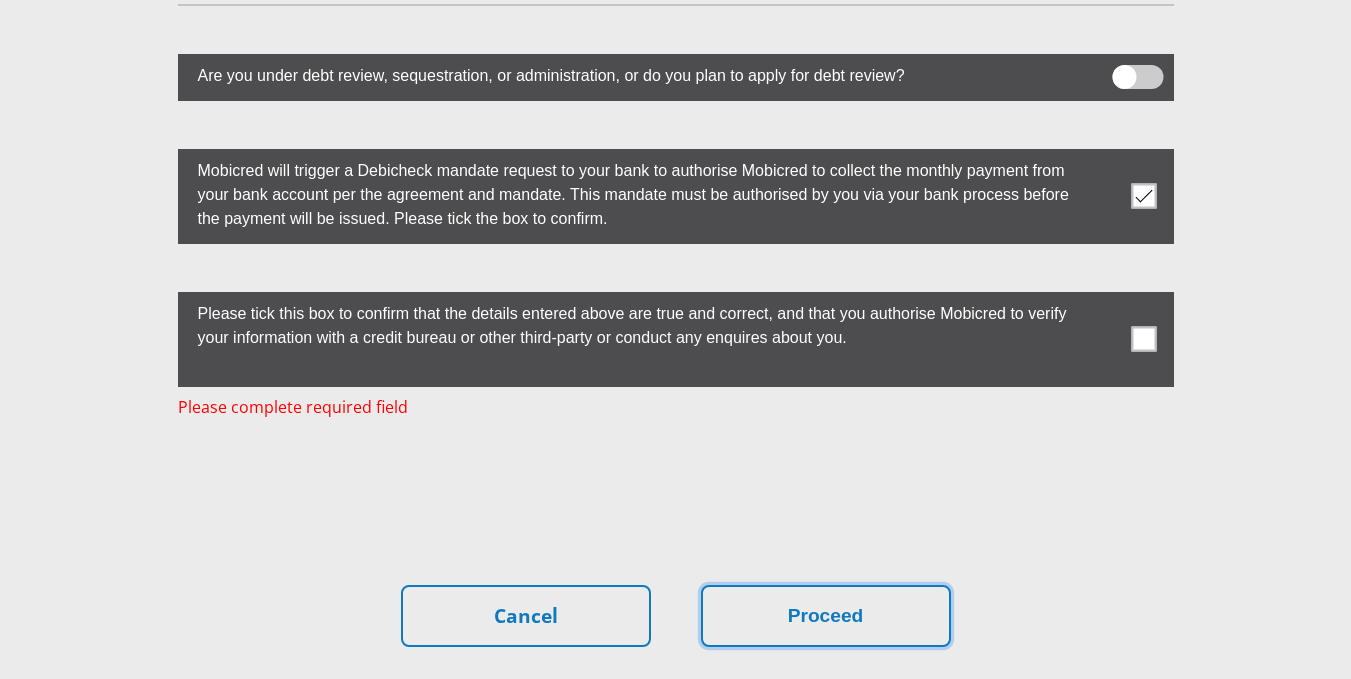 scroll, scrollTop: 5763, scrollLeft: 0, axis: vertical 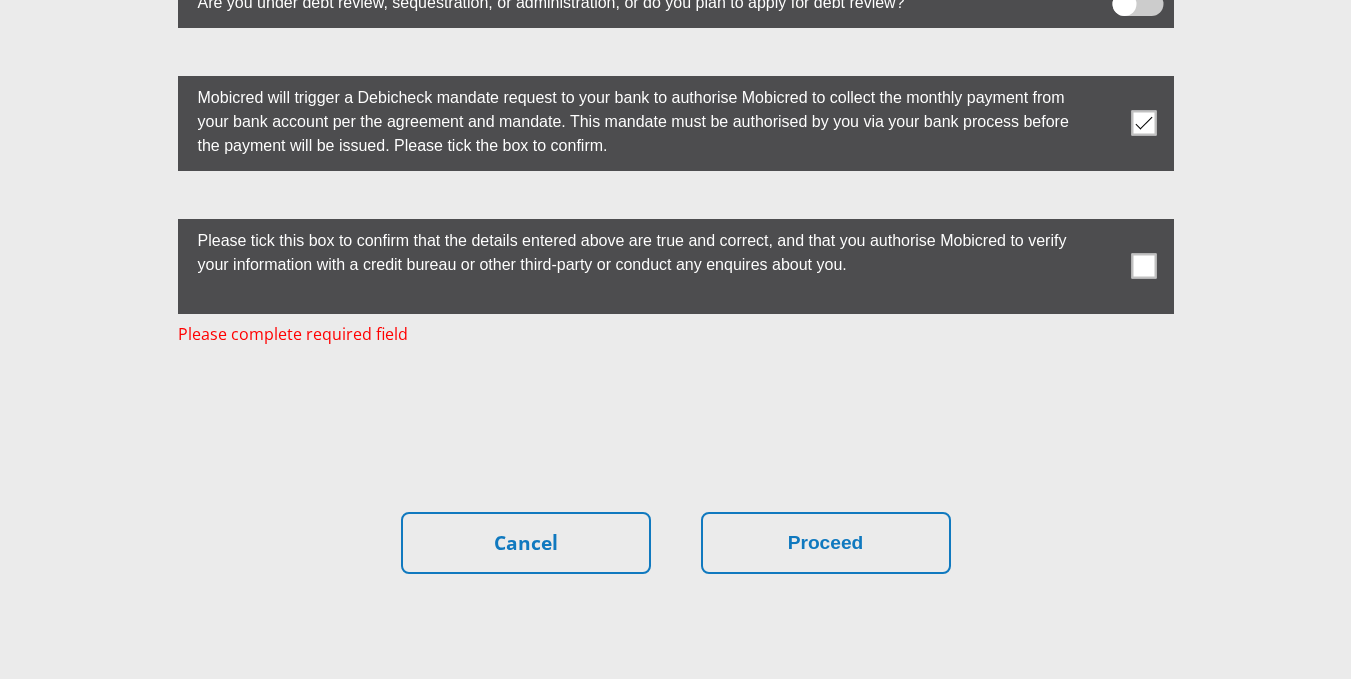 click at bounding box center (1143, 266) 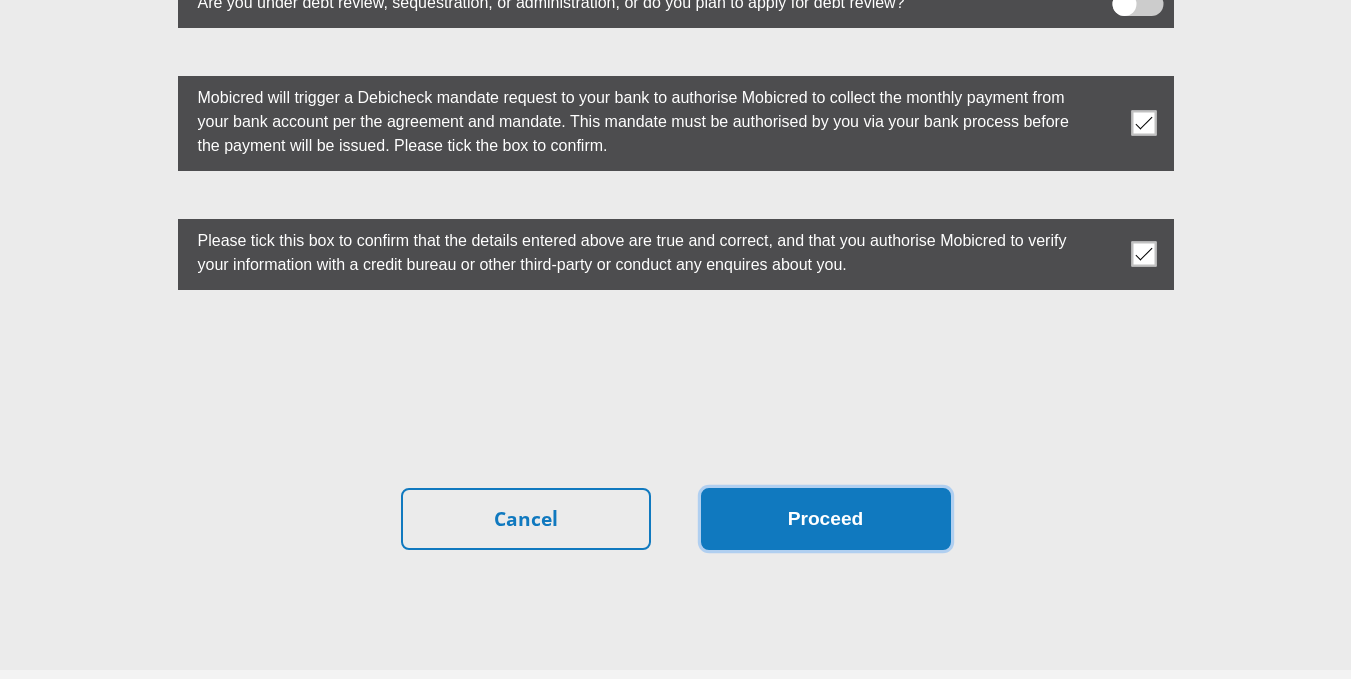 click on "Proceed" at bounding box center (826, 519) 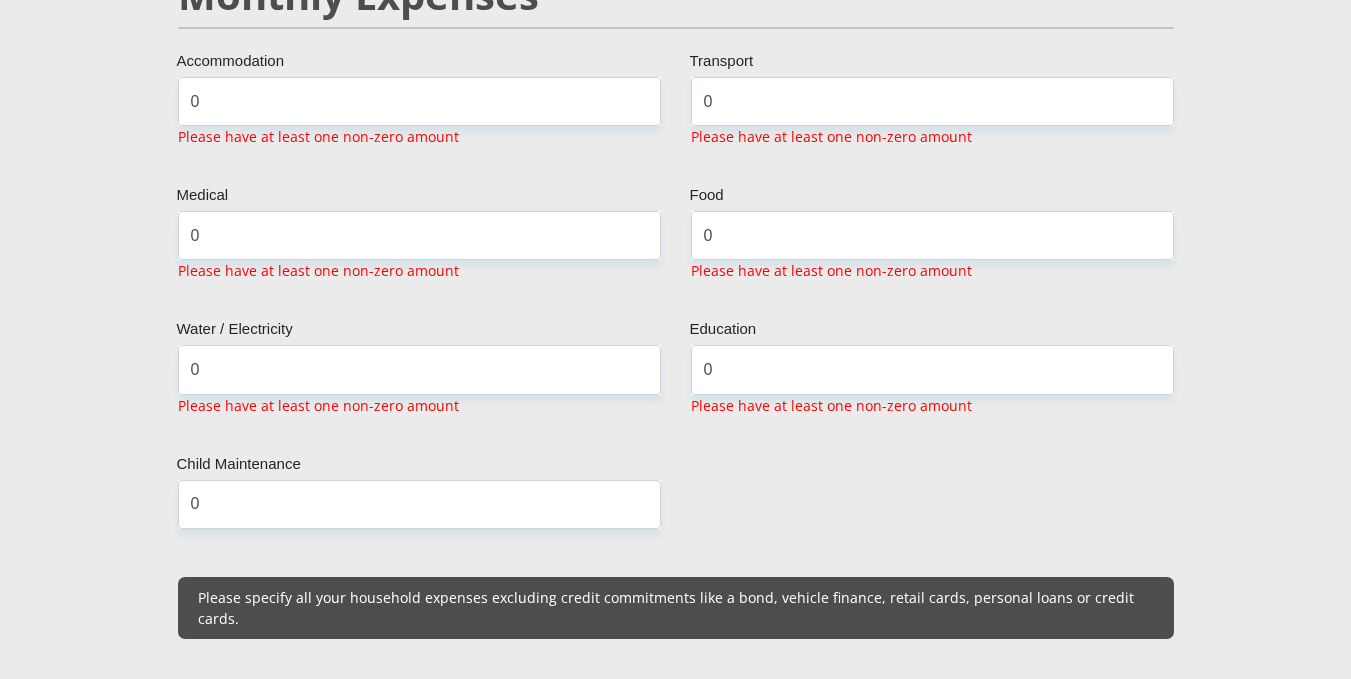 scroll, scrollTop: 2459, scrollLeft: 0, axis: vertical 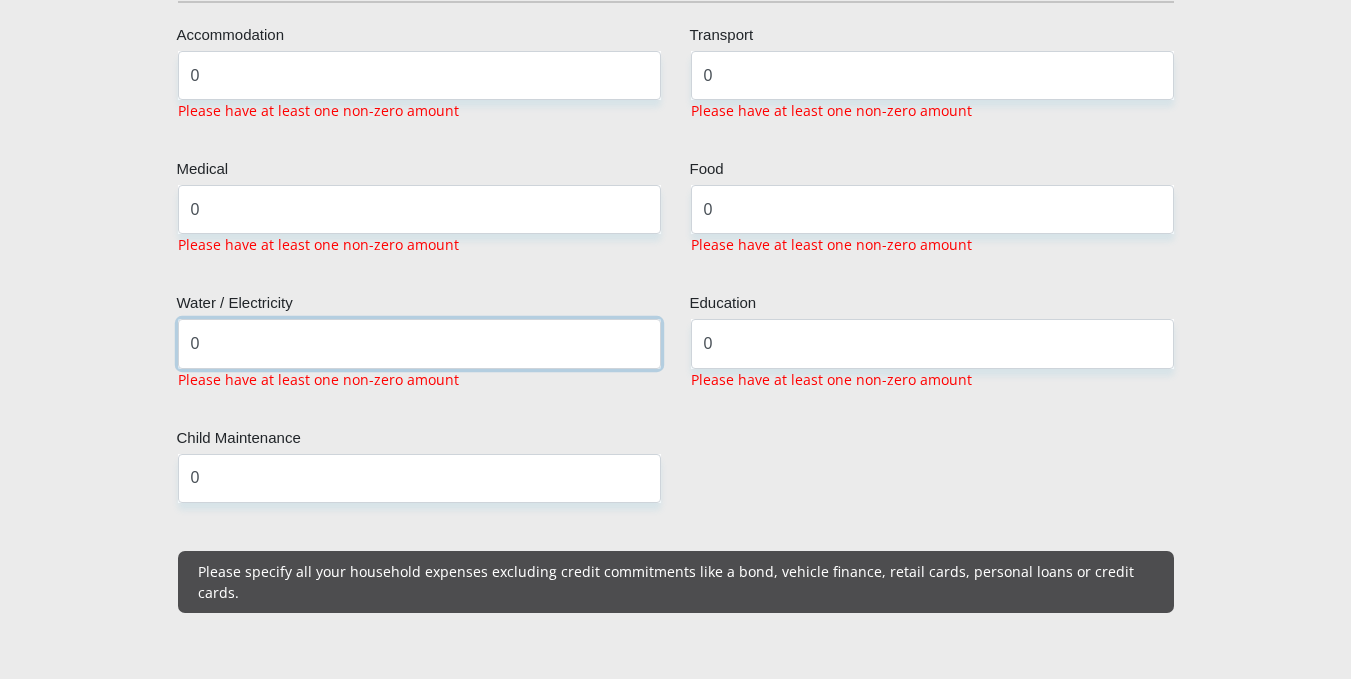 click on "0" at bounding box center (419, 343) 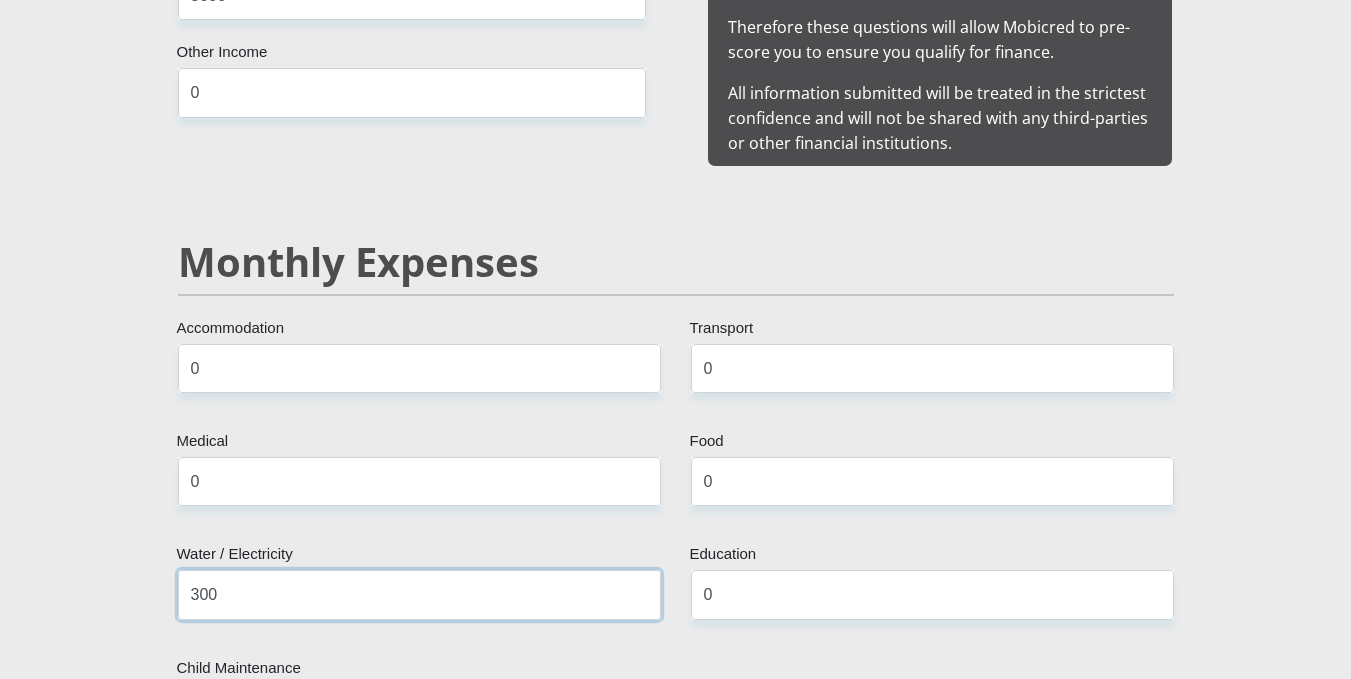 scroll, scrollTop: 2159, scrollLeft: 0, axis: vertical 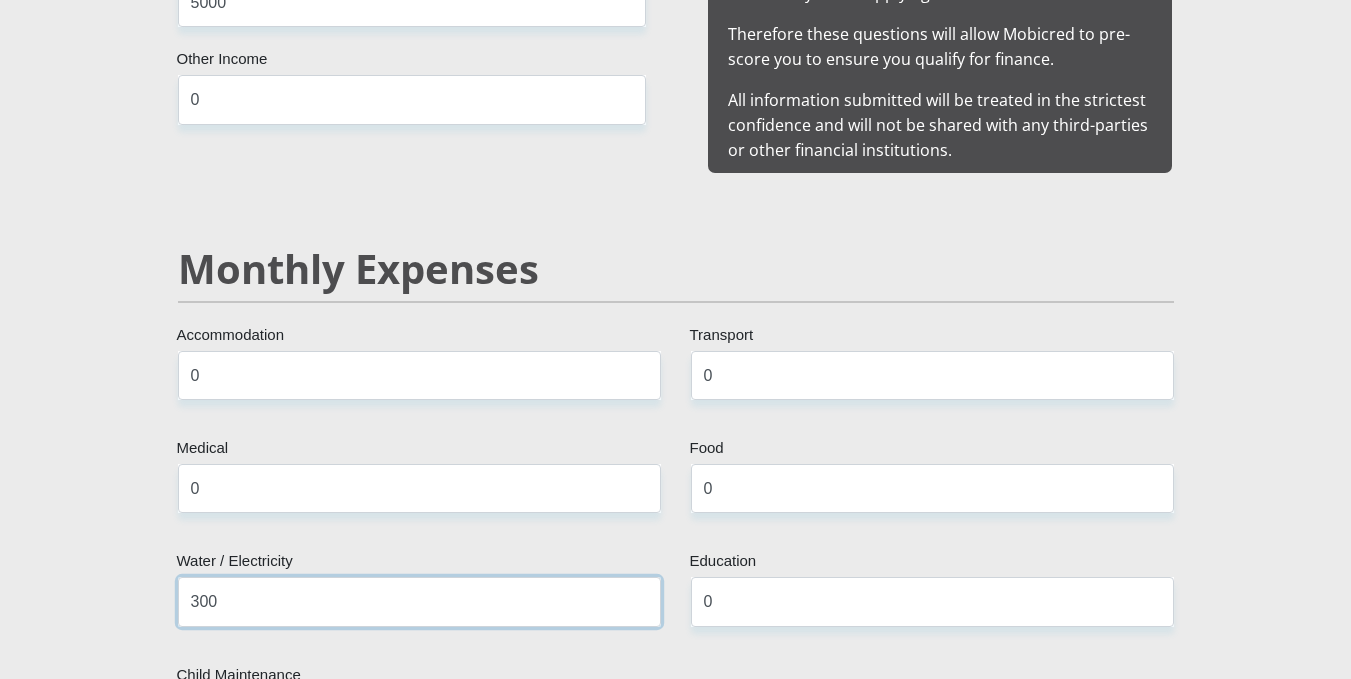 type on "300" 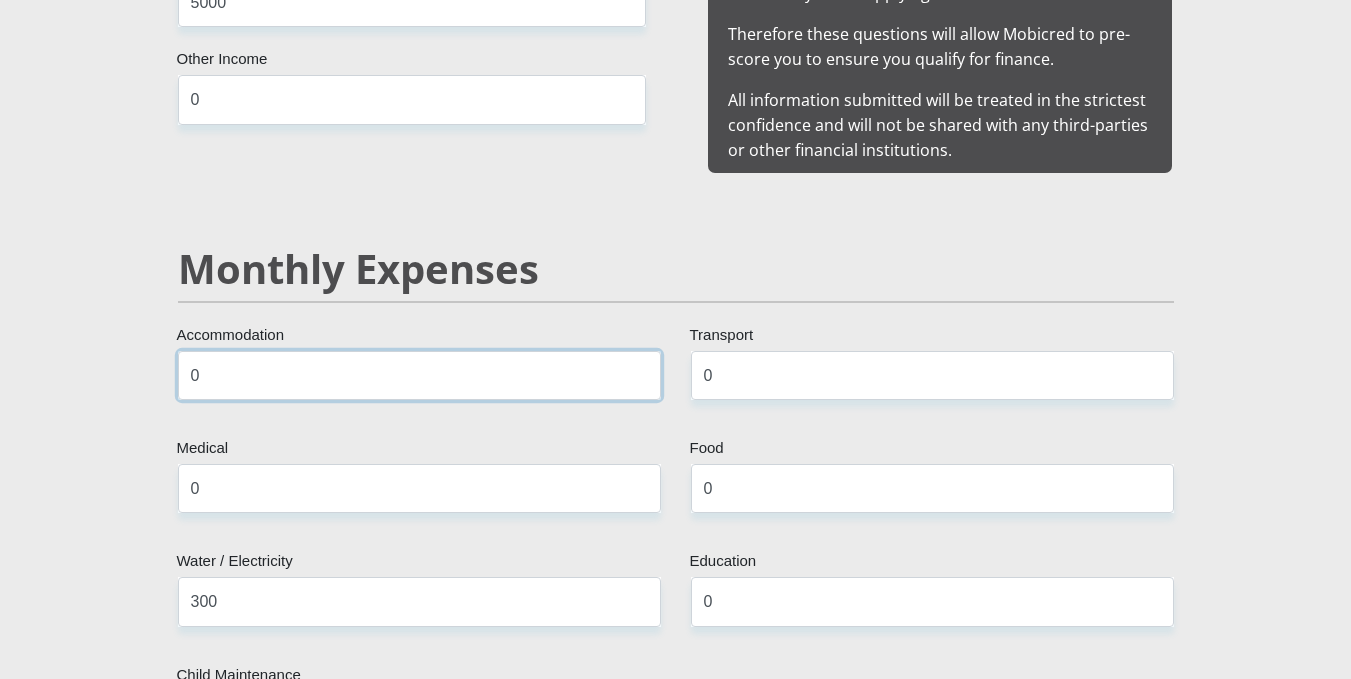 click on "0" at bounding box center [419, 375] 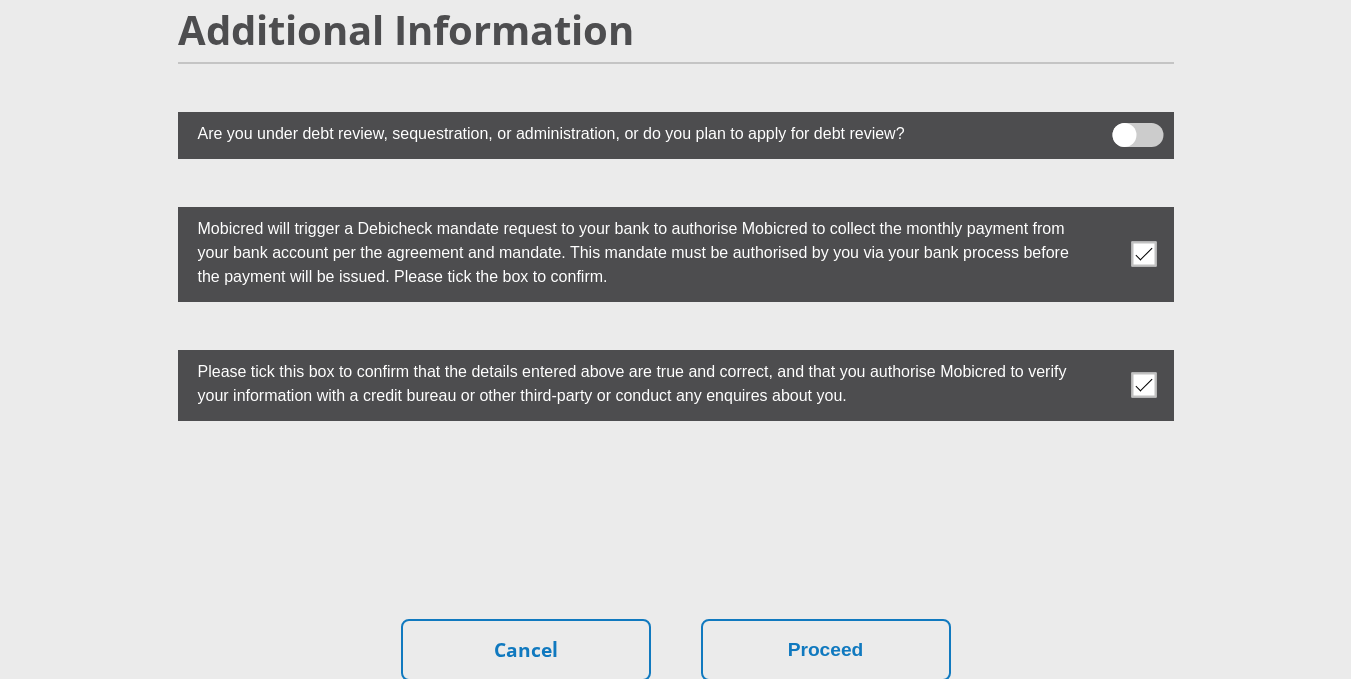scroll, scrollTop: 5784, scrollLeft: 0, axis: vertical 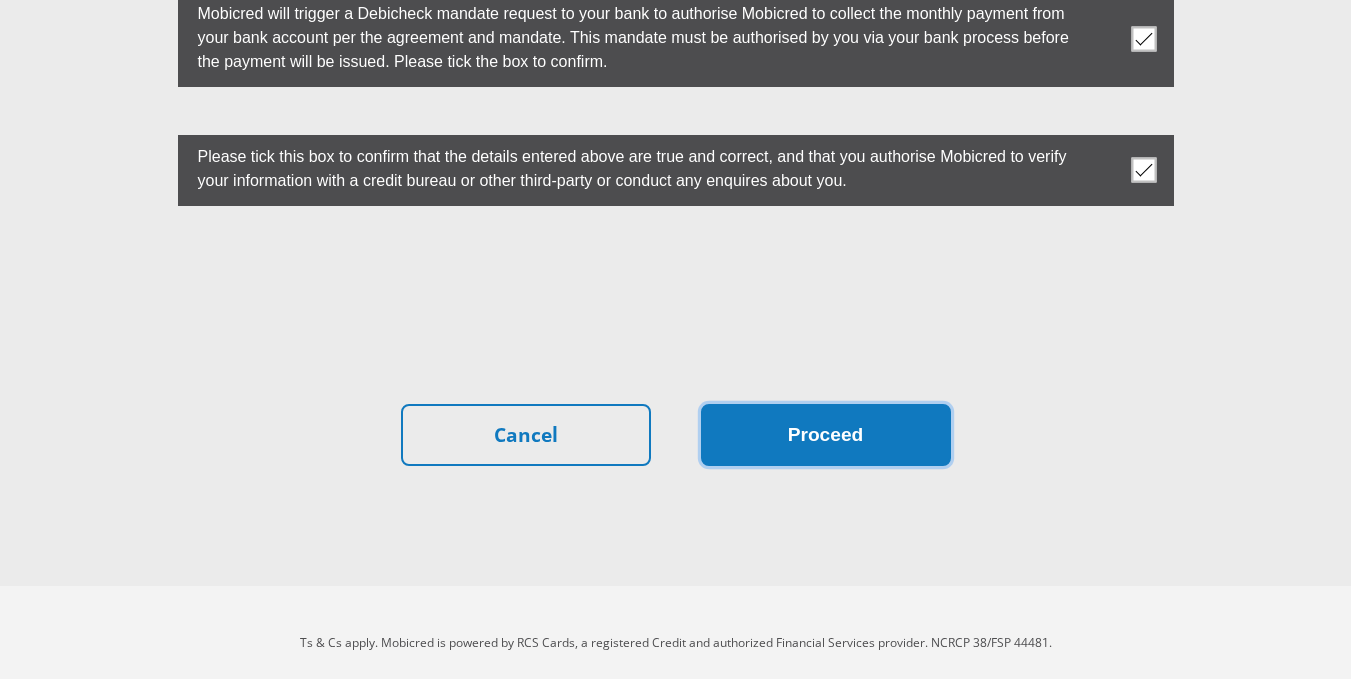 click on "Proceed" at bounding box center [826, 435] 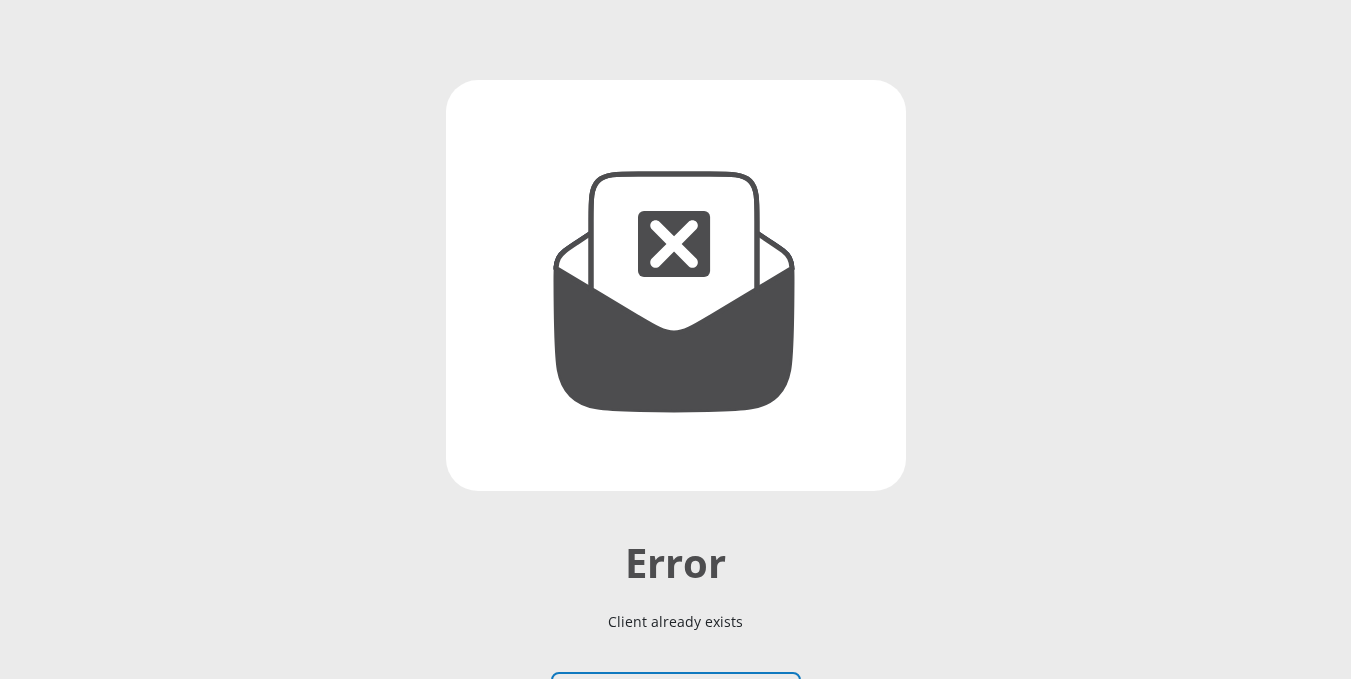 scroll, scrollTop: 394, scrollLeft: 0, axis: vertical 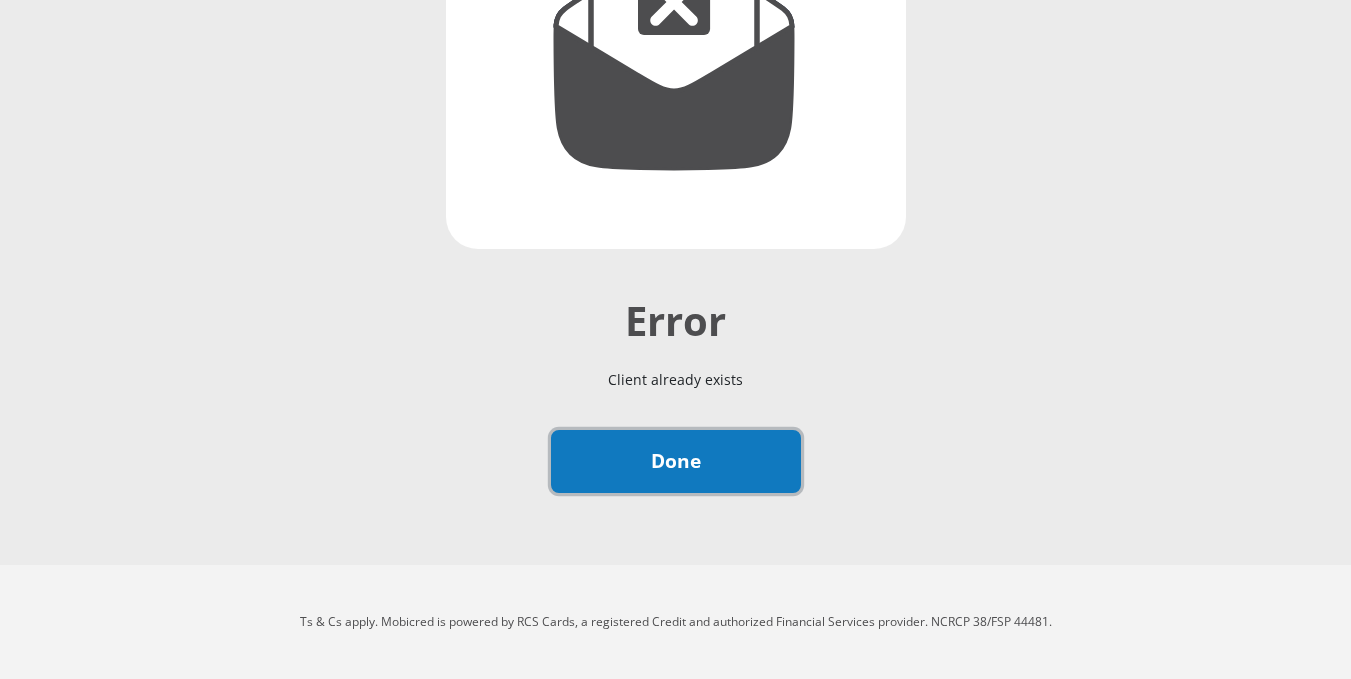 click on "Done" at bounding box center (676, 461) 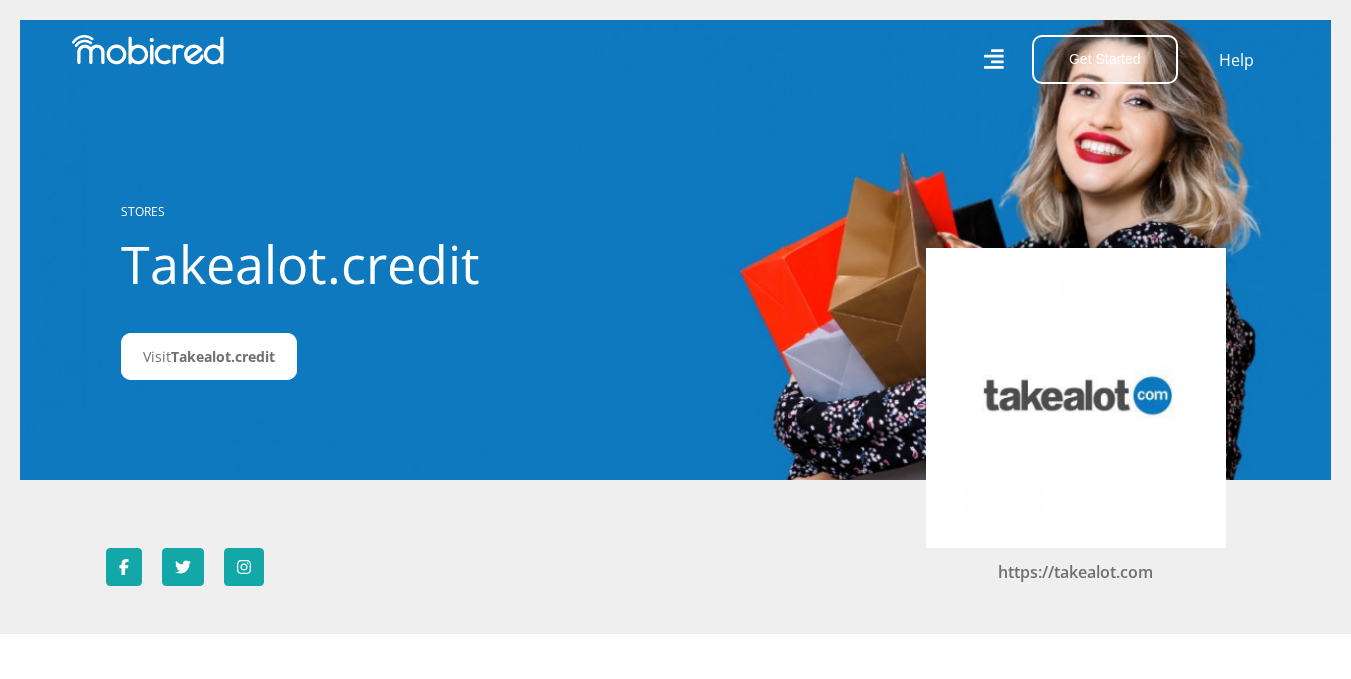 scroll, scrollTop: 0, scrollLeft: 0, axis: both 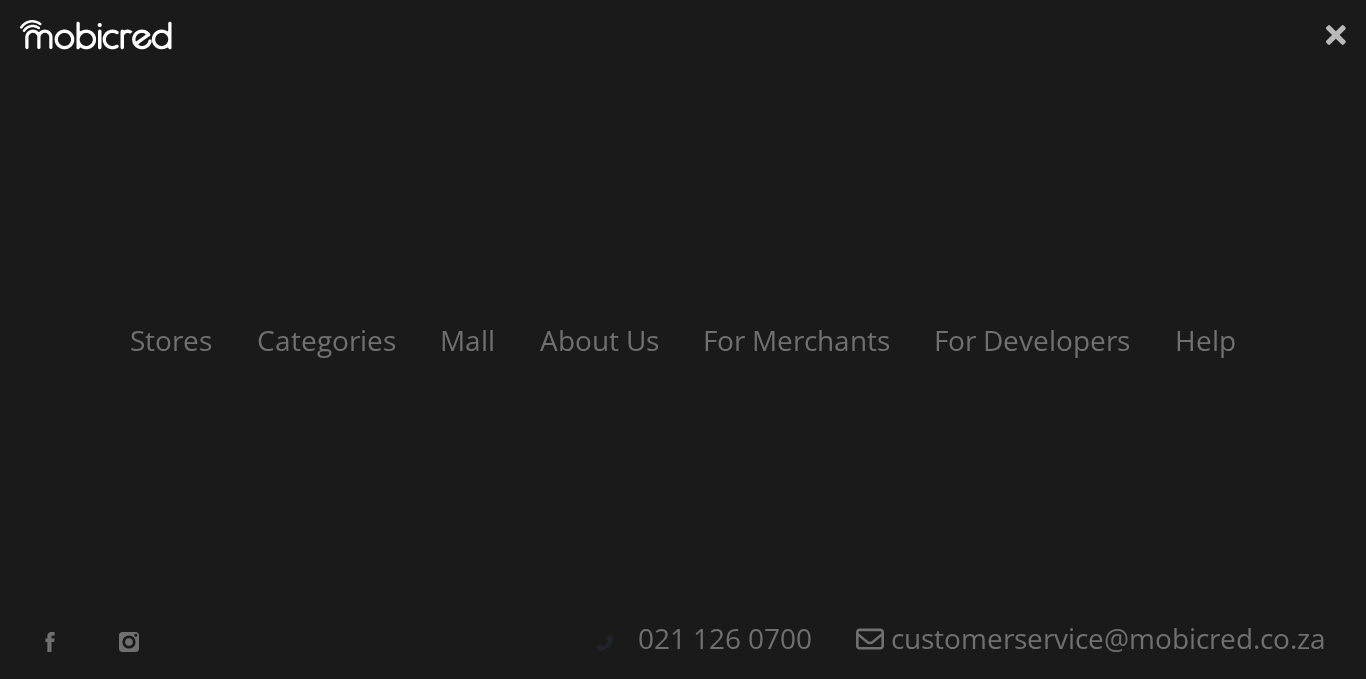 click 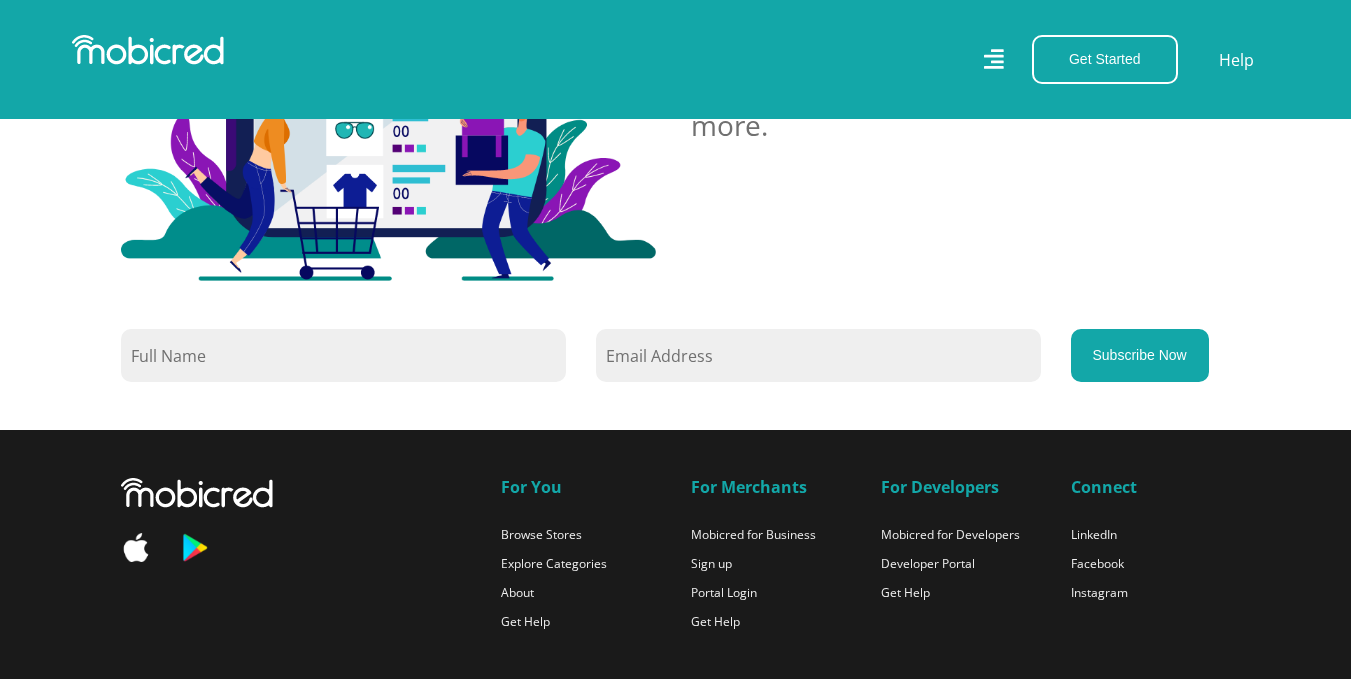 scroll, scrollTop: 1881, scrollLeft: 0, axis: vertical 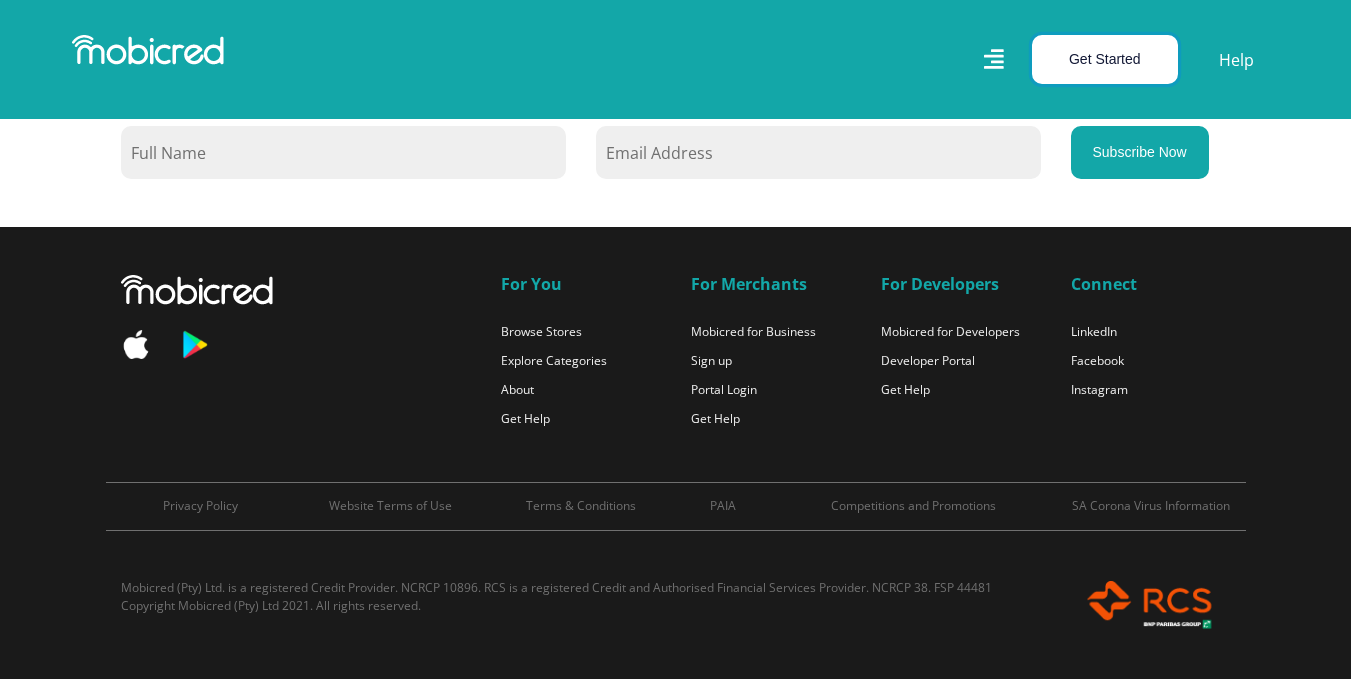 click on "Get Started" at bounding box center [1105, 59] 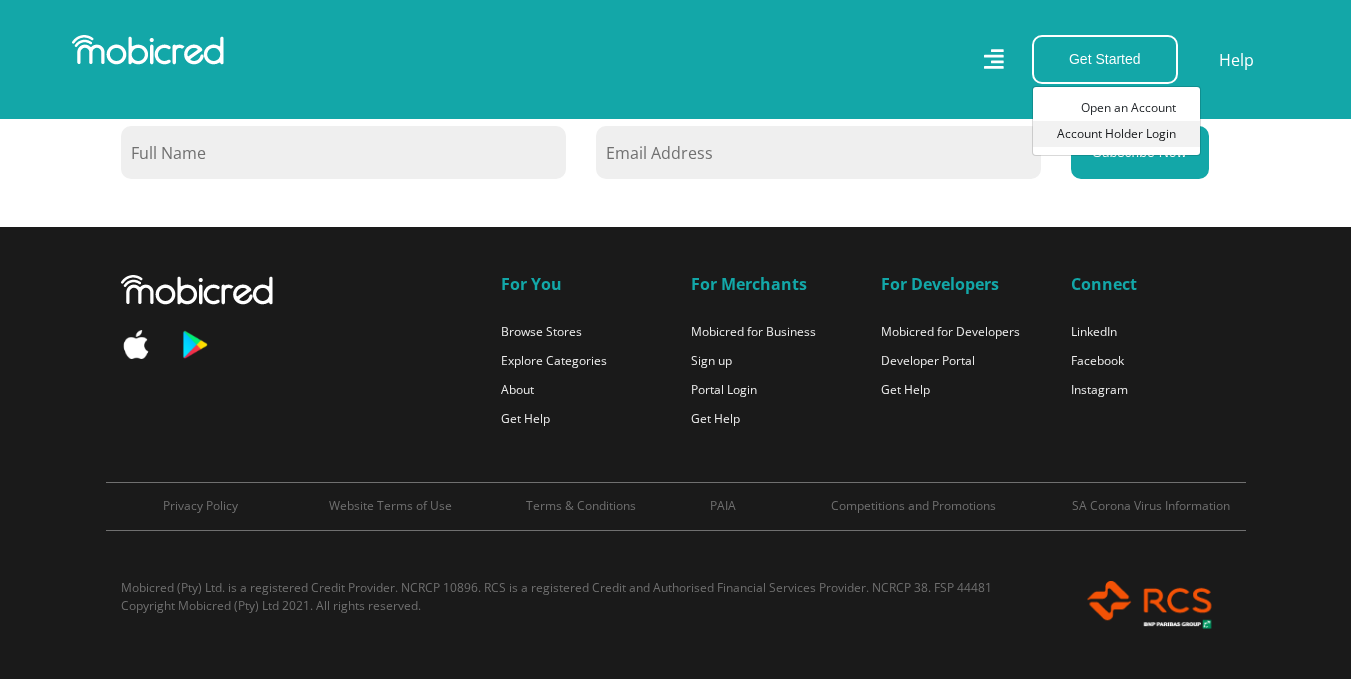 click on "Account Holder Login" at bounding box center [1116, 134] 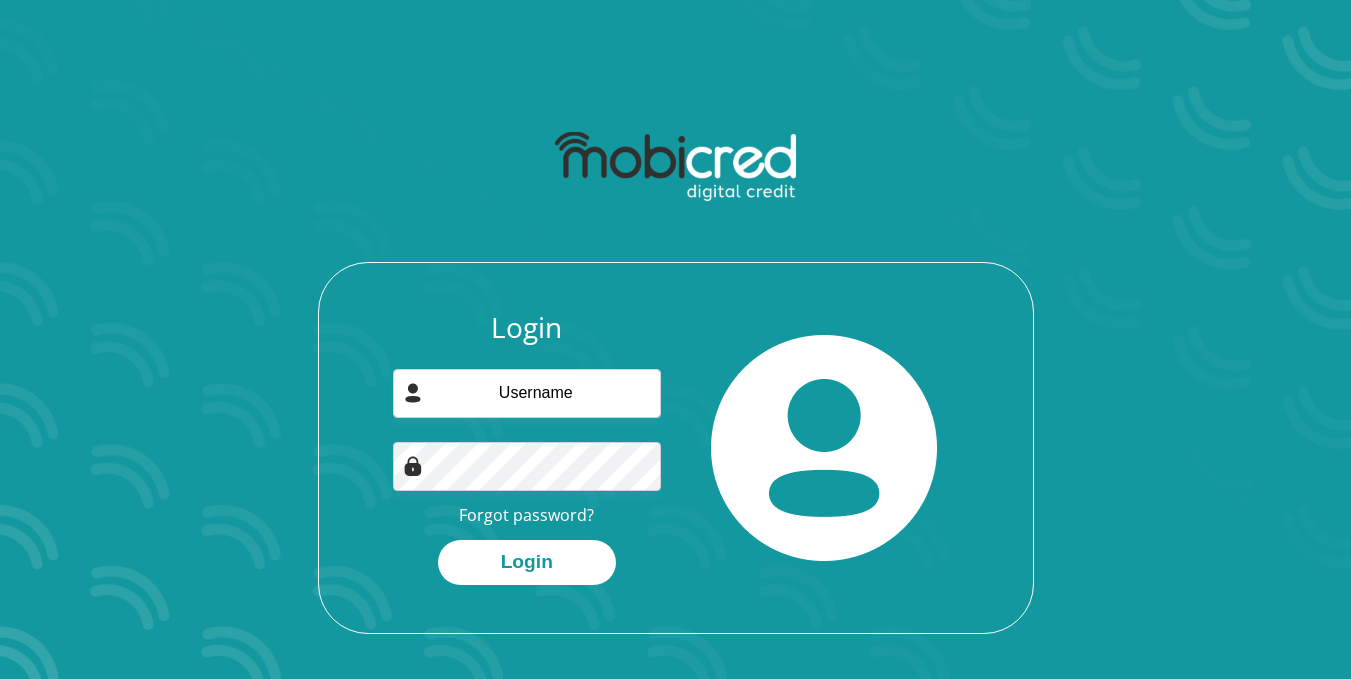 scroll, scrollTop: 0, scrollLeft: 0, axis: both 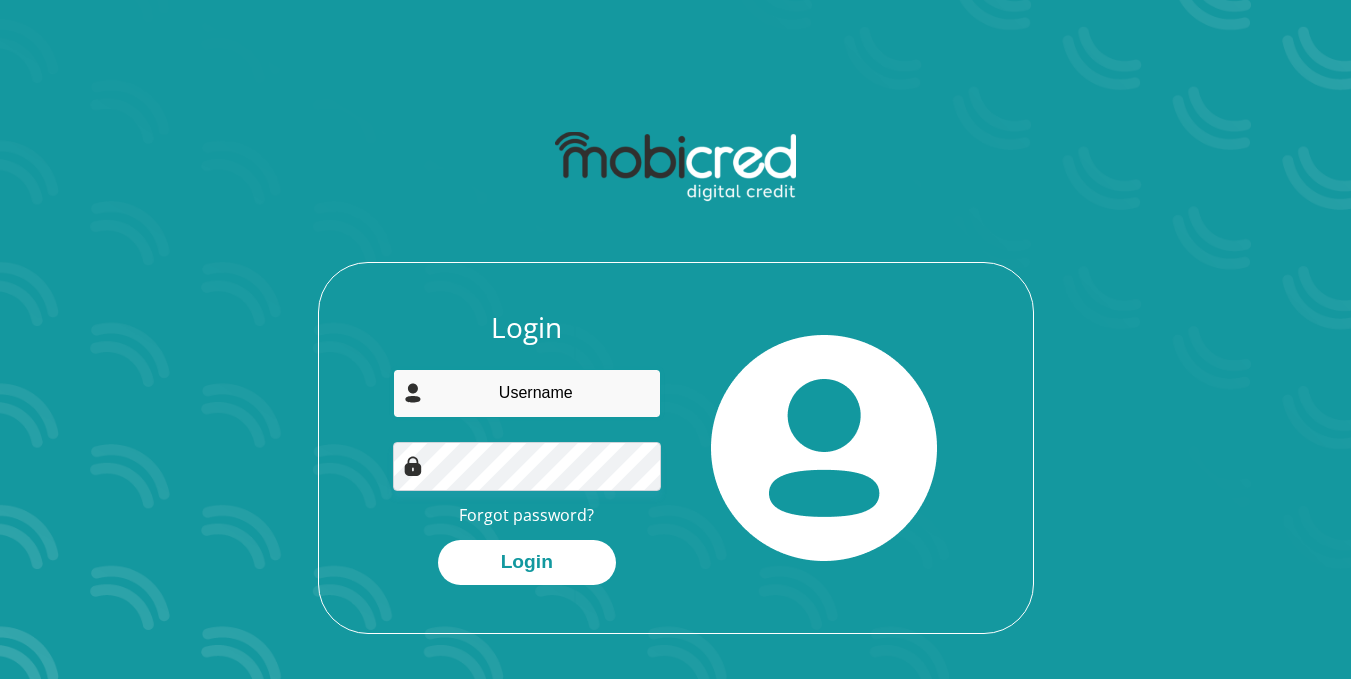 click at bounding box center (527, 393) 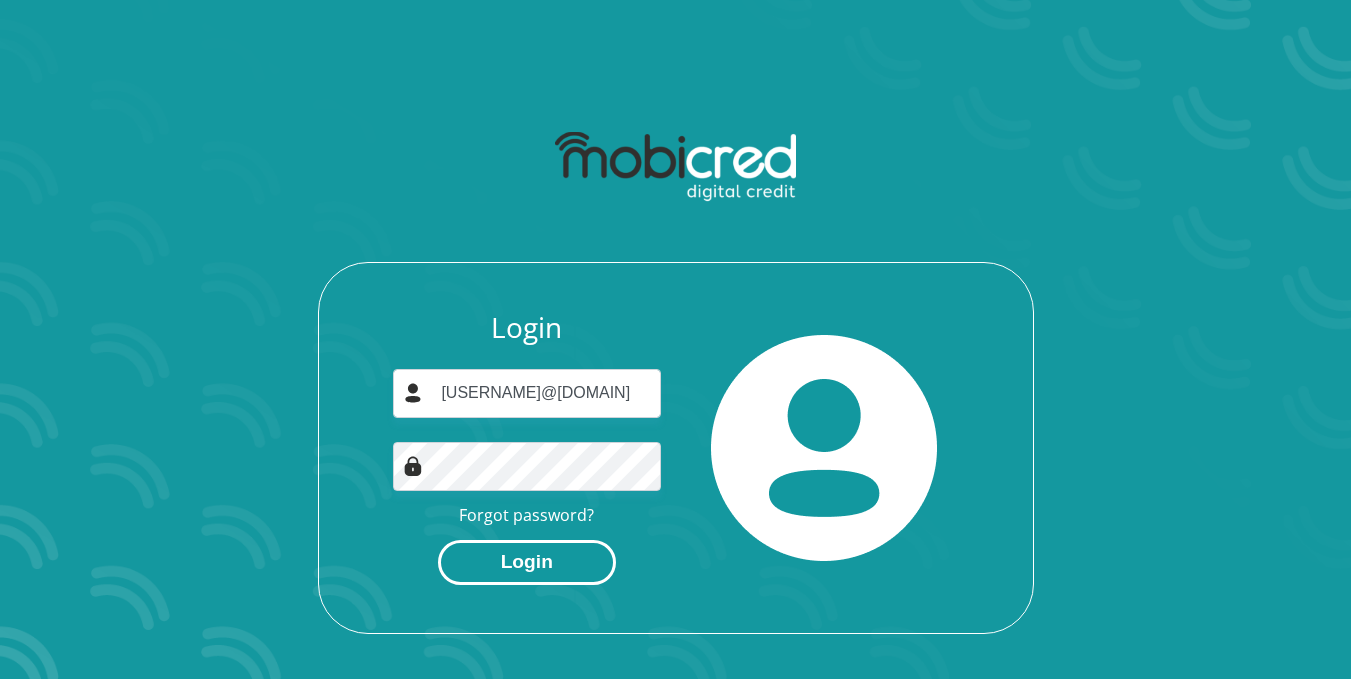 click on "Login" at bounding box center [527, 562] 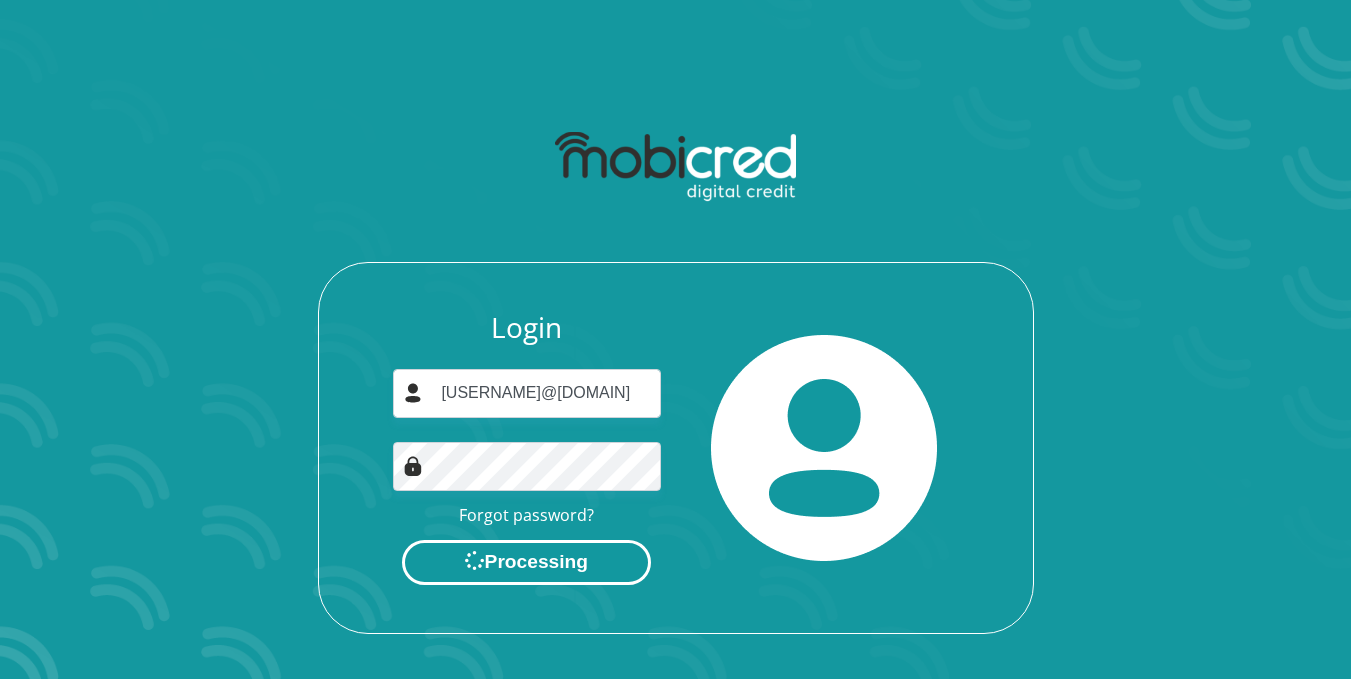 scroll, scrollTop: 0, scrollLeft: 0, axis: both 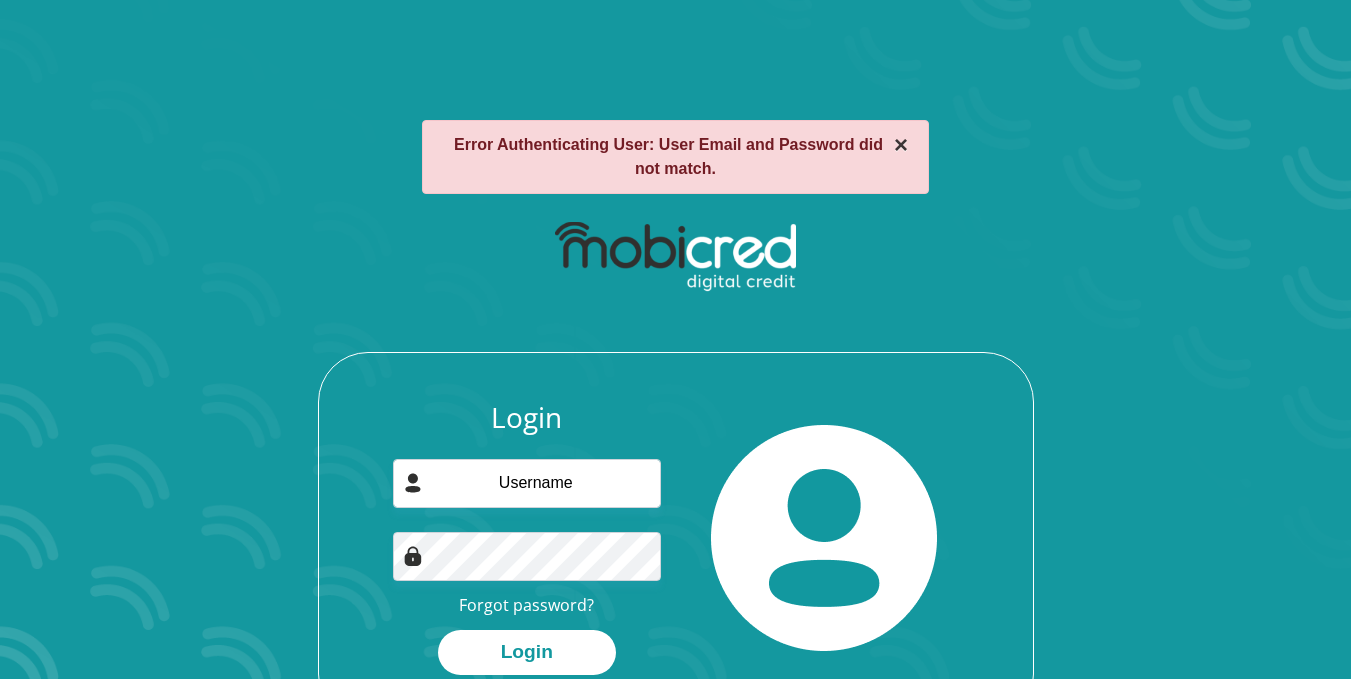 click on "×" at bounding box center (901, 145) 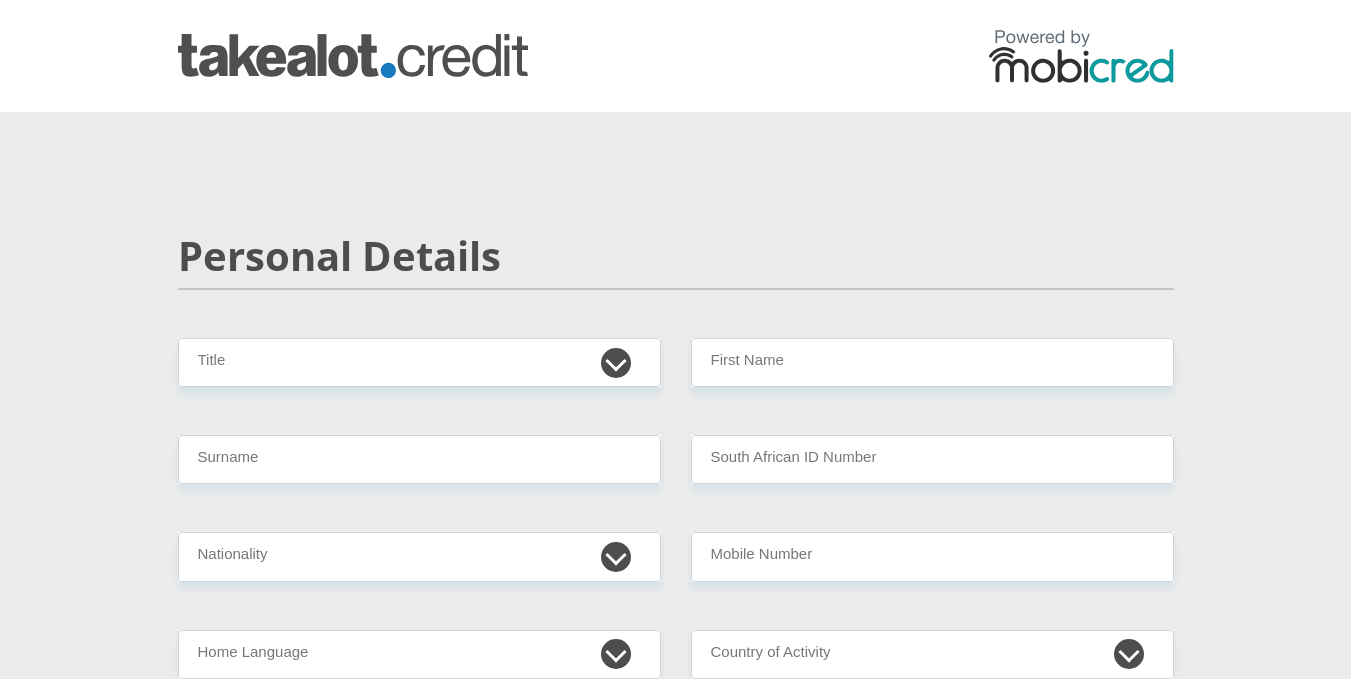 scroll, scrollTop: 0, scrollLeft: 0, axis: both 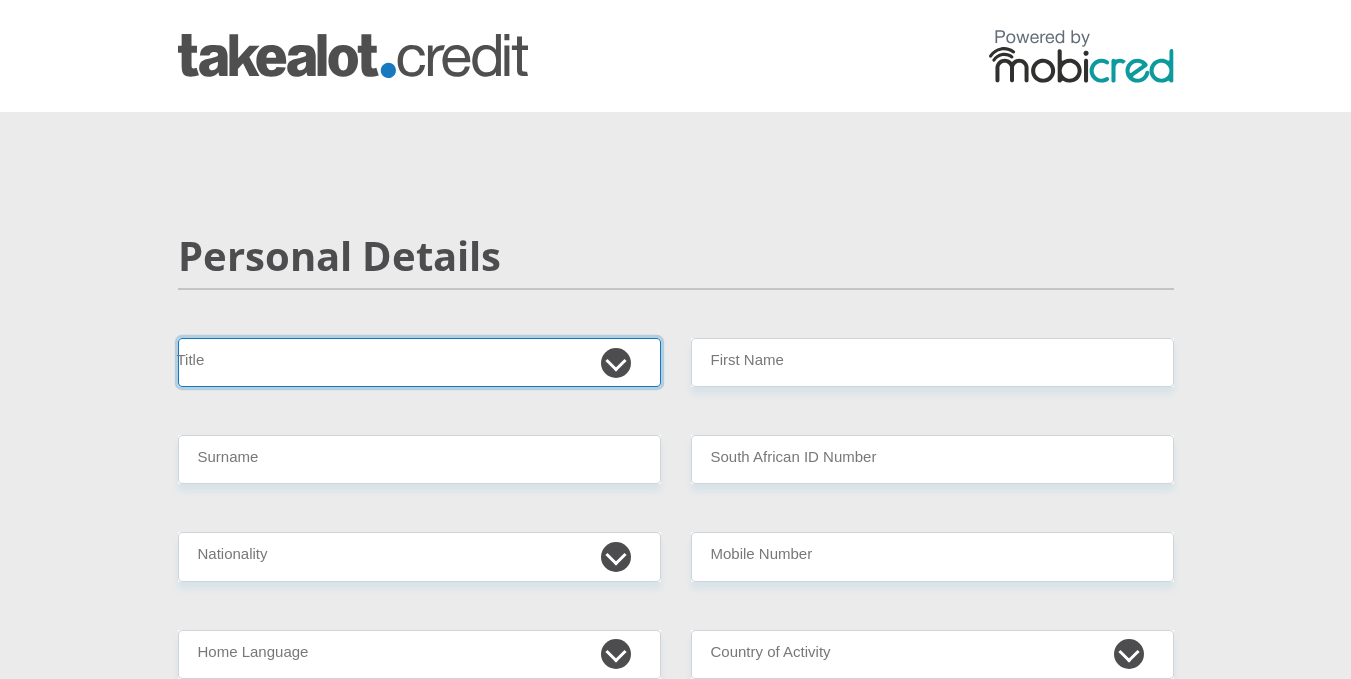 click on "Mr
Ms
Mrs
Dr
Other" at bounding box center [419, 362] 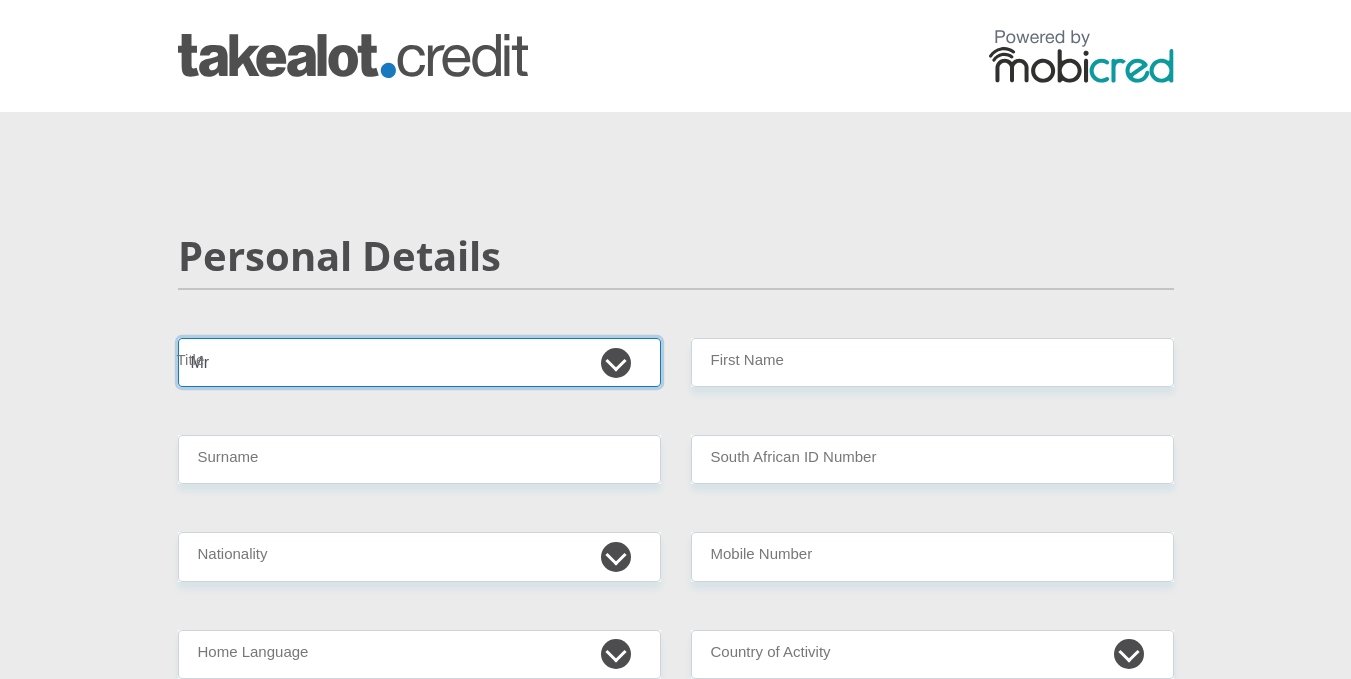 click on "Mr
Ms
Mrs
Dr
Other" at bounding box center (419, 362) 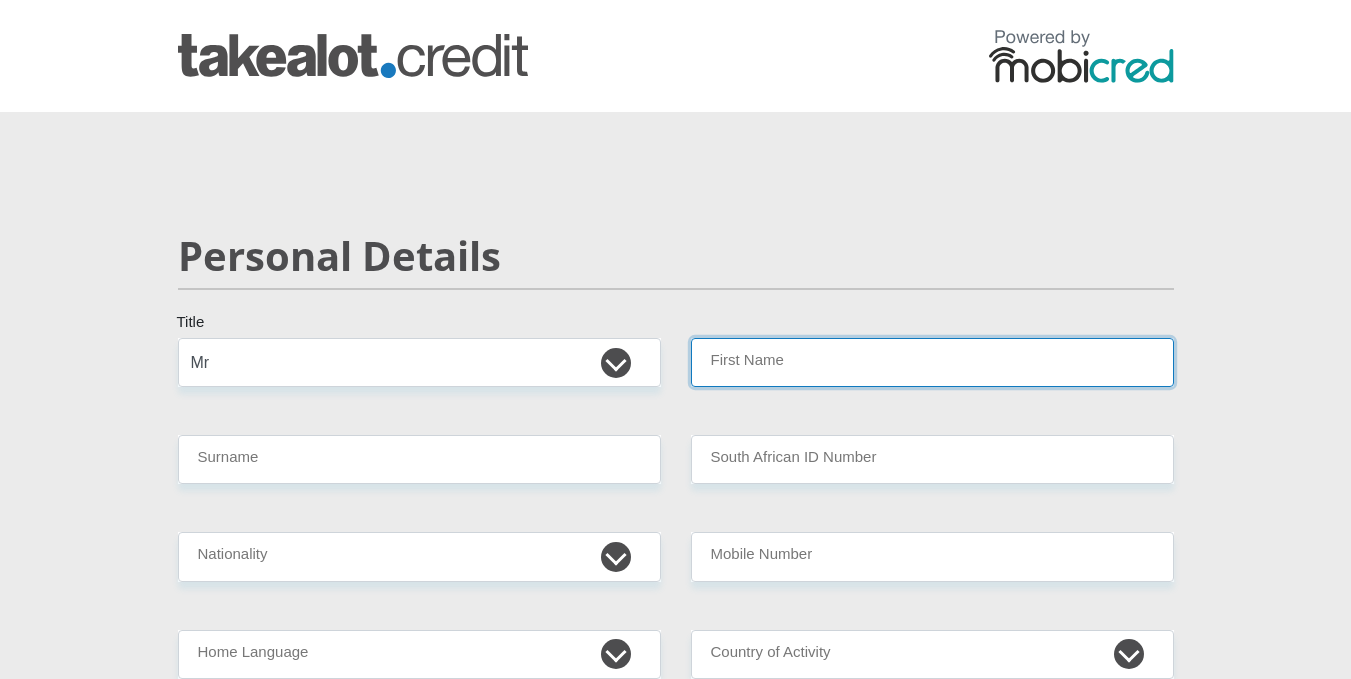 click on "First Name" at bounding box center (932, 362) 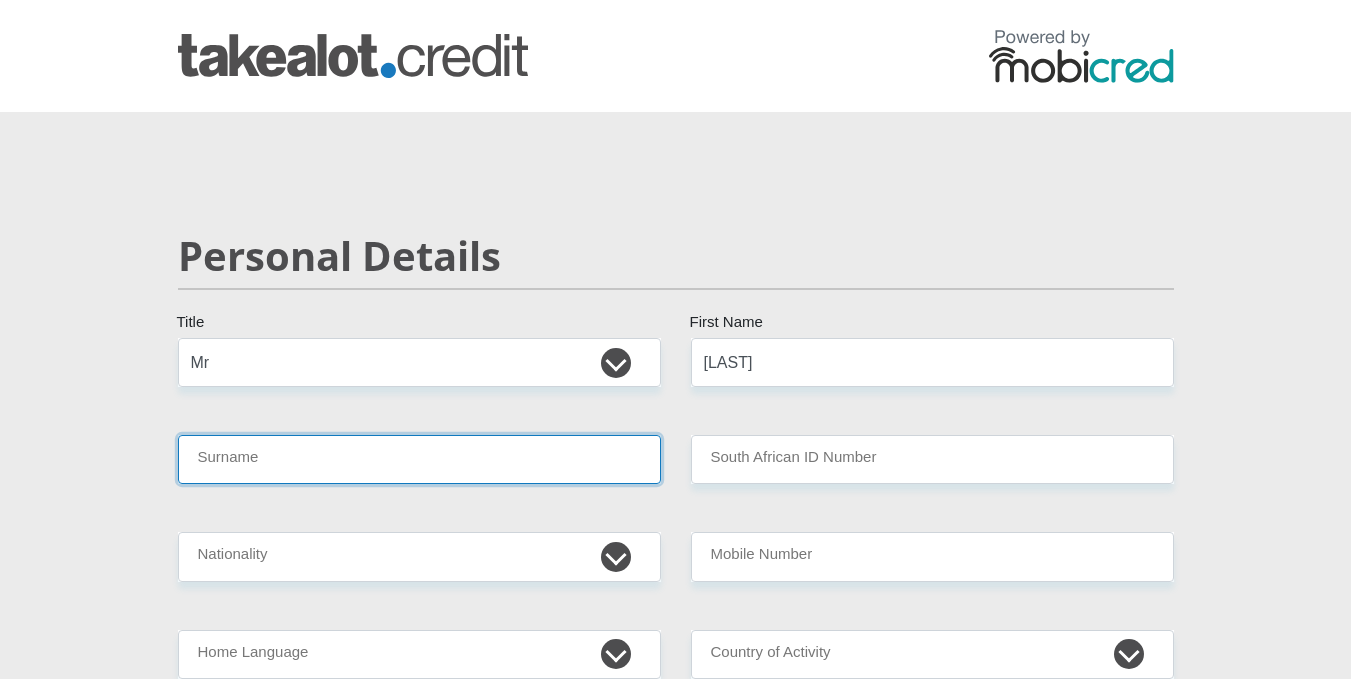 type on "Mthembu" 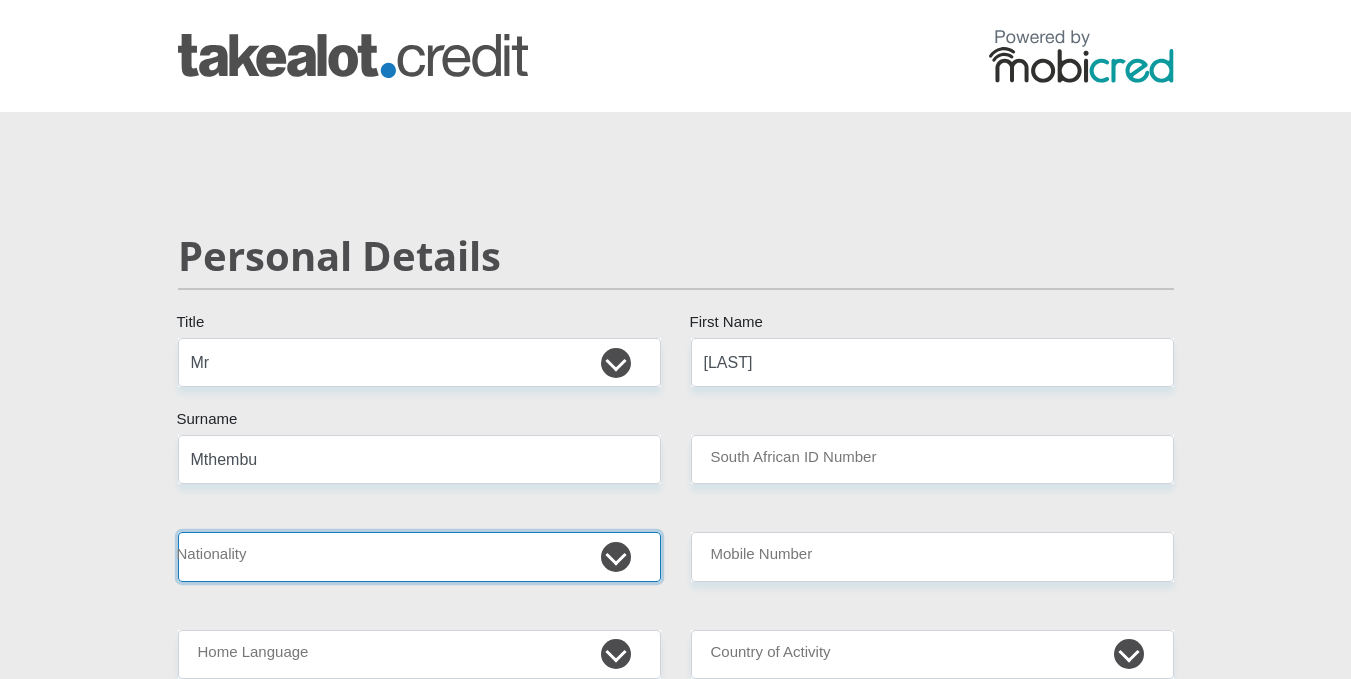 select on "ZAF" 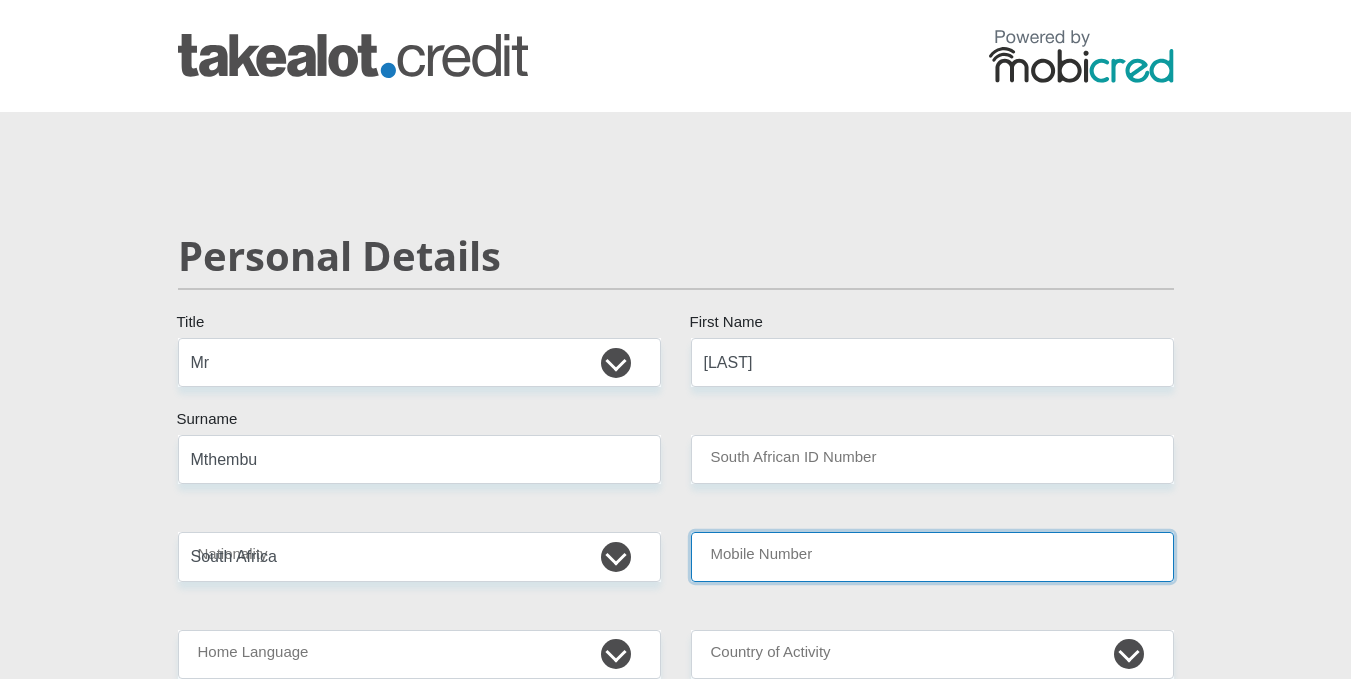 type on "0849687052" 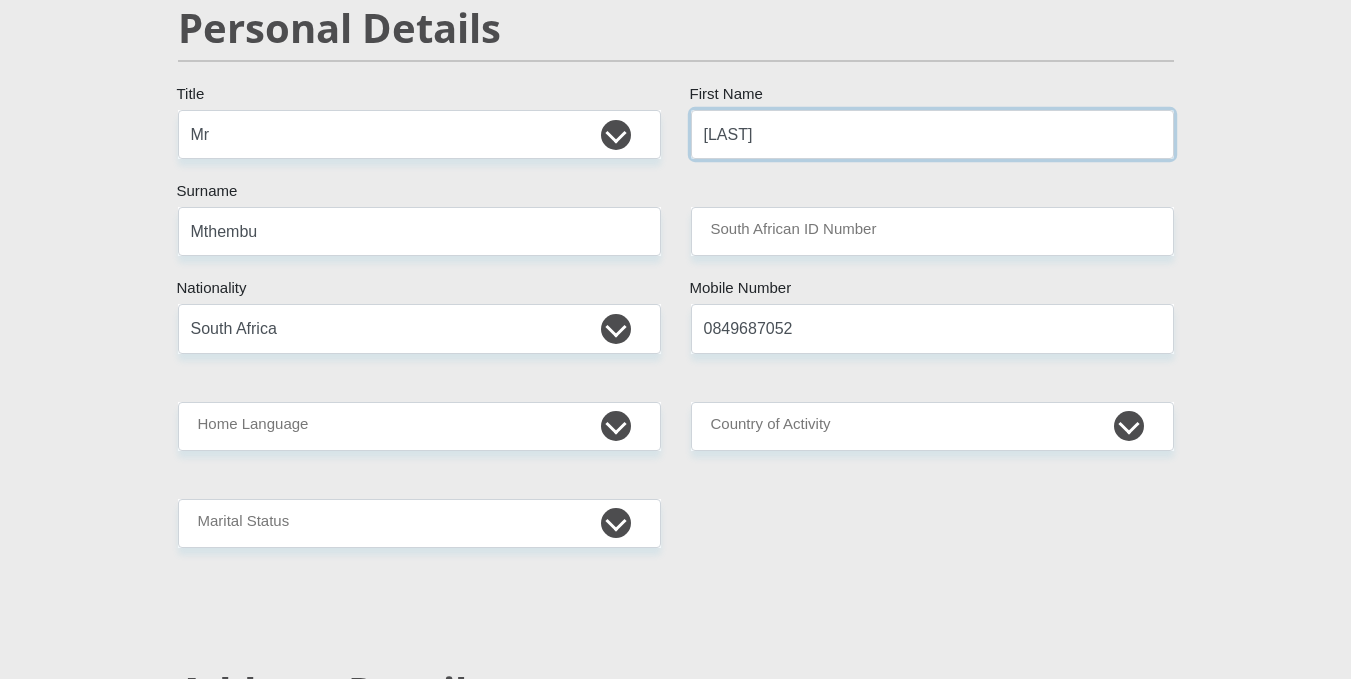 scroll, scrollTop: 200, scrollLeft: 0, axis: vertical 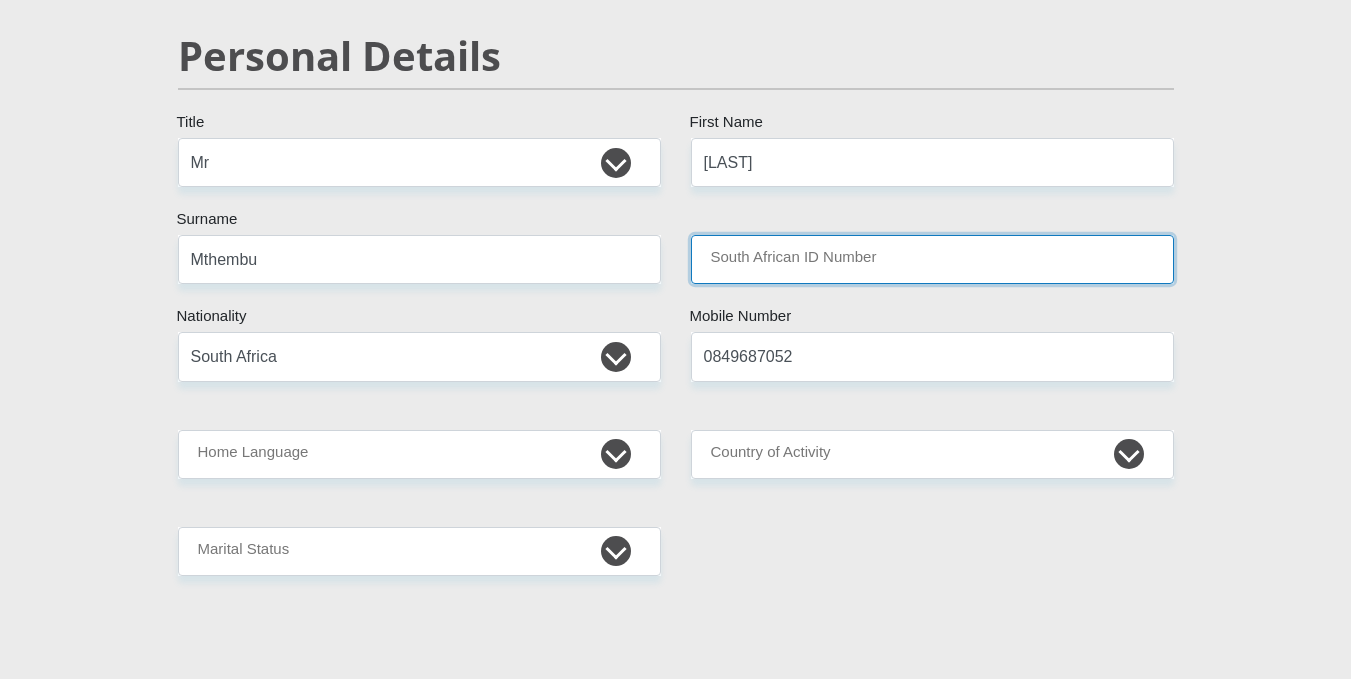 click on "South African ID Number" at bounding box center [932, 259] 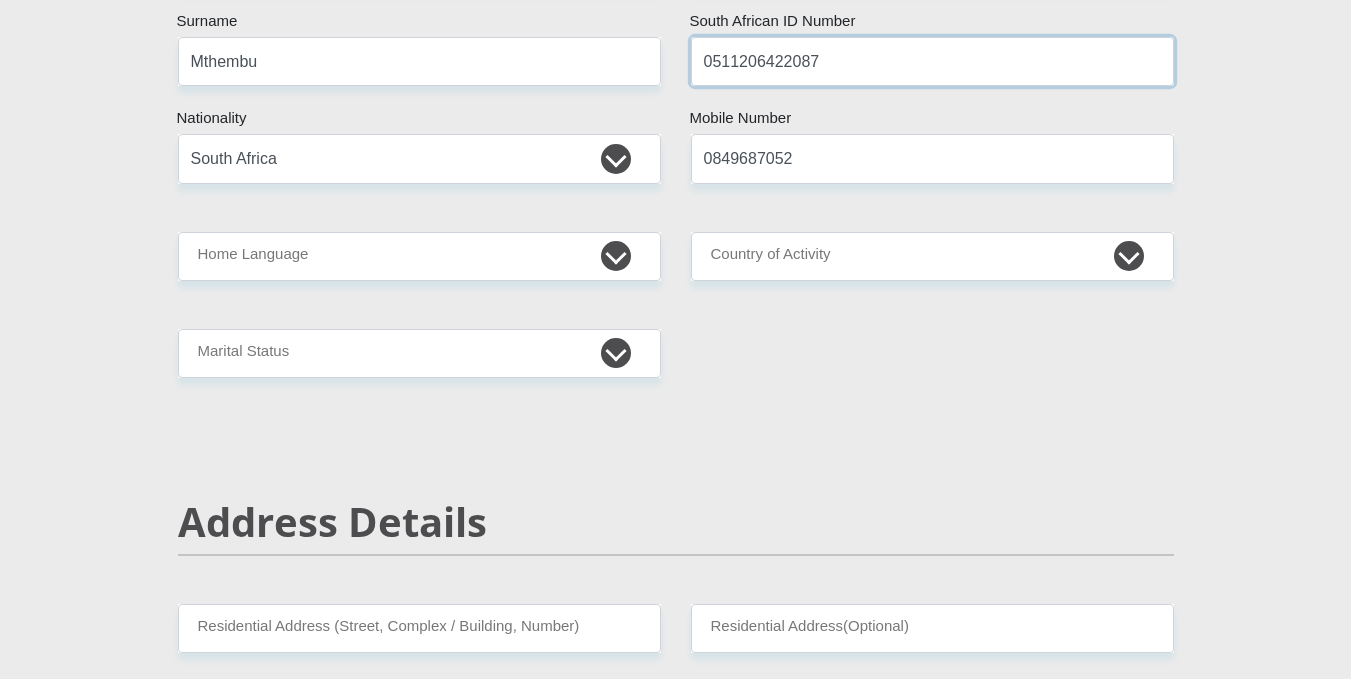 scroll, scrollTop: 400, scrollLeft: 0, axis: vertical 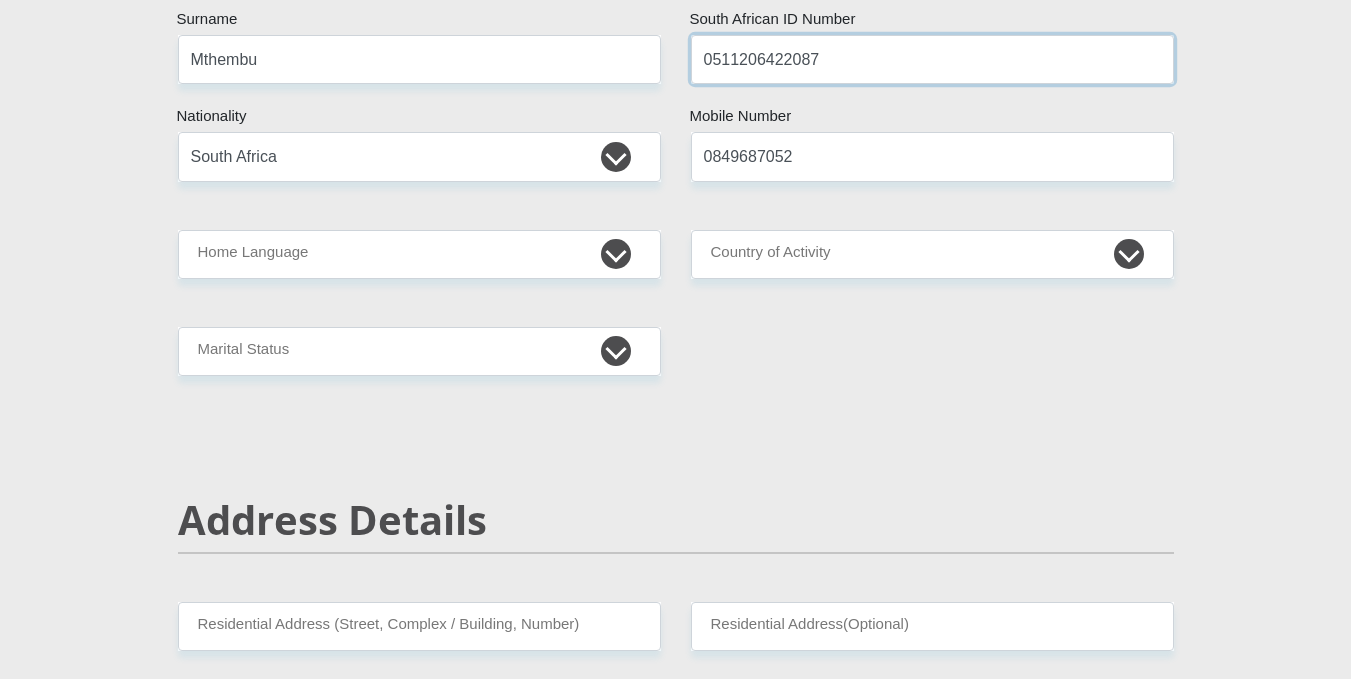 type on "0511206422087" 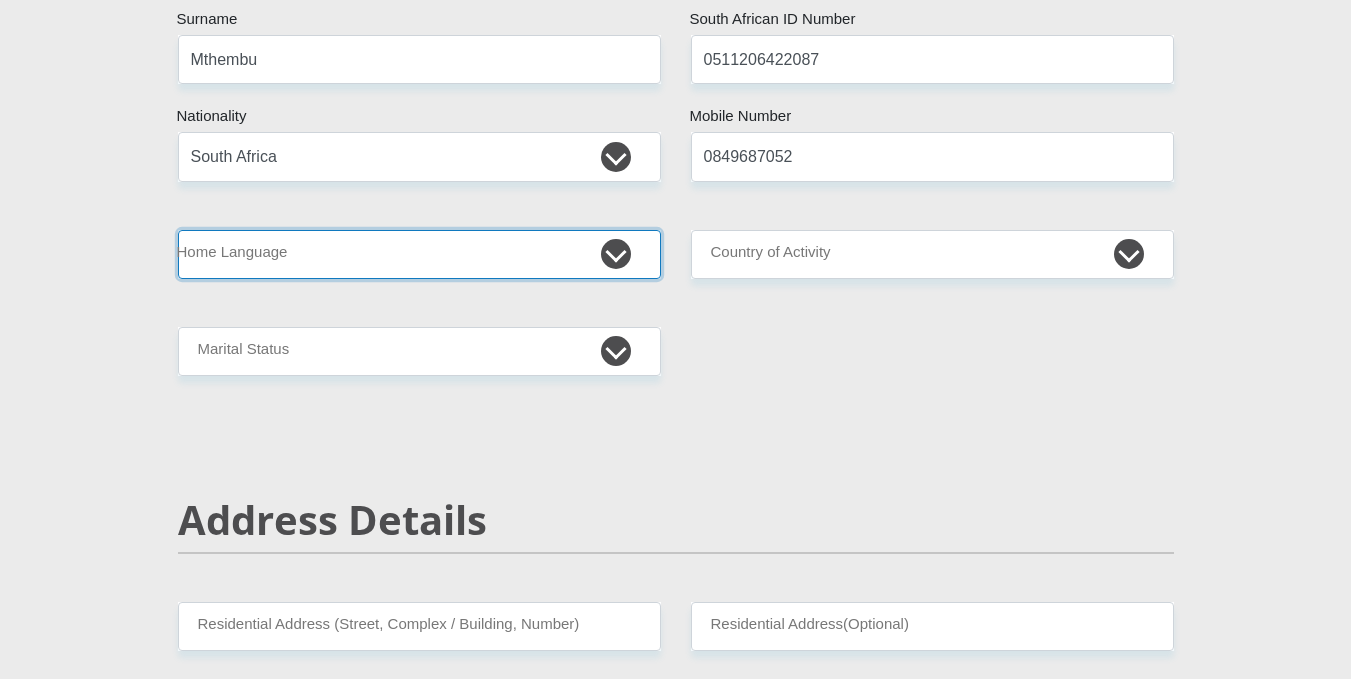 click on "Afrikaans
English
Sepedi
South Ndebele
Southern Sotho
Swati
Tsonga
Tswana
Venda
Xhosa
Zulu
Other" at bounding box center [419, 254] 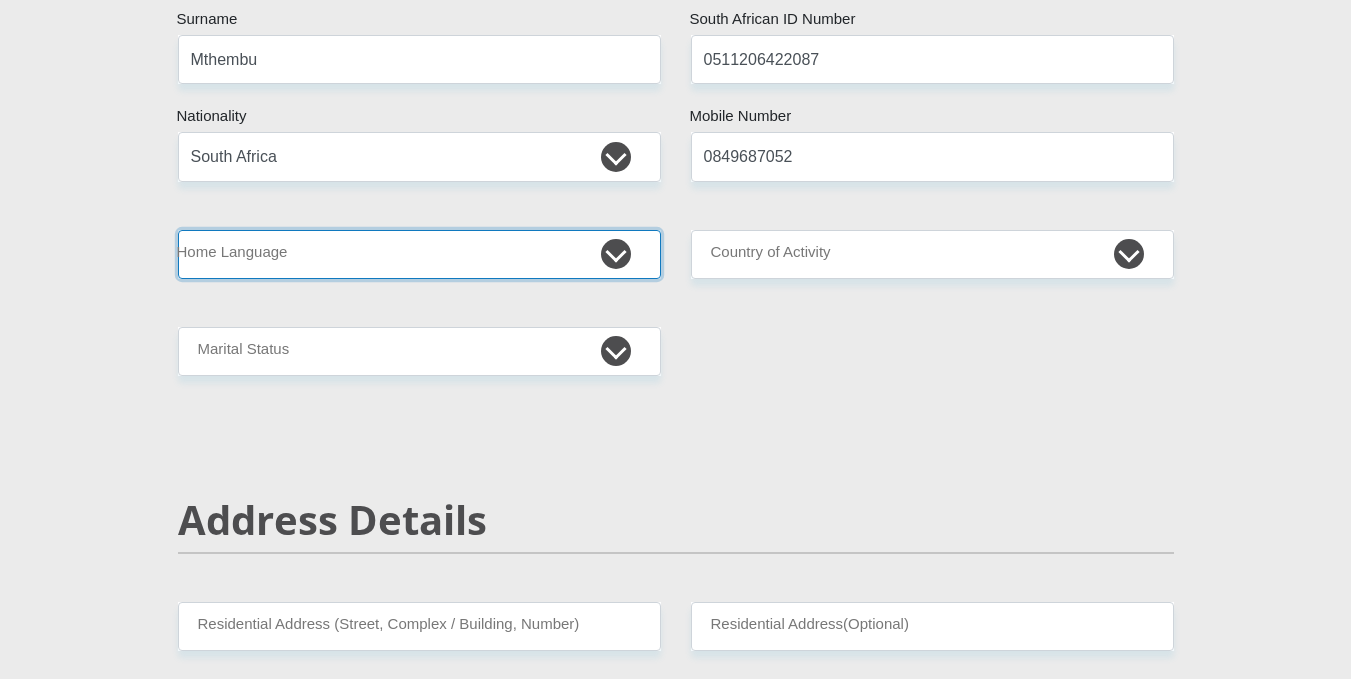 select on "zul" 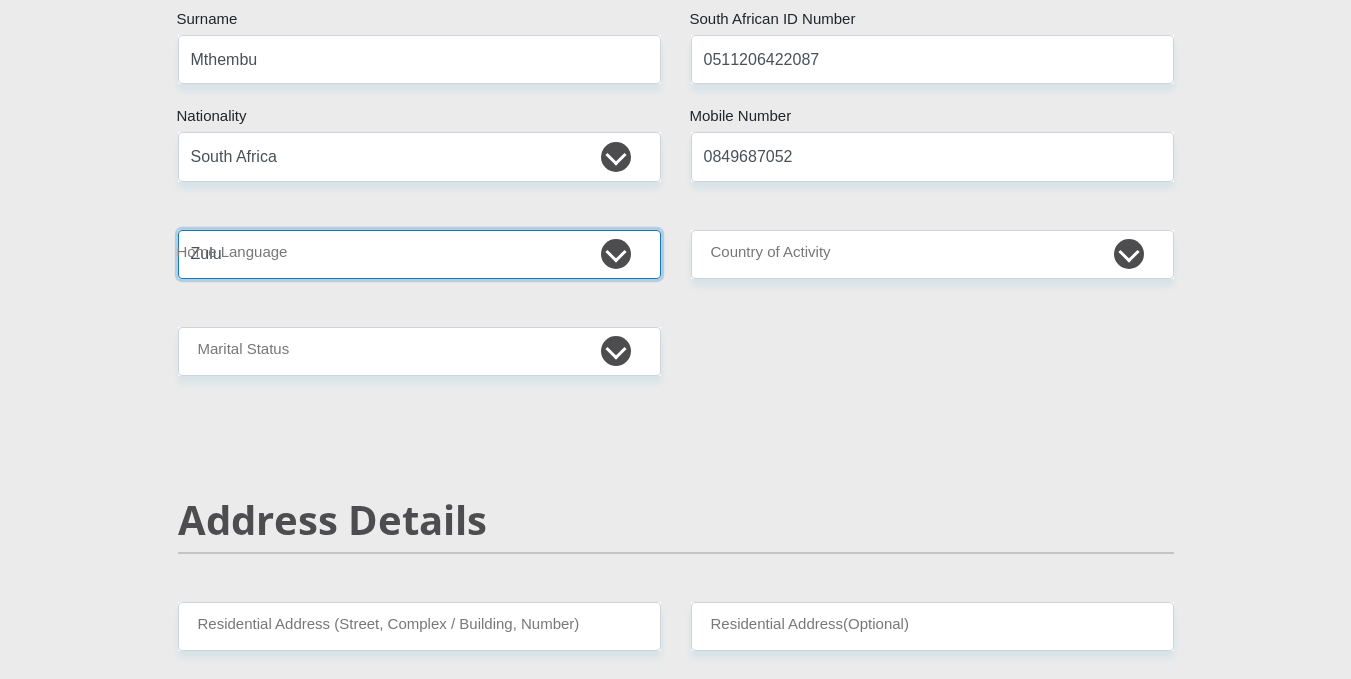 click on "Afrikaans
English
Sepedi
South Ndebele
Southern Sotho
Swati
Tsonga
Tswana
Venda
Xhosa
Zulu
Other" at bounding box center (419, 254) 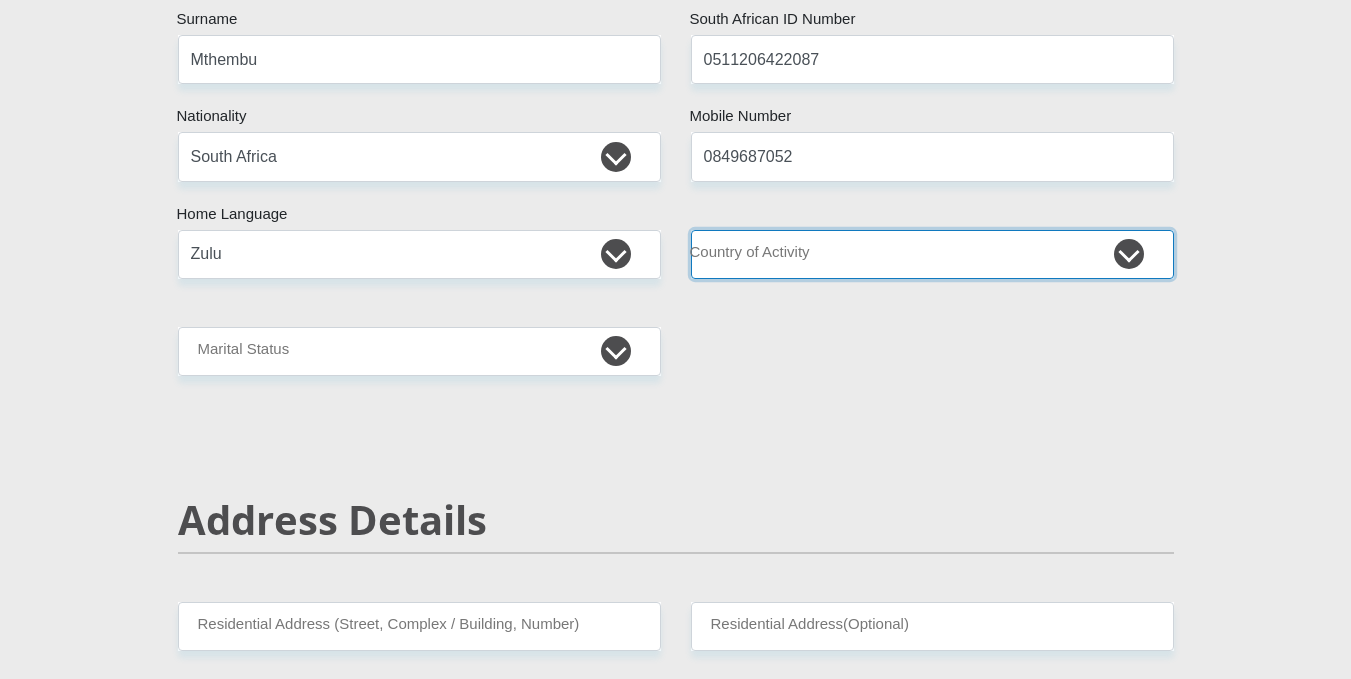 click on "South Africa
Afghanistan
Aland Islands
Albania
Algeria
America Samoa
American Virgin Islands
Andorra
Angola
Anguilla
Antarctica
Antigua and Barbuda
Argentina
Armenia
Aruba
Ascension Island
Australia
Austria
Azerbaijan
Chad" at bounding box center [932, 254] 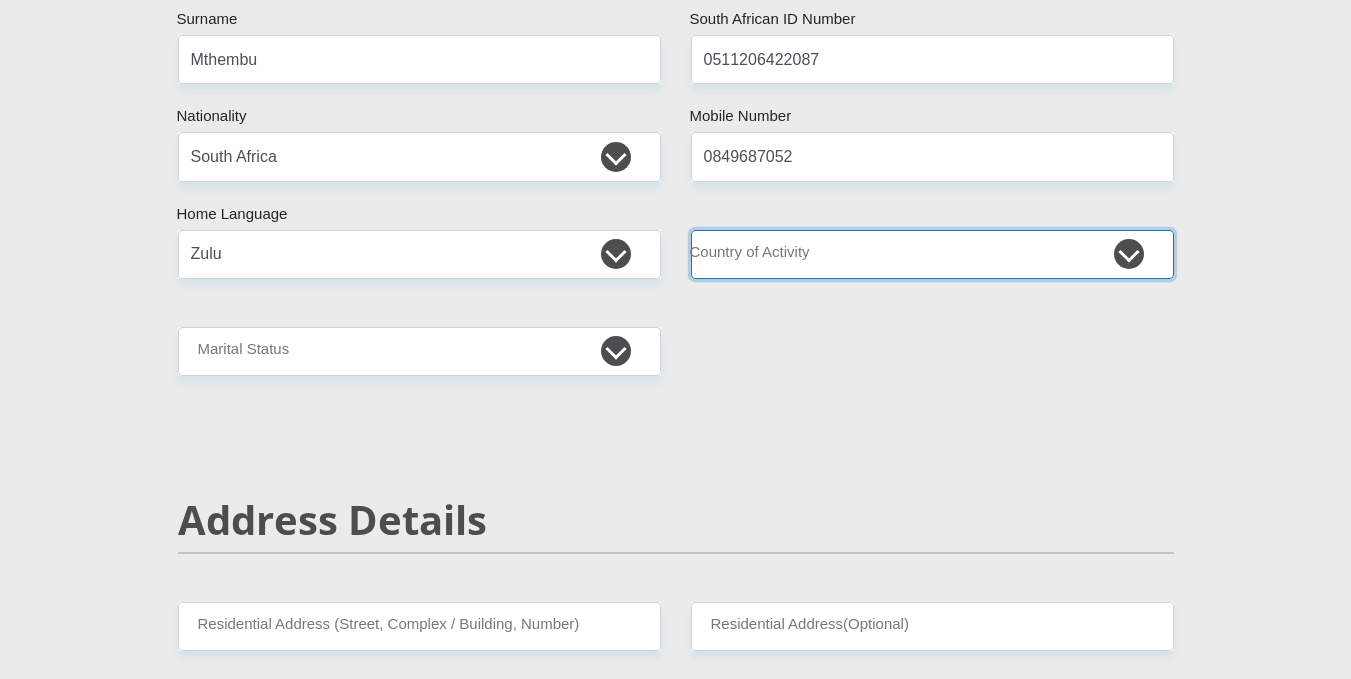 select on "ZAF" 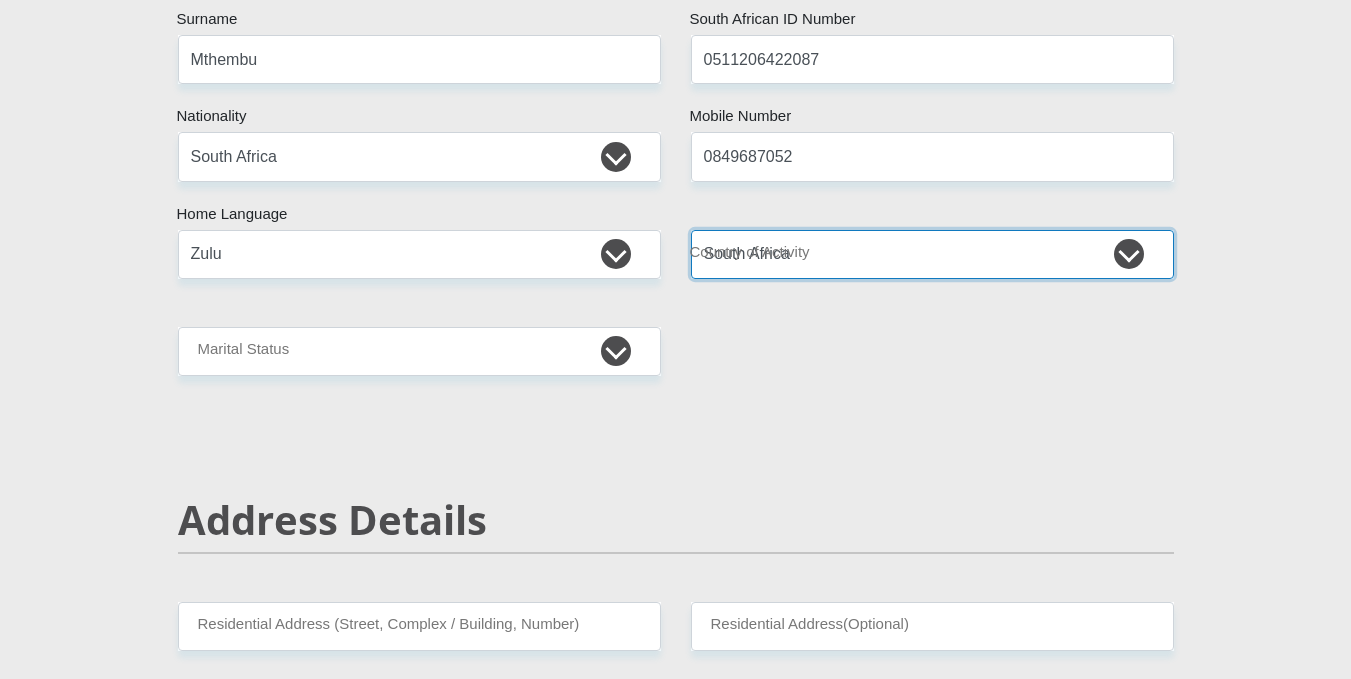 click on "South Africa
Afghanistan
Aland Islands
Albania
Algeria
America Samoa
American Virgin Islands
Andorra
Angola
Anguilla
Antarctica
Antigua and Barbuda
Argentina
Armenia
Aruba
Ascension Island
Australia
Austria
Azerbaijan
Chad" at bounding box center [932, 254] 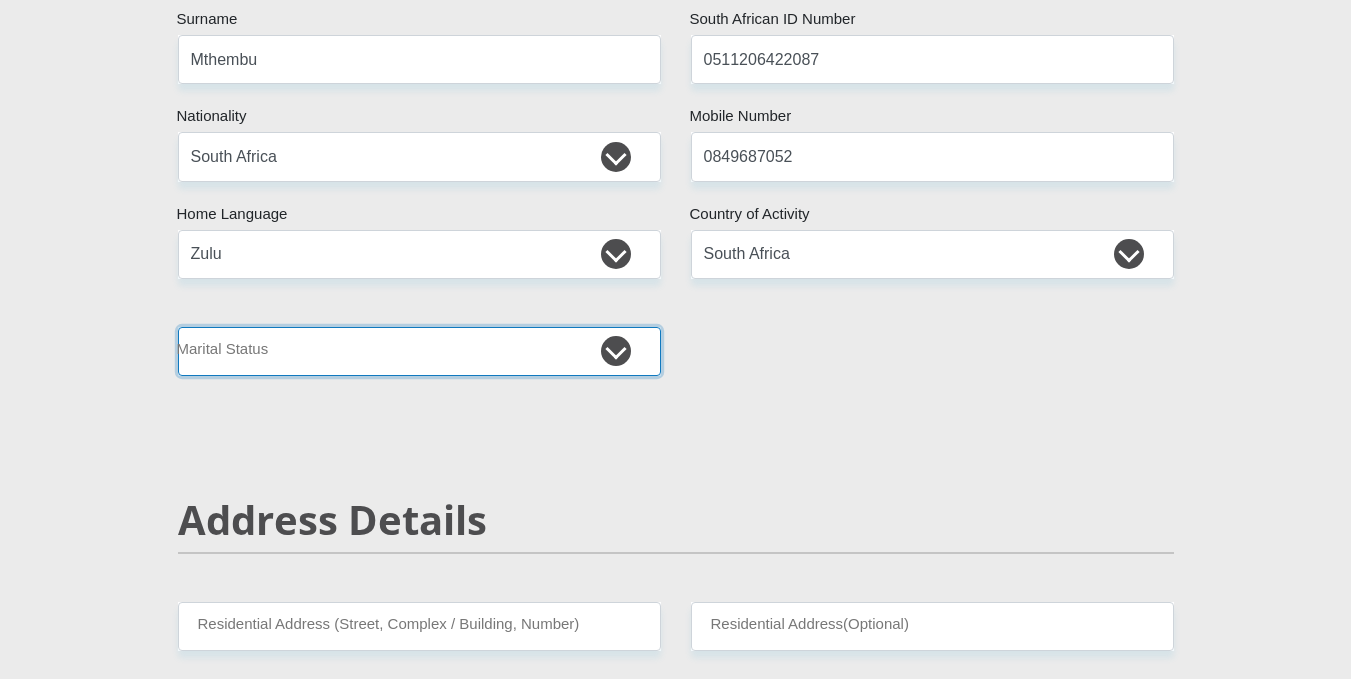 click on "Married ANC
Single
Divorced
Widowed
Married COP or Customary Law" at bounding box center [419, 351] 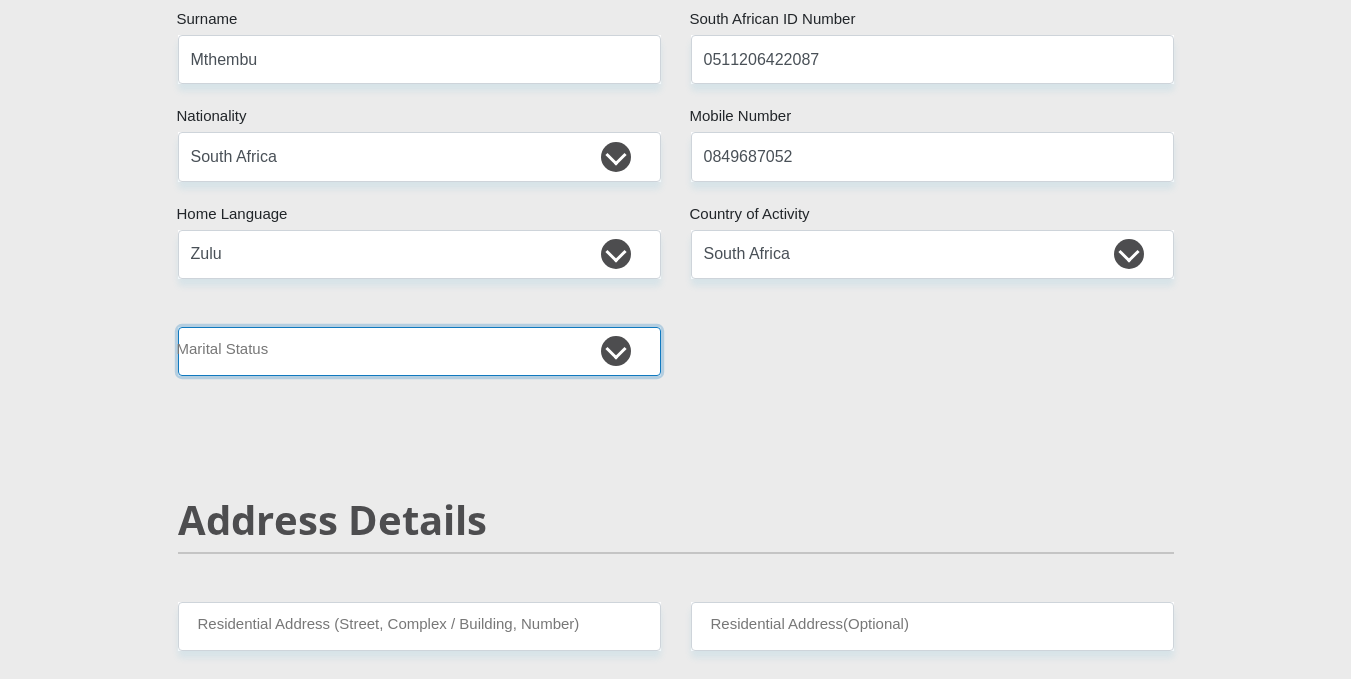 select on "2" 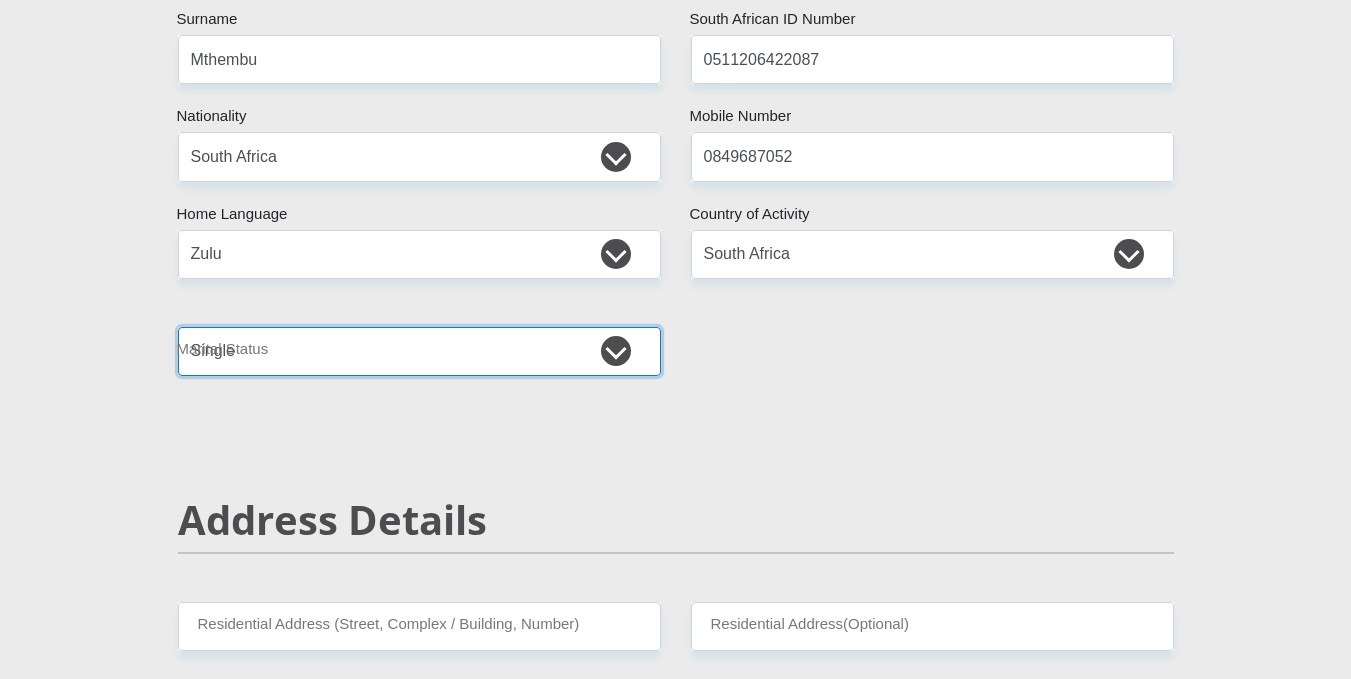 click on "Married ANC
Single
Divorced
Widowed
Married COP or Customary Law" at bounding box center [419, 351] 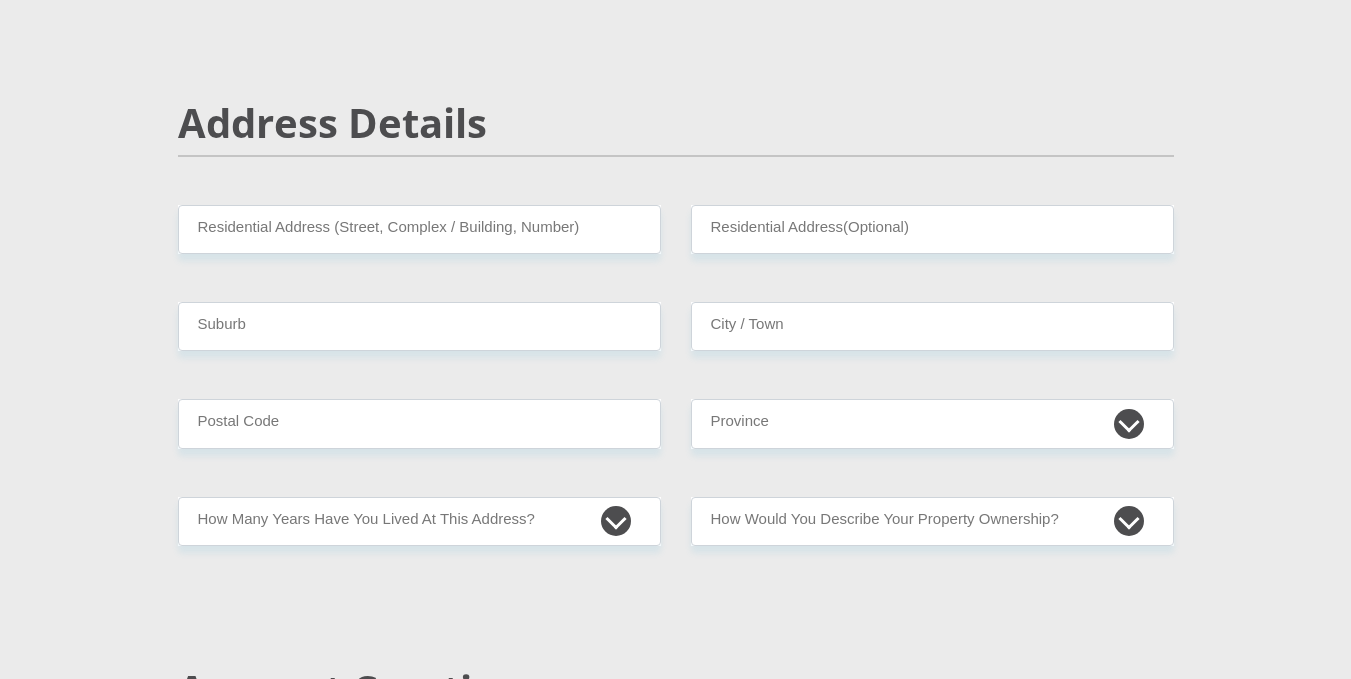 scroll, scrollTop: 800, scrollLeft: 0, axis: vertical 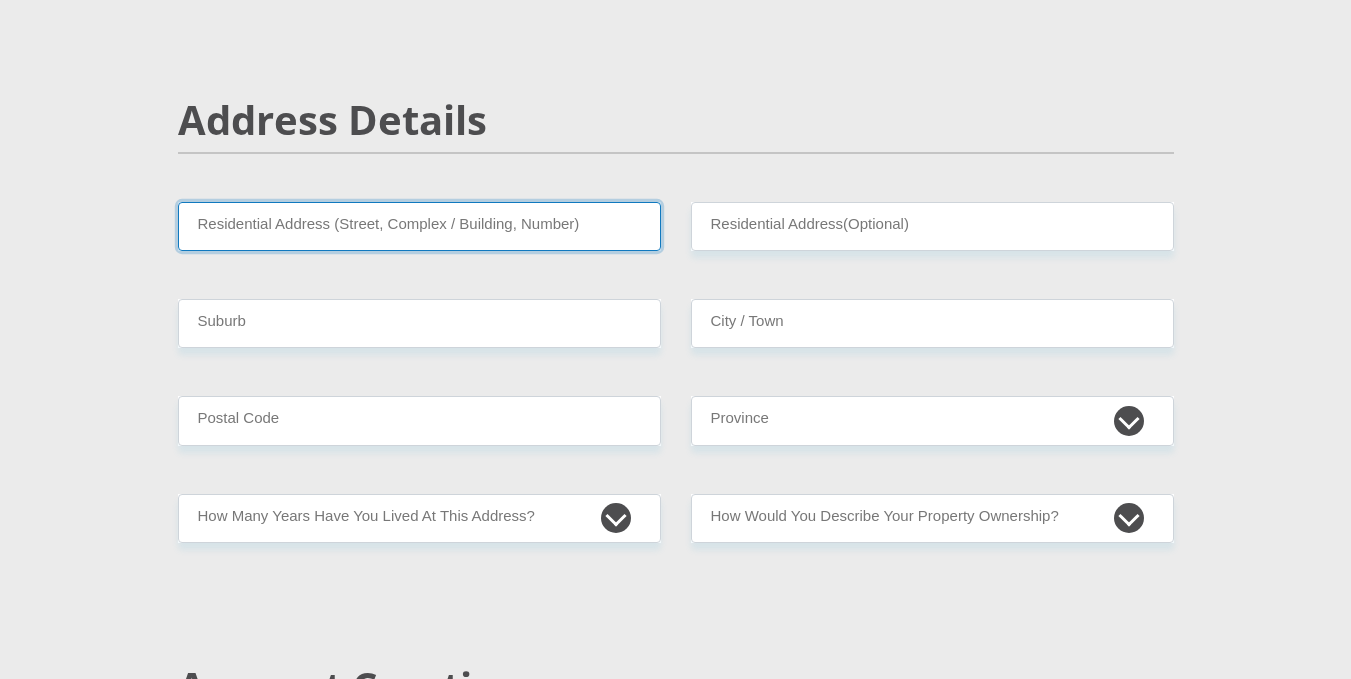 click on "Residential Address (Street, Complex / Building, Number)" at bounding box center (419, 226) 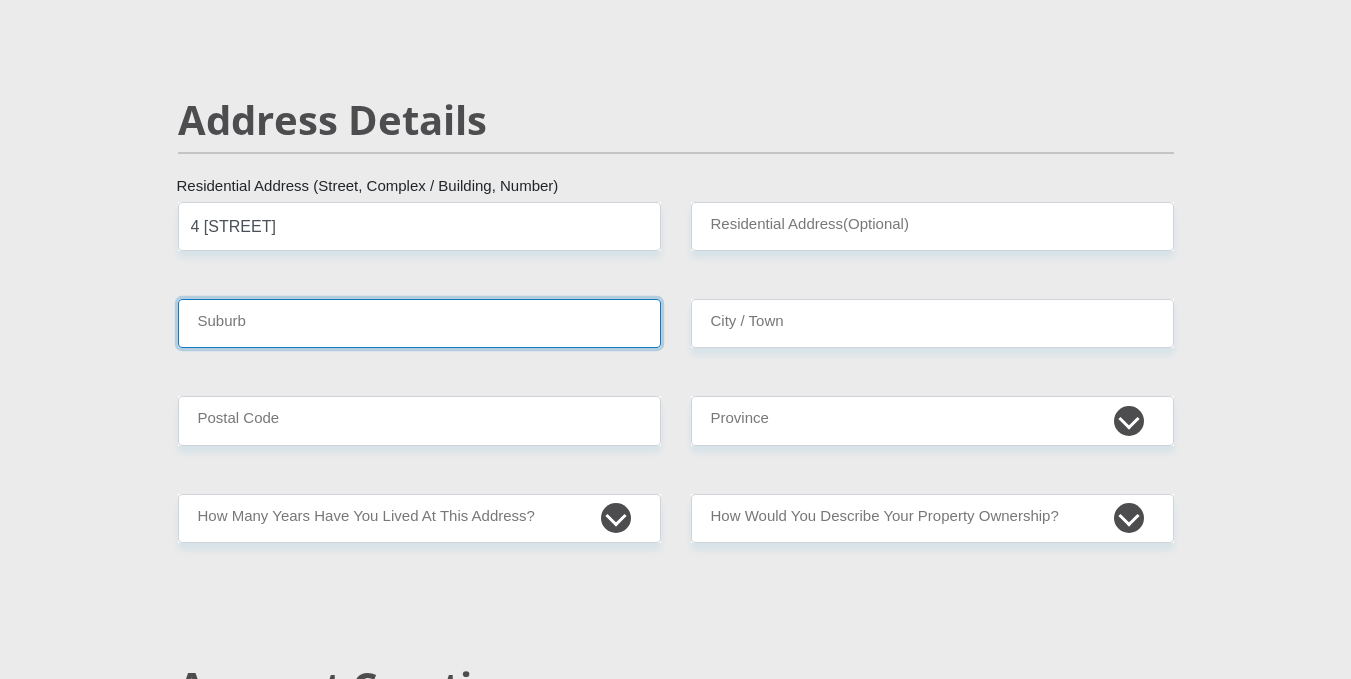 type on "Sandton" 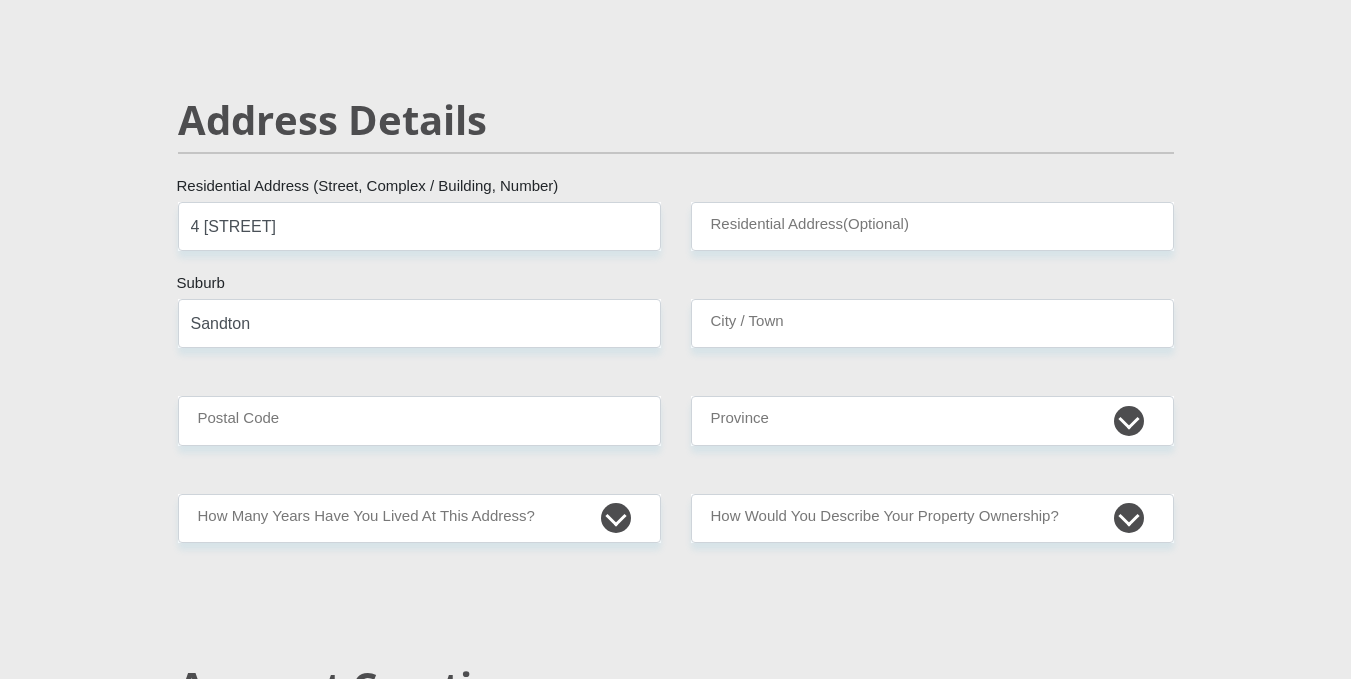 type on "Sandton" 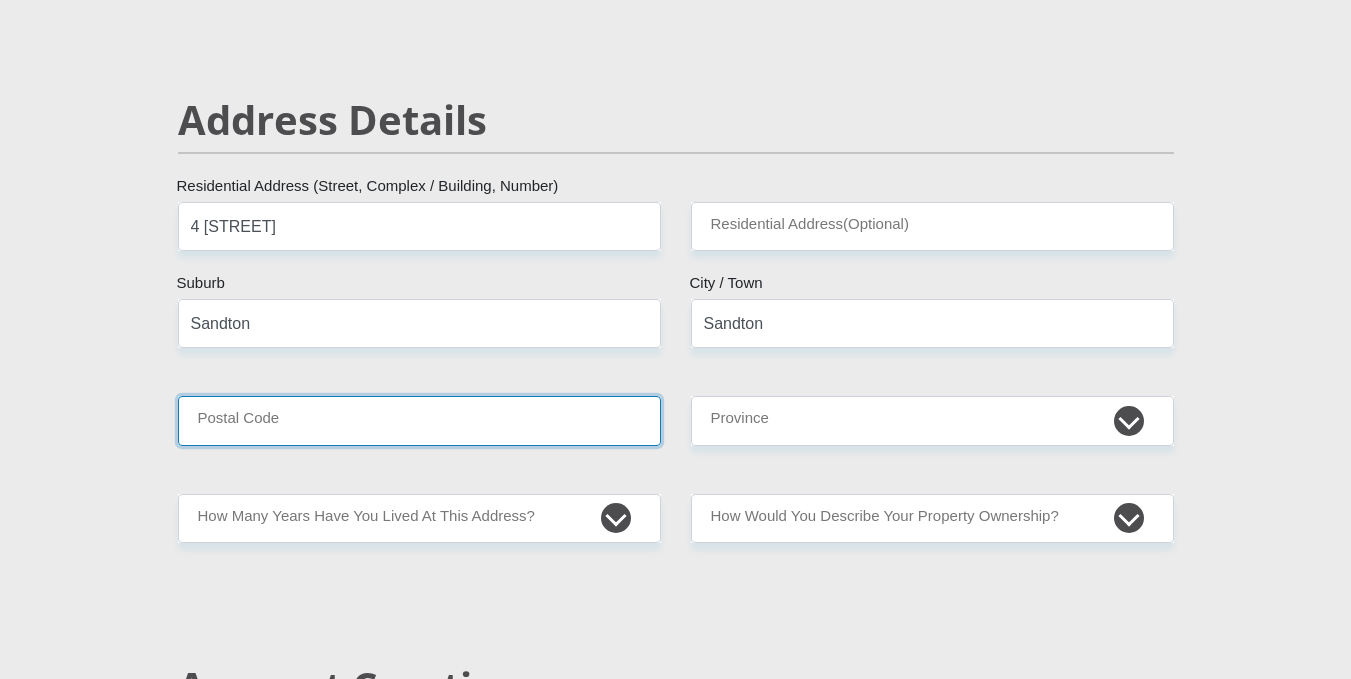 type on "2090" 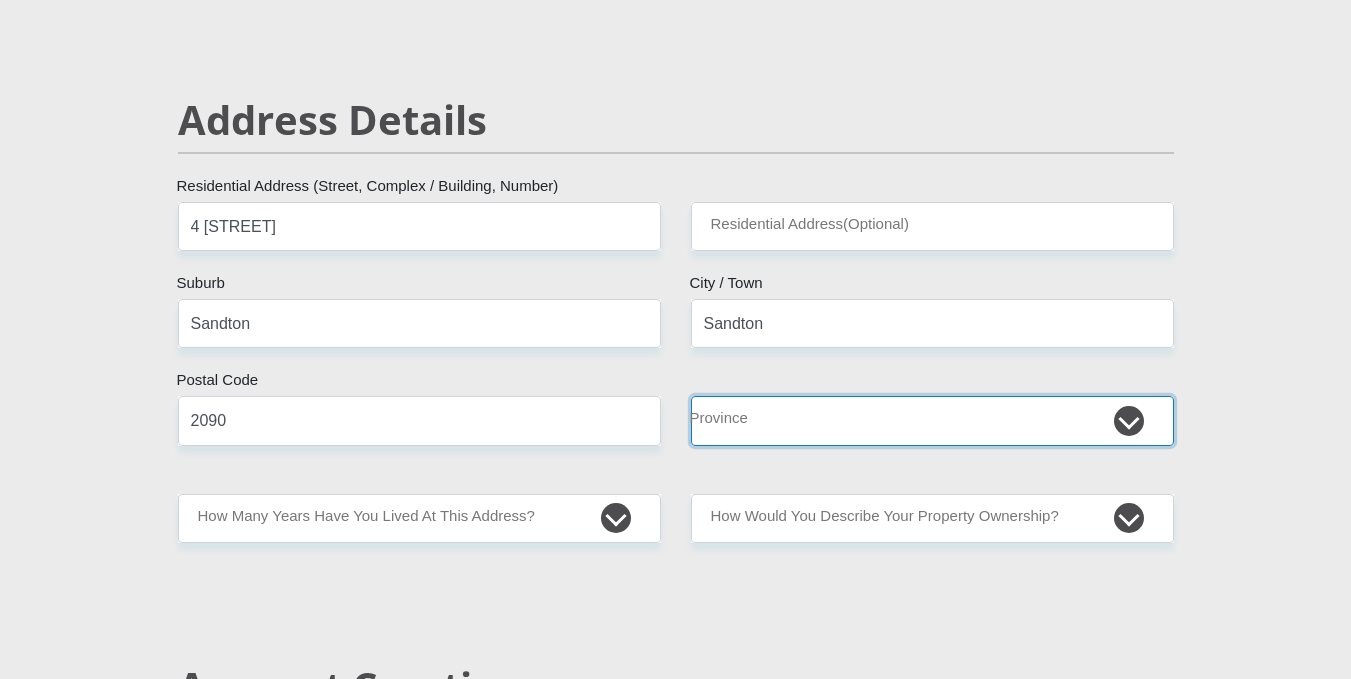 click on "Eastern Cape
Free State
Gauteng
KwaZulu-Natal
Limpopo
Mpumalanga
Northern Cape
North West
Western Cape" at bounding box center (932, 420) 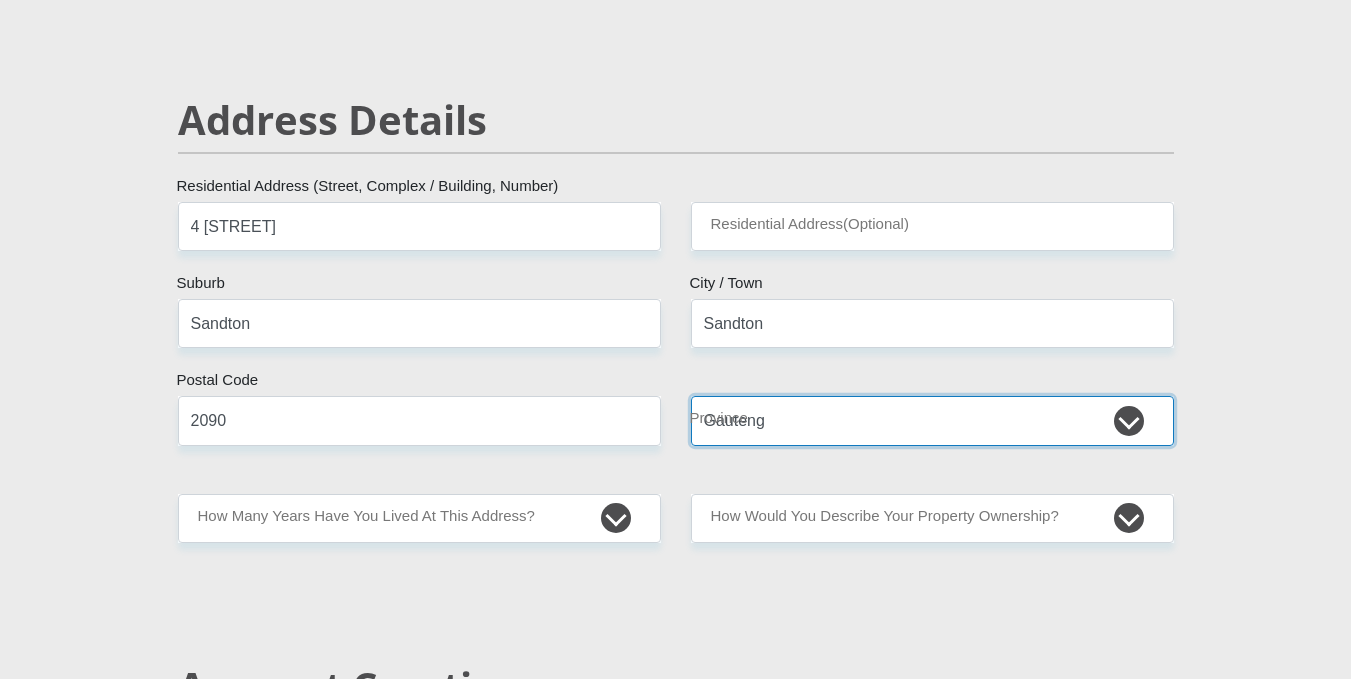 click on "Eastern Cape
Free State
Gauteng
KwaZulu-Natal
Limpopo
Mpumalanga
Northern Cape
North West
Western Cape" at bounding box center [932, 420] 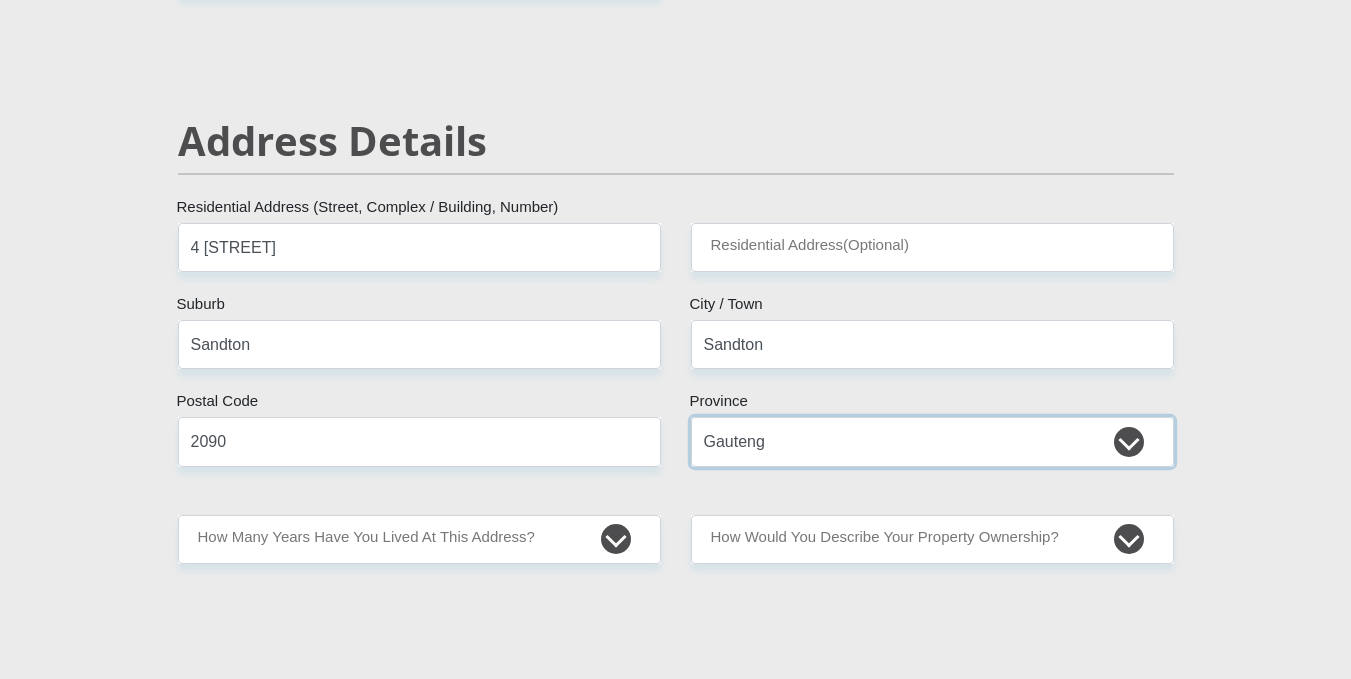 scroll, scrollTop: 800, scrollLeft: 0, axis: vertical 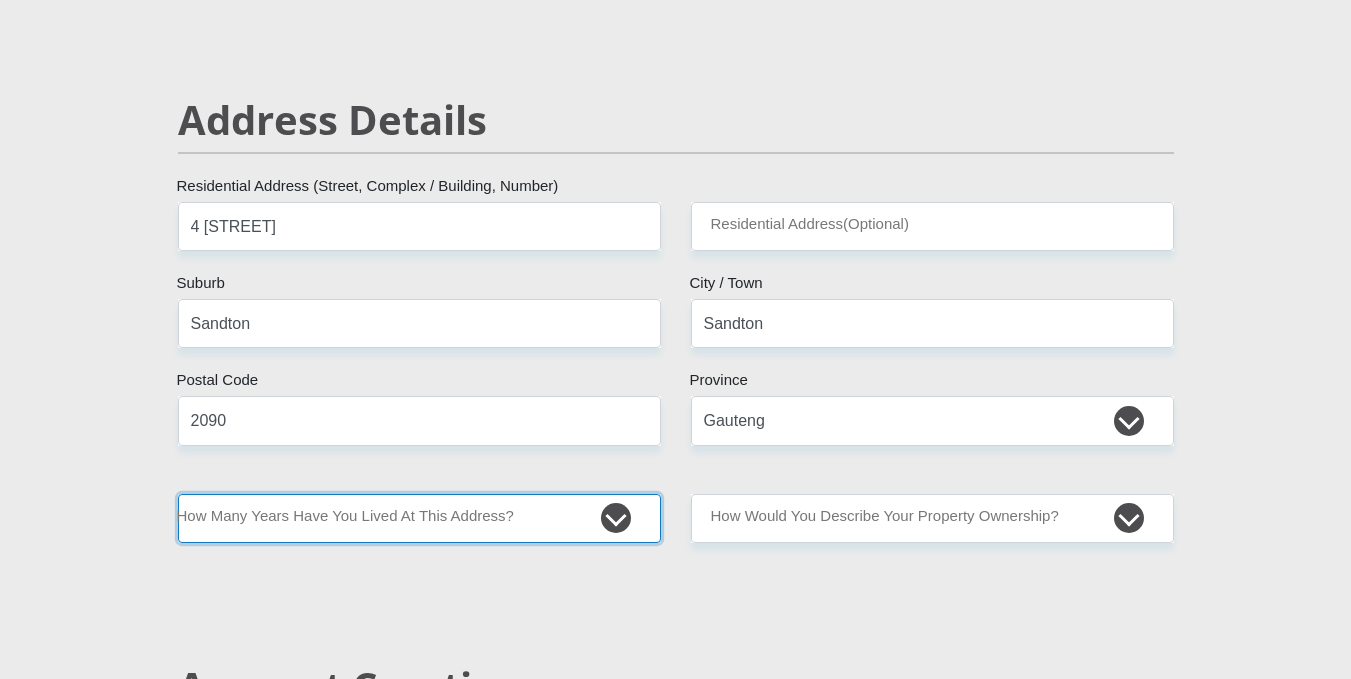 click on "less than 1 year
1-3 years
3-5 years
5+ years" at bounding box center (419, 518) 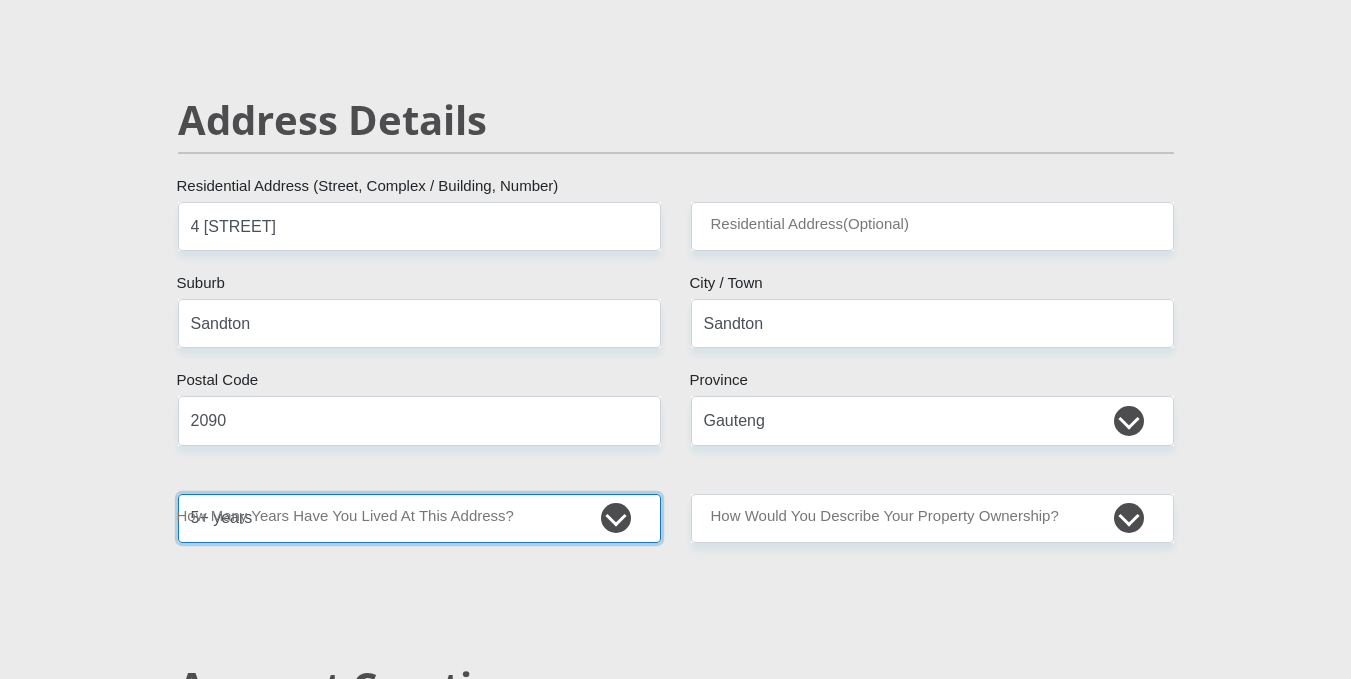 click on "less than 1 year
1-3 years
3-5 years
5+ years" at bounding box center [419, 518] 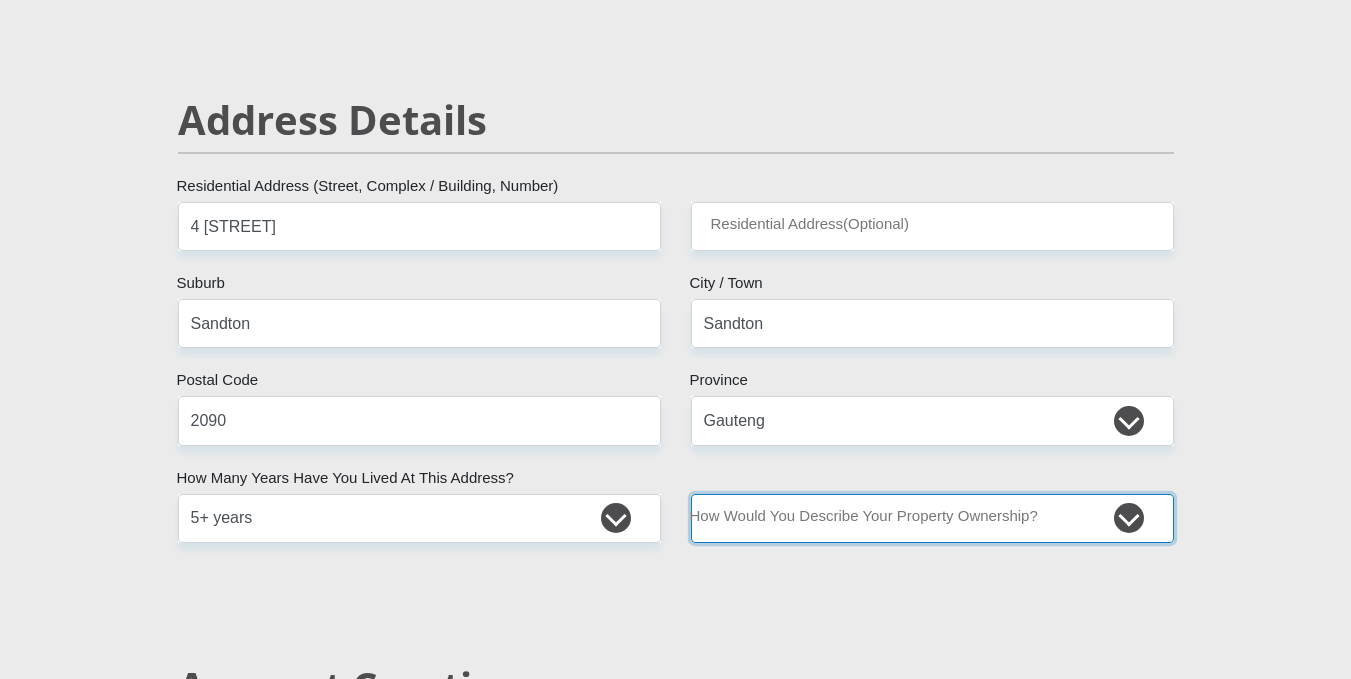 click on "Owned
Rented
Family Owned
Company Dwelling" at bounding box center [932, 518] 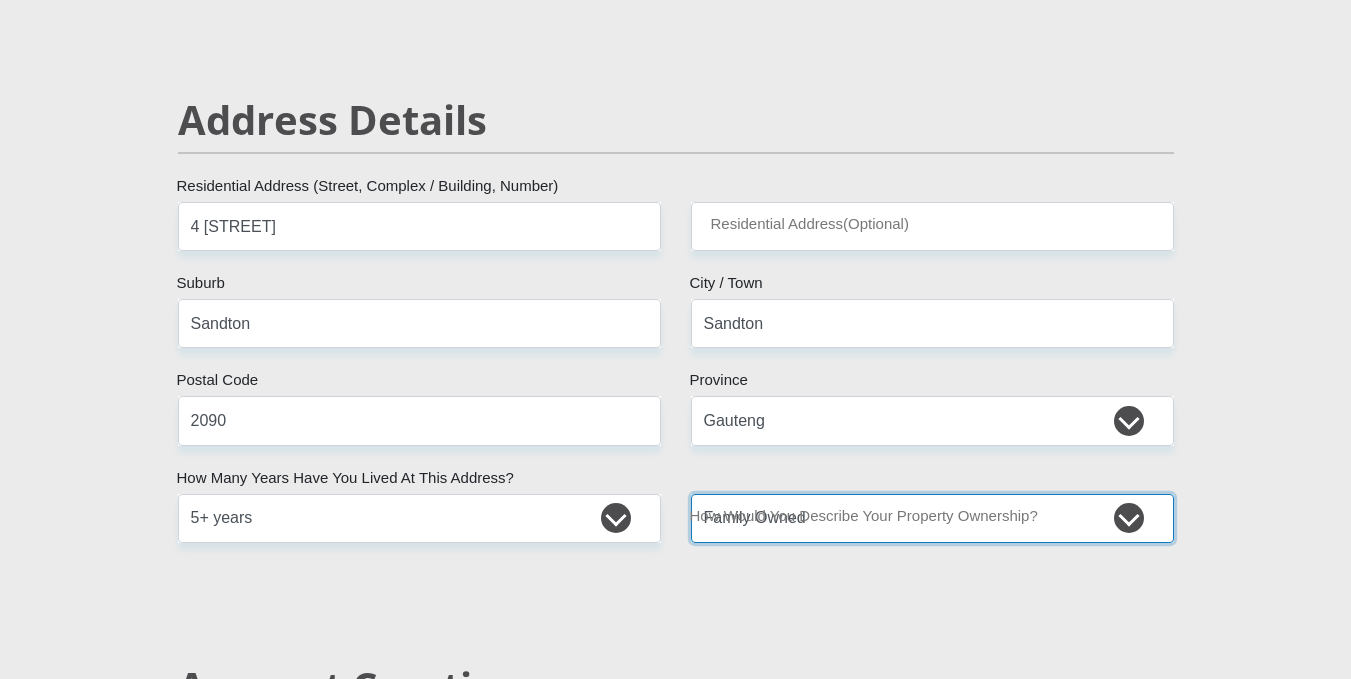 click on "Owned
Rented
Family Owned
Company Dwelling" at bounding box center (932, 518) 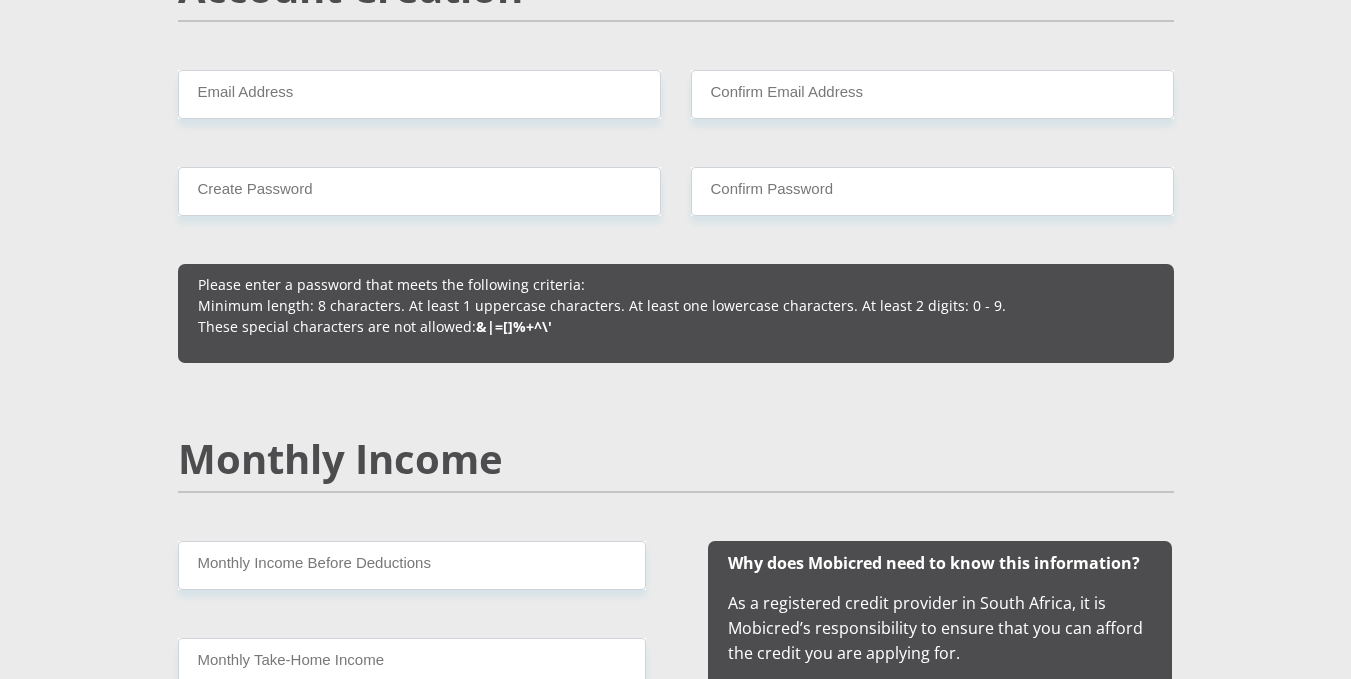 scroll, scrollTop: 1500, scrollLeft: 0, axis: vertical 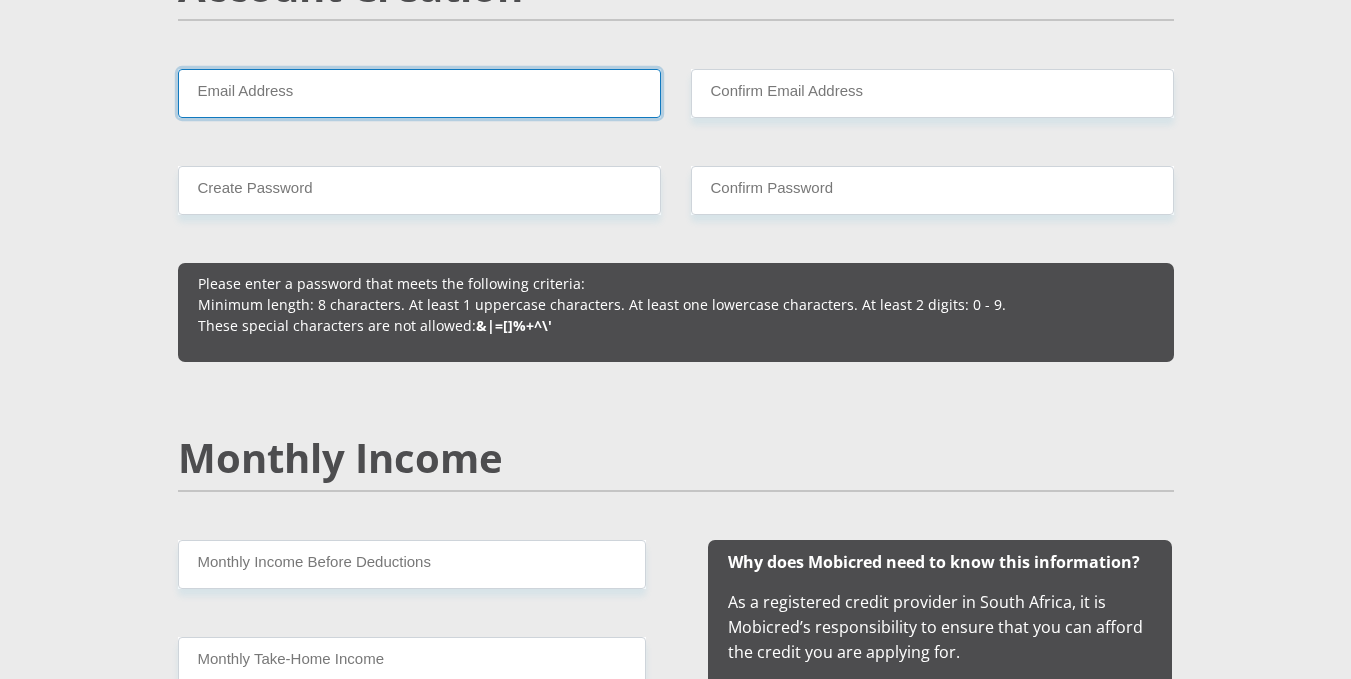 click on "Email Address" at bounding box center [419, 93] 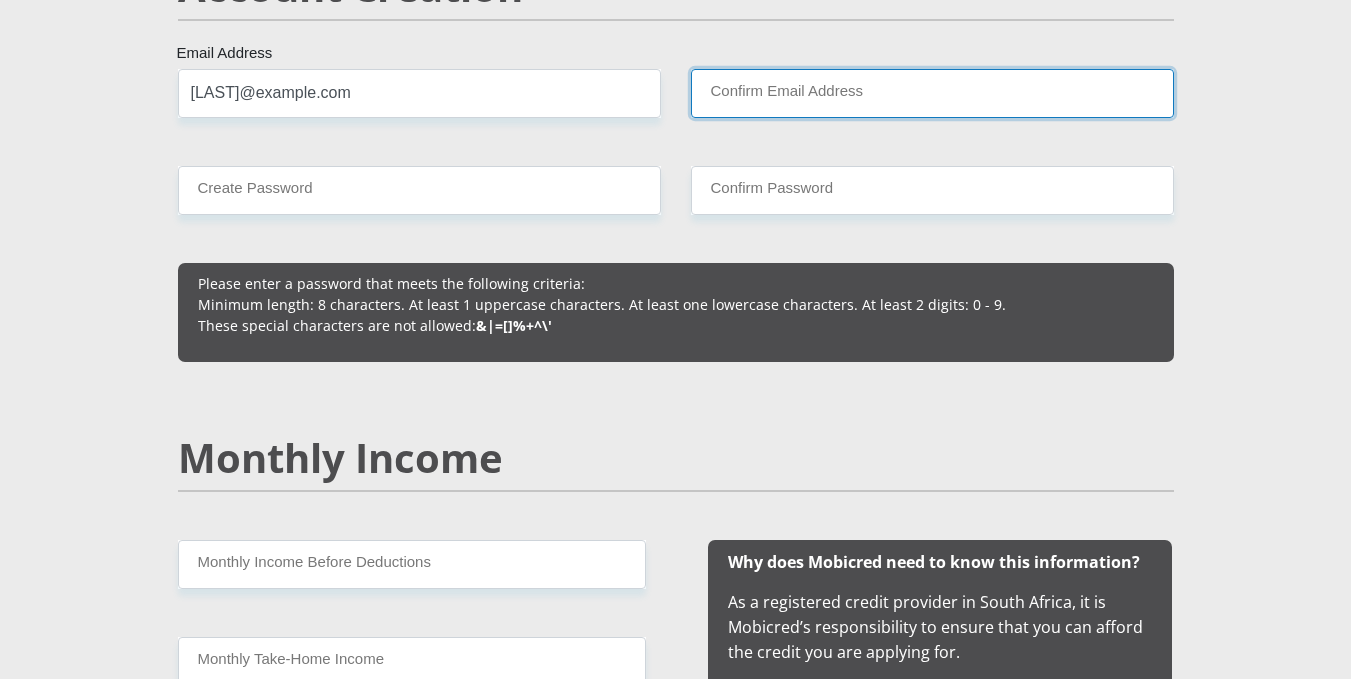 type on "[LAST]@example.com" 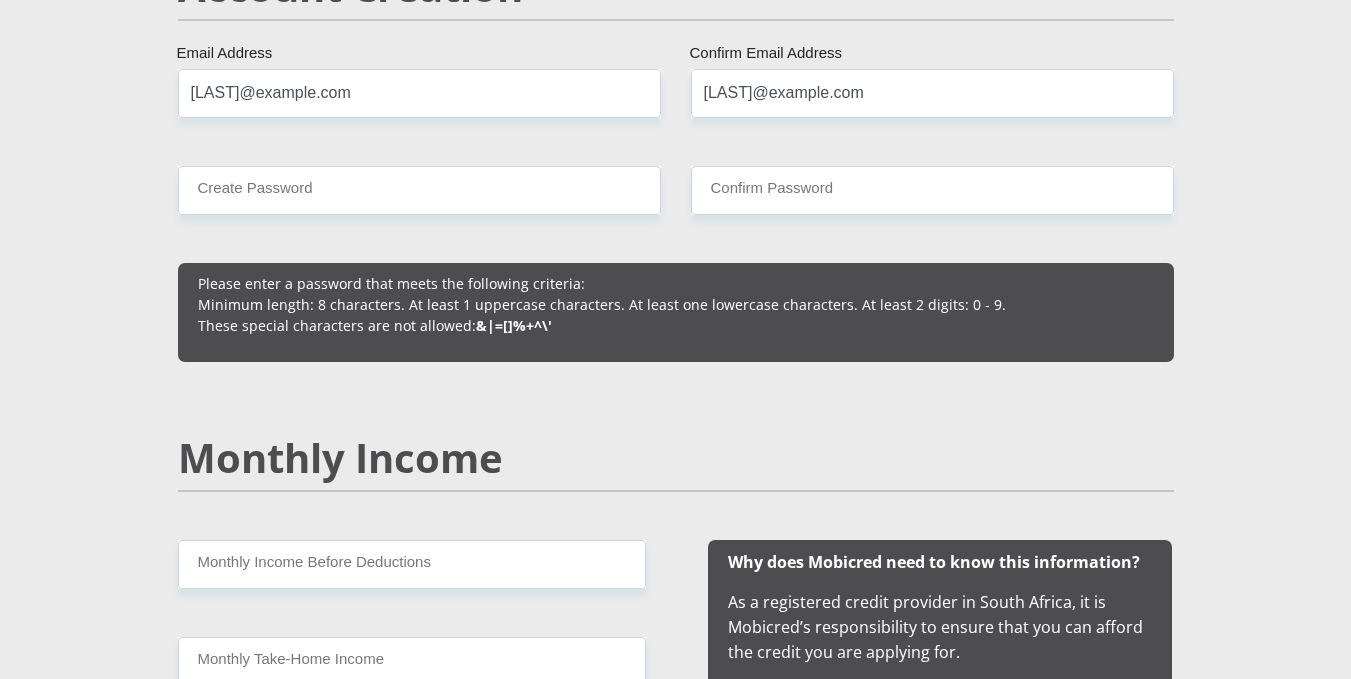 type 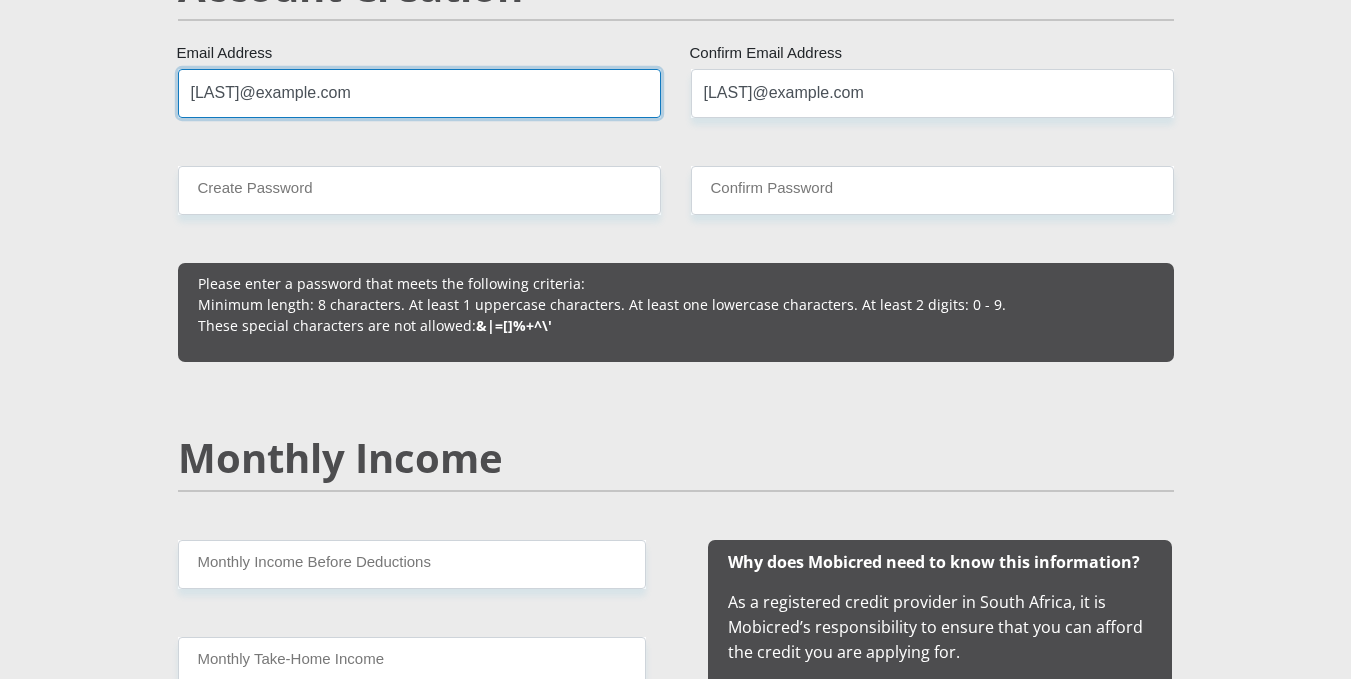 type 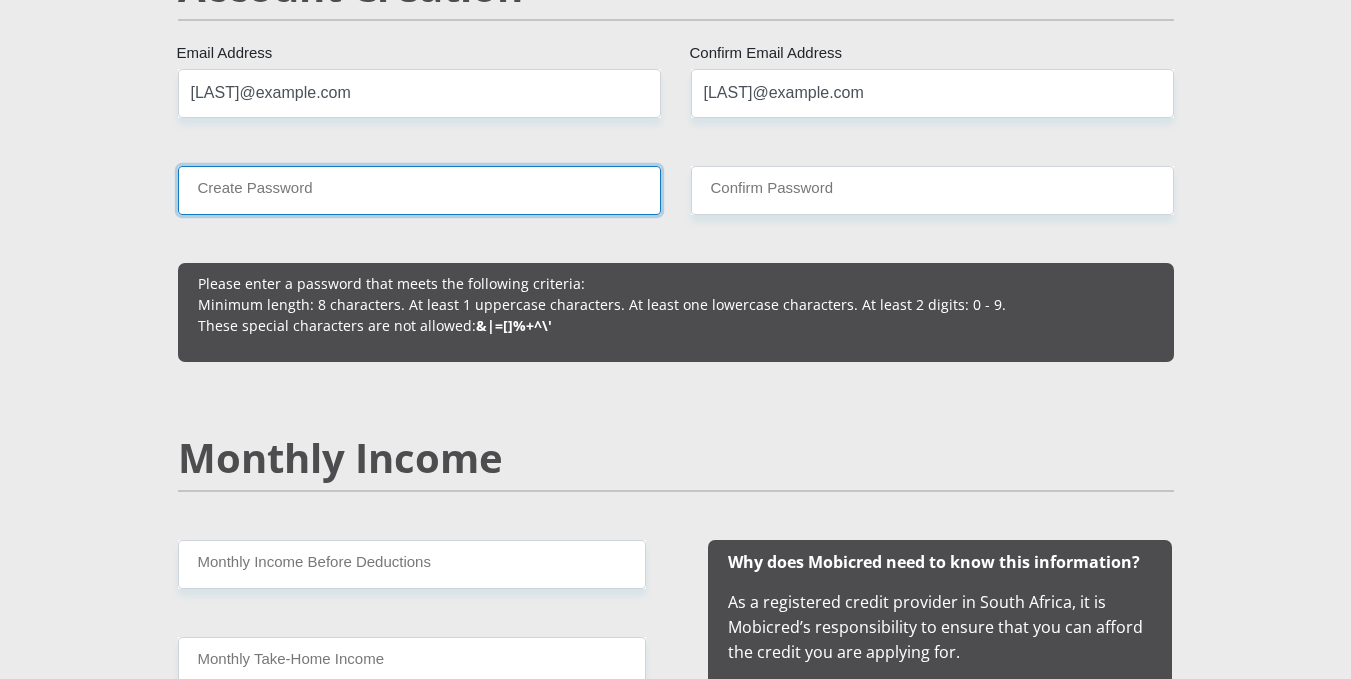 click on "Create Password" at bounding box center (419, 190) 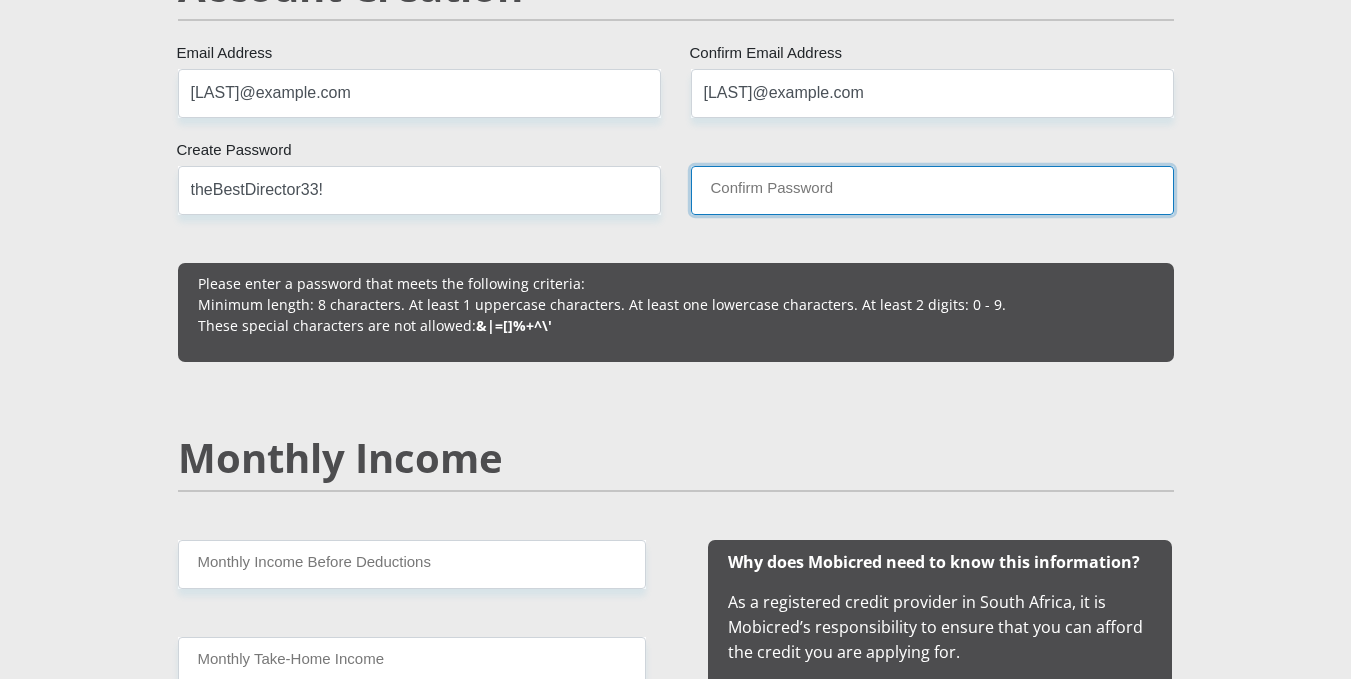 click on "Confirm Password" at bounding box center (932, 190) 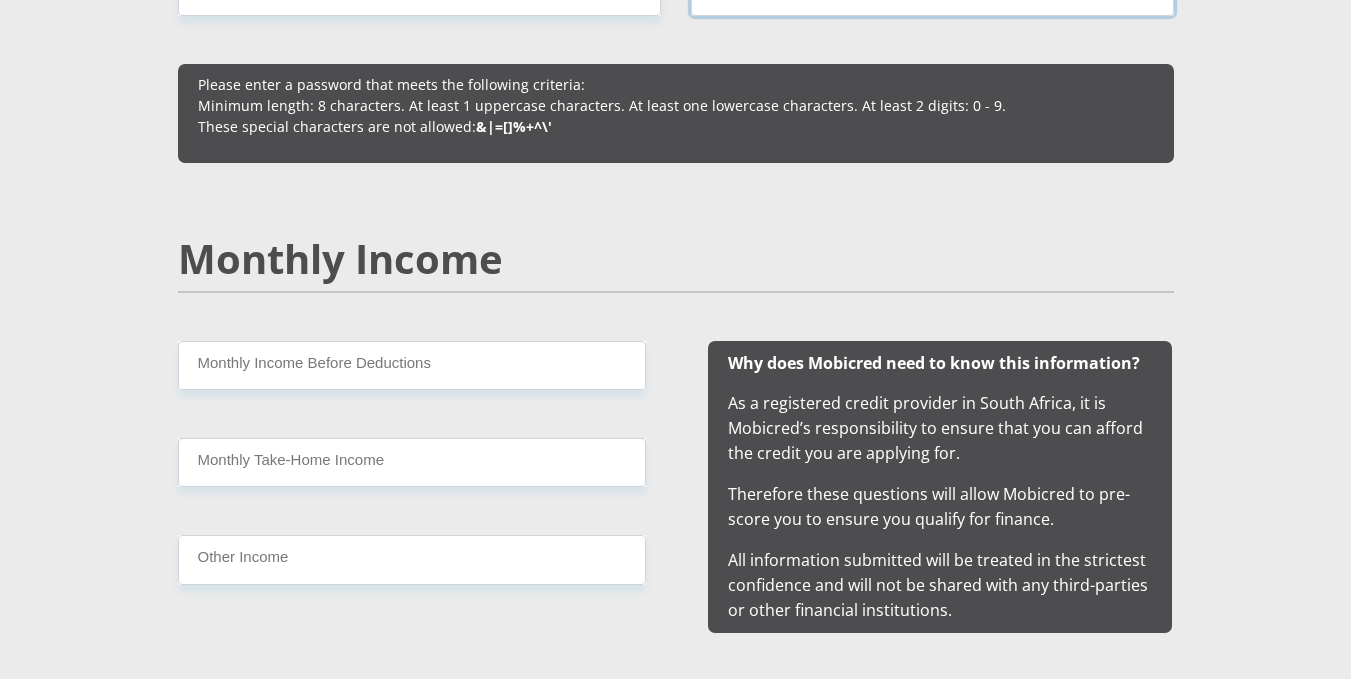 scroll, scrollTop: 1700, scrollLeft: 0, axis: vertical 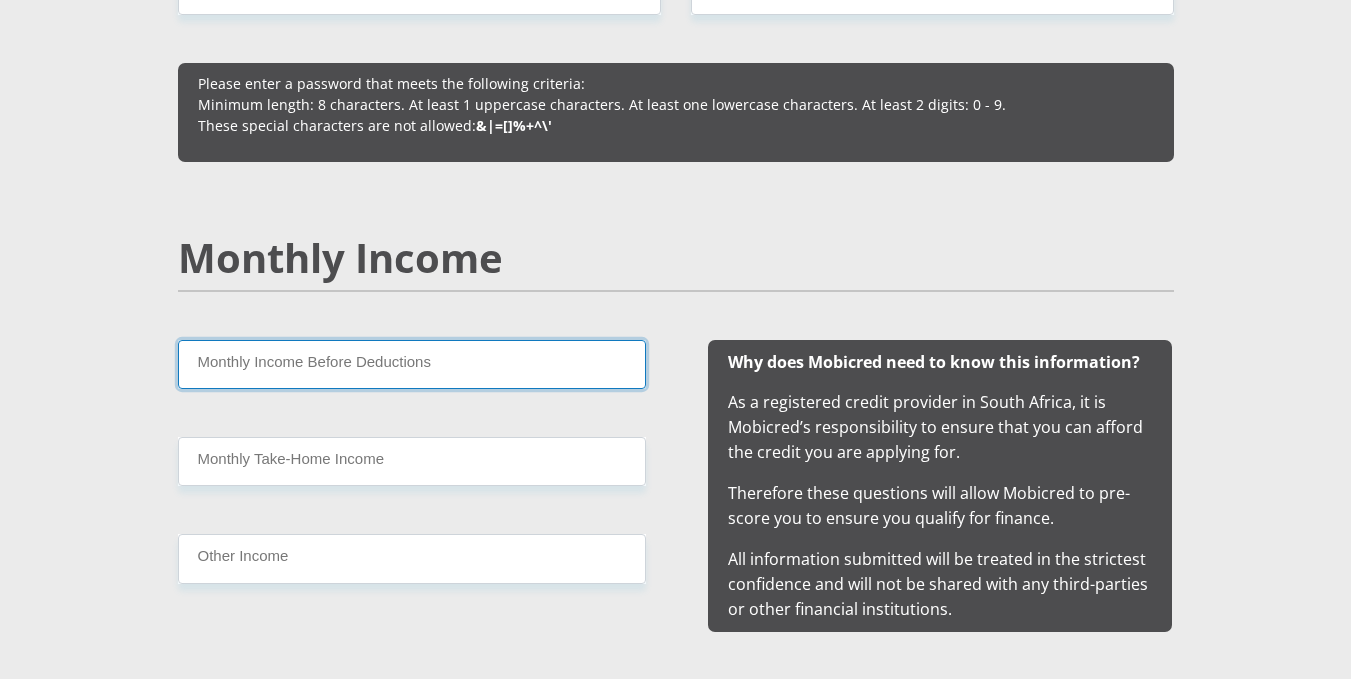 click on "Monthly Income Before Deductions" at bounding box center (412, 364) 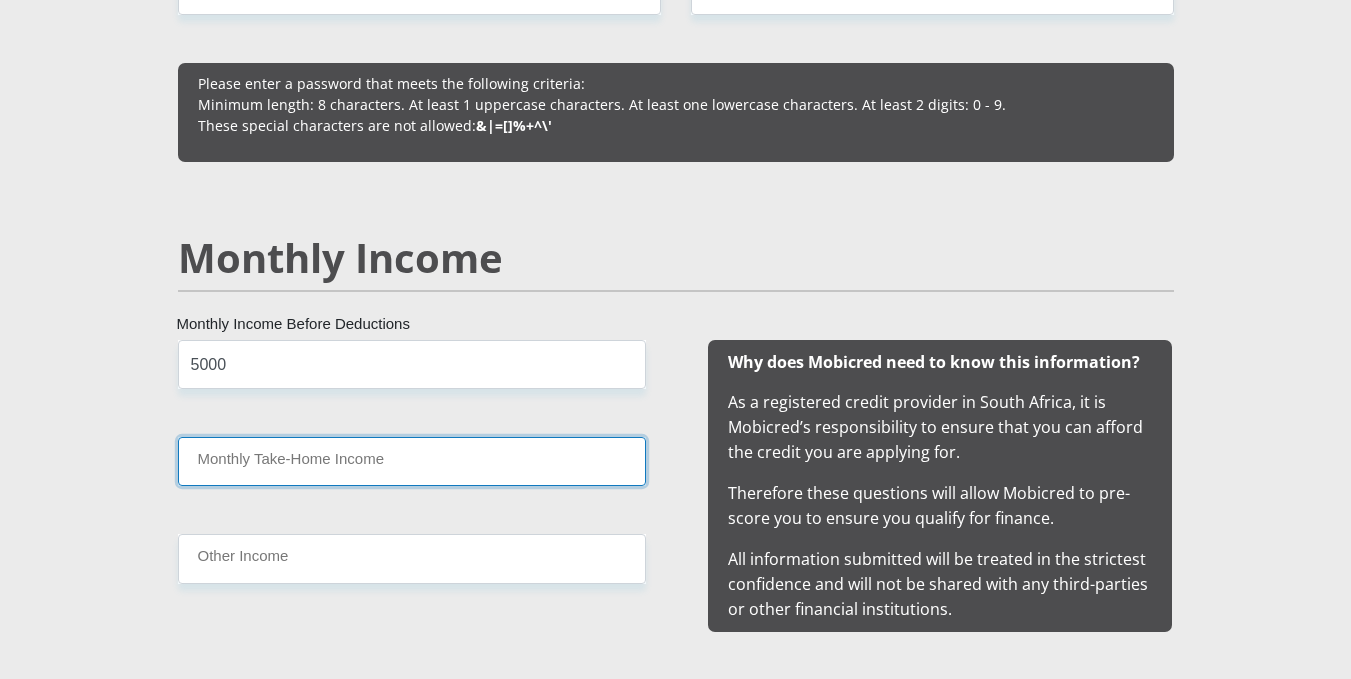 click on "Monthly Take-Home Income" at bounding box center [412, 461] 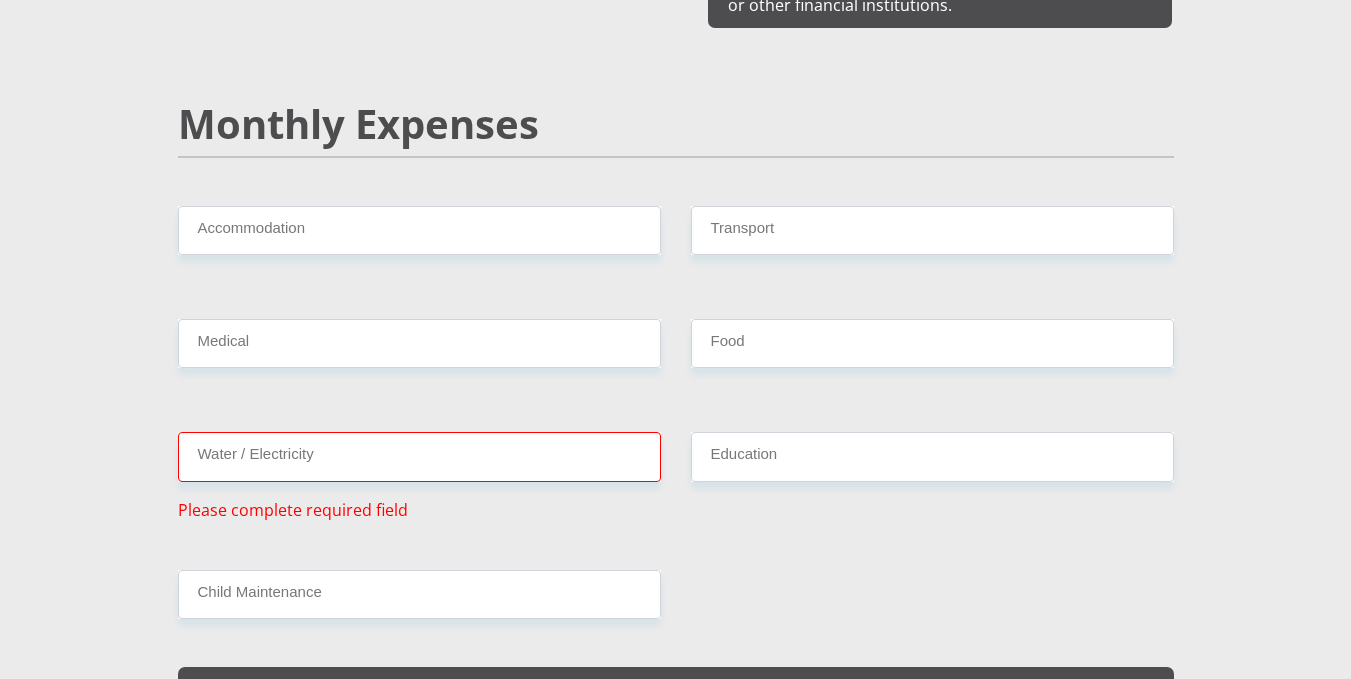 scroll, scrollTop: 2300, scrollLeft: 0, axis: vertical 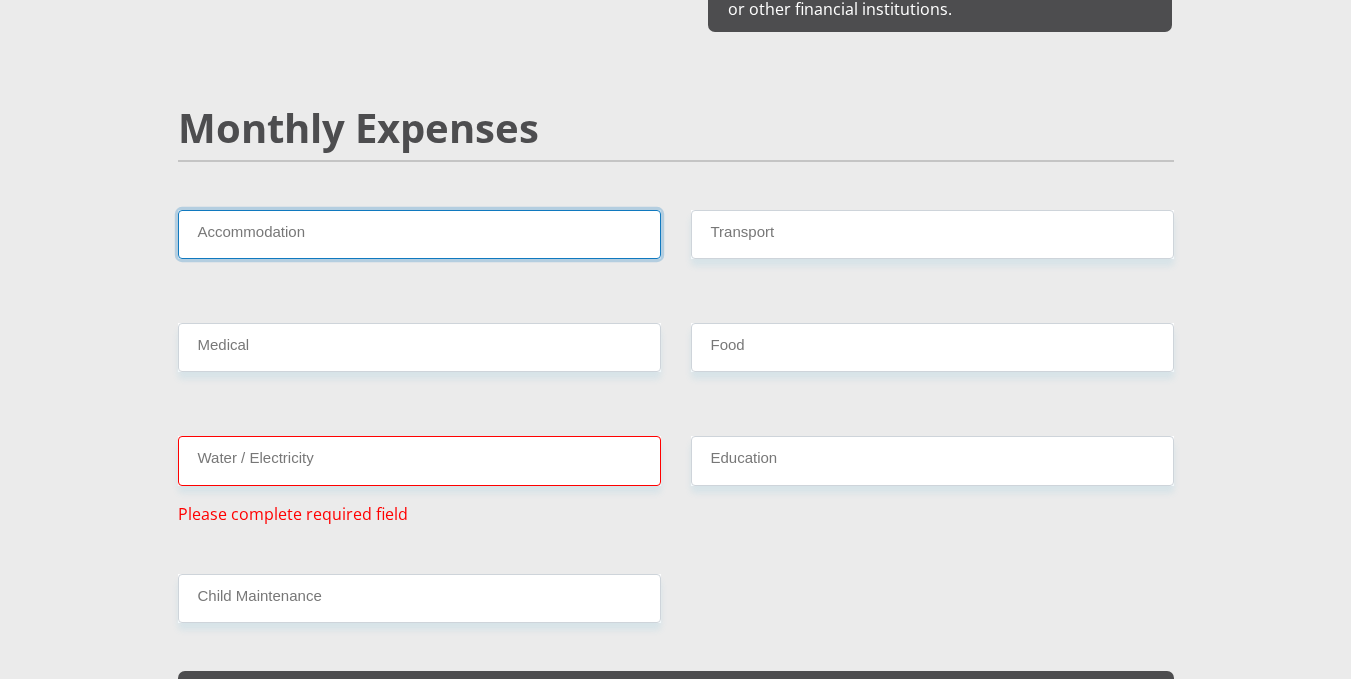 click on "Accommodation" at bounding box center [419, 234] 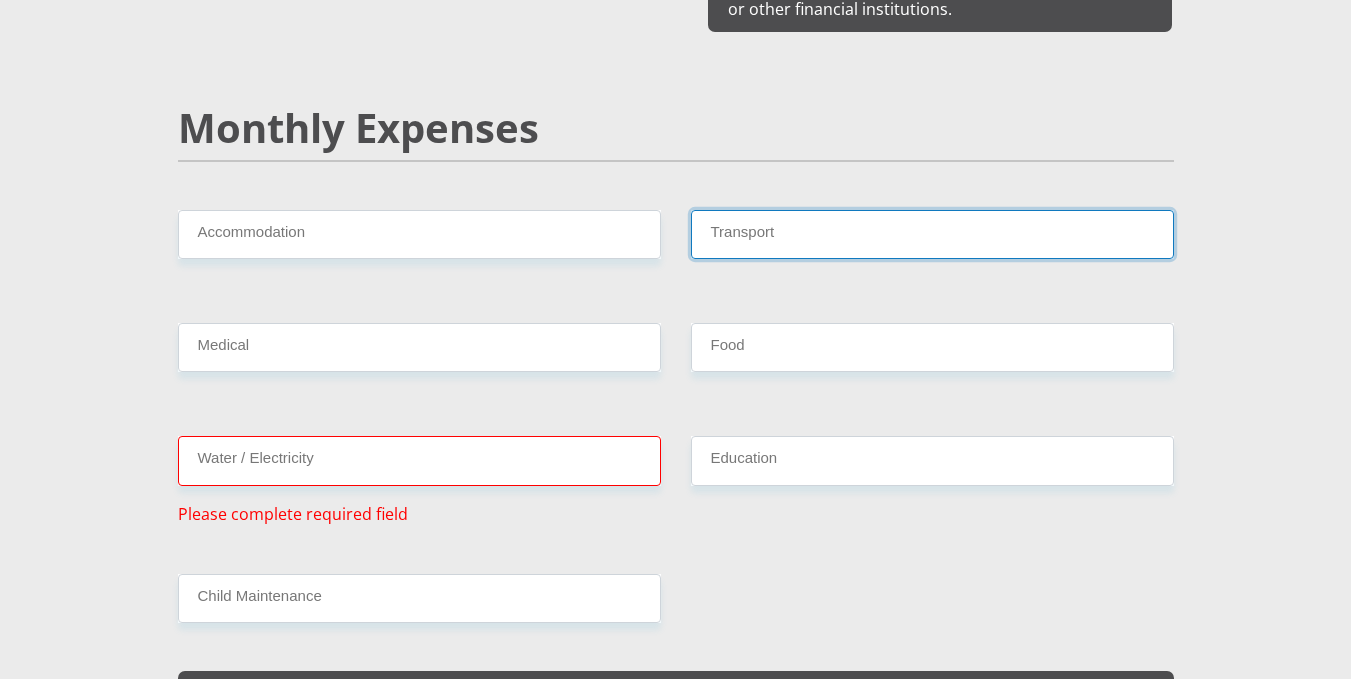 click on "Transport" at bounding box center [932, 234] 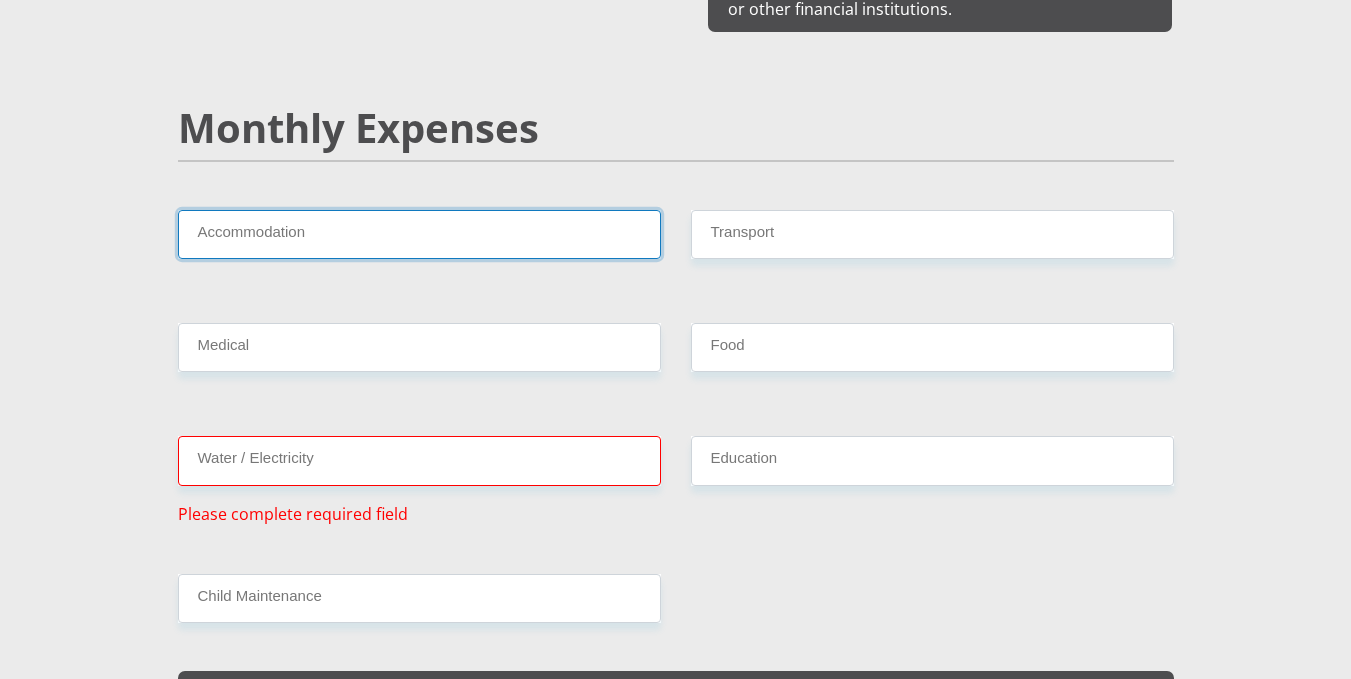 click on "Accommodation" at bounding box center (419, 234) 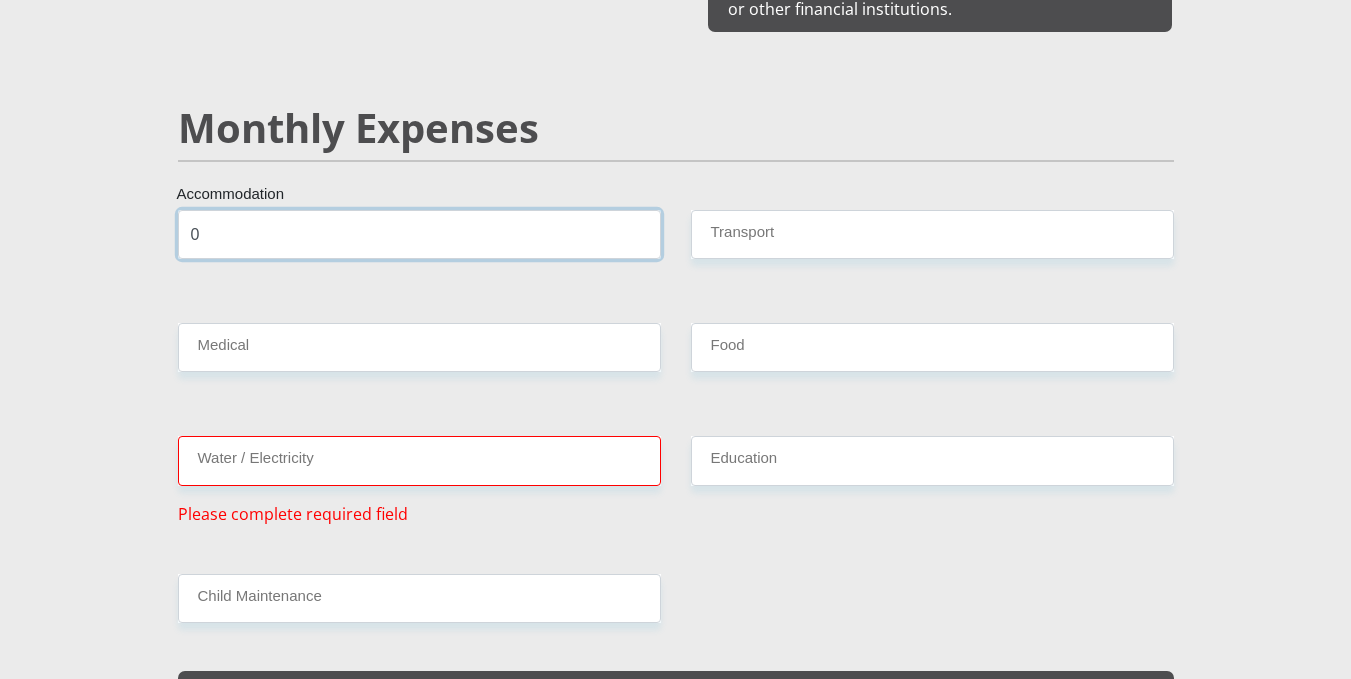 type on "0" 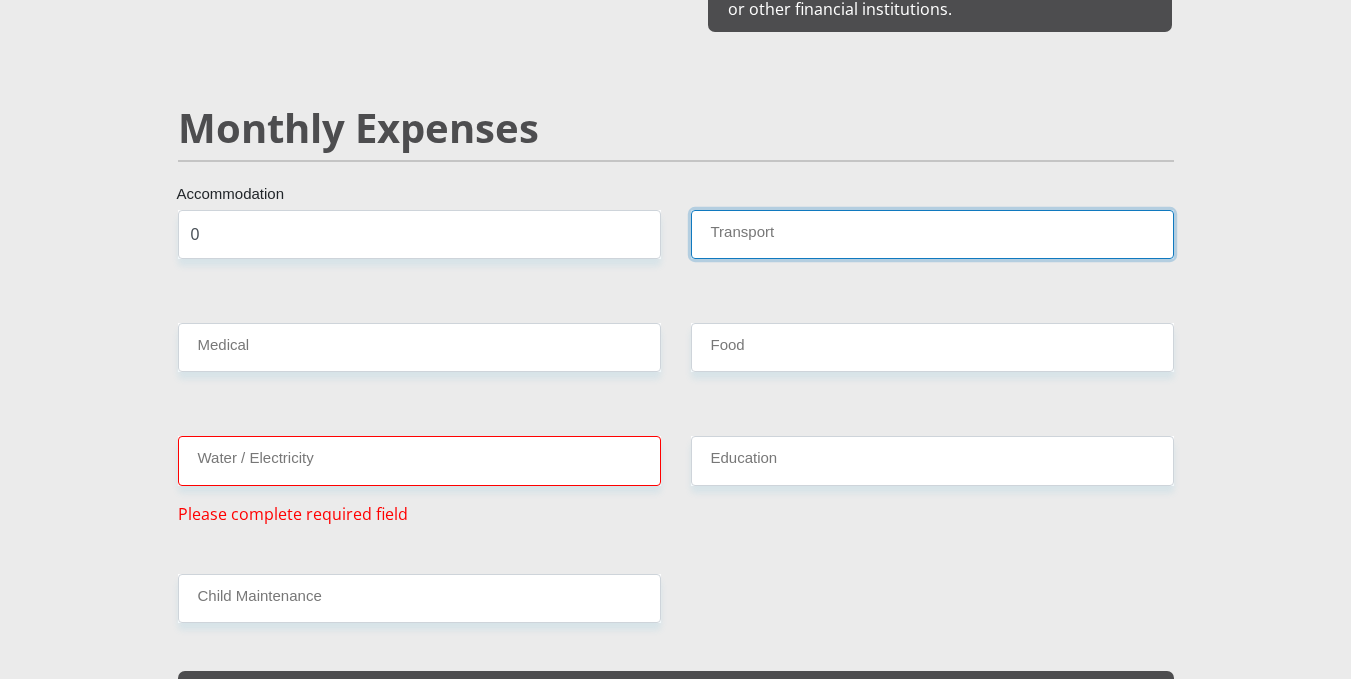 click on "Transport" at bounding box center (932, 234) 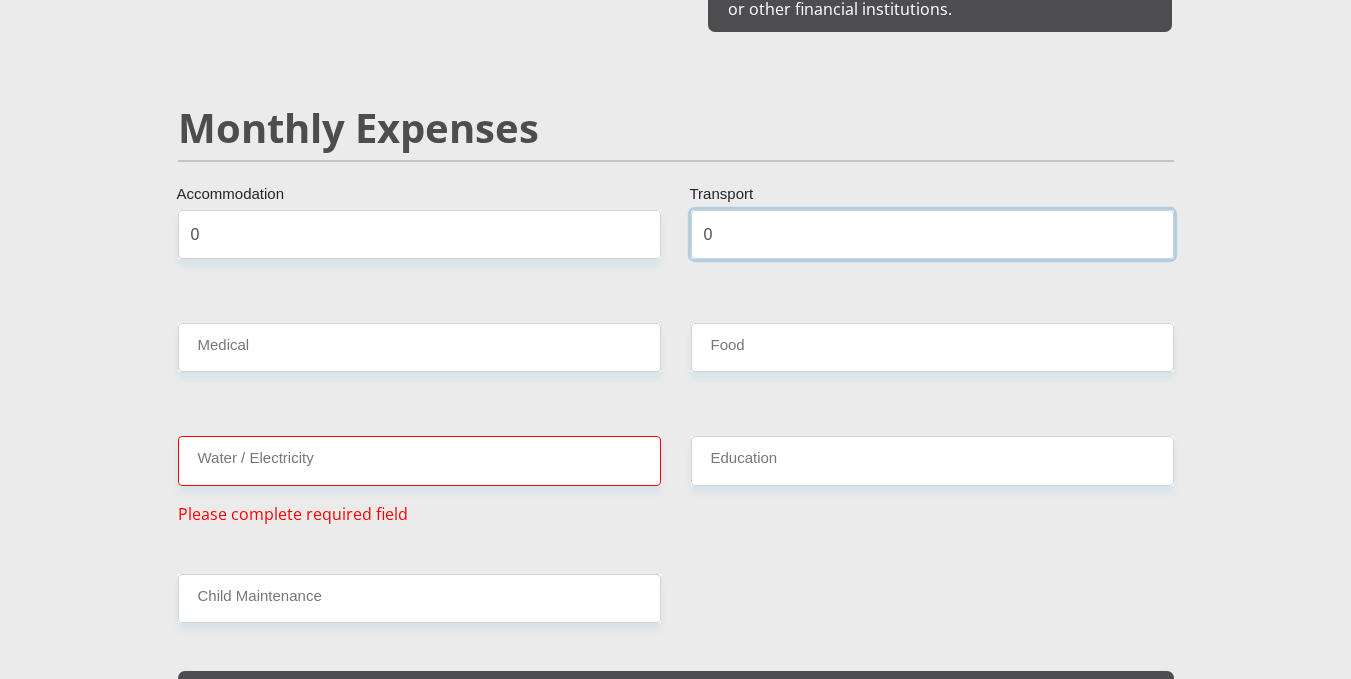 type on "0" 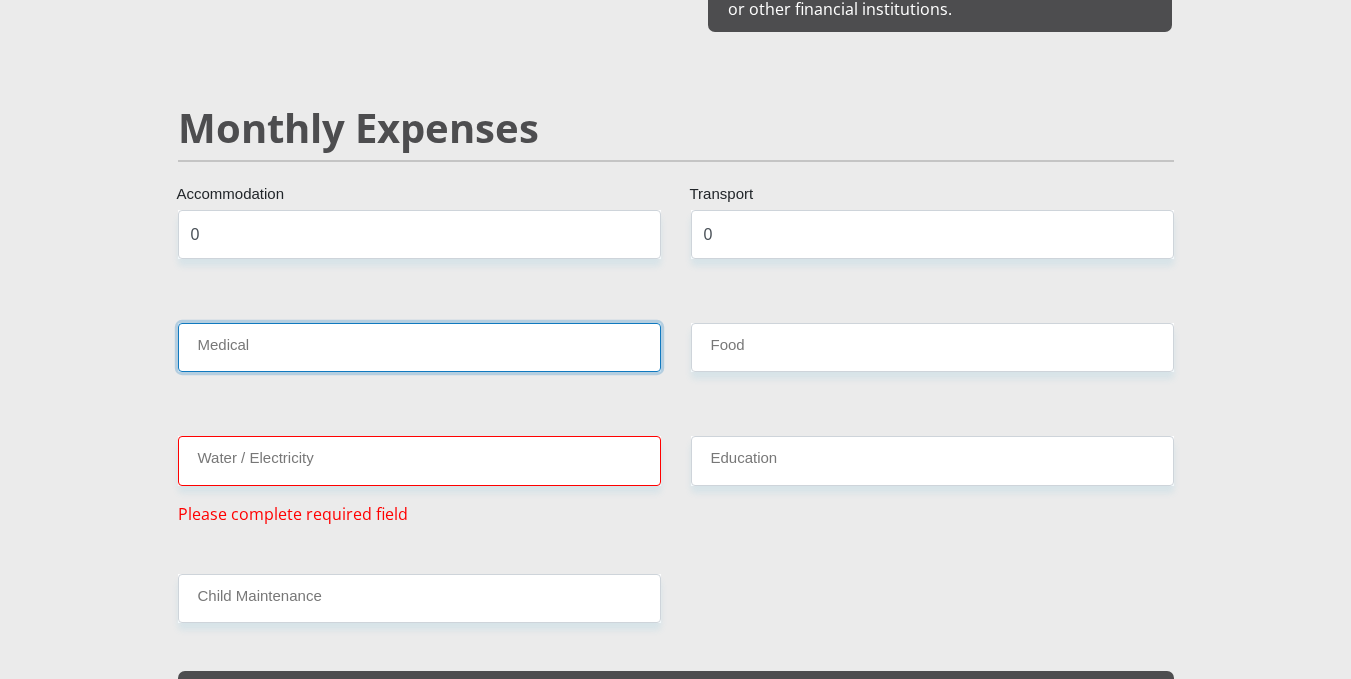 click on "Medical" at bounding box center (419, 347) 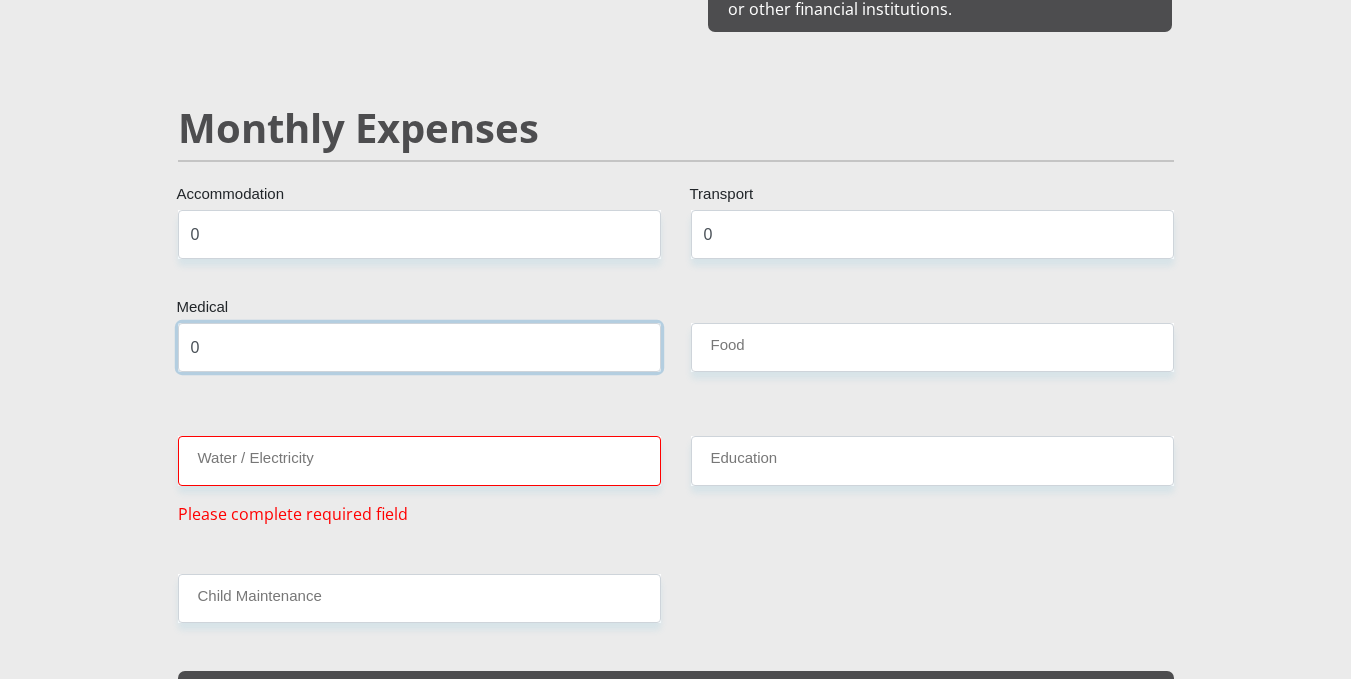 type on "0" 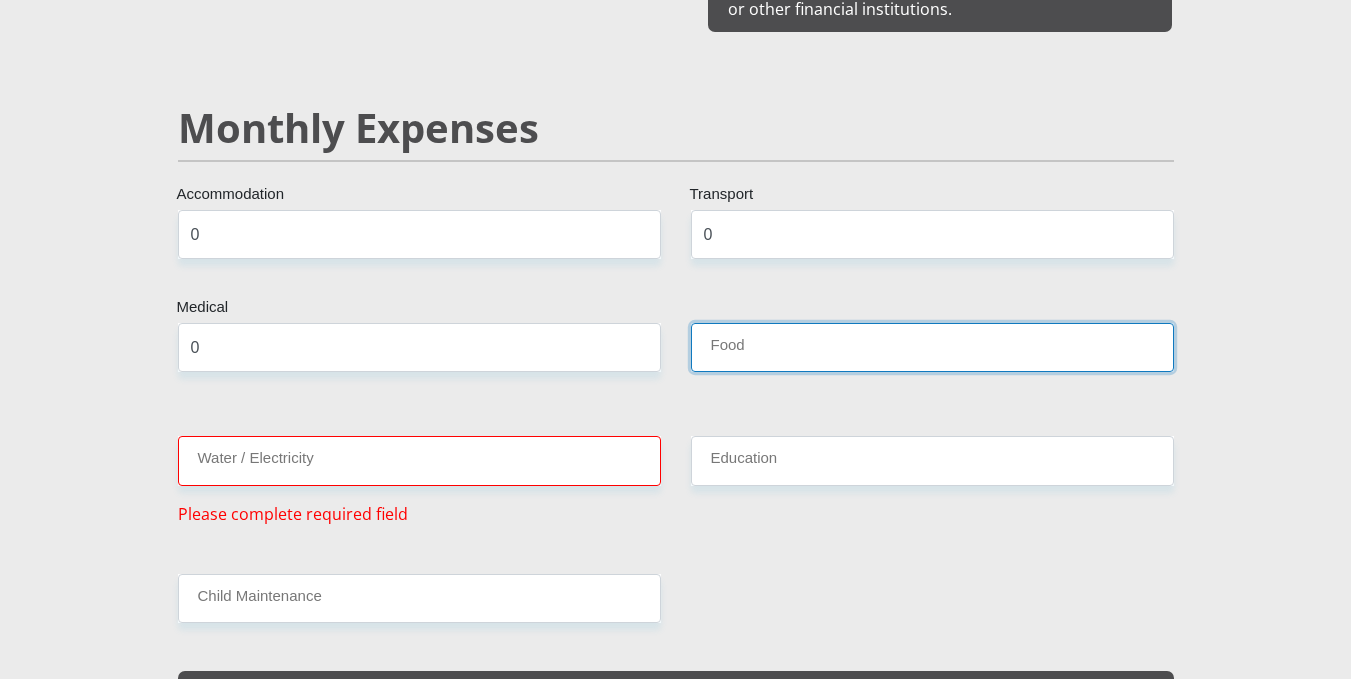 click on "Food" at bounding box center (932, 347) 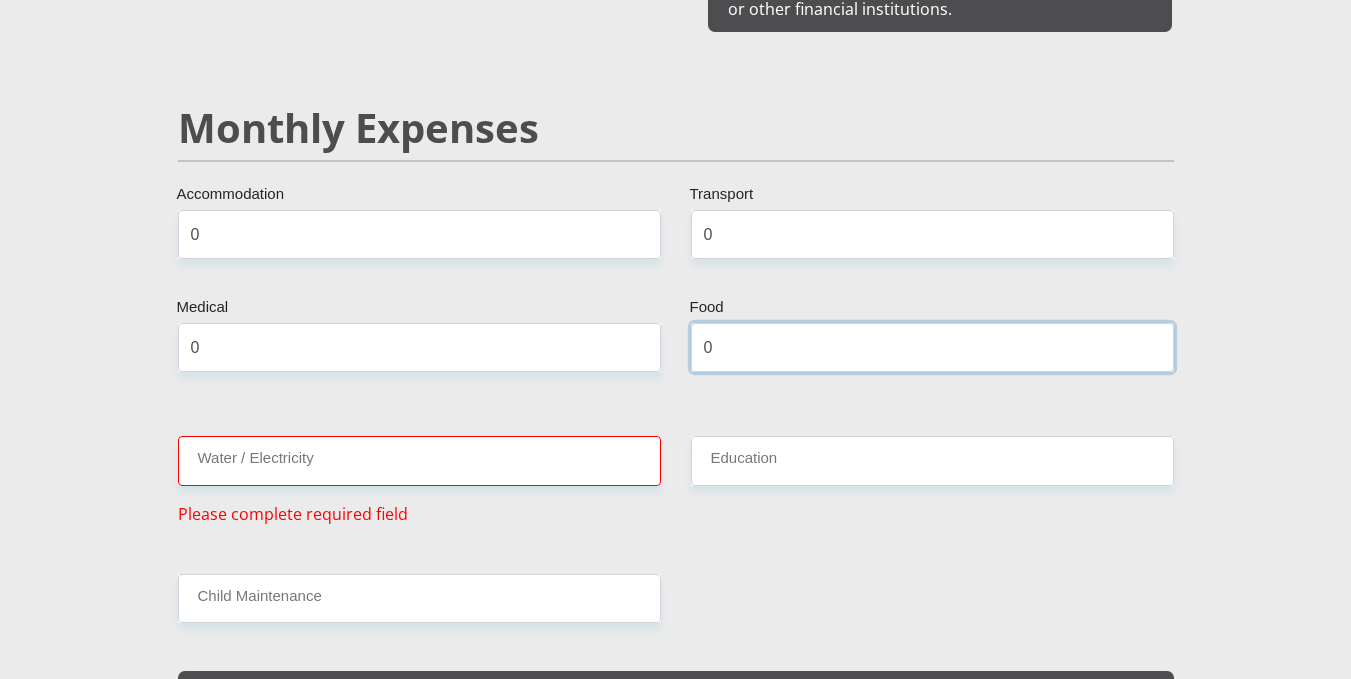 type on "0" 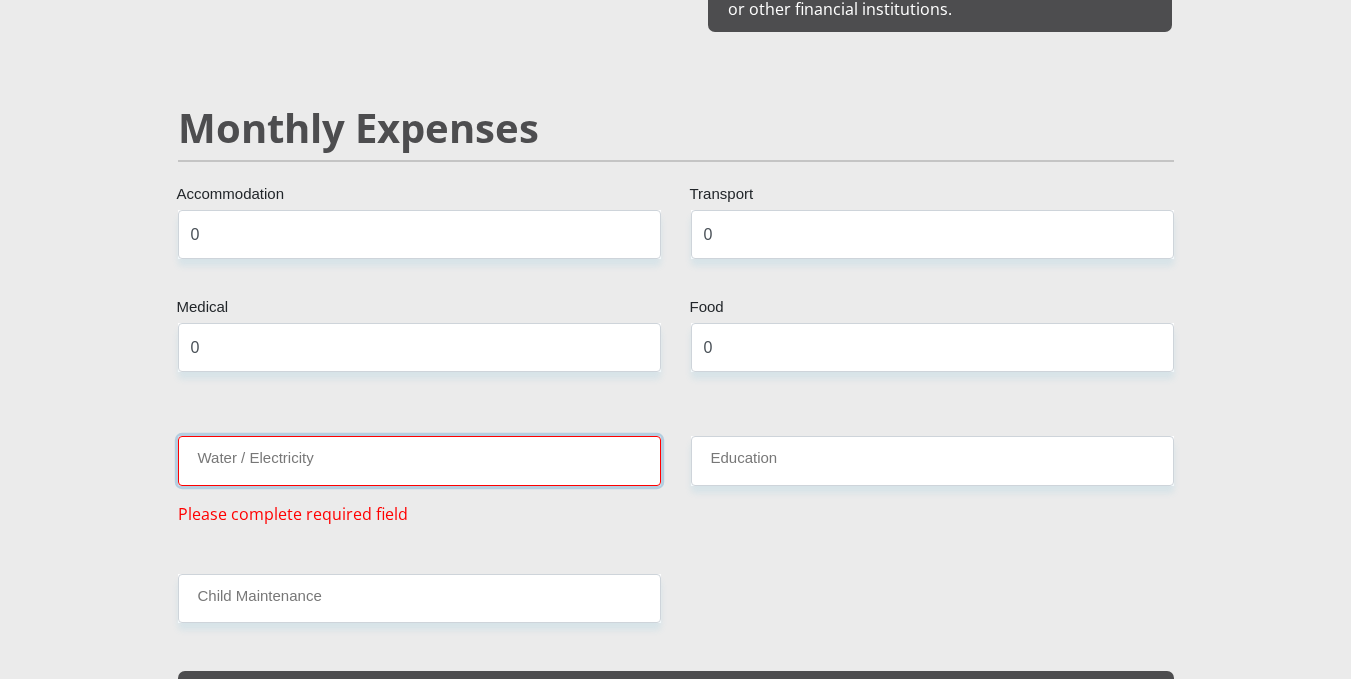 click on "Water / Electricity" at bounding box center [419, 460] 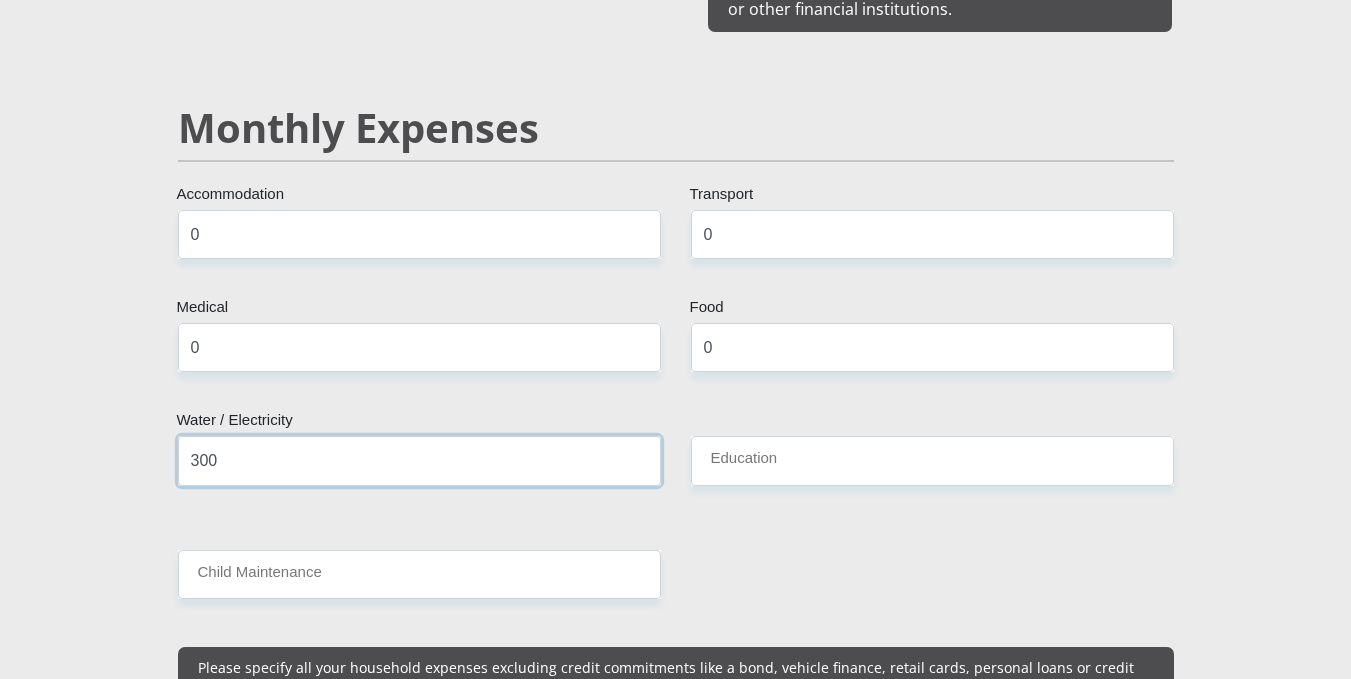 type on "300" 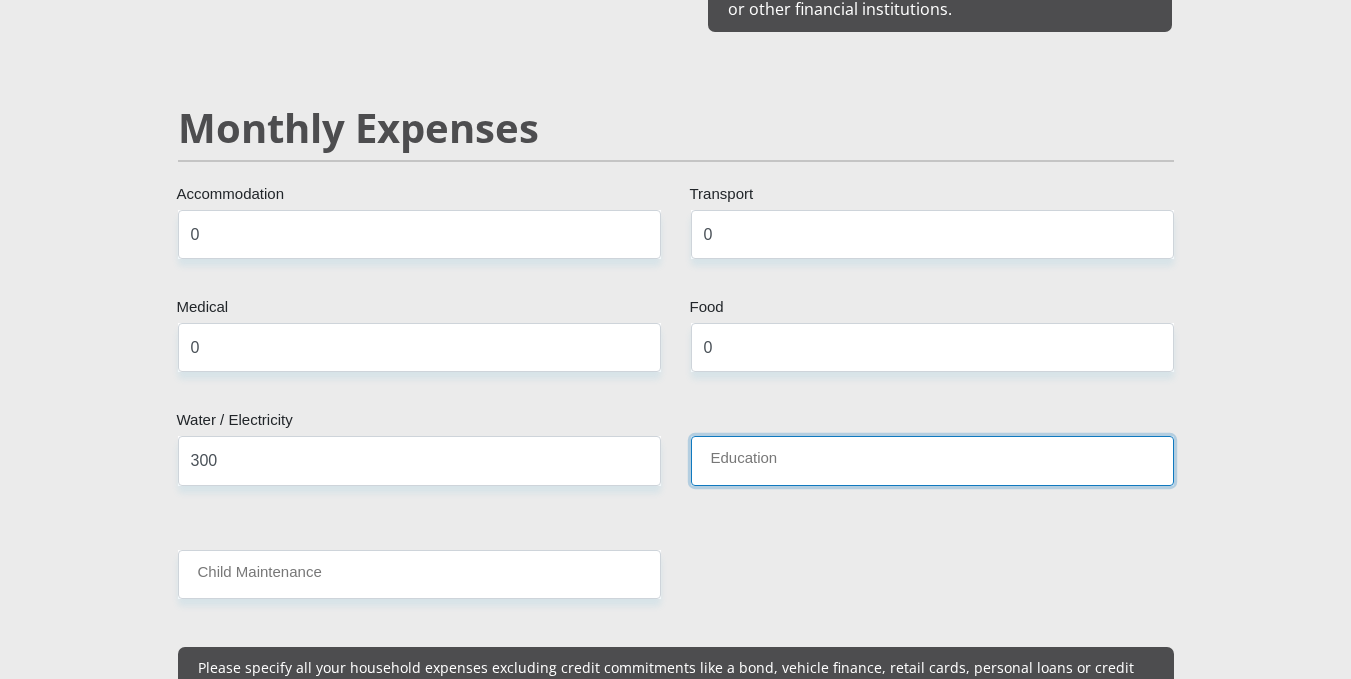 click on "Education" at bounding box center (932, 460) 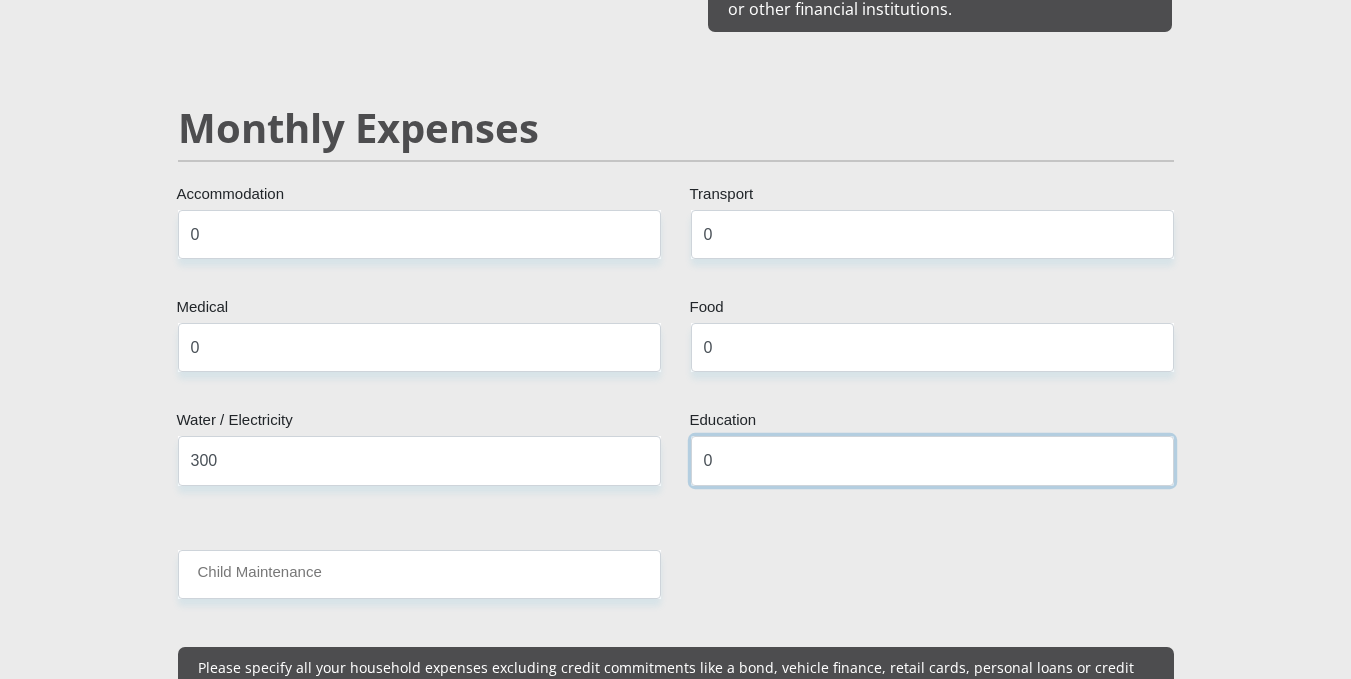 type on "0" 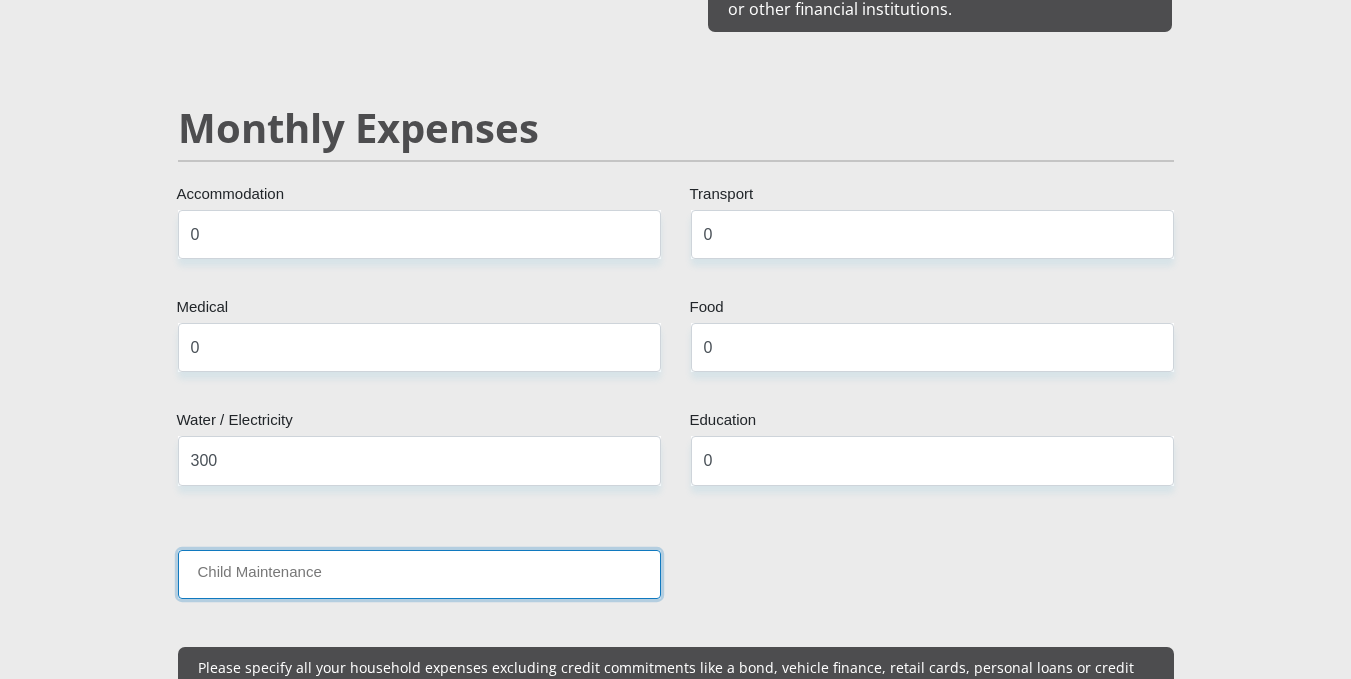click on "Child Maintenance" at bounding box center [419, 574] 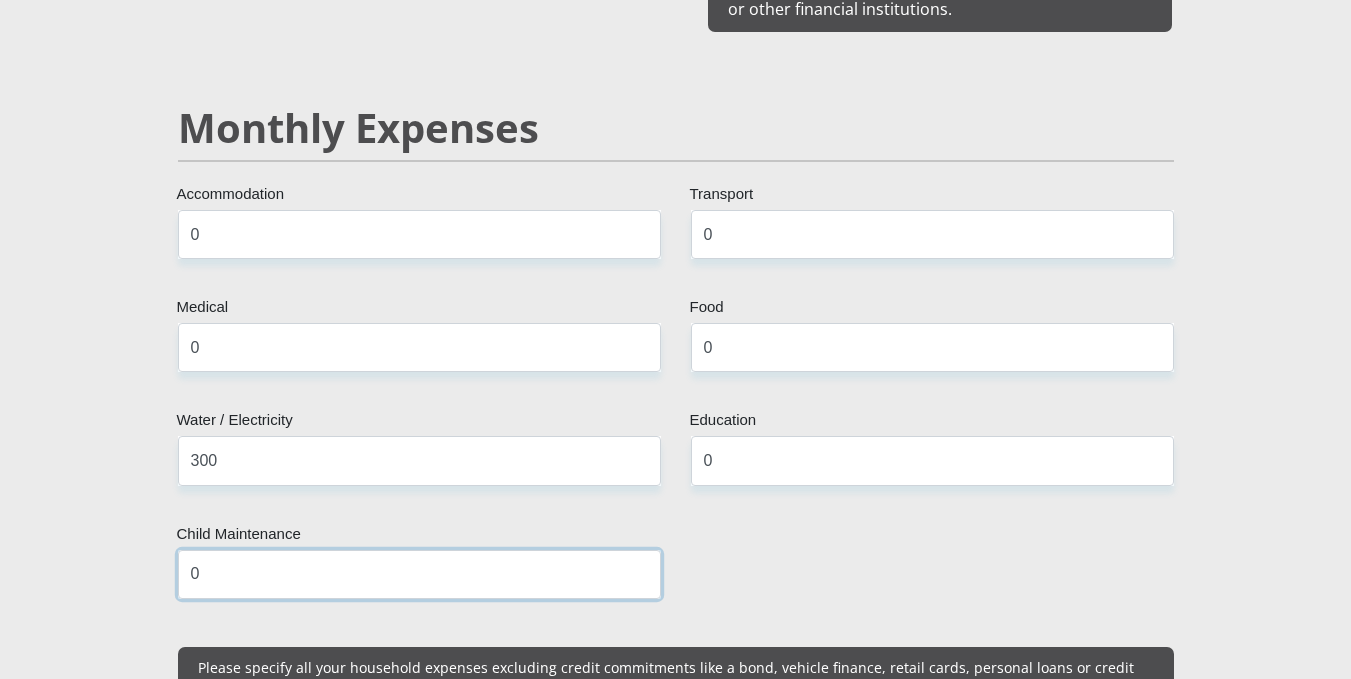 type on "0" 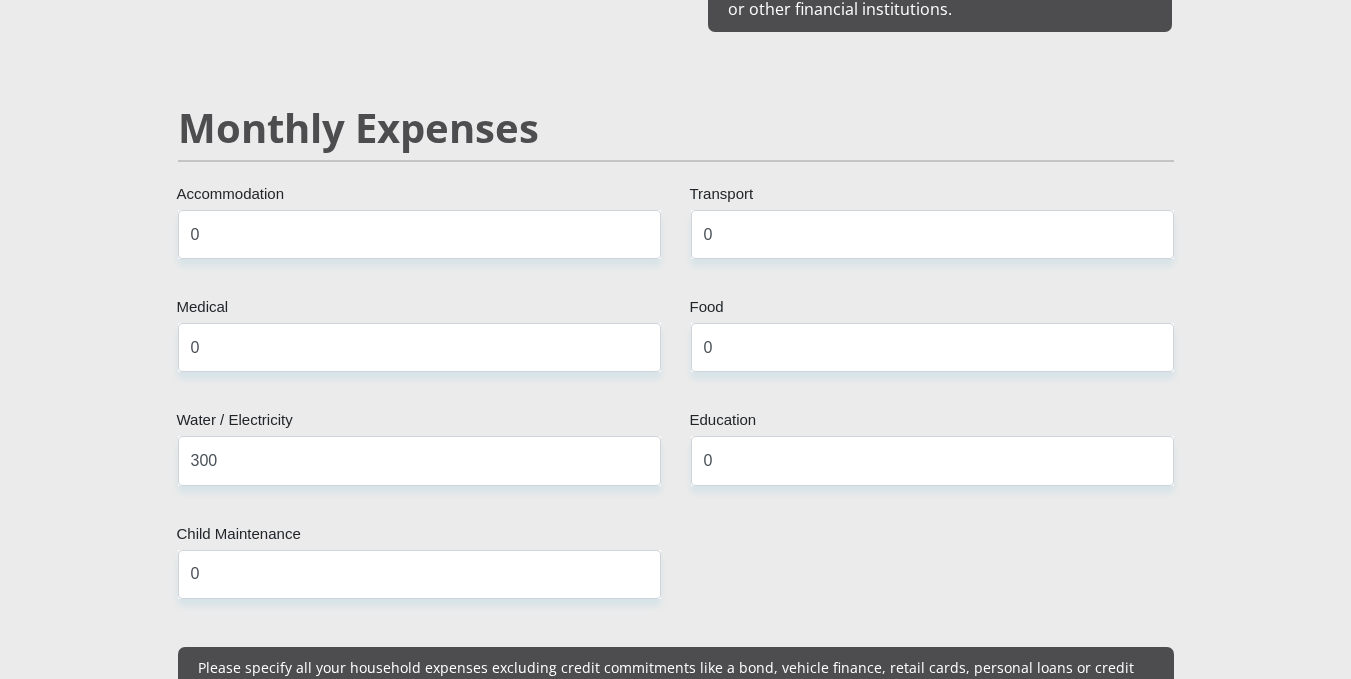 click on "Mr Ms Mrs Dr Other Title [FIRST] First Name [LAST] Surname 0511206422087 South African ID Number Please input valid ID number South Africa Afghanistan Aland Islands Albania Algeria America Samoa American Virgin Islands Andorra Angola Anguilla Antarctica Antigua and Barbuda Argentina" at bounding box center (676, 878) 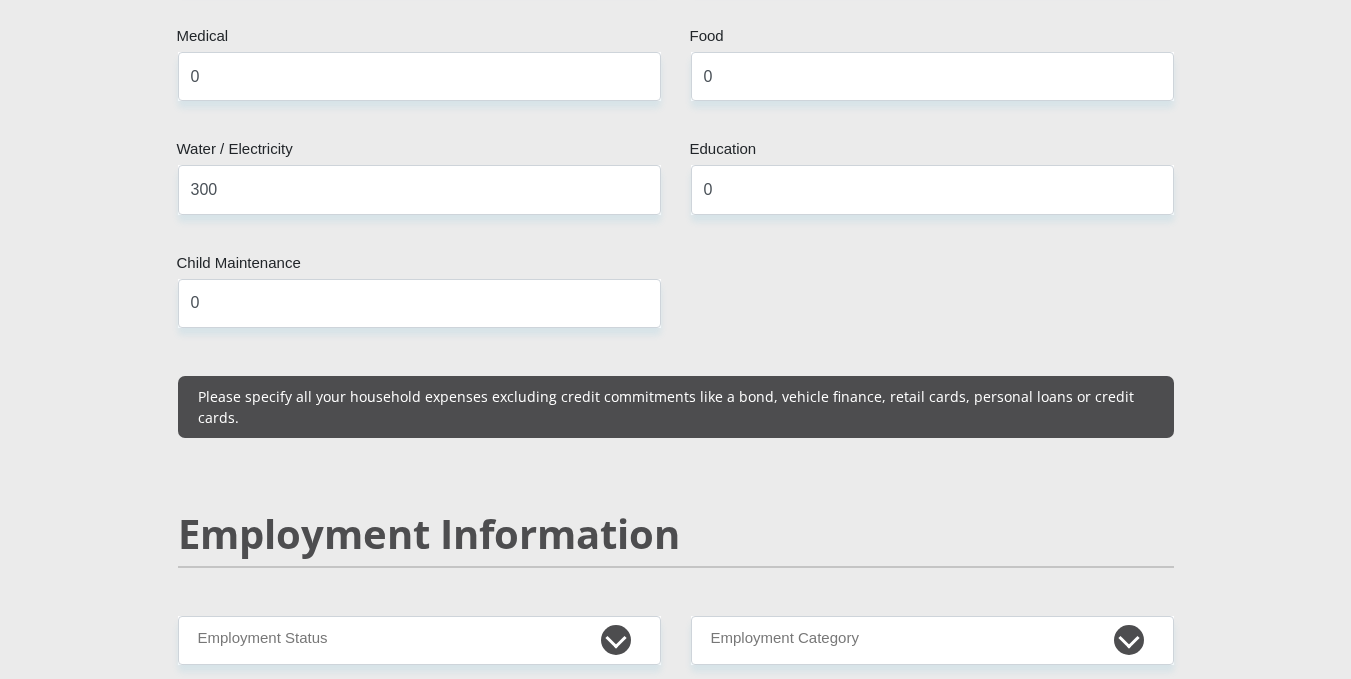 scroll, scrollTop: 3000, scrollLeft: 0, axis: vertical 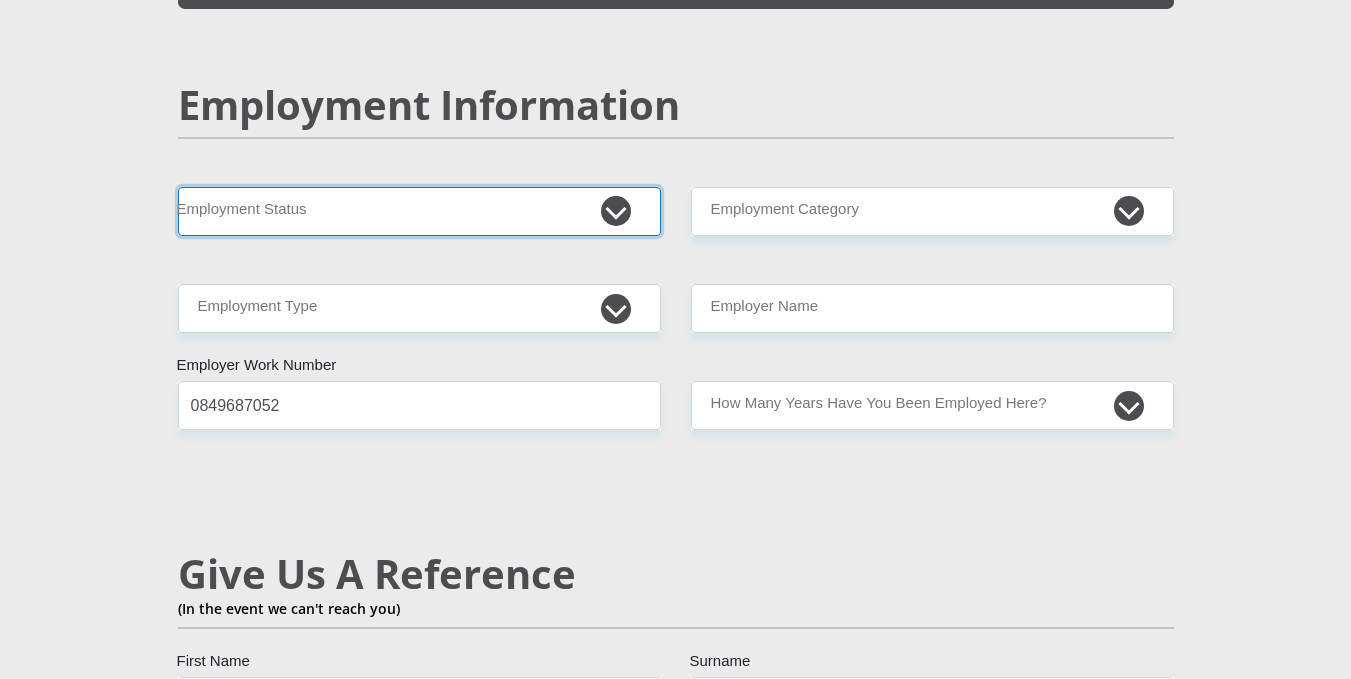 click on "Permanent/Full-time
Part-time/Casual
Contract Worker
Self-Employed
Housewife
Retired
Student
Medically Boarded
Disability
Unemployed" at bounding box center [419, 211] 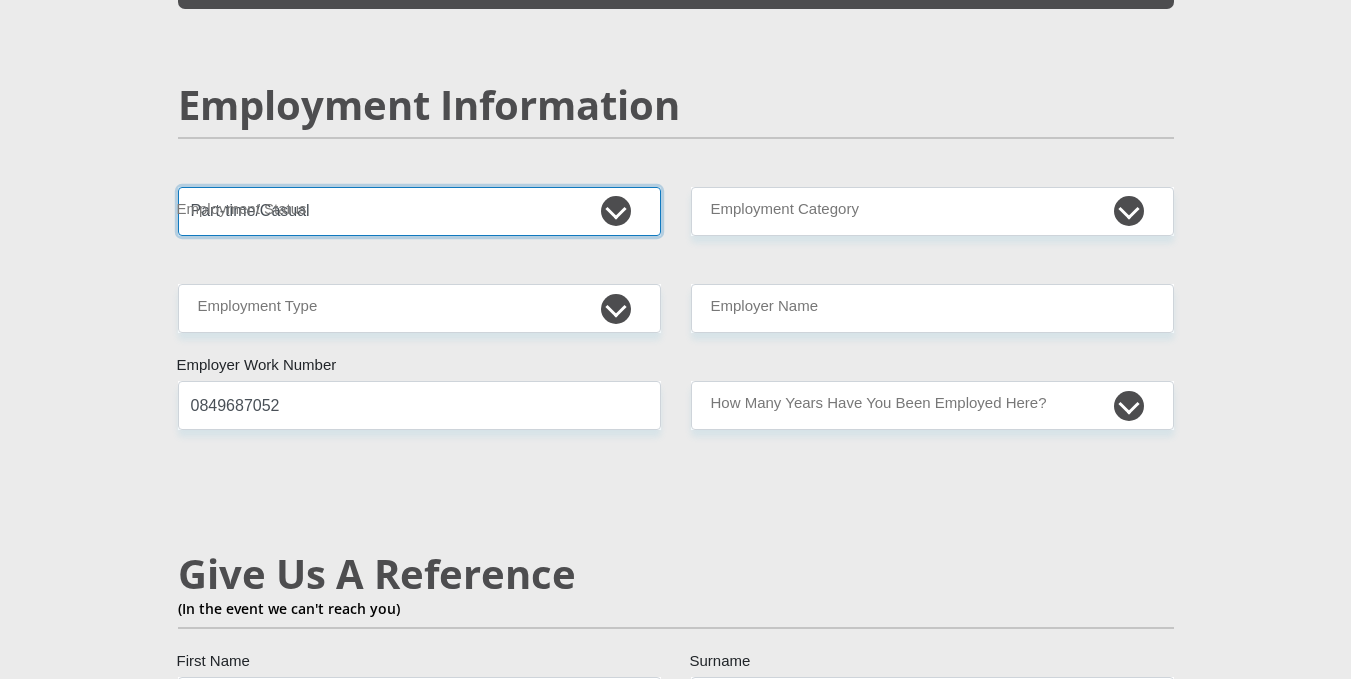 click on "Permanent/Full-time
Part-time/Casual
Contract Worker
Self-Employed
Housewife
Retired
Student
Medically Boarded
Disability
Unemployed" at bounding box center [419, 211] 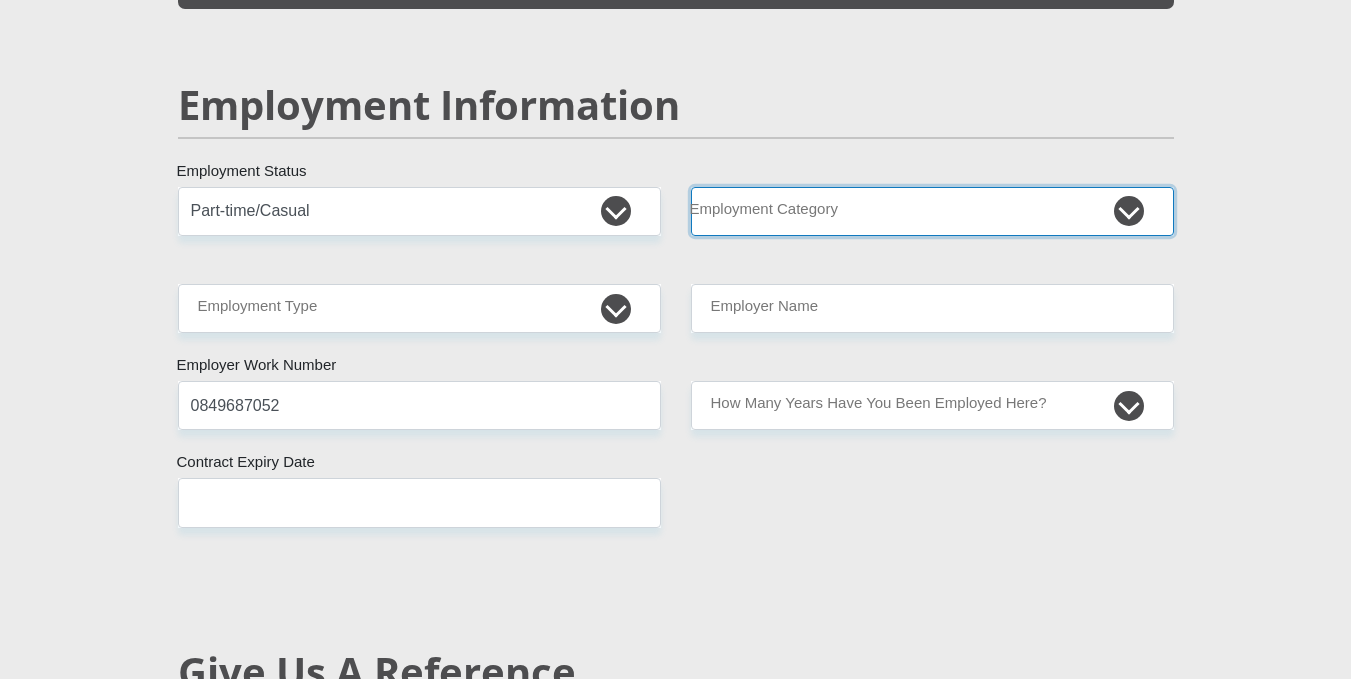 click on "AGRICULTURE
ALCOHOL & TOBACCO
CONSTRUCTION MATERIALS
METALLURGY
EQUIPMENT FOR RENEWABLE ENERGY
SPECIALIZED CONTRACTORS
CAR
GAMING (INCL. INTERNET
OTHER WHOLESALE
UNLICENSED PHARMACEUTICALS
CURRENCY EXCHANGE HOUSES
OTHER FINANCIAL INSTITUTIONS & INSURANCE
REAL ESTATE AGENTS
OIL & GAS
OTHER MATERIALS (E.G. IRON ORE)
PRECIOUS STONES & PRECIOUS METALS
POLITICAL ORGANIZATIONS
RELIGIOUS ORGANIZATIONS(NOT SECTS)
ACTI. HAVING BUSINESS DEAL WITH PUBLIC ADMINISTRATION
LAUNDROMATS" at bounding box center (932, 211) 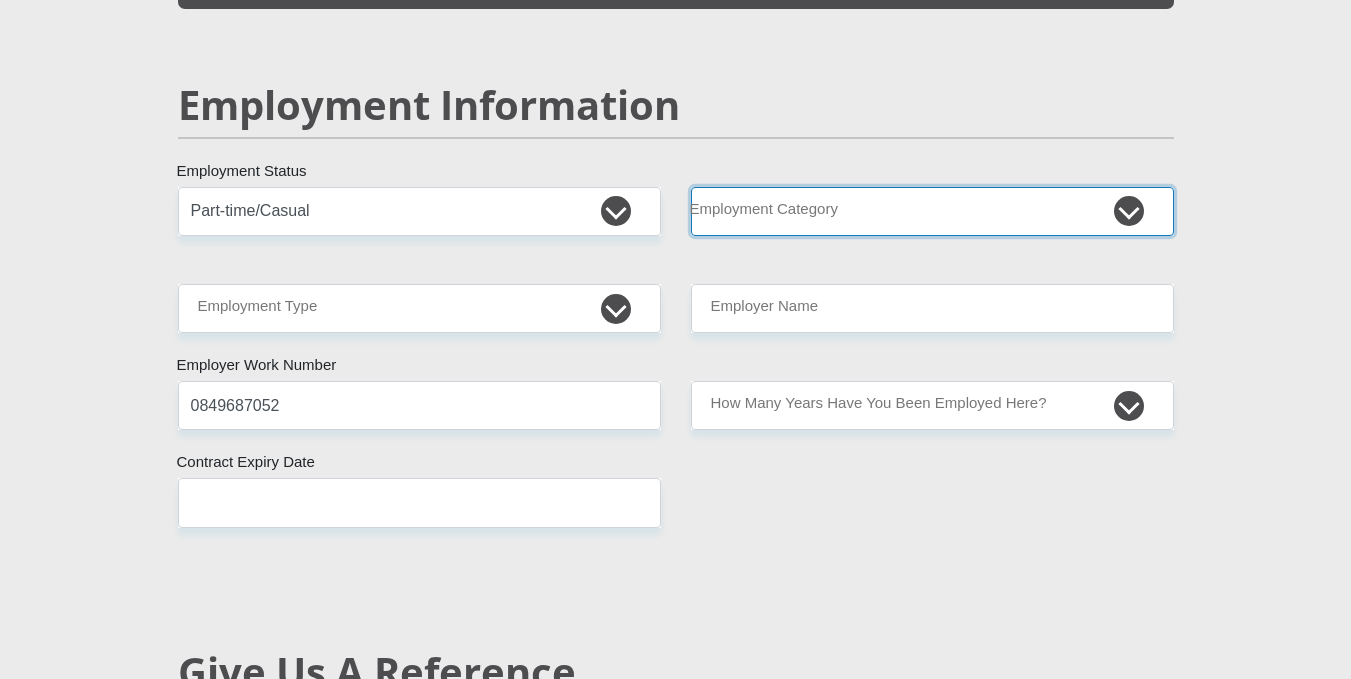 select on "31" 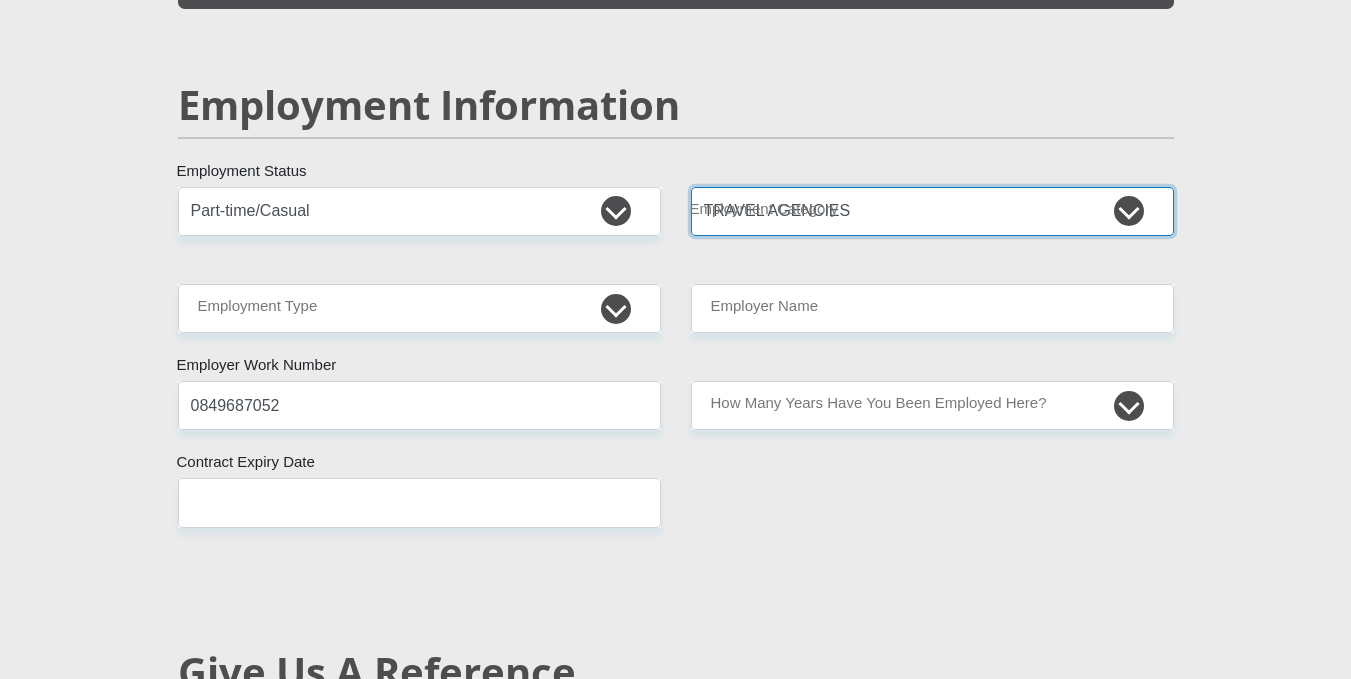 click on "AGRICULTURE
ALCOHOL & TOBACCO
CONSTRUCTION MATERIALS
METALLURGY
EQUIPMENT FOR RENEWABLE ENERGY
SPECIALIZED CONTRACTORS
CAR
GAMING (INCL. INTERNET
OTHER WHOLESALE
UNLICENSED PHARMACEUTICALS
CURRENCY EXCHANGE HOUSES
OTHER FINANCIAL INSTITUTIONS & INSURANCE
REAL ESTATE AGENTS
OIL & GAS
OTHER MATERIALS (E.G. IRON ORE)
PRECIOUS STONES & PRECIOUS METALS
POLITICAL ORGANIZATIONS
RELIGIOUS ORGANIZATIONS(NOT SECTS)
ACTI. HAVING BUSINESS DEAL WITH PUBLIC ADMINISTRATION
LAUNDROMATS" at bounding box center [932, 211] 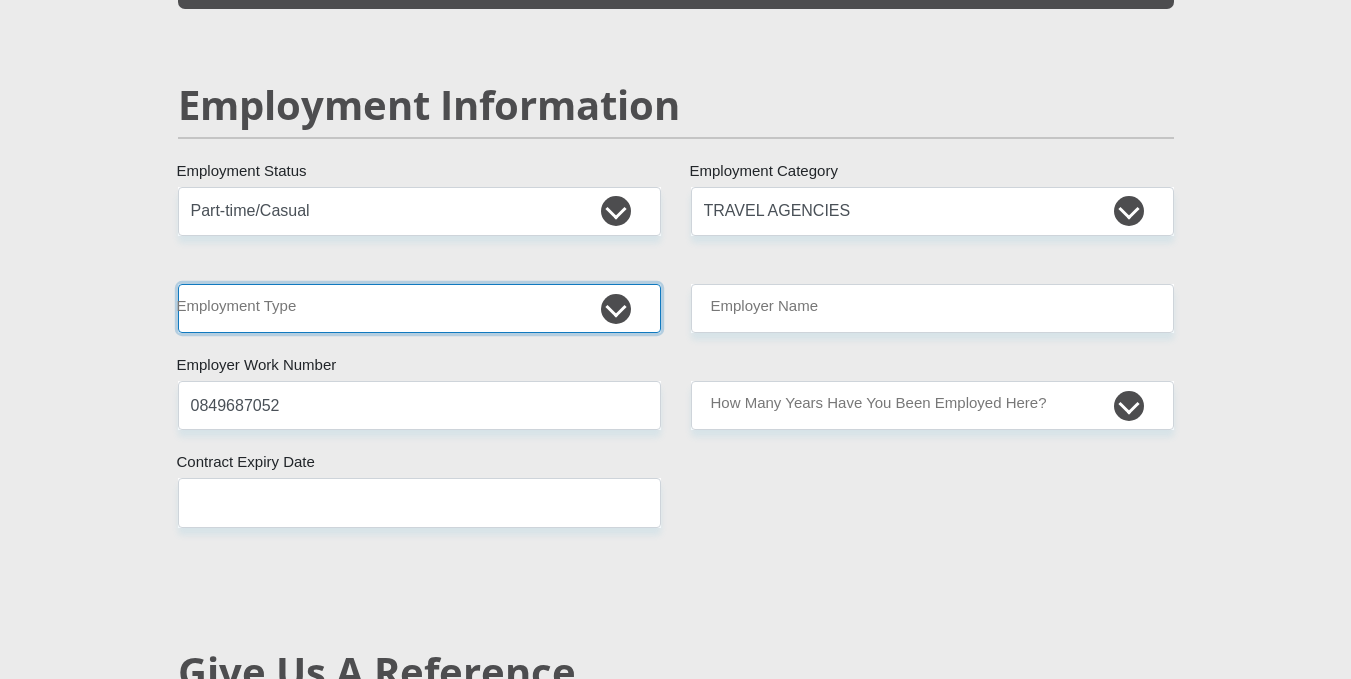 click on "College/Lecturer
Craft Seller
Creative
Driver
Executive
Farmer
Forces - Non Commissioned
Forces - Officer
Hawker
Housewife
Labourer
Licenced Professional
Manager
Miner
Non Licenced Professional
Office Staff/Clerk
Outside Worker
Pensioner
Permanent Teacher
Production/Manufacturing
Sales
Self-Employed
Semi-Professional Worker
Service Industry  Social Worker  Student" at bounding box center [419, 308] 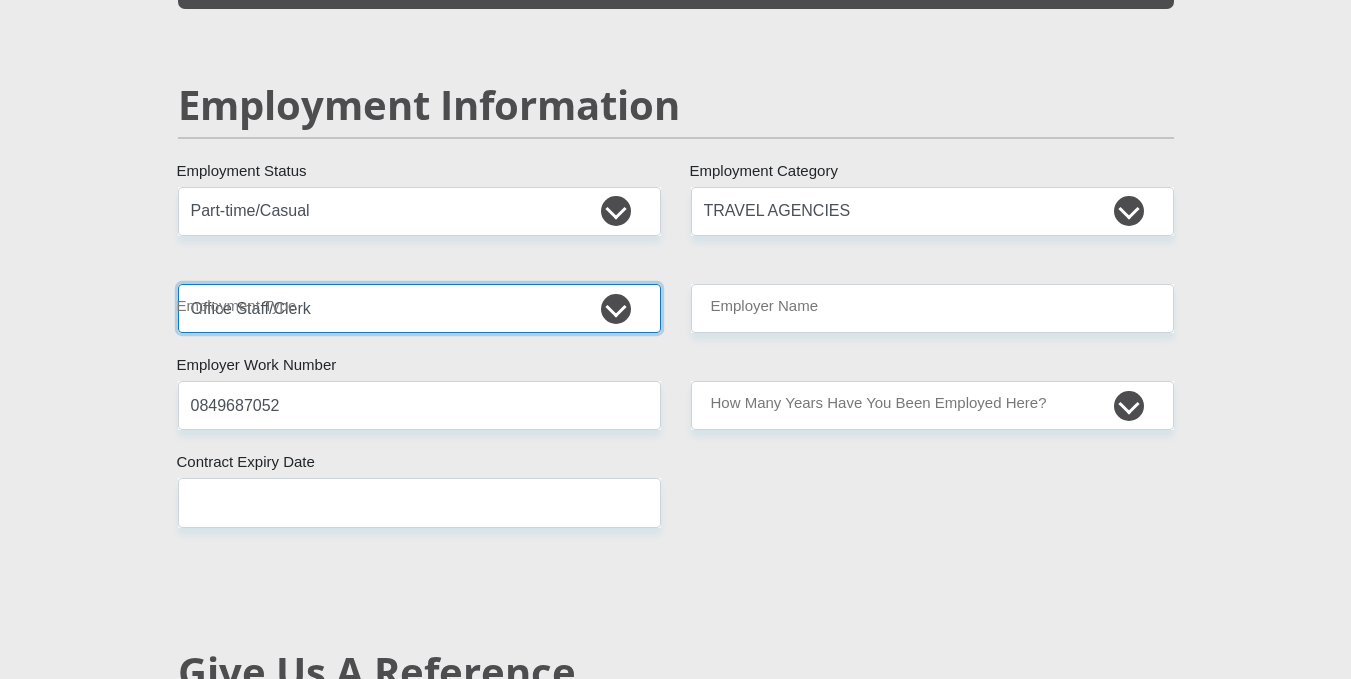 click on "College/Lecturer
Craft Seller
Creative
Driver
Executive
Farmer
Forces - Non Commissioned
Forces - Officer
Hawker
Housewife
Labourer
Licenced Professional
Manager
Miner
Non Licenced Professional
Office Staff/Clerk
Outside Worker
Pensioner
Permanent Teacher
Production/Manufacturing
Sales
Self-Employed
Semi-Professional Worker
Service Industry  Social Worker  Student" at bounding box center (419, 308) 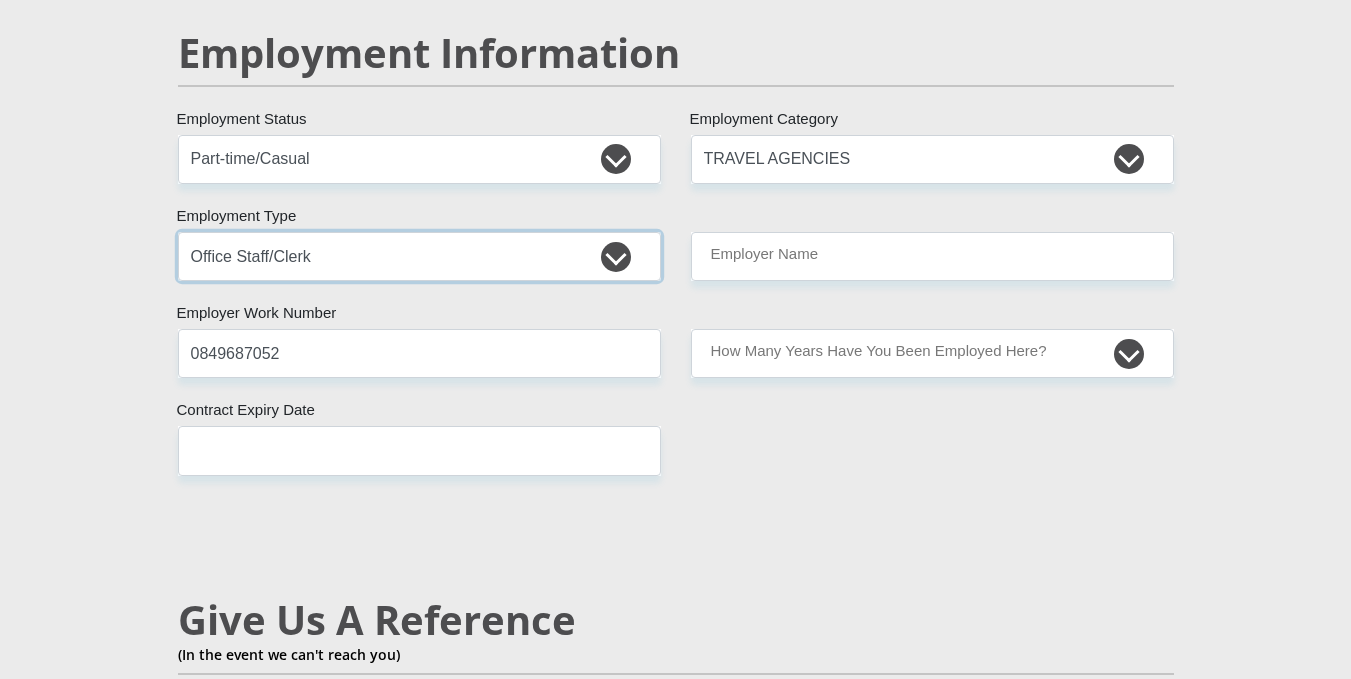scroll, scrollTop: 3100, scrollLeft: 0, axis: vertical 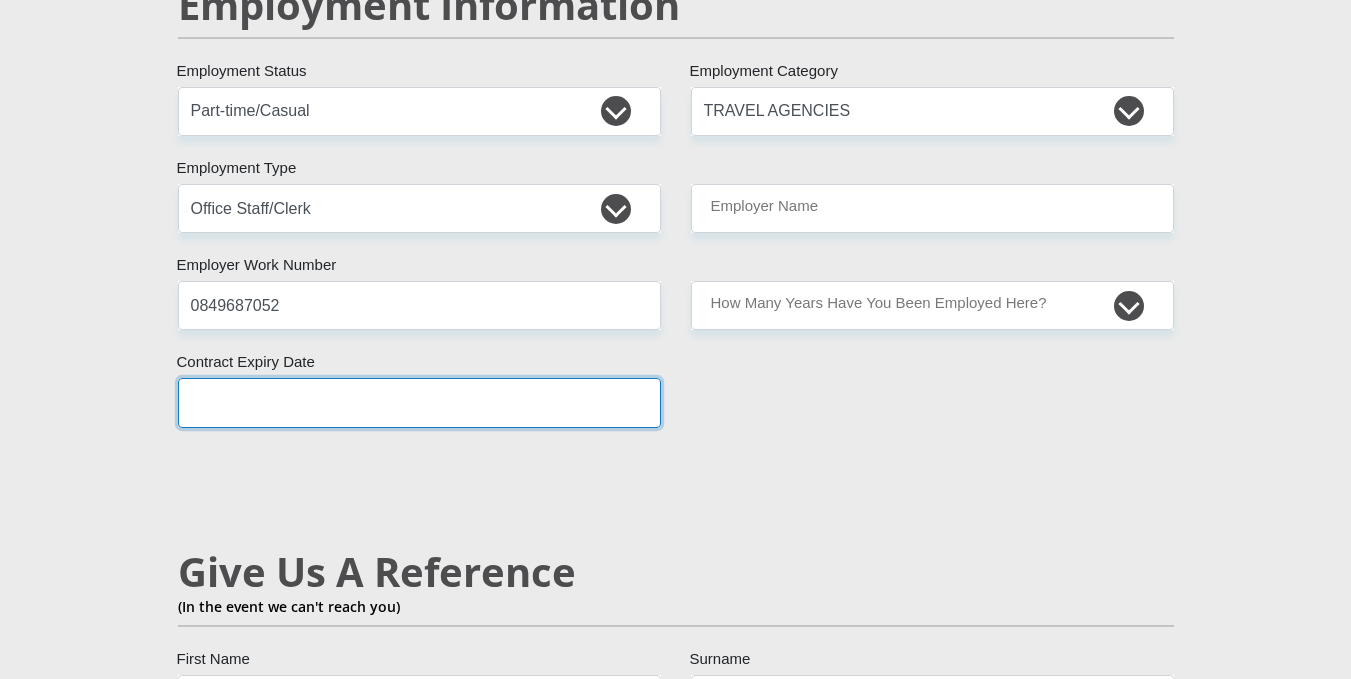 click at bounding box center [419, 402] 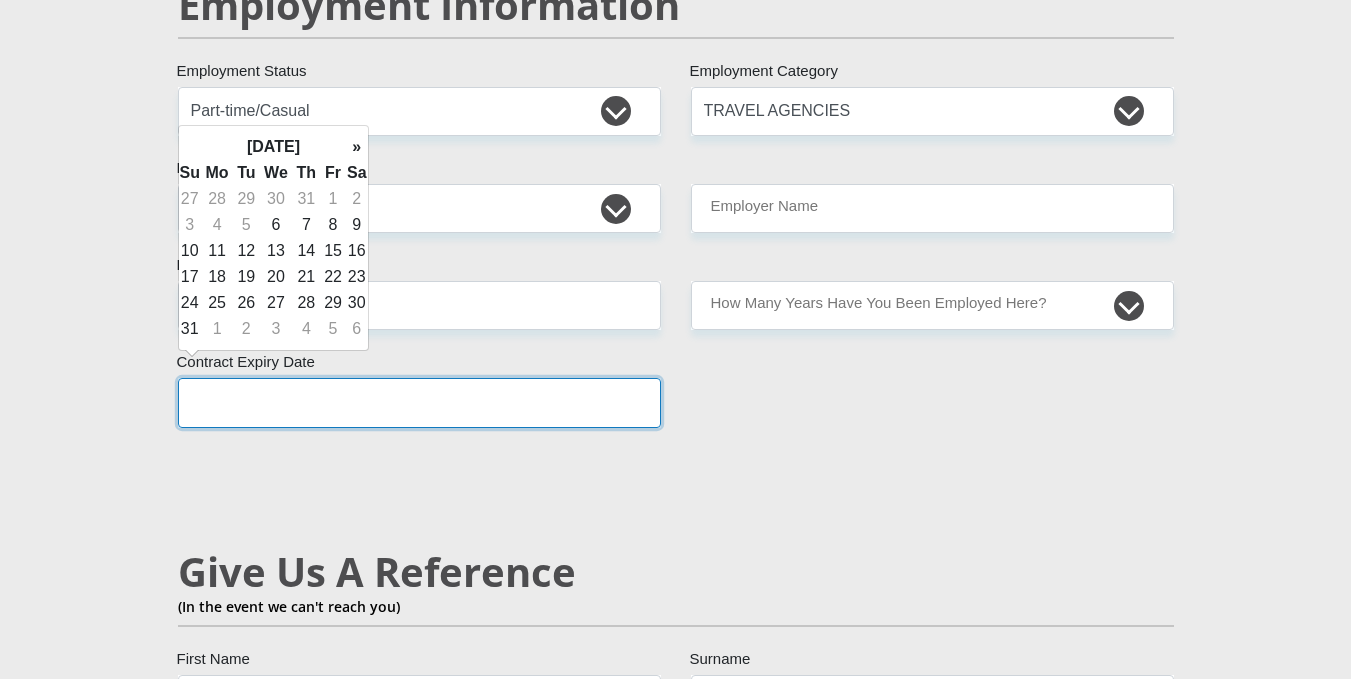 type on "[DATE]" 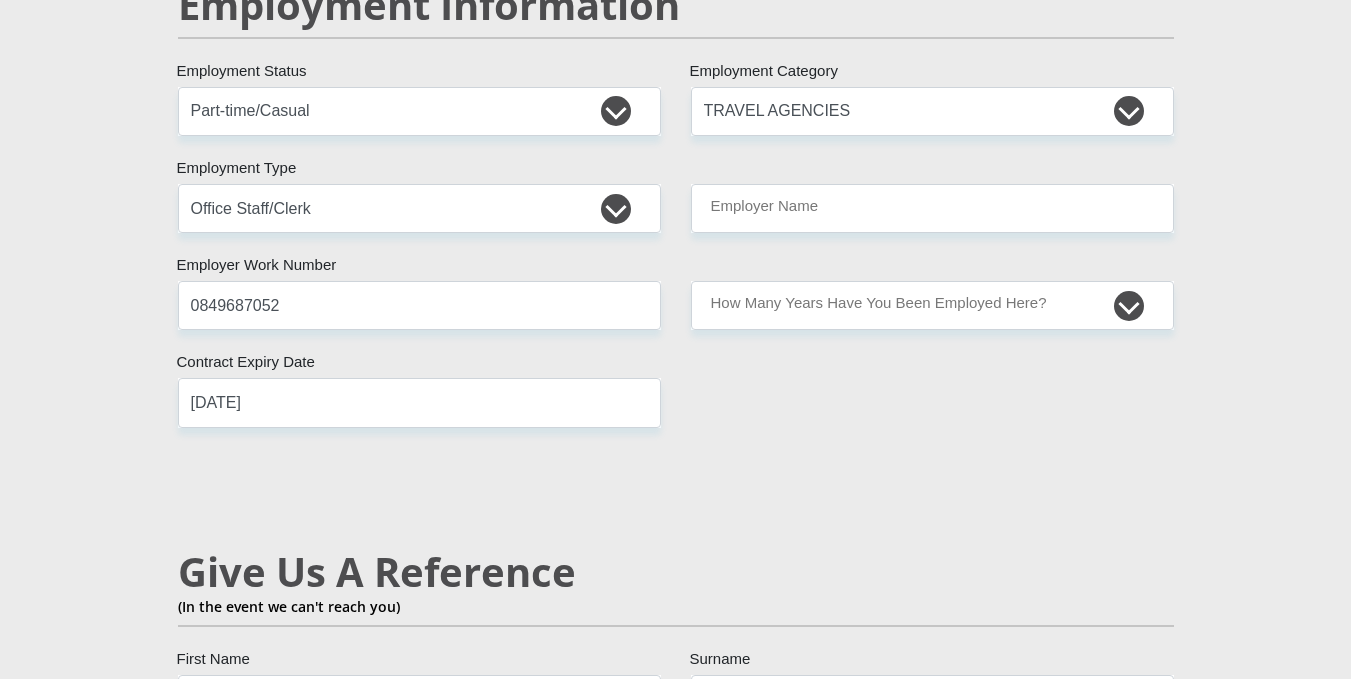 click on "Mr Ms Mrs Dr Other Title [FIRST] First Name [LAST] Surname 0511206422087 South African ID Number Please input valid ID number South Africa Afghanistan Aland Islands Albania Algeria America Samoa American Virgin Islands Andorra Angola Anguilla Antarctica Antigua and Barbuda Argentina" at bounding box center [676, 127] 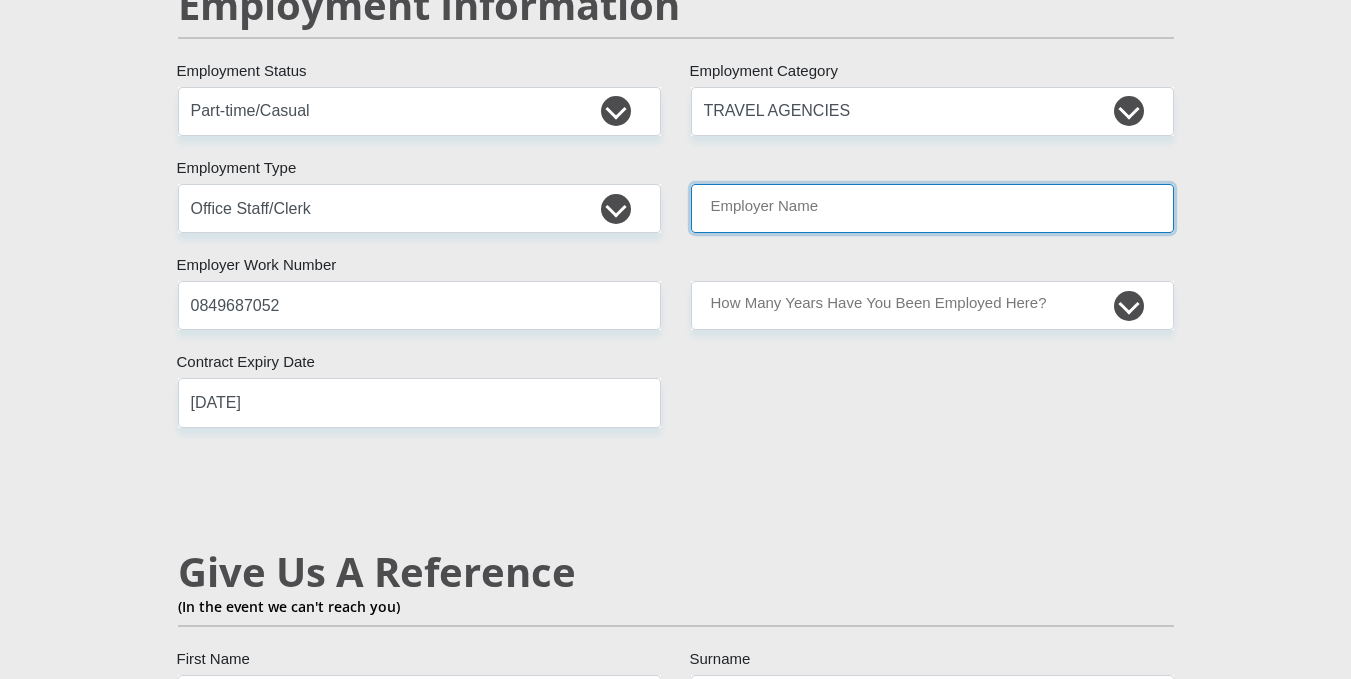 click on "Employer Name" at bounding box center [932, 208] 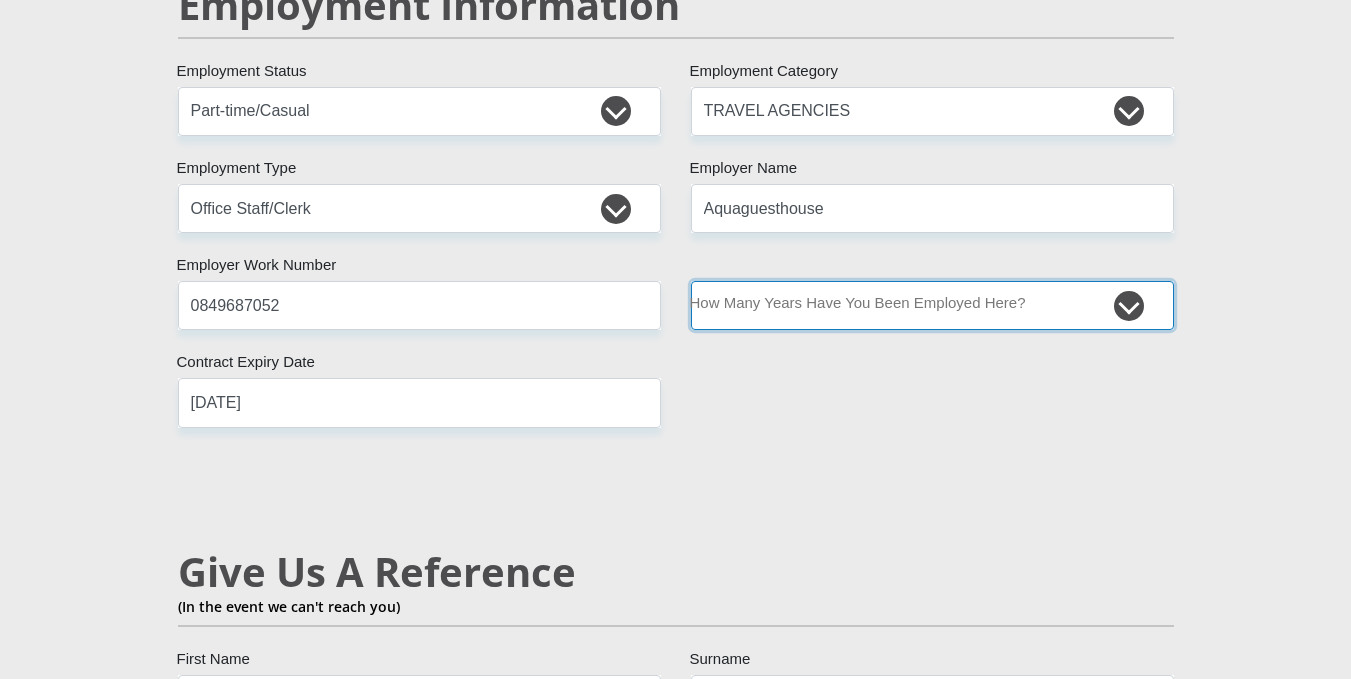 click on "less than 1 year
1-3 years
3-5 years
5+ years" at bounding box center (932, 305) 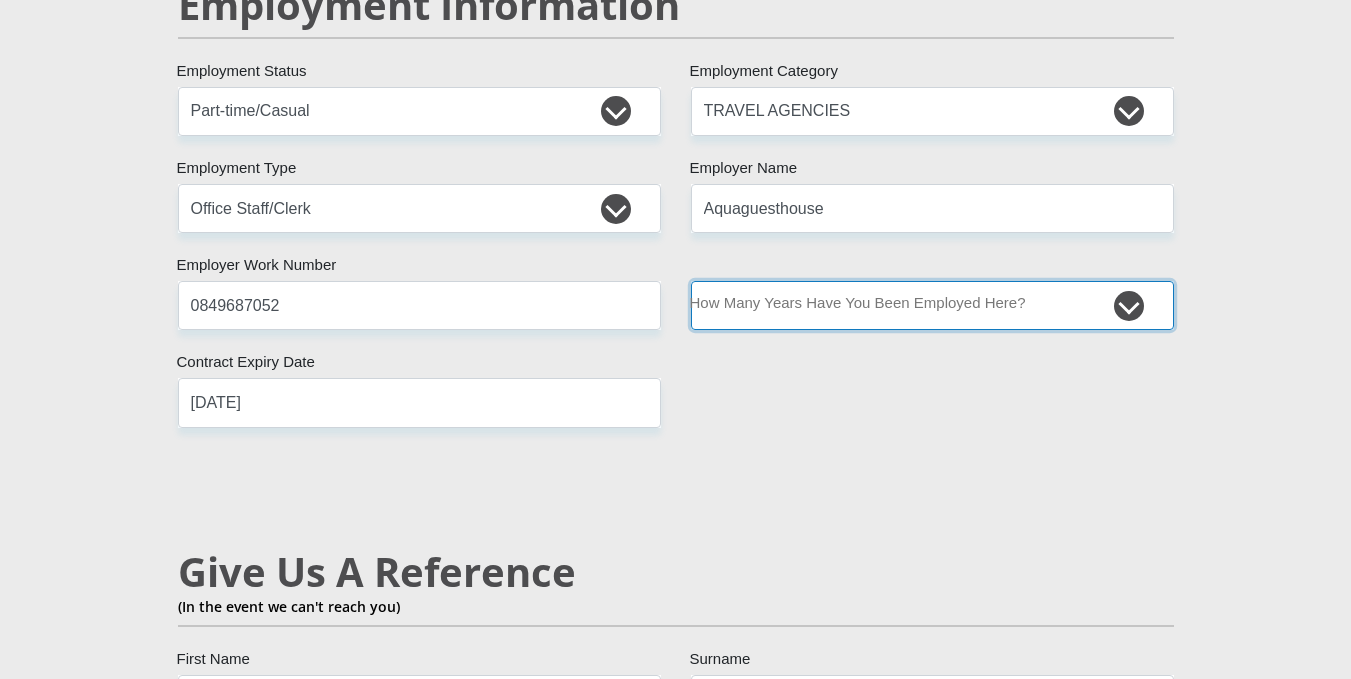 select on "6" 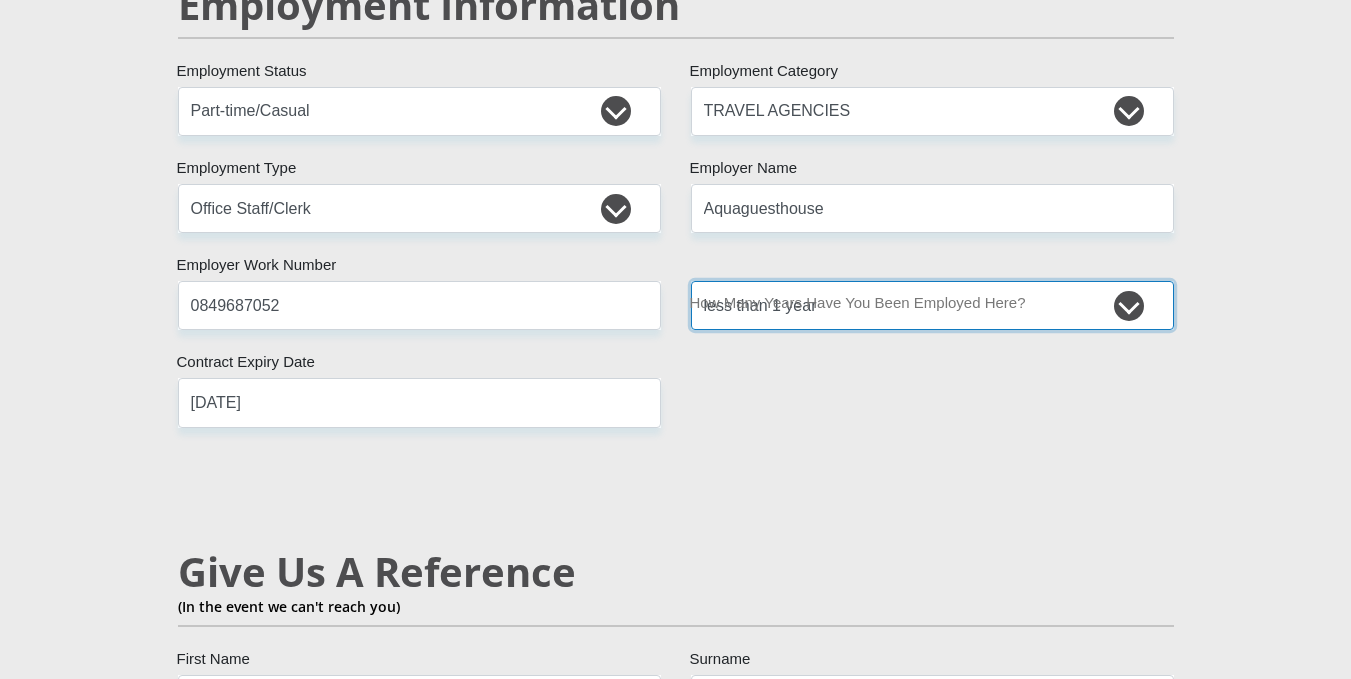 click on "less than 1 year
1-3 years
3-5 years
5+ years" at bounding box center [932, 305] 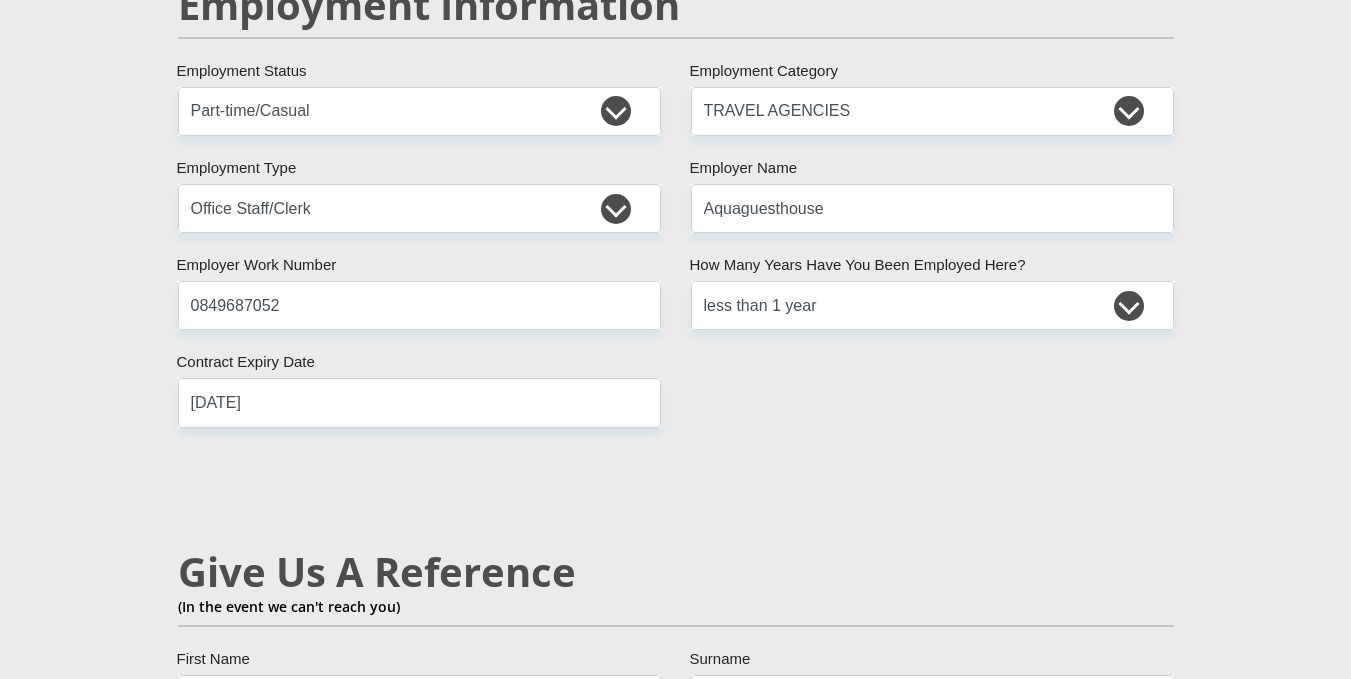 click on "Mr Ms Mrs Dr Other Title [FIRST] First Name [LAST] Surname 0511206422087 South African ID Number Please input valid ID number South Africa Afghanistan Aland Islands Albania Algeria America Samoa American Virgin Islands Andorra Angola Anguilla Antarctica Antigua and Barbuda Argentina" at bounding box center [676, 127] 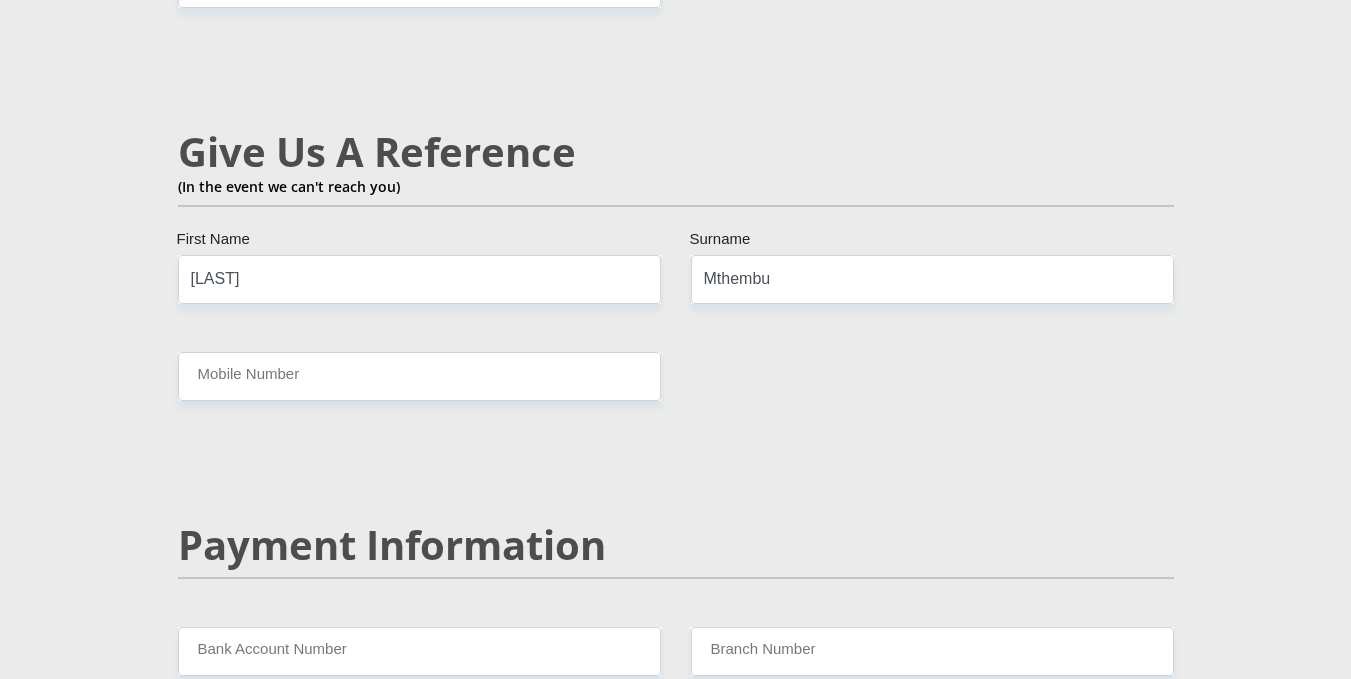 scroll, scrollTop: 3600, scrollLeft: 0, axis: vertical 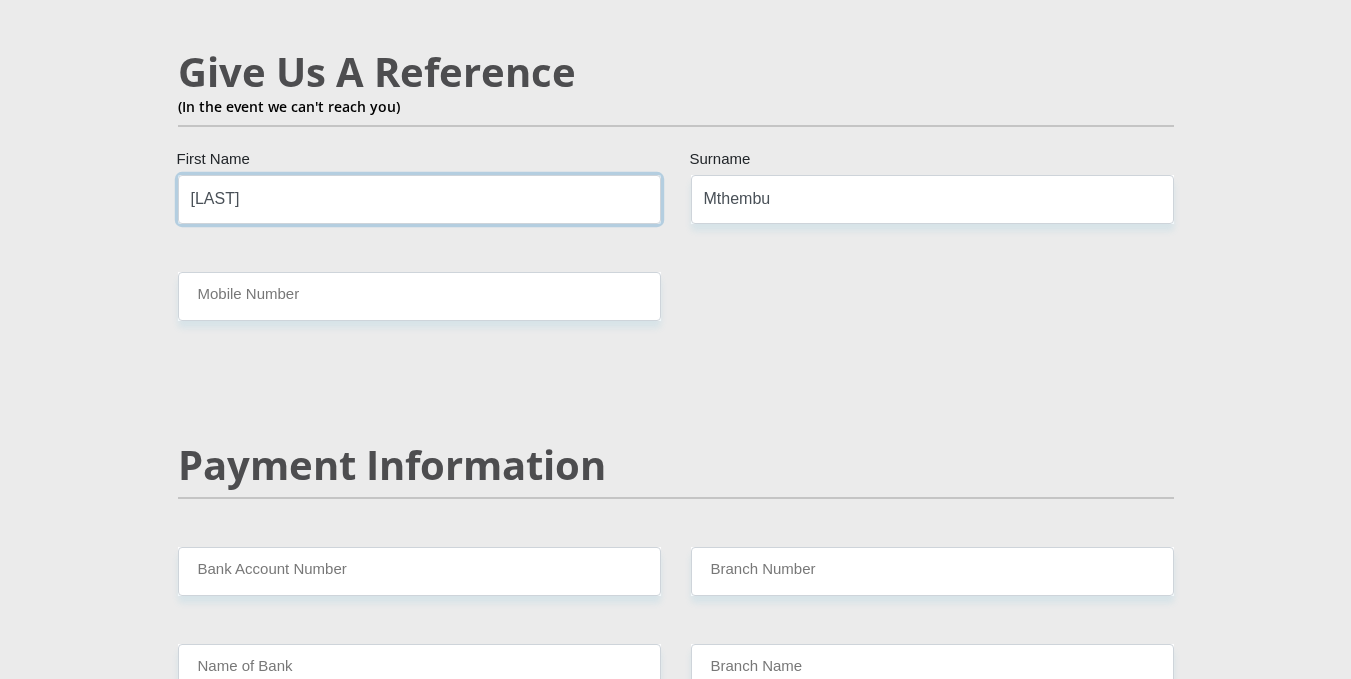 click on "[LAST]" at bounding box center (419, 199) 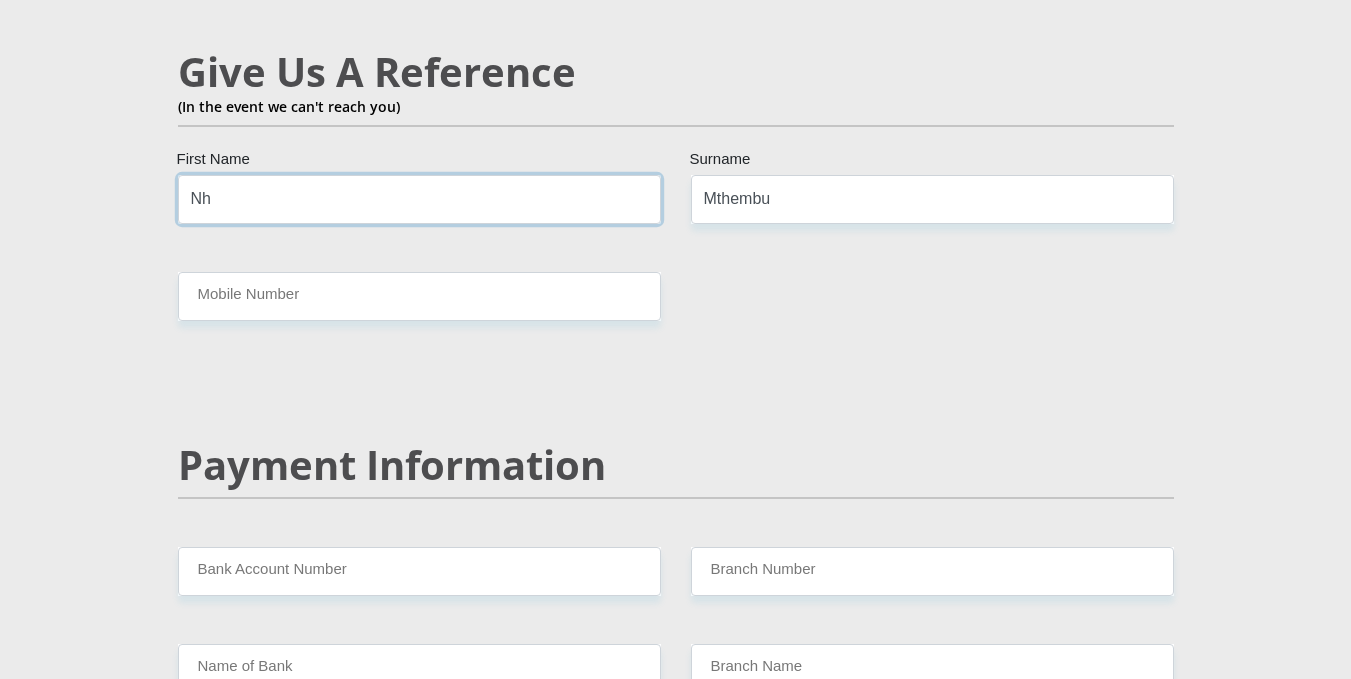 type on "N" 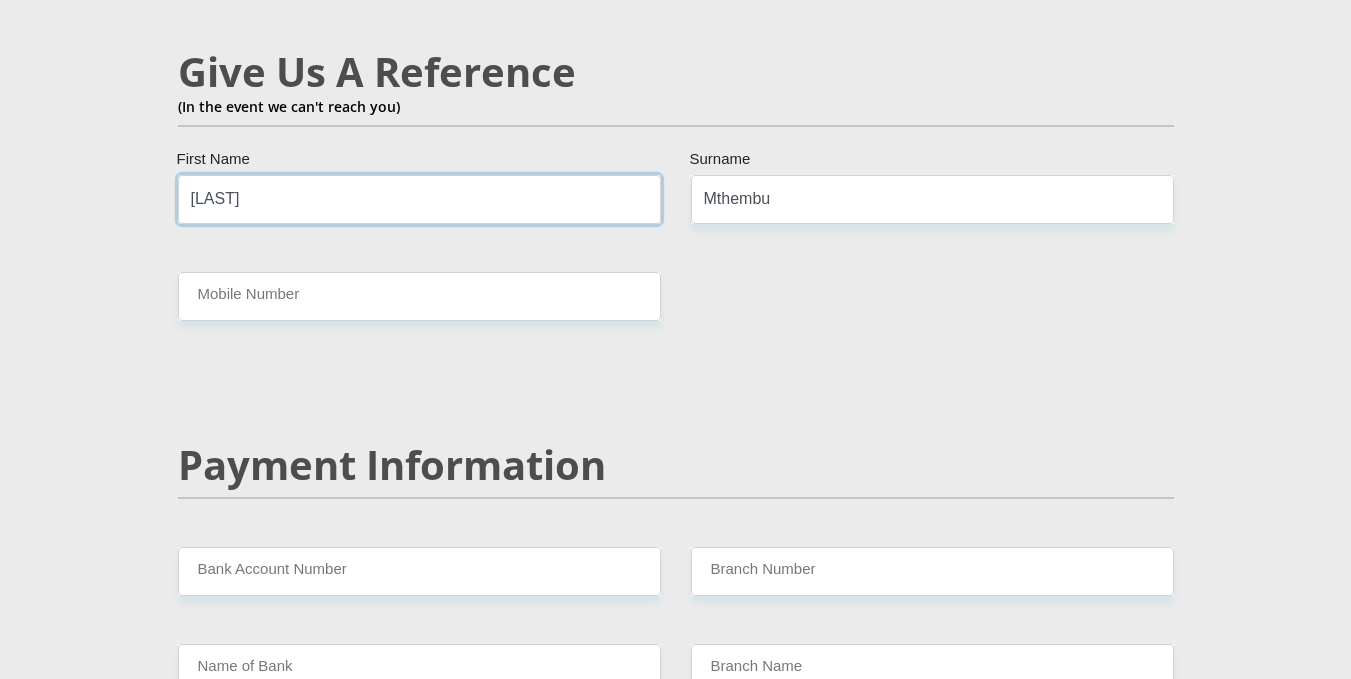 type on "[LAST]" 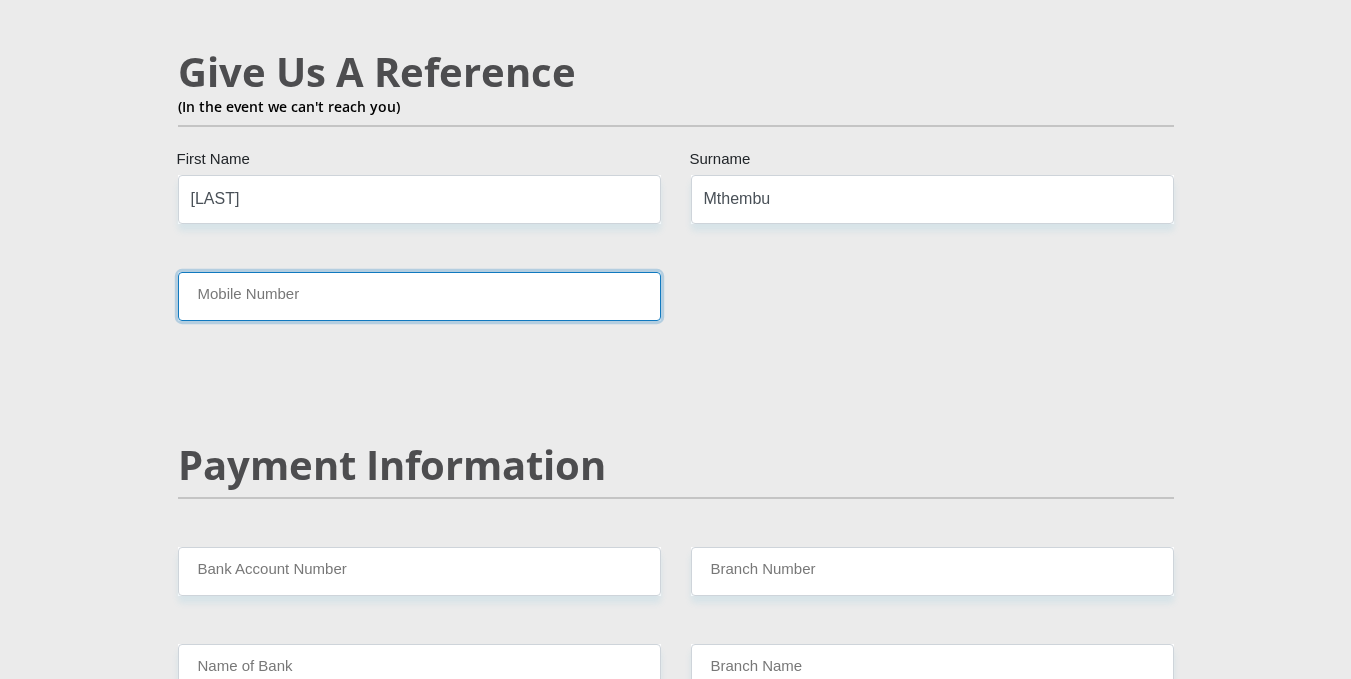 click on "Mobile Number" at bounding box center (419, 296) 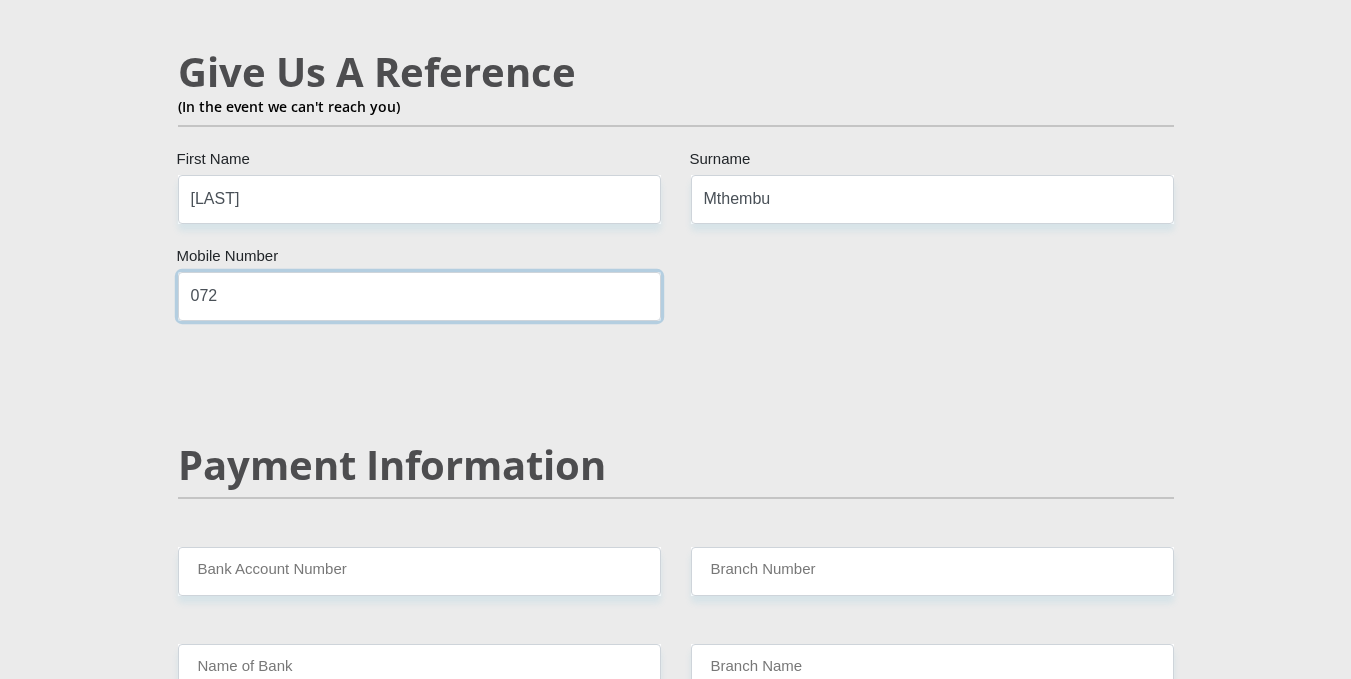 type on "0720534196" 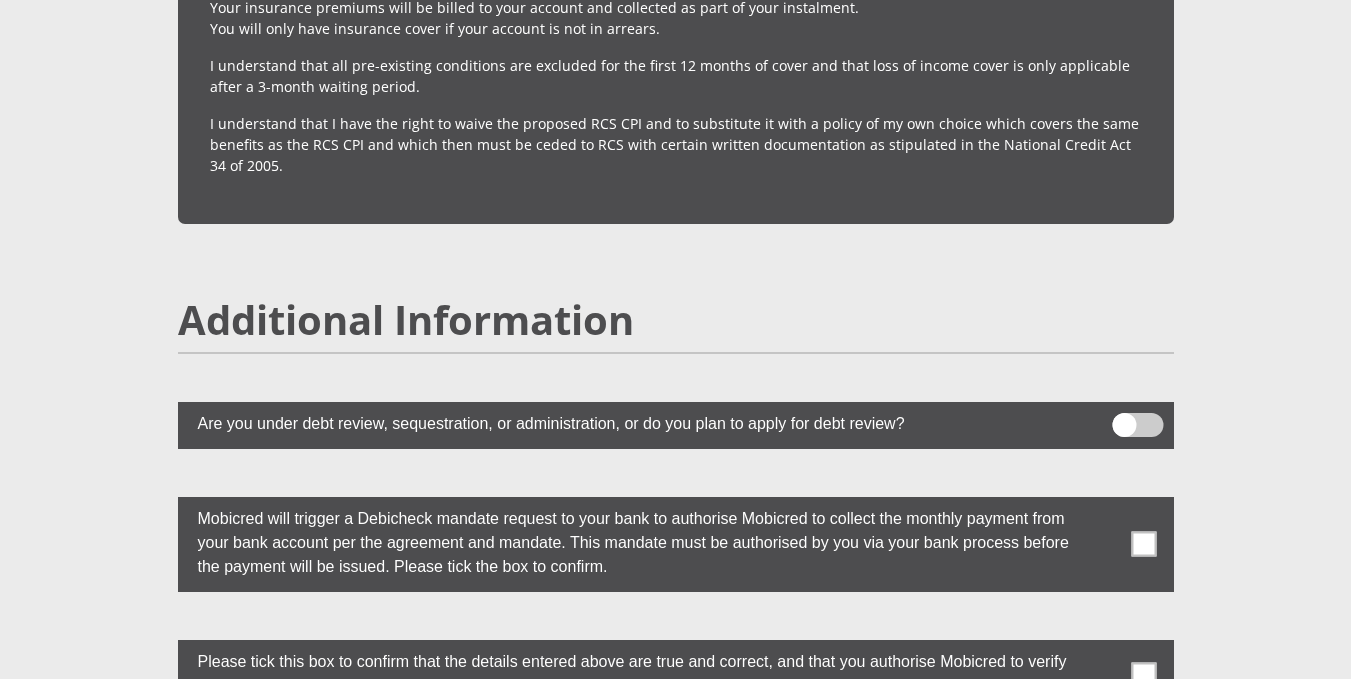 scroll, scrollTop: 5200, scrollLeft: 0, axis: vertical 